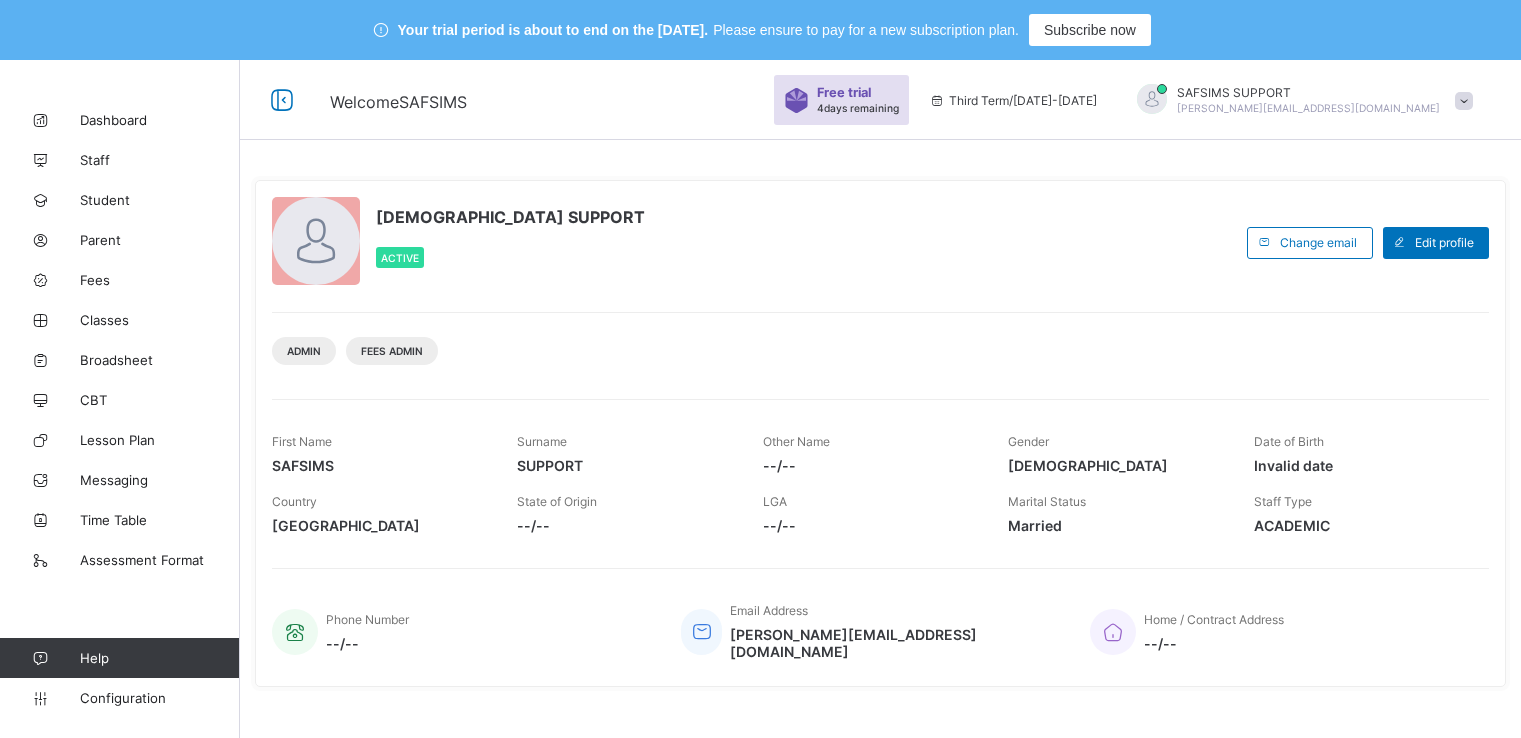 scroll, scrollTop: 0, scrollLeft: 0, axis: both 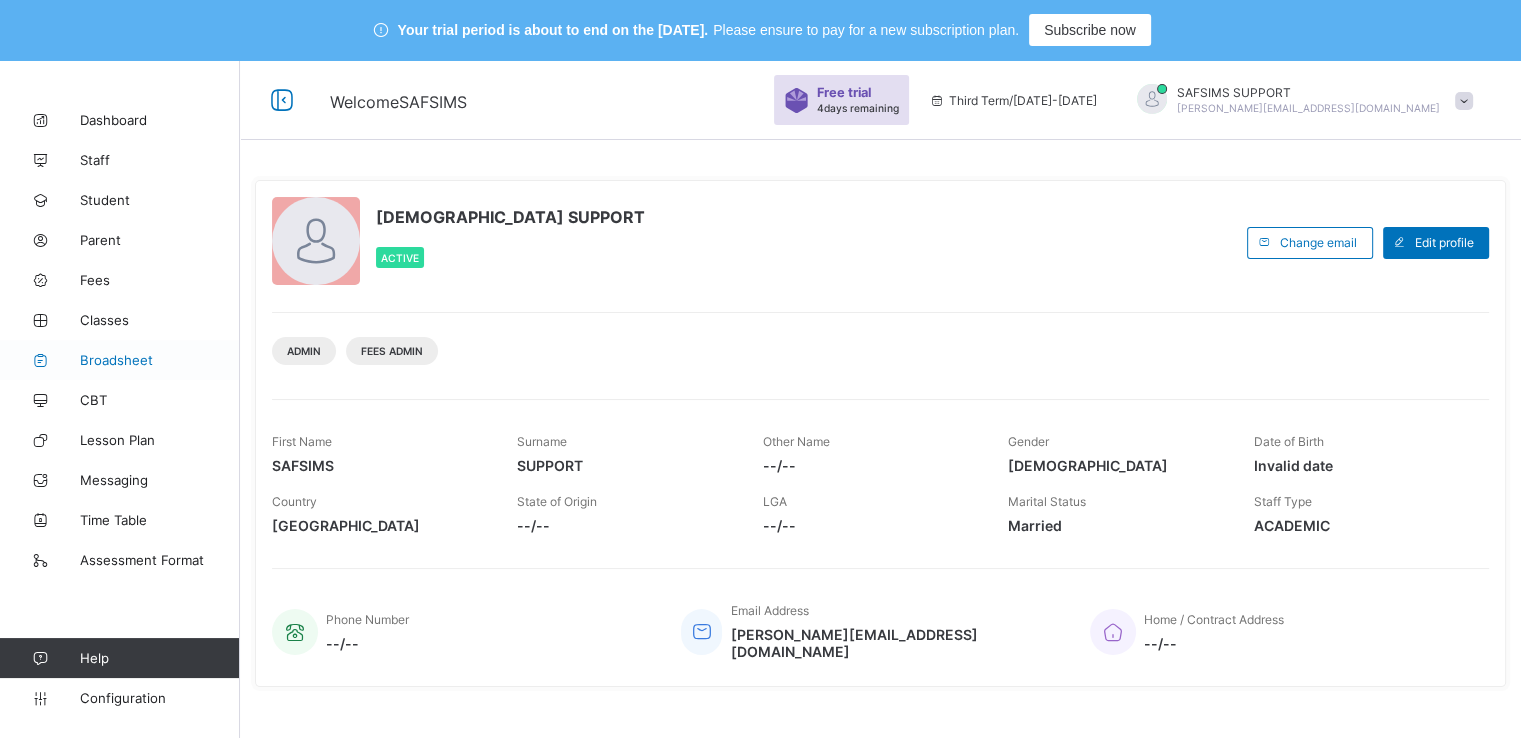 click on "Broadsheet" at bounding box center [160, 360] 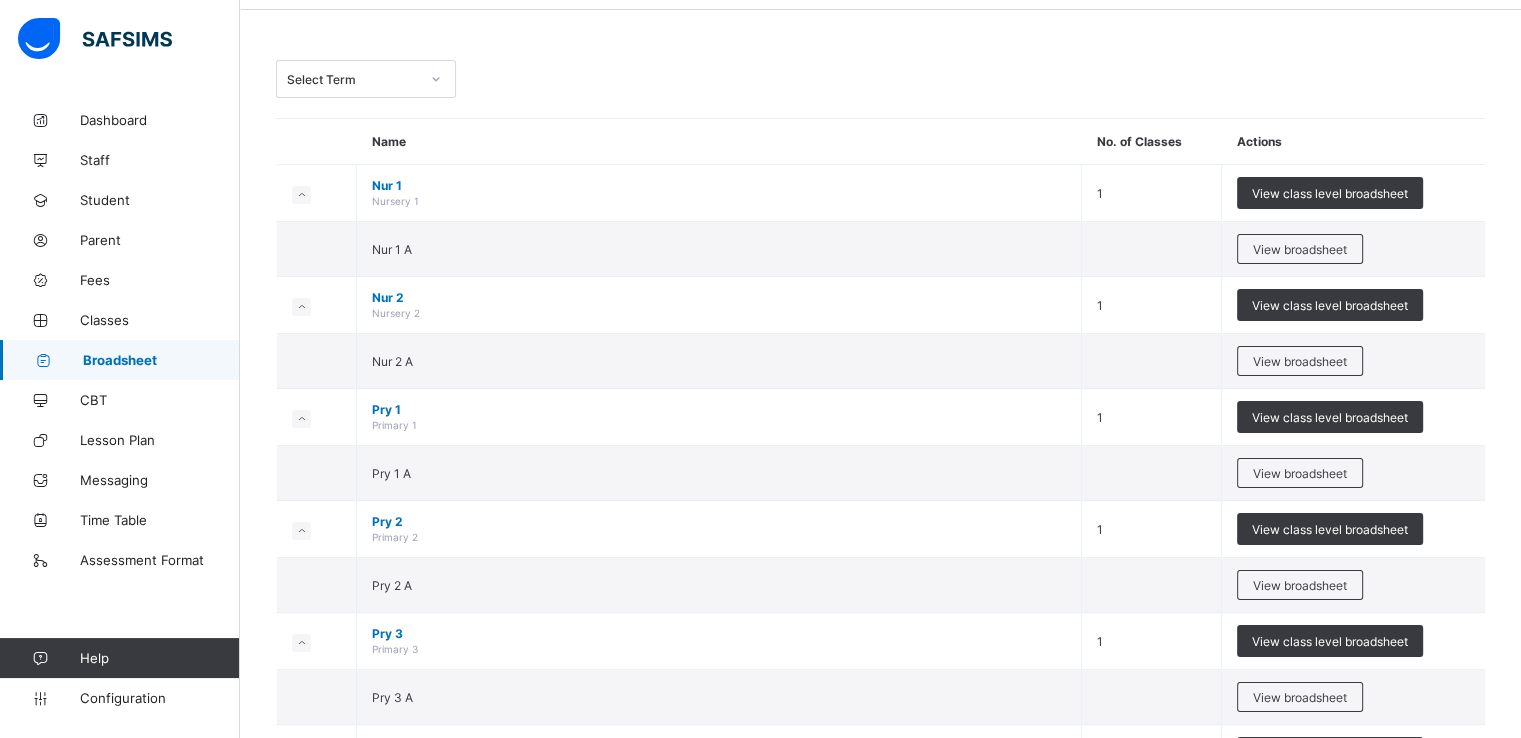 scroll, scrollTop: 154, scrollLeft: 0, axis: vertical 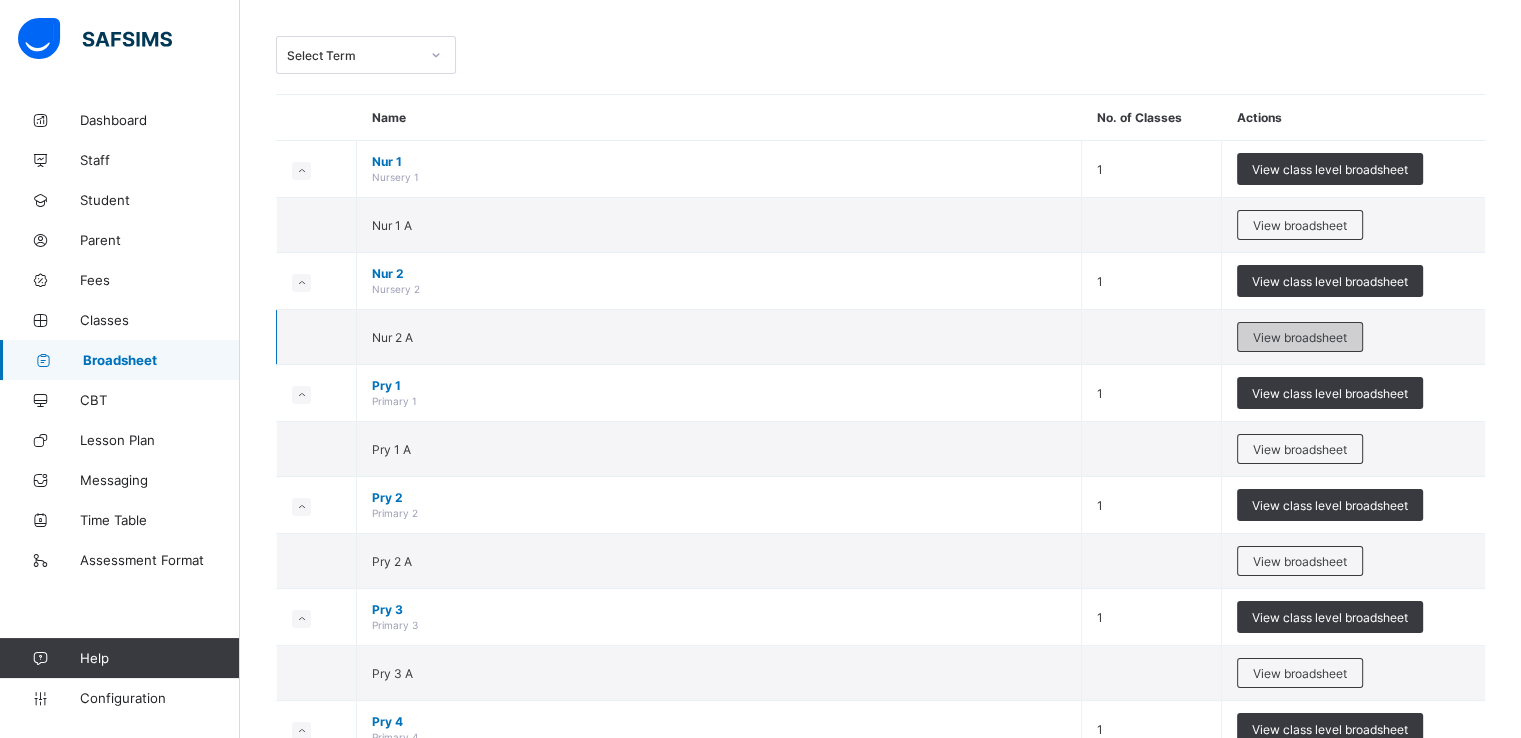 click on "View broadsheet" at bounding box center (1300, 337) 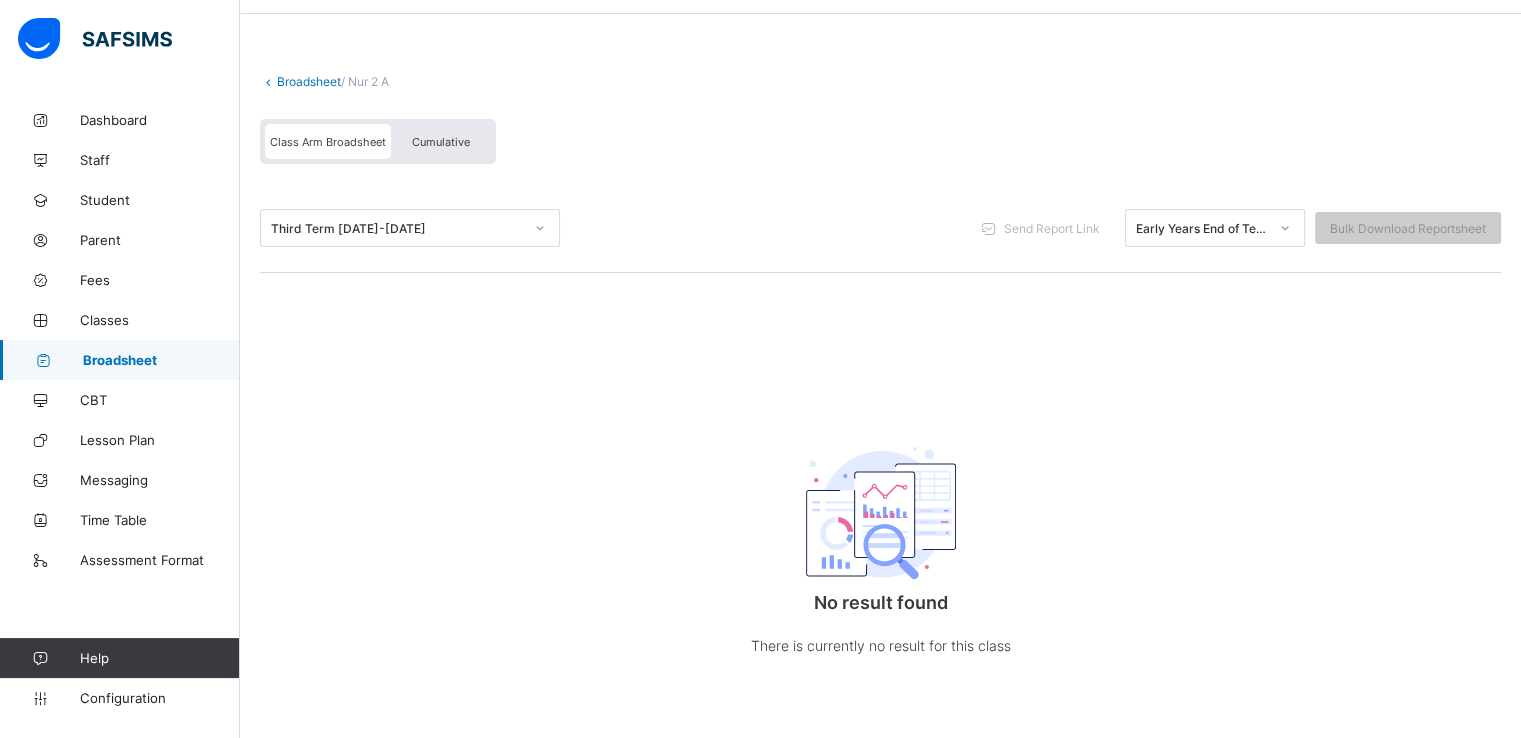 scroll, scrollTop: 0, scrollLeft: 0, axis: both 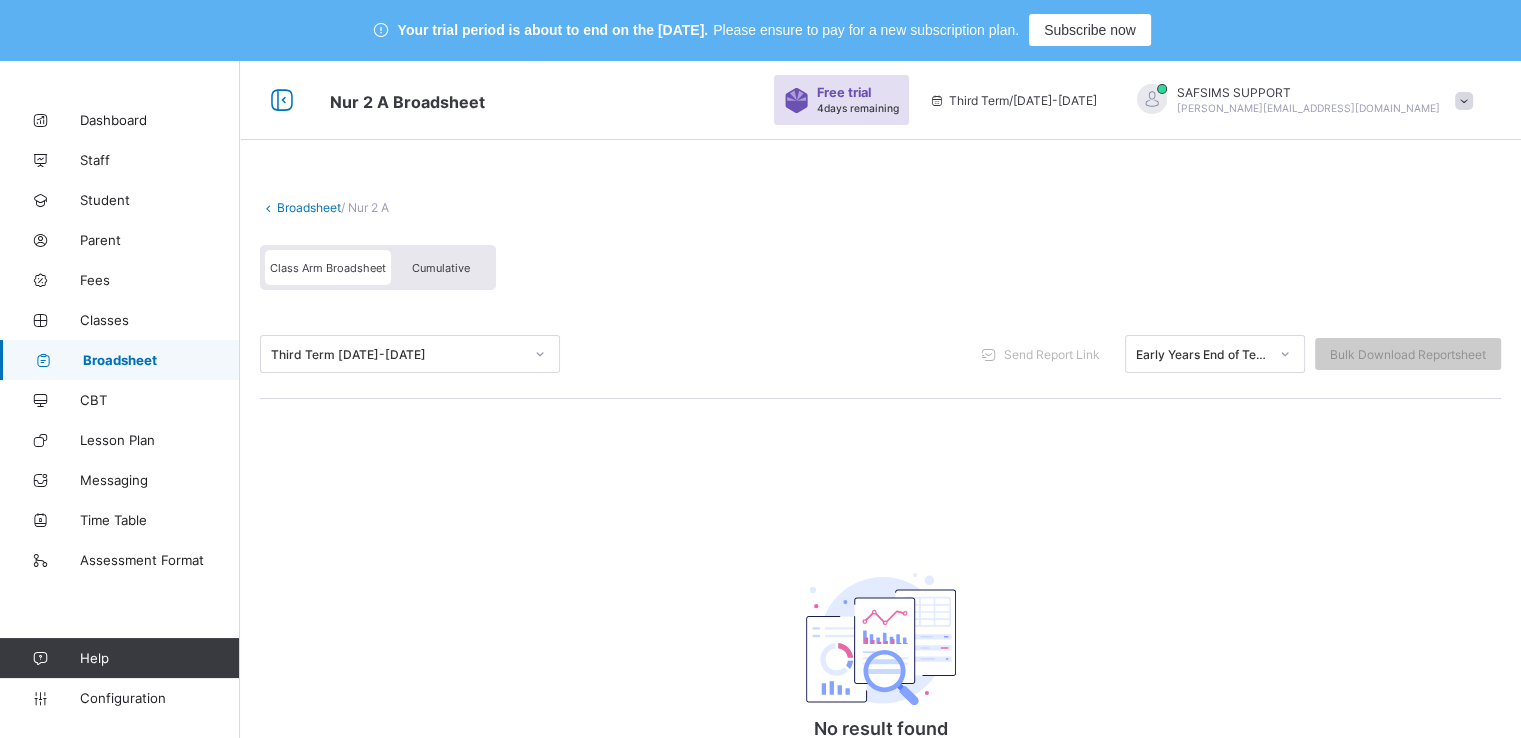 click on "Early Years End of Term Report" at bounding box center [1202, 354] 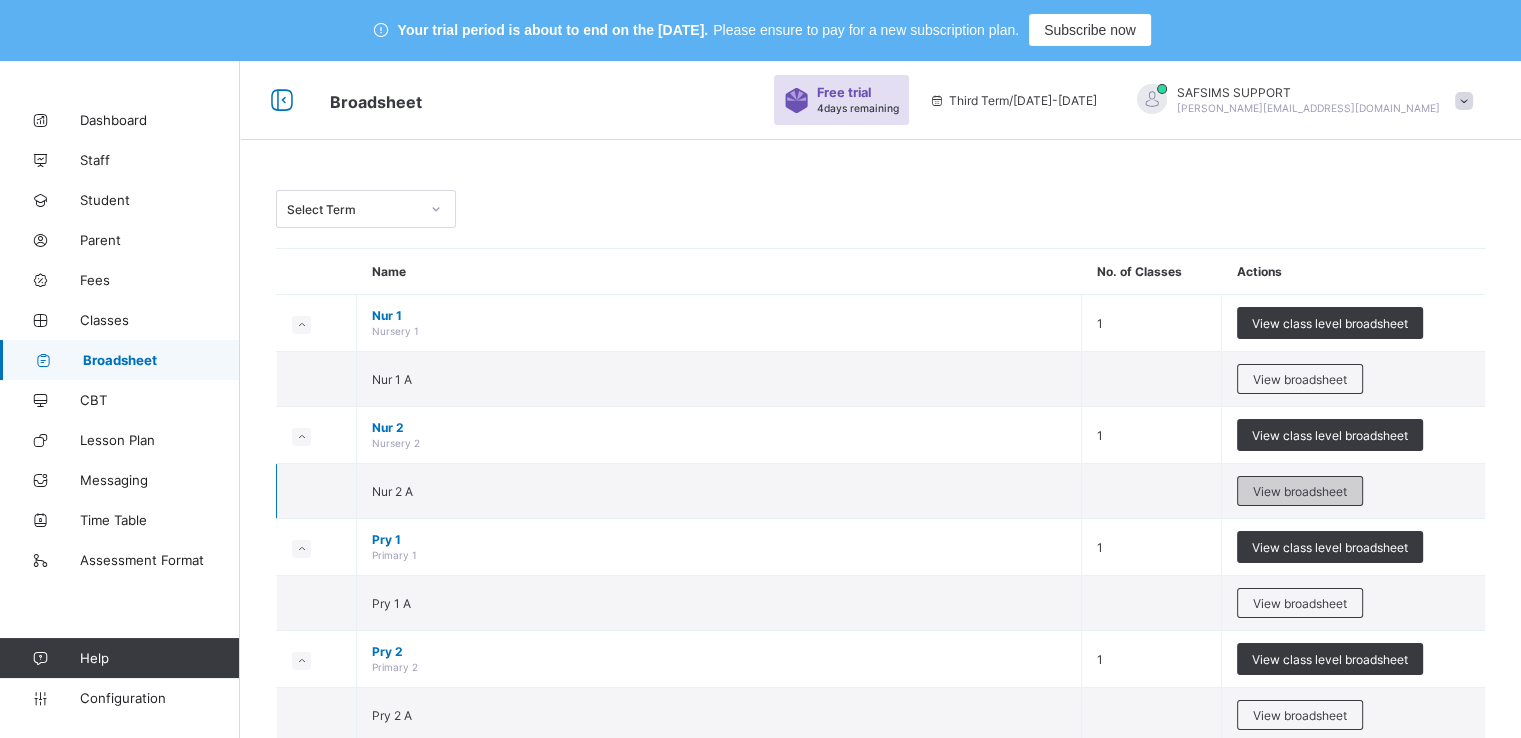 click on "View broadsheet" at bounding box center [1300, 491] 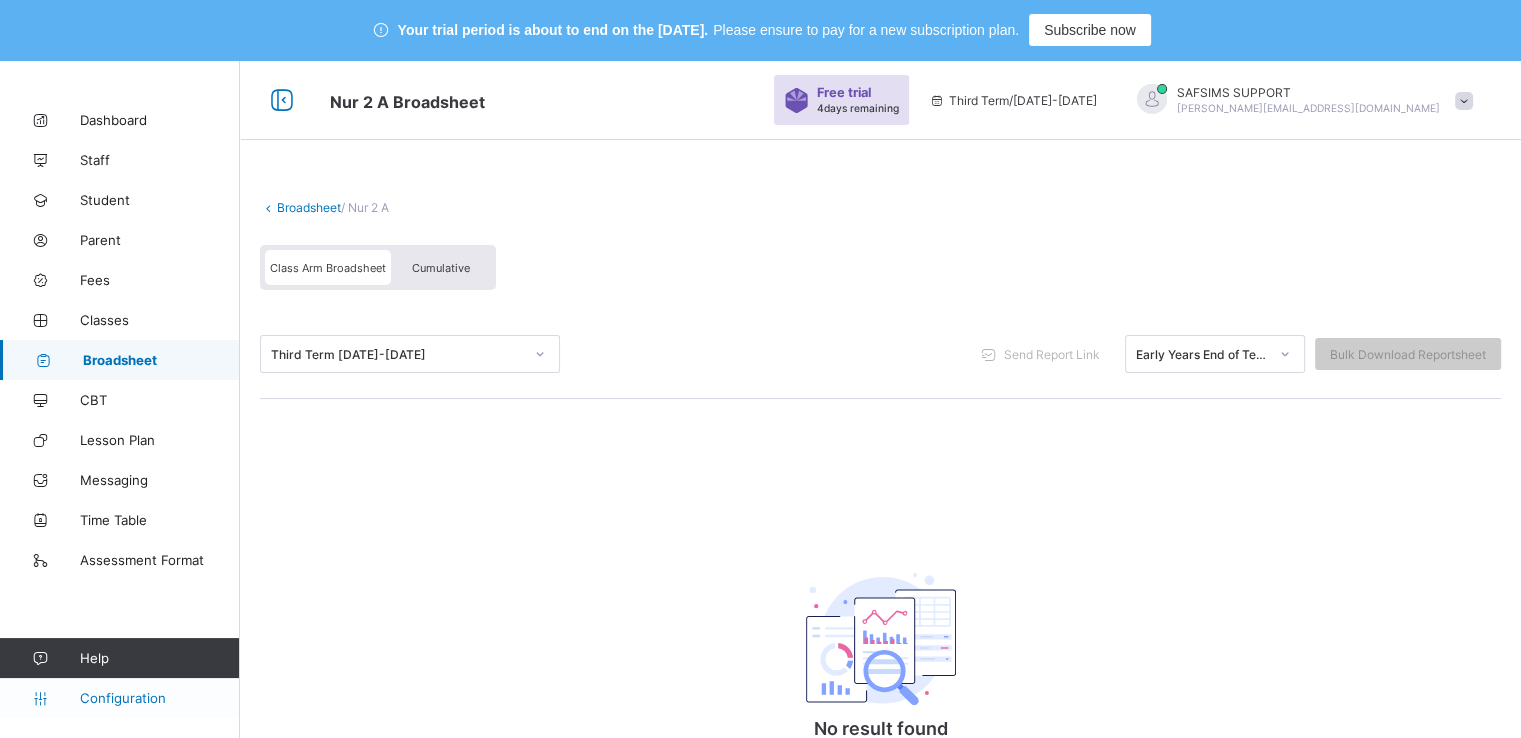 click on "Configuration" at bounding box center (159, 698) 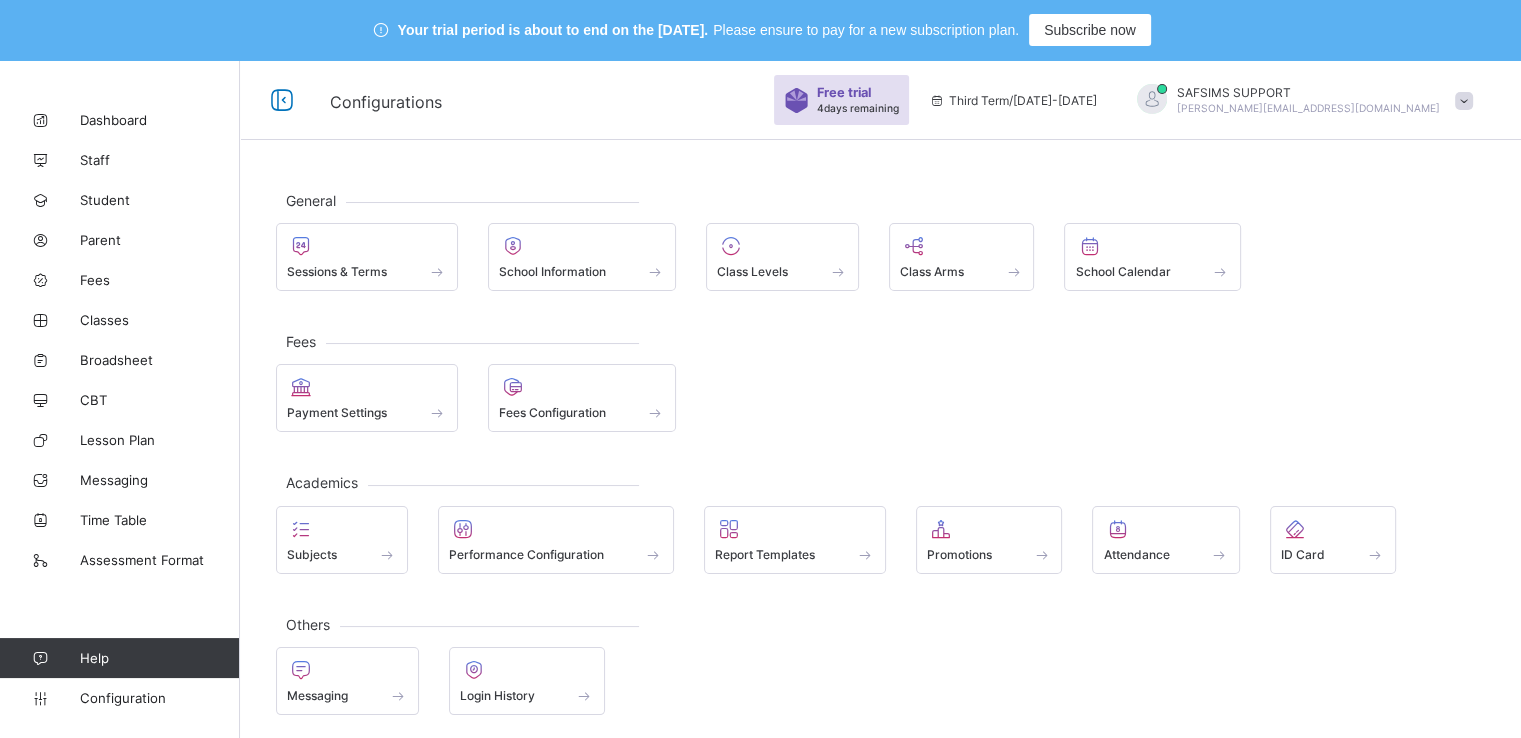 scroll, scrollTop: 60, scrollLeft: 0, axis: vertical 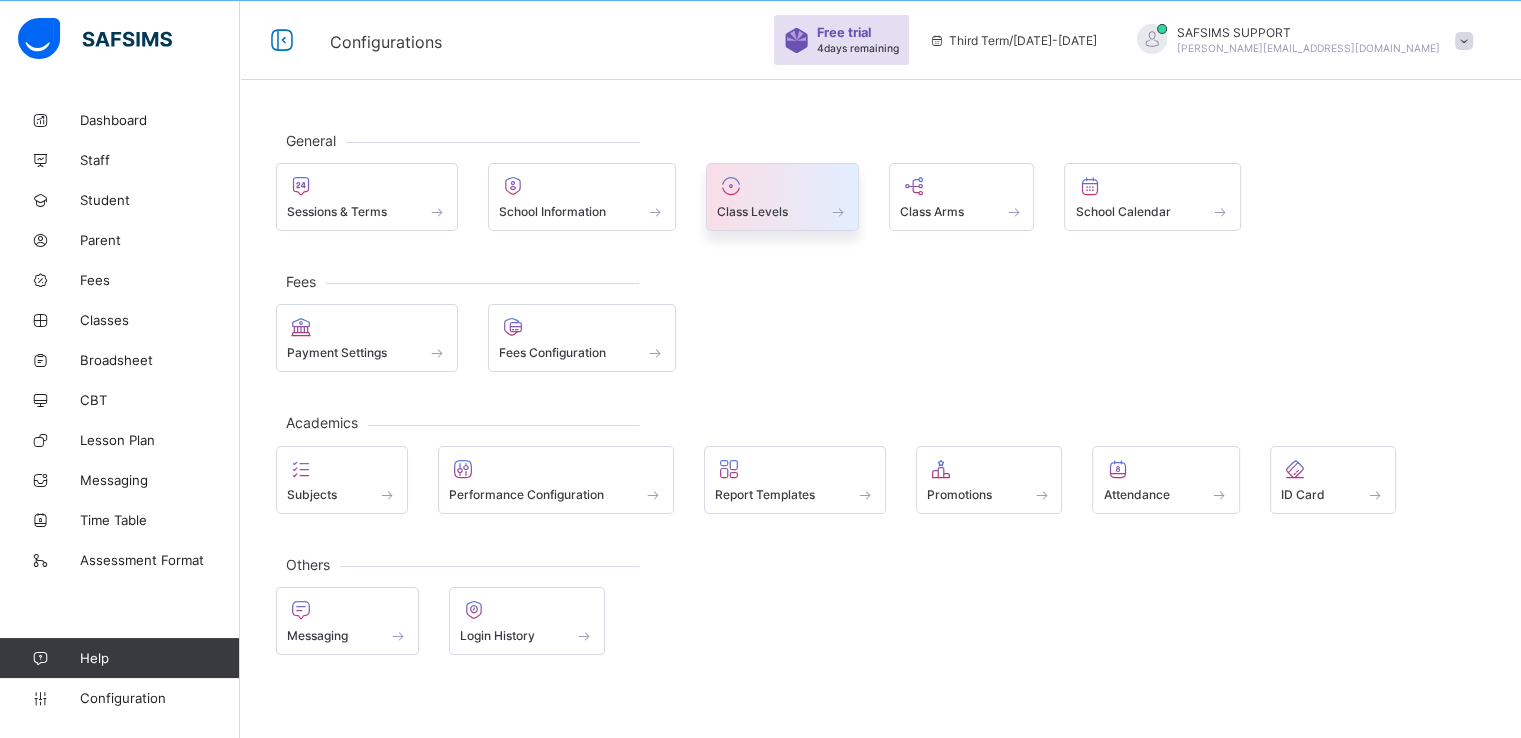 click on "Class Levels" at bounding box center (752, 211) 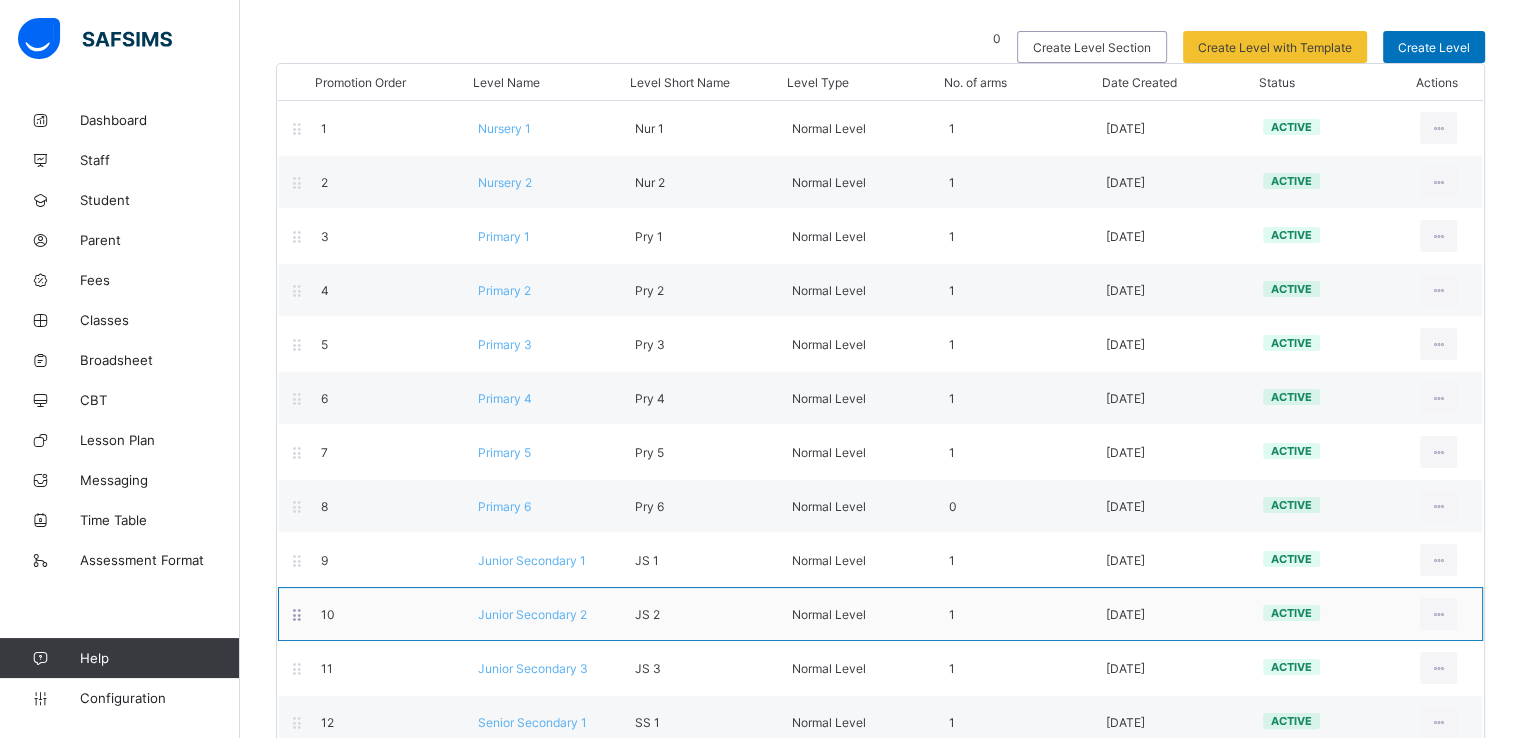 scroll, scrollTop: 216, scrollLeft: 0, axis: vertical 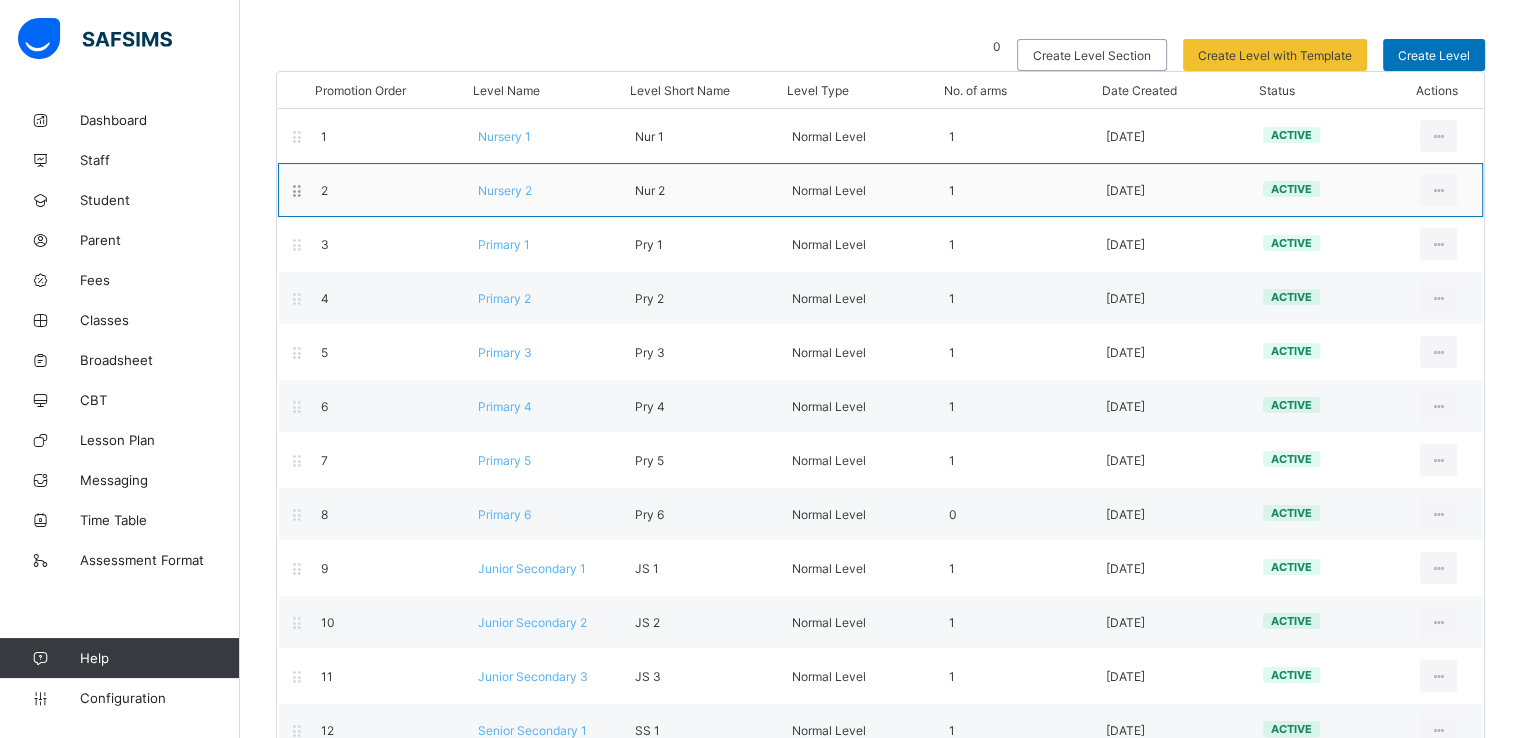 click on "Nursery 2" at bounding box center [505, 190] 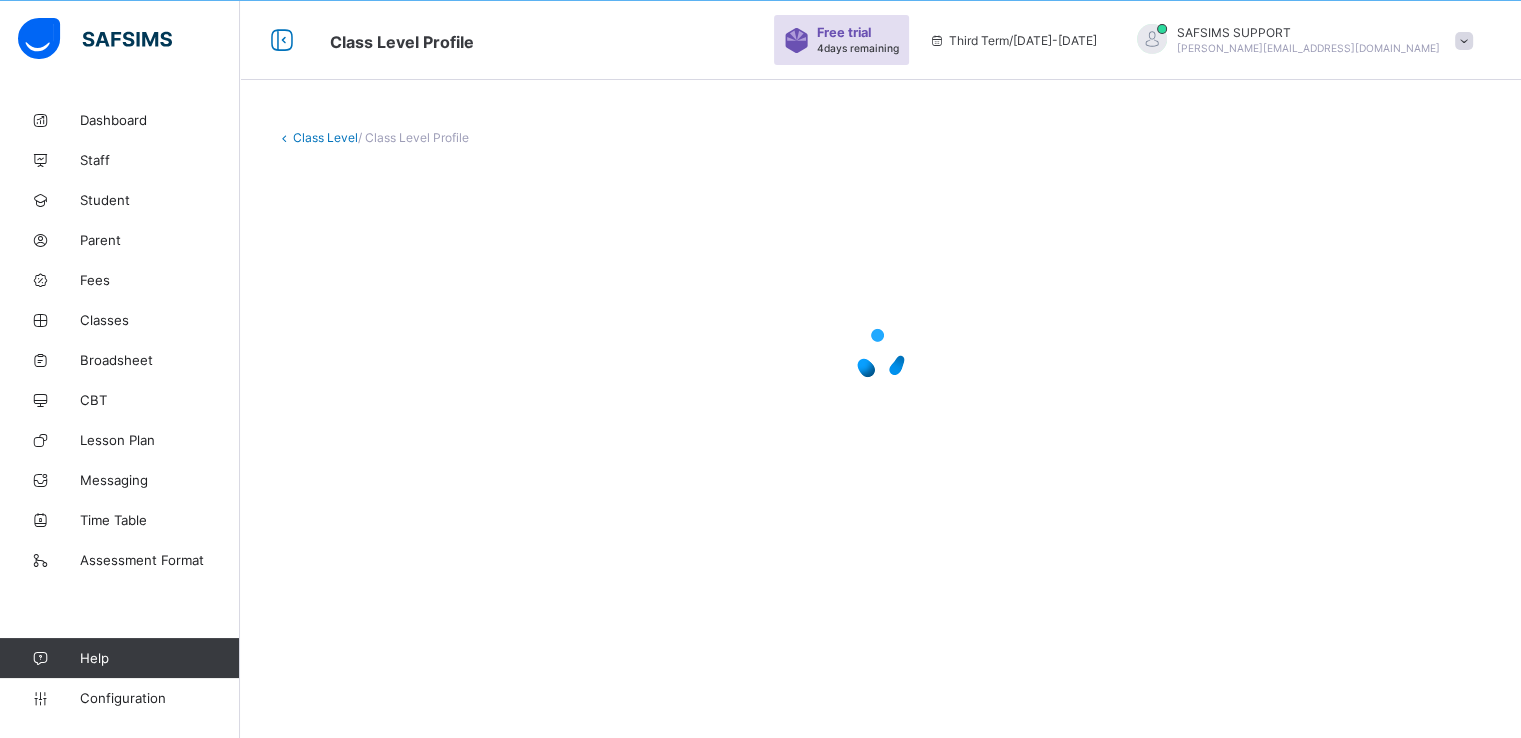 scroll, scrollTop: 60, scrollLeft: 0, axis: vertical 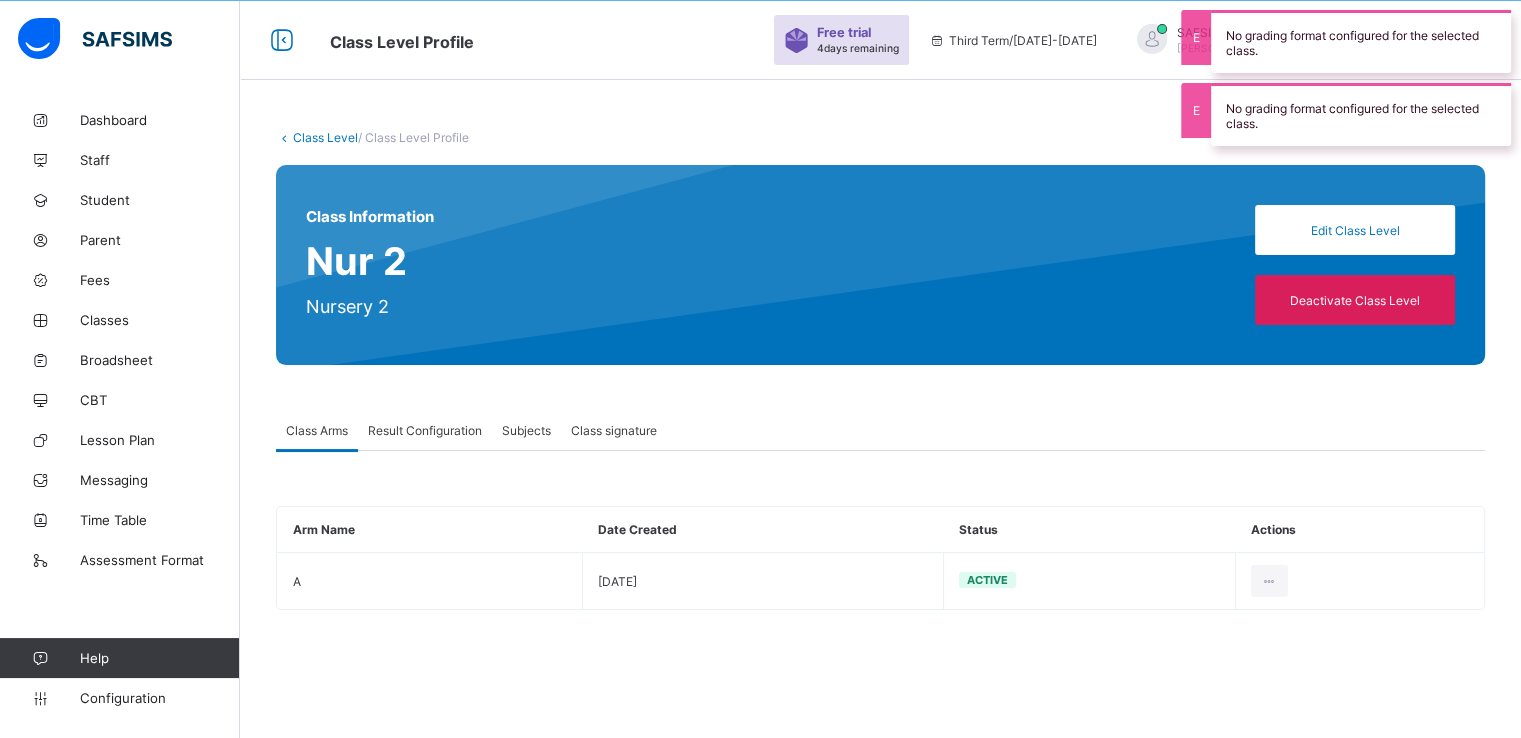 click on "Result Configuration" at bounding box center (425, 430) 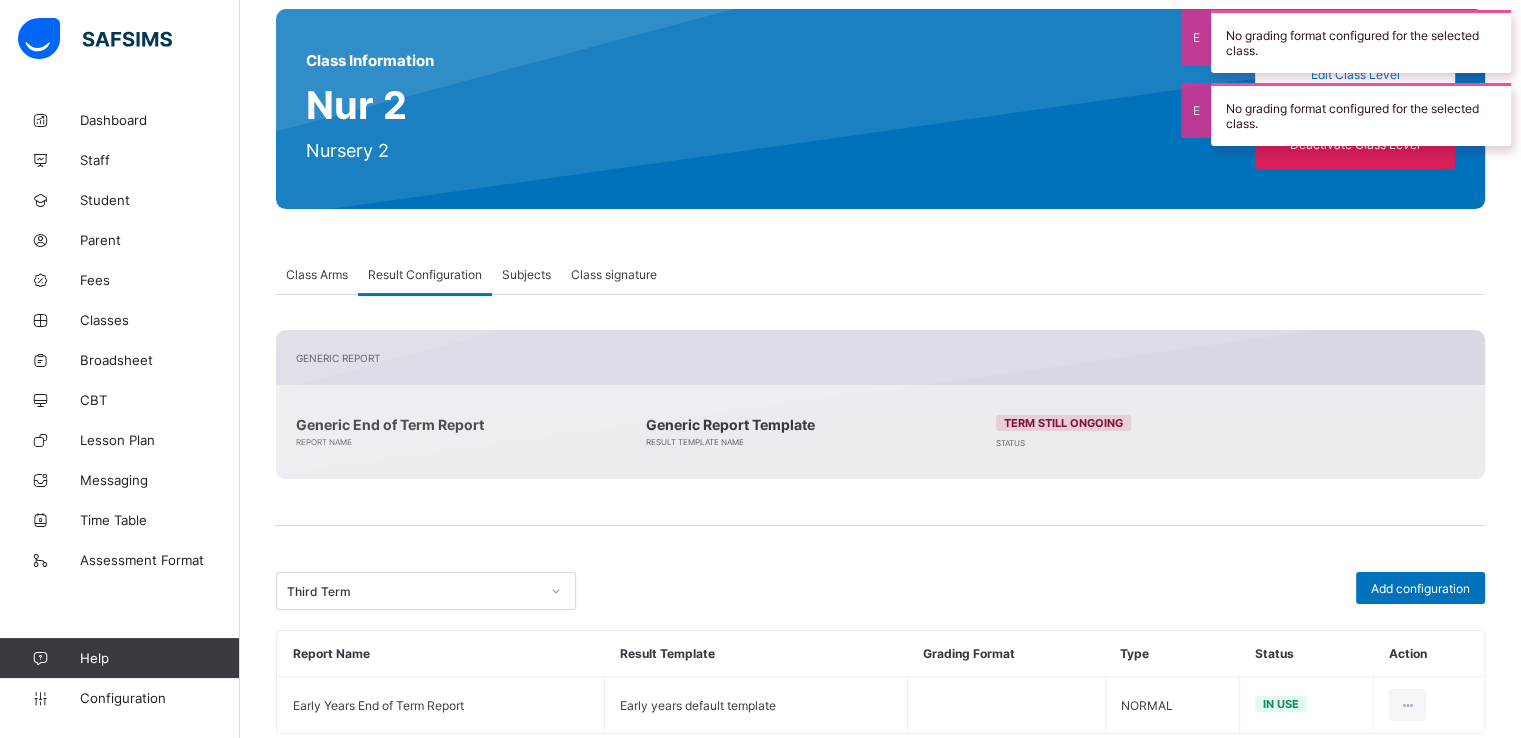scroll, scrollTop: 262, scrollLeft: 0, axis: vertical 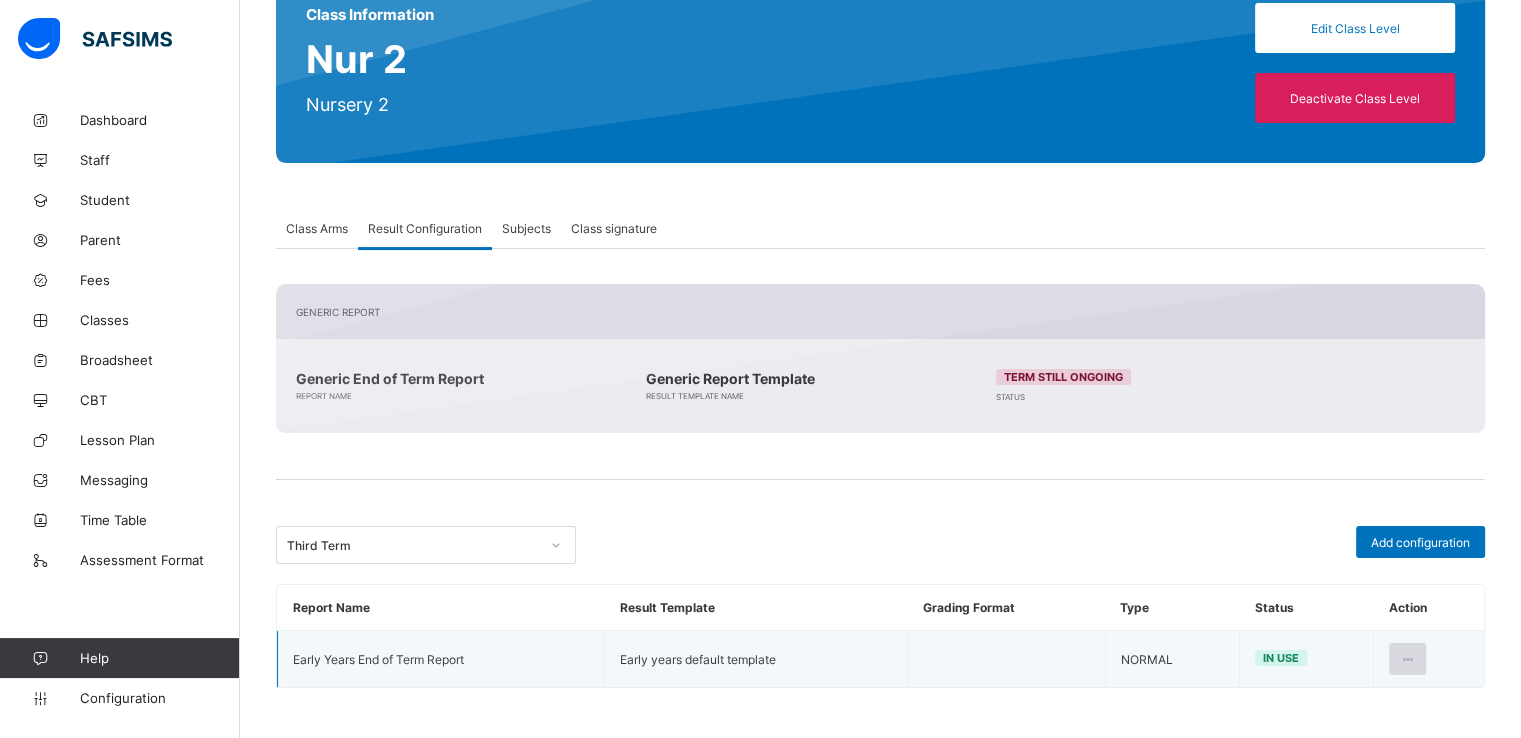 click at bounding box center [1407, 659] 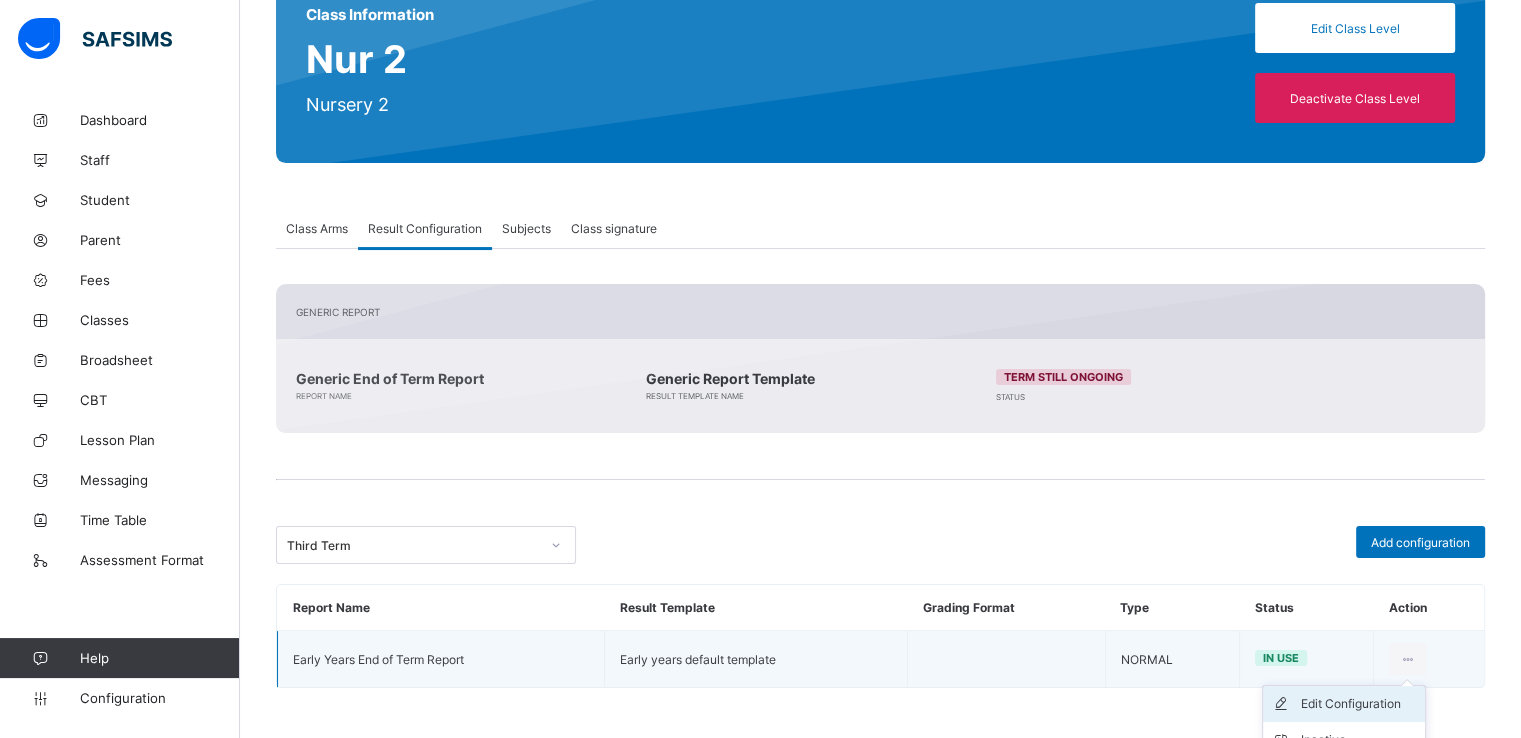 click on "Edit Configuration" at bounding box center (1359, 704) 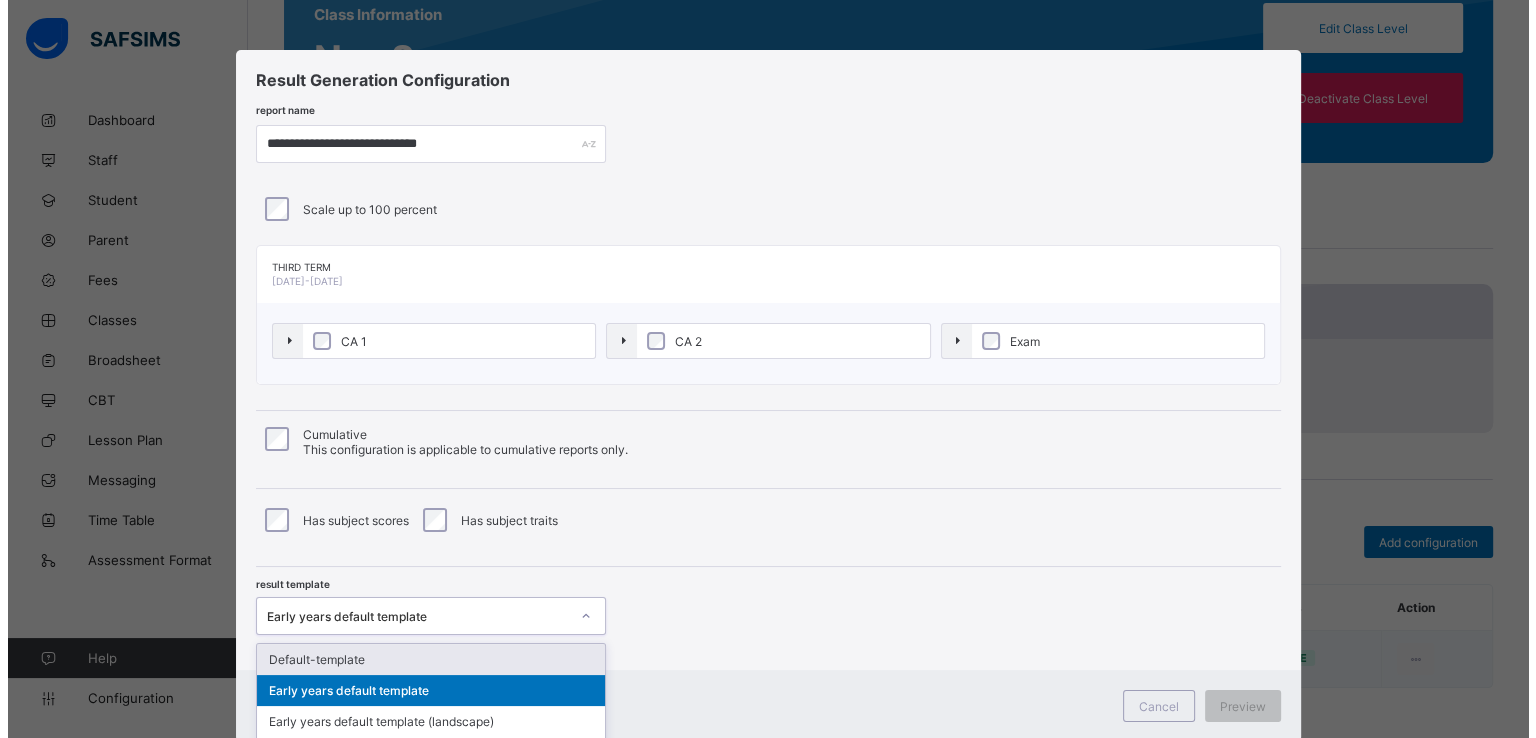 scroll, scrollTop: 37, scrollLeft: 0, axis: vertical 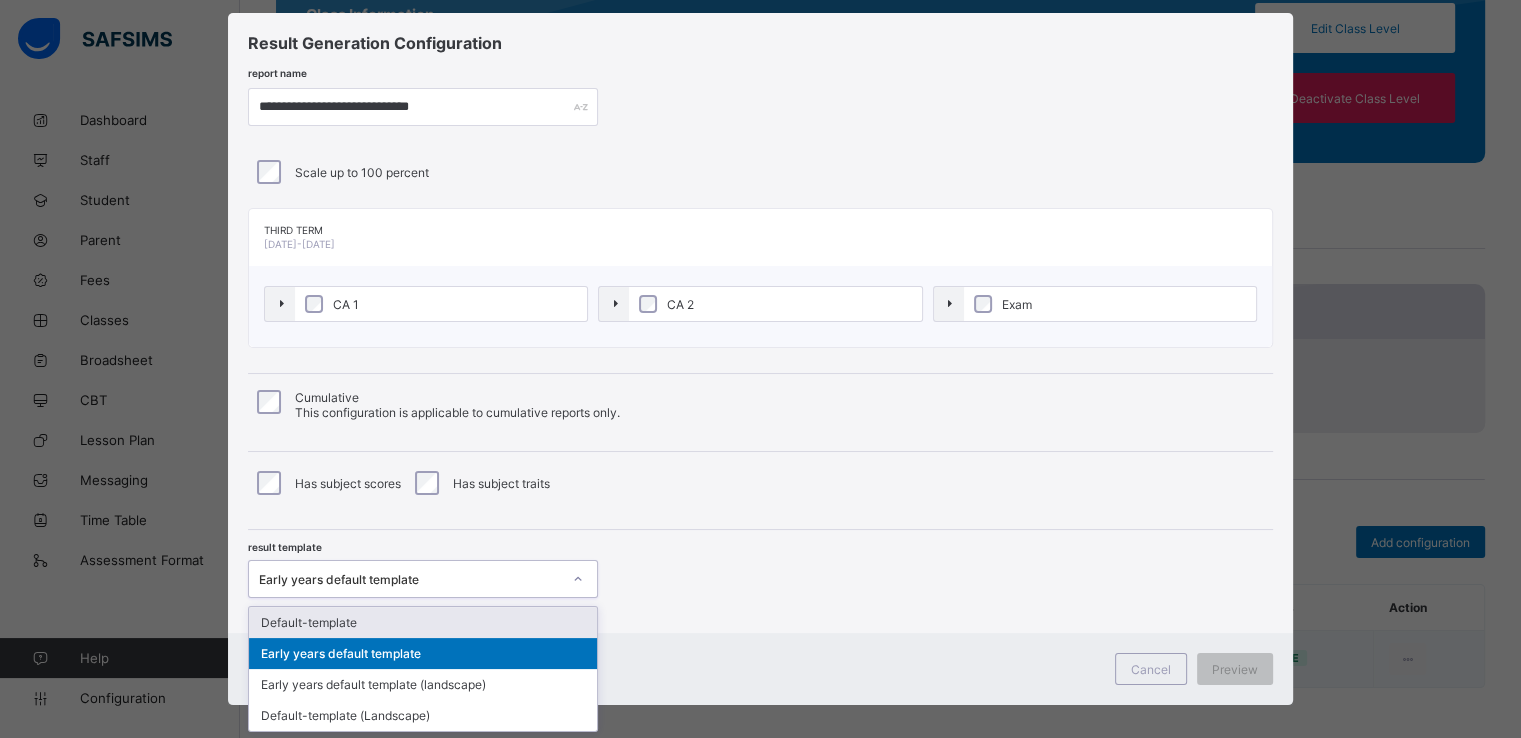 click on "option Default-template focused, 1 of 4. 4 results available. Use Up and Down to choose options, press Enter to select the currently focused option, press Escape to exit the menu, press Tab to select the option and exit the menu. Early years default template Default-template Early years default template Early years default template (landscape) Default-template (Landscape)" at bounding box center [423, 579] 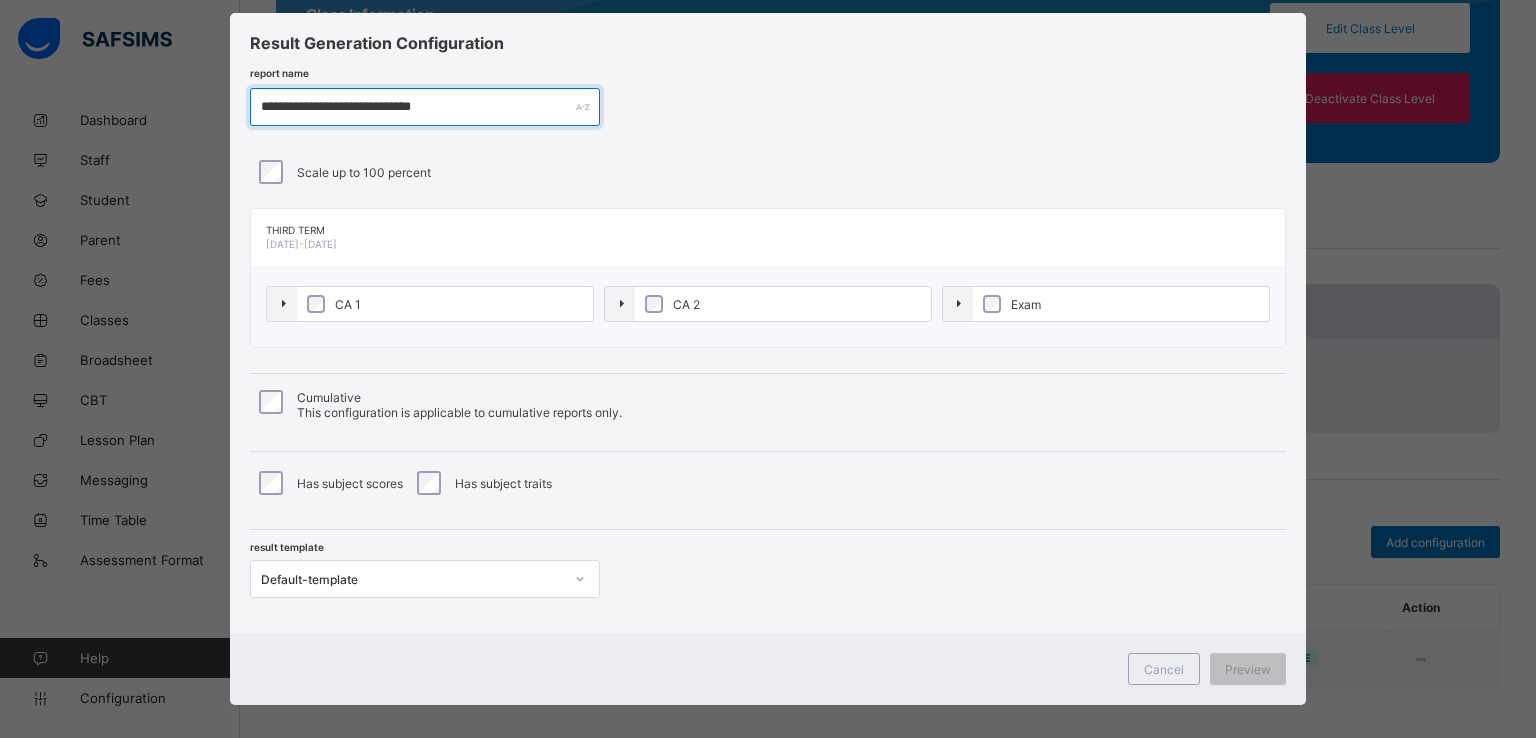 click on "**********" at bounding box center (425, 107) 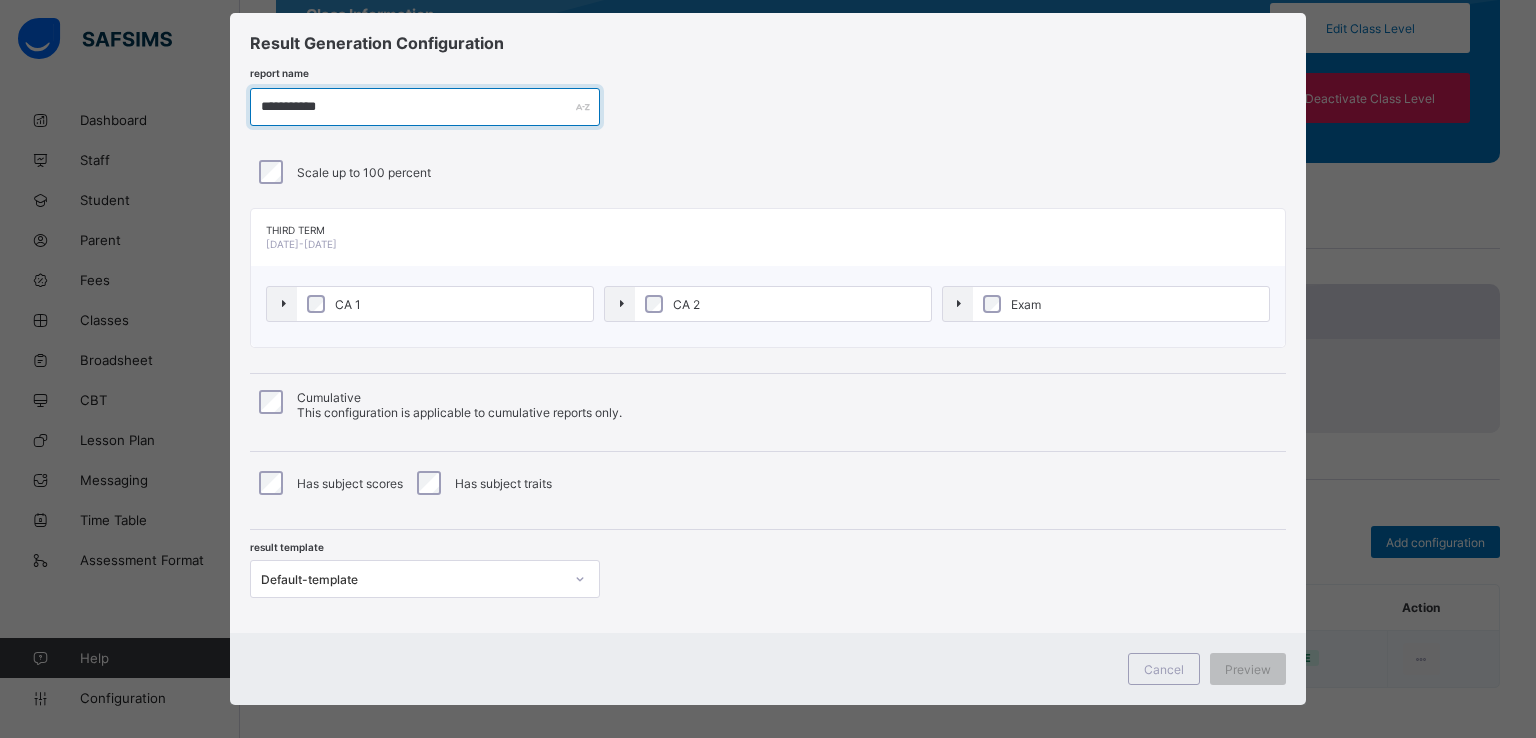 type on "**********" 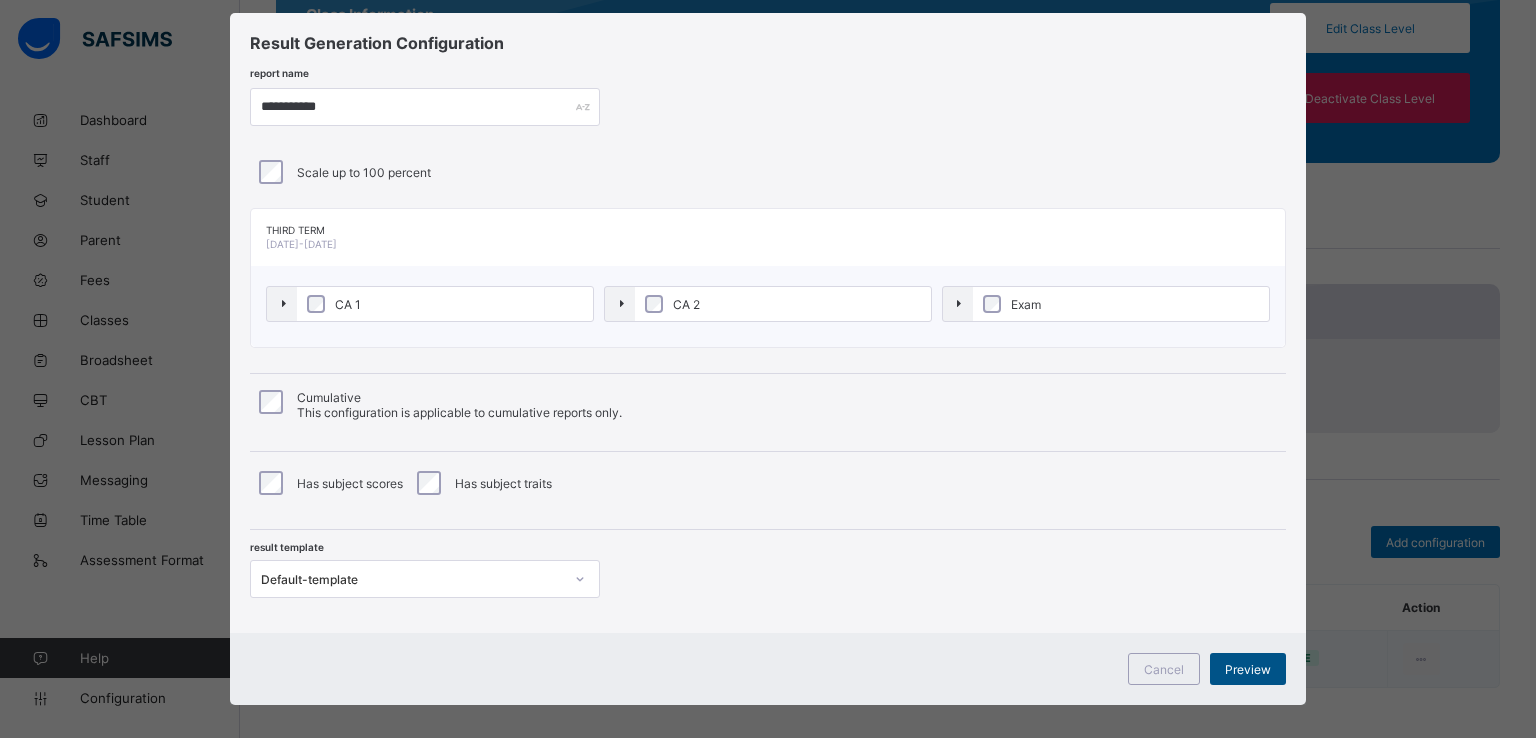 click on "Preview" at bounding box center (1248, 669) 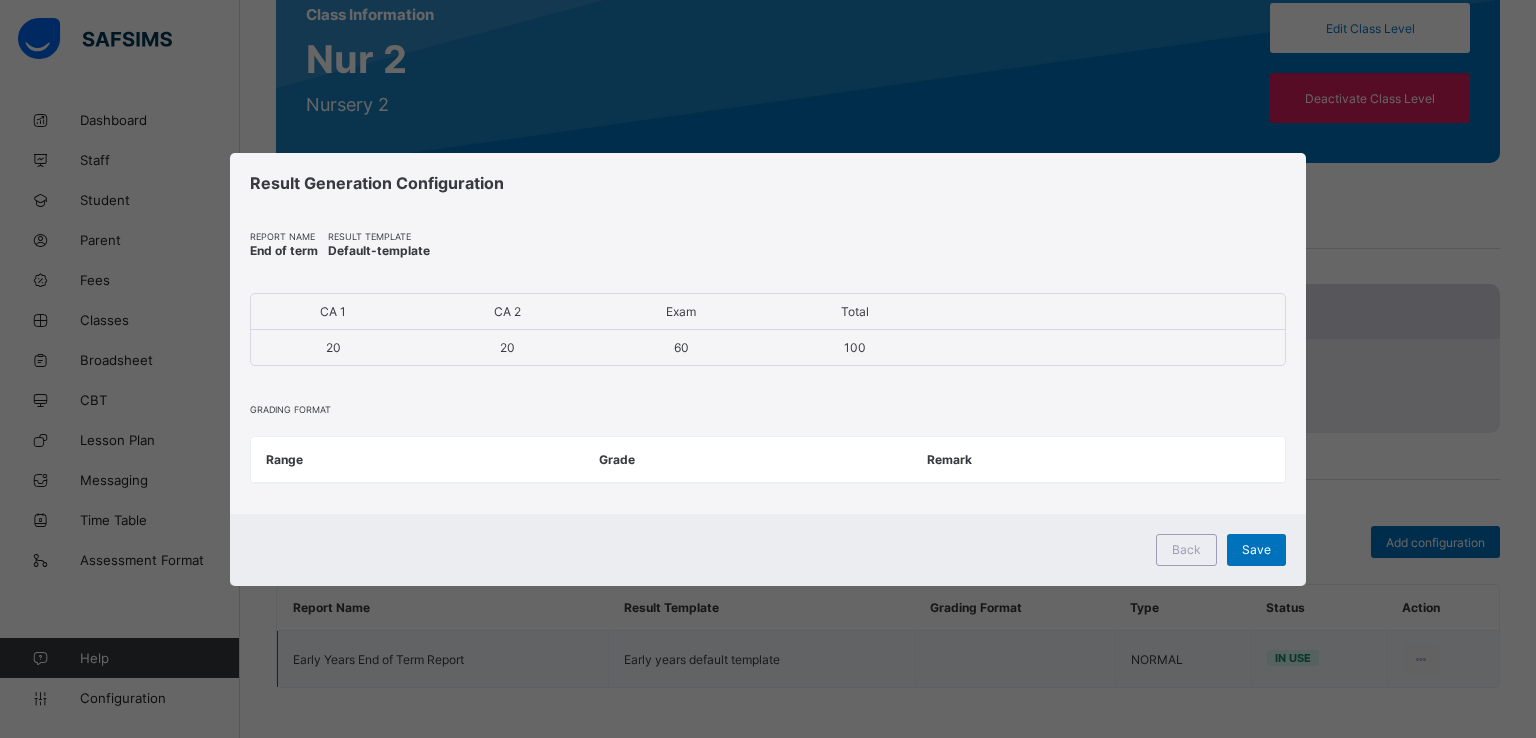 scroll, scrollTop: 0, scrollLeft: 0, axis: both 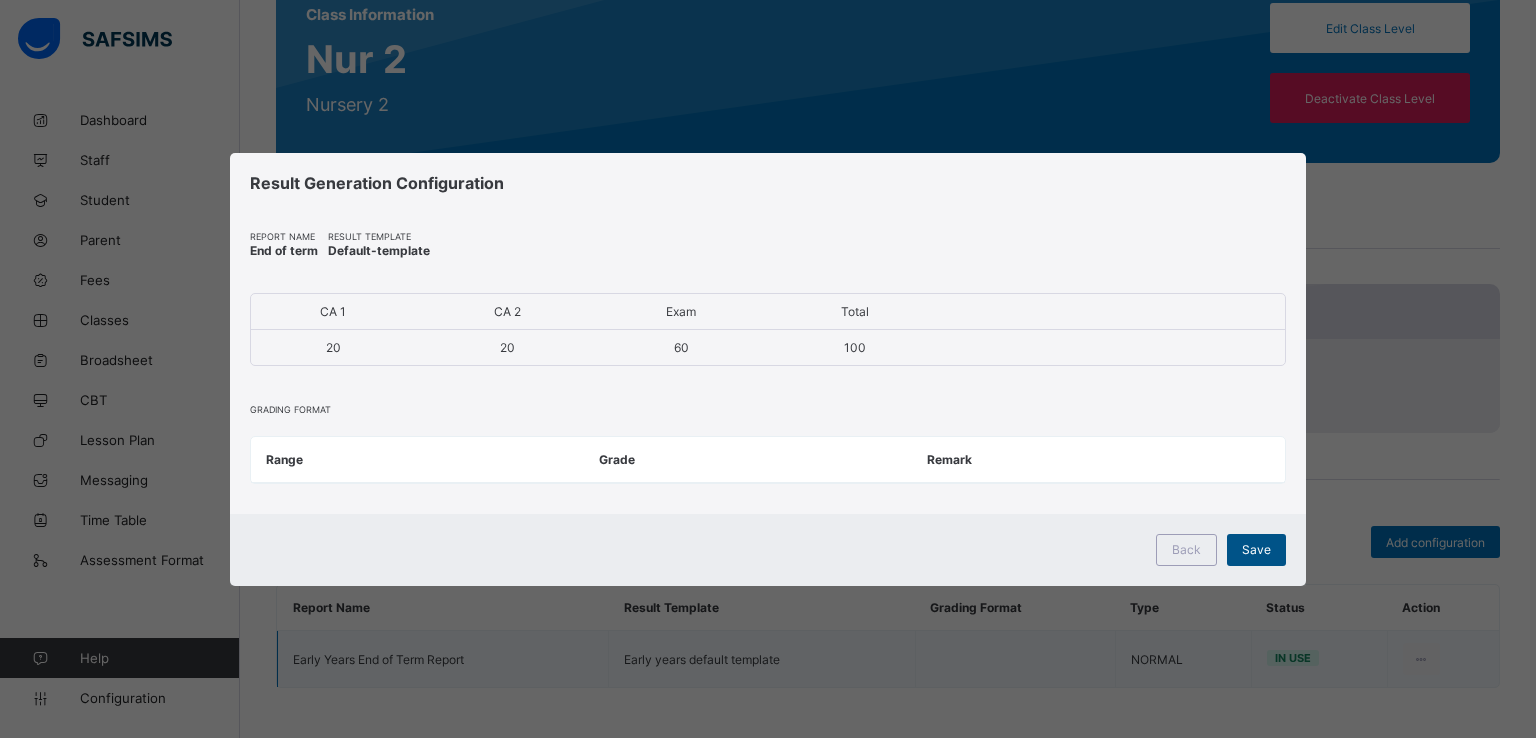 click on "Save" at bounding box center [1256, 549] 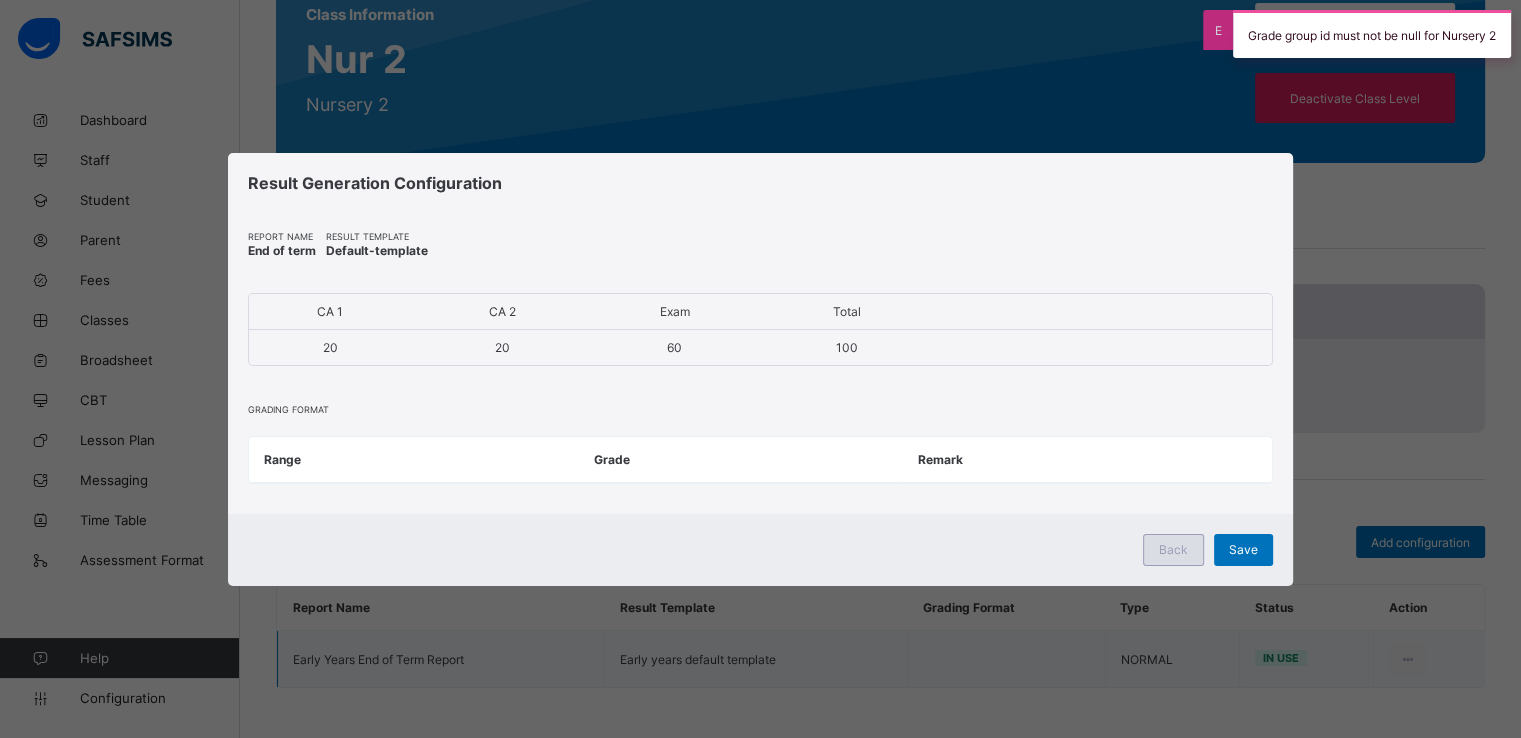 click on "Back" at bounding box center [1173, 549] 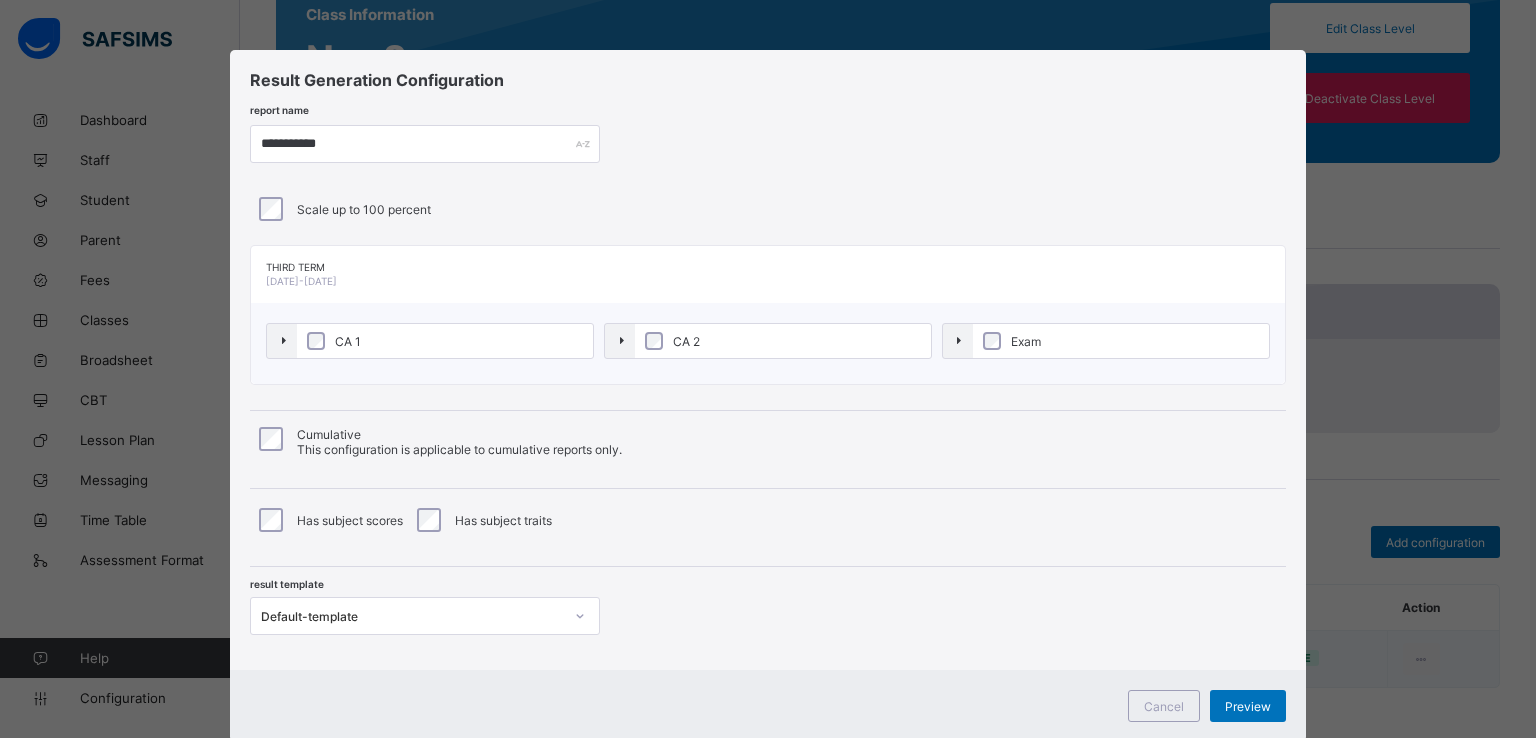 scroll, scrollTop: 52, scrollLeft: 0, axis: vertical 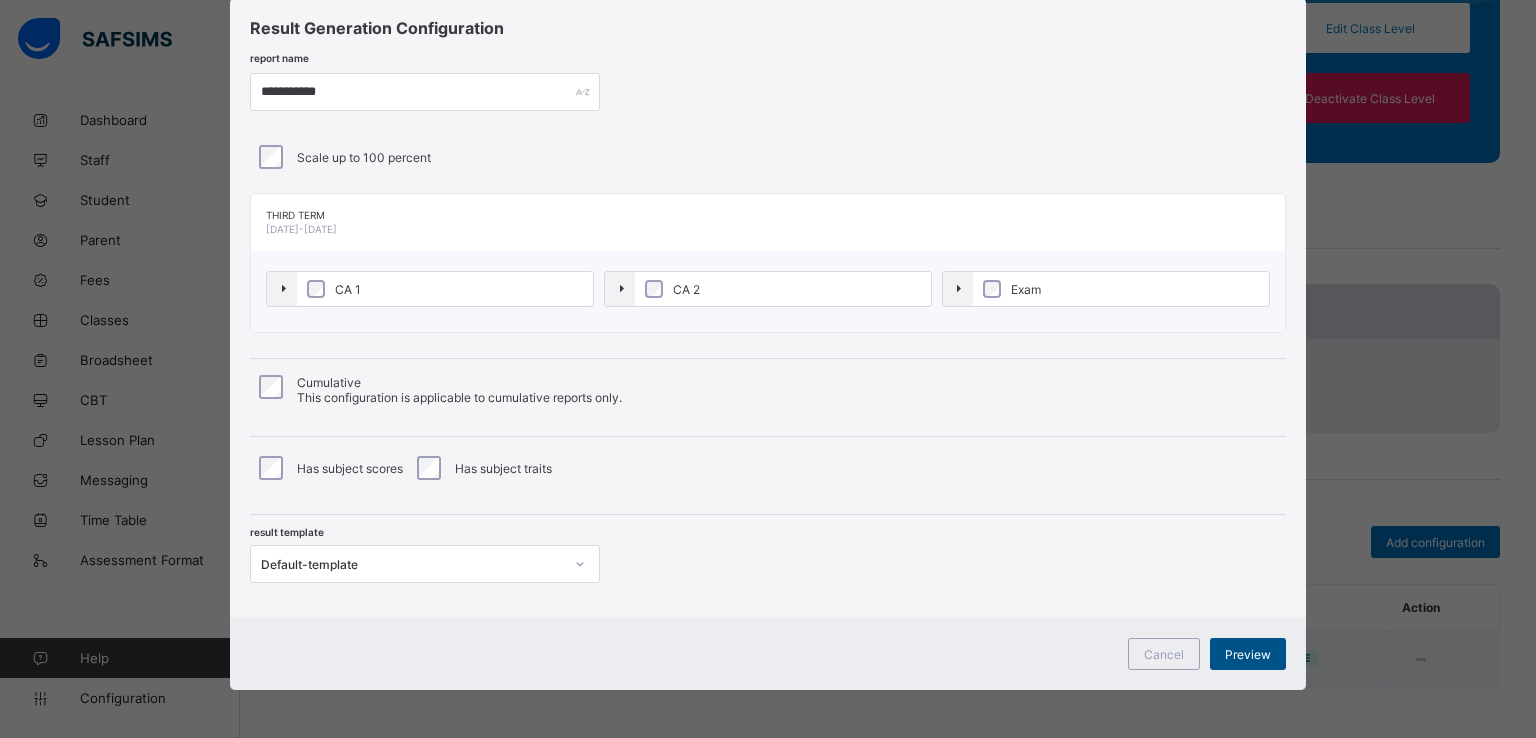 click on "Preview" at bounding box center (1248, 654) 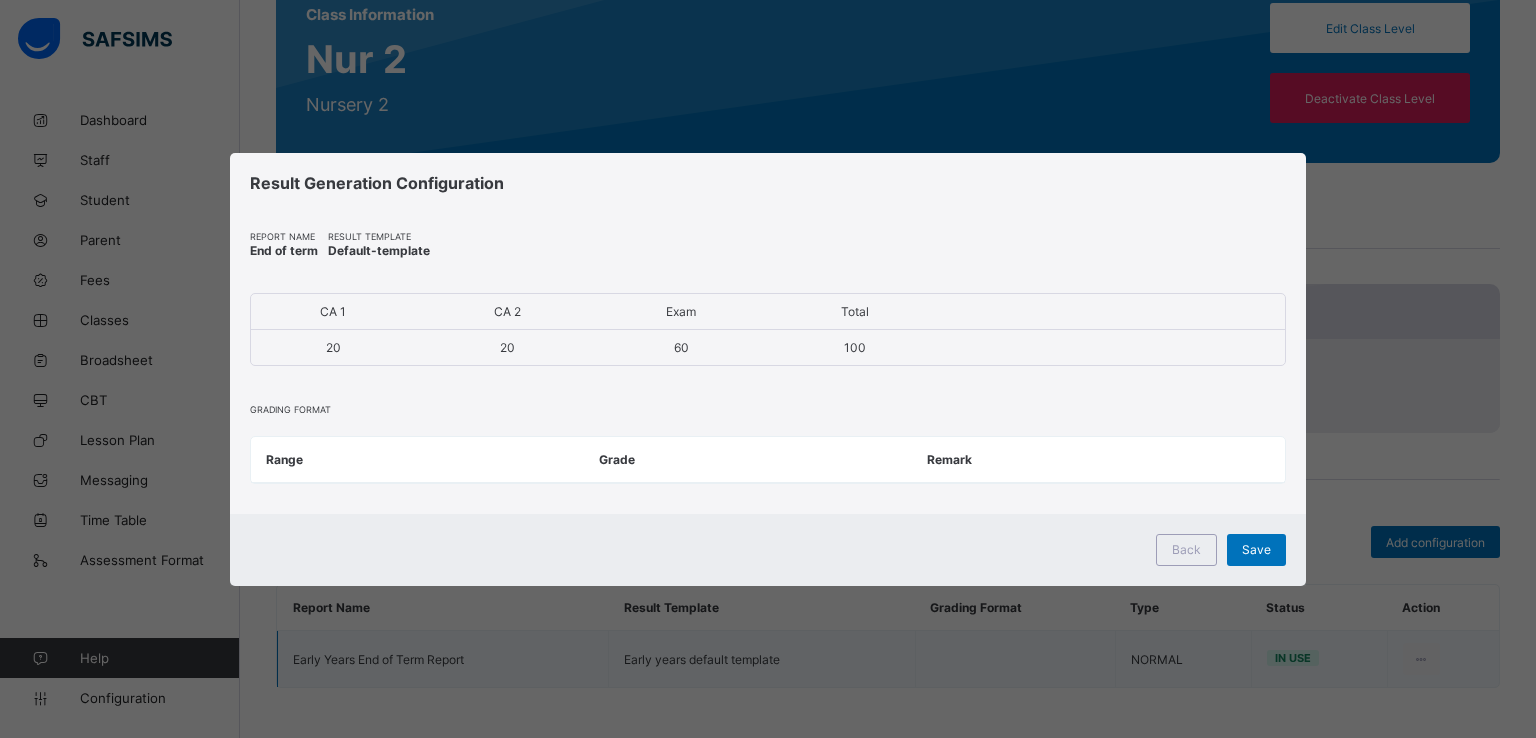 scroll, scrollTop: 0, scrollLeft: 0, axis: both 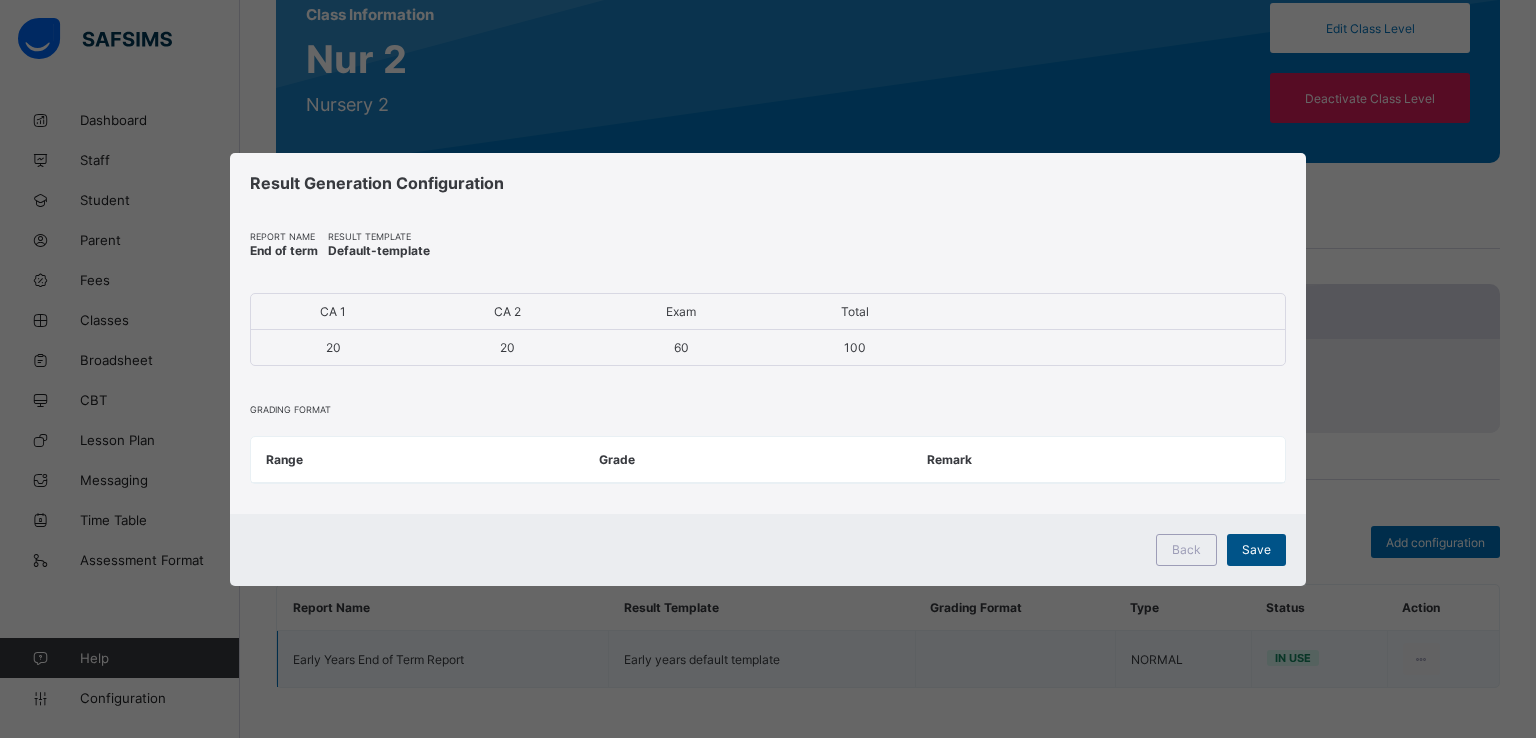 click on "Save" at bounding box center (1256, 550) 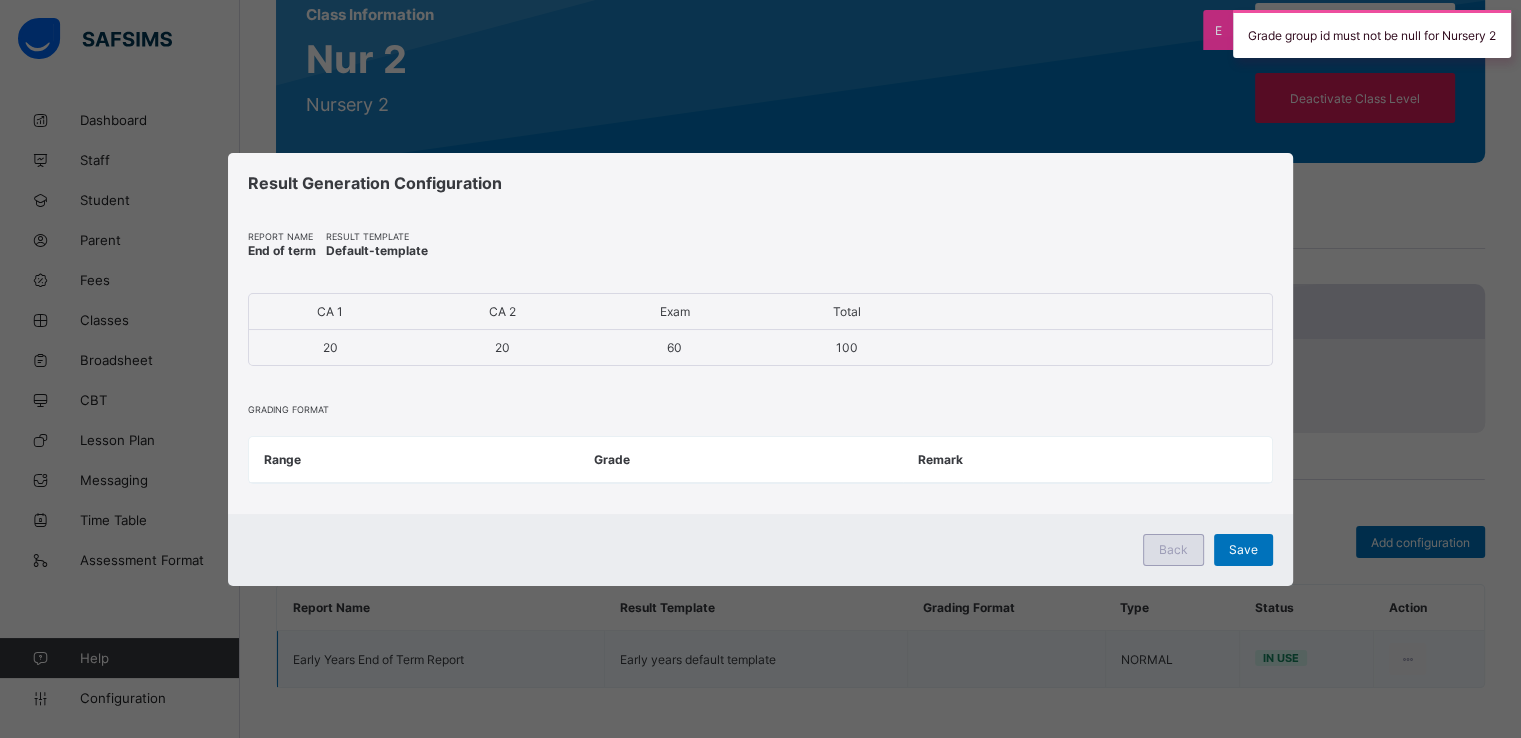 click on "Back" at bounding box center [1173, 550] 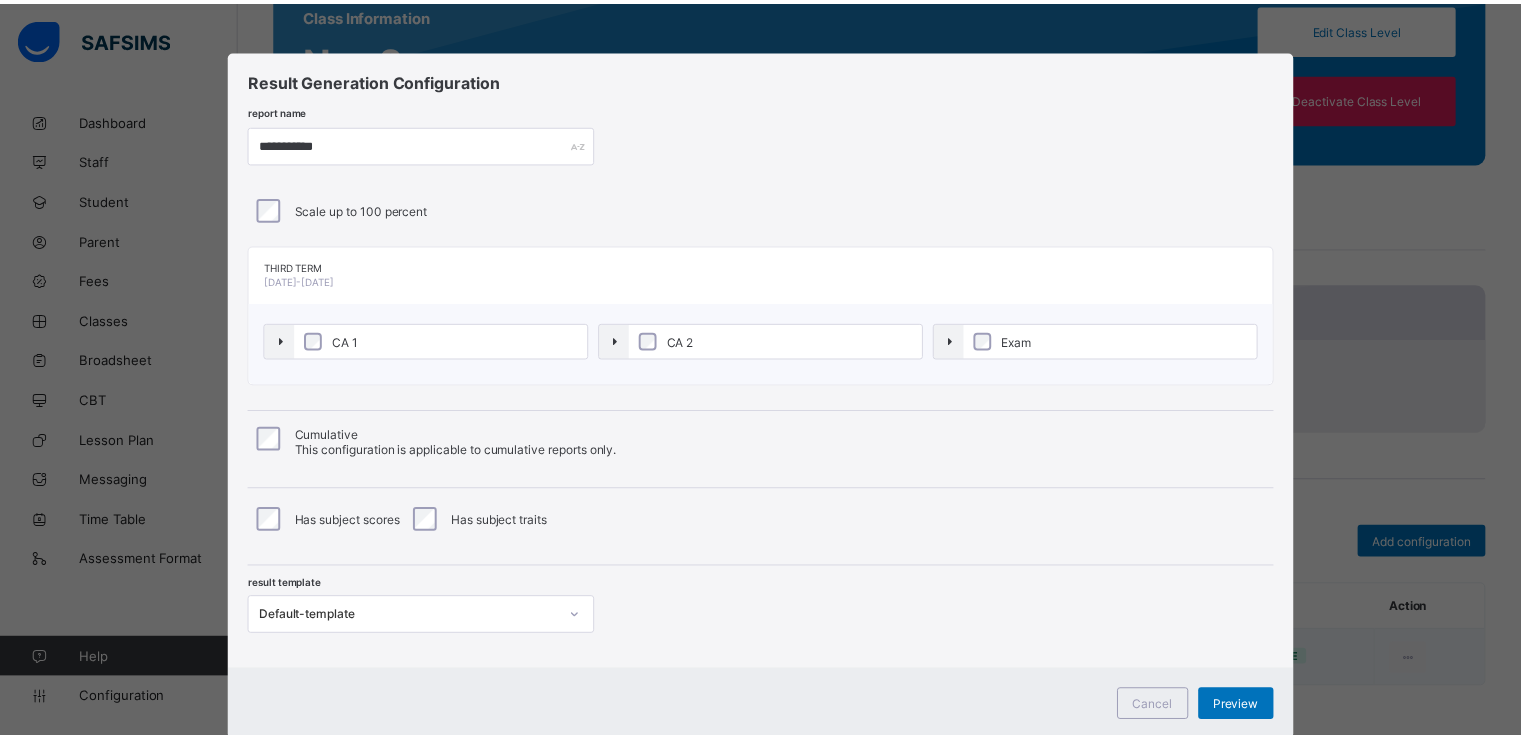 scroll, scrollTop: 52, scrollLeft: 0, axis: vertical 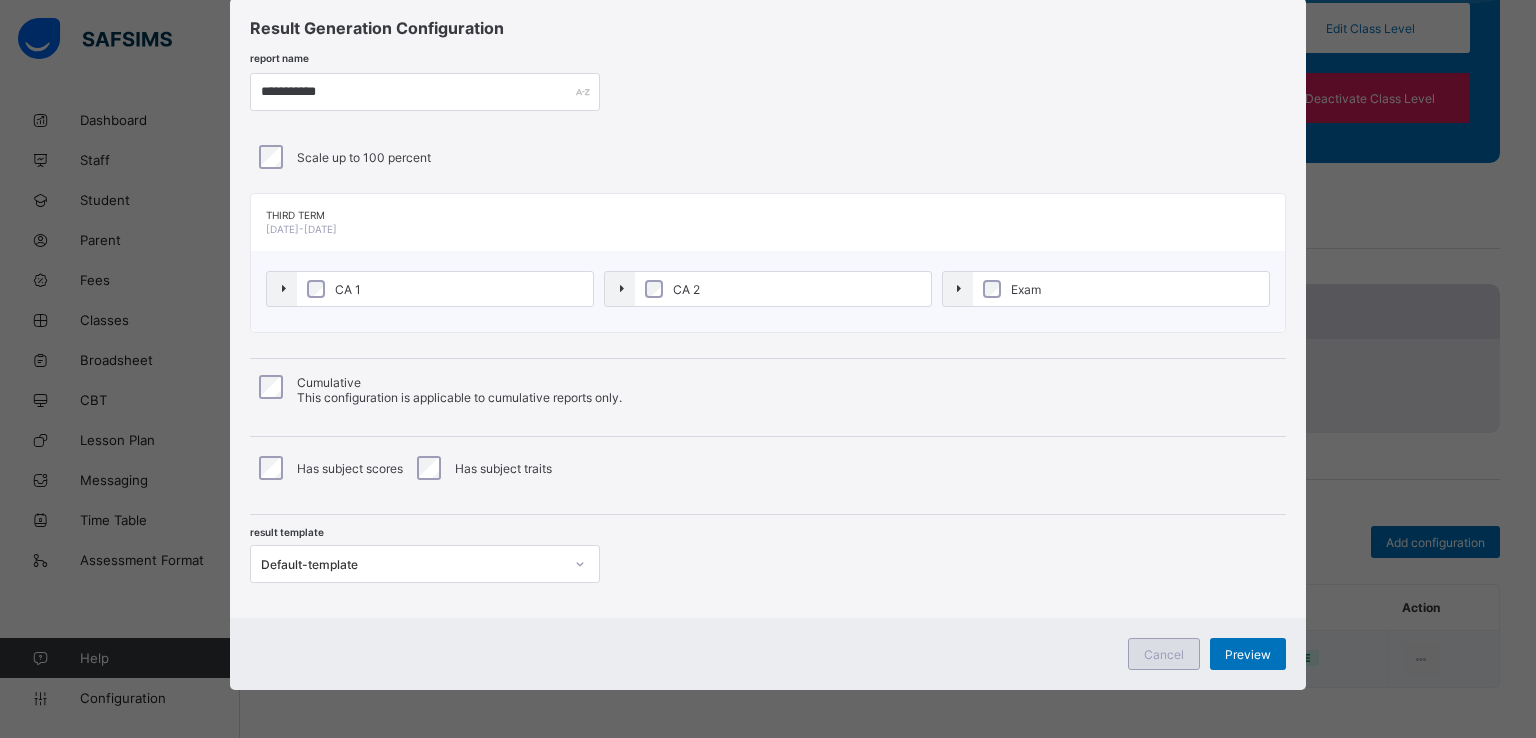 click on "Cancel" at bounding box center [1164, 654] 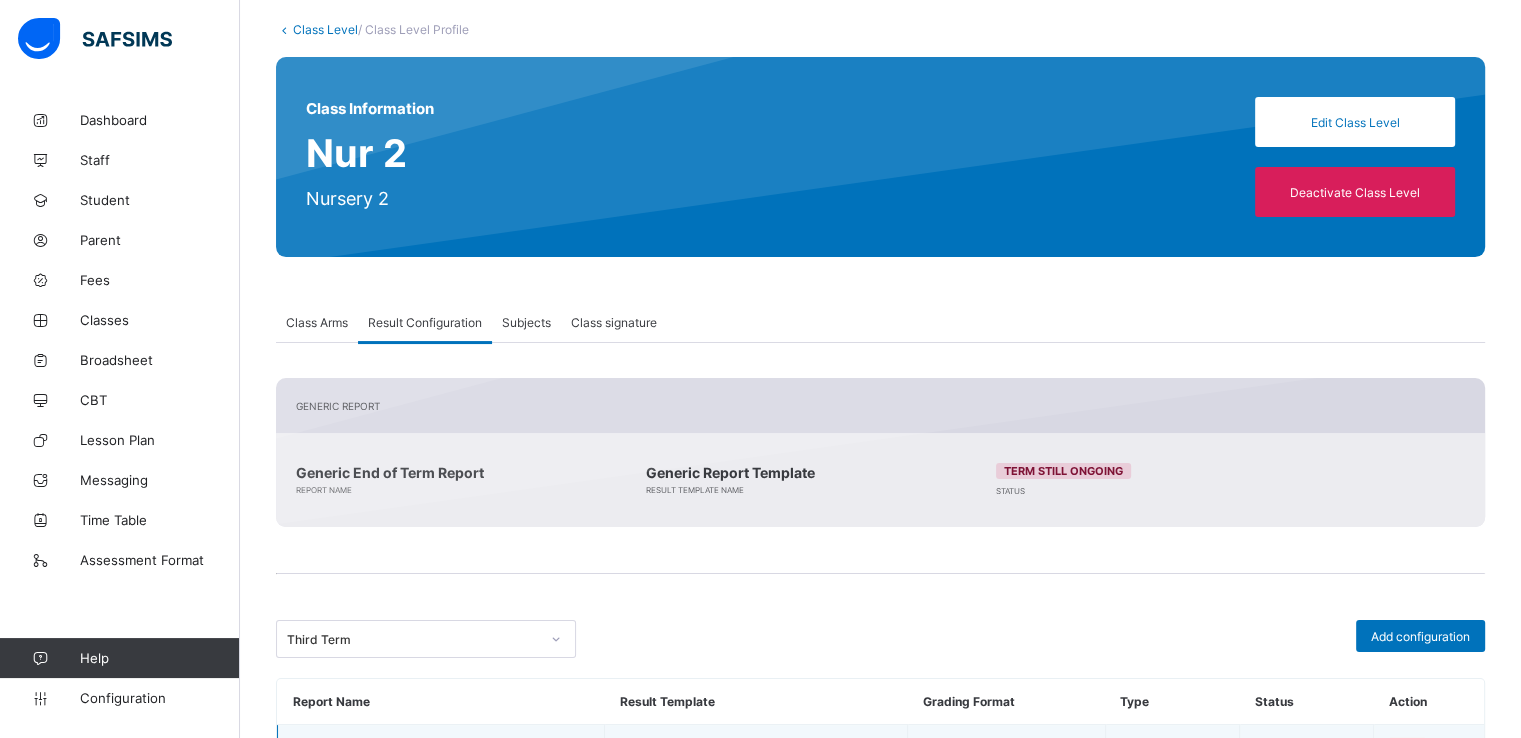 scroll, scrollTop: 262, scrollLeft: 0, axis: vertical 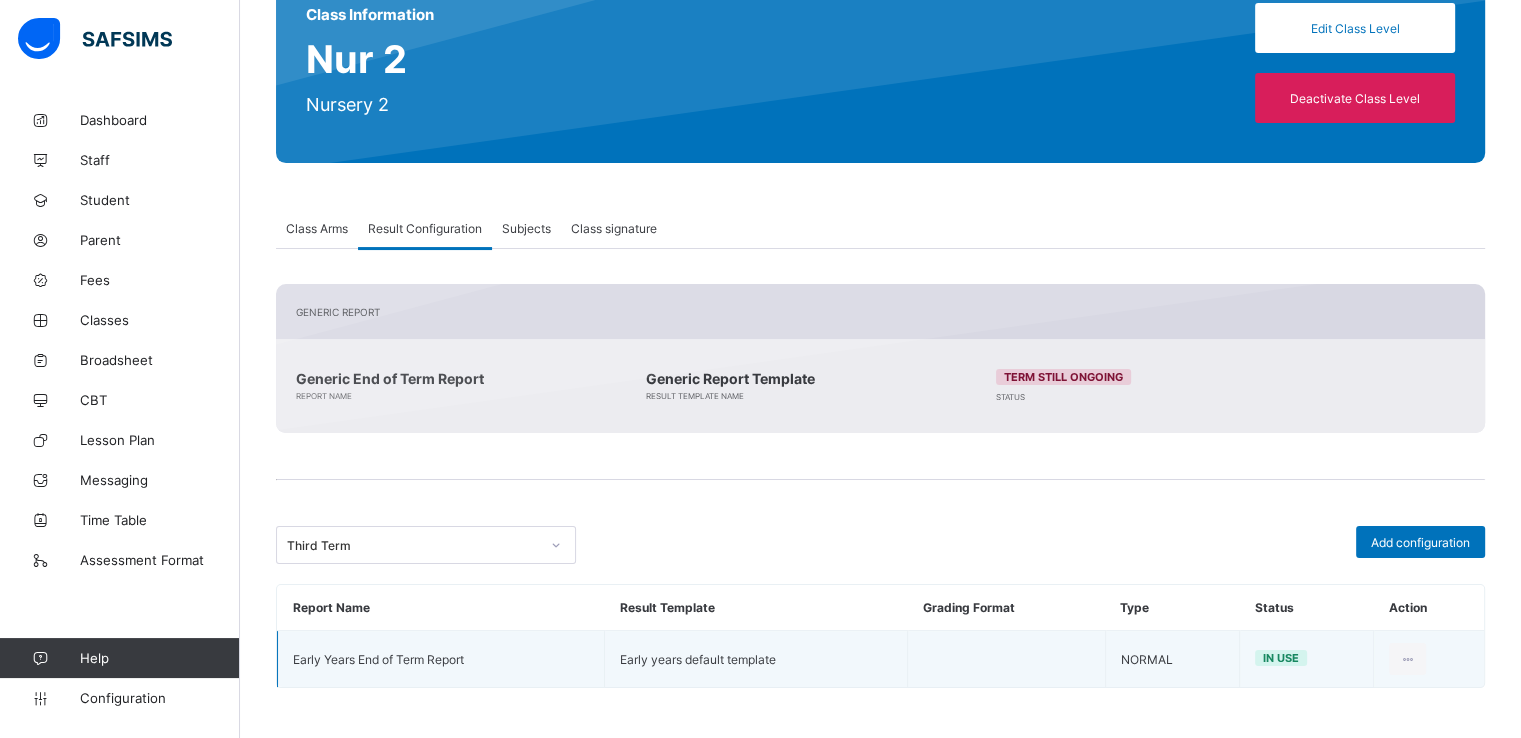 click on "Class Arms" at bounding box center [317, 228] 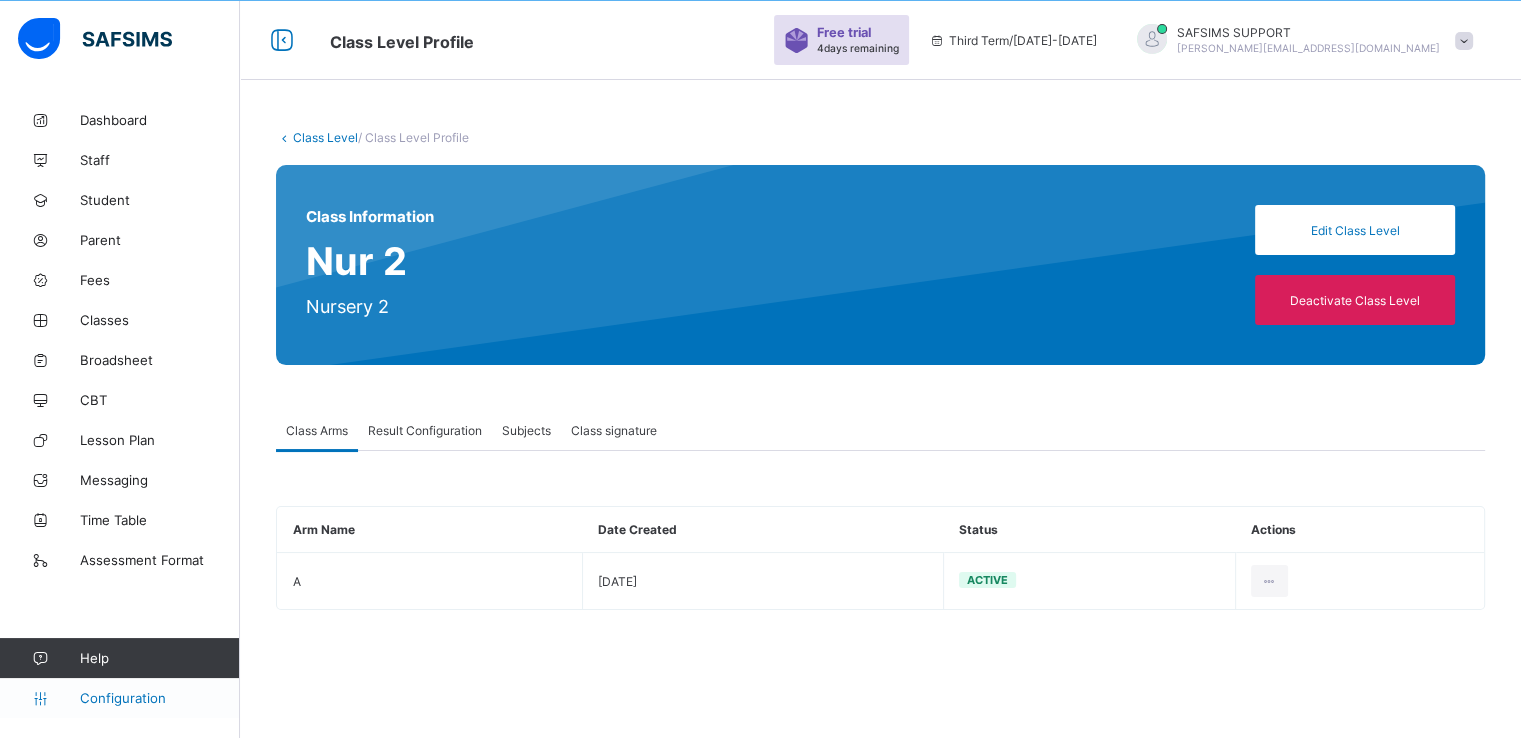 click on "Configuration" at bounding box center [159, 698] 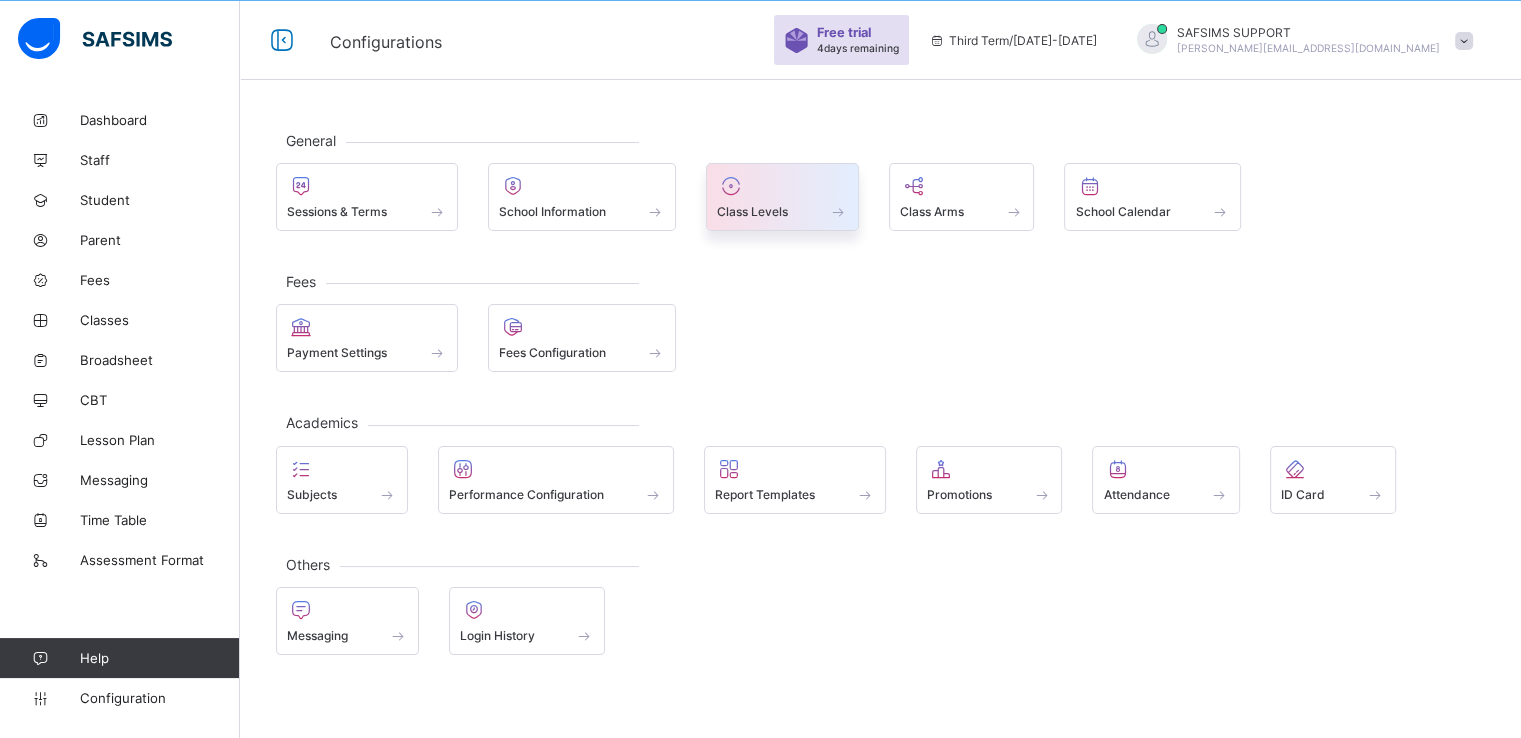 click on "Class Levels" at bounding box center (752, 211) 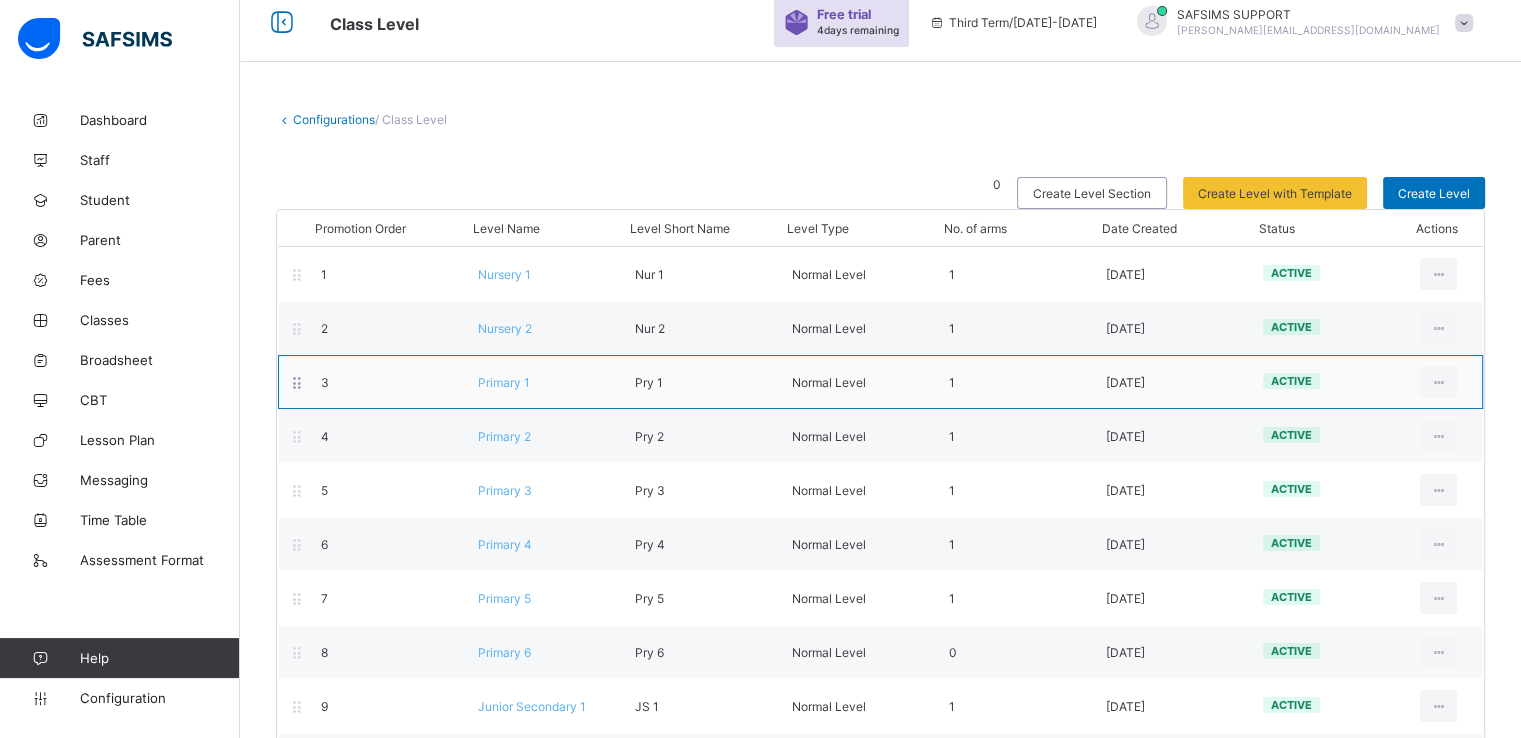 scroll, scrollTop: 75, scrollLeft: 0, axis: vertical 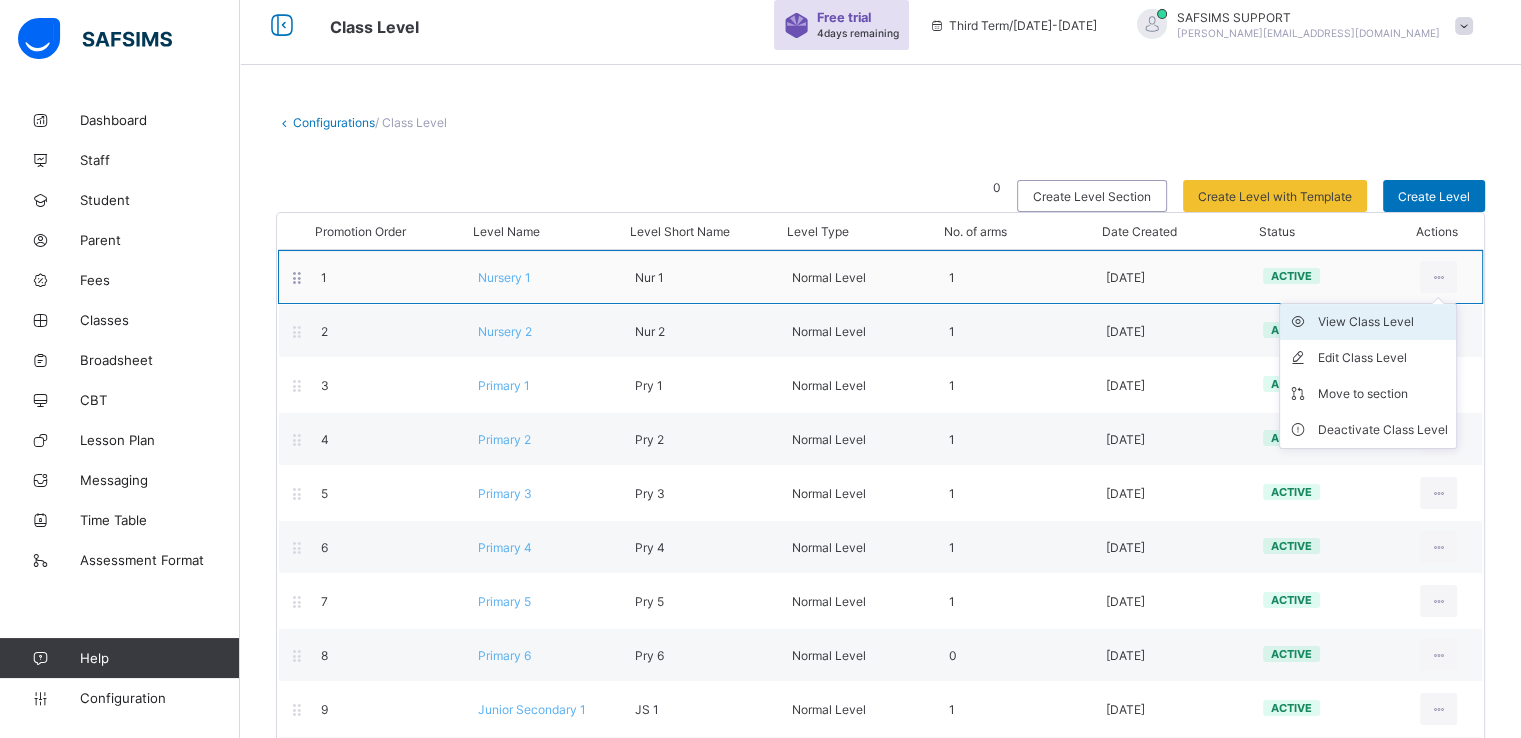 click on "View Class Level" at bounding box center (1383, 322) 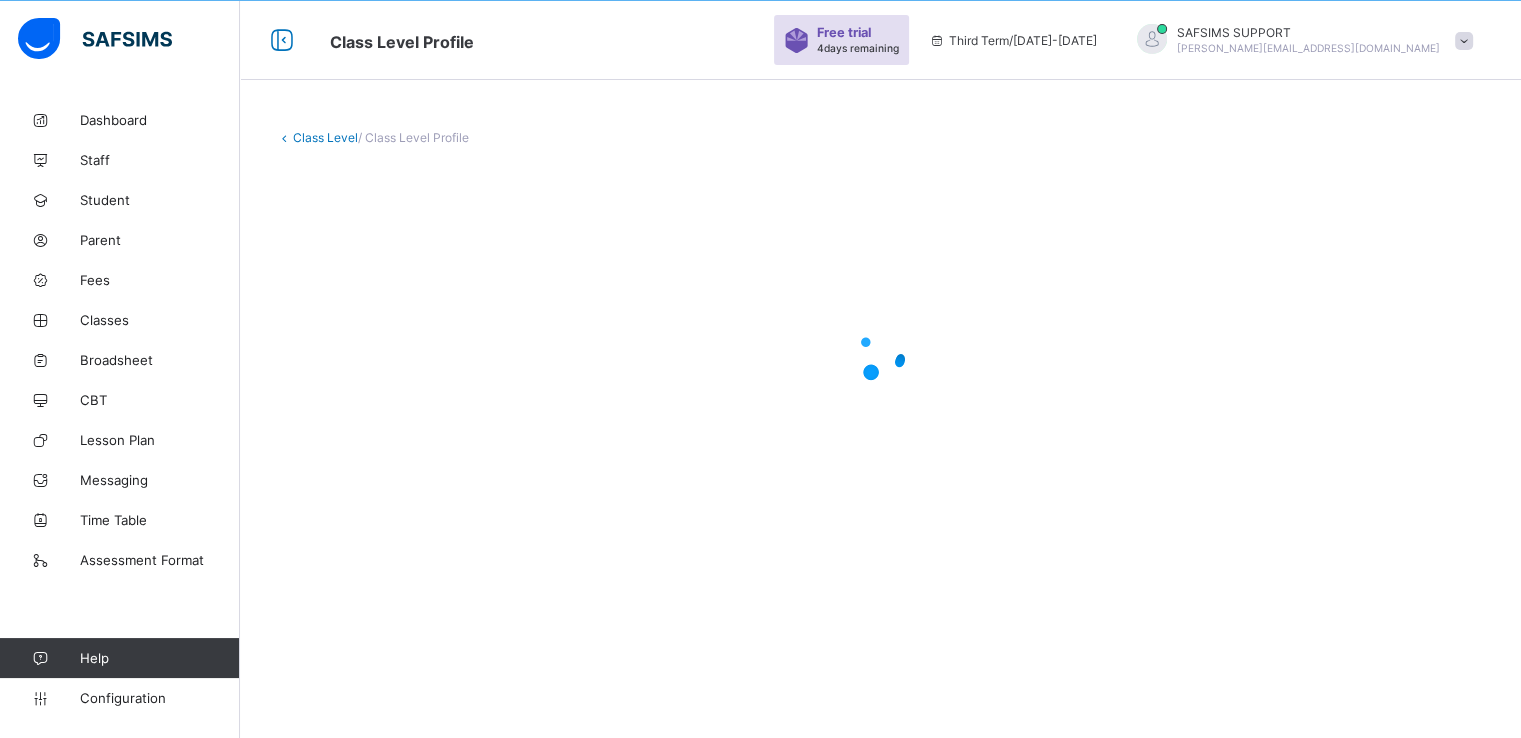 scroll, scrollTop: 60, scrollLeft: 0, axis: vertical 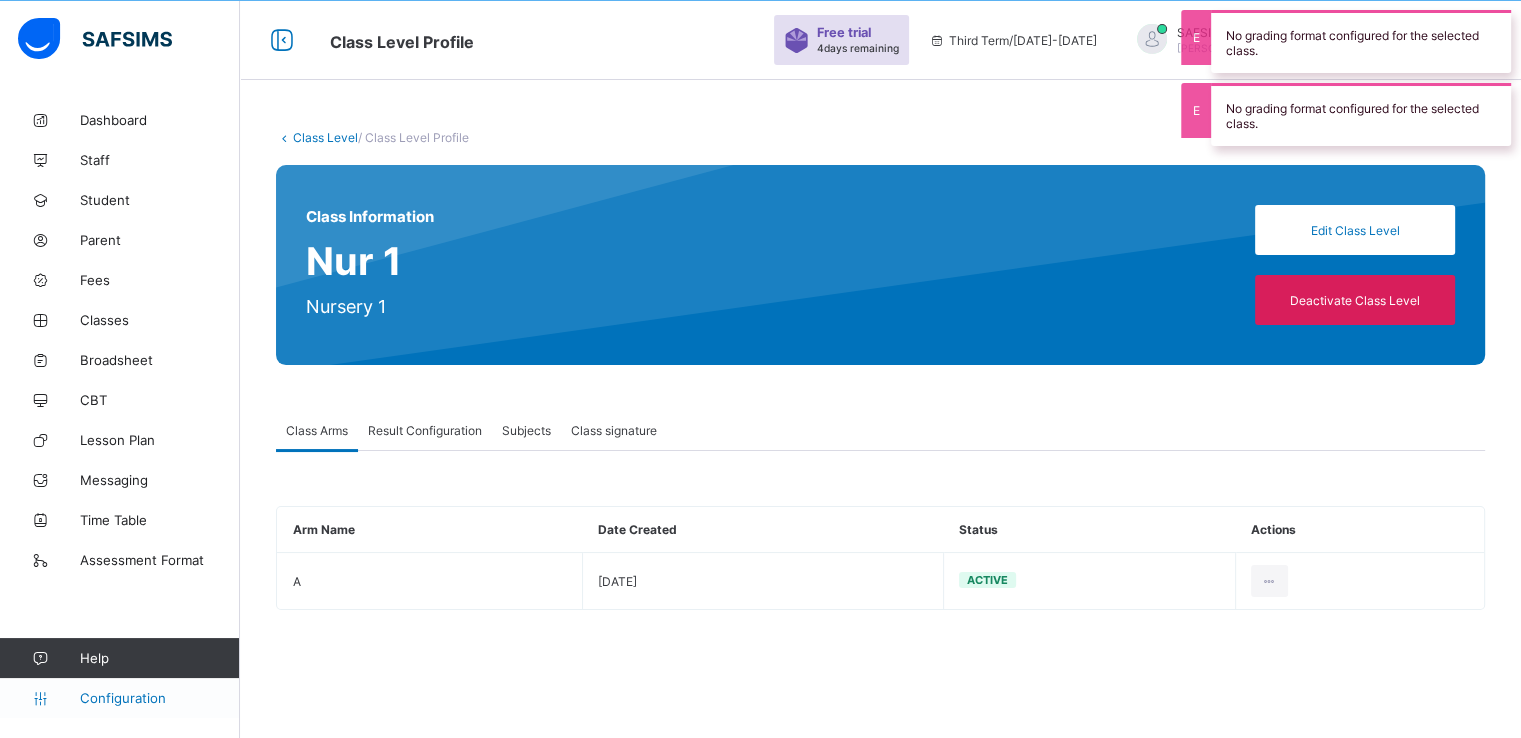 click on "Configuration" at bounding box center (159, 698) 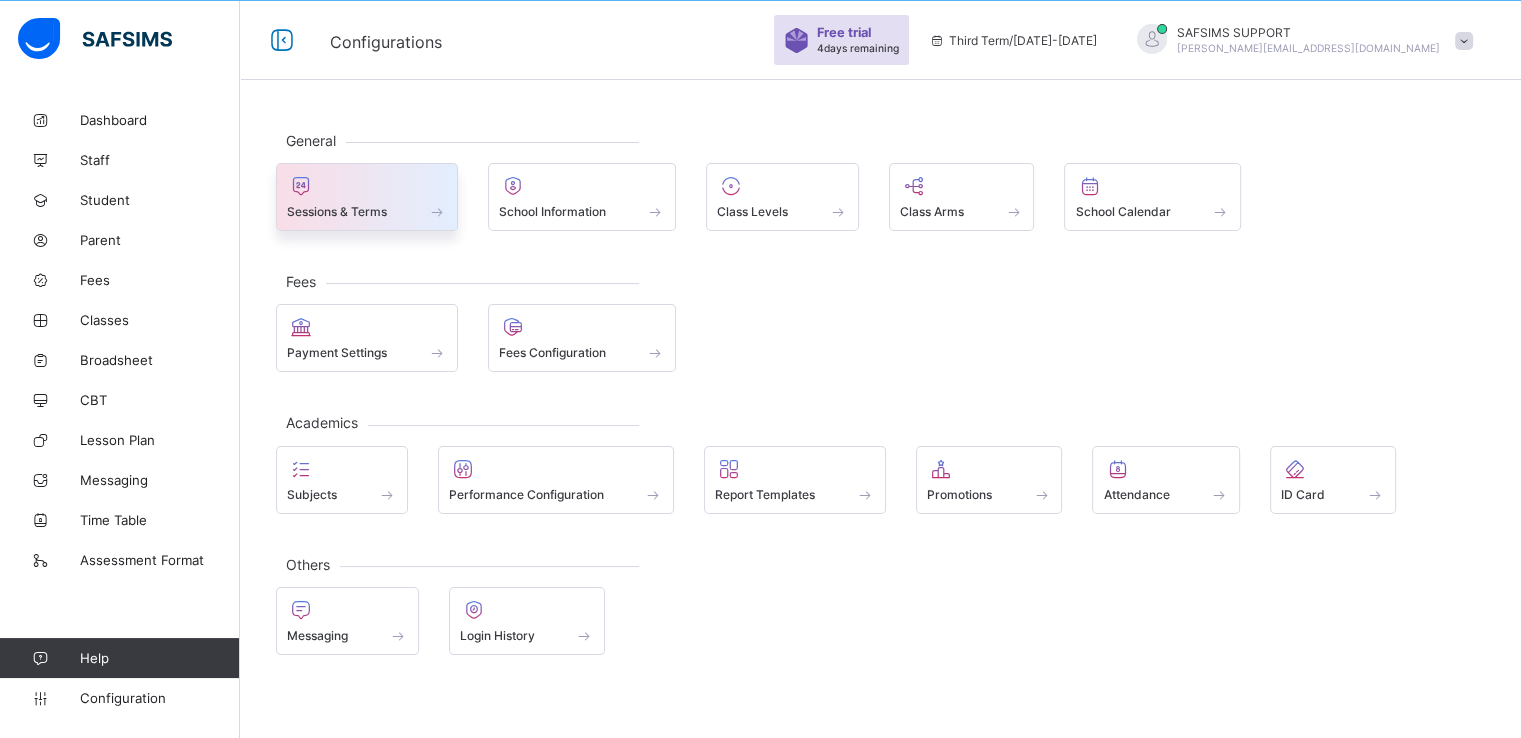 click on "Sessions & Terms" at bounding box center (337, 211) 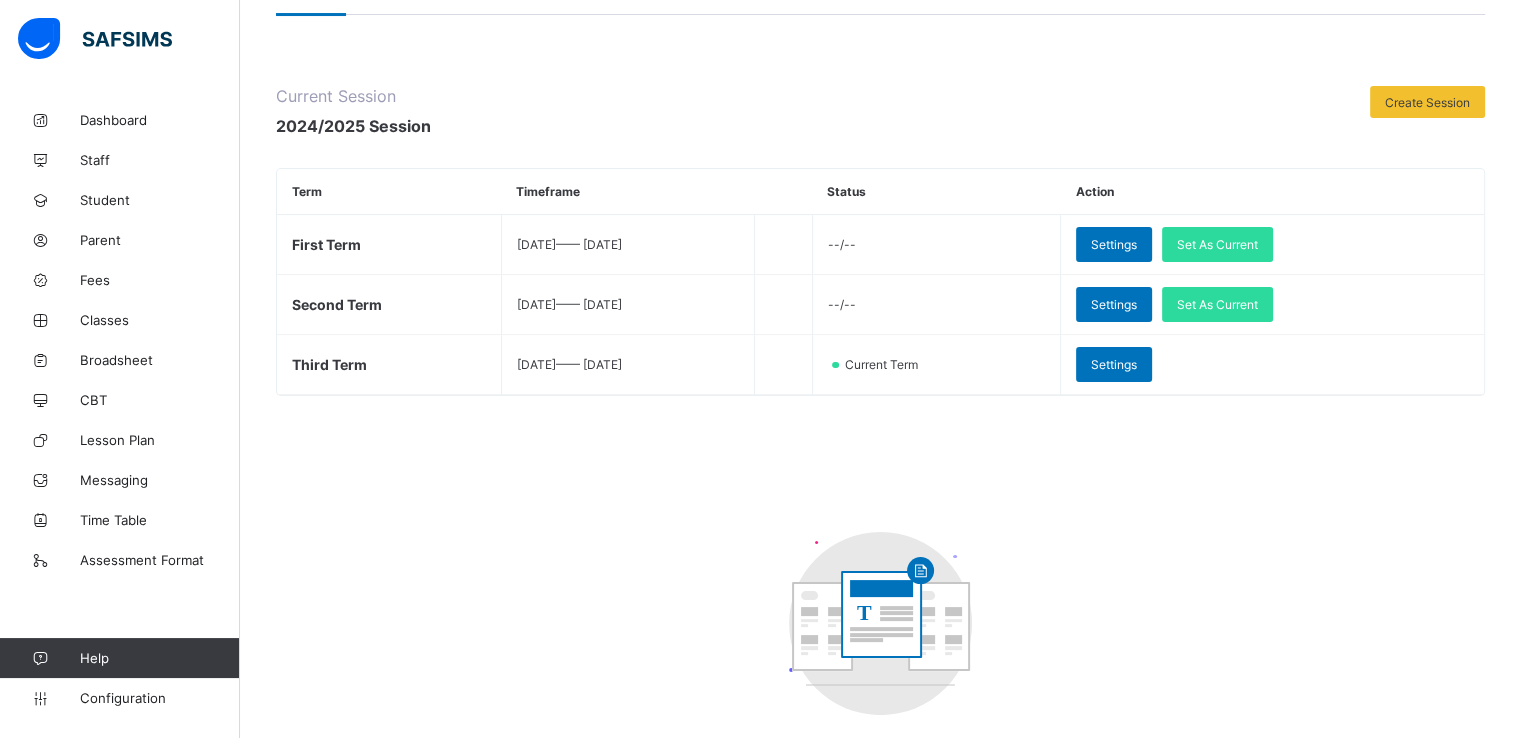 scroll, scrollTop: 278, scrollLeft: 0, axis: vertical 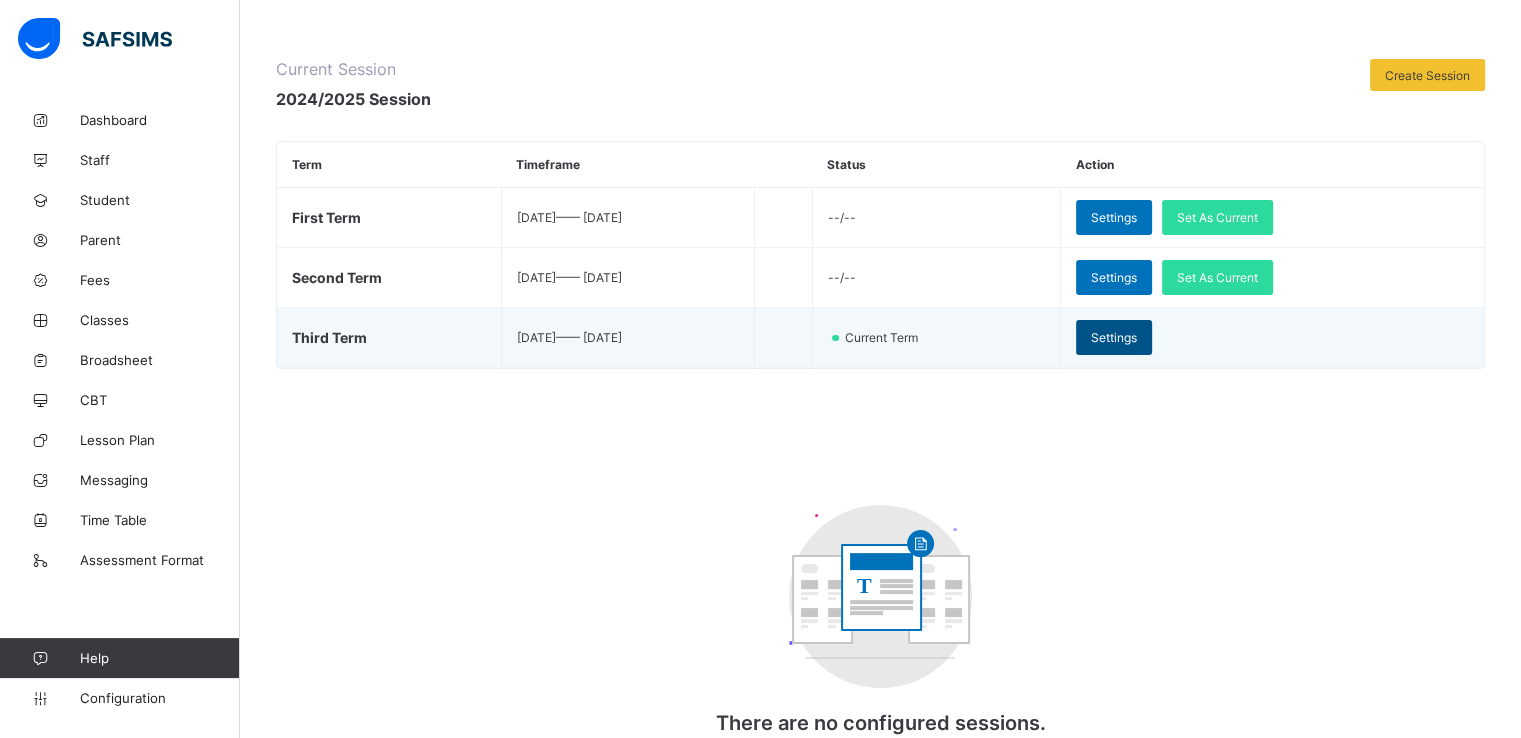 click on "Settings" at bounding box center (1114, 337) 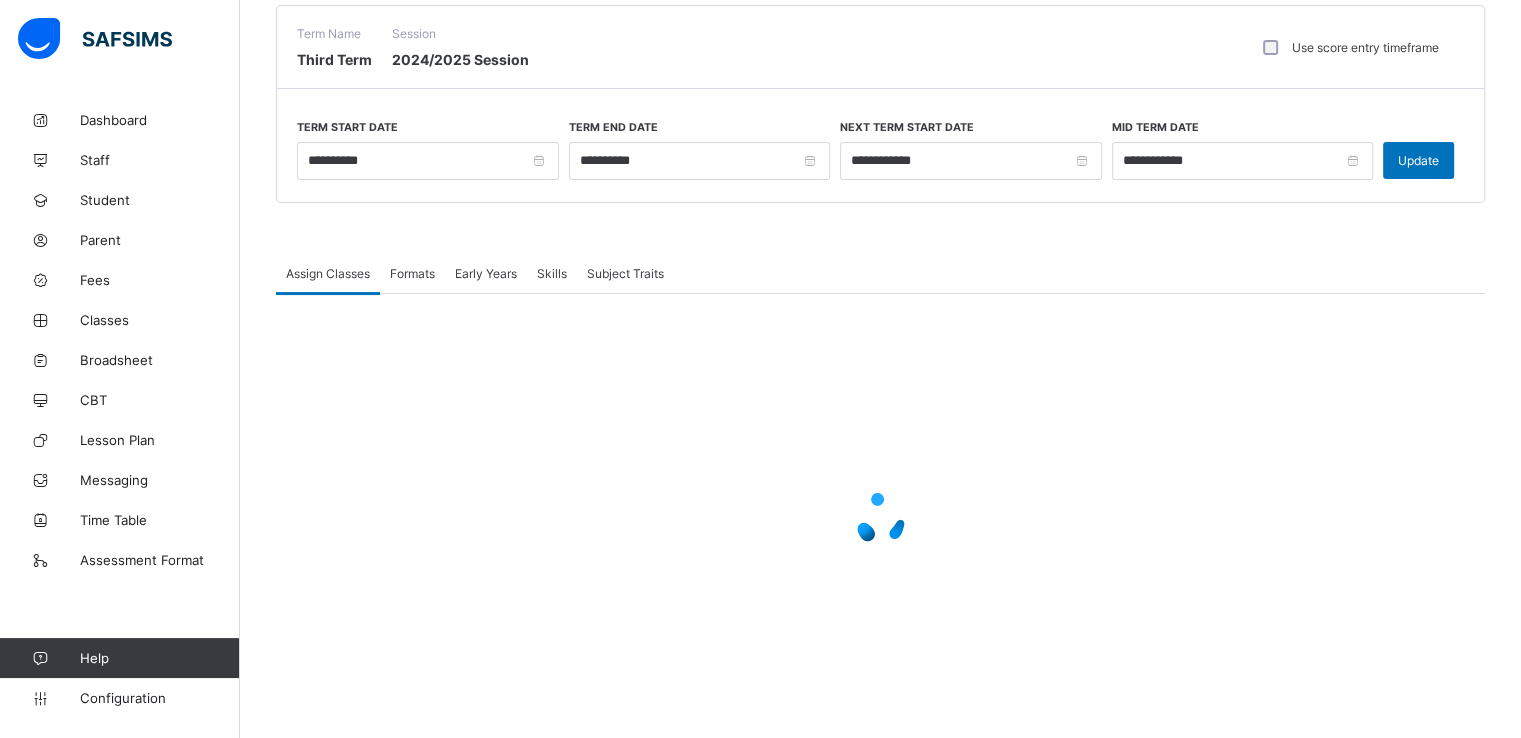 scroll, scrollTop: 248, scrollLeft: 0, axis: vertical 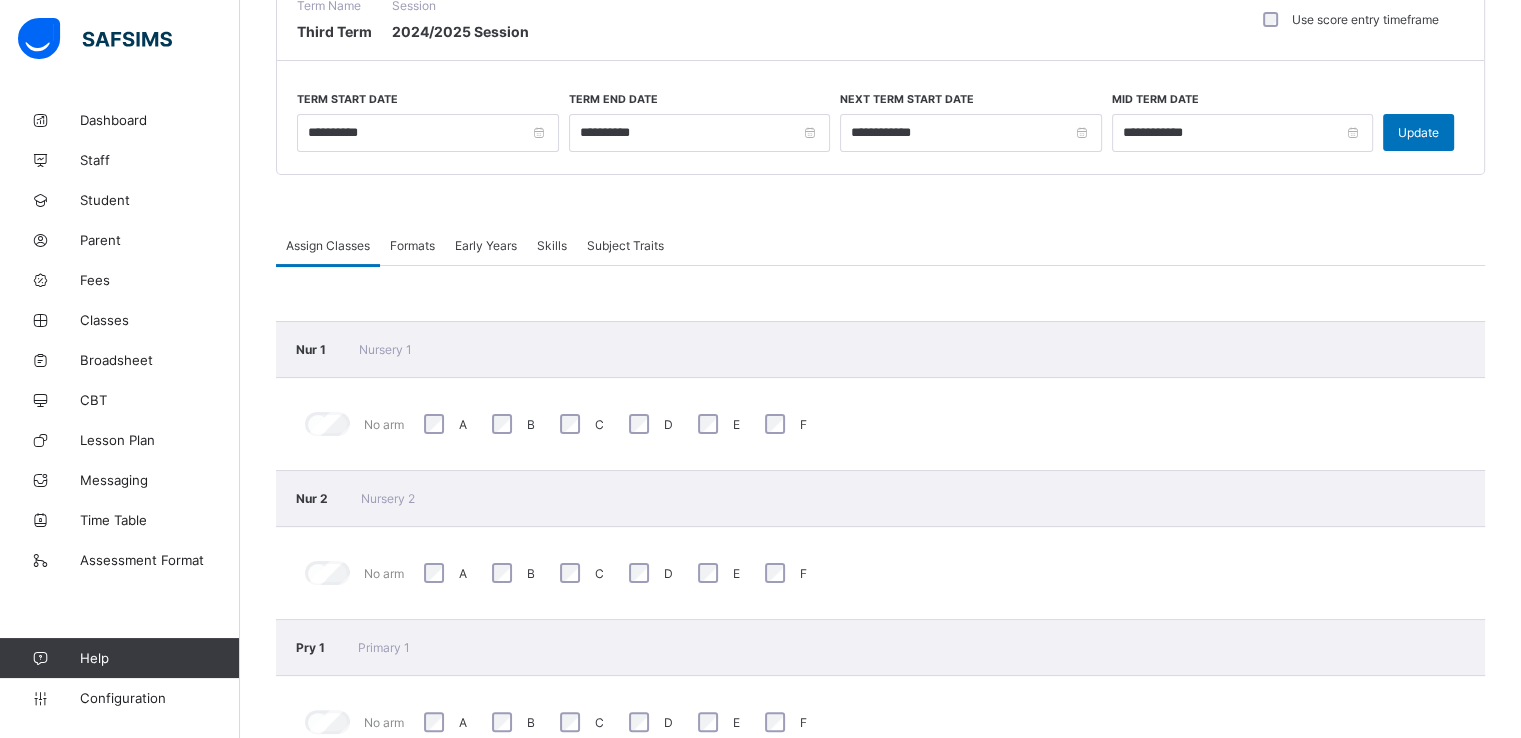 click on "Nur 1     Nursery 1   No arm A B C D E F   Nur 2     Nursery 2   No arm A B C D E F   Pry 1     Primary 1   No arm A B C D E F   Pry 2     Primary 2   No arm A B C D E F   Pry 3     Primary 3   No arm A B C D E F   Pry 4     Primary 4   No arm A B C D E F   Pry 5     Primary 5   No arm A B C D E F   Pry 6     Primary 6   No arm A B C D E F   JS 1     Junior Secondary 1   No arm A B C D E F   JS 2     Junior Secondary 2   No arm A B C D E F   JS 3     Junior Secondary 3   No arm A B C D E F   SS 1     Senior Secondary 1   No arm A B C D E F   SS 2     Senior Secondary 2   No arm A B C D E F   SS 3     Senior Secondary 3   No arm A B C D E F   Nur3     Nursery 3   No arm A B C D E F" at bounding box center (880, 1411) 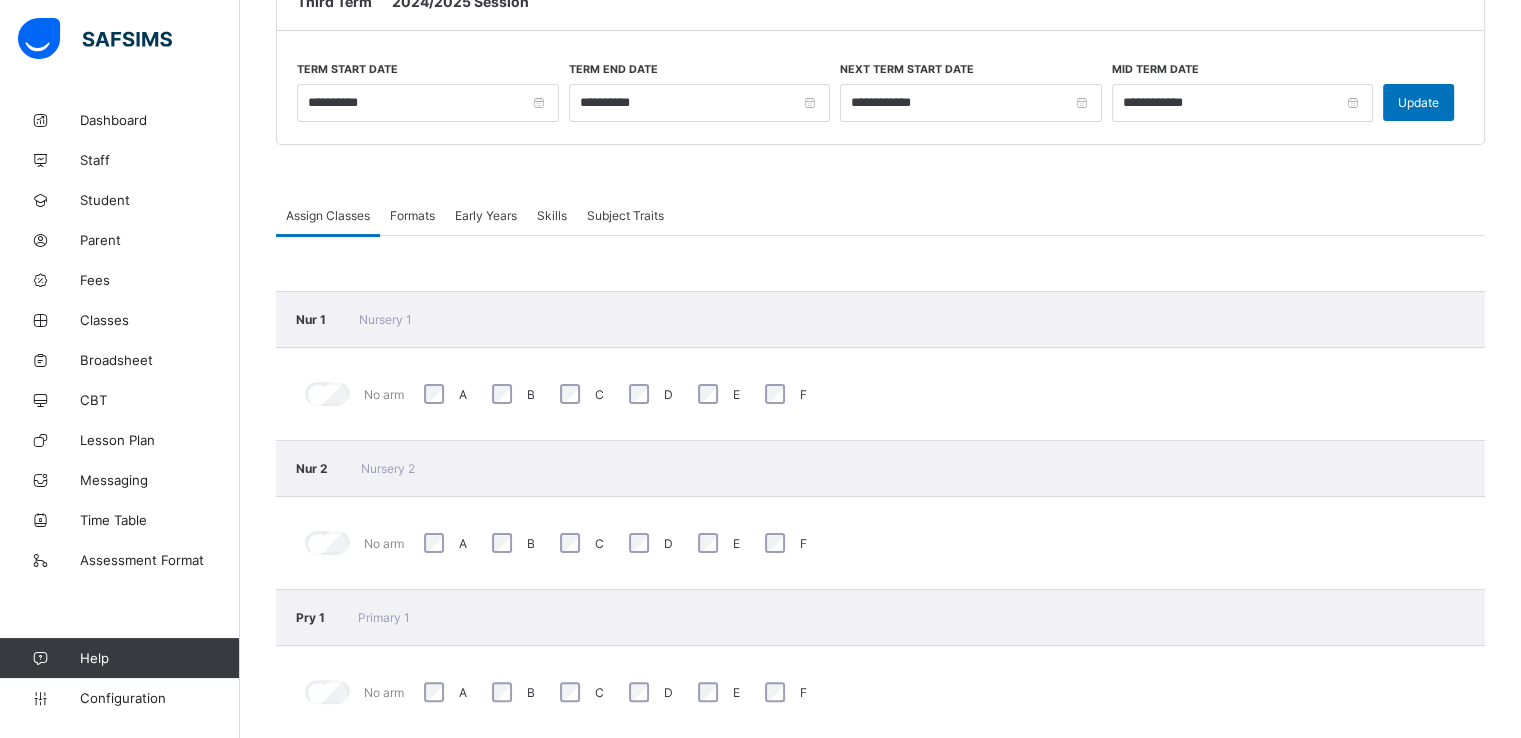 click on "Formats" at bounding box center [412, 215] 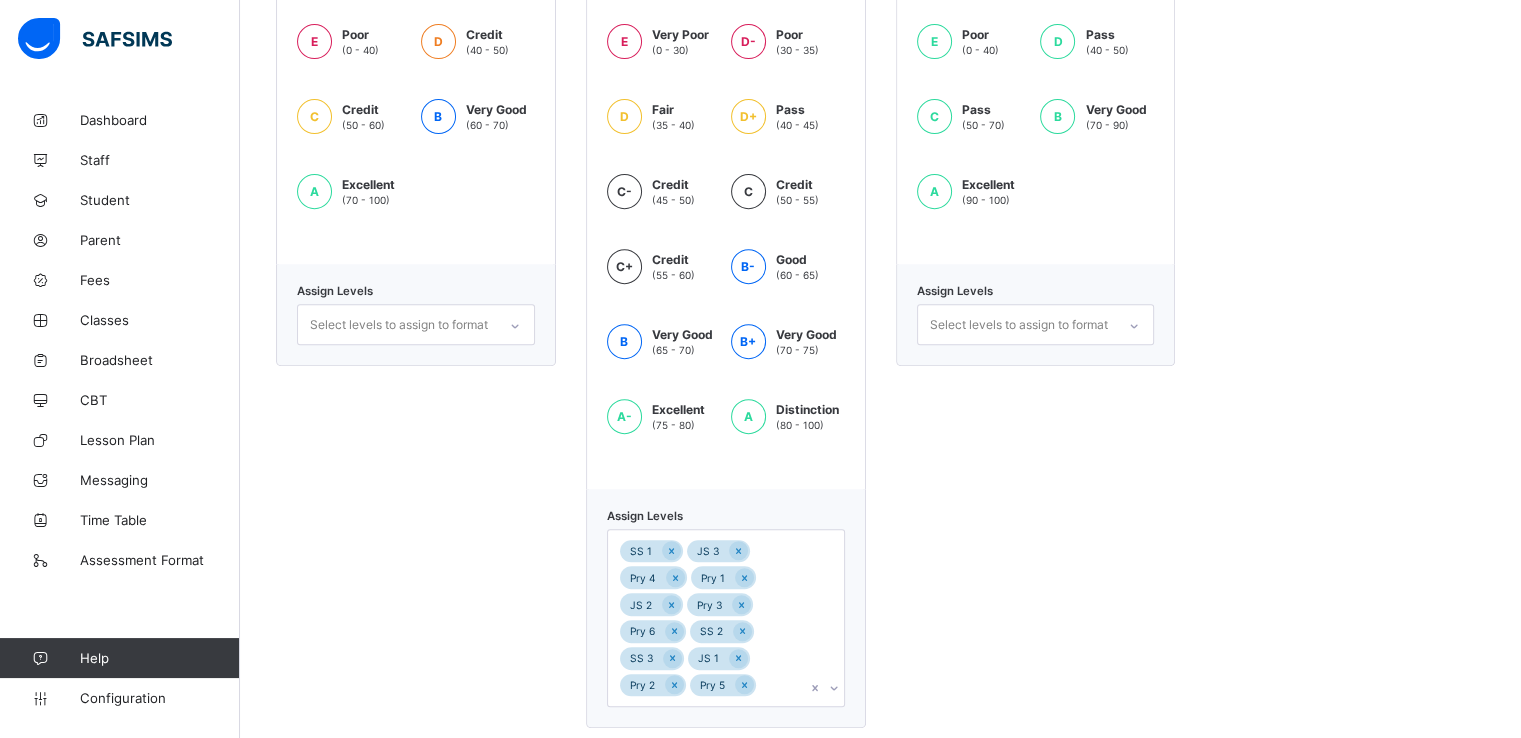 scroll, scrollTop: 775, scrollLeft: 0, axis: vertical 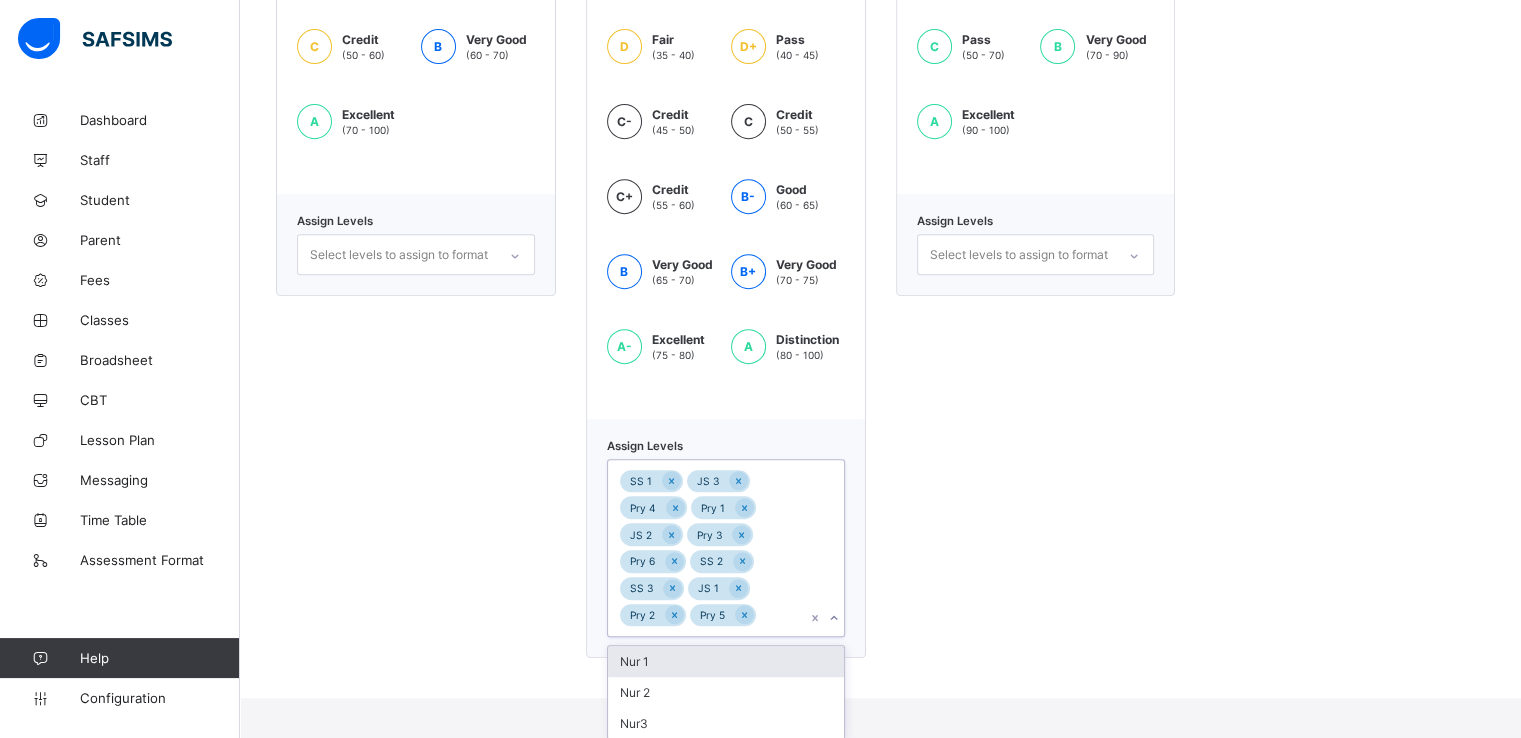 click on "option Nur 1 focused, 1 of 3. 3 results available. Use Up and Down to choose options, press Enter to select the currently focused option, press Escape to exit the menu, press Tab to select the option and exit the menu. SS 1 JS 3 Pry 4 Pry 1 JS 2 Pry 3 Pry 6 SS 2 SS 3 JS 1 Pry 2 Pry 5 Nur 1 Nur 2 Nur3" at bounding box center [726, 548] 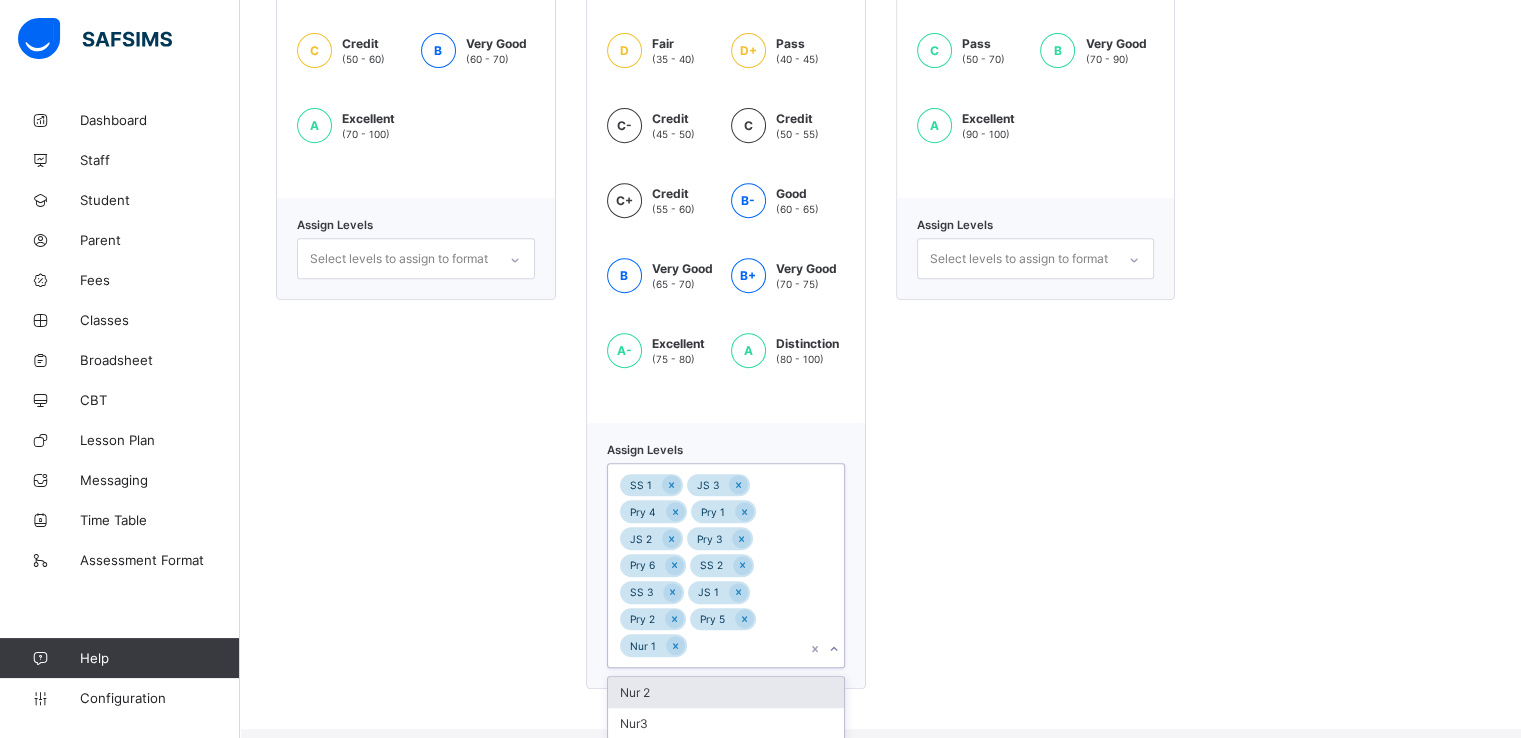 click on "Nur 2" at bounding box center [726, 692] 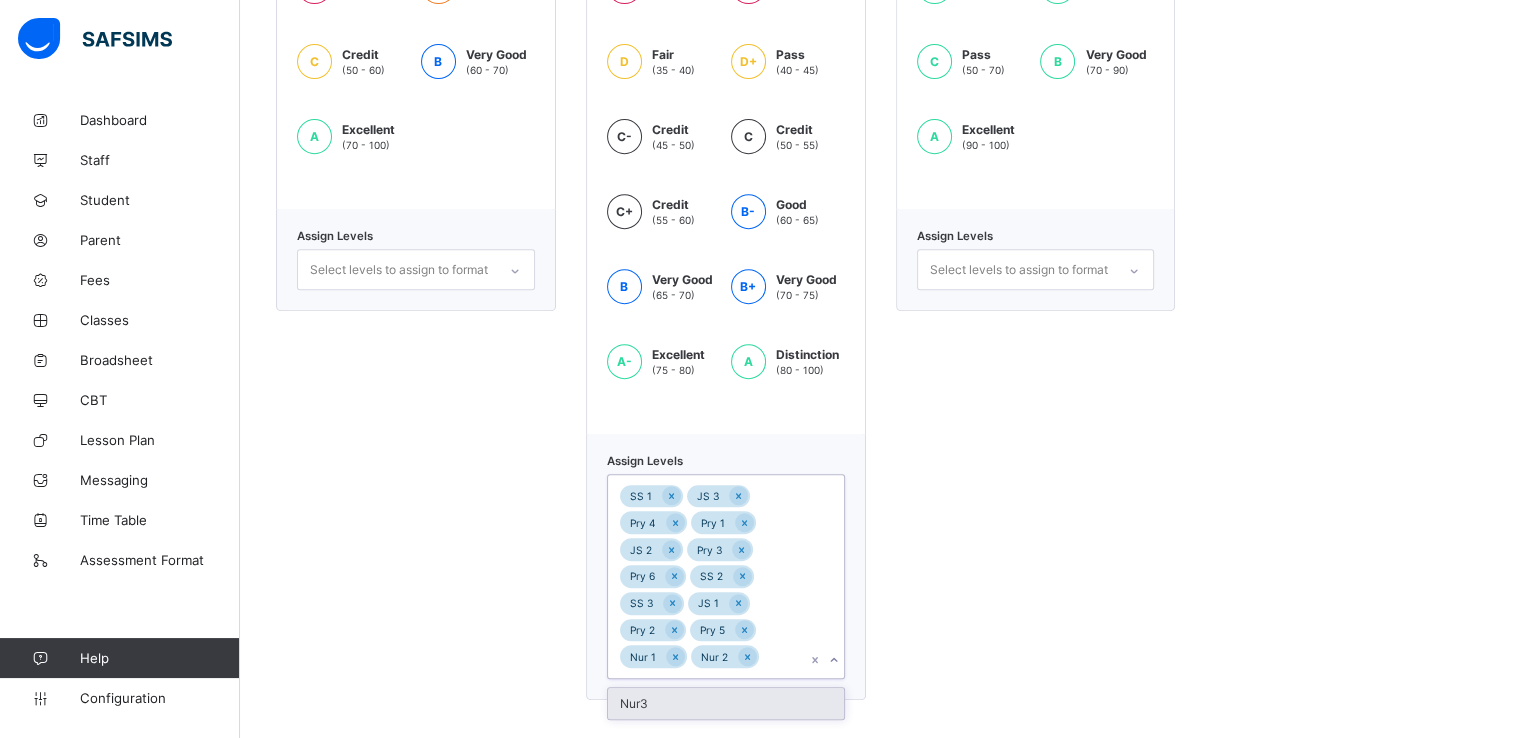 click on "Nur3" at bounding box center [726, 703] 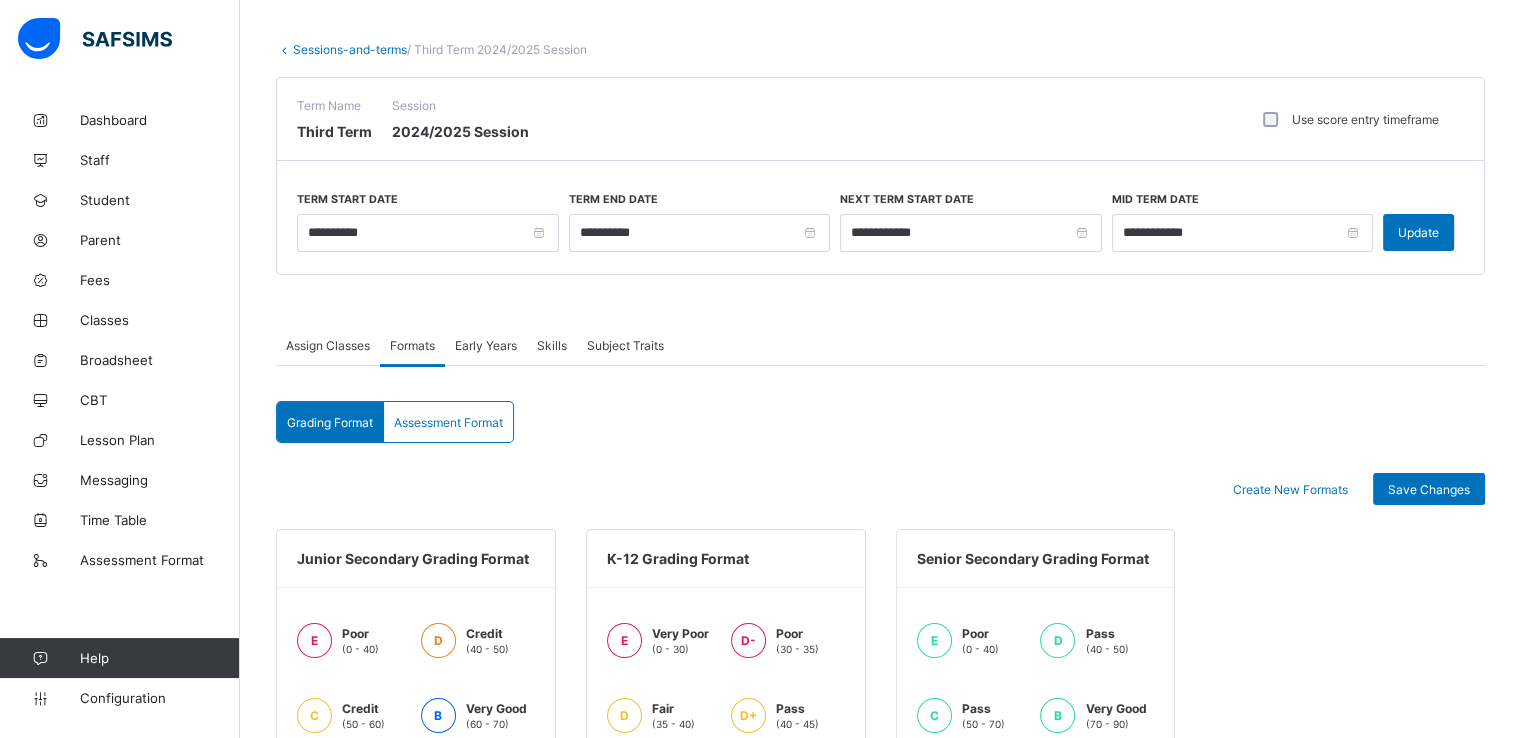 scroll, scrollTop: 125, scrollLeft: 0, axis: vertical 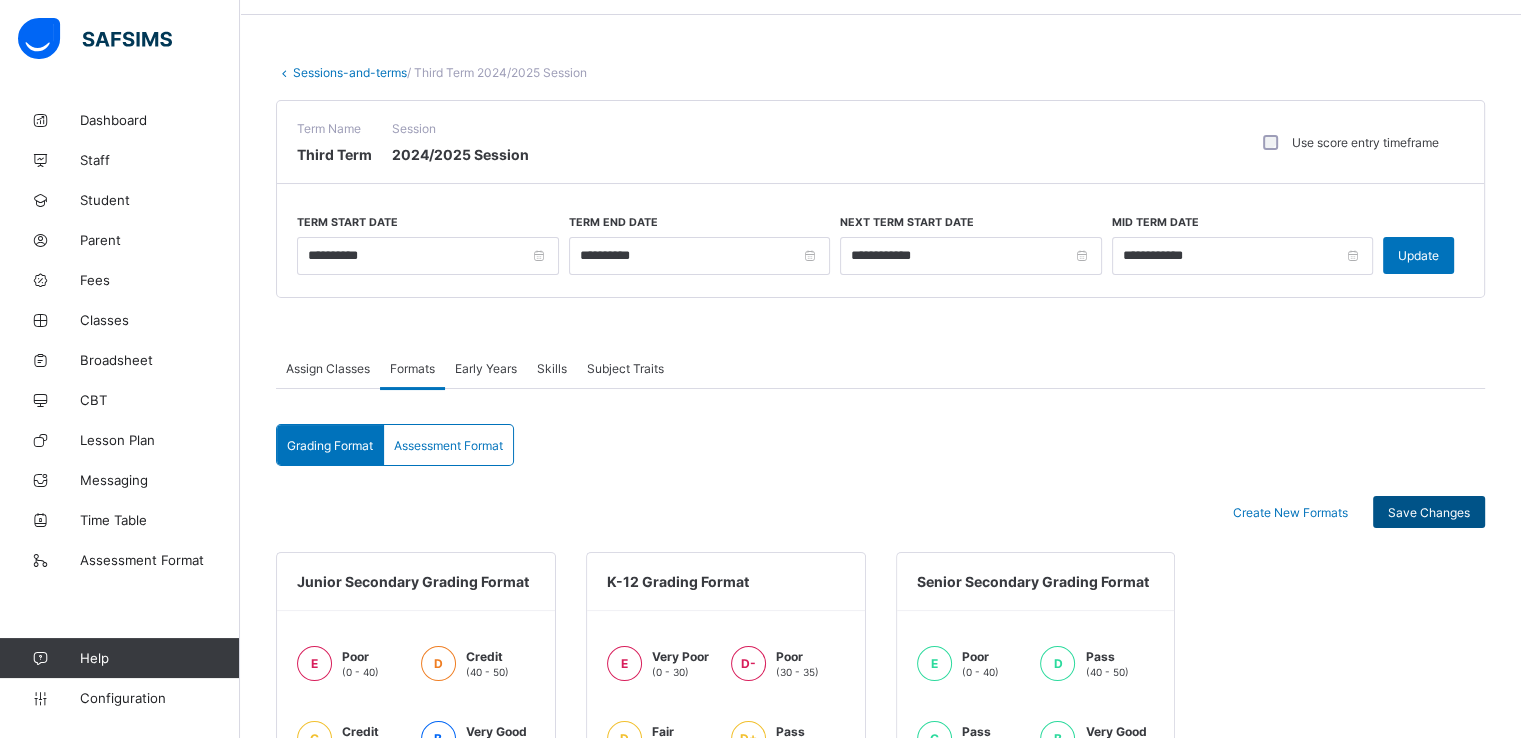 click on "Save Changes" at bounding box center (1429, 512) 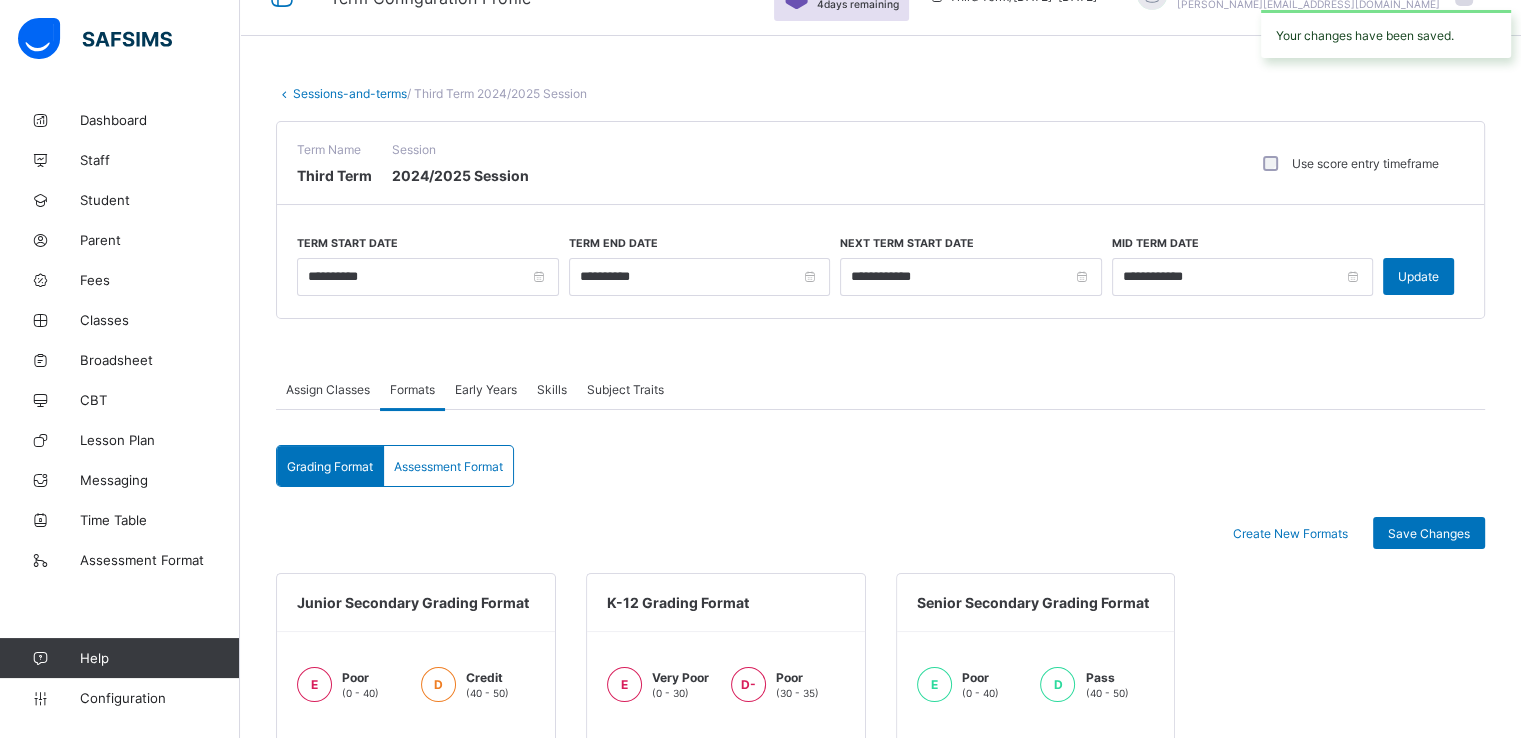 scroll, scrollTop: 0, scrollLeft: 0, axis: both 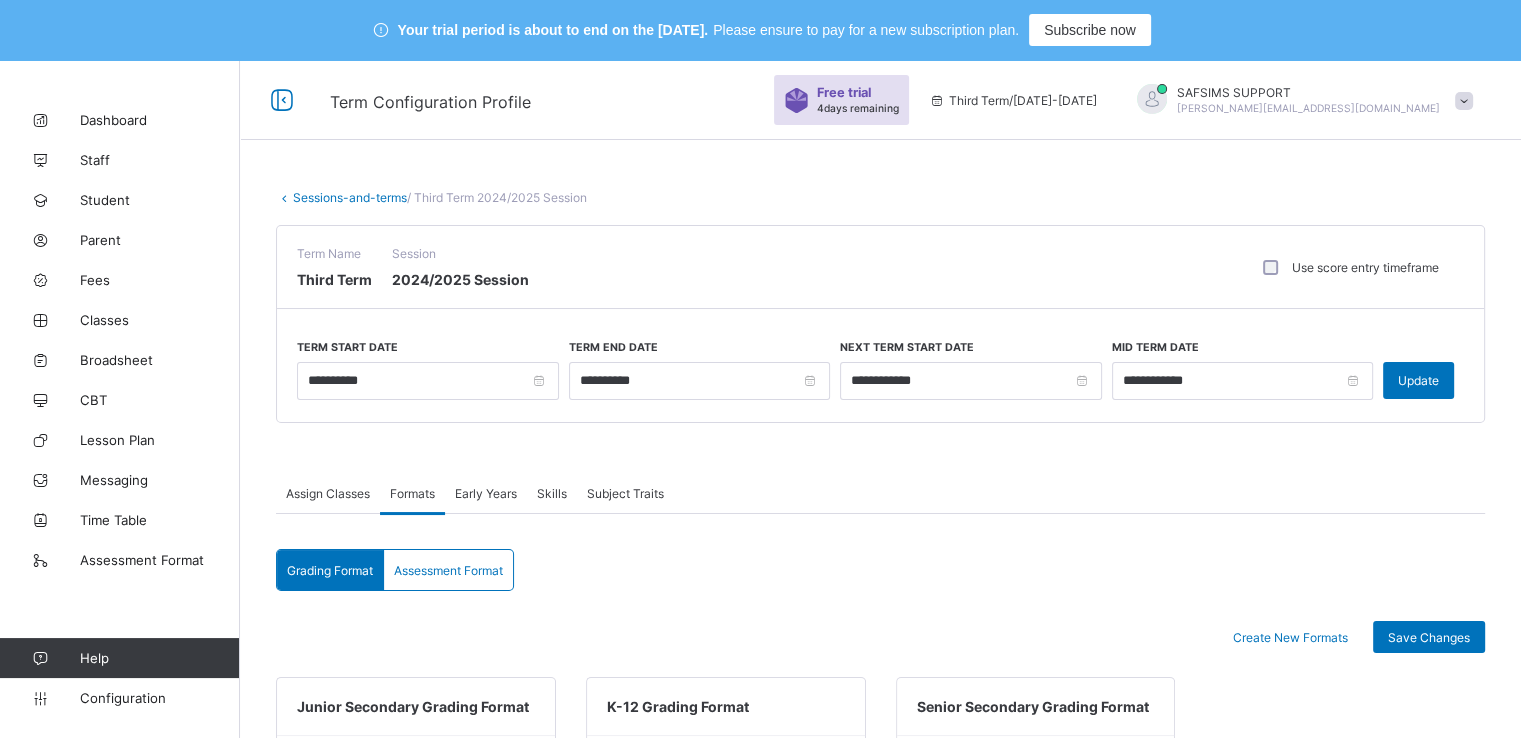 click on "Assessment Format" at bounding box center [448, 570] 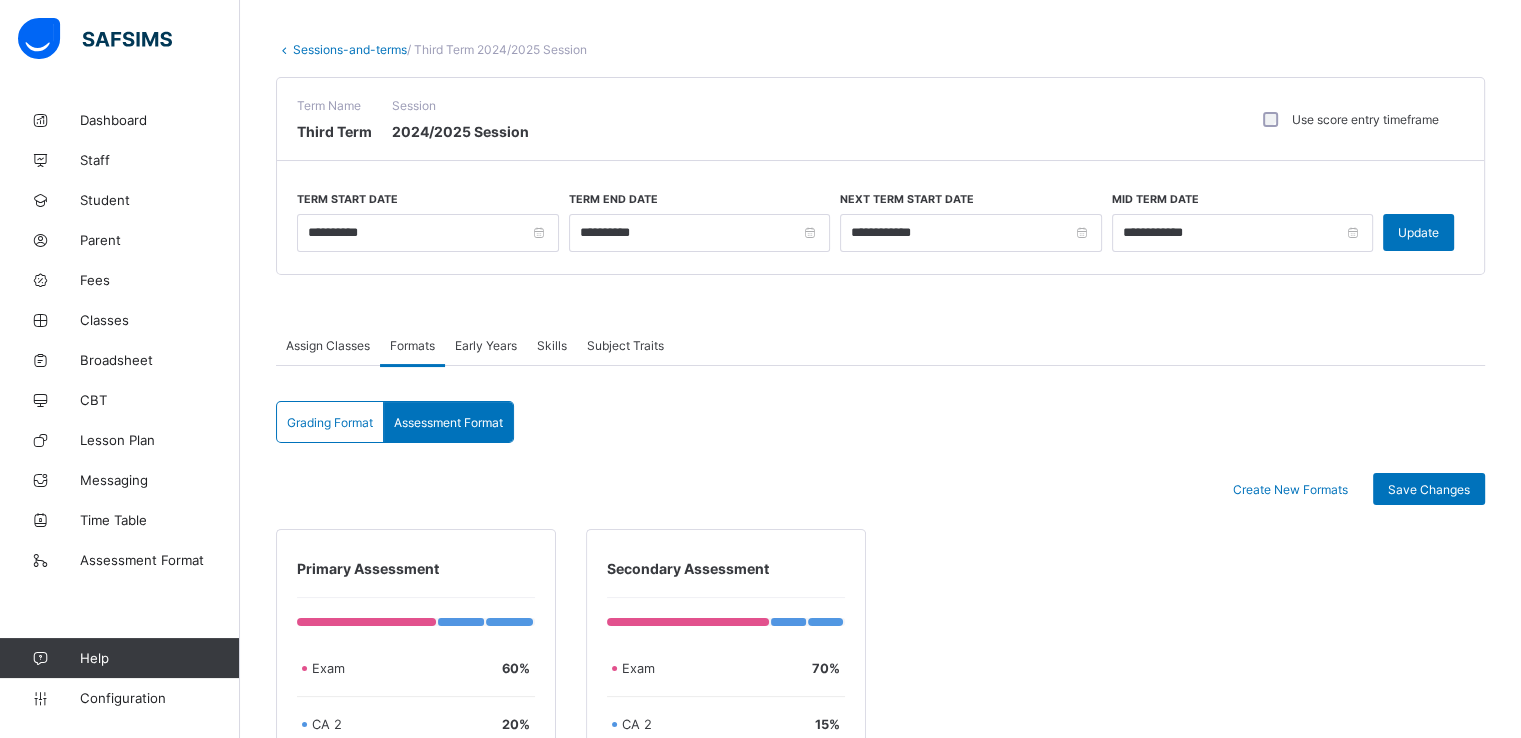 scroll, scrollTop: 0, scrollLeft: 0, axis: both 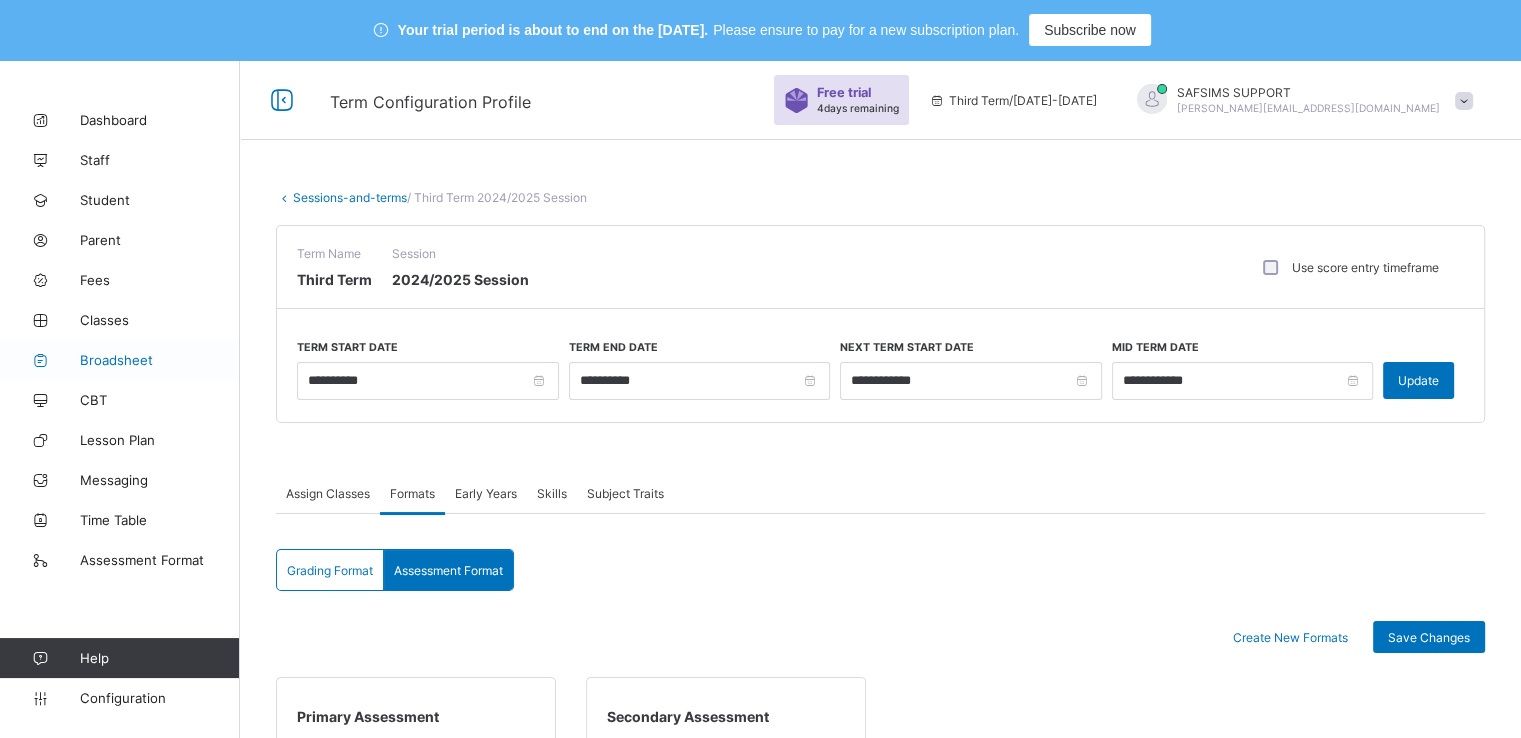 click on "Broadsheet" at bounding box center (160, 360) 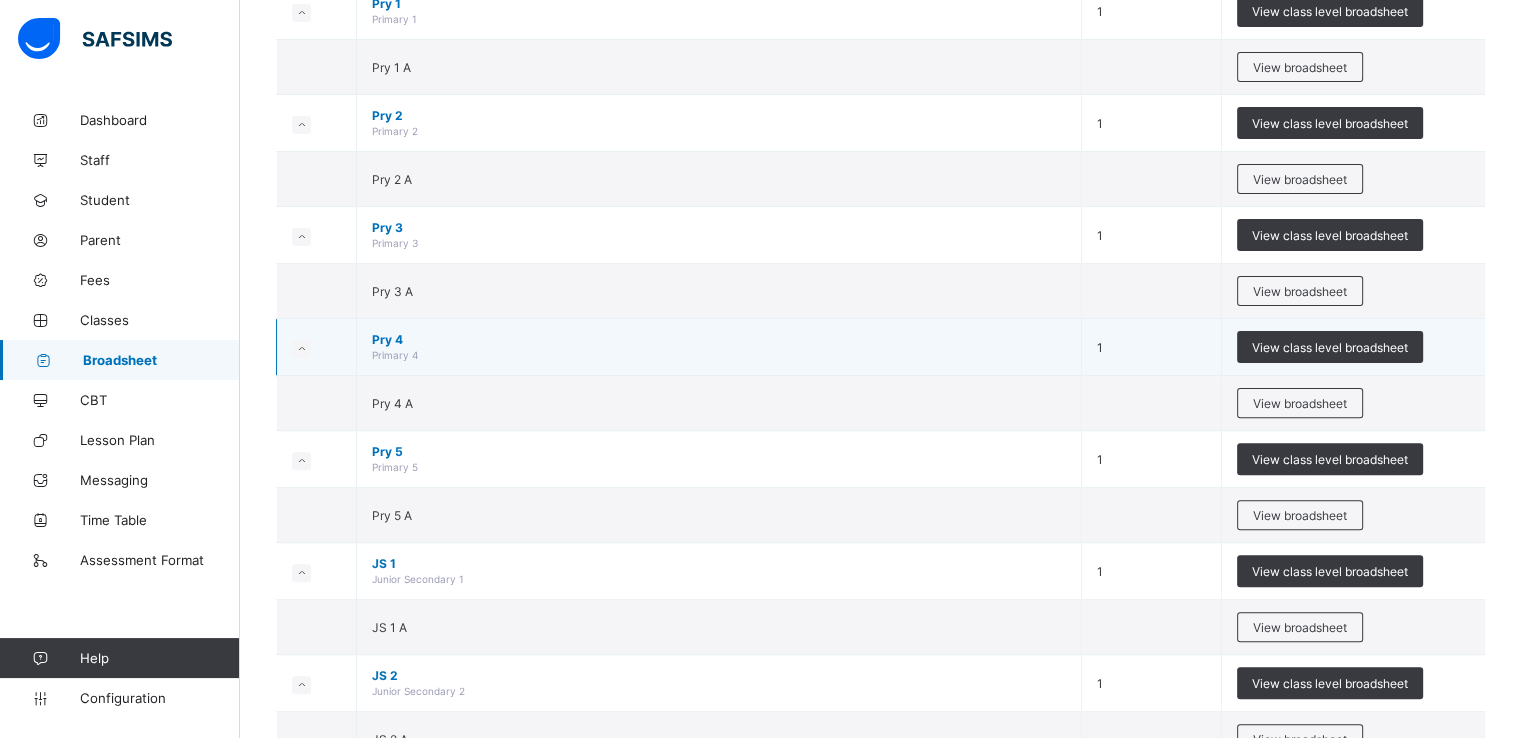 scroll, scrollTop: 538, scrollLeft: 0, axis: vertical 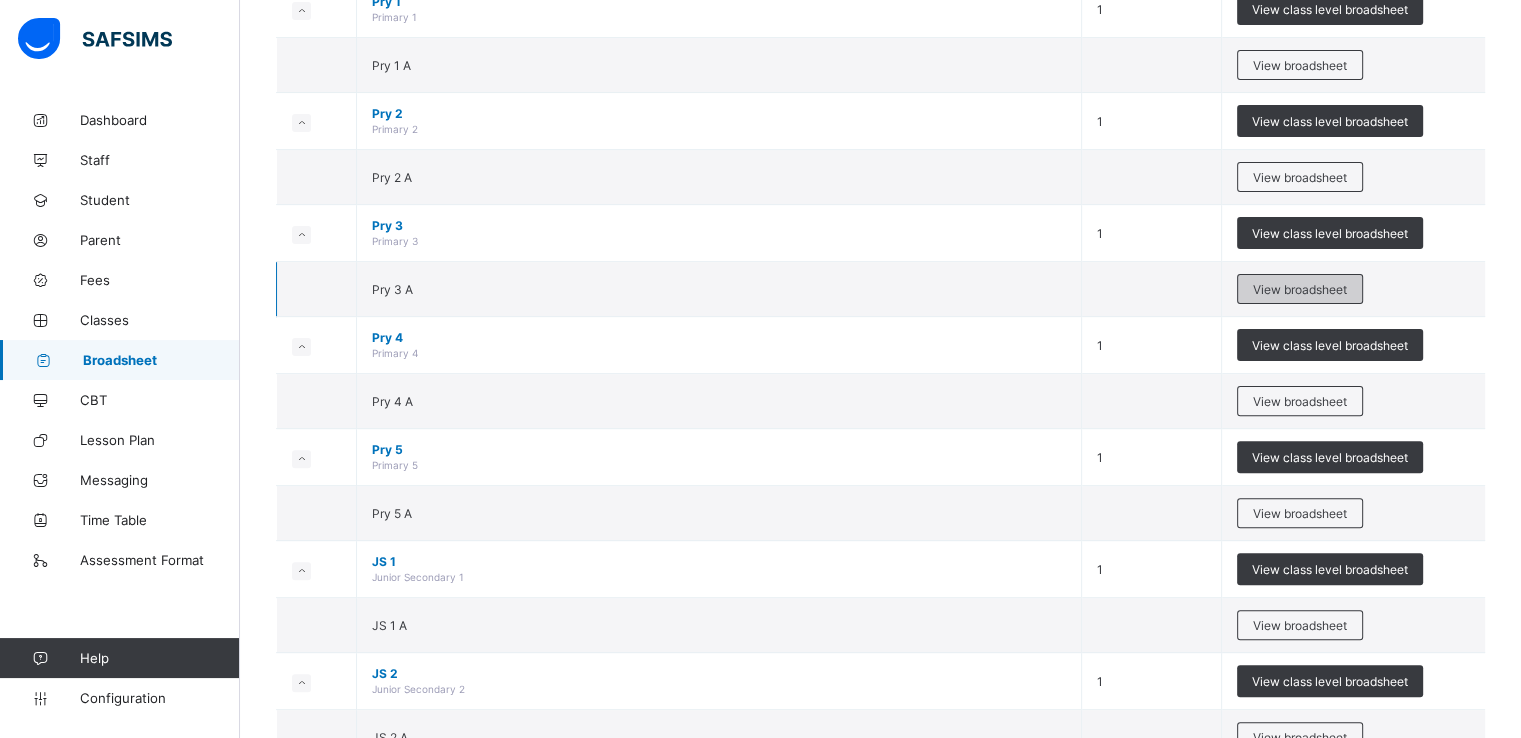 click on "View broadsheet" at bounding box center (1300, 289) 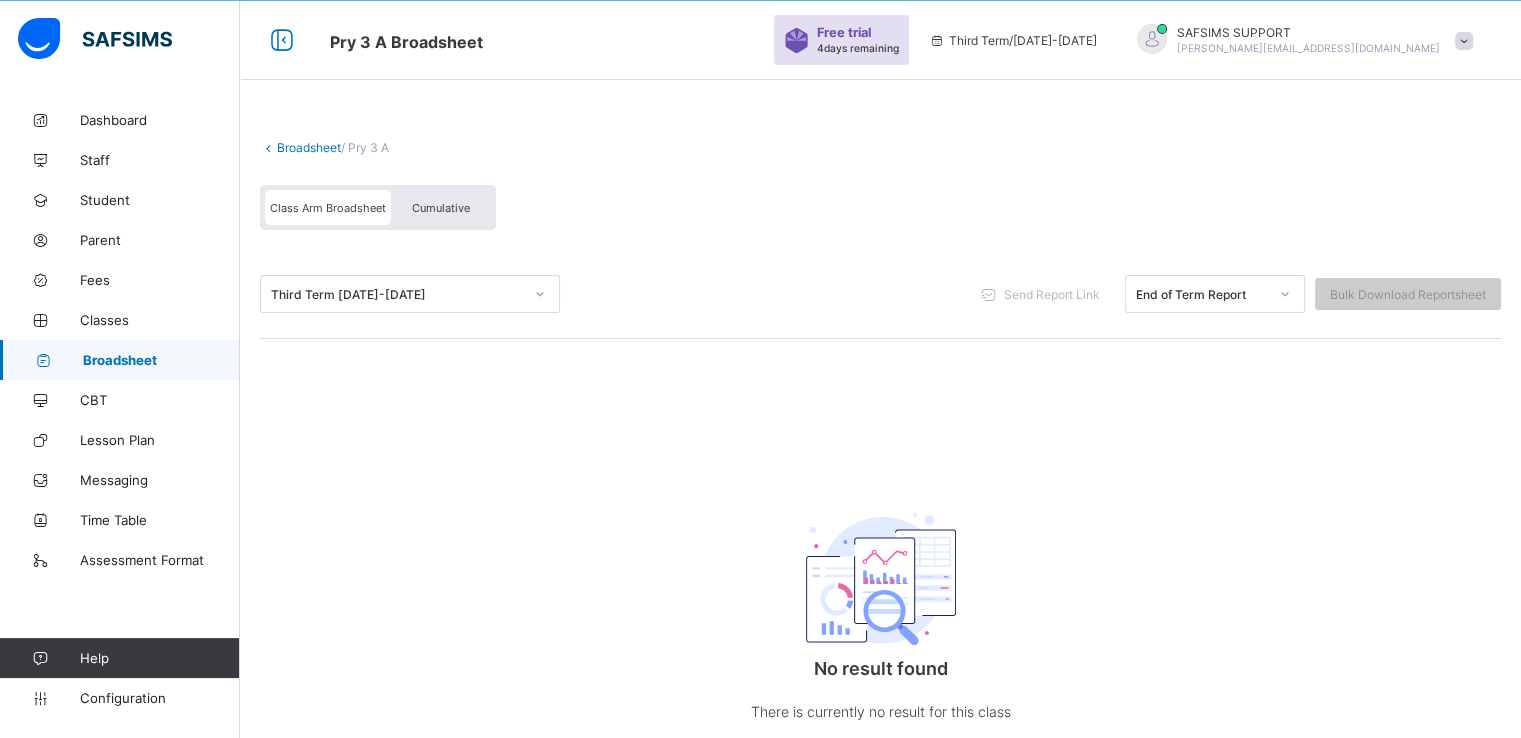 scroll, scrollTop: 128, scrollLeft: 0, axis: vertical 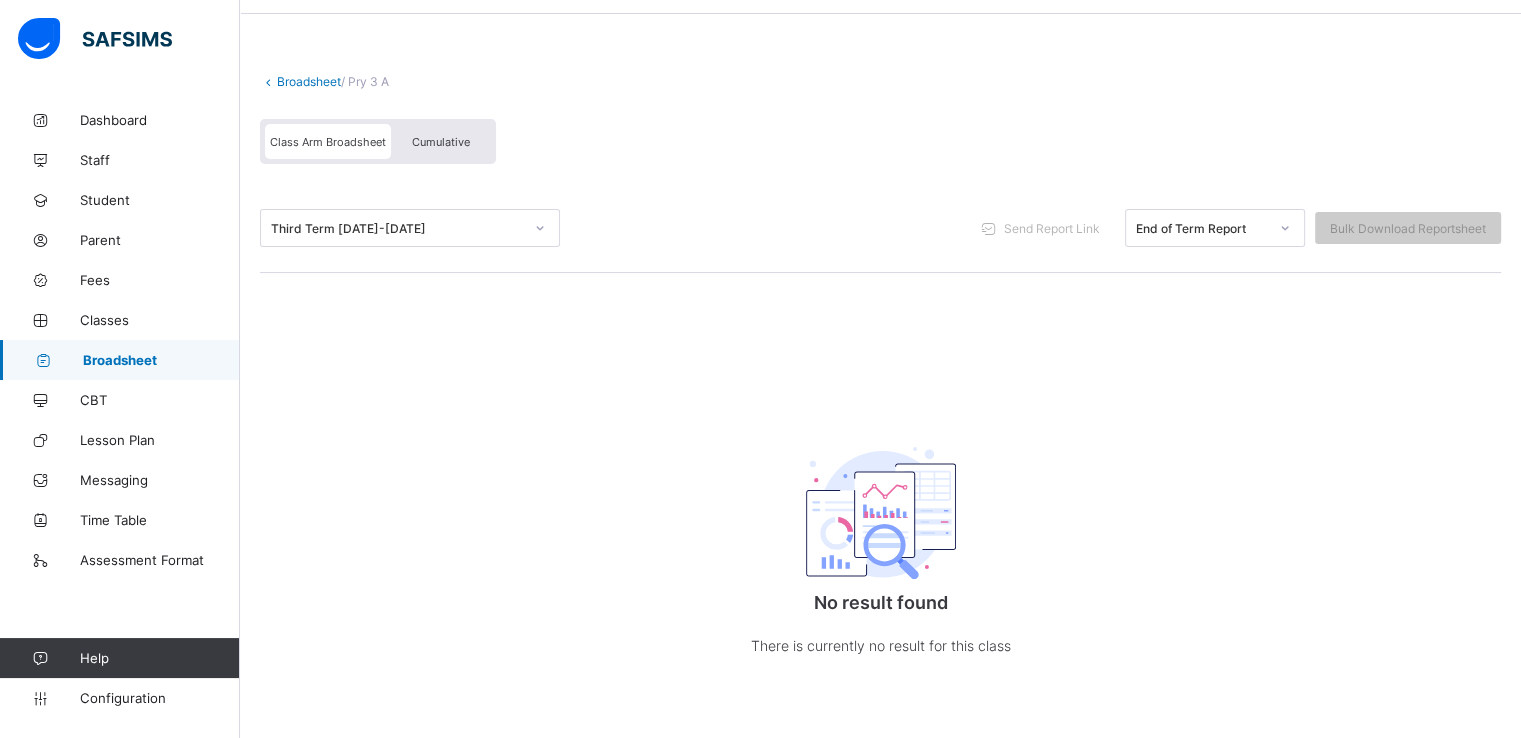 click on "Broadsheet" at bounding box center (309, 81) 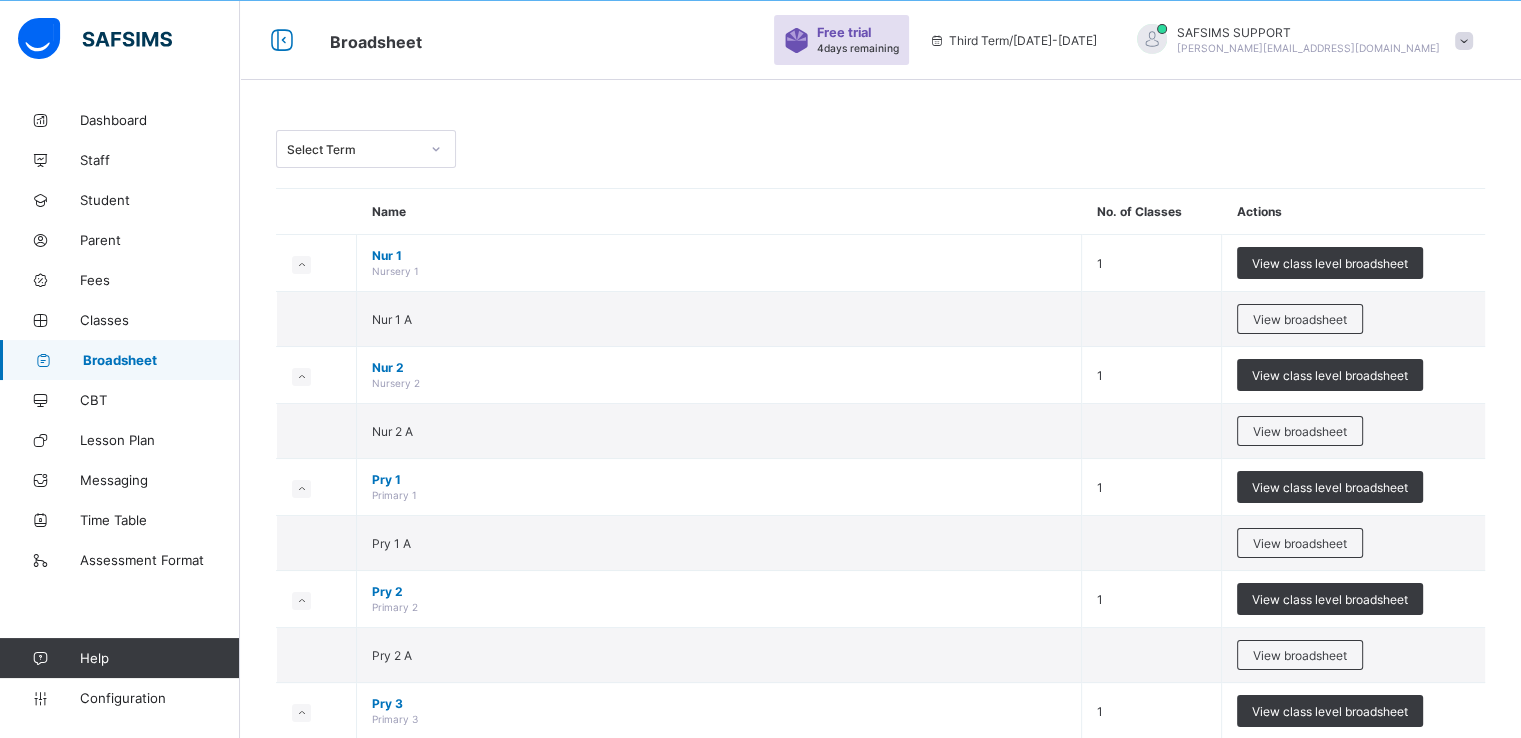 scroll, scrollTop: 128, scrollLeft: 0, axis: vertical 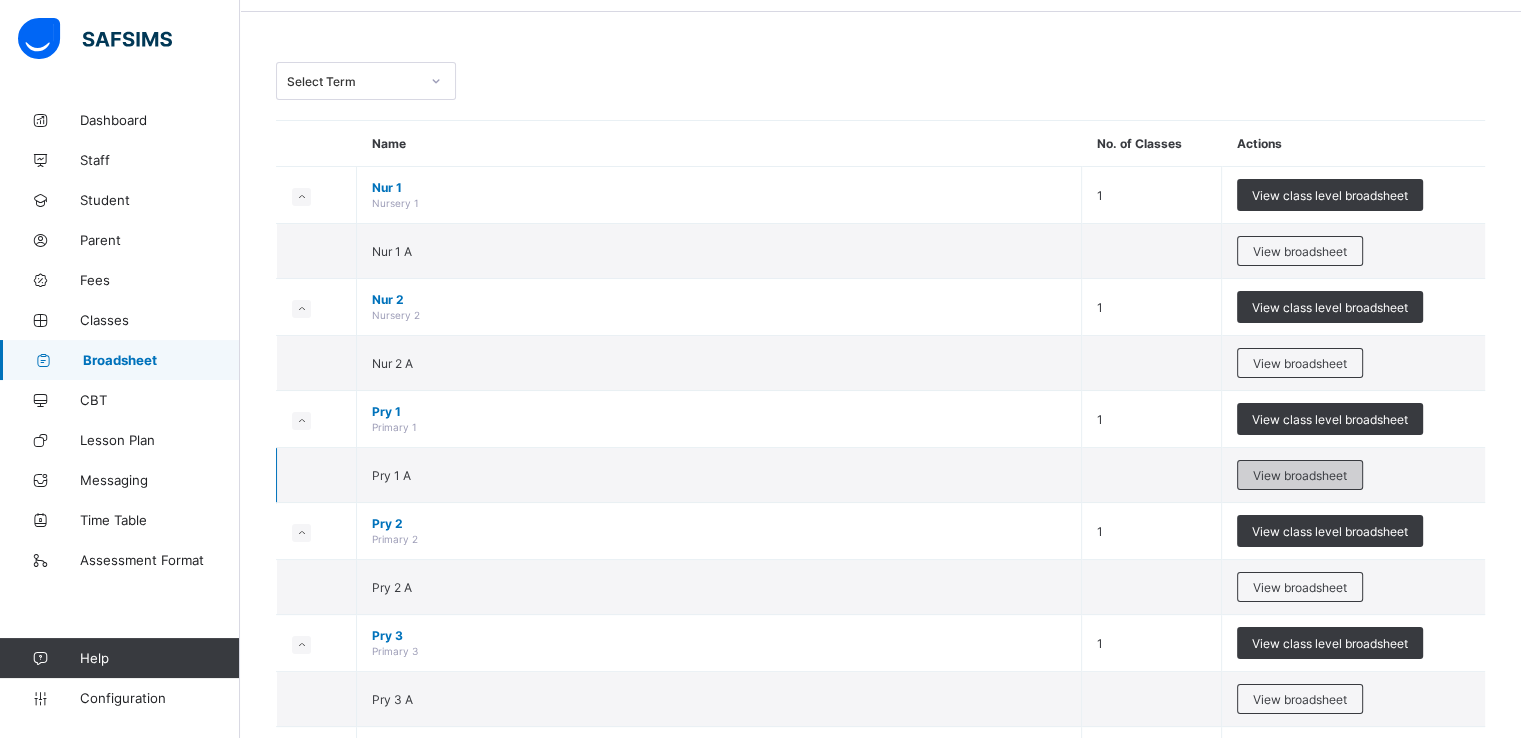 click on "View broadsheet" at bounding box center [1300, 475] 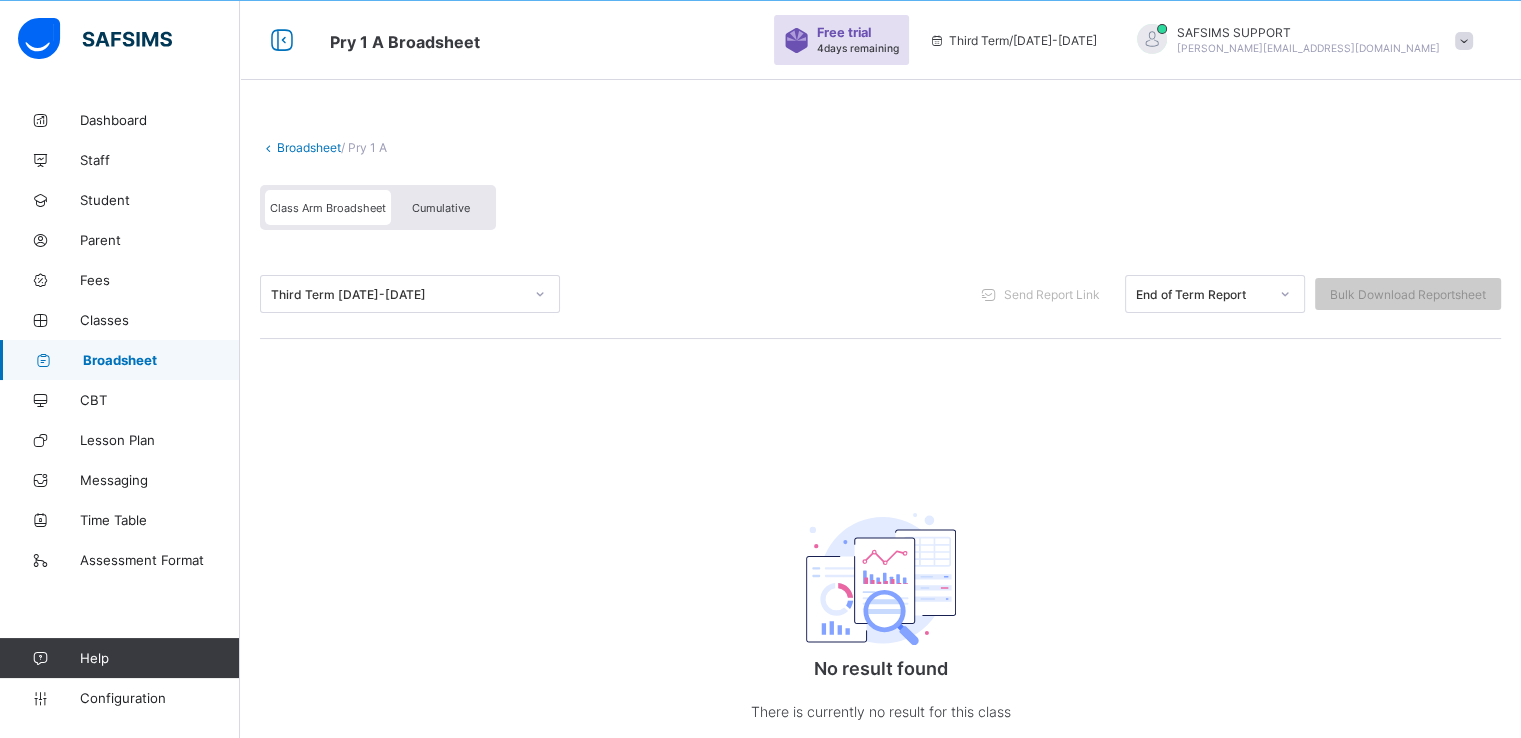 scroll, scrollTop: 128, scrollLeft: 0, axis: vertical 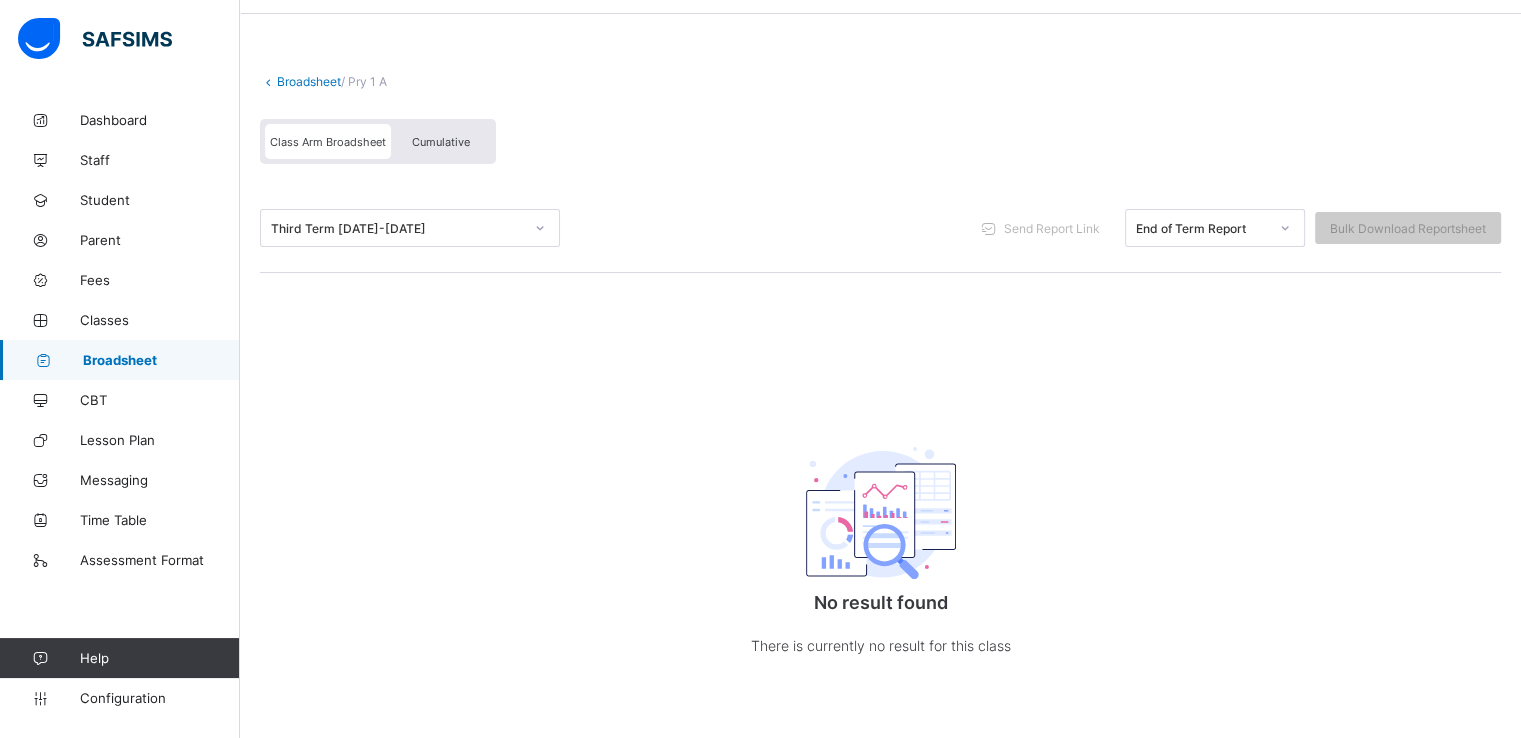 click on "Broadsheet" at bounding box center (309, 81) 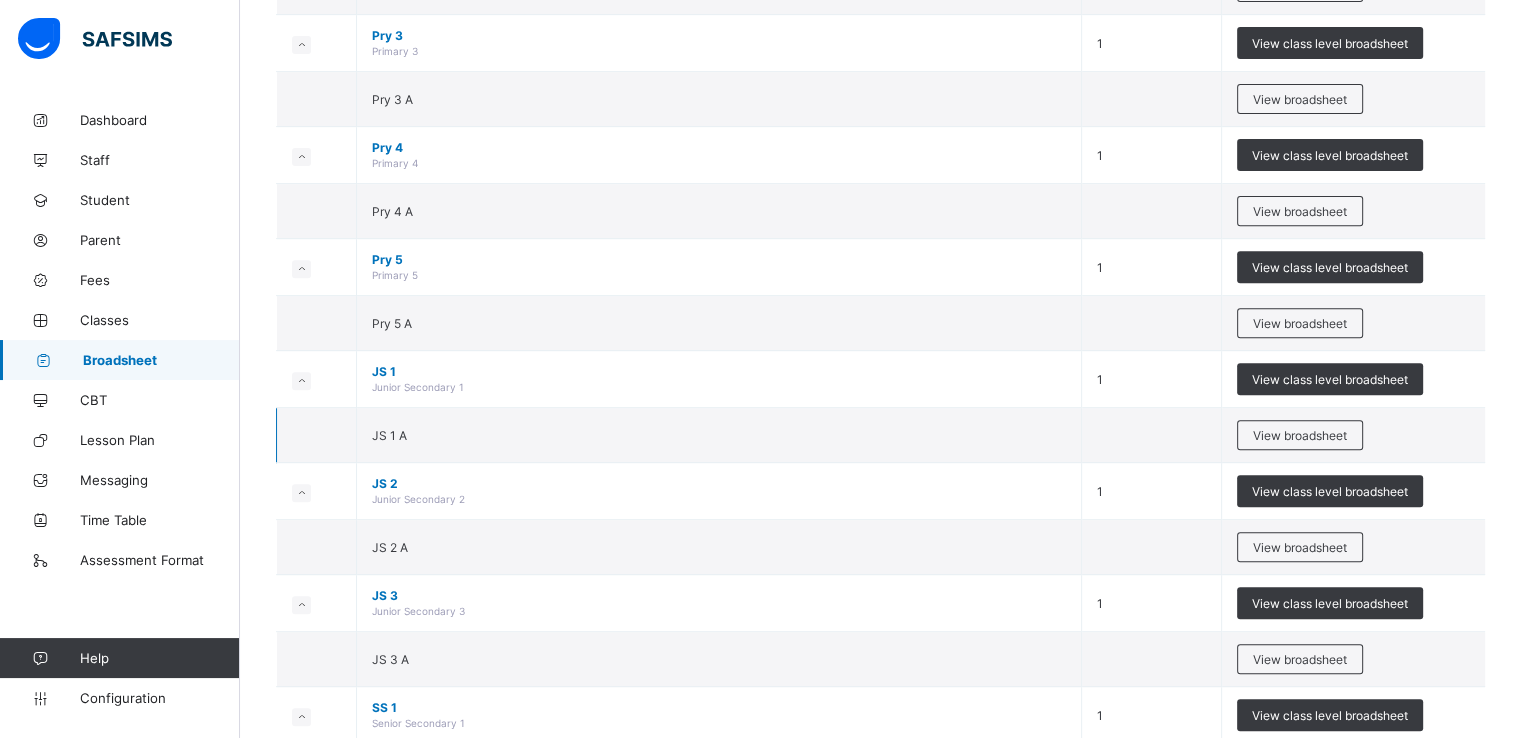scroll, scrollTop: 734, scrollLeft: 0, axis: vertical 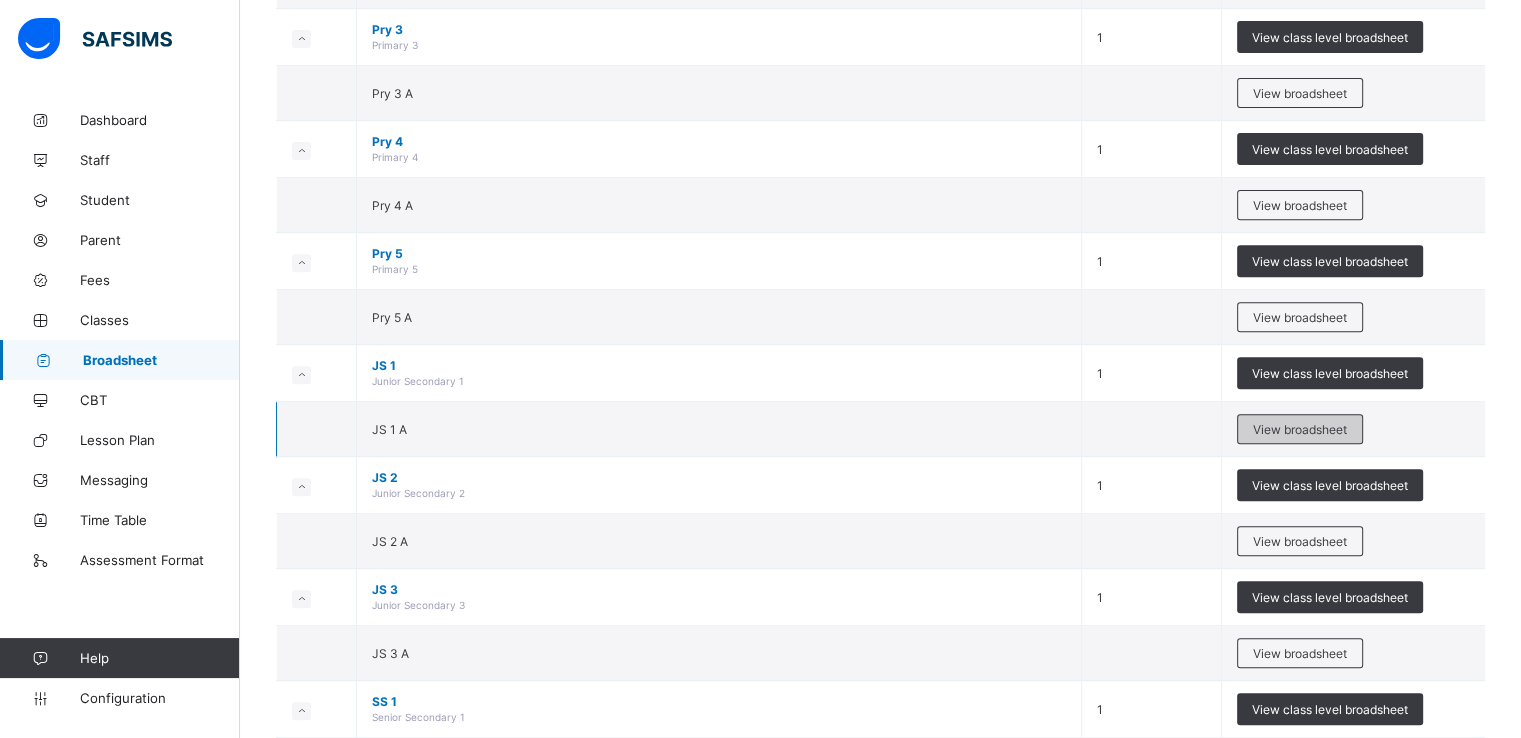 click on "View broadsheet" at bounding box center [1300, 429] 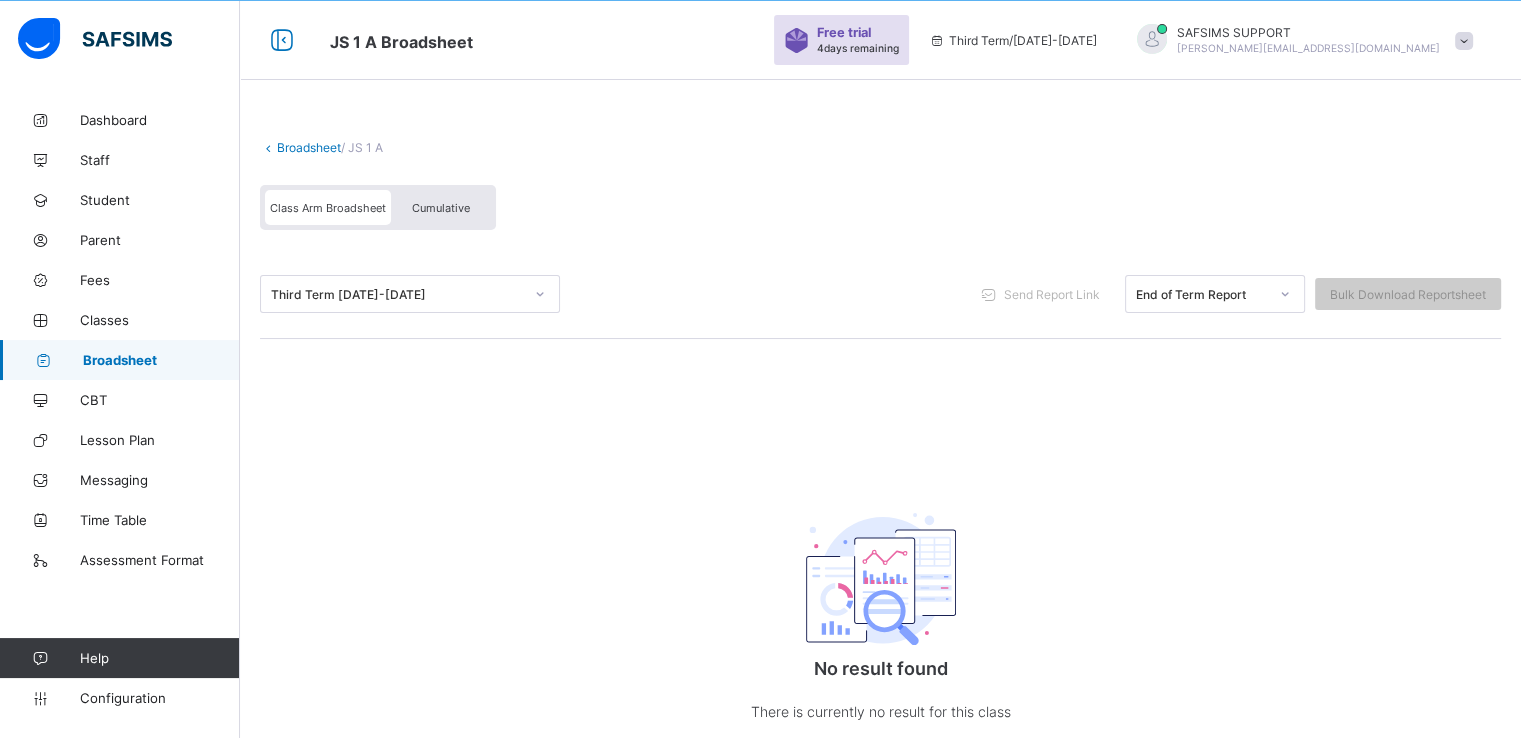 scroll, scrollTop: 128, scrollLeft: 0, axis: vertical 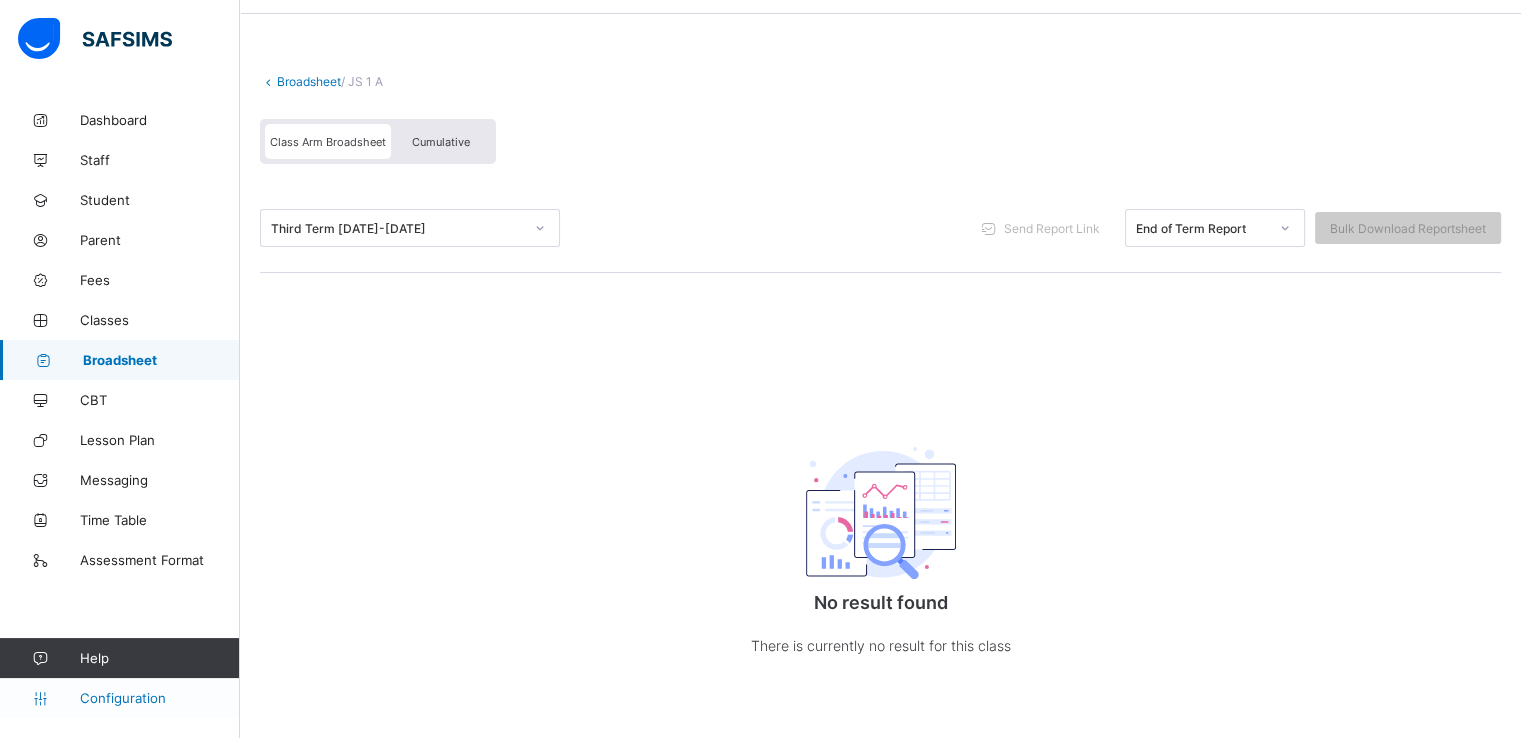 click on "Configuration" at bounding box center (159, 698) 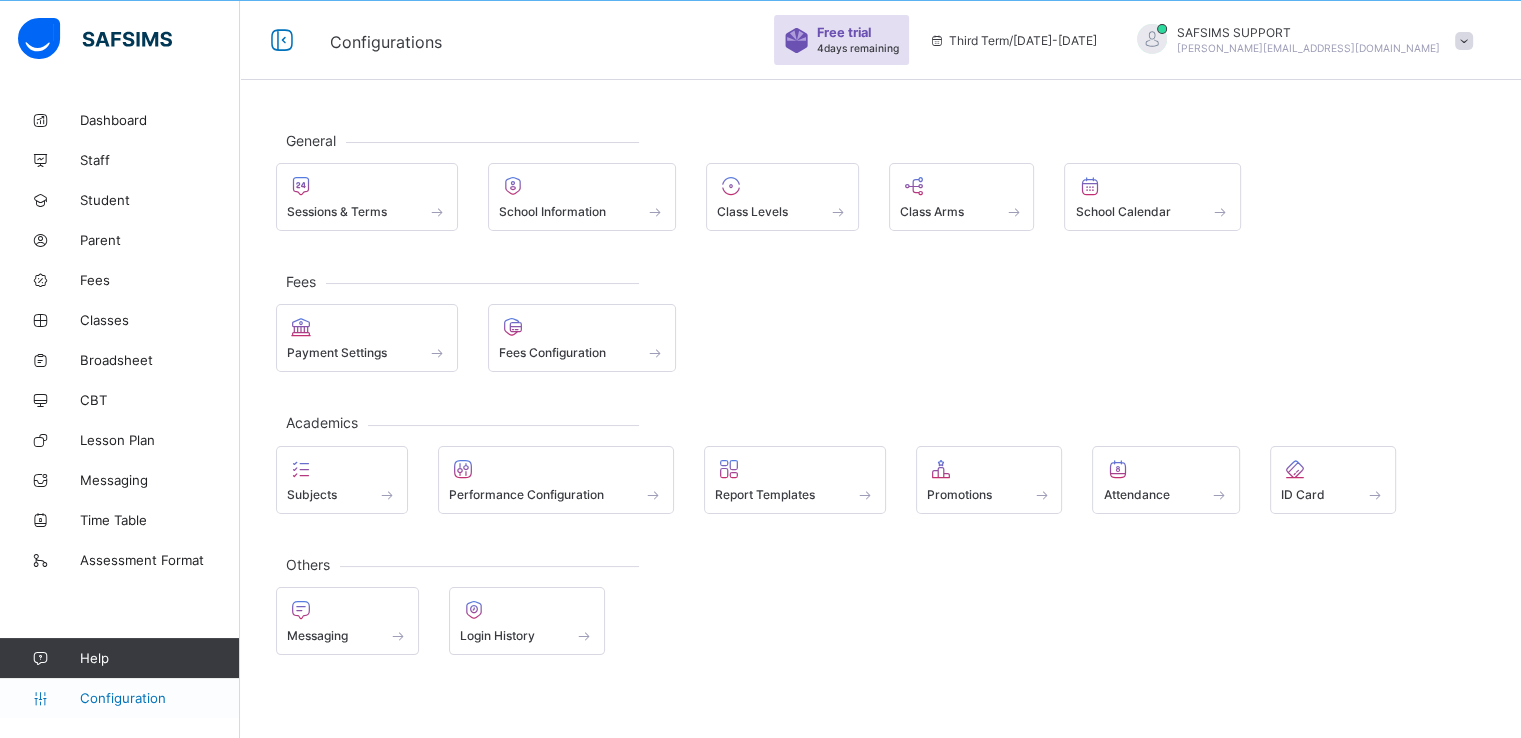scroll, scrollTop: 60, scrollLeft: 0, axis: vertical 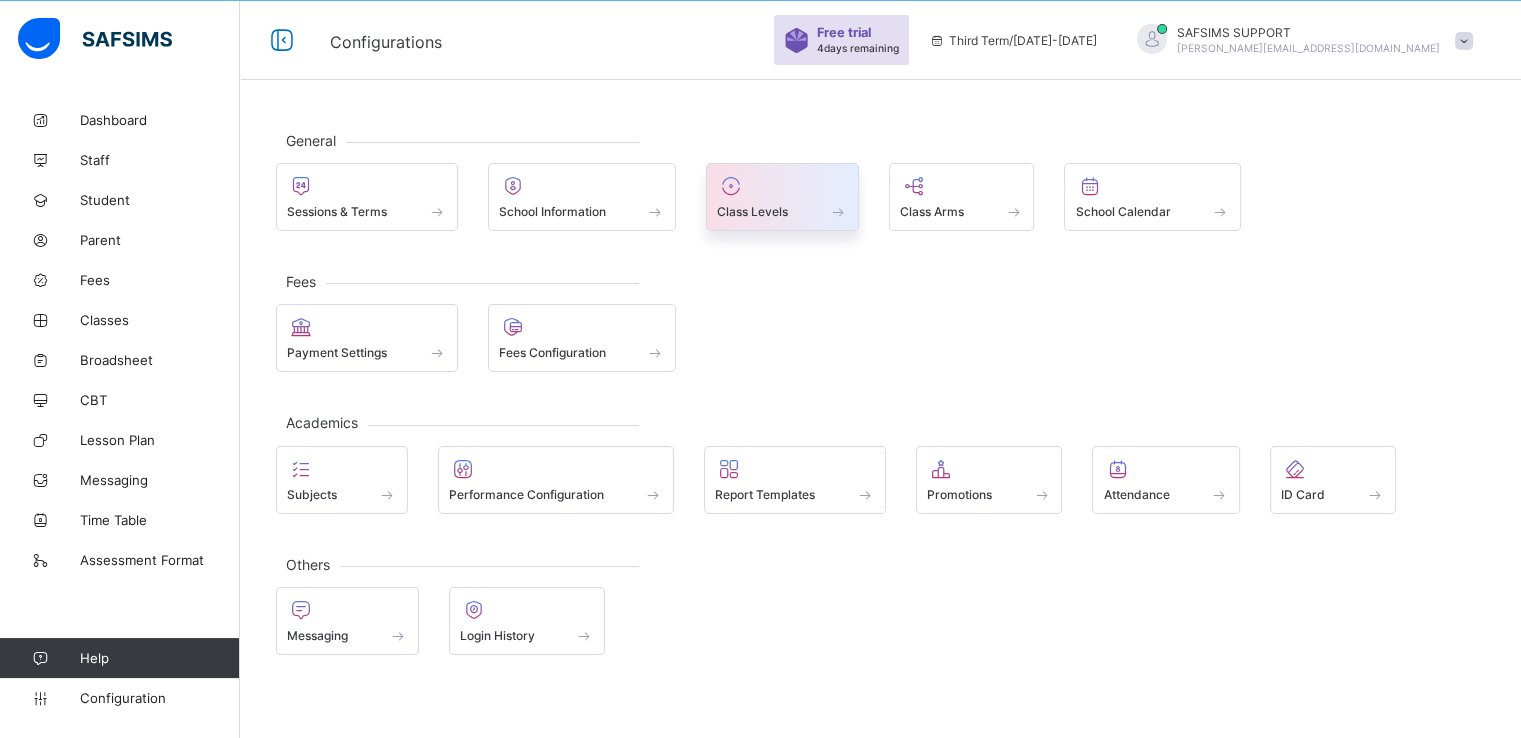 click on "Class Levels" at bounding box center [752, 211] 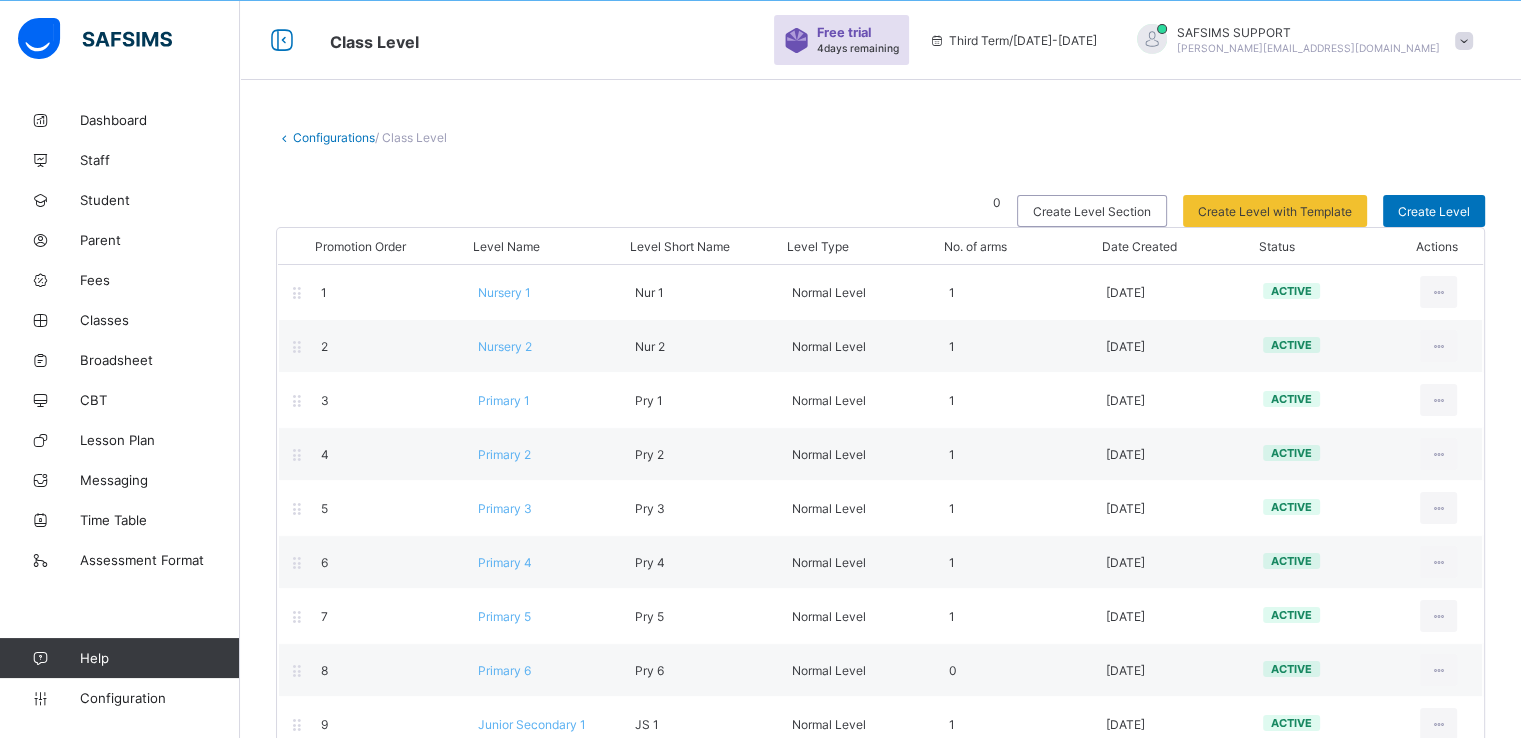 scroll, scrollTop: 422, scrollLeft: 0, axis: vertical 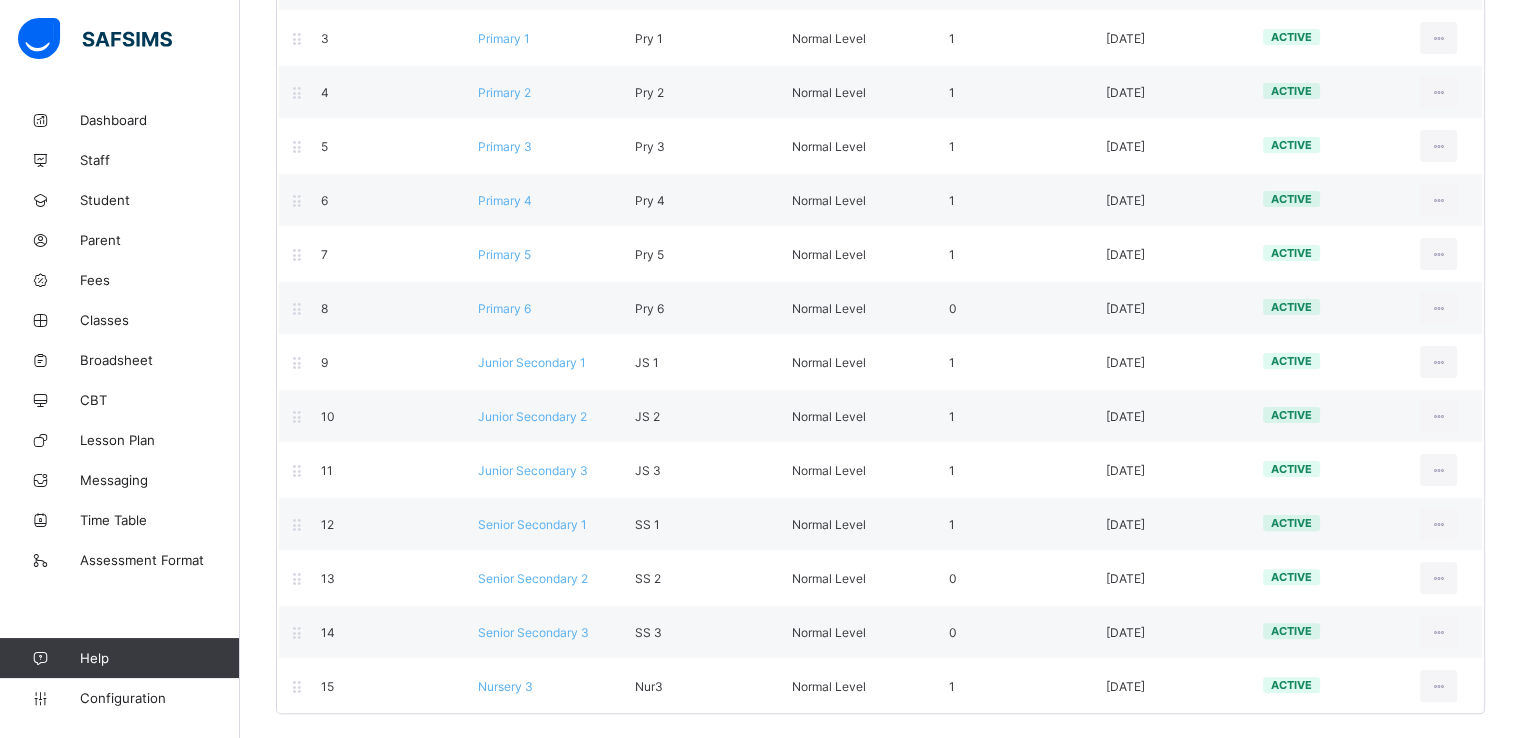 click on "Normal Level" at bounding box center (829, 416) 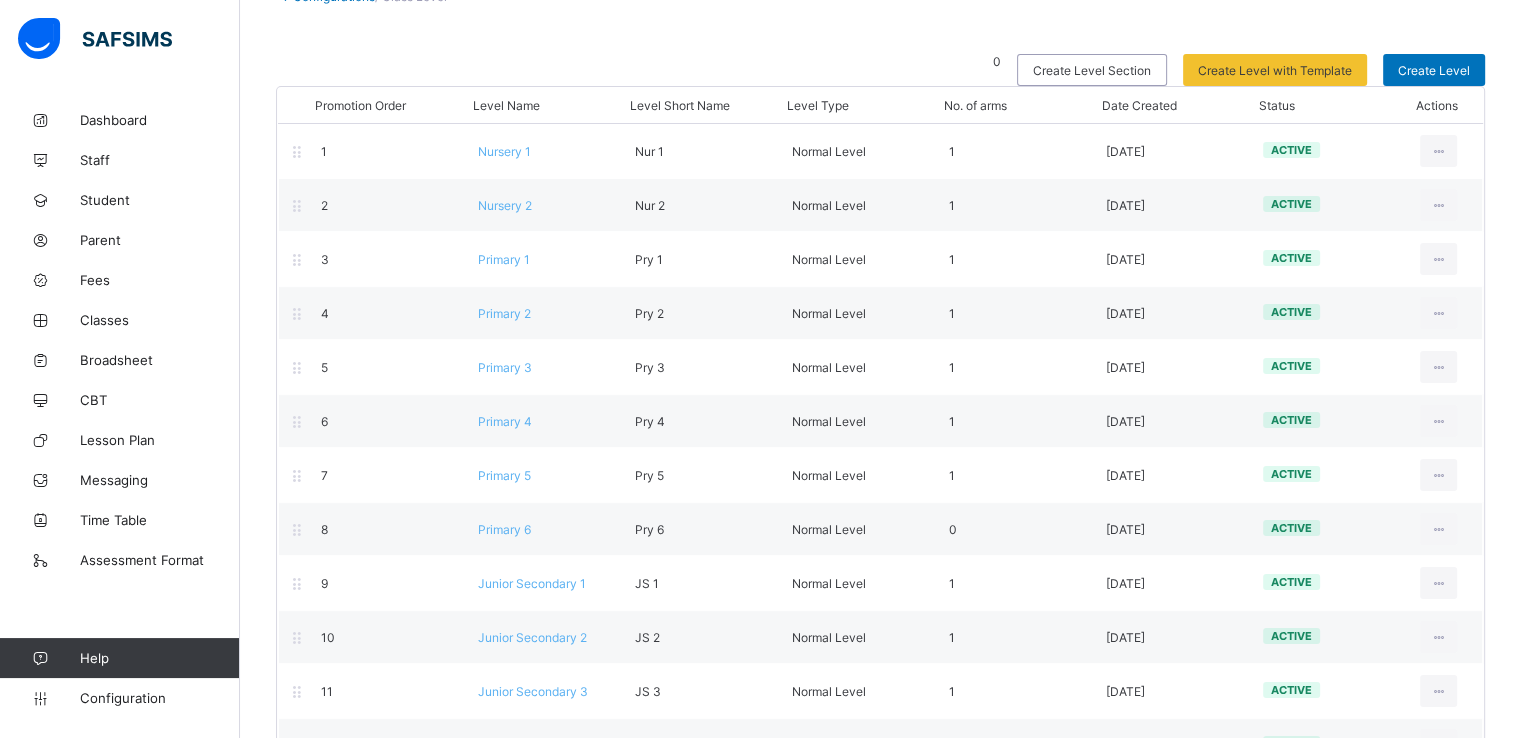 scroll, scrollTop: 199, scrollLeft: 0, axis: vertical 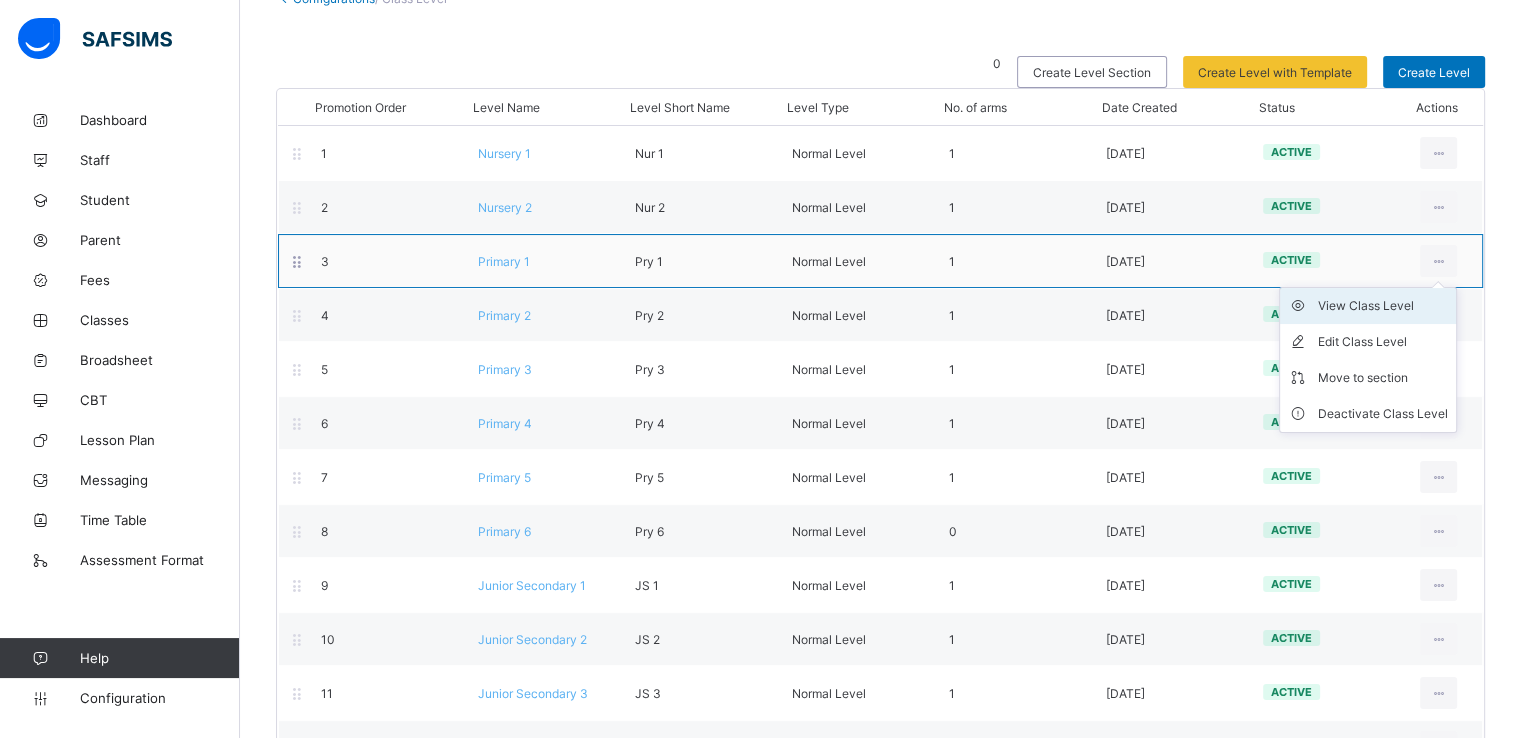 click on "View Class Level" at bounding box center (1383, 306) 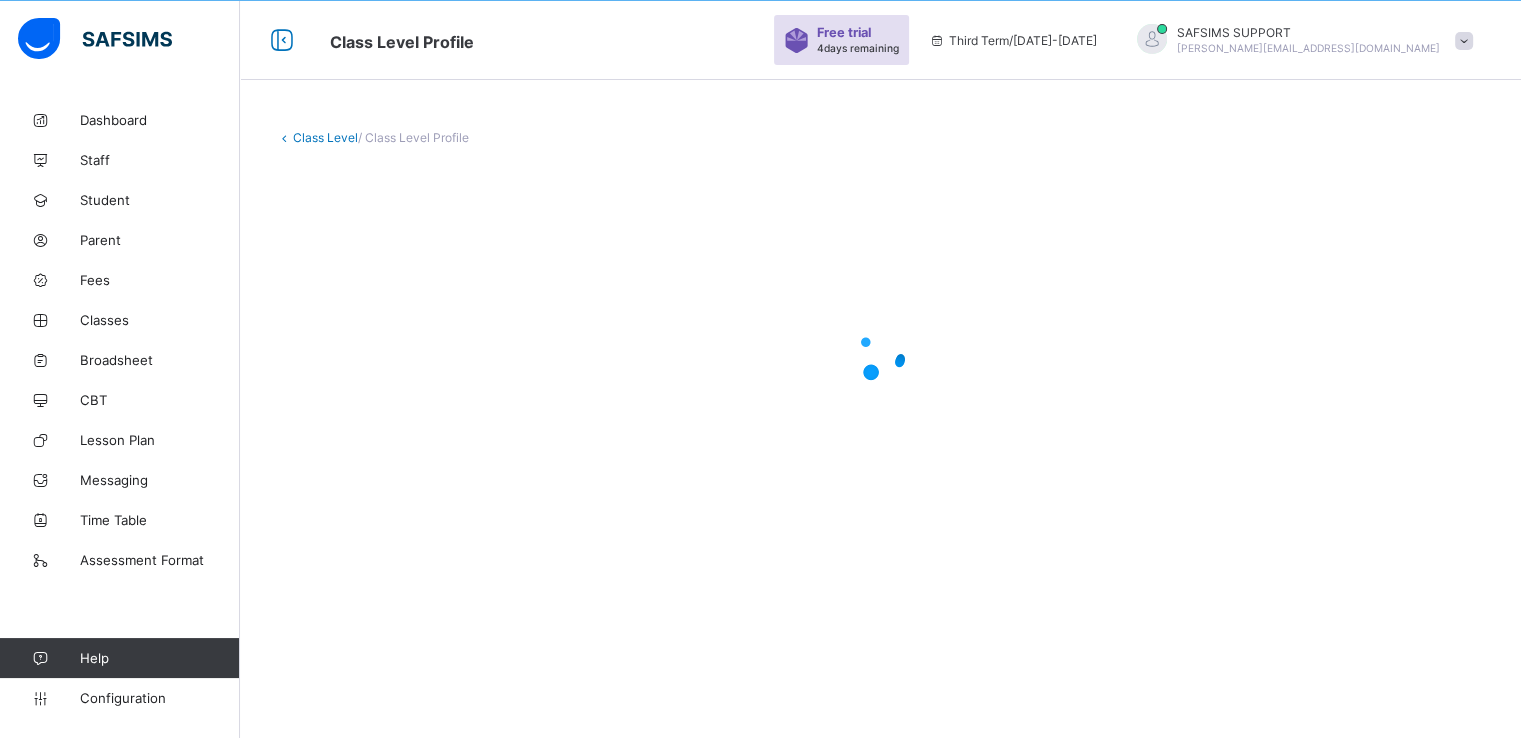 scroll, scrollTop: 60, scrollLeft: 0, axis: vertical 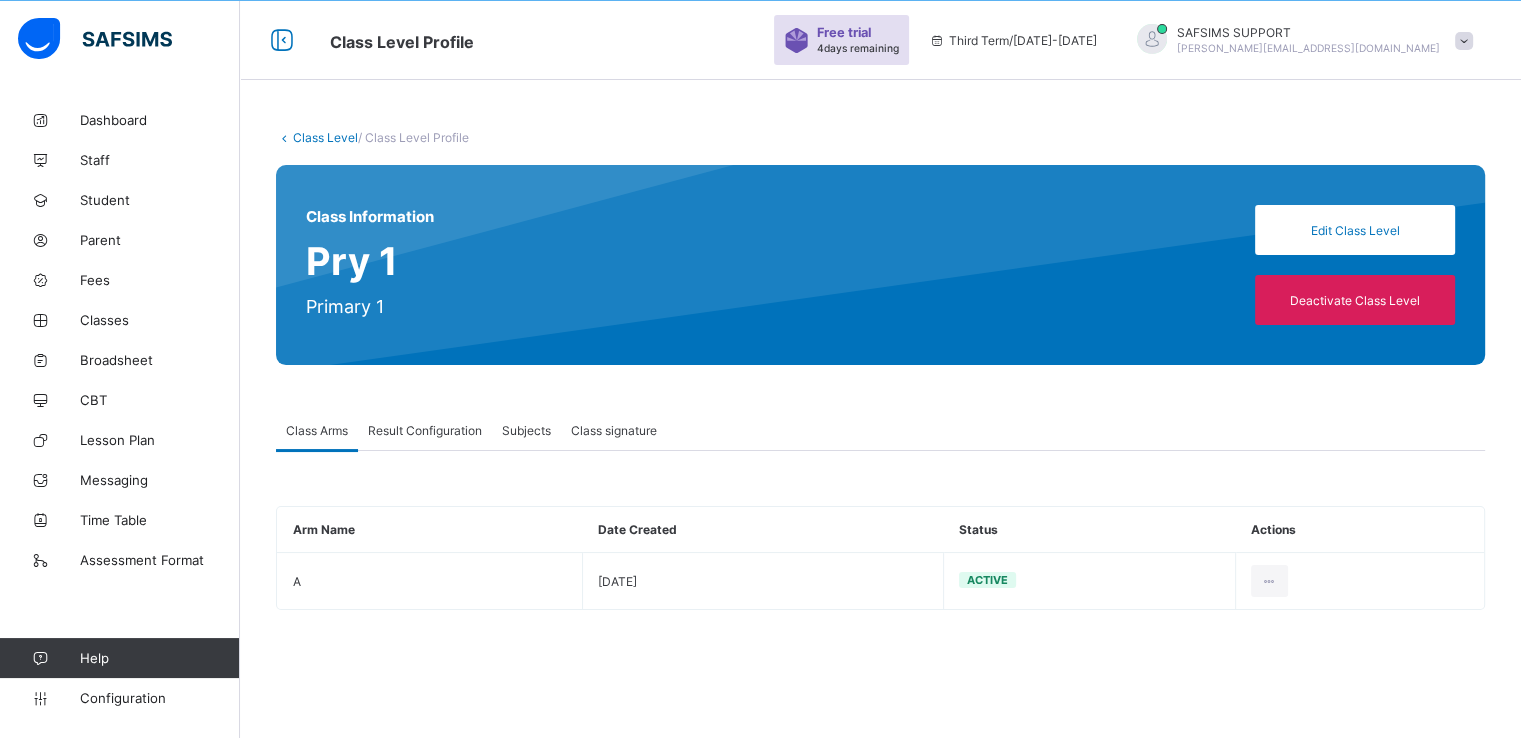 click on "Result Configuration" at bounding box center (425, 430) 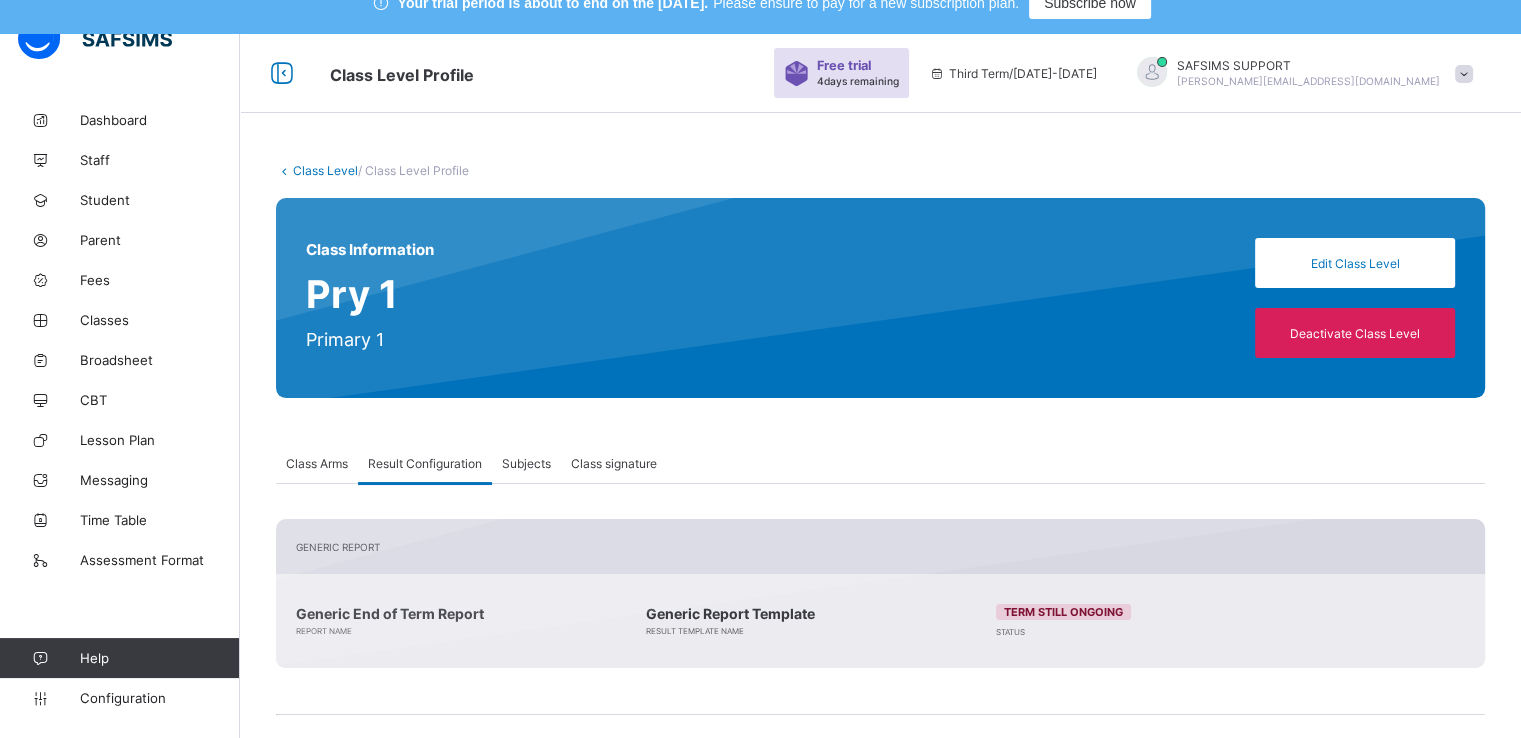 scroll, scrollTop: 26, scrollLeft: 0, axis: vertical 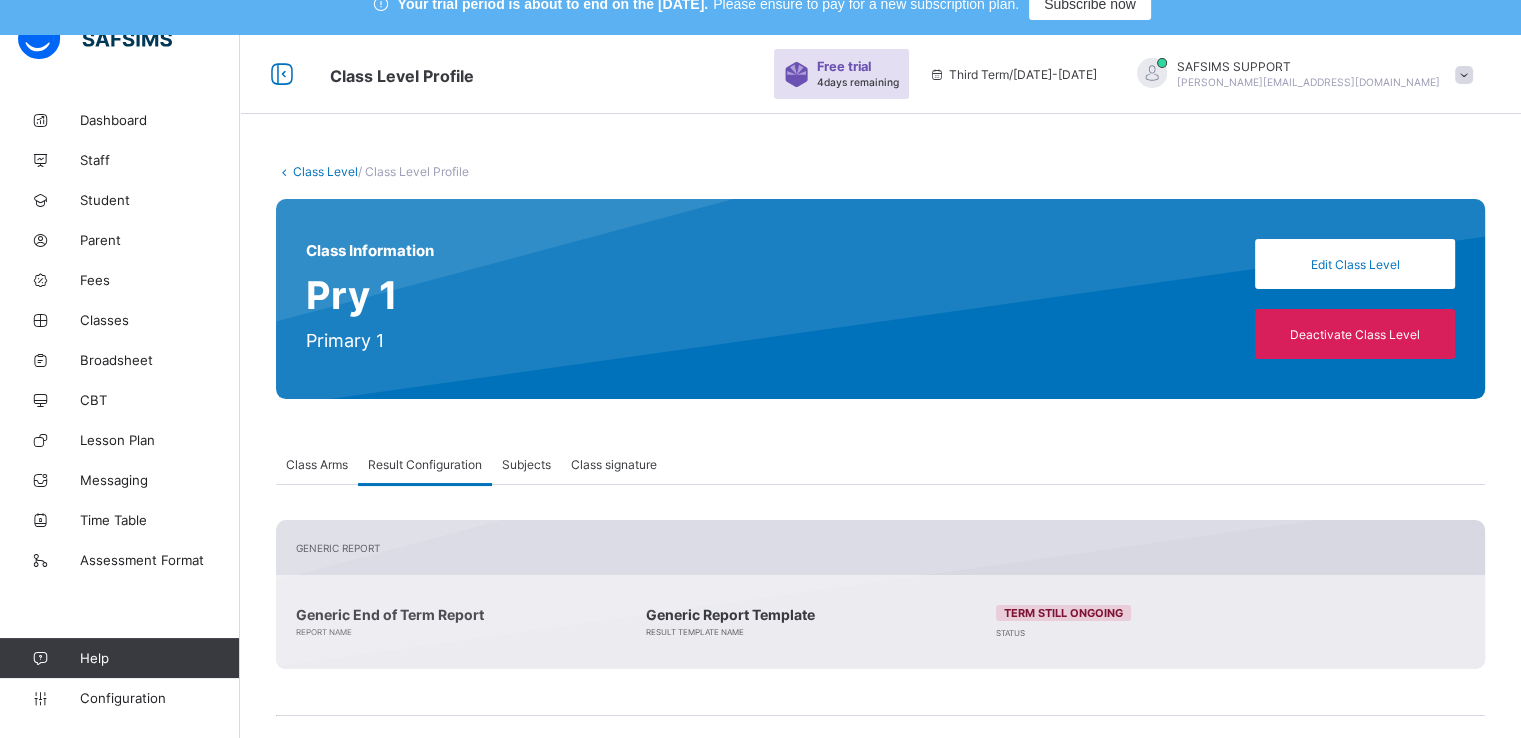 click on "Class Level" at bounding box center (325, 171) 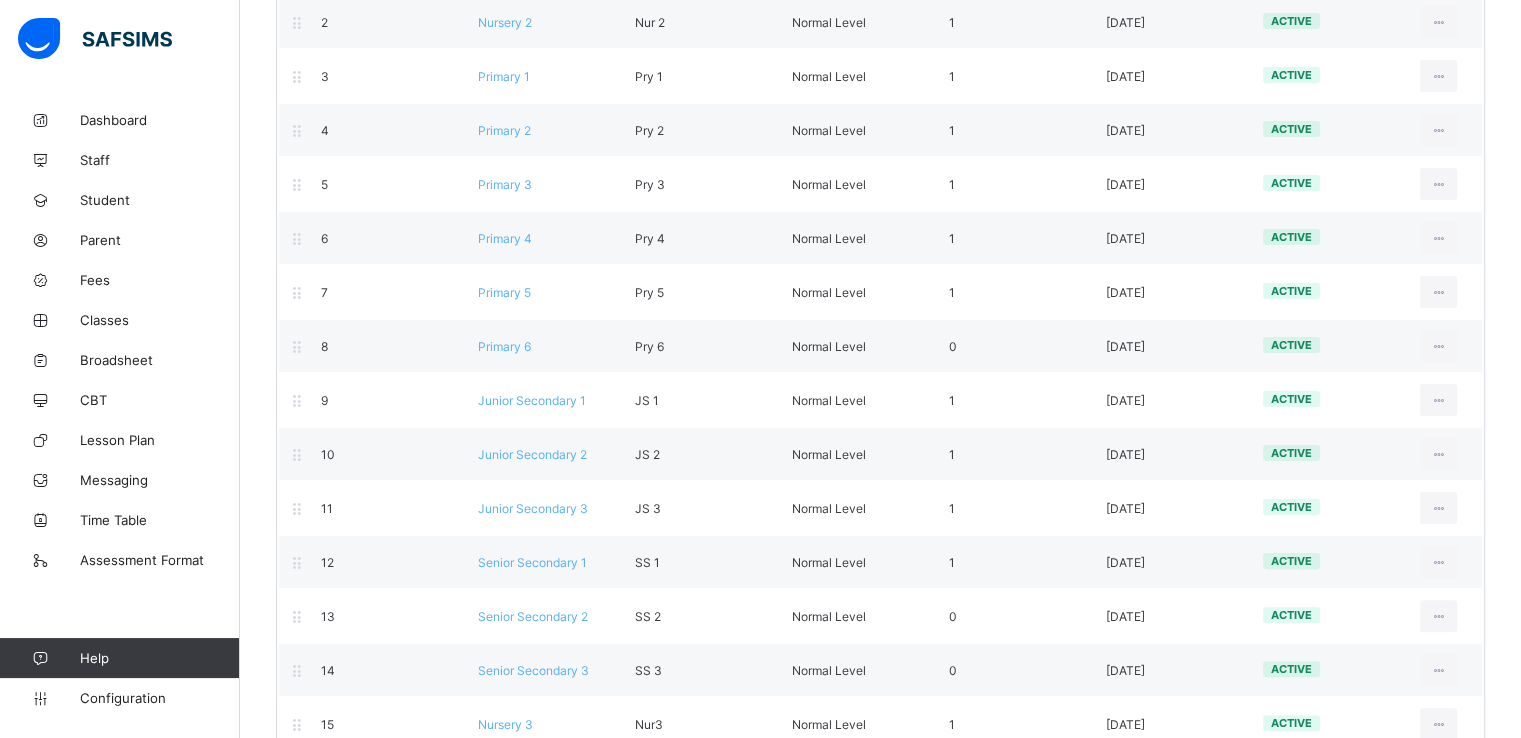 scroll, scrollTop: 422, scrollLeft: 0, axis: vertical 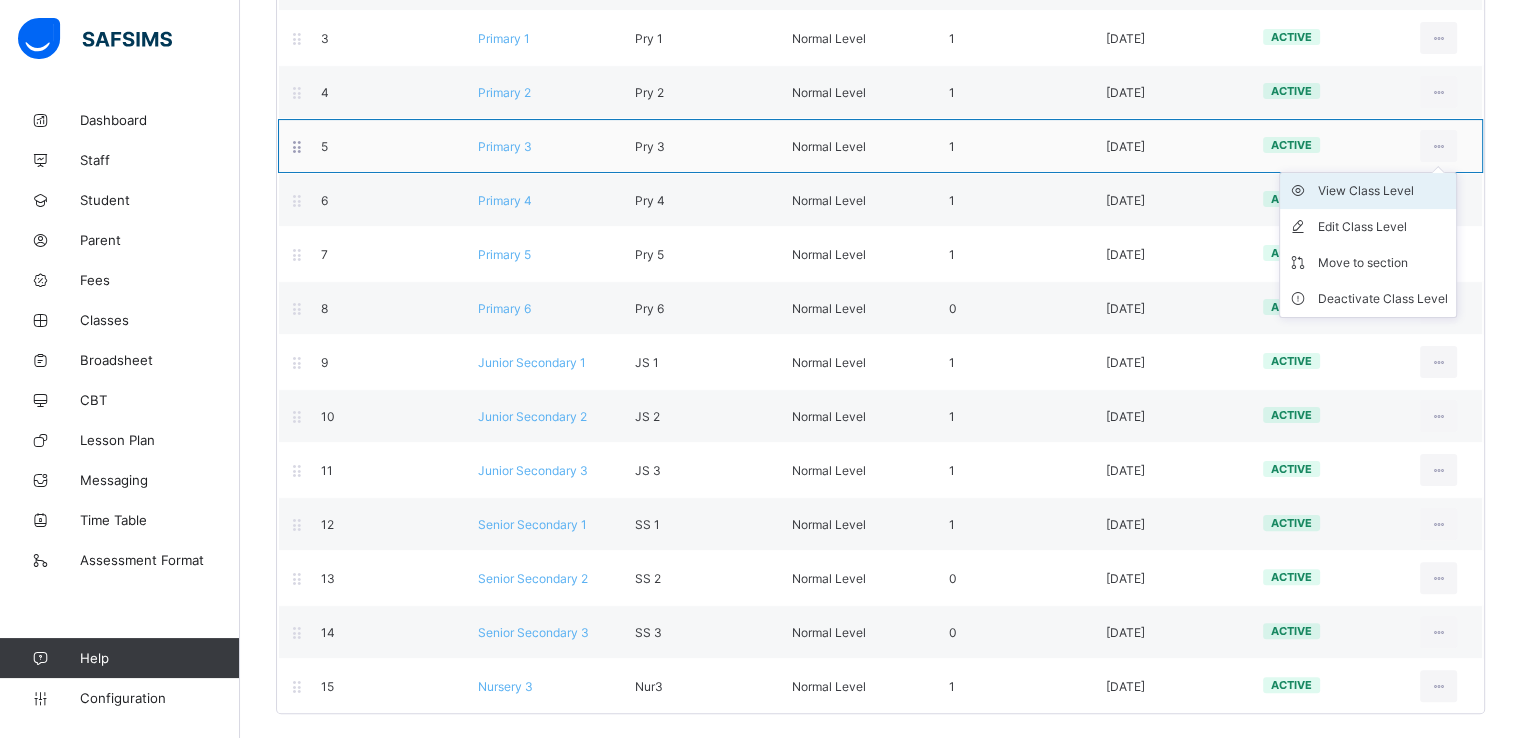 click on "View Class Level" at bounding box center (1383, 191) 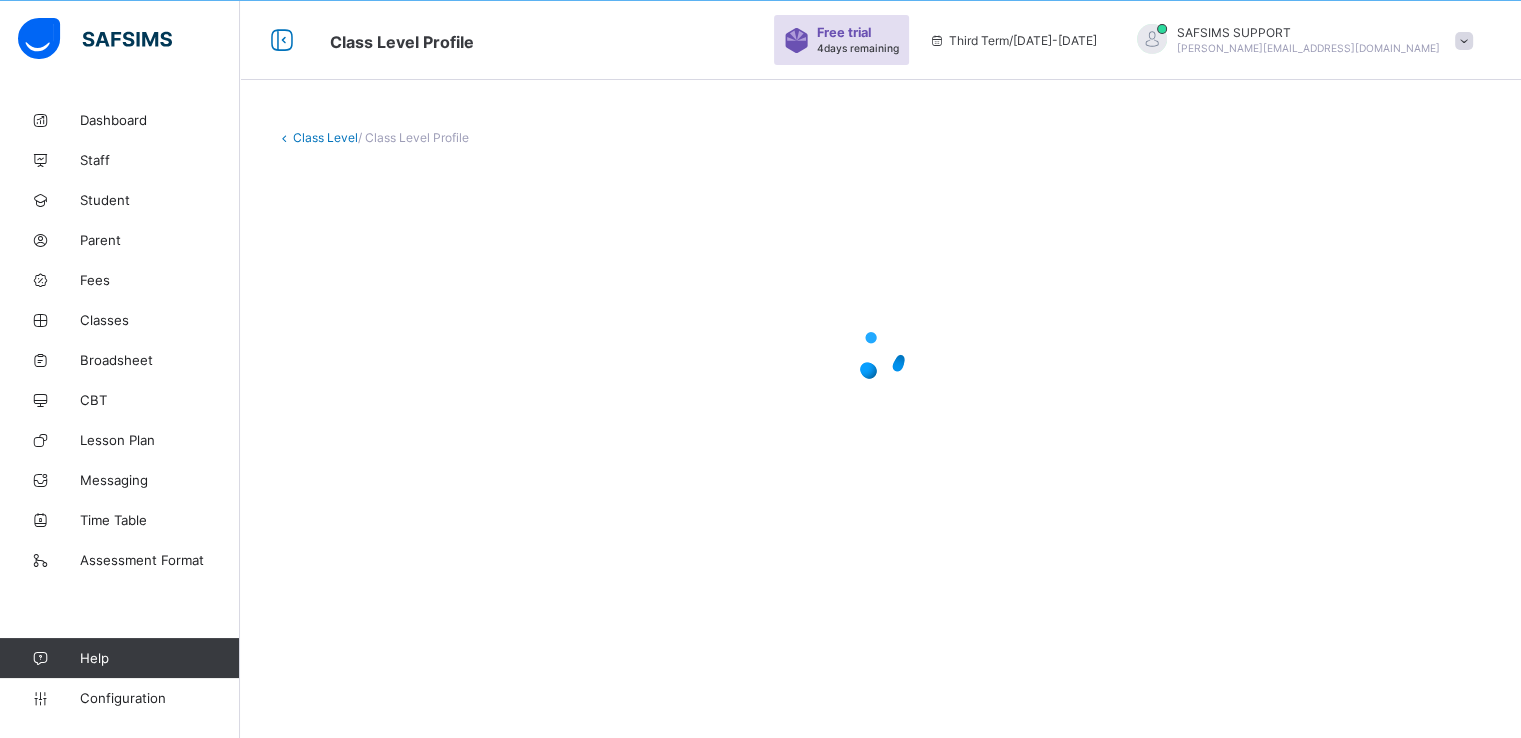 scroll, scrollTop: 60, scrollLeft: 0, axis: vertical 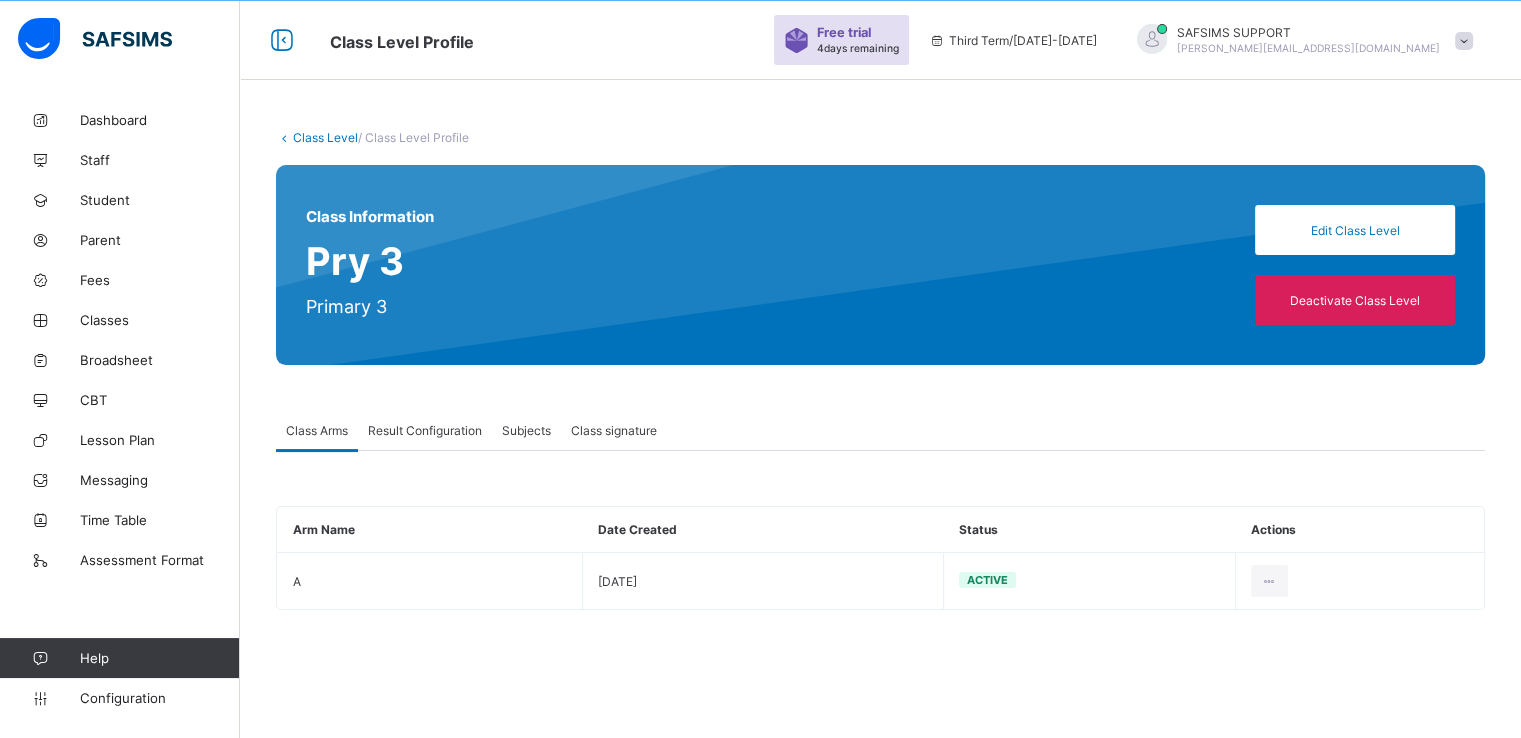 click on "Result Configuration" at bounding box center (425, 430) 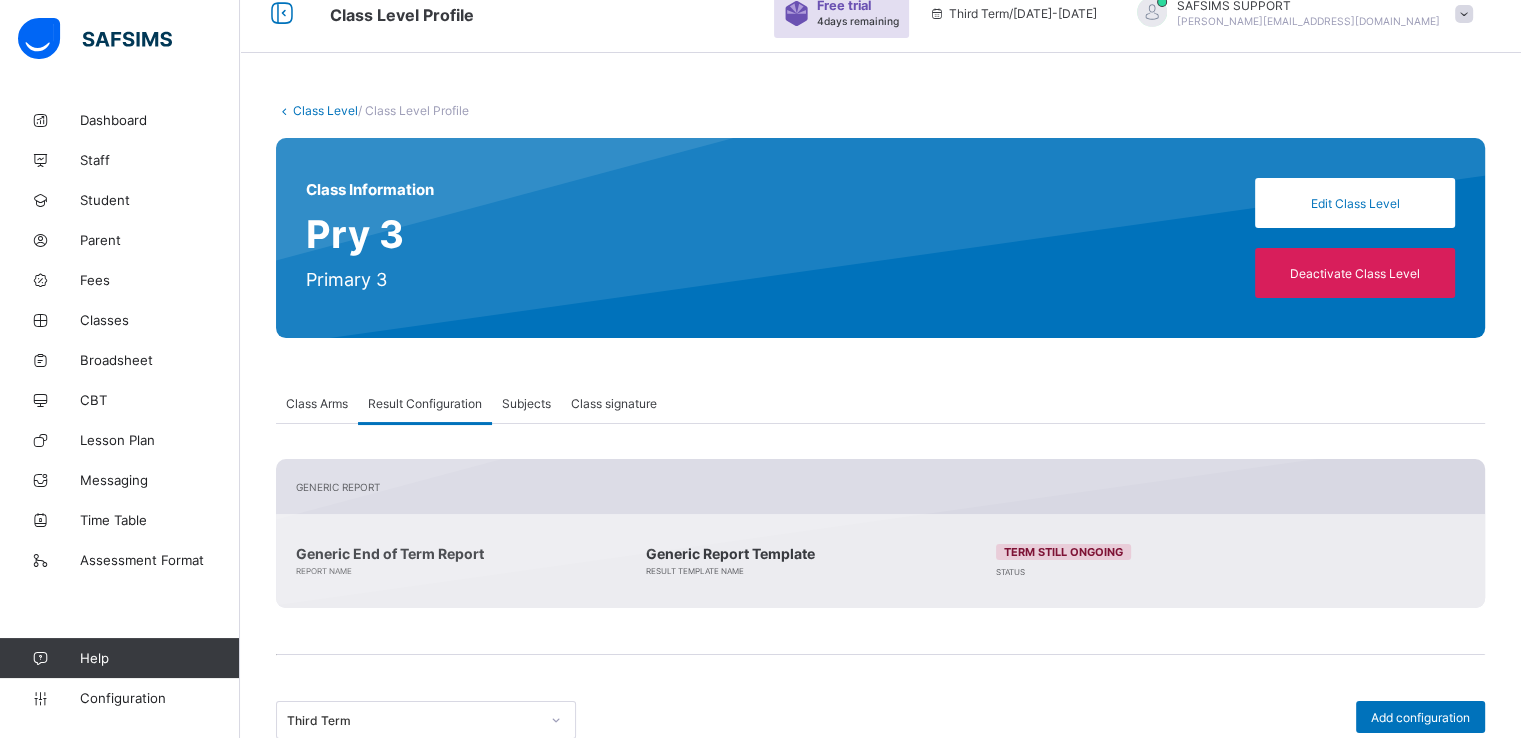 scroll, scrollTop: 82, scrollLeft: 0, axis: vertical 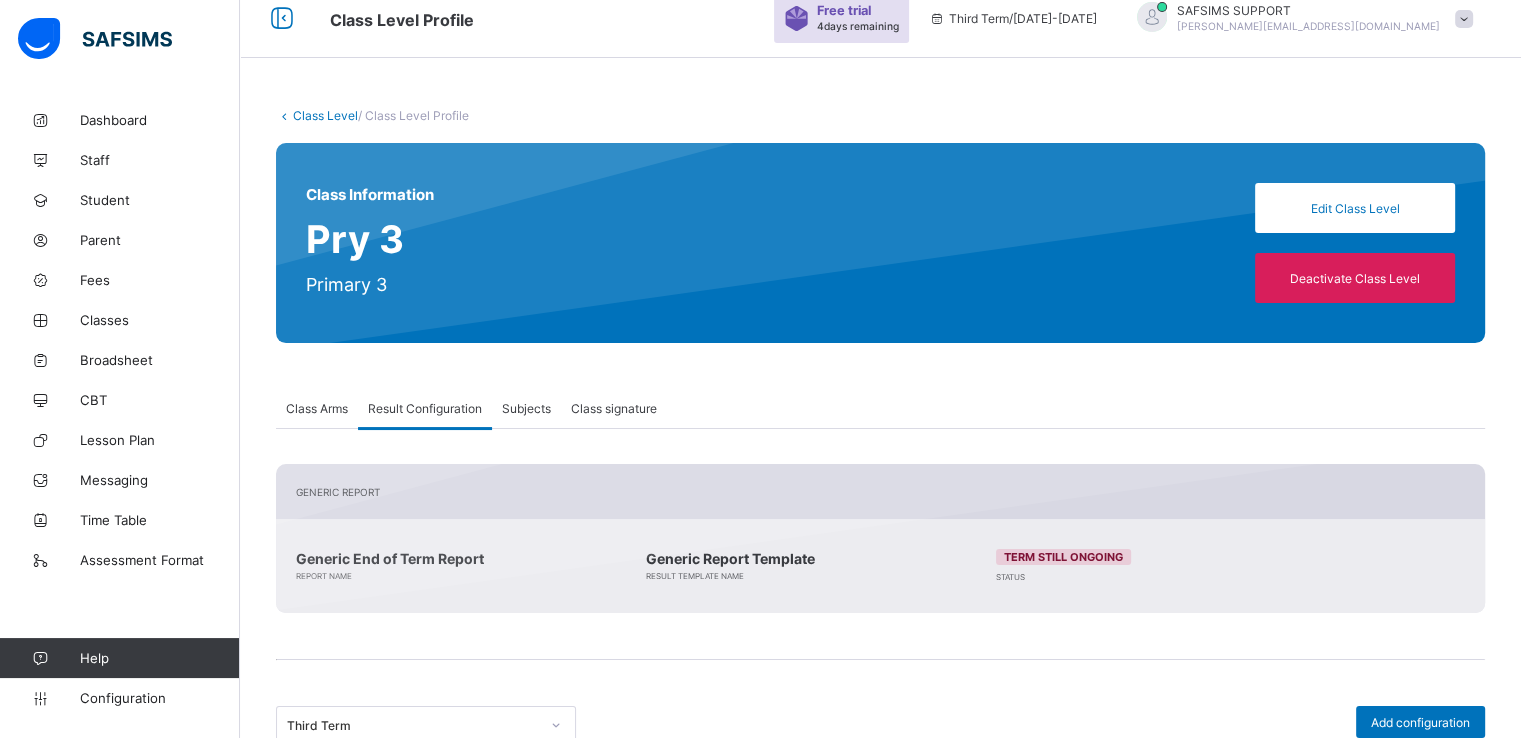 click on "Class Level" at bounding box center [325, 115] 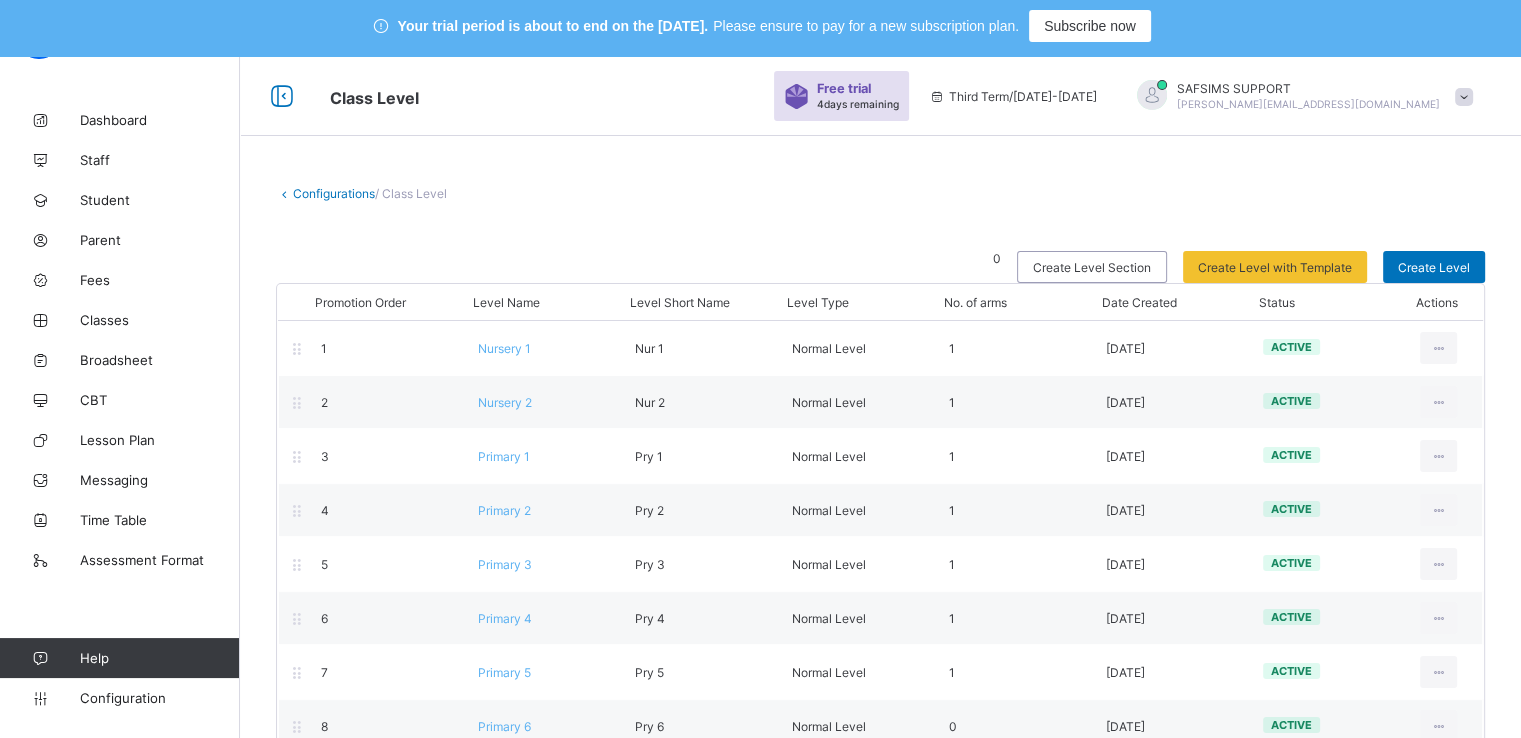 scroll, scrollTop: 0, scrollLeft: 0, axis: both 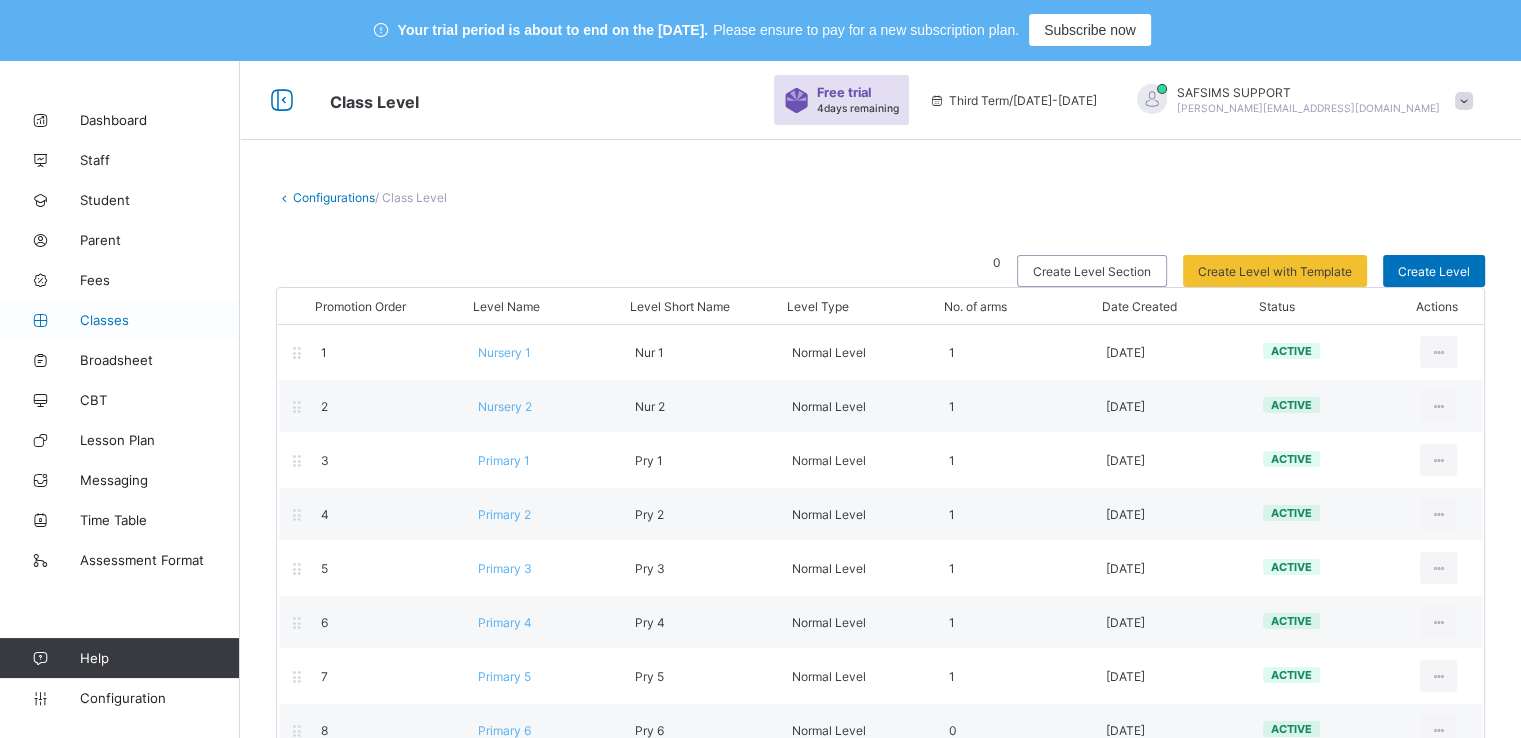 click on "Classes" at bounding box center (120, 320) 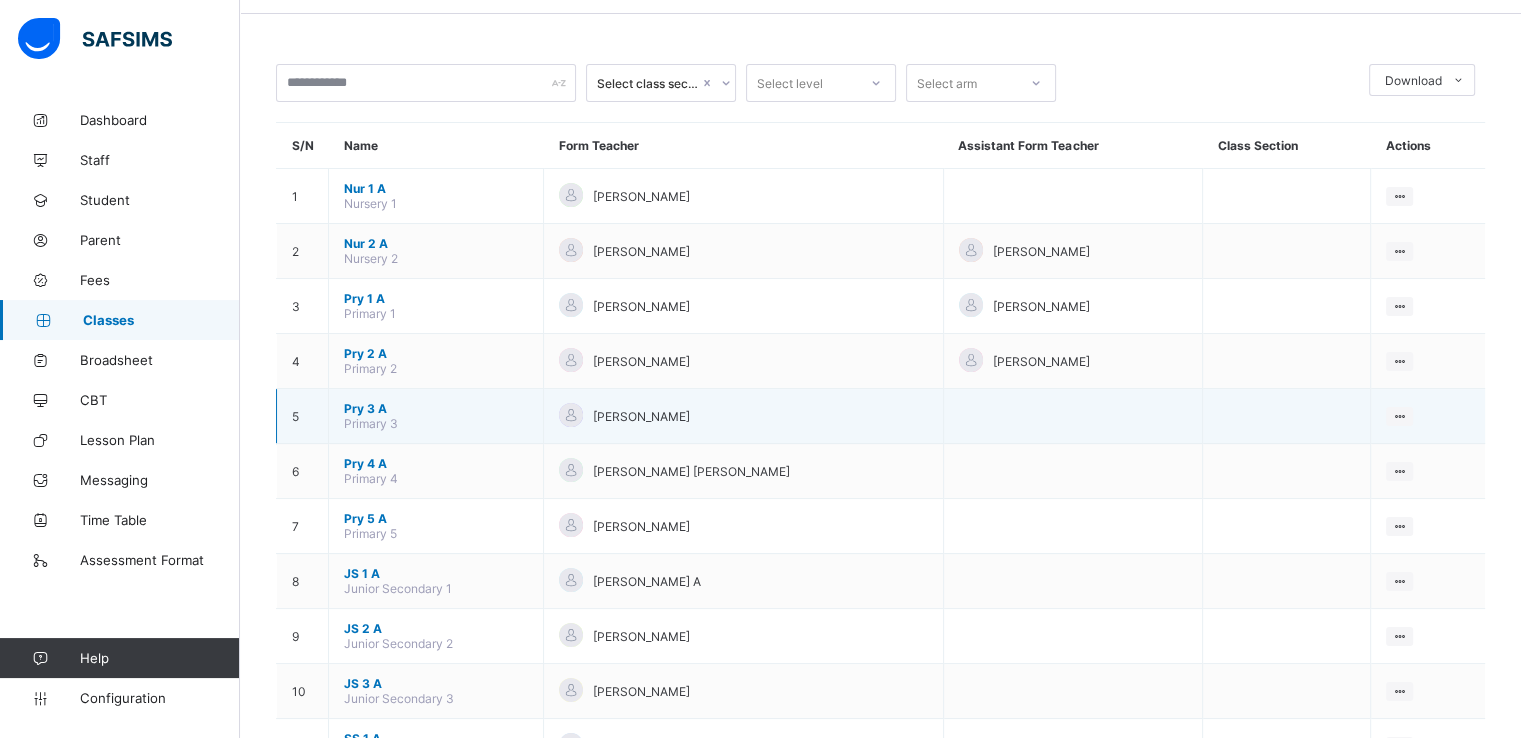 scroll, scrollTop: 125, scrollLeft: 0, axis: vertical 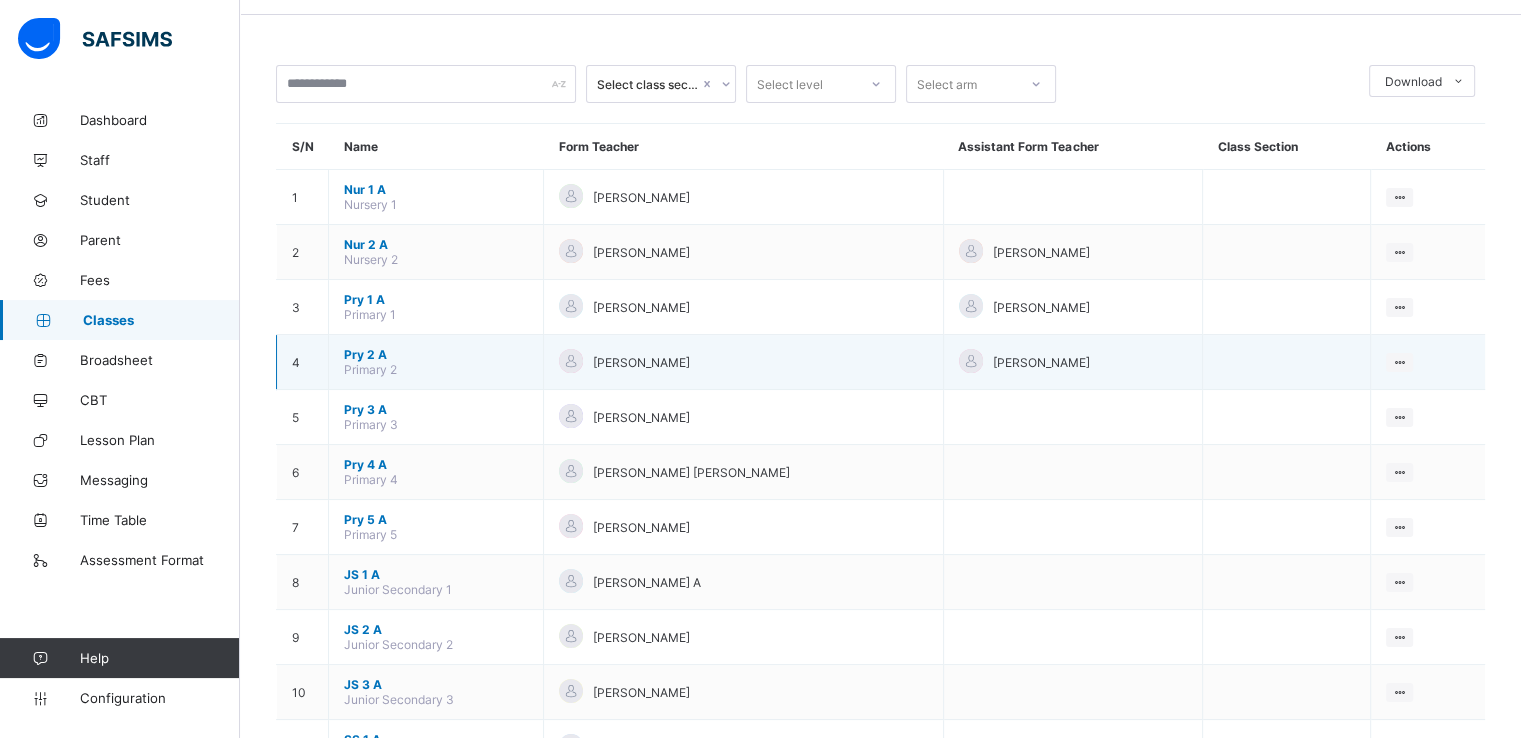 click on "Pry 2   A" at bounding box center [436, 354] 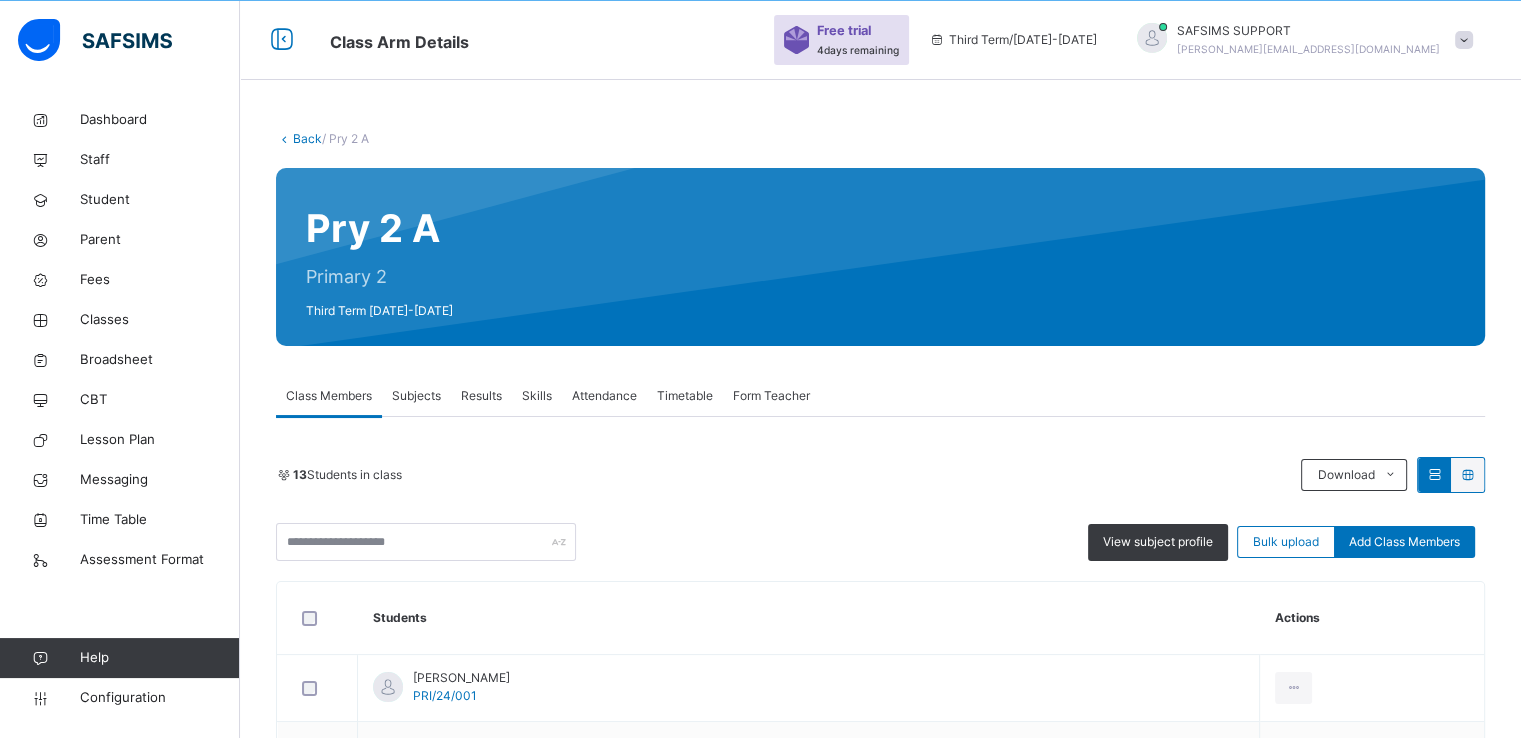 scroll, scrollTop: 125, scrollLeft: 0, axis: vertical 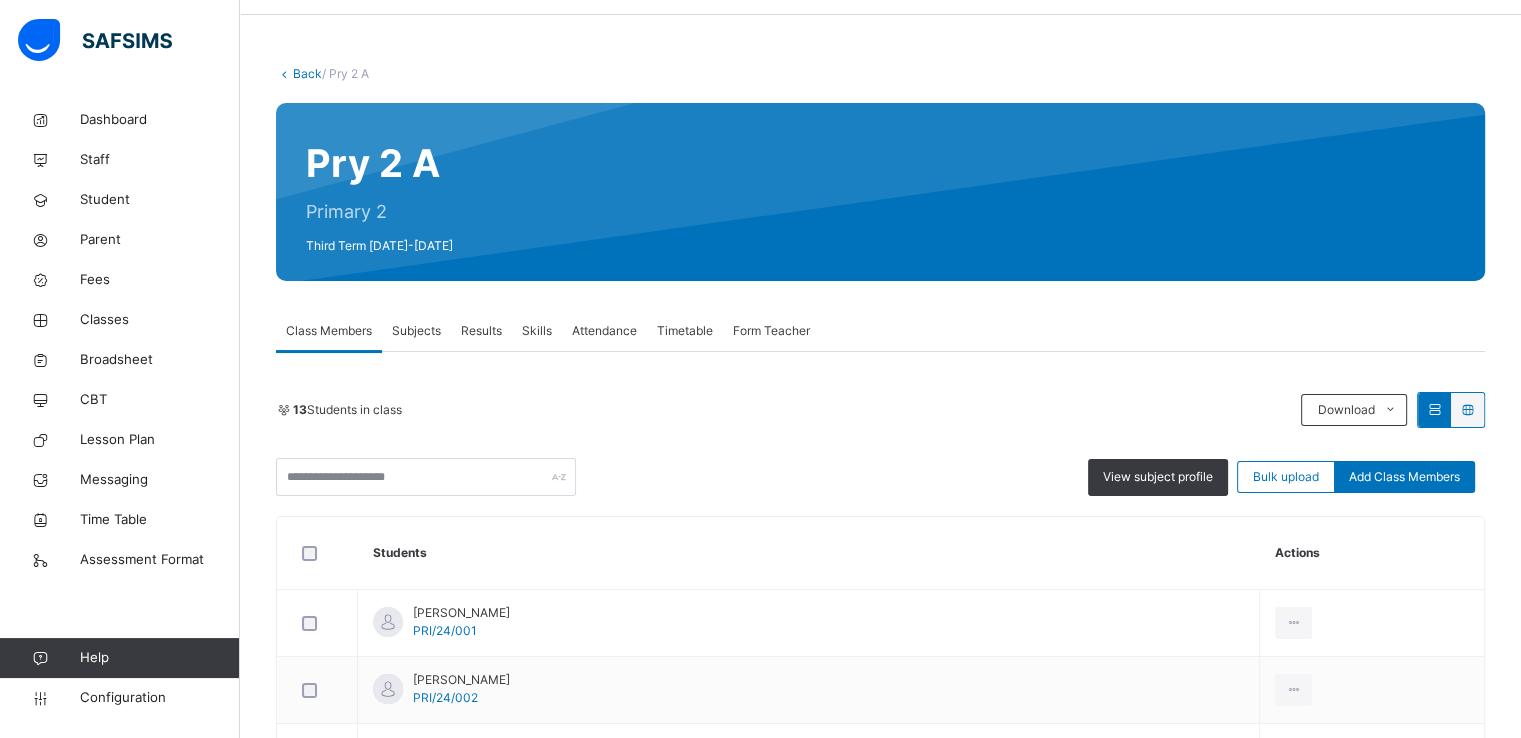 click on "Results" at bounding box center [481, 331] 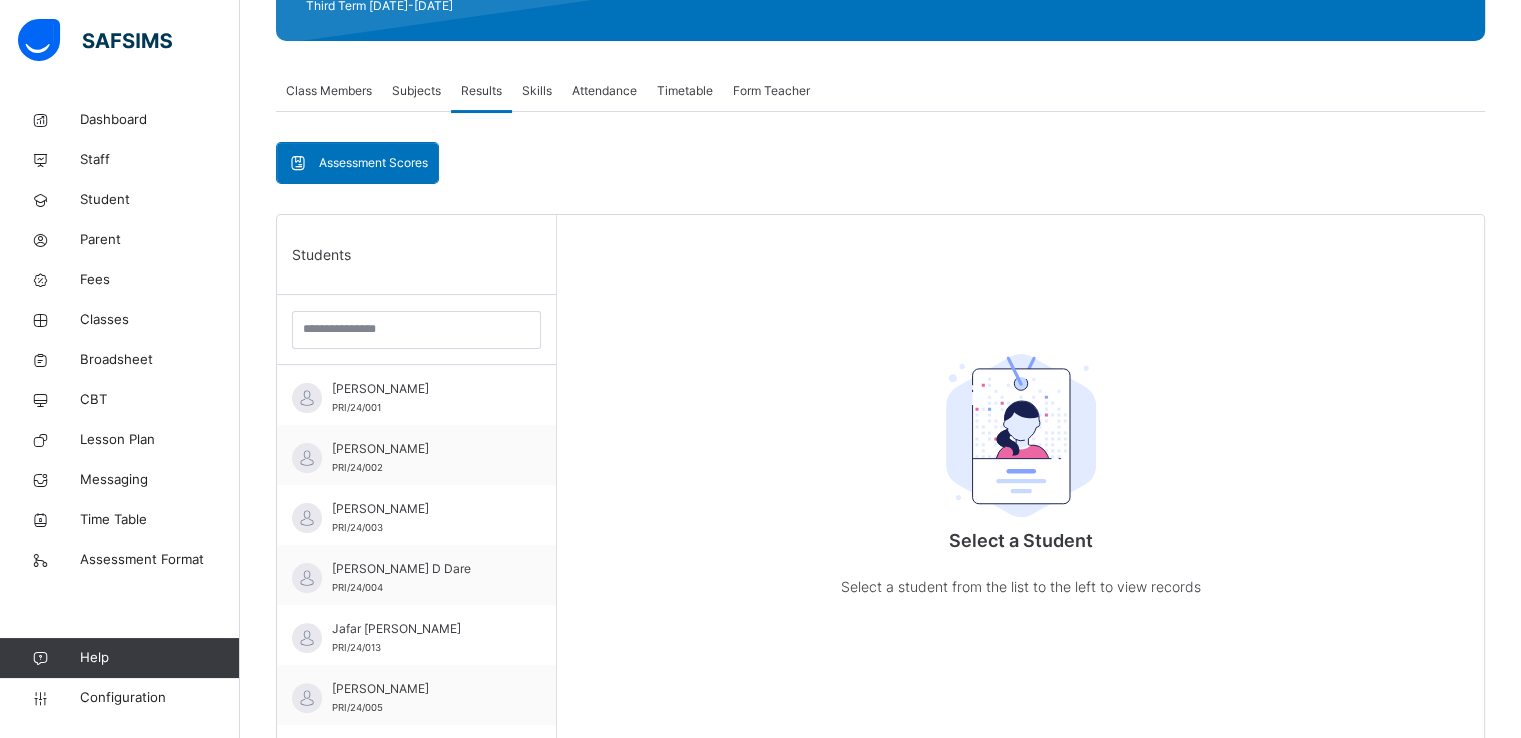scroll, scrollTop: 368, scrollLeft: 0, axis: vertical 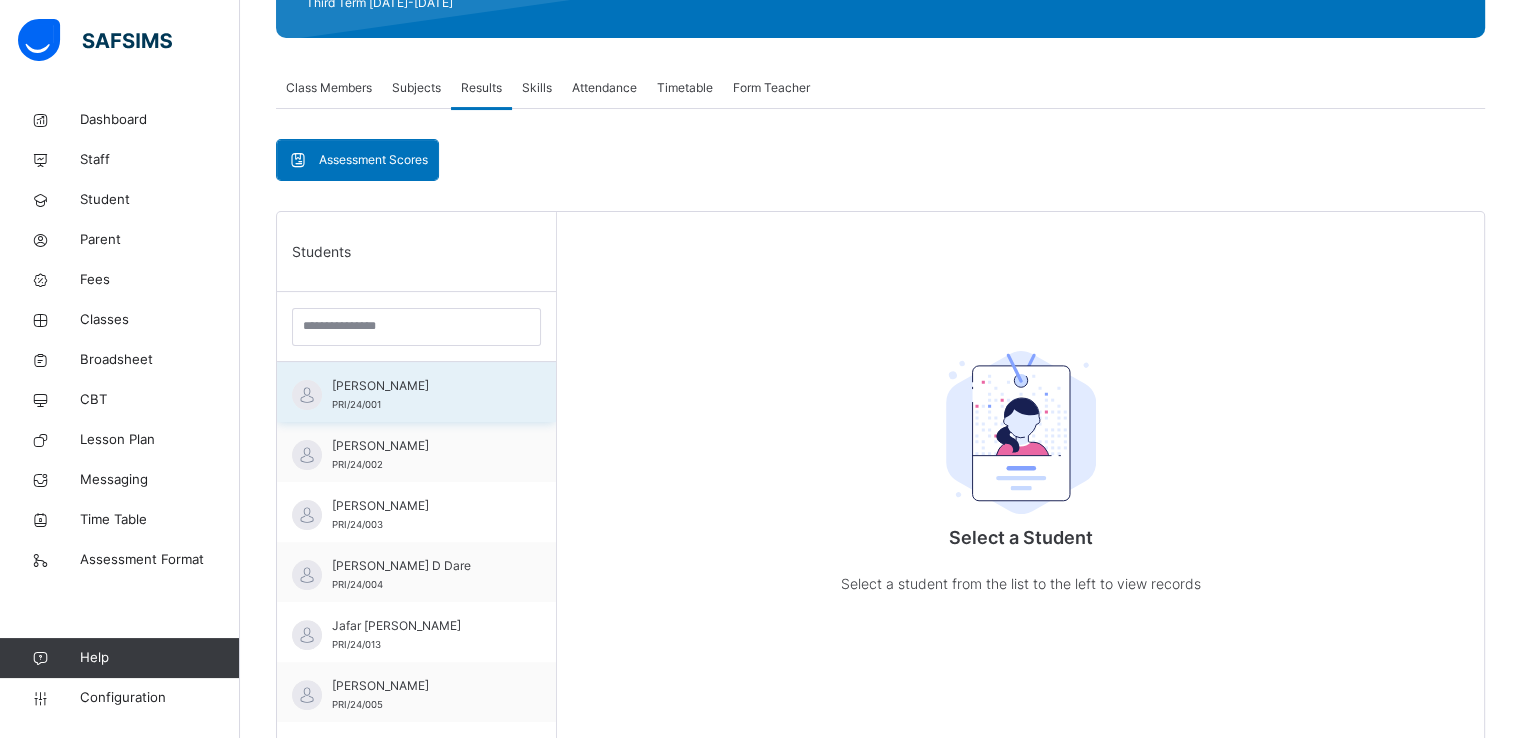 click on "Abubakar  Nuhu PRI/24/001" at bounding box center (421, 395) 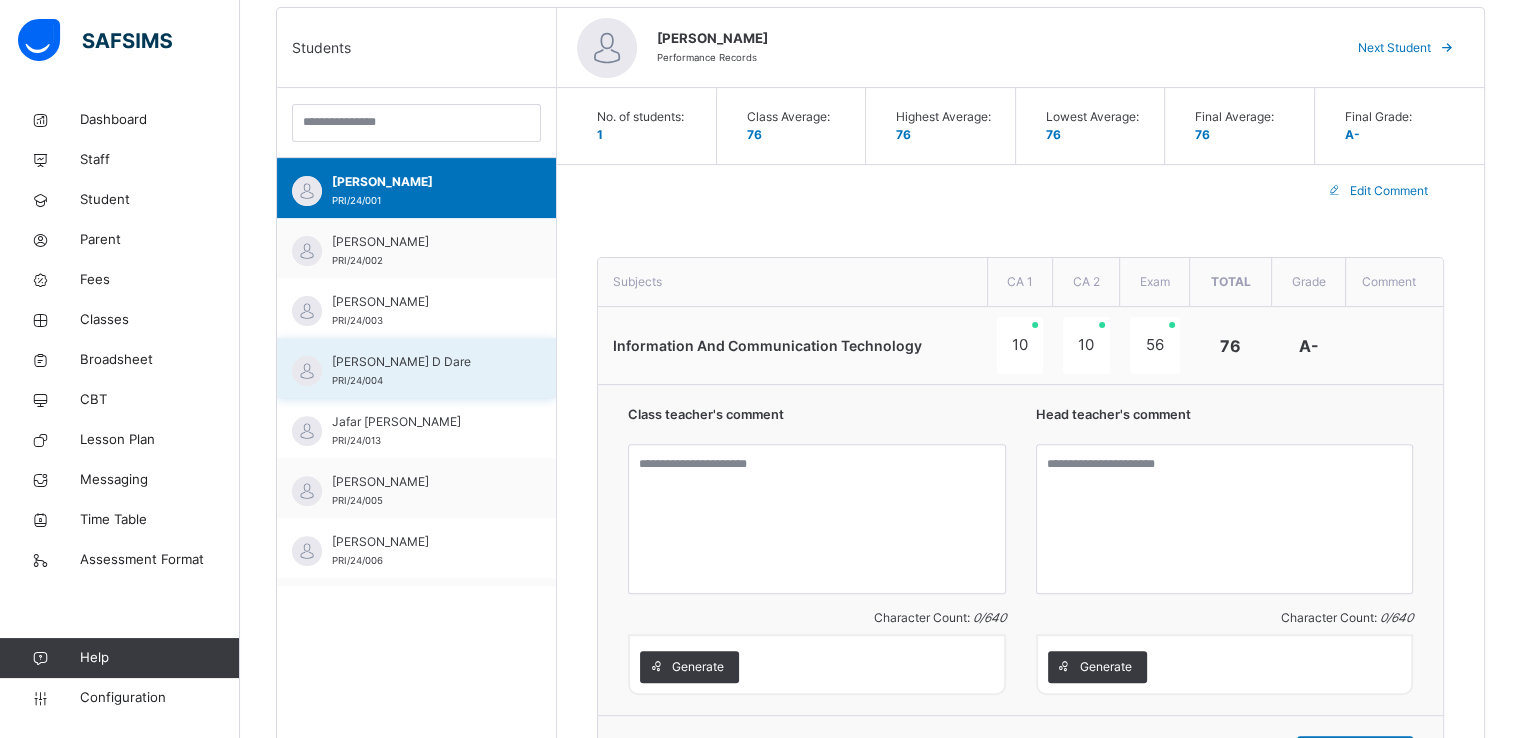 scroll, scrollTop: 572, scrollLeft: 0, axis: vertical 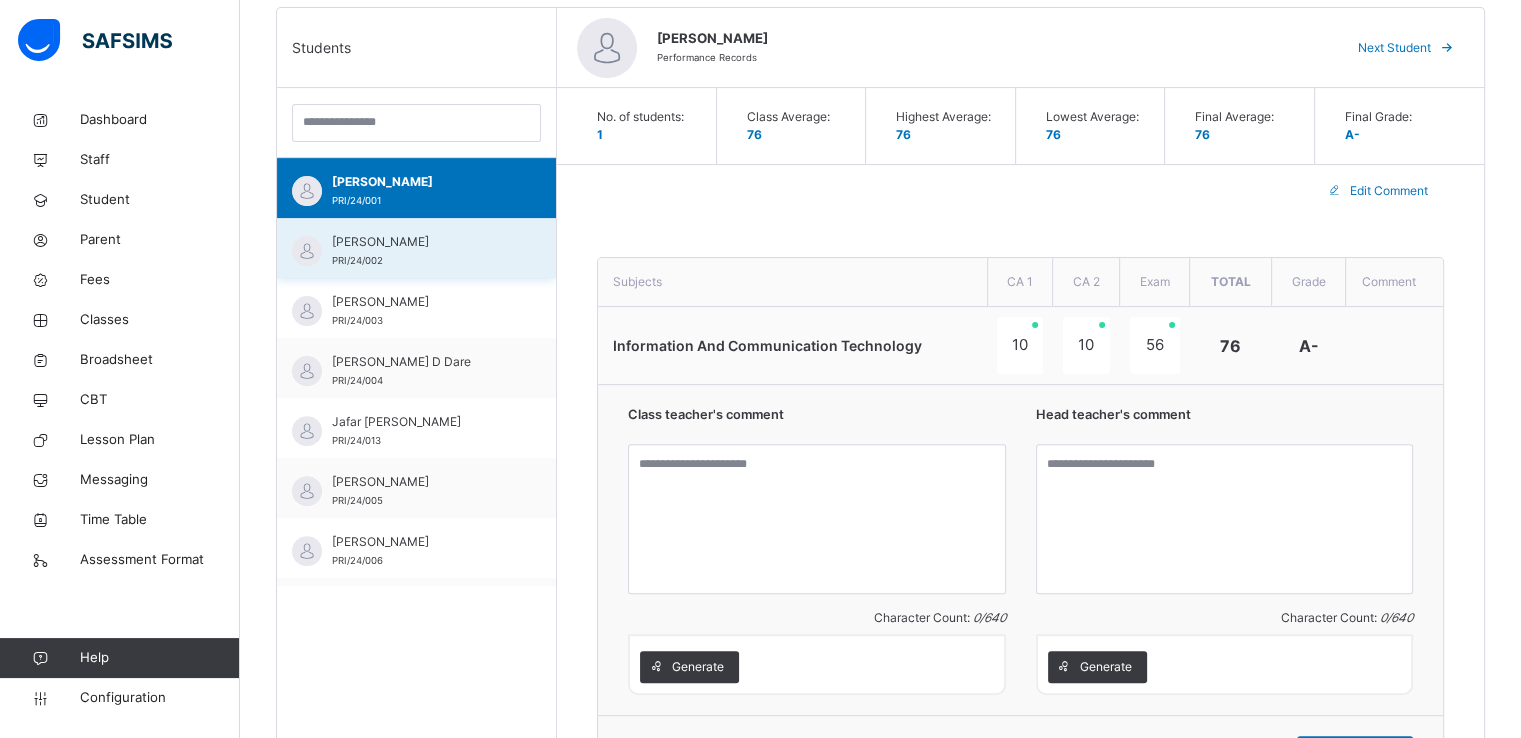 click on "Amina  Ahmed PRI/24/002" at bounding box center (421, 251) 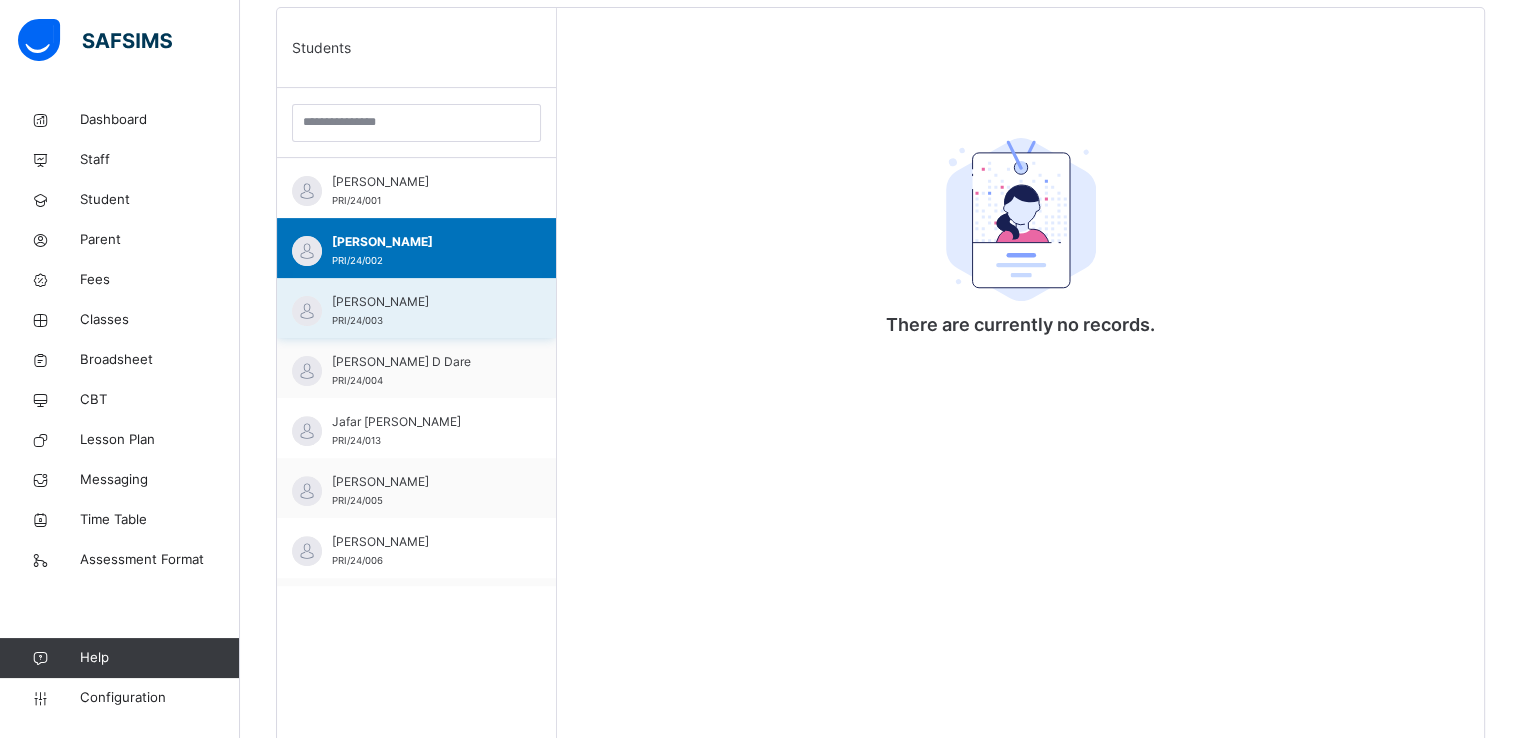 click on "Benny C Mammadi PRI/24/003" at bounding box center (421, 311) 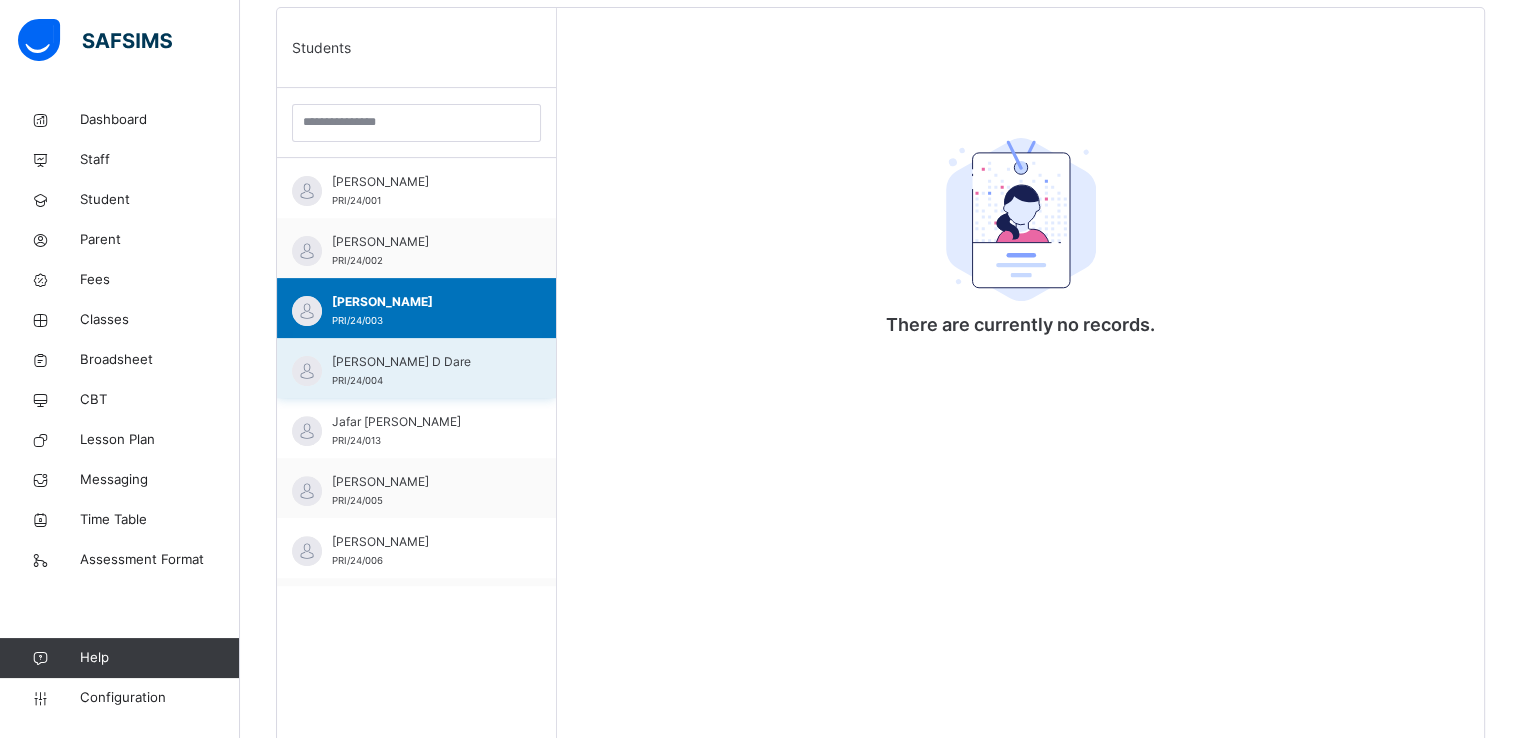 click on "Daramola D Dare PRI/24/004" at bounding box center (421, 371) 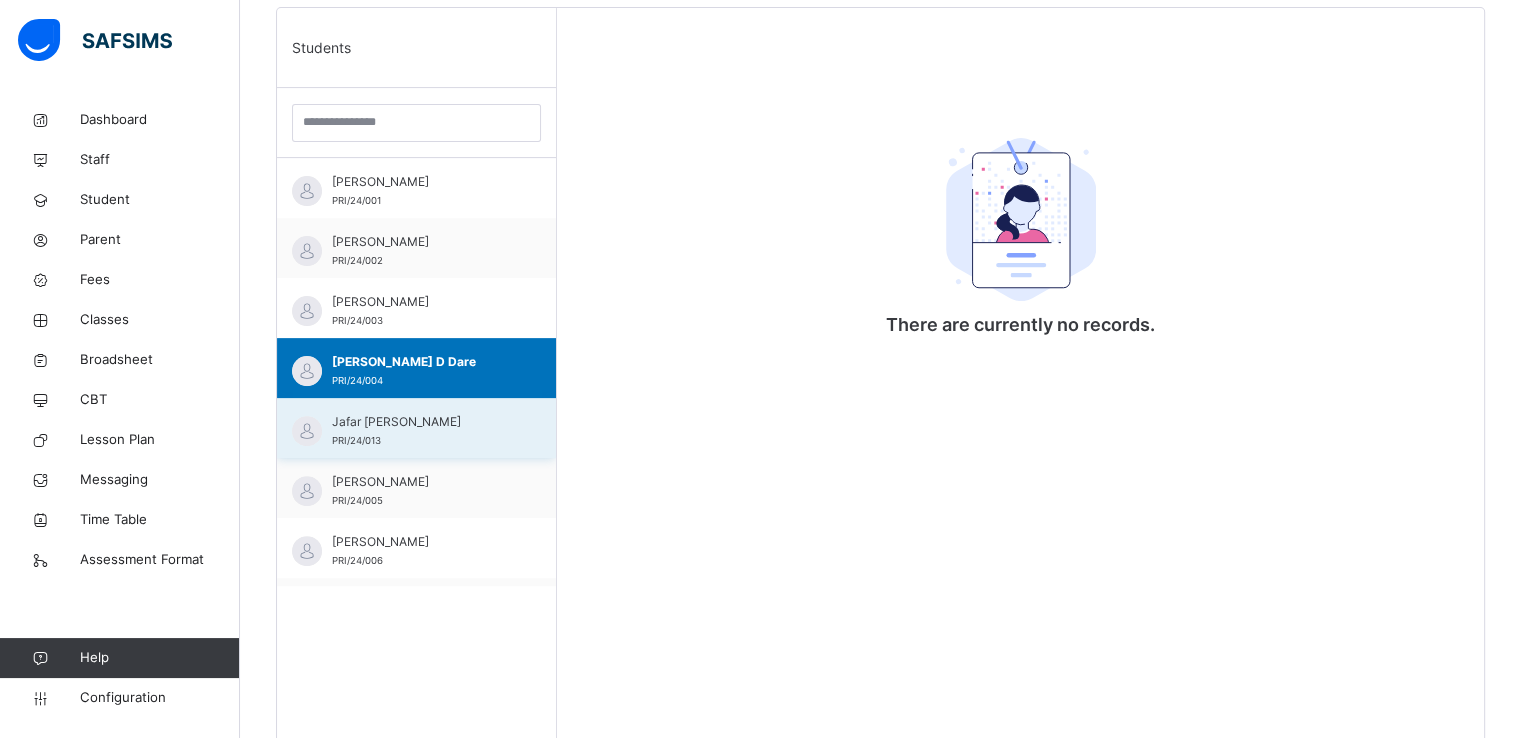 click on "Jafar Jafar Mustapha PRI/24/013" at bounding box center (421, 431) 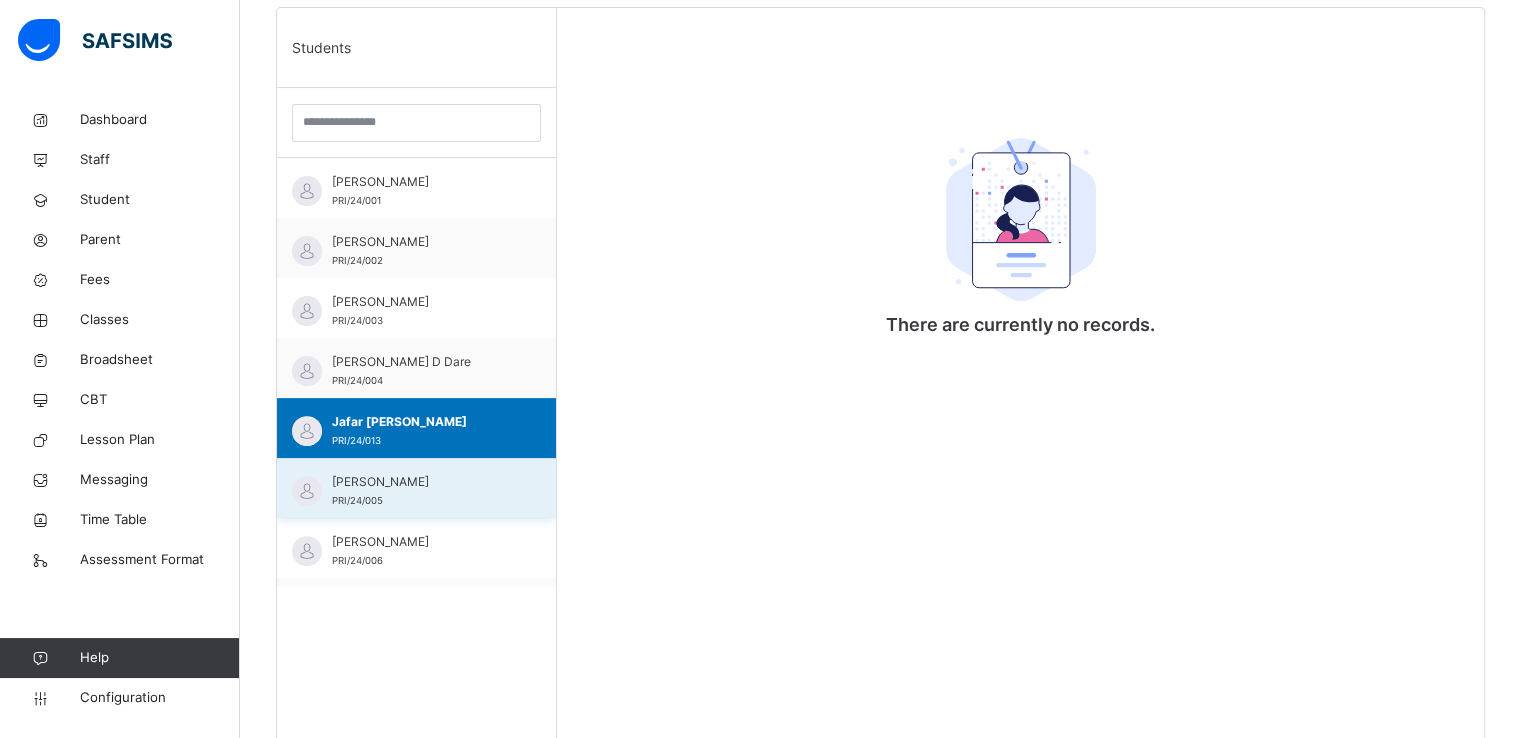 click on "Kazim A Ibrahim" at bounding box center (421, 482) 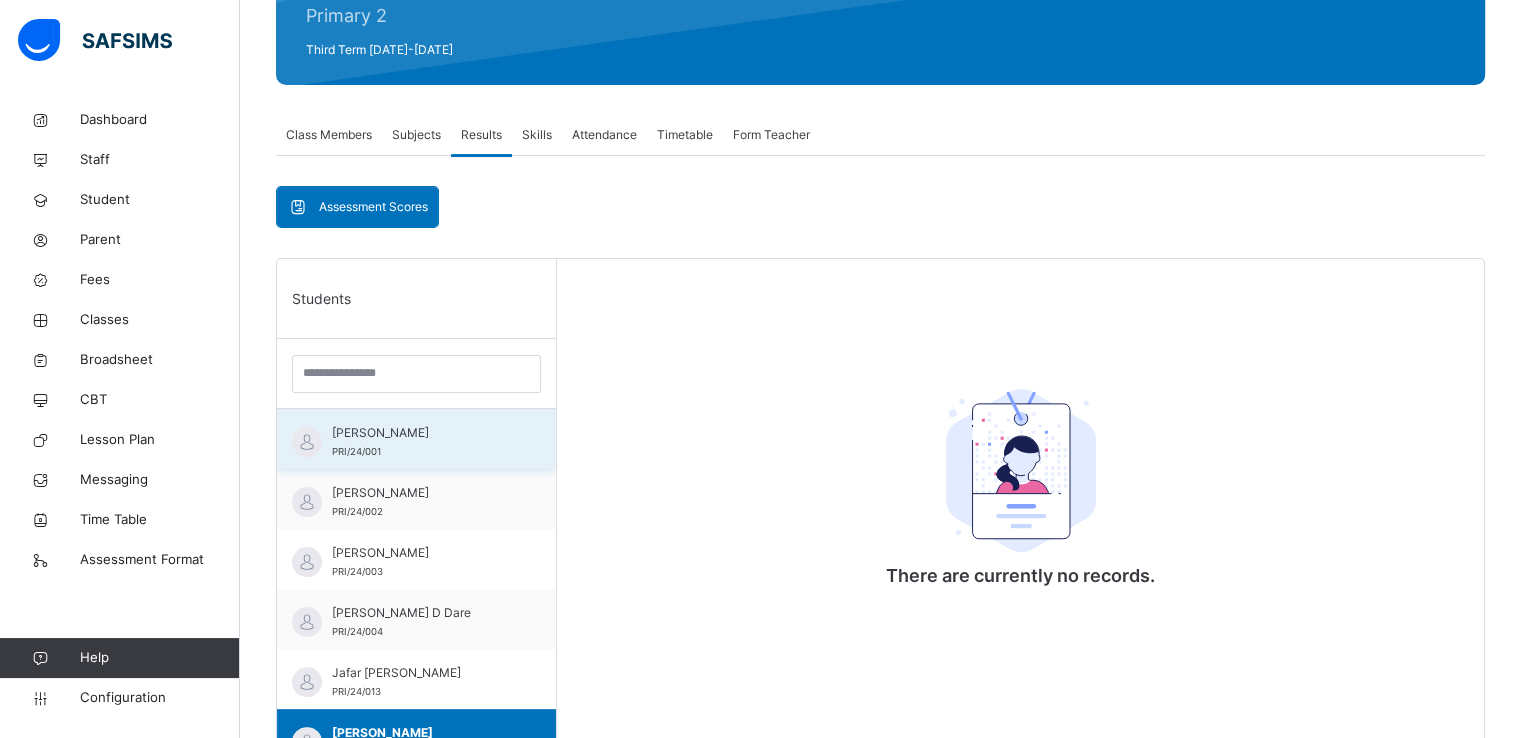 scroll, scrollTop: 320, scrollLeft: 0, axis: vertical 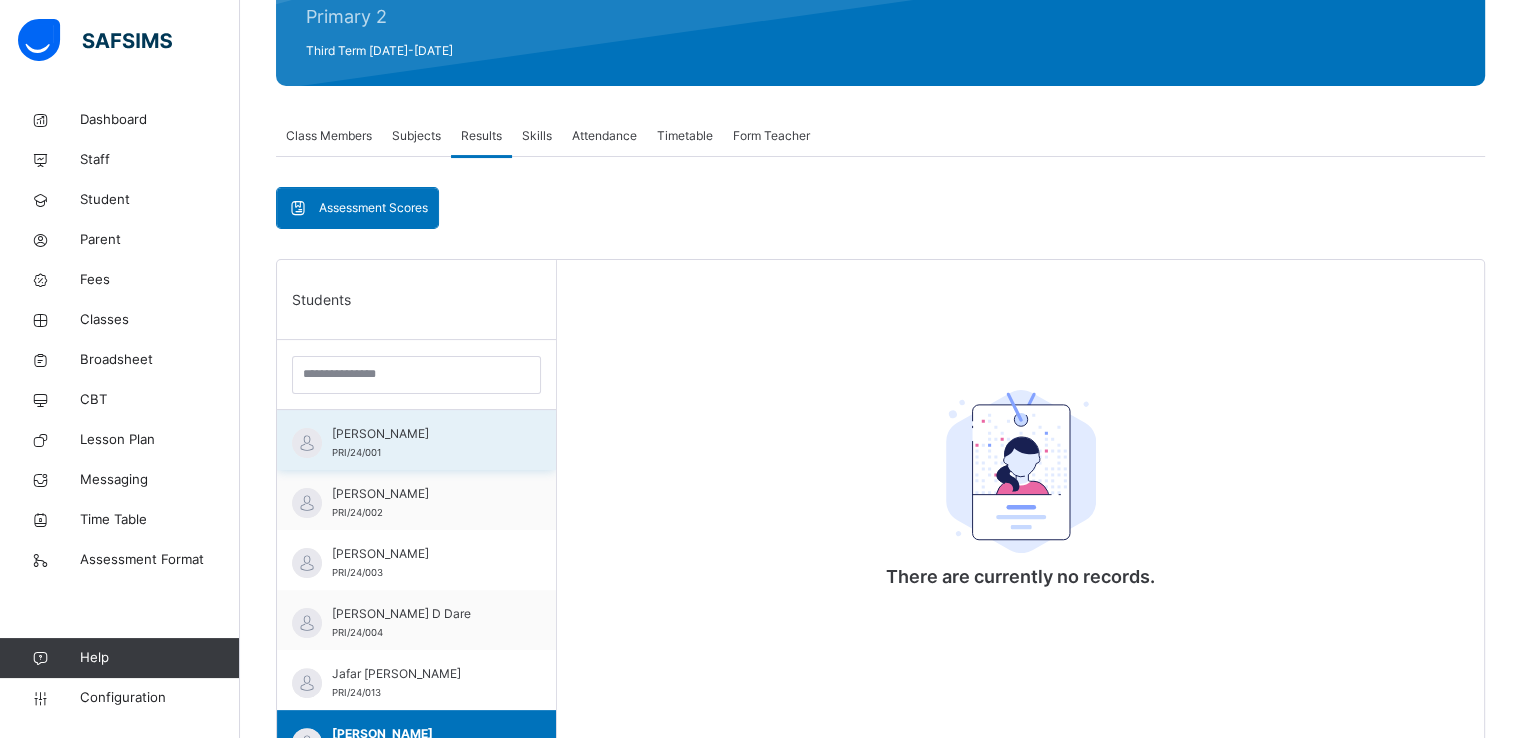 click on "[PERSON_NAME]" at bounding box center (421, 434) 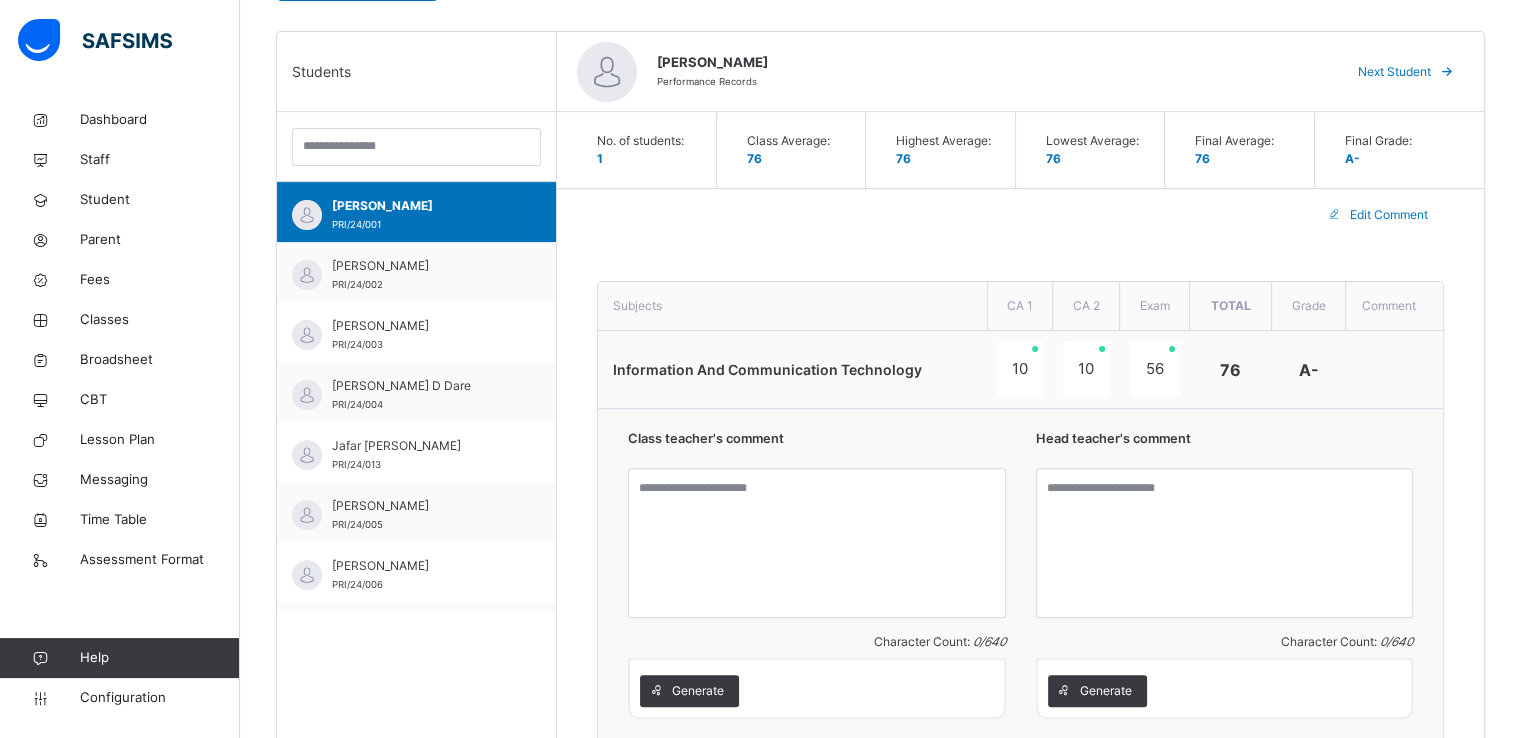 scroll, scrollTop: 570, scrollLeft: 0, axis: vertical 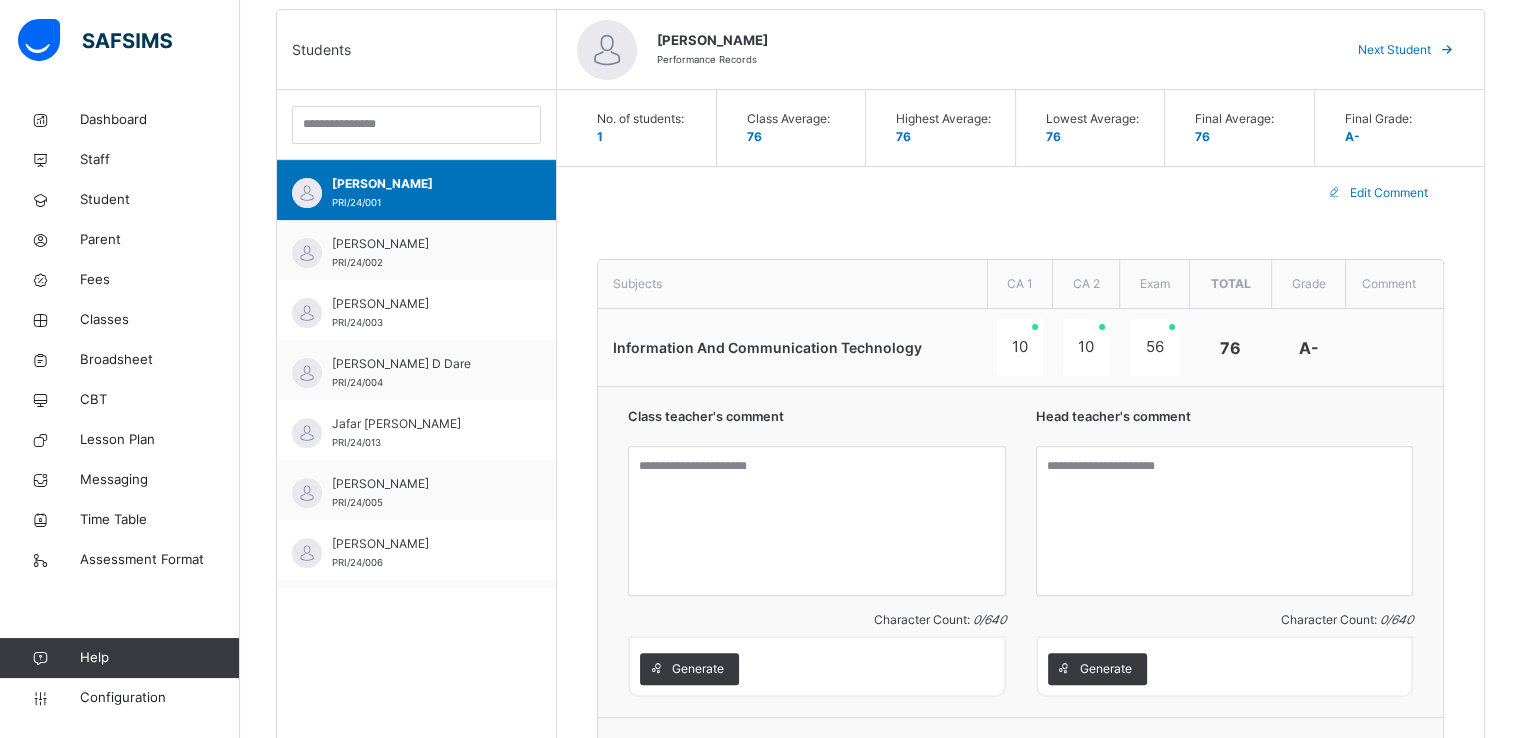 click on "A-" at bounding box center [1308, 348] 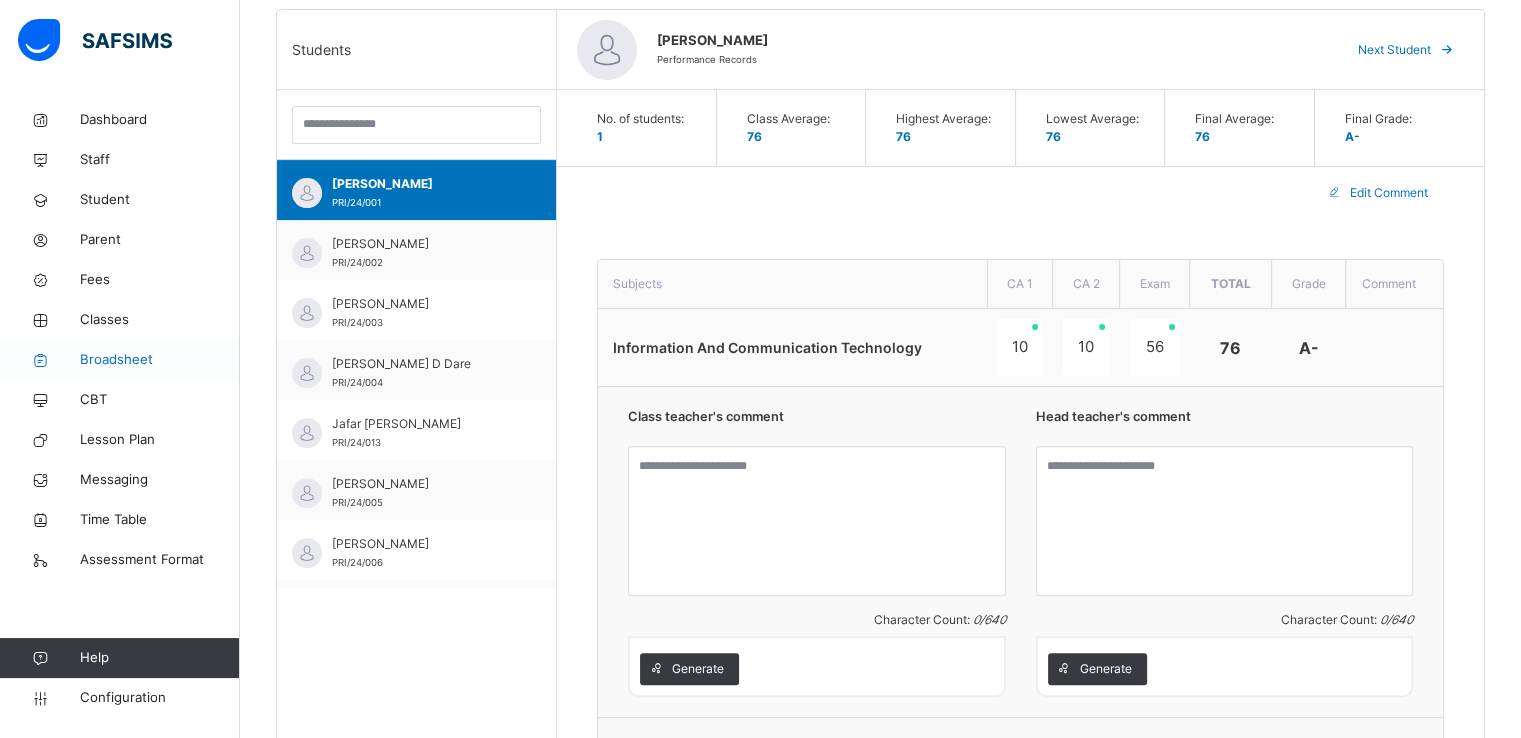 click on "Broadsheet" at bounding box center [160, 360] 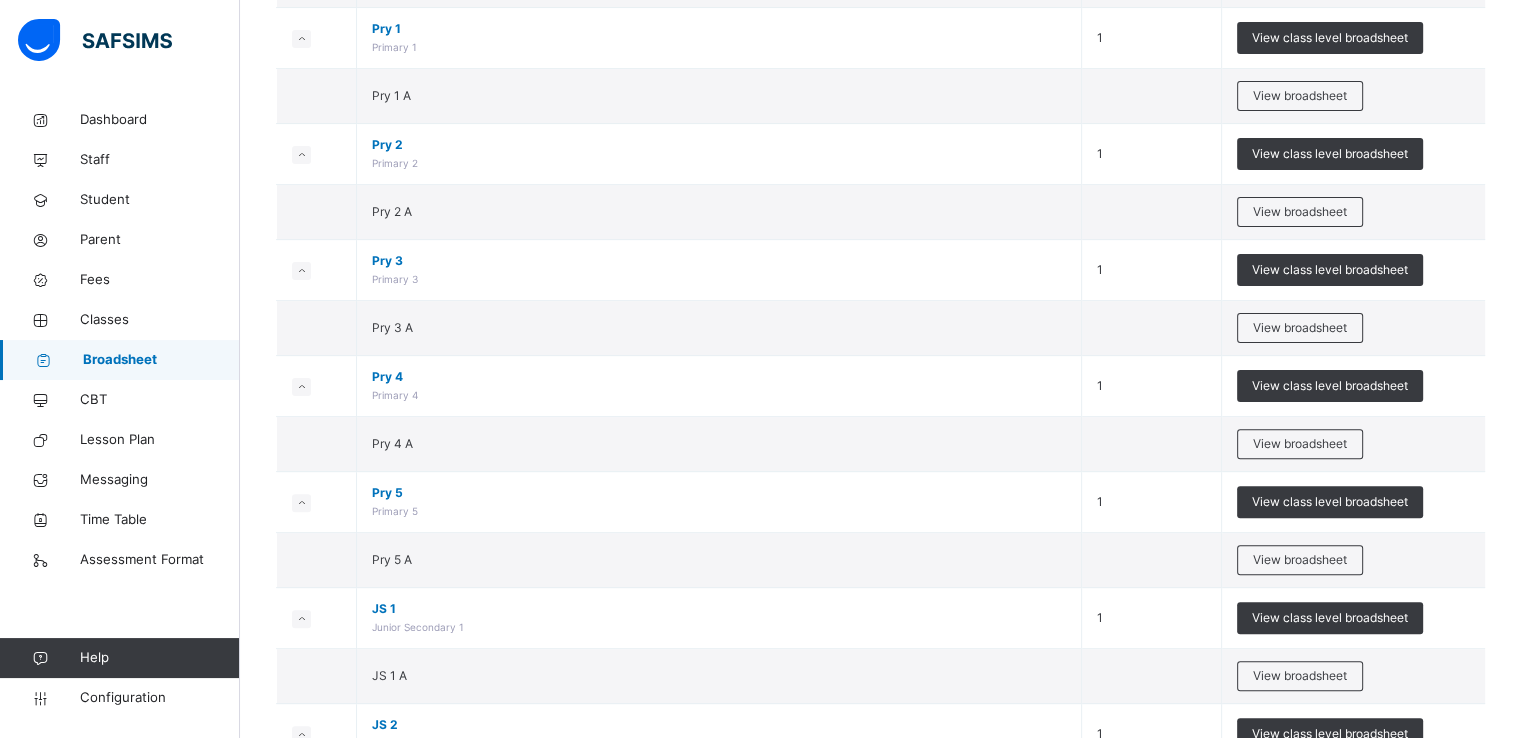 scroll, scrollTop: 506, scrollLeft: 0, axis: vertical 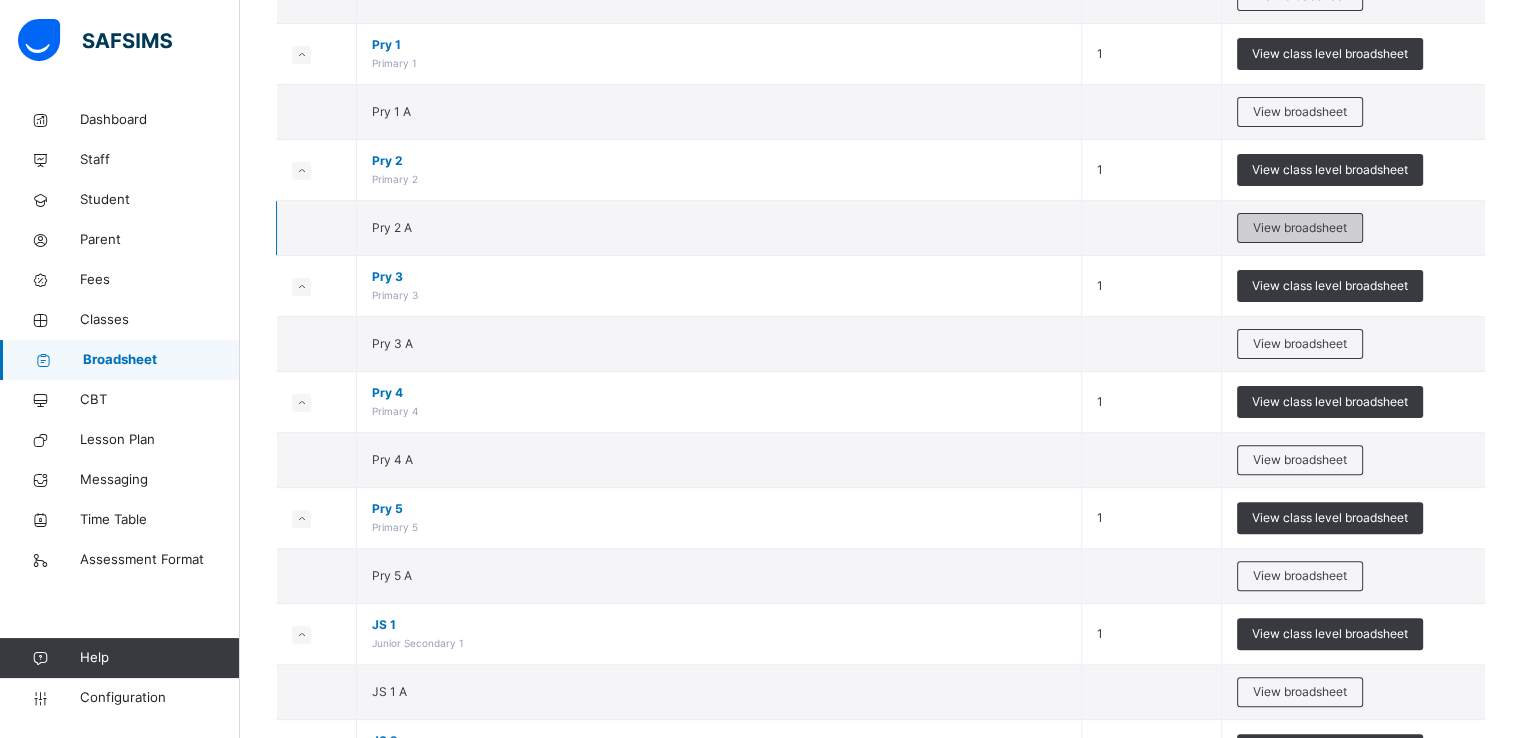 click on "View broadsheet" at bounding box center (1300, 228) 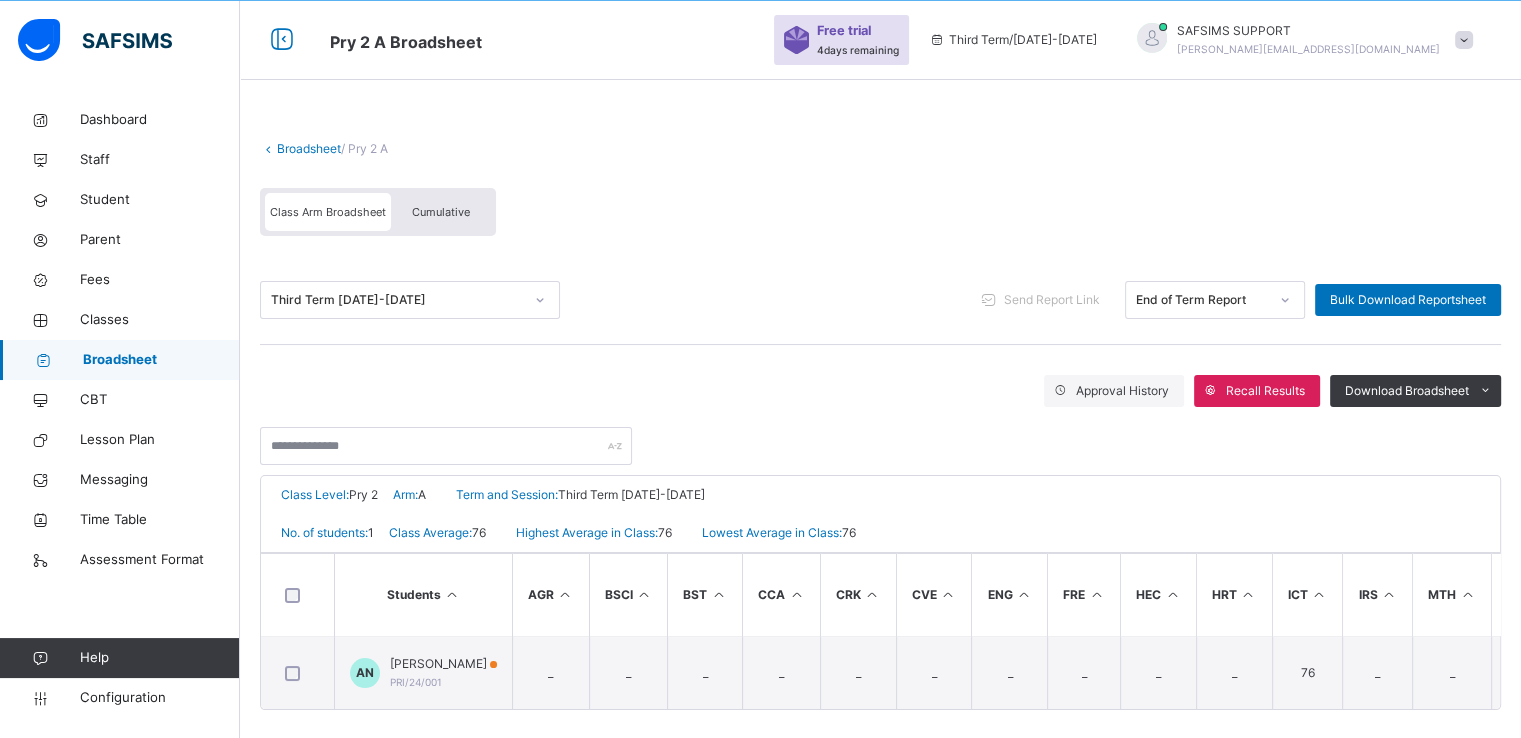 scroll, scrollTop: 79, scrollLeft: 0, axis: vertical 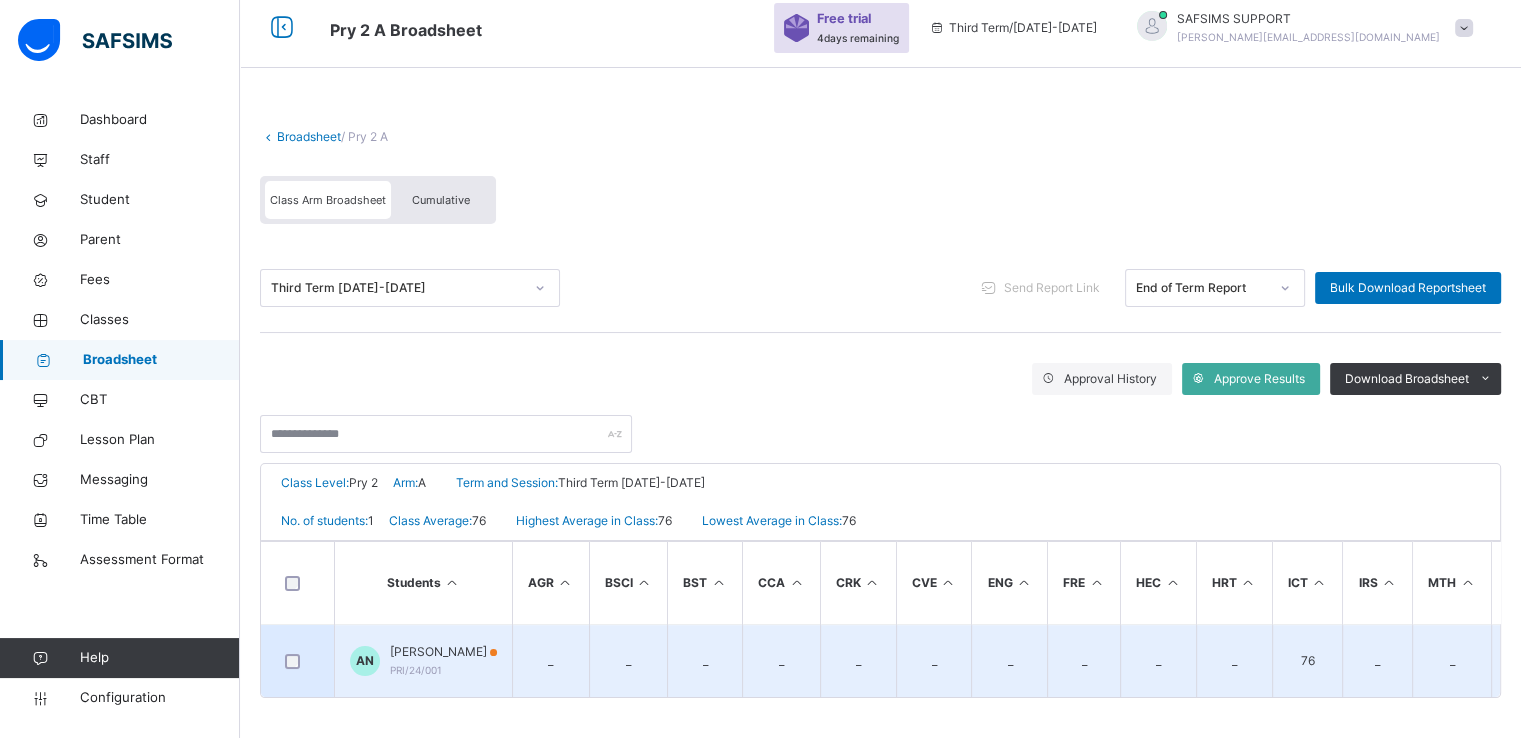 click on "[PERSON_NAME]" at bounding box center [443, 652] 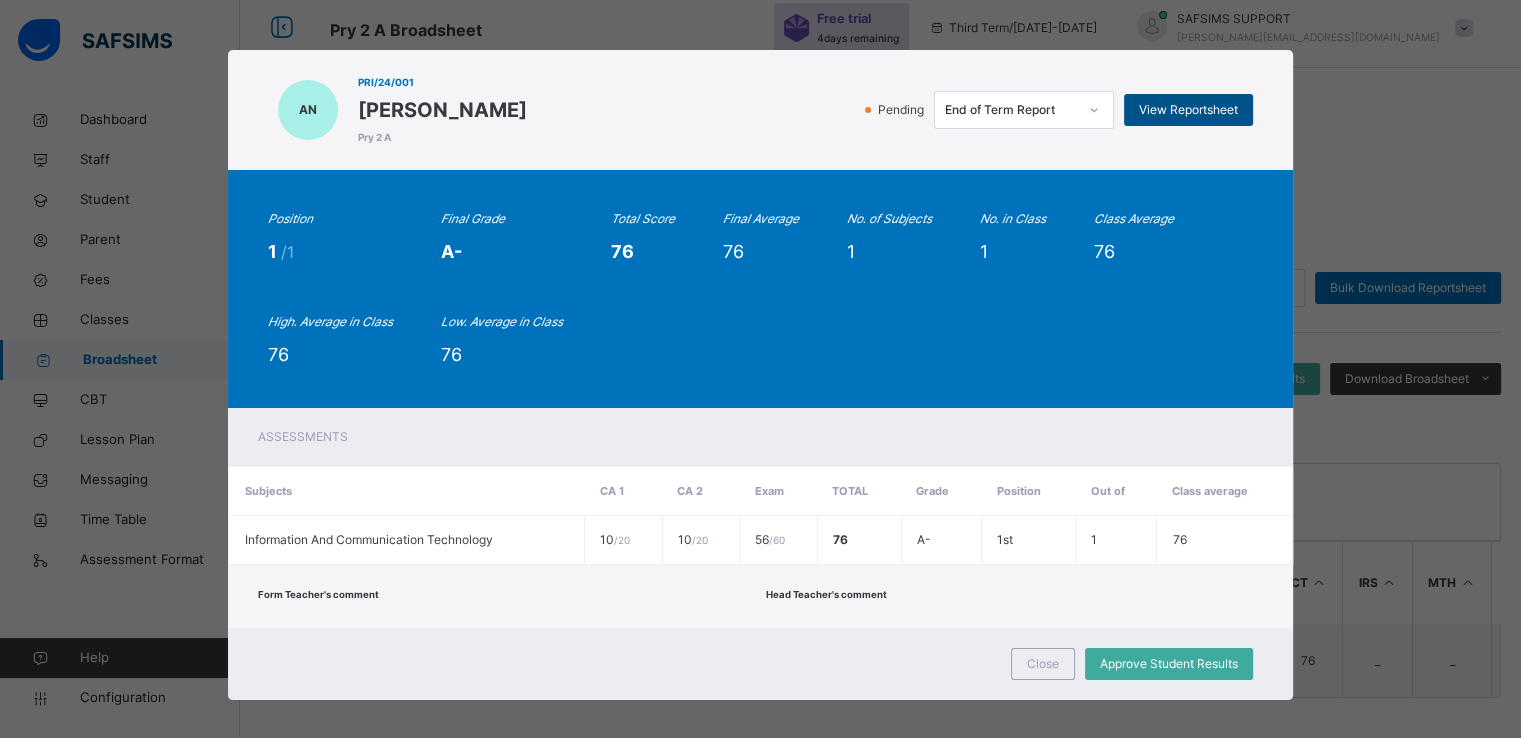 click on "View Reportsheet" at bounding box center (1188, 110) 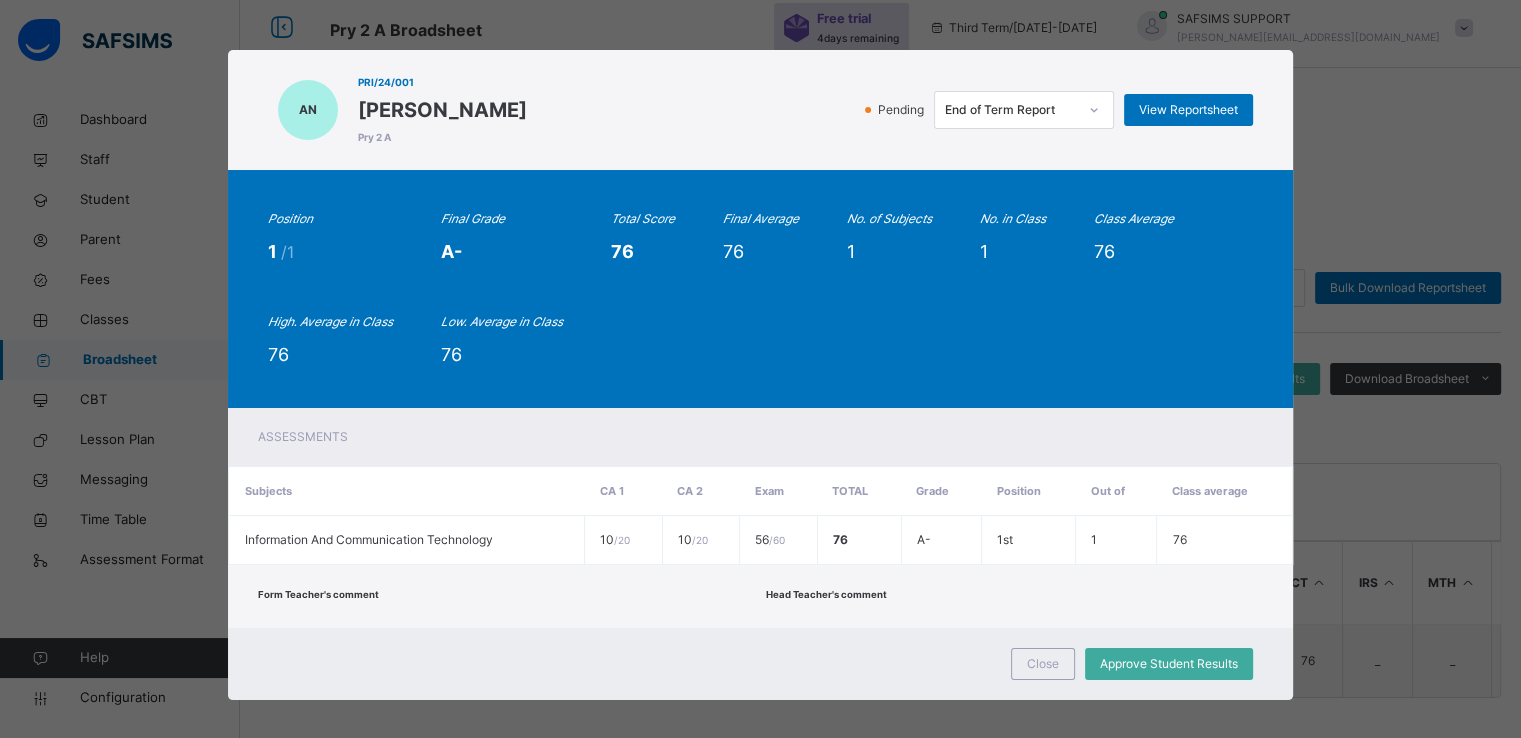 scroll, scrollTop: 12, scrollLeft: 0, axis: vertical 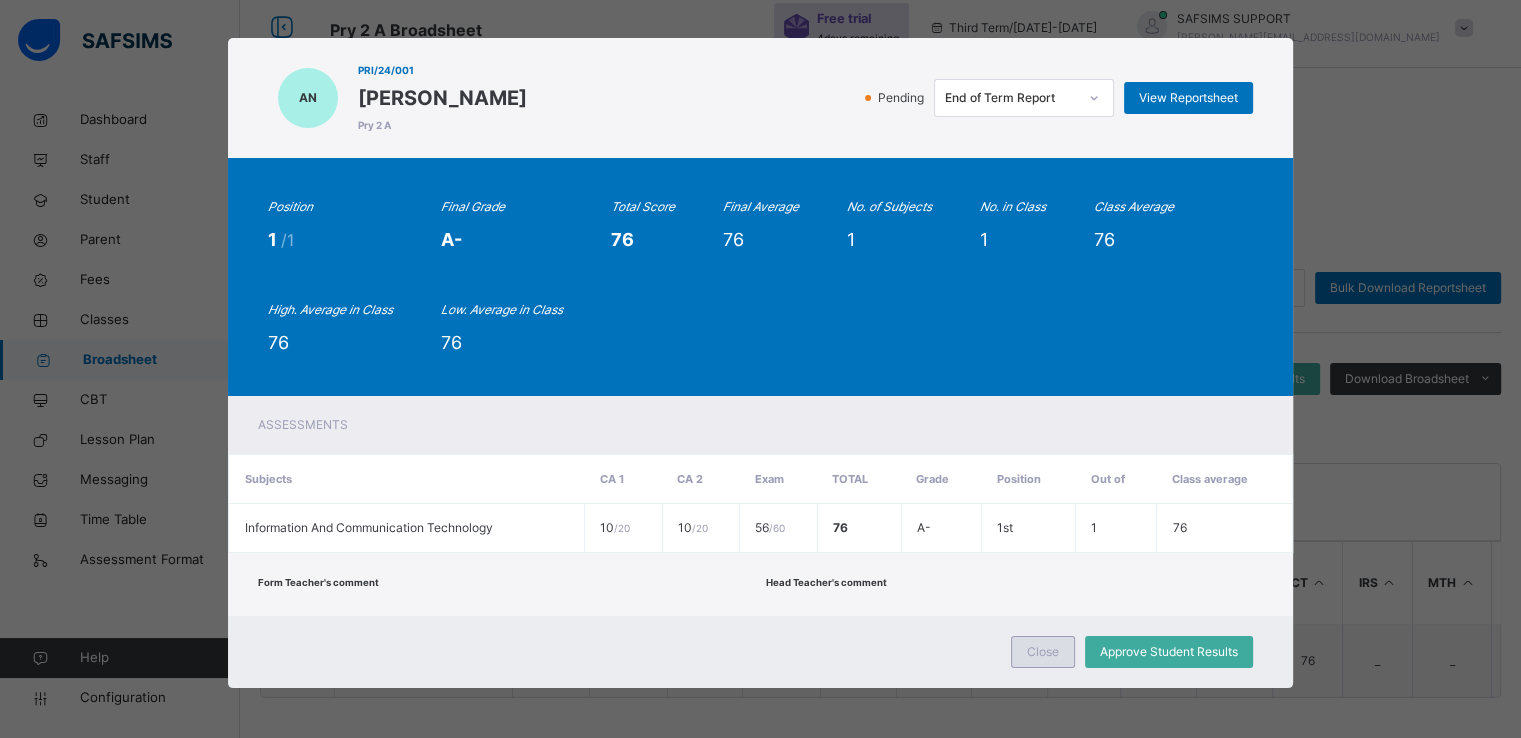 click on "Close" at bounding box center (1043, 652) 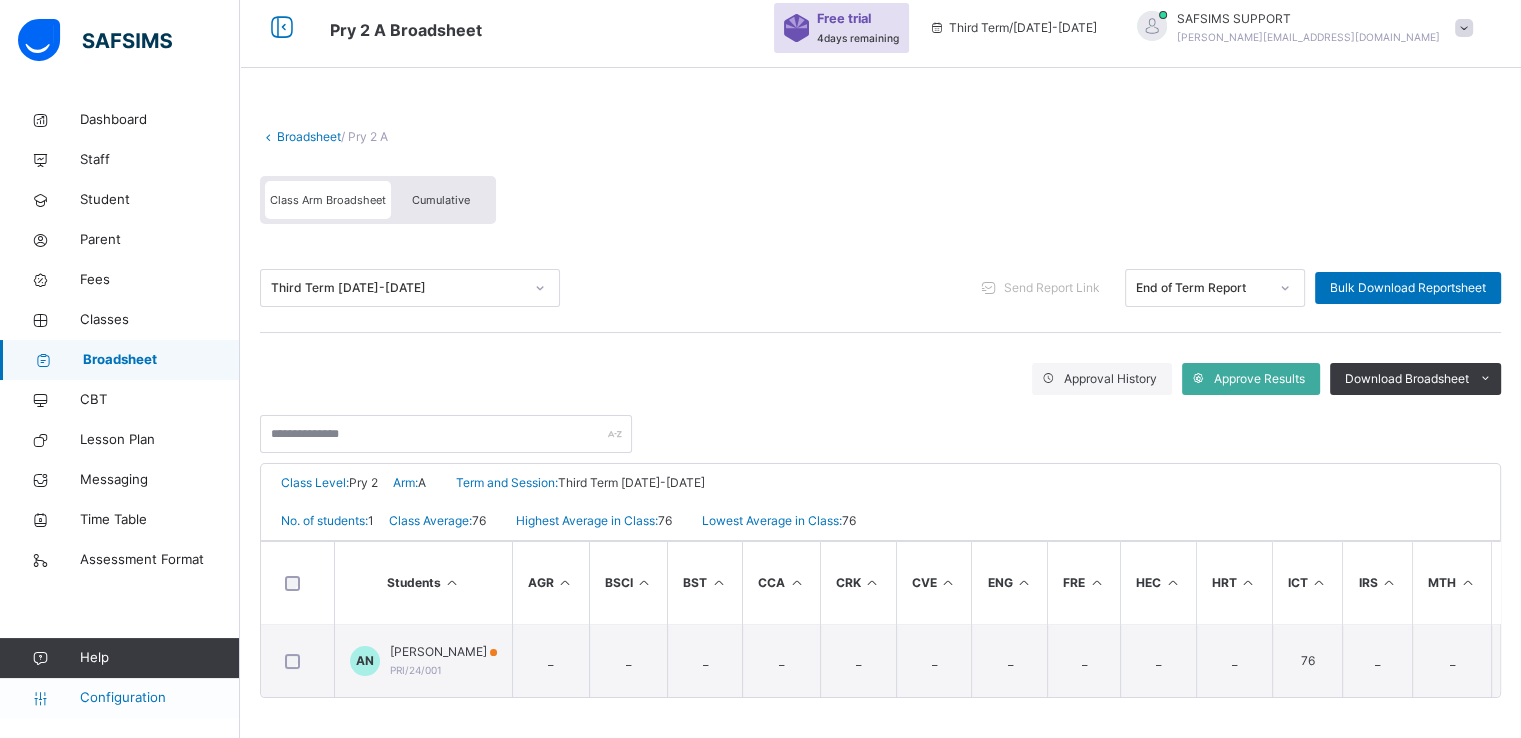 click on "Configuration" at bounding box center [159, 698] 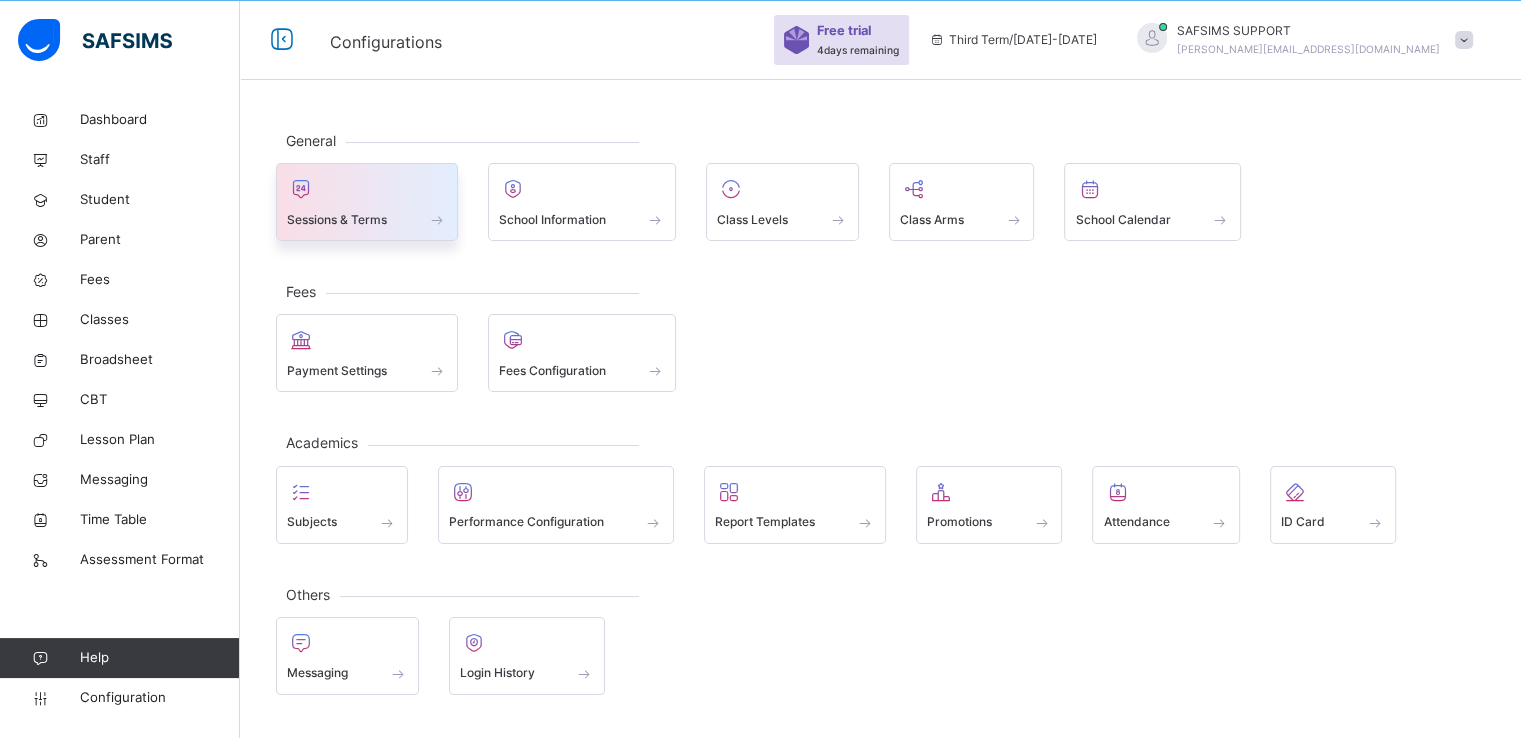 click on "Sessions & Terms" at bounding box center (367, 202) 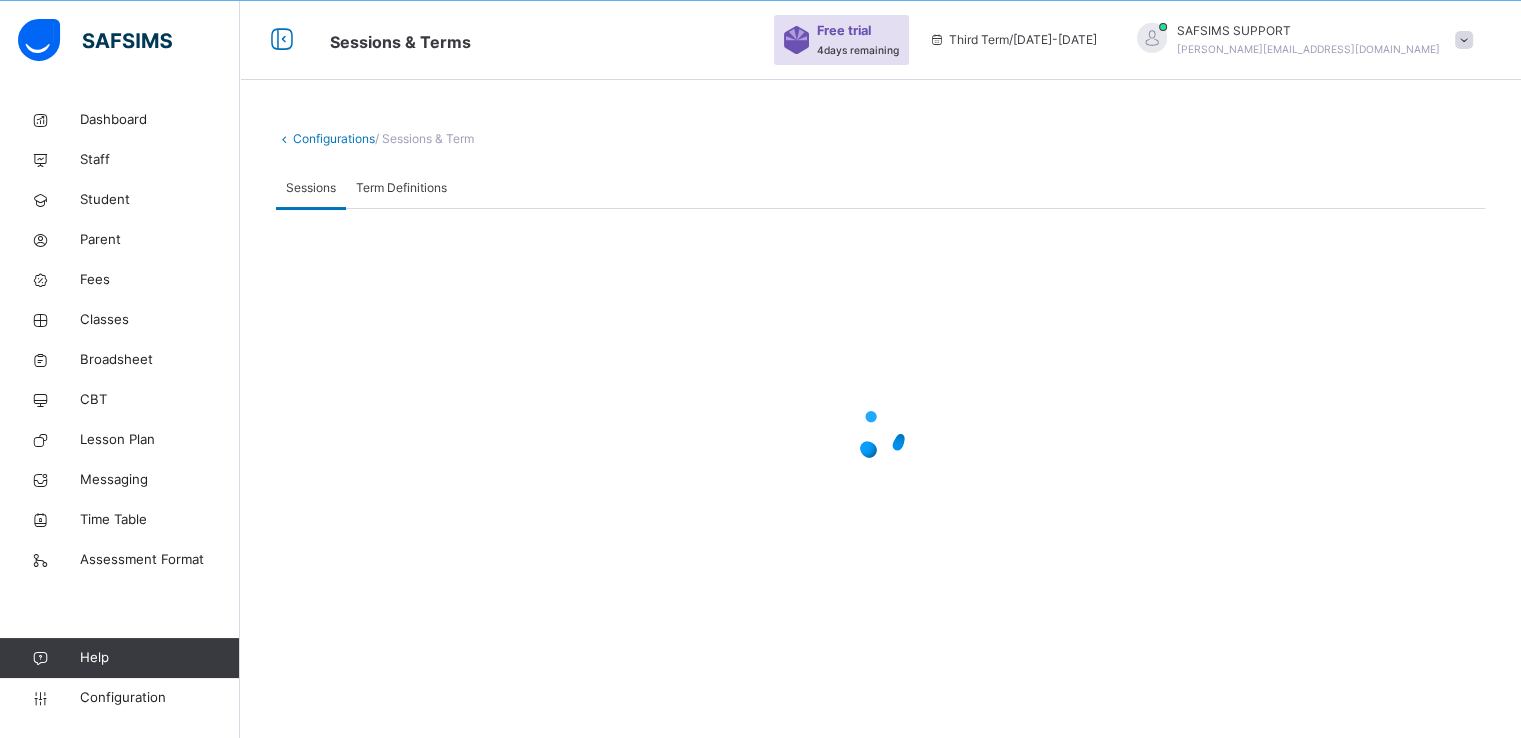 scroll, scrollTop: 79, scrollLeft: 0, axis: vertical 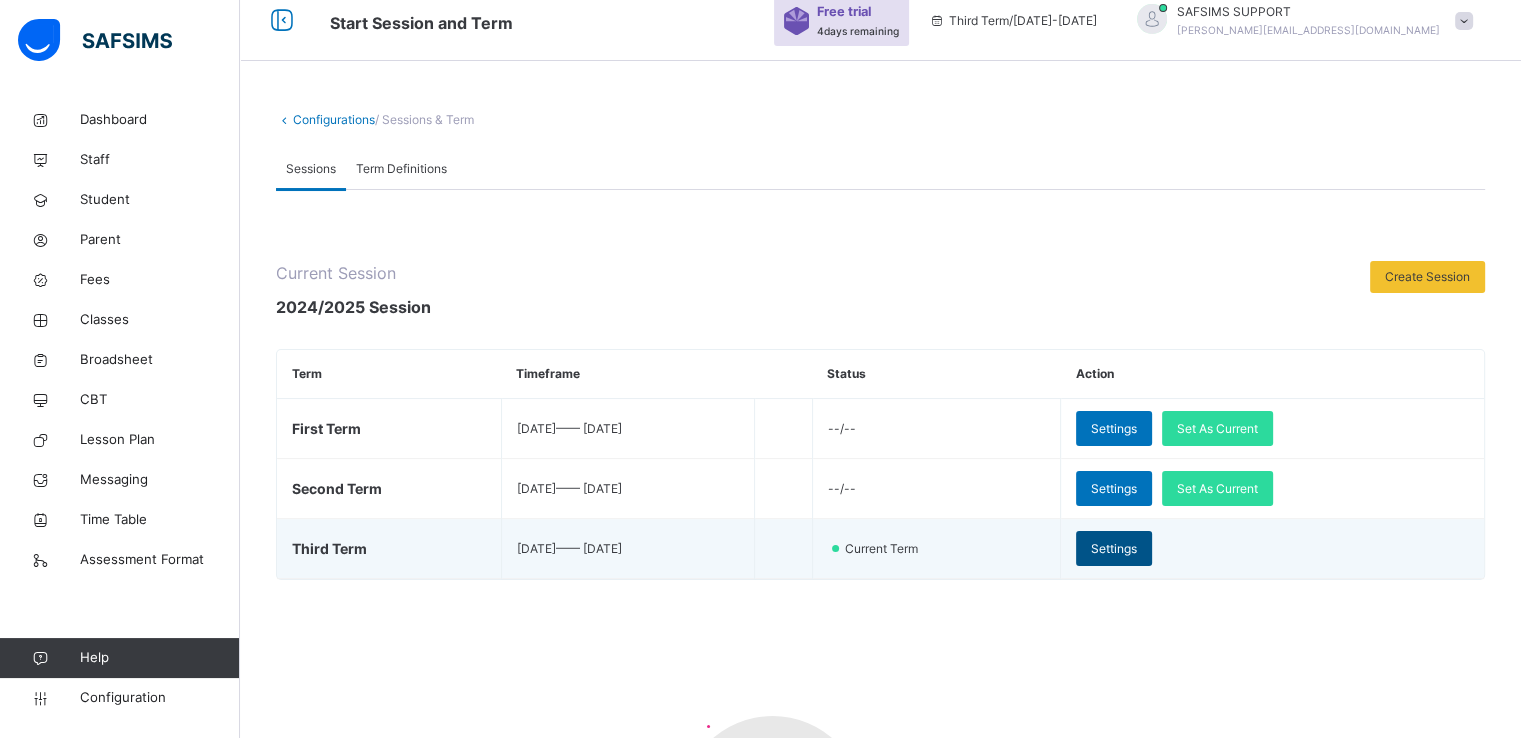 click on "Settings" at bounding box center (1114, 549) 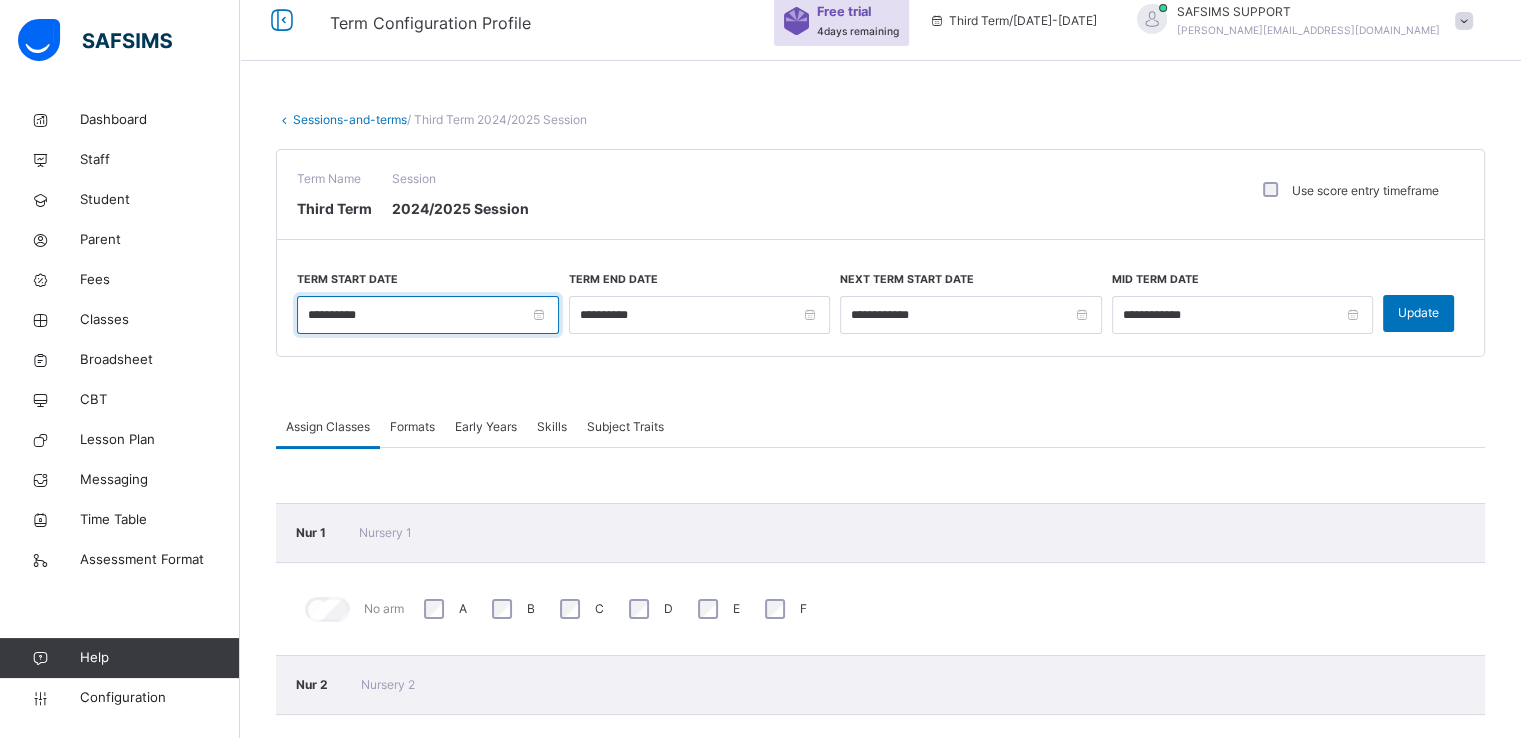 click on "**********" at bounding box center (428, 315) 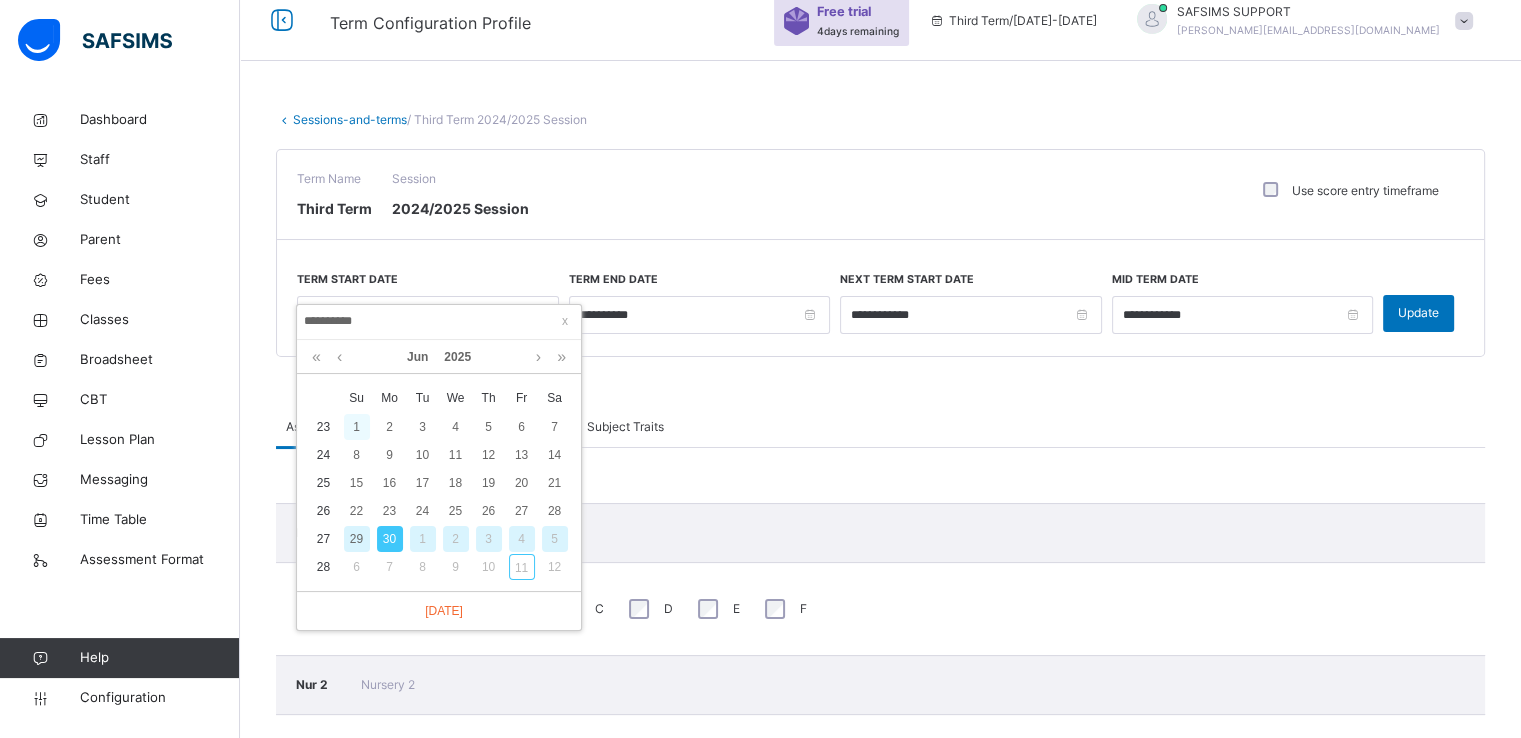 click on "1" at bounding box center [357, 427] 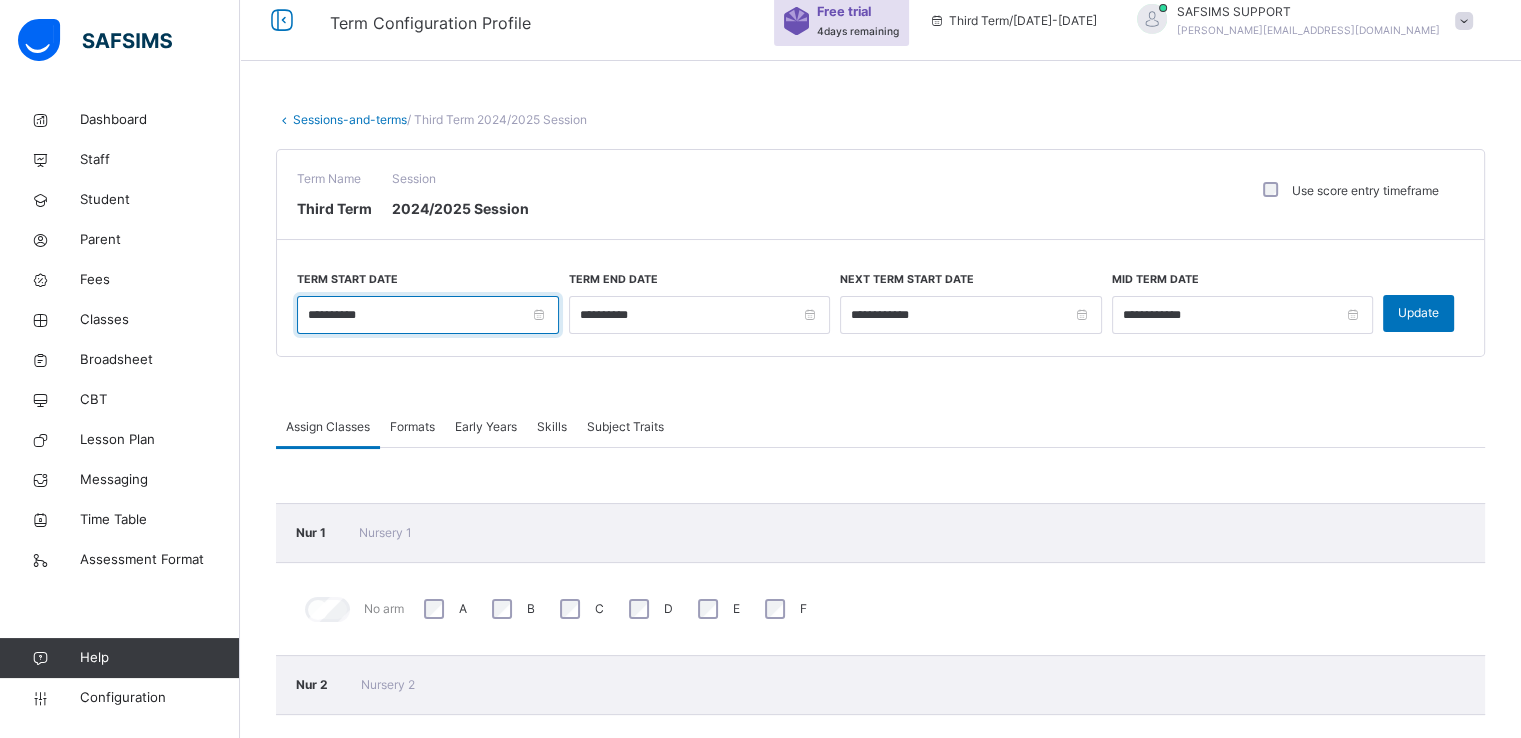 click on "**********" at bounding box center (428, 315) 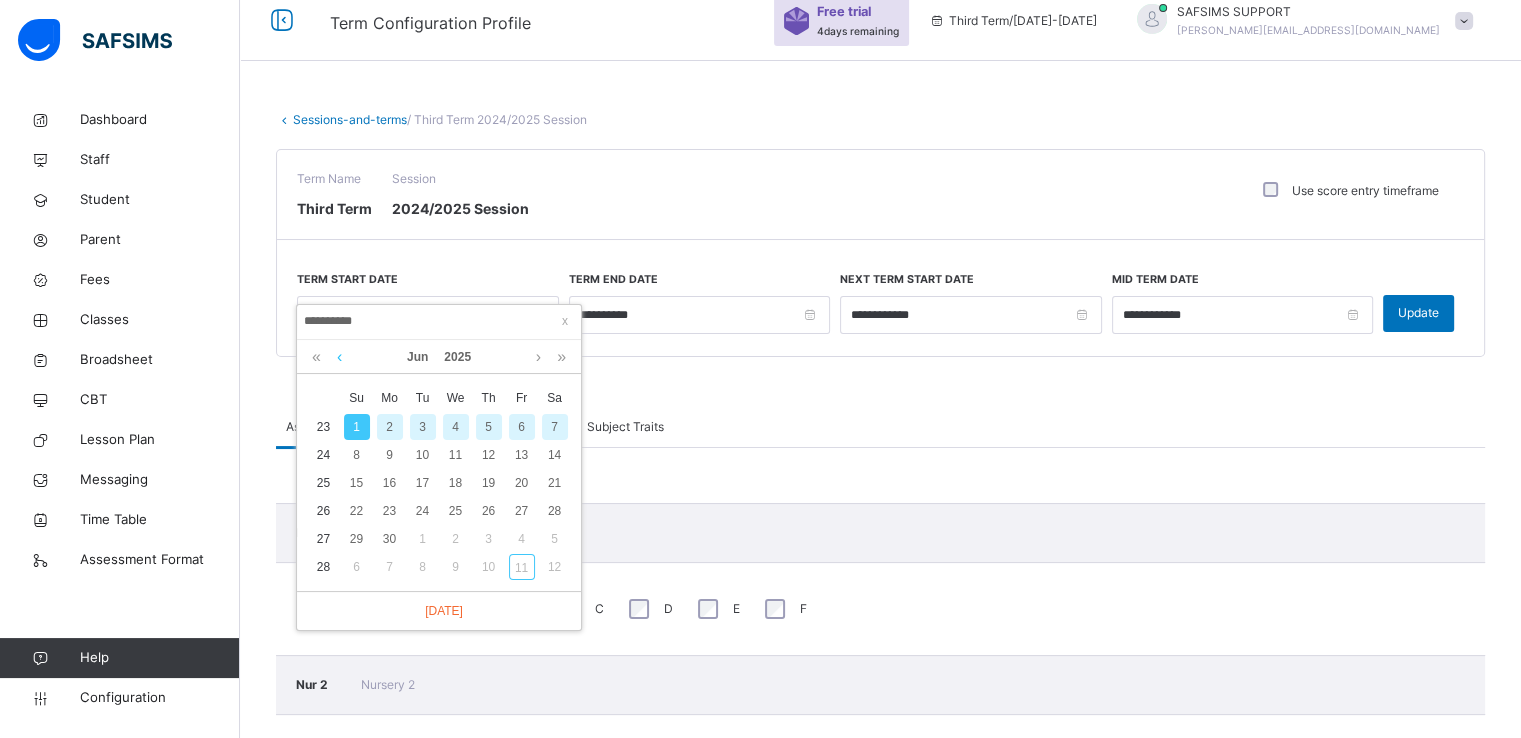 click at bounding box center [339, 357] 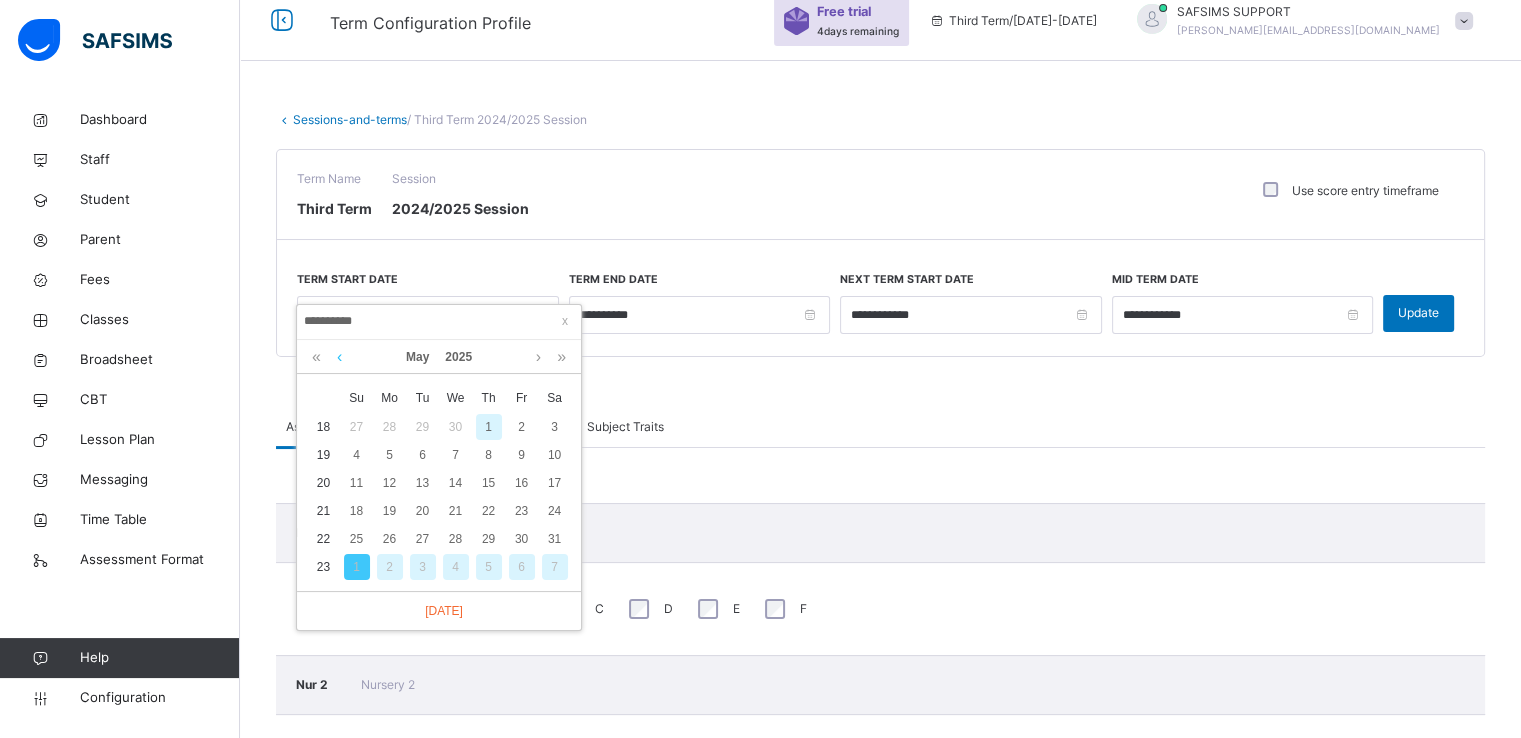 click at bounding box center [339, 357] 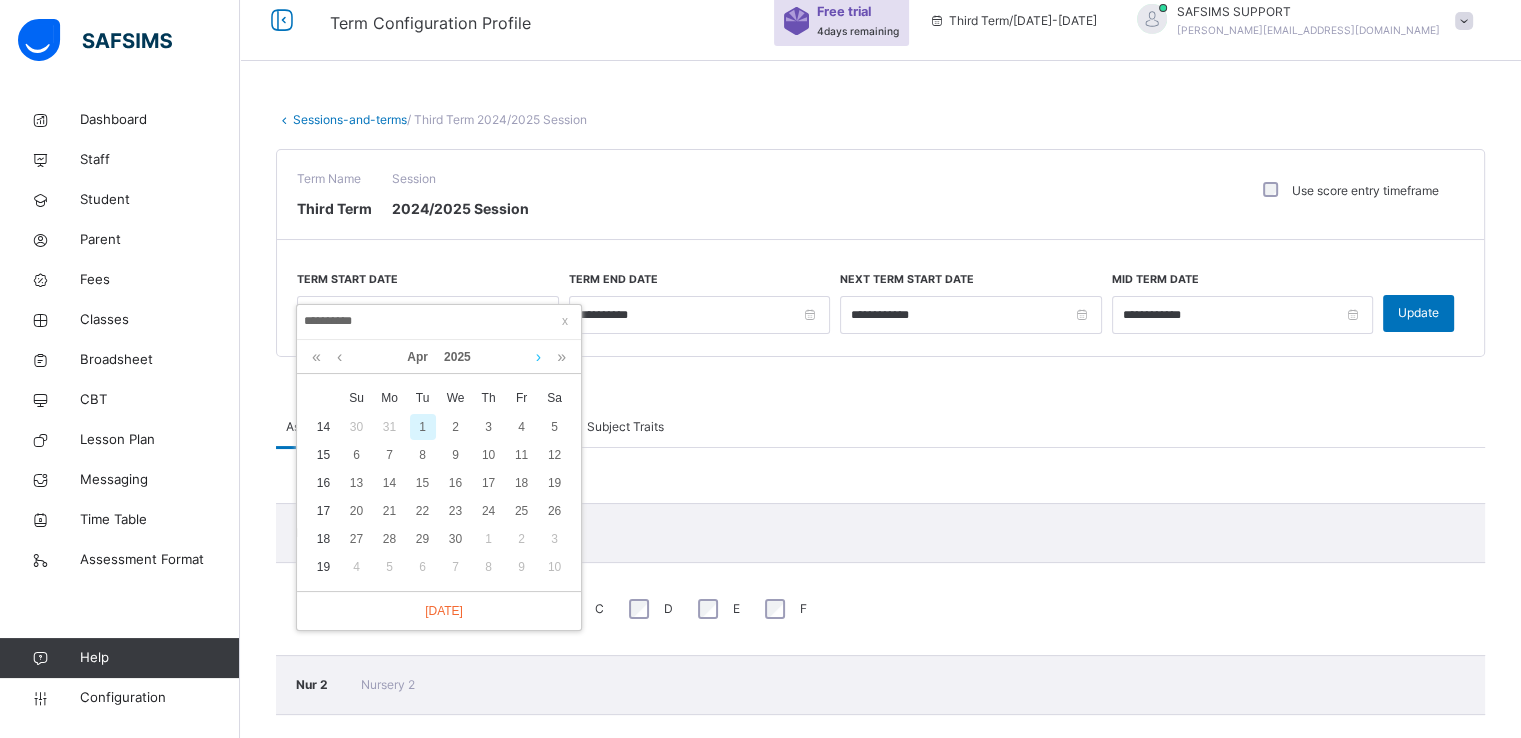click at bounding box center (538, 357) 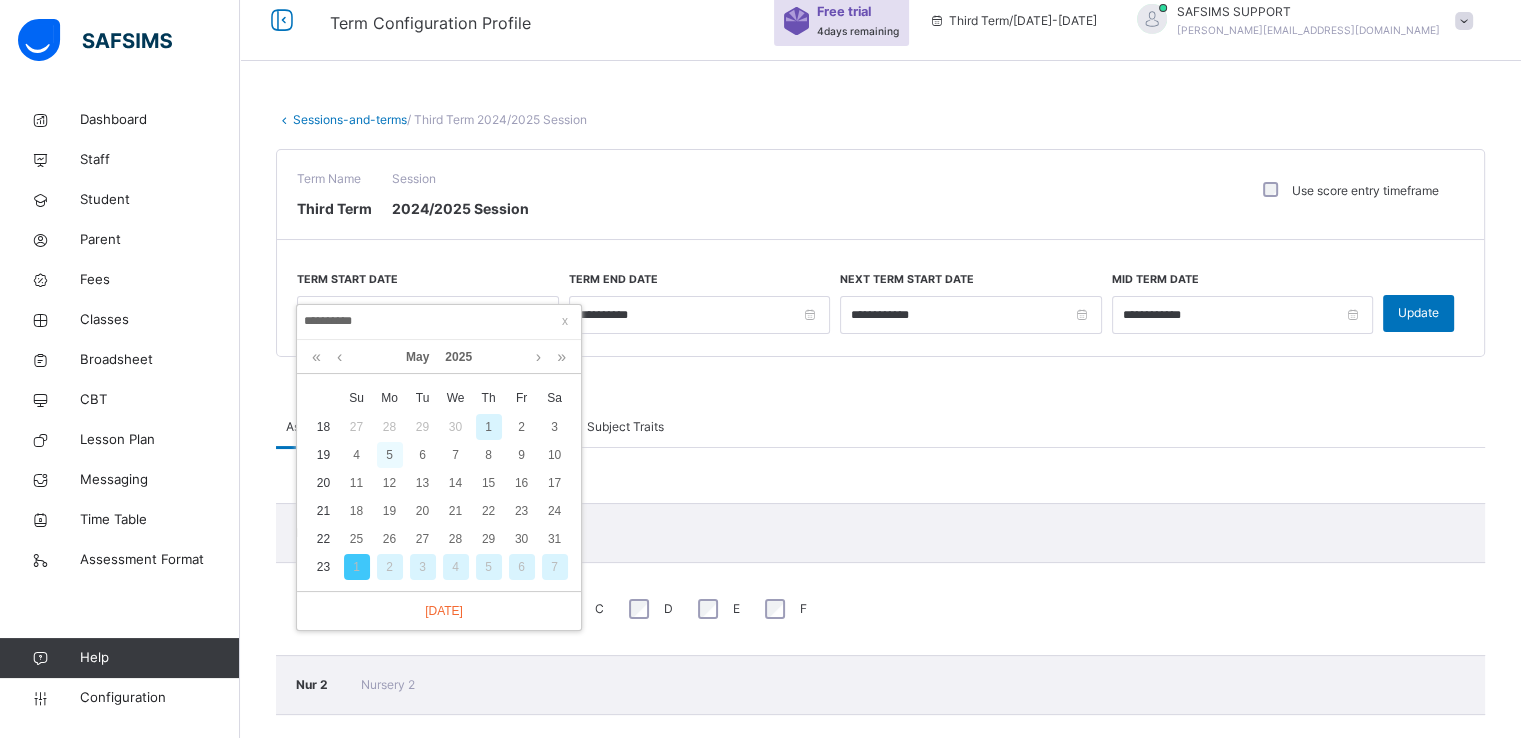 click on "5" at bounding box center [390, 455] 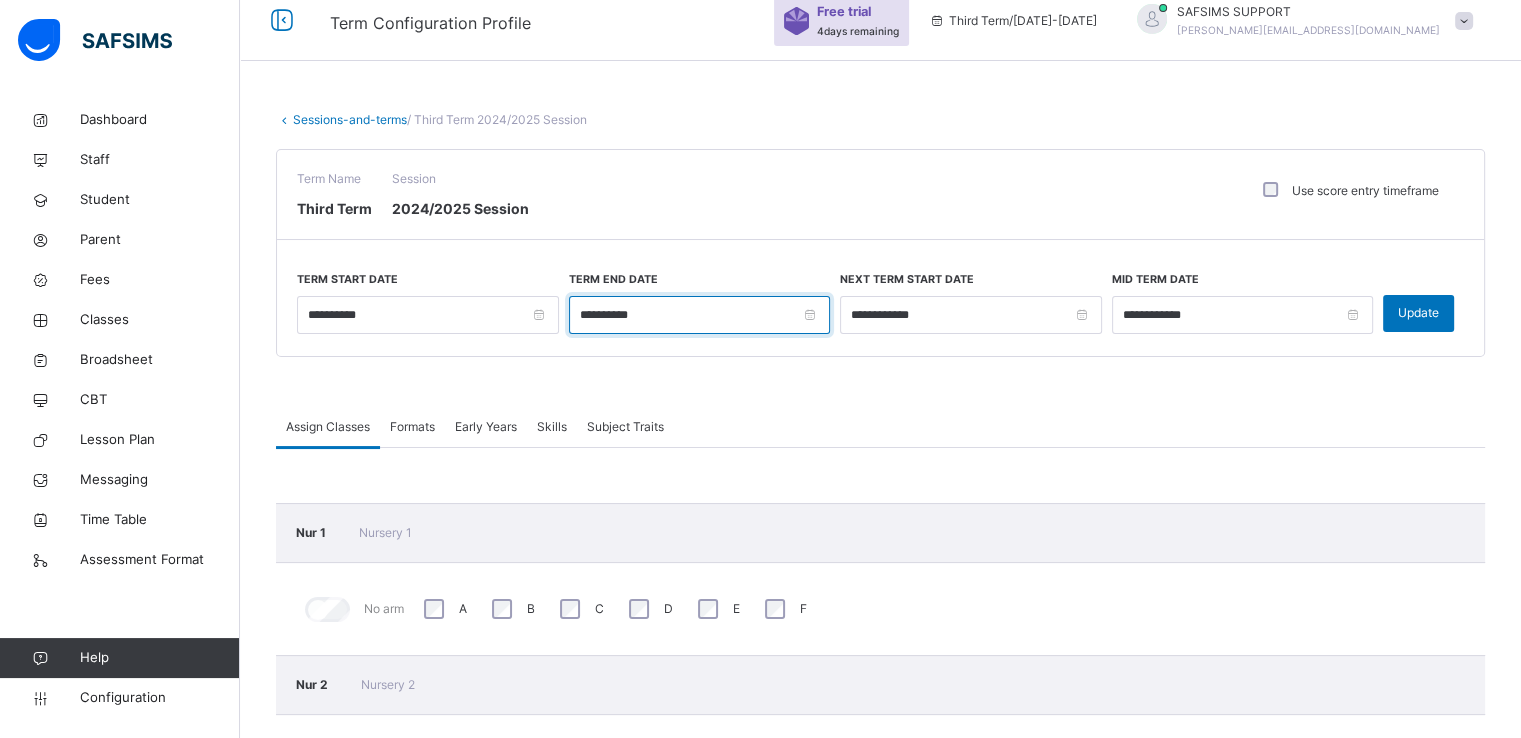 click on "**********" at bounding box center (700, 315) 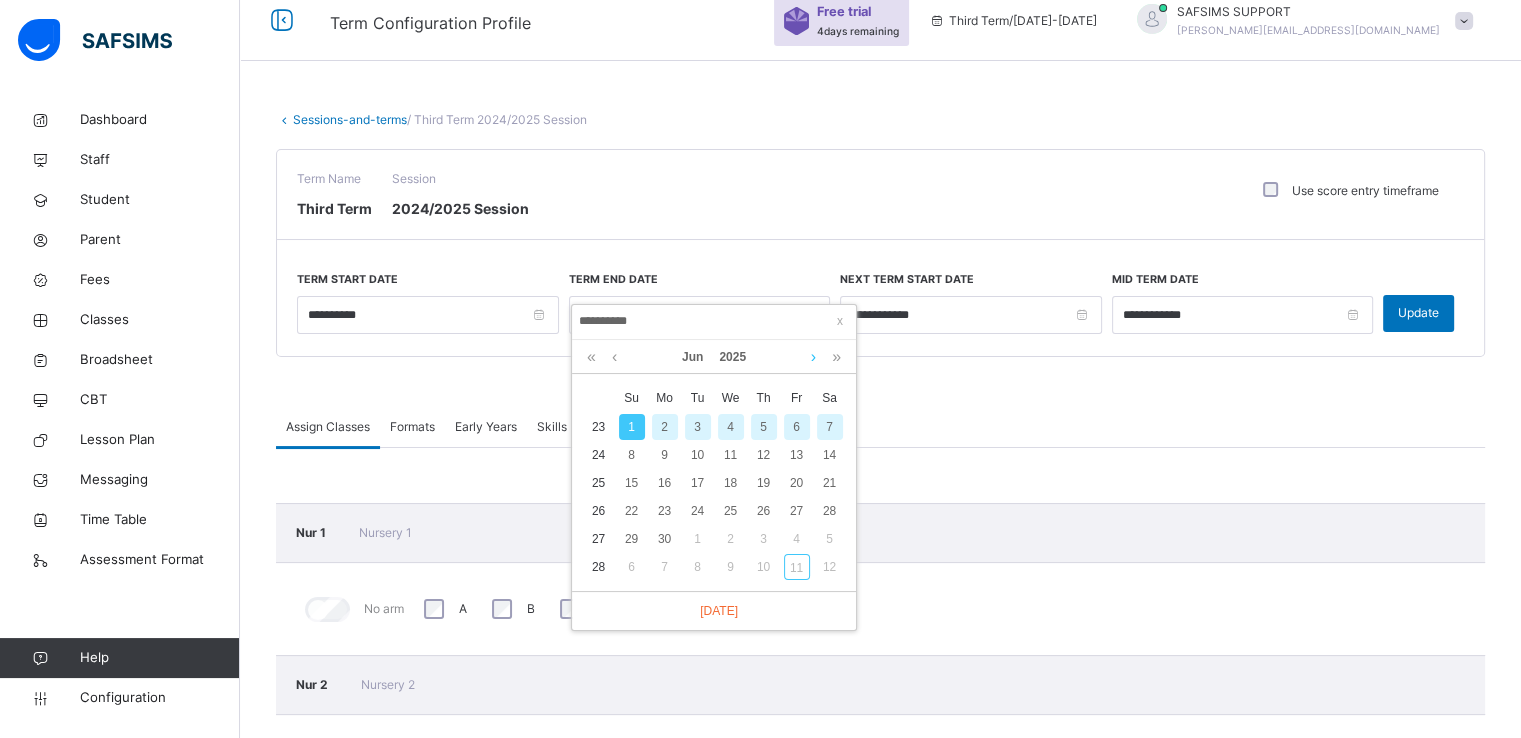 click at bounding box center [813, 357] 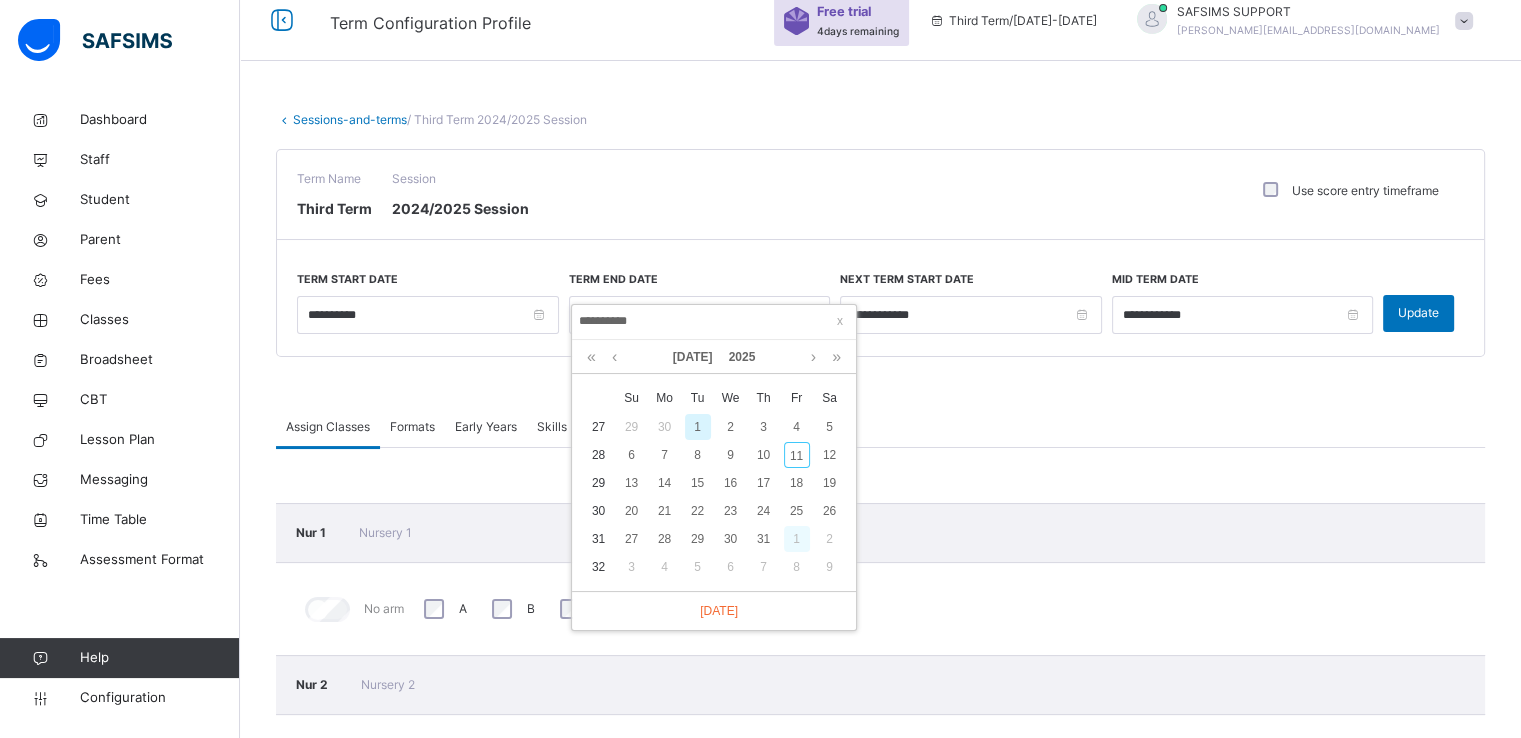 click on "1" at bounding box center [797, 539] 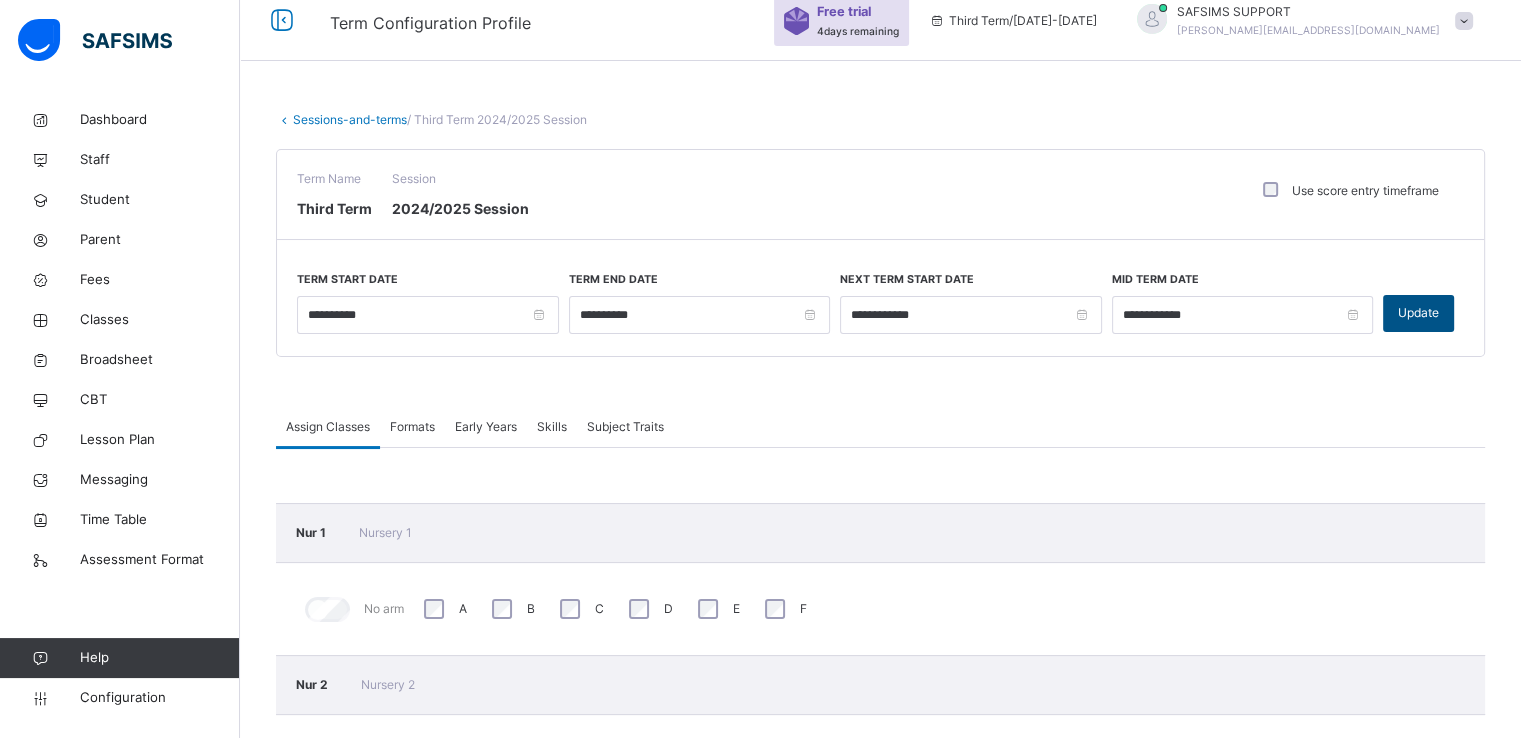 click on "Update" at bounding box center (1418, 313) 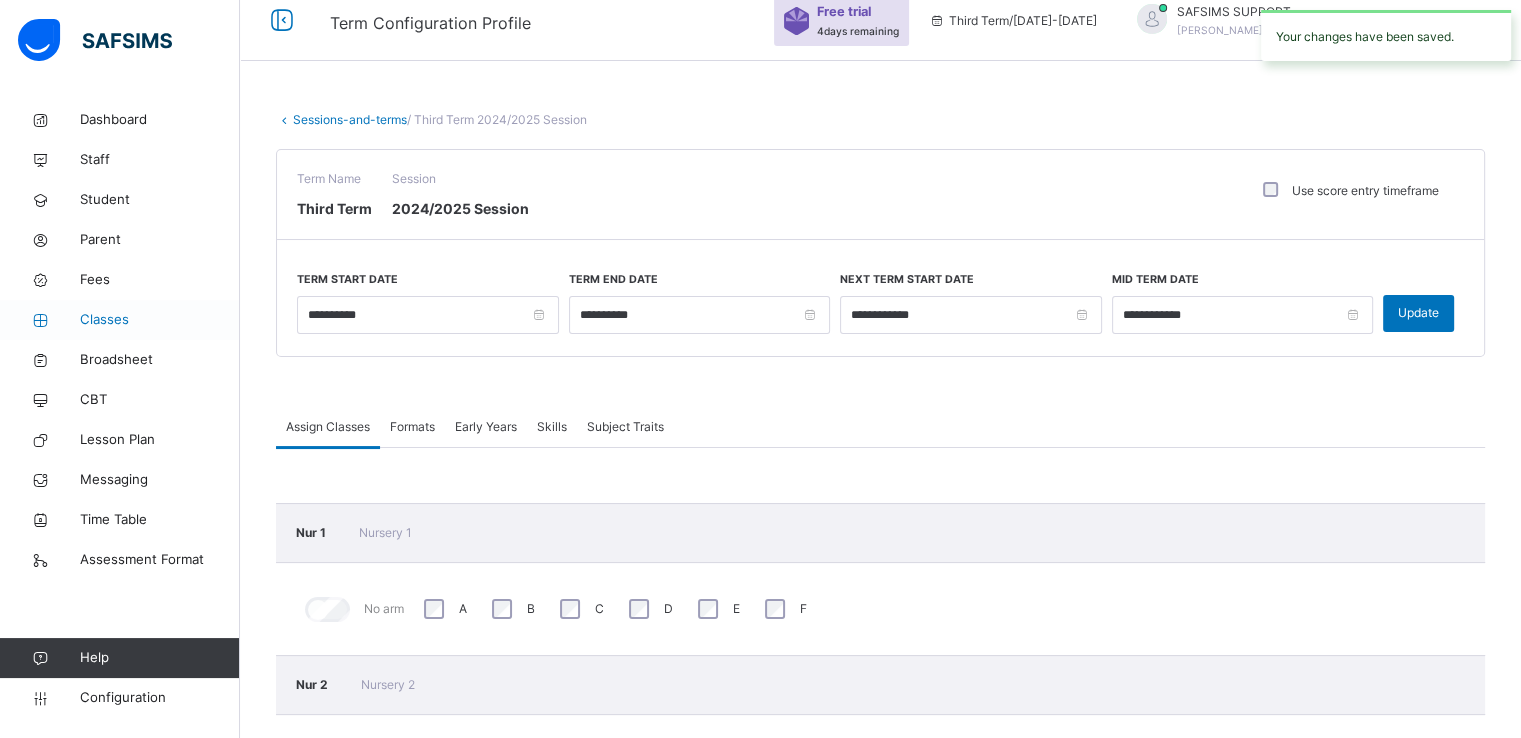 click on "Classes" at bounding box center [160, 320] 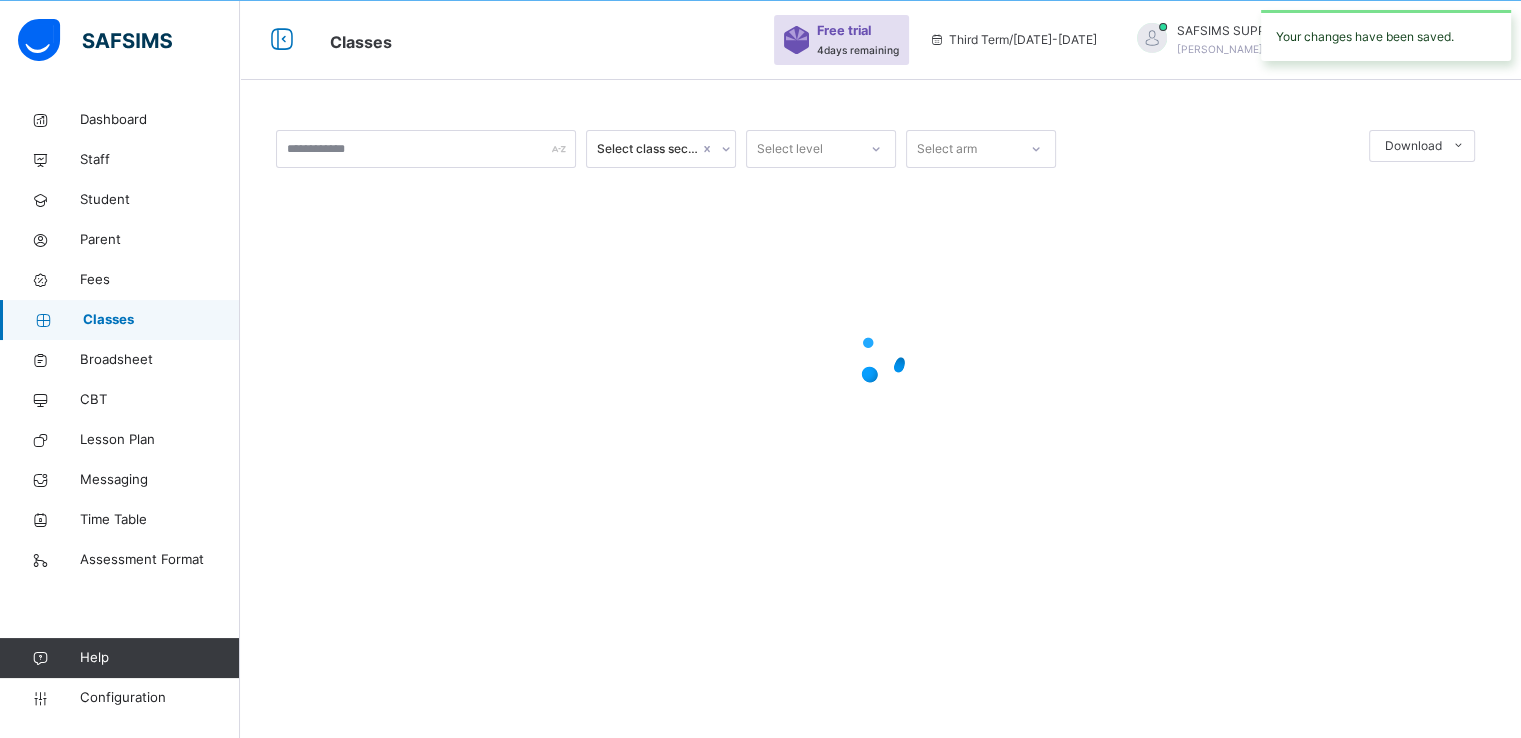 scroll, scrollTop: 60, scrollLeft: 0, axis: vertical 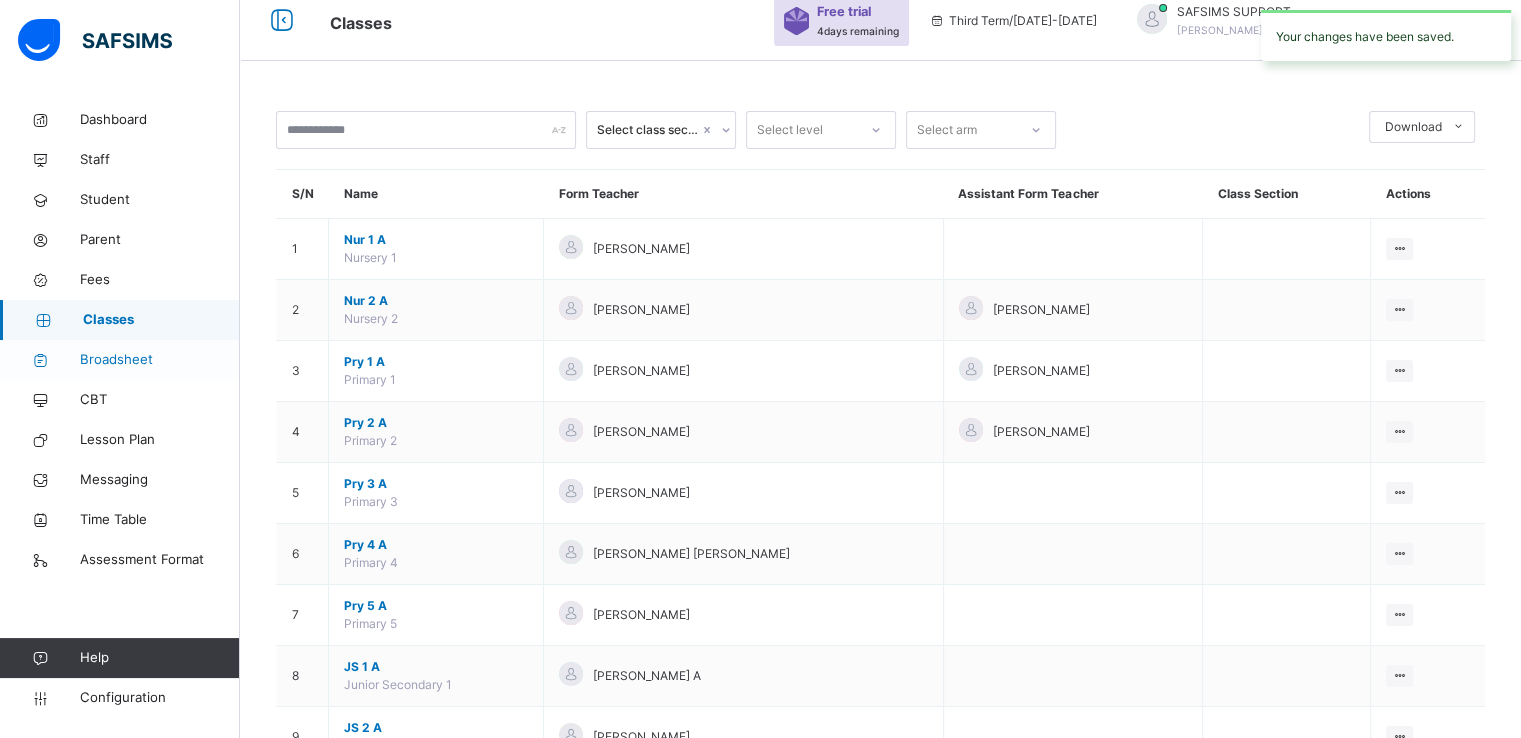 click on "Broadsheet" at bounding box center [160, 360] 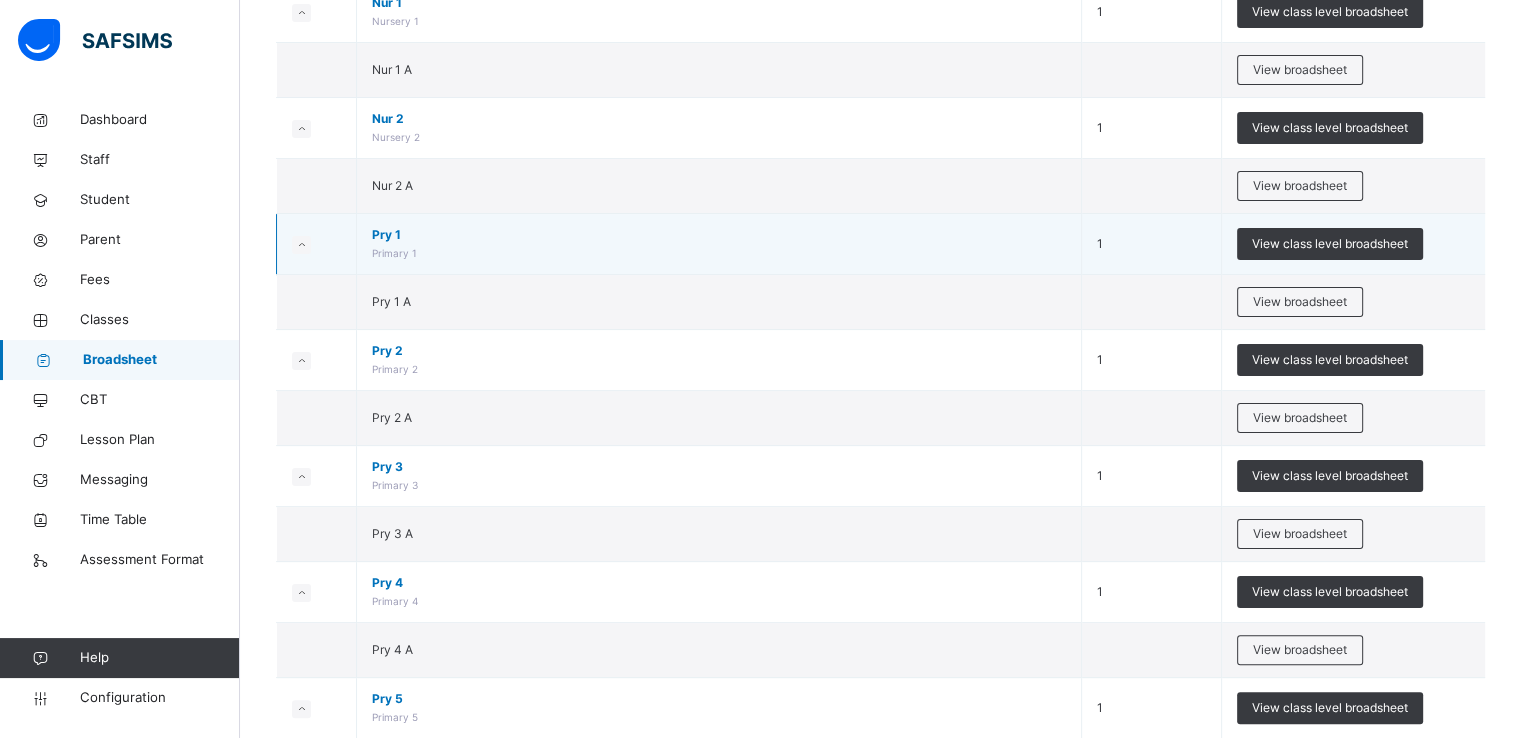 scroll, scrollTop: 318, scrollLeft: 0, axis: vertical 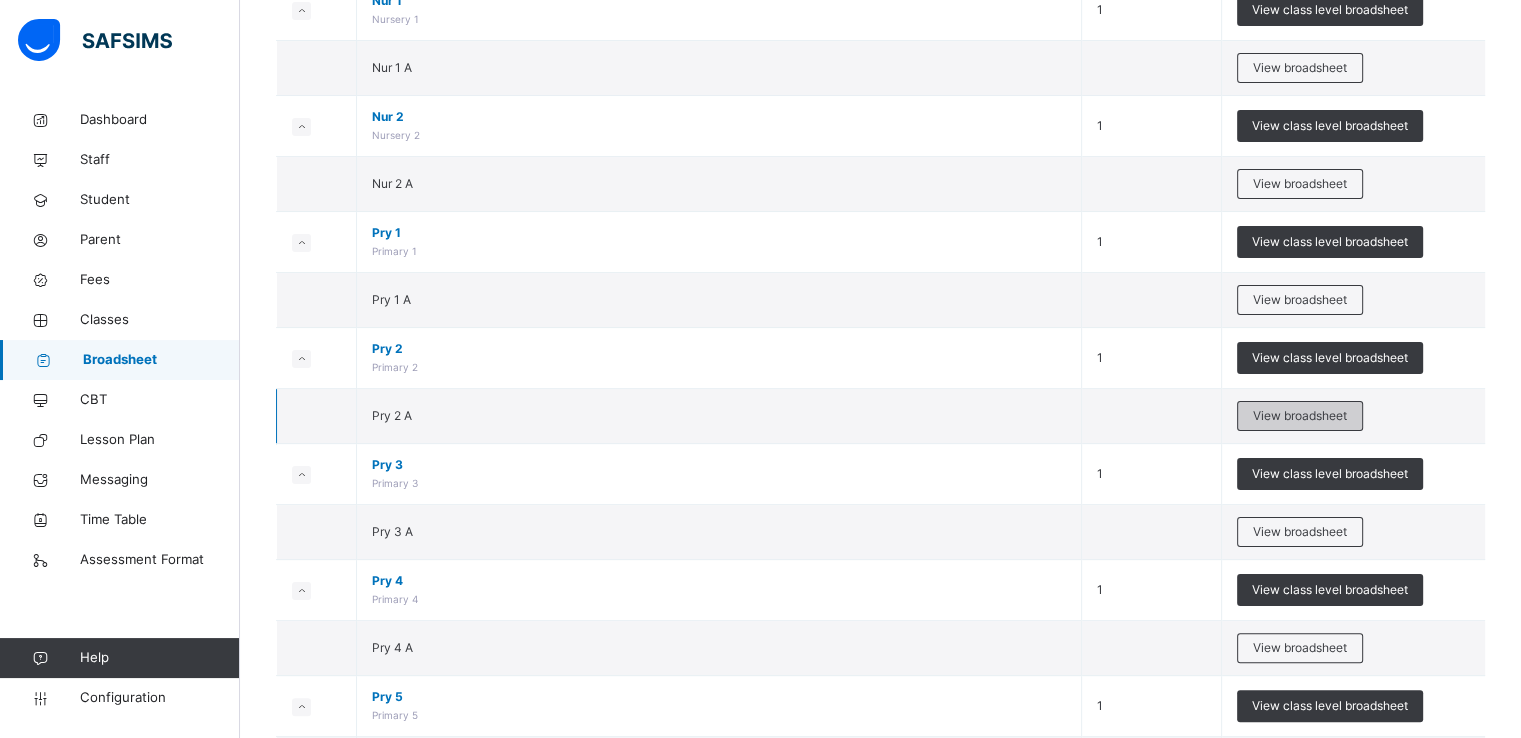 click on "View broadsheet" at bounding box center [1300, 416] 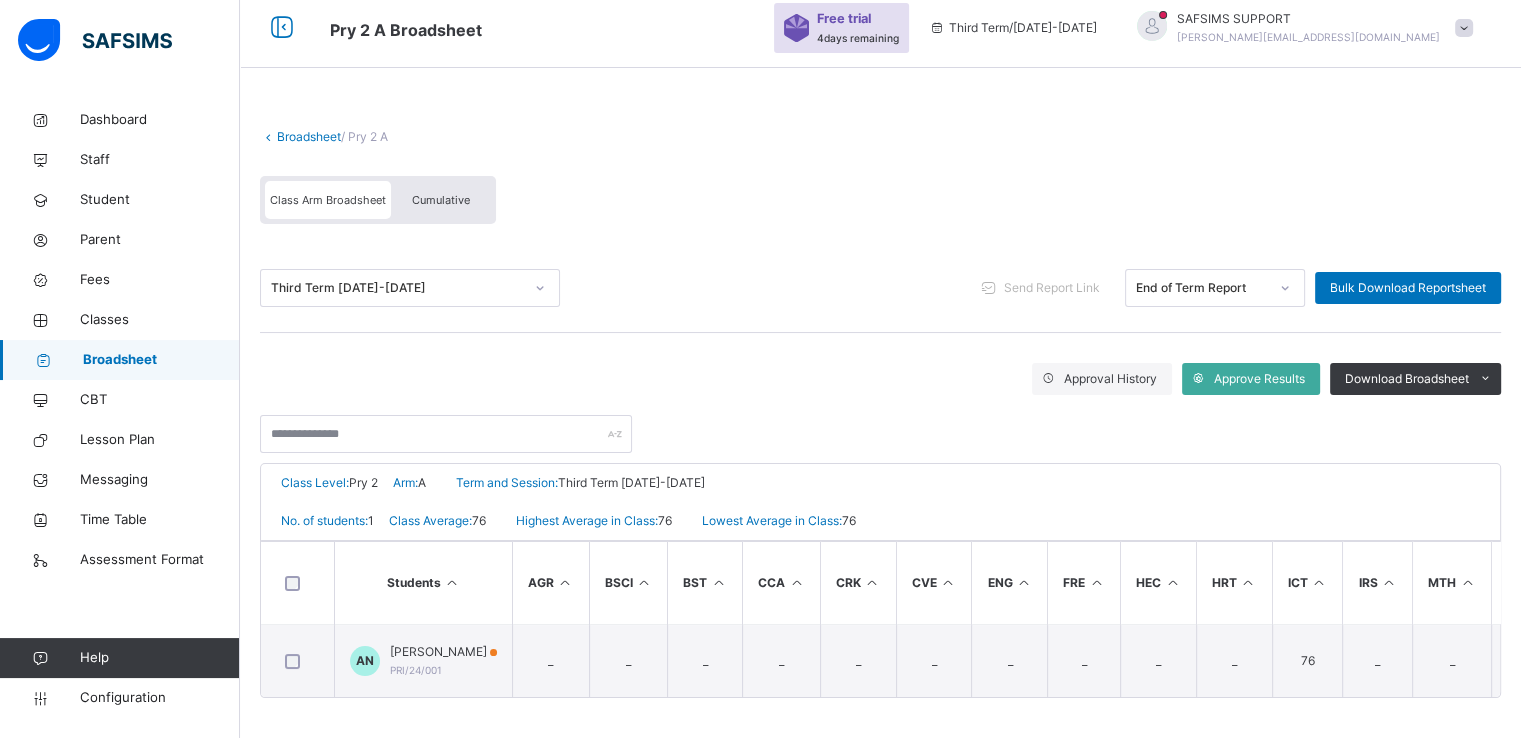 scroll, scrollTop: 78, scrollLeft: 0, axis: vertical 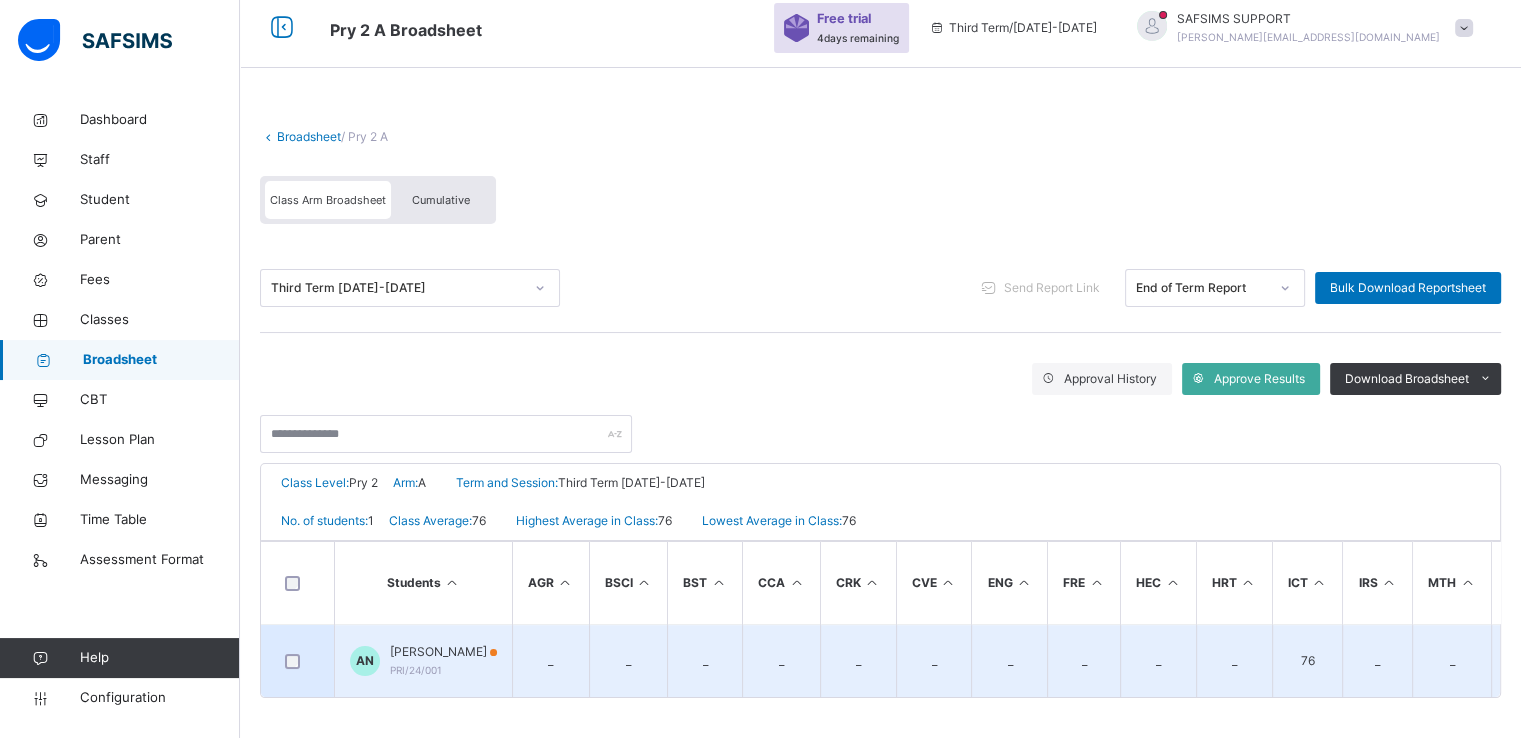 click on "AN Abubakar  Nuhu   PRI/24/001" at bounding box center (424, 661) 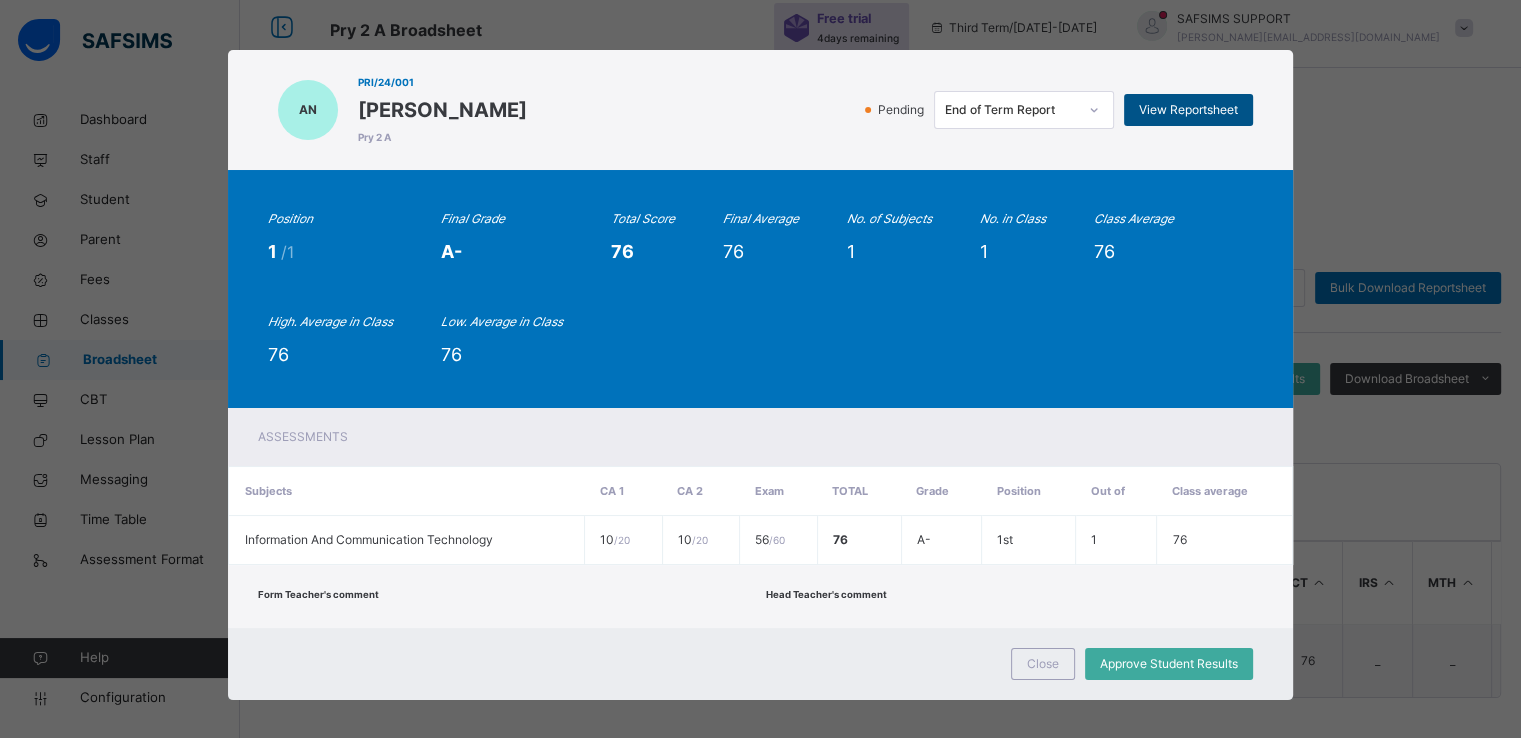 click on "View Reportsheet" at bounding box center (1188, 110) 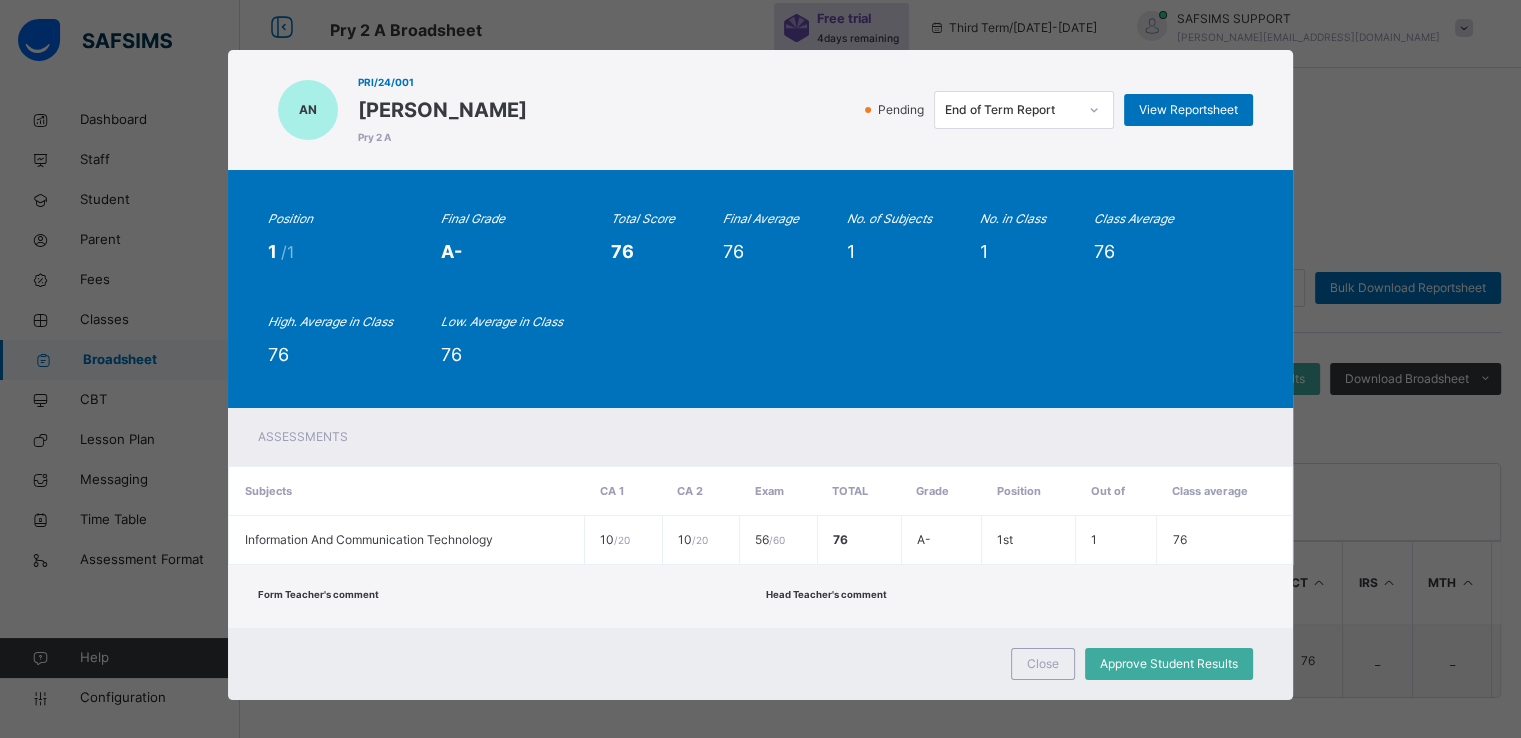 scroll, scrollTop: 12, scrollLeft: 0, axis: vertical 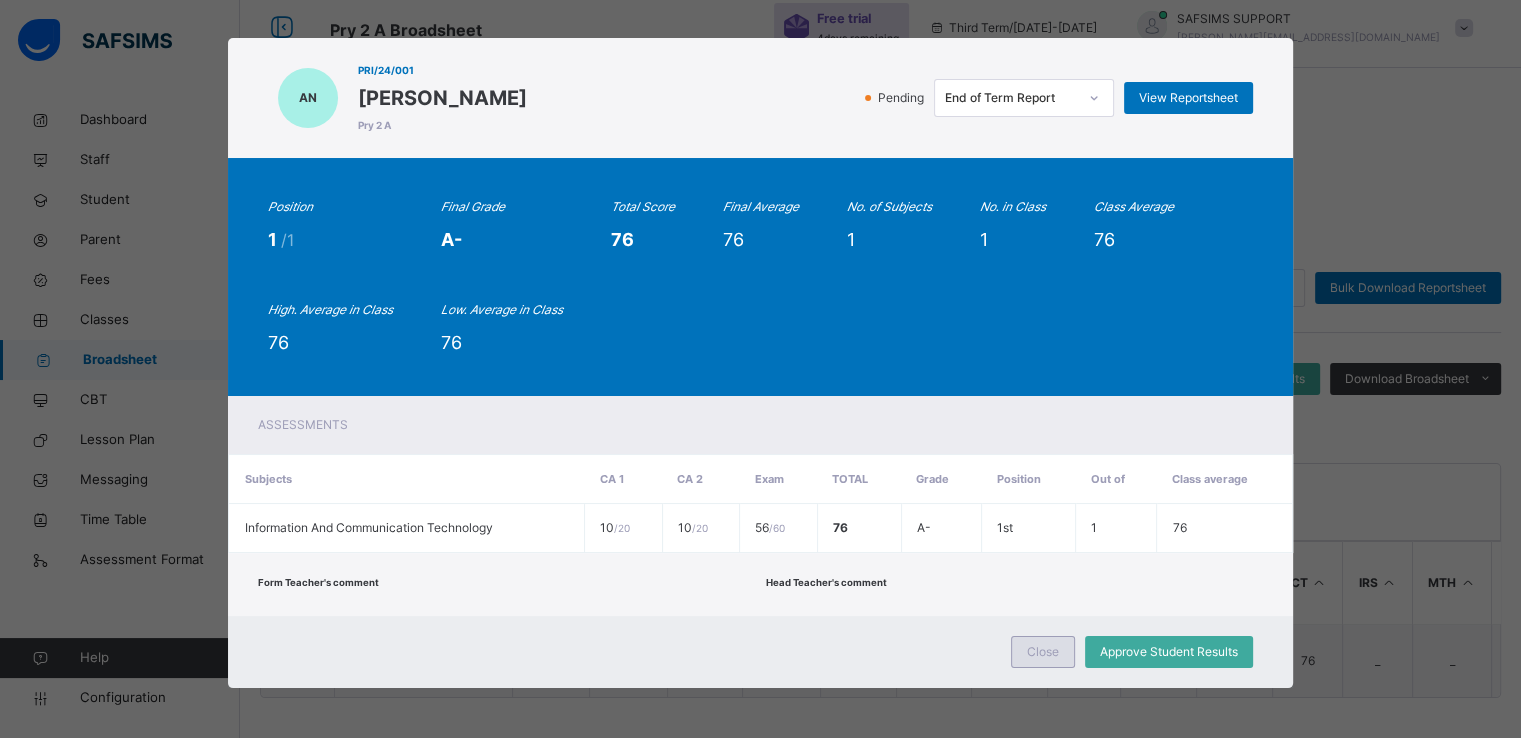 click on "Close" at bounding box center [1043, 652] 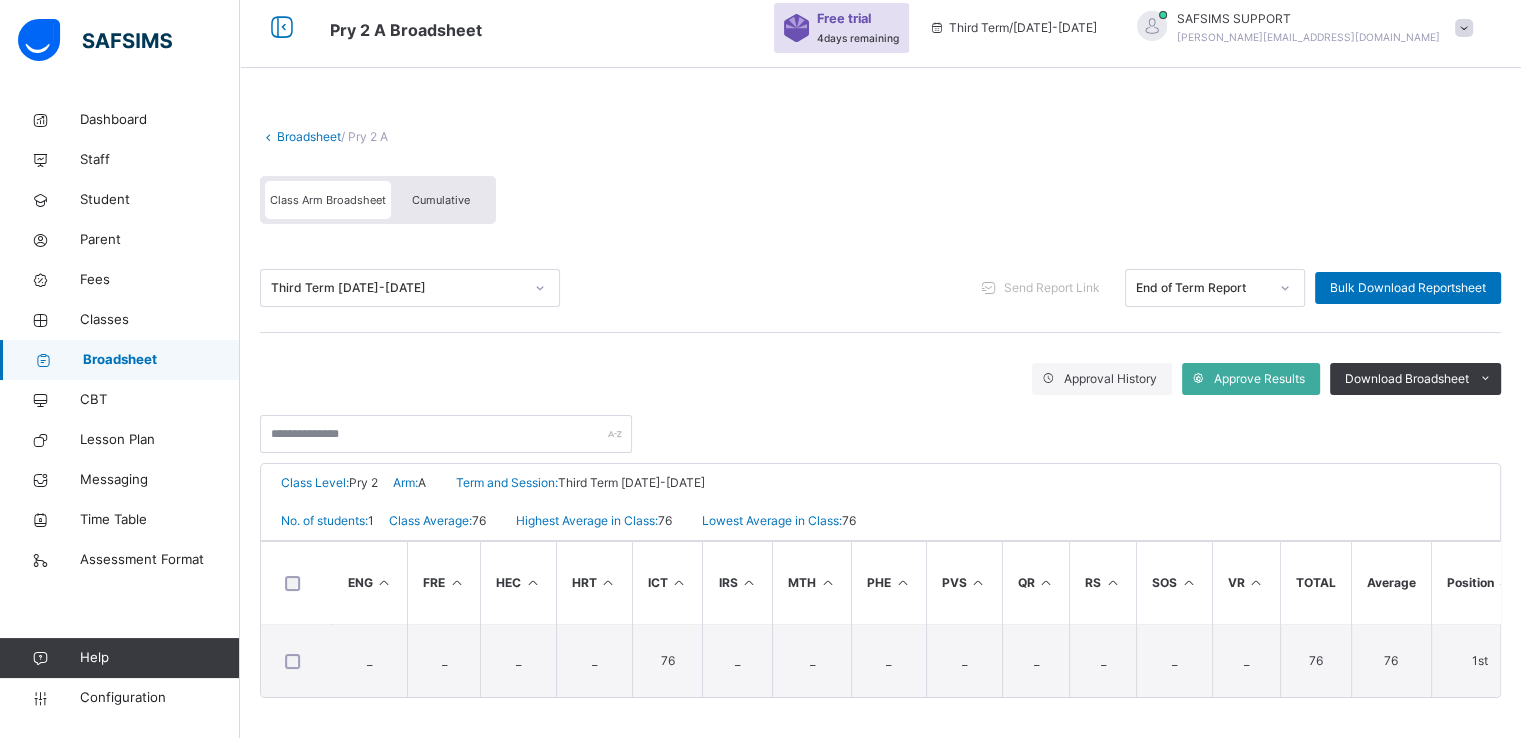 scroll, scrollTop: 0, scrollLeft: 703, axis: horizontal 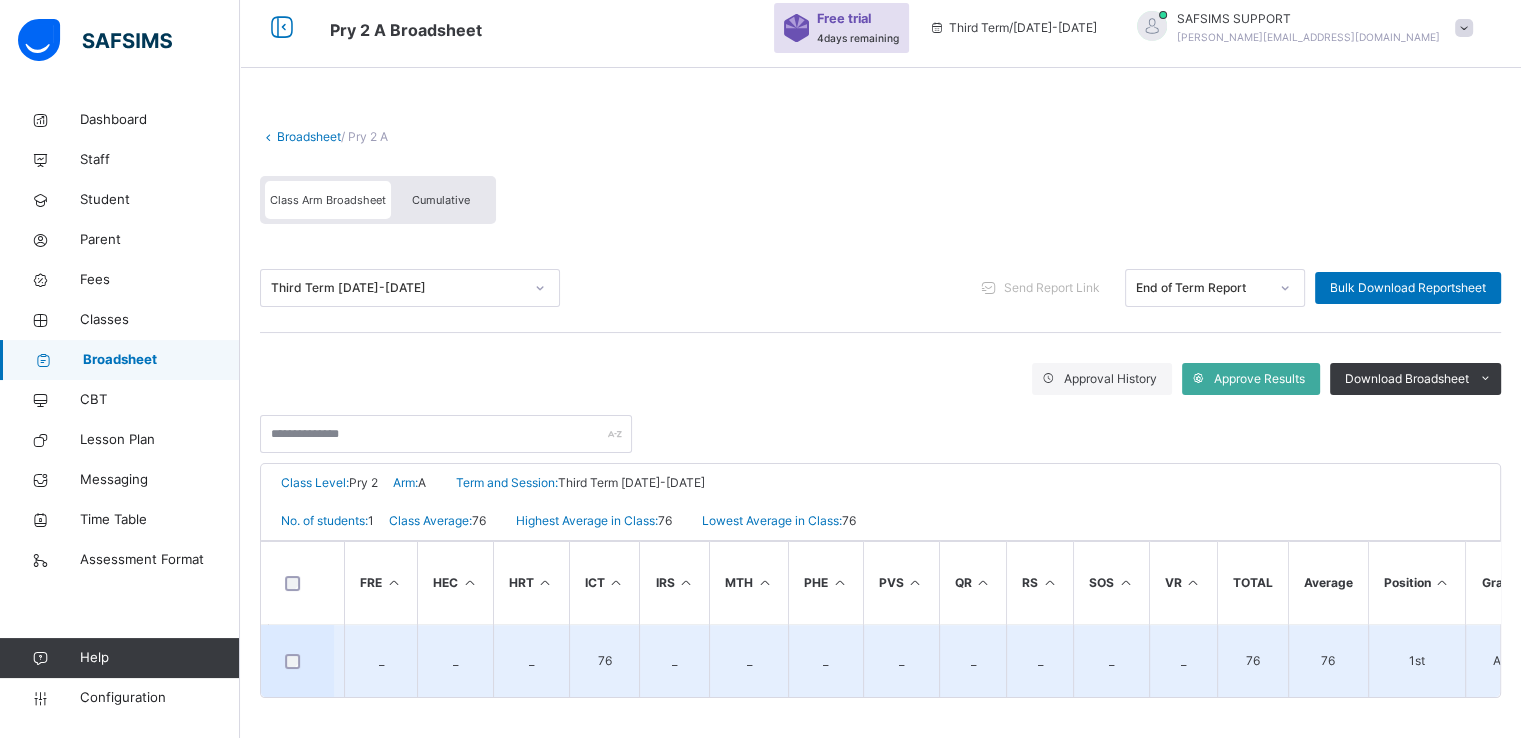 click on "A-" at bounding box center [1499, 661] 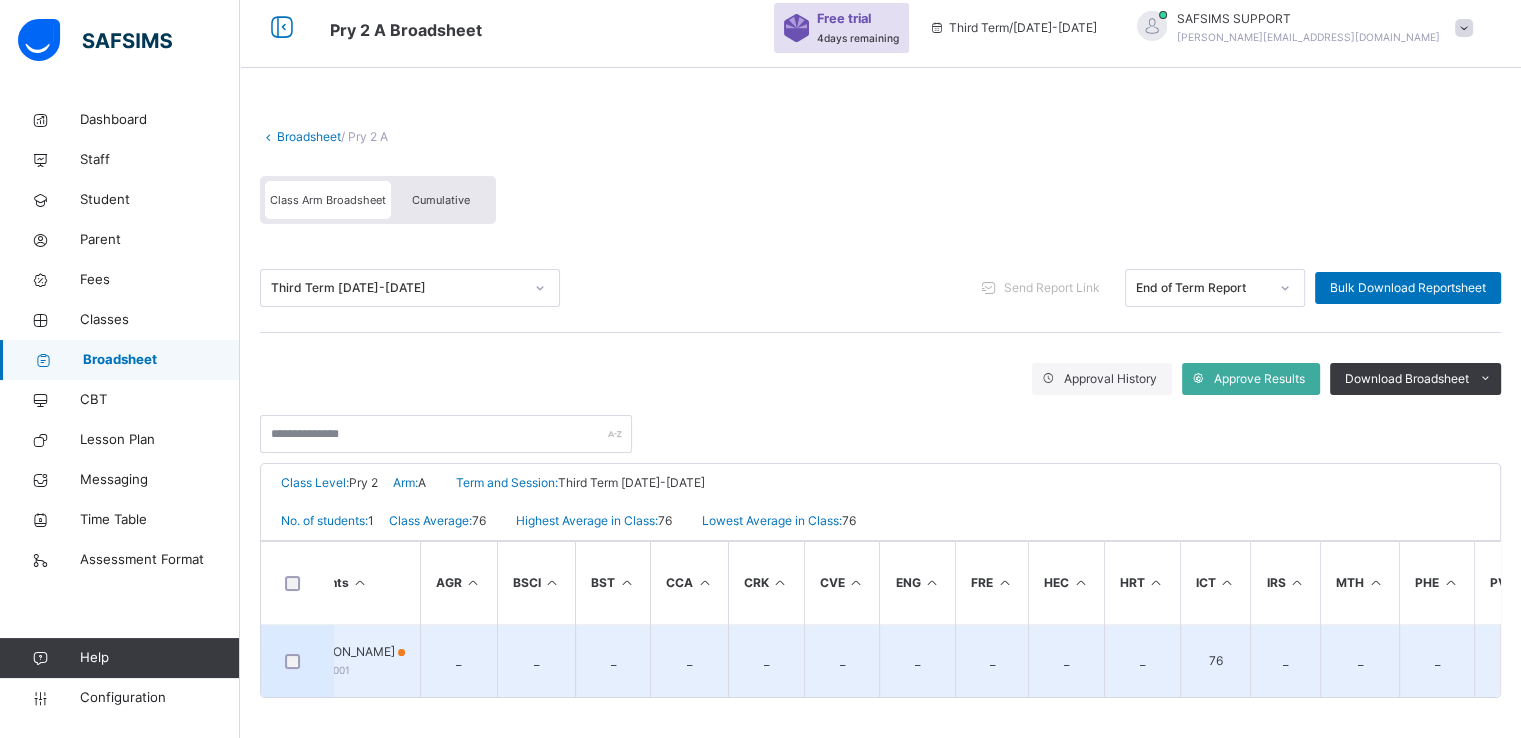 scroll, scrollTop: 0, scrollLeft: 0, axis: both 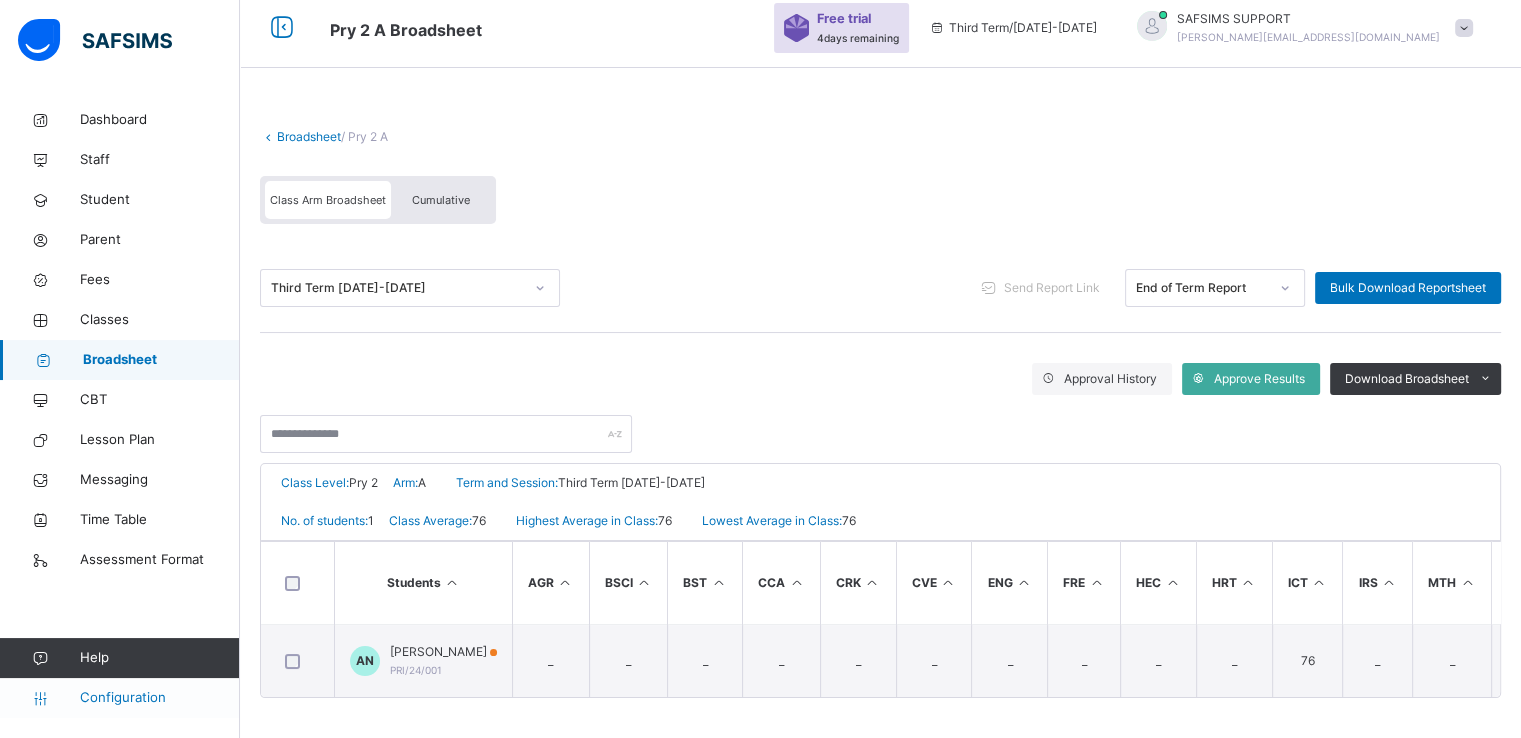 click on "Configuration" at bounding box center [159, 698] 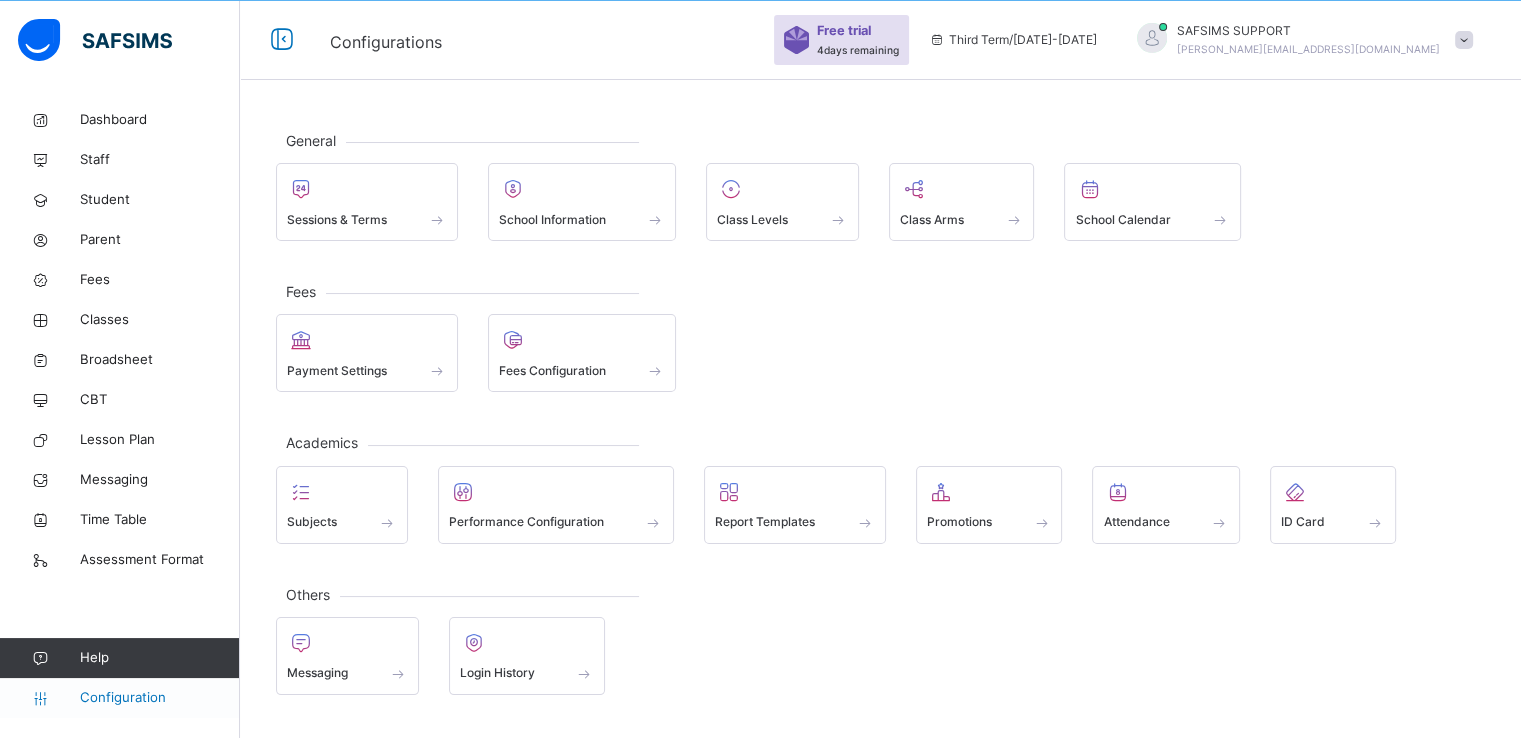 scroll, scrollTop: 60, scrollLeft: 0, axis: vertical 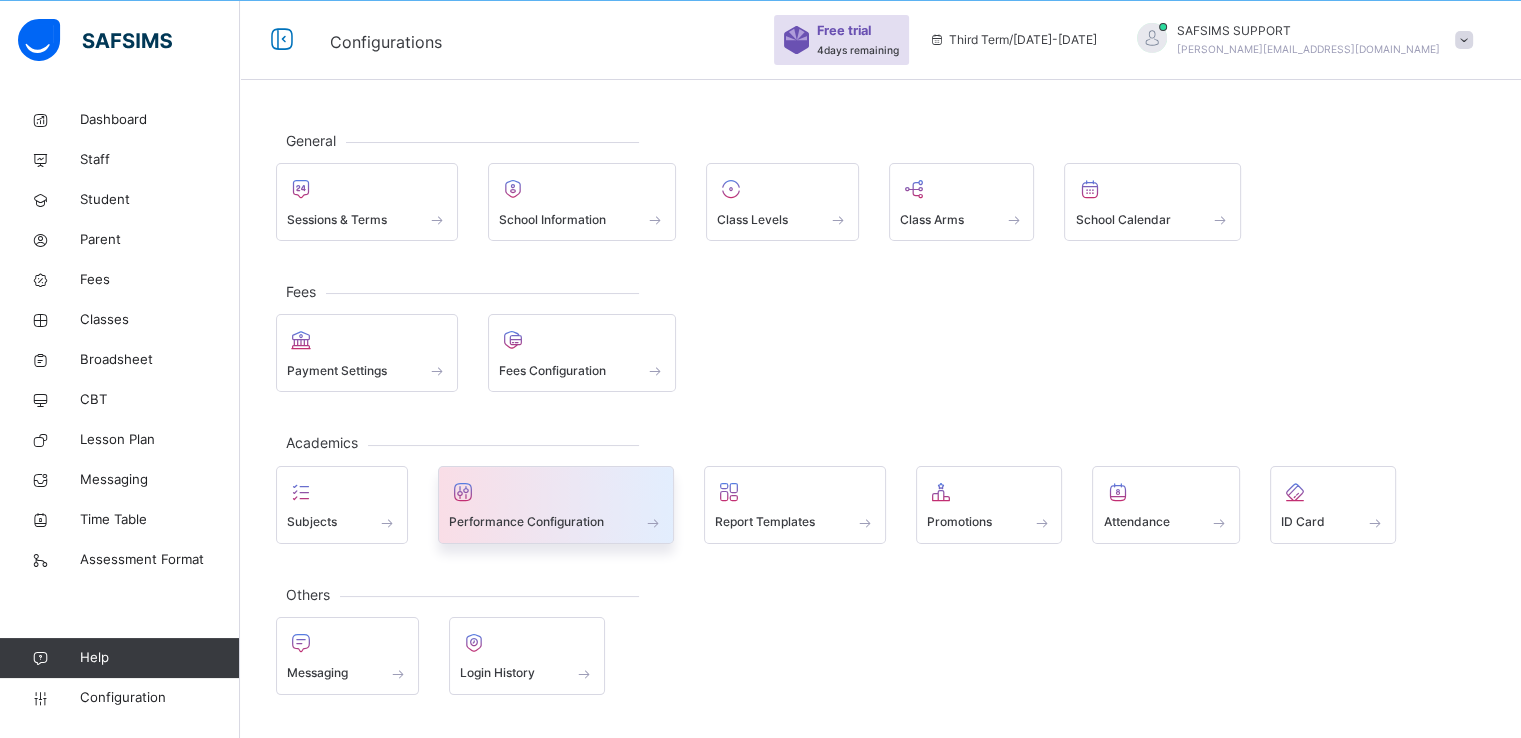 click on "Performance Configuration" at bounding box center [526, 522] 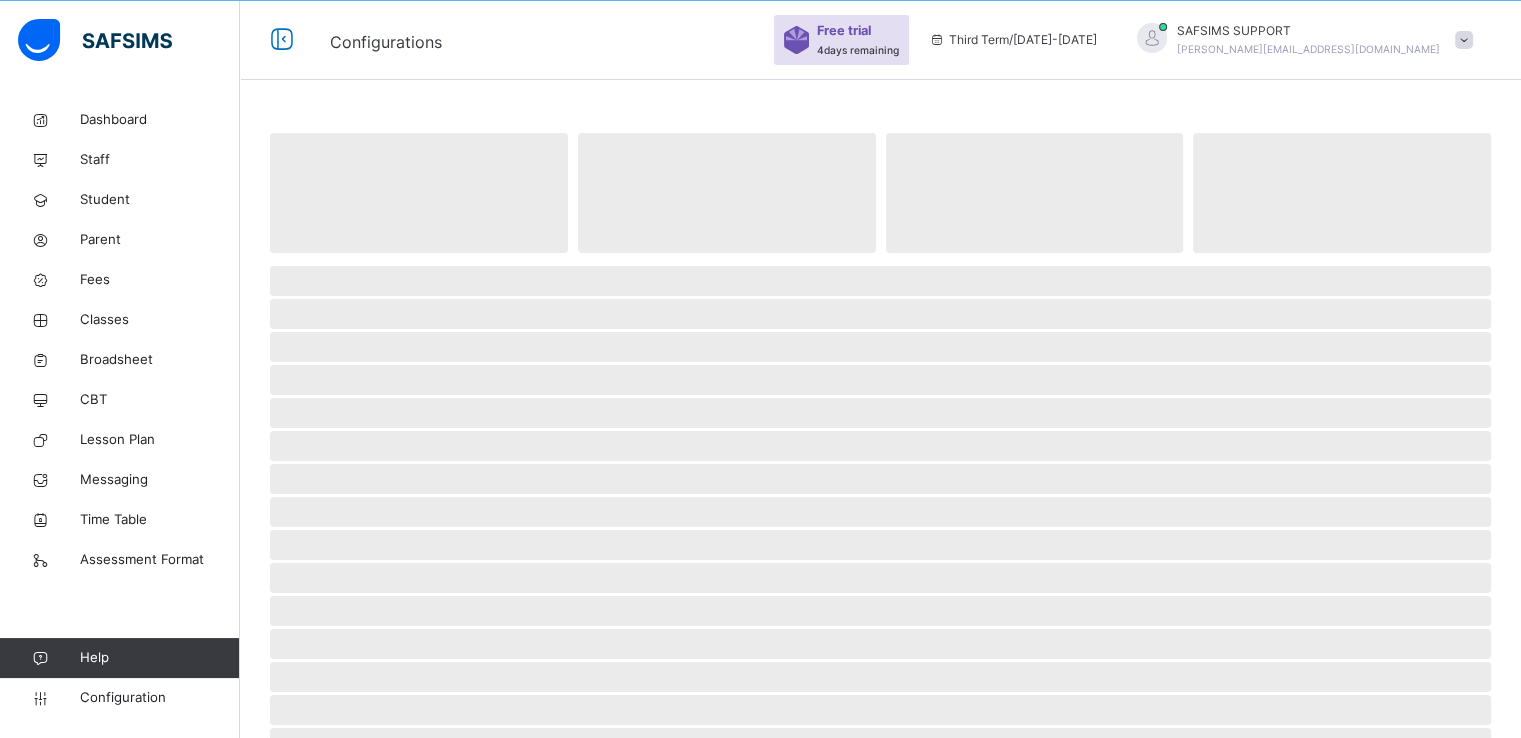 scroll, scrollTop: 78, scrollLeft: 0, axis: vertical 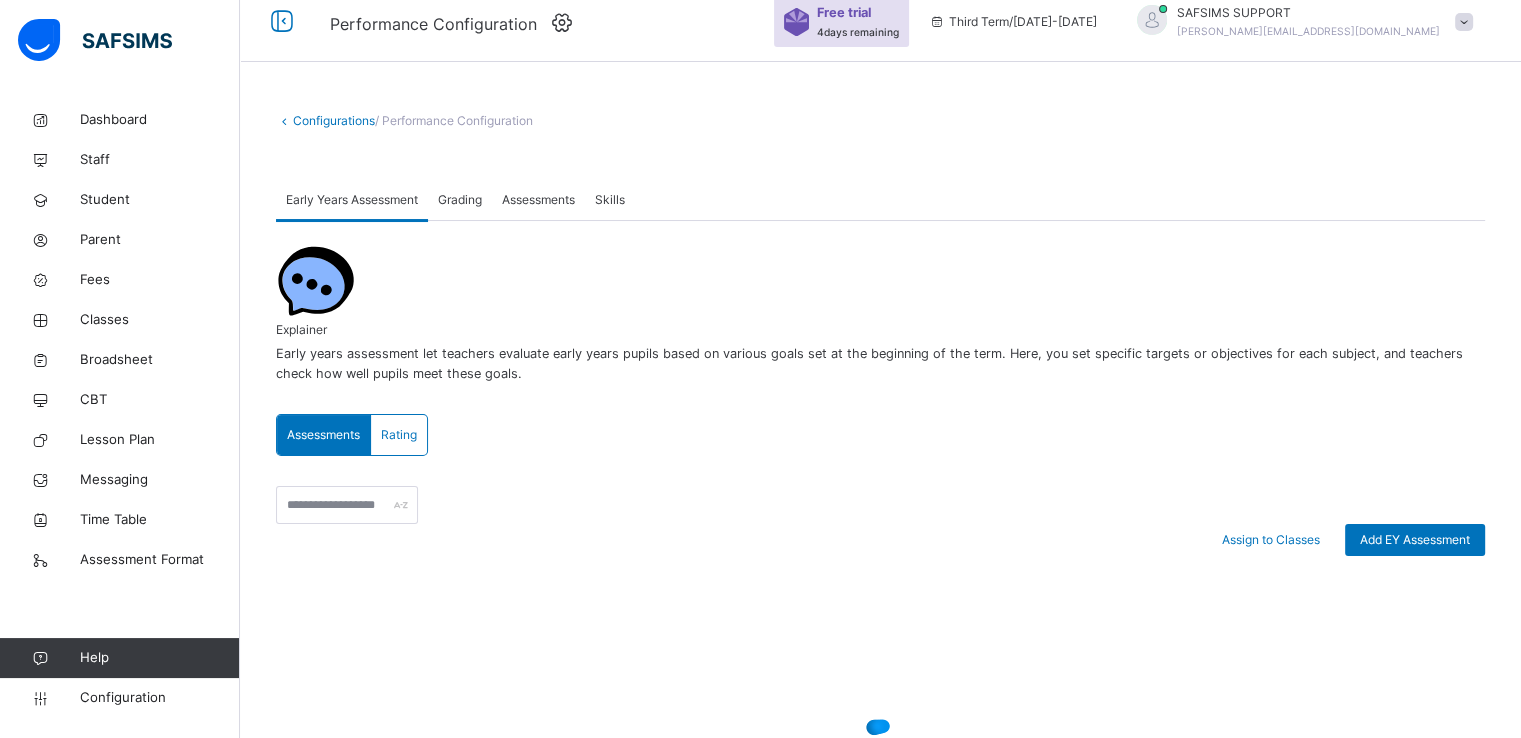 click on "Grading" at bounding box center (460, 200) 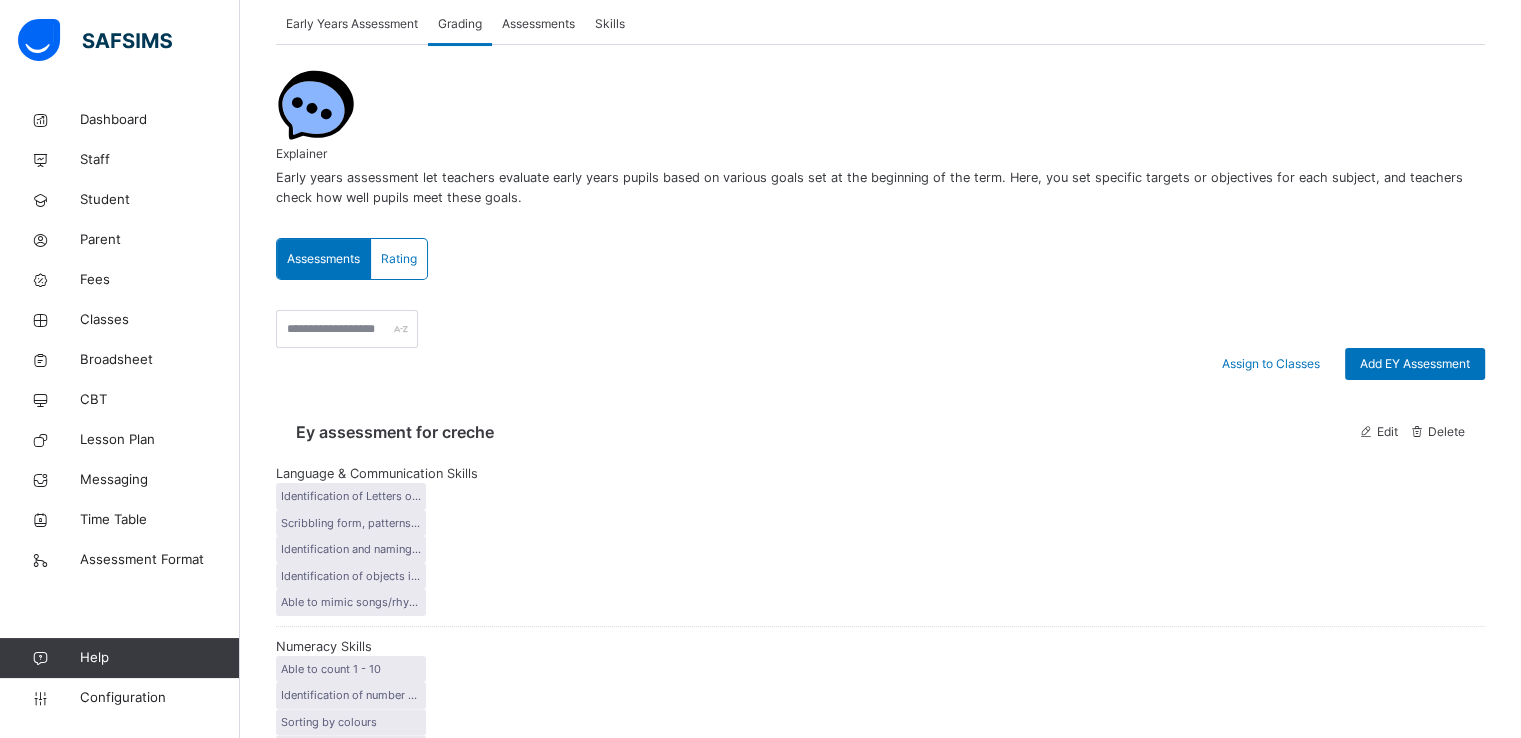 scroll, scrollTop: 344, scrollLeft: 0, axis: vertical 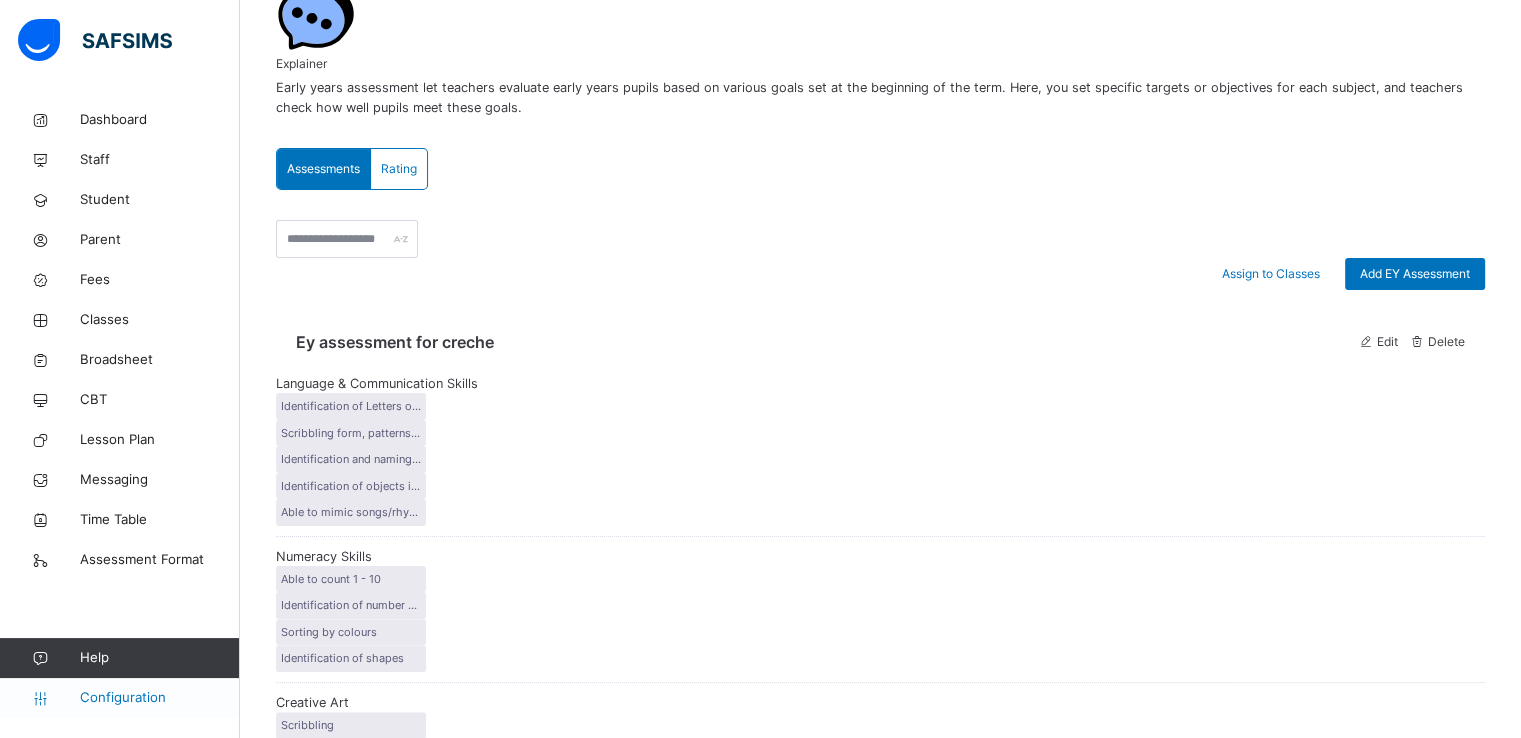 click on "Configuration" at bounding box center [159, 698] 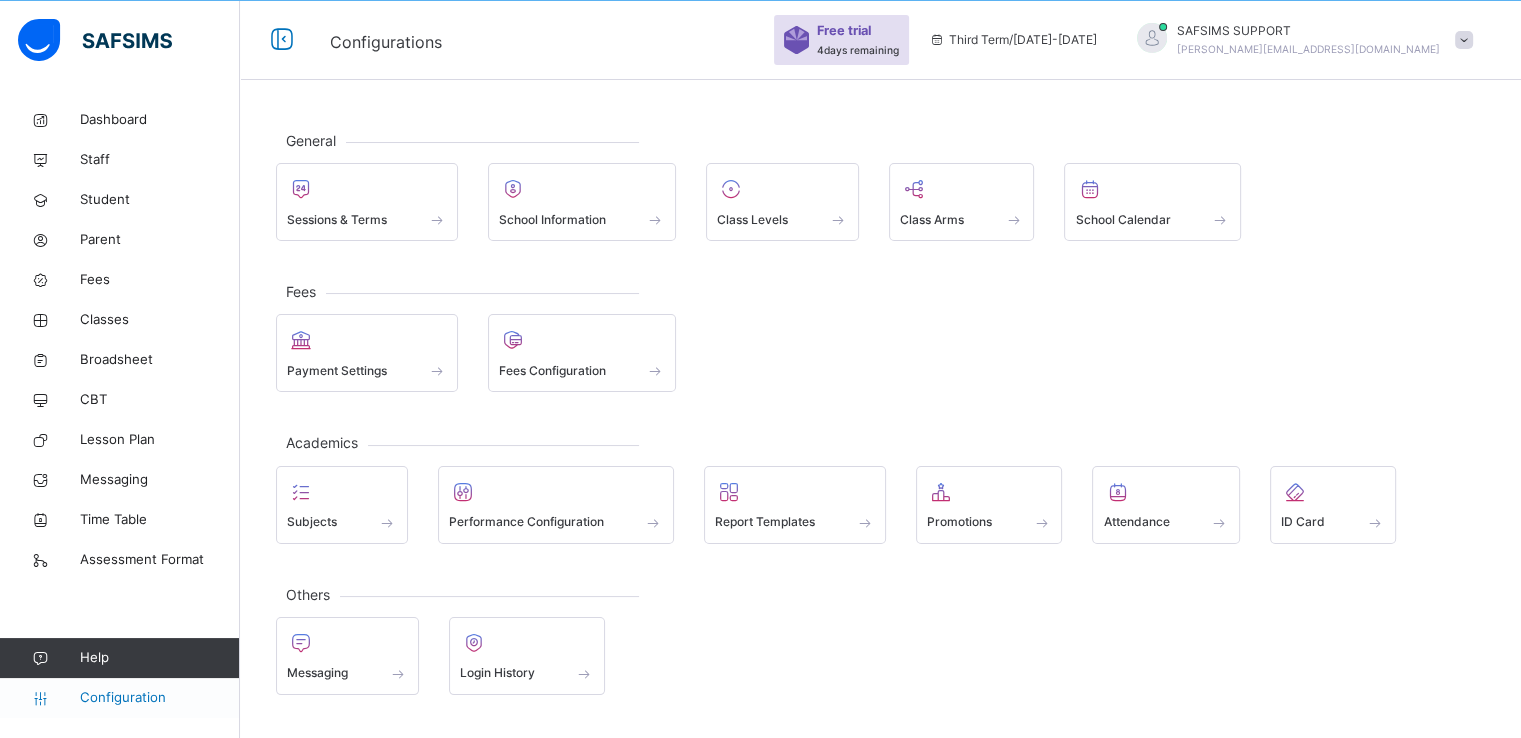 scroll, scrollTop: 60, scrollLeft: 0, axis: vertical 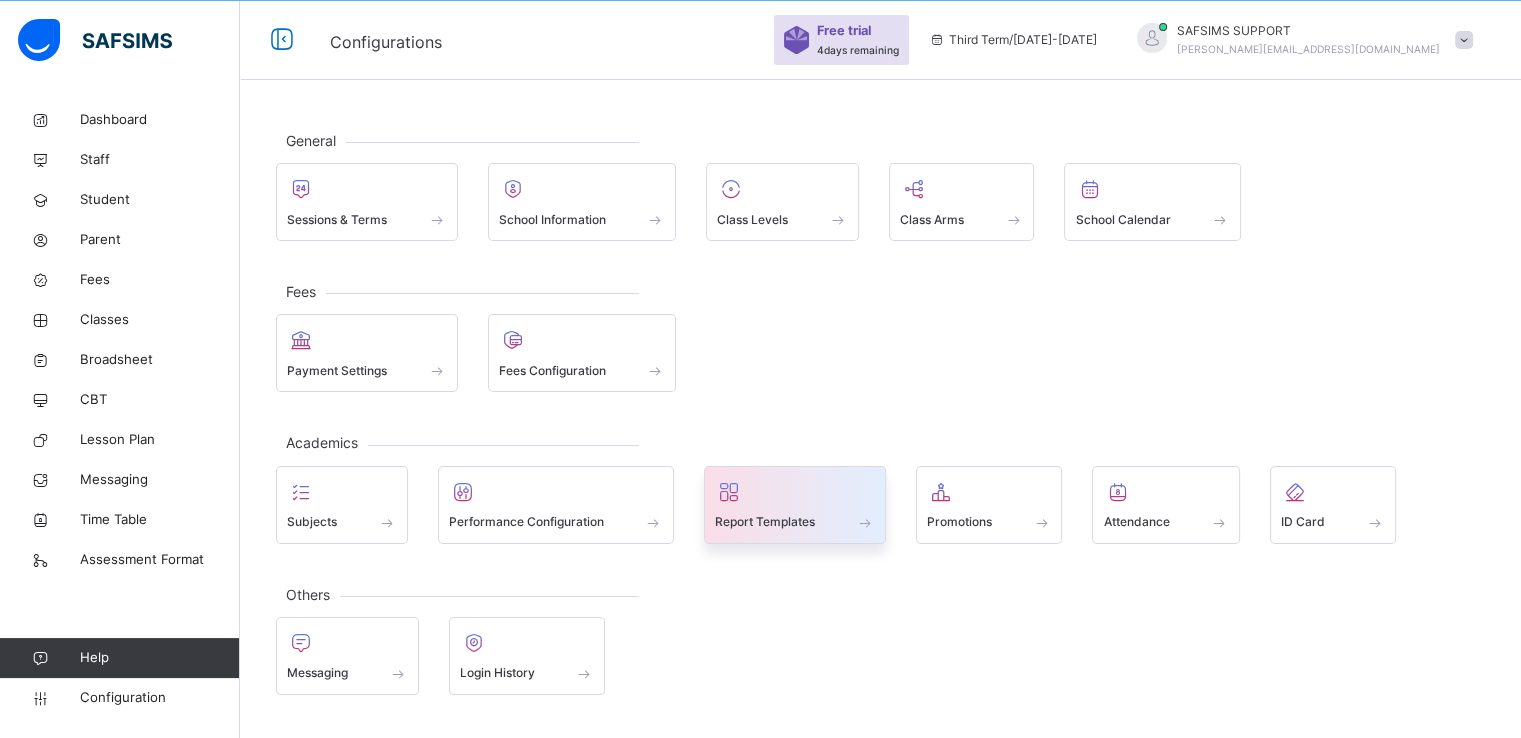 click on "Report Templates" at bounding box center (765, 522) 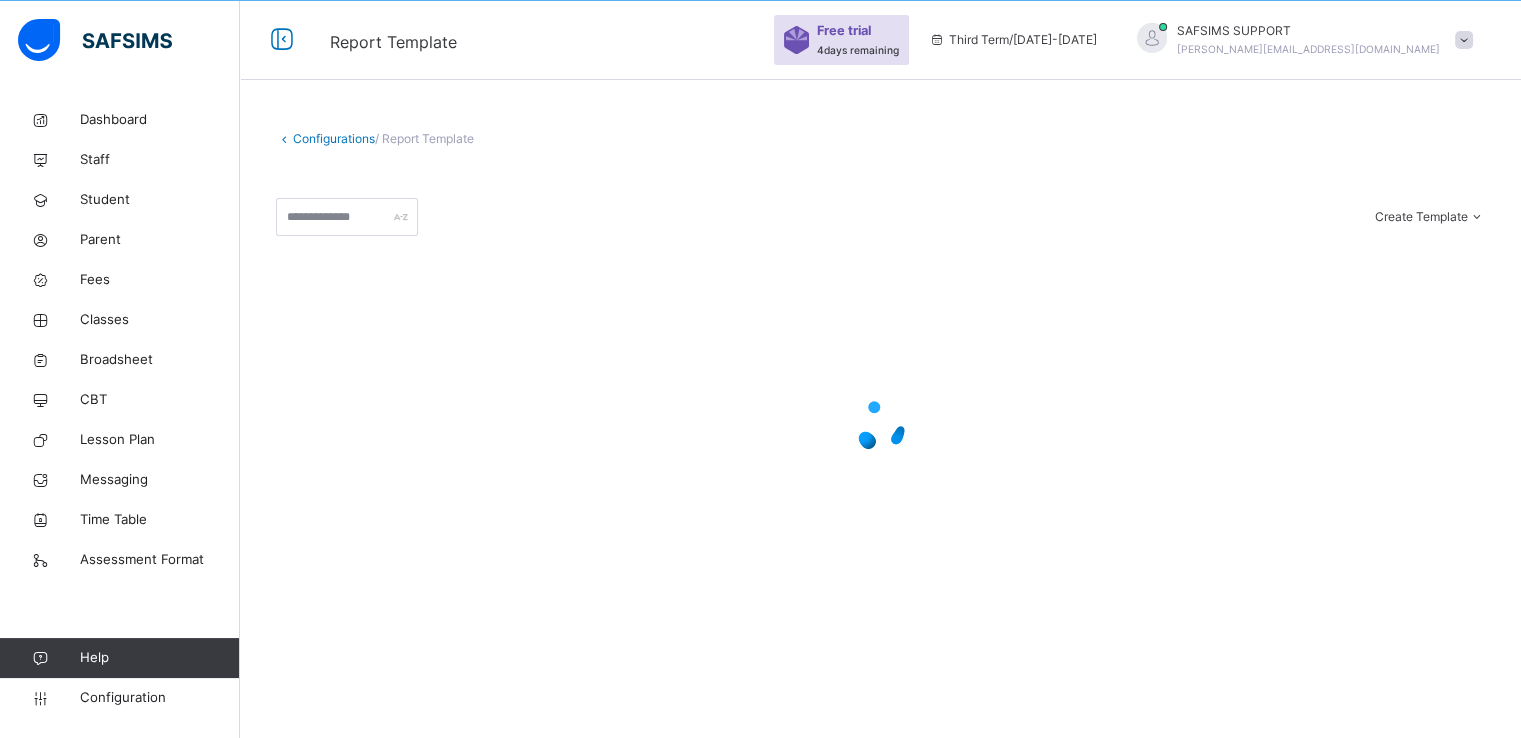 scroll, scrollTop: 60, scrollLeft: 0, axis: vertical 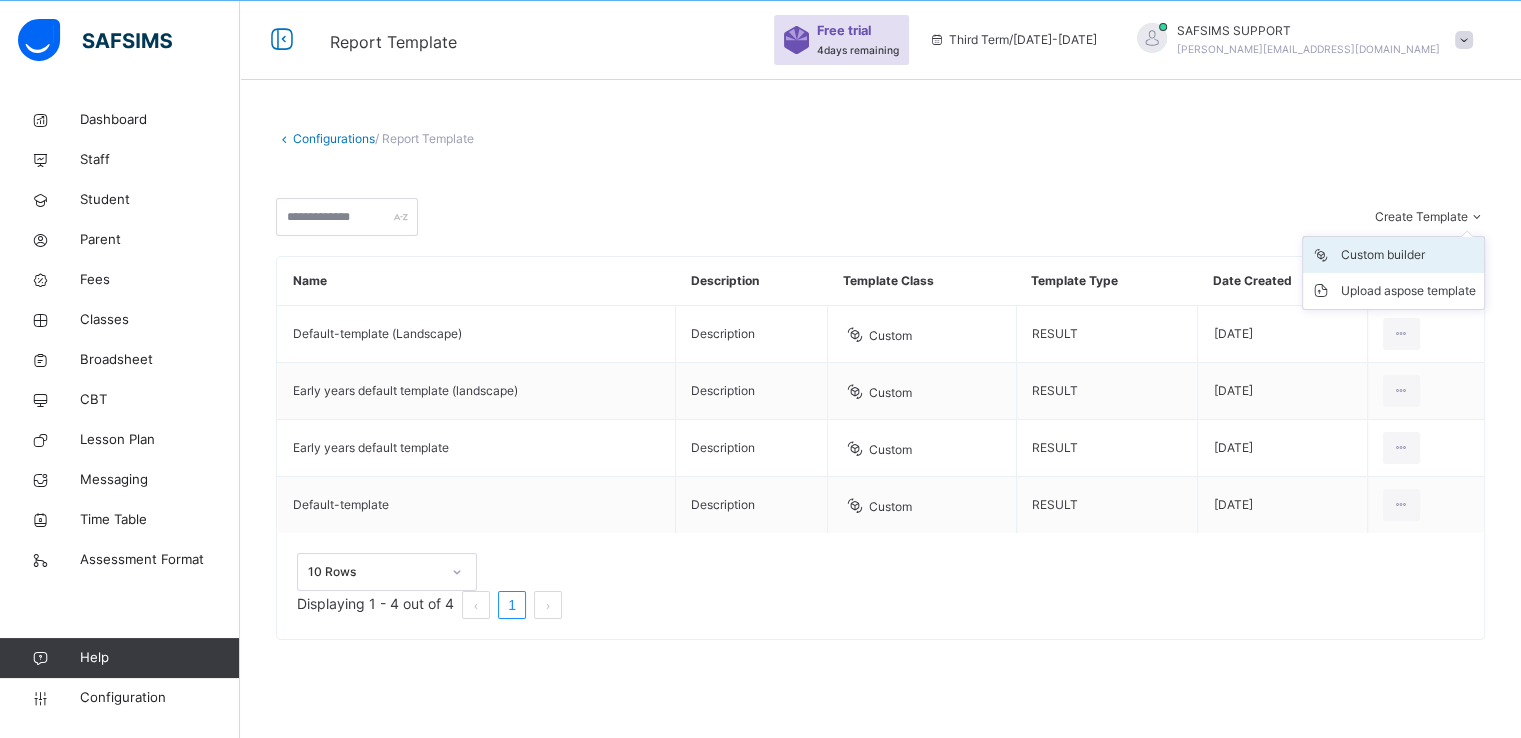 click on "Custom builder" at bounding box center [1408, 255] 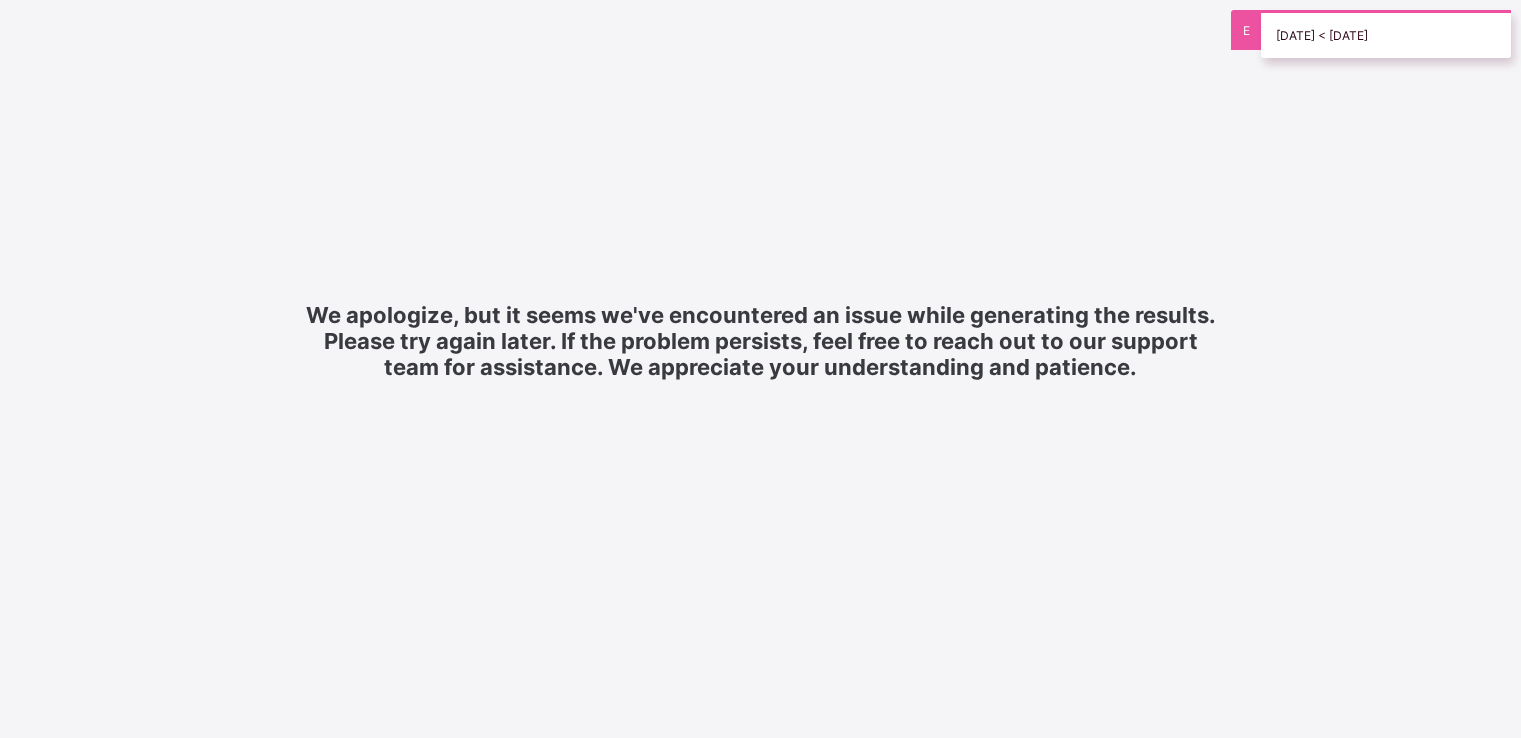 scroll, scrollTop: 0, scrollLeft: 0, axis: both 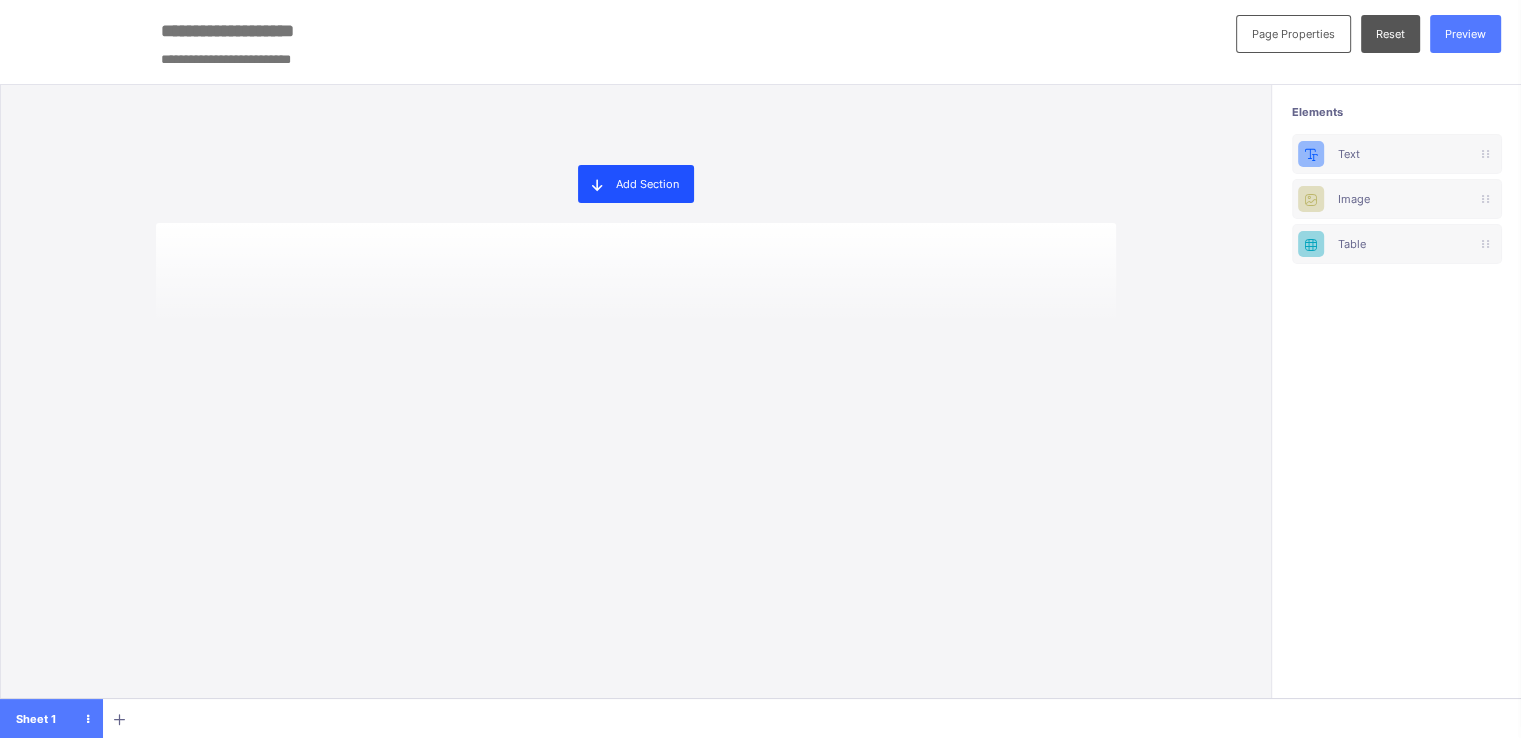 click on "Add Section" at bounding box center (636, 184) 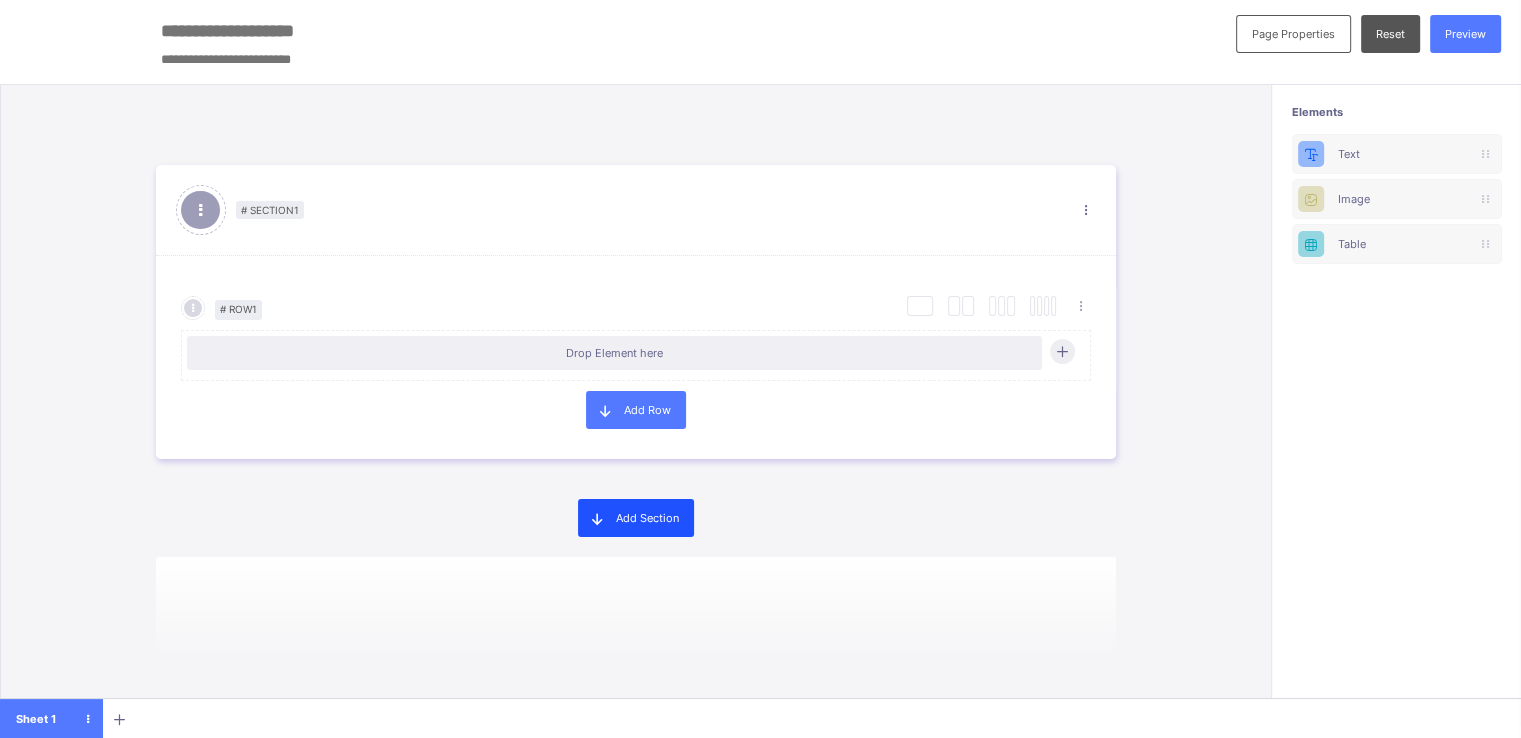 scroll, scrollTop: 11, scrollLeft: 0, axis: vertical 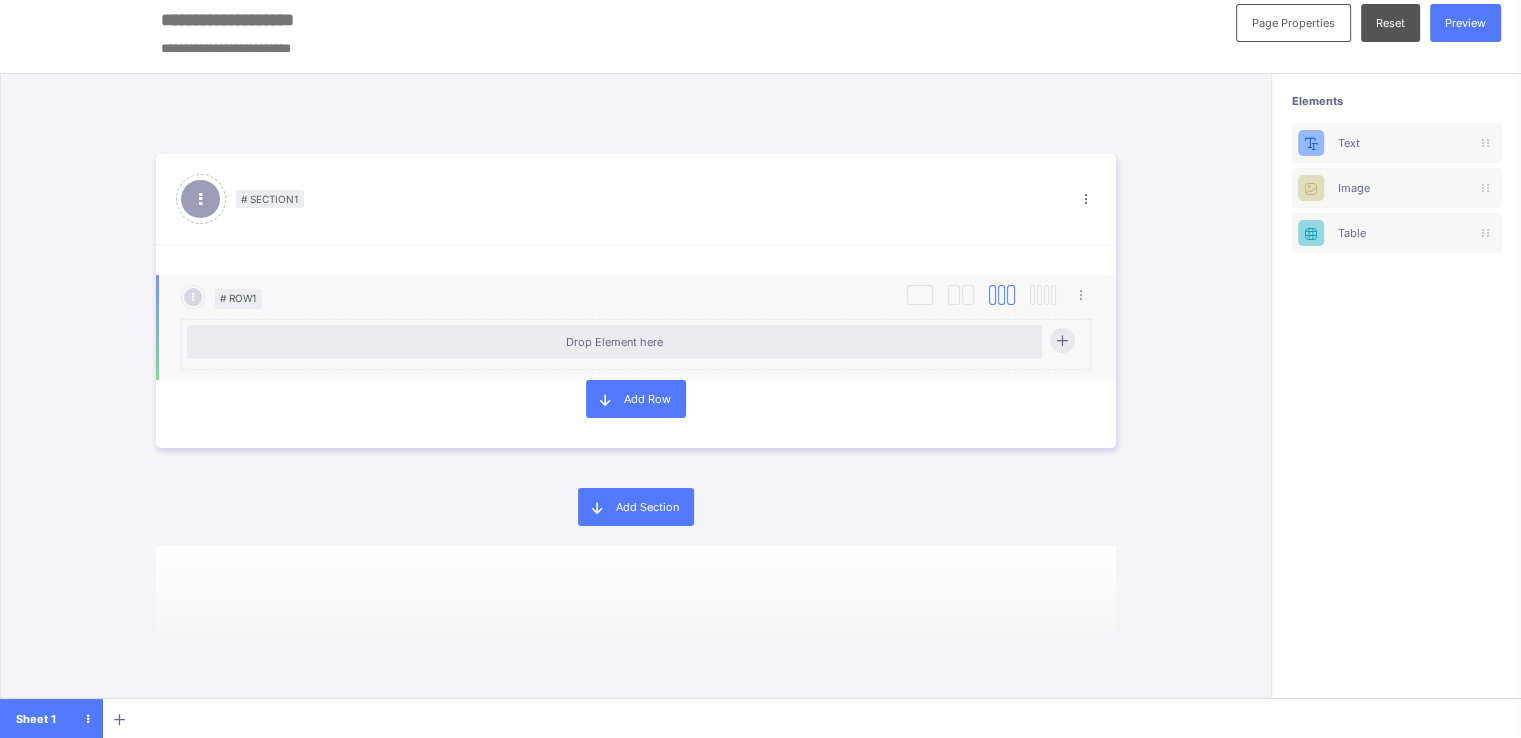 click at bounding box center [1010, 295] 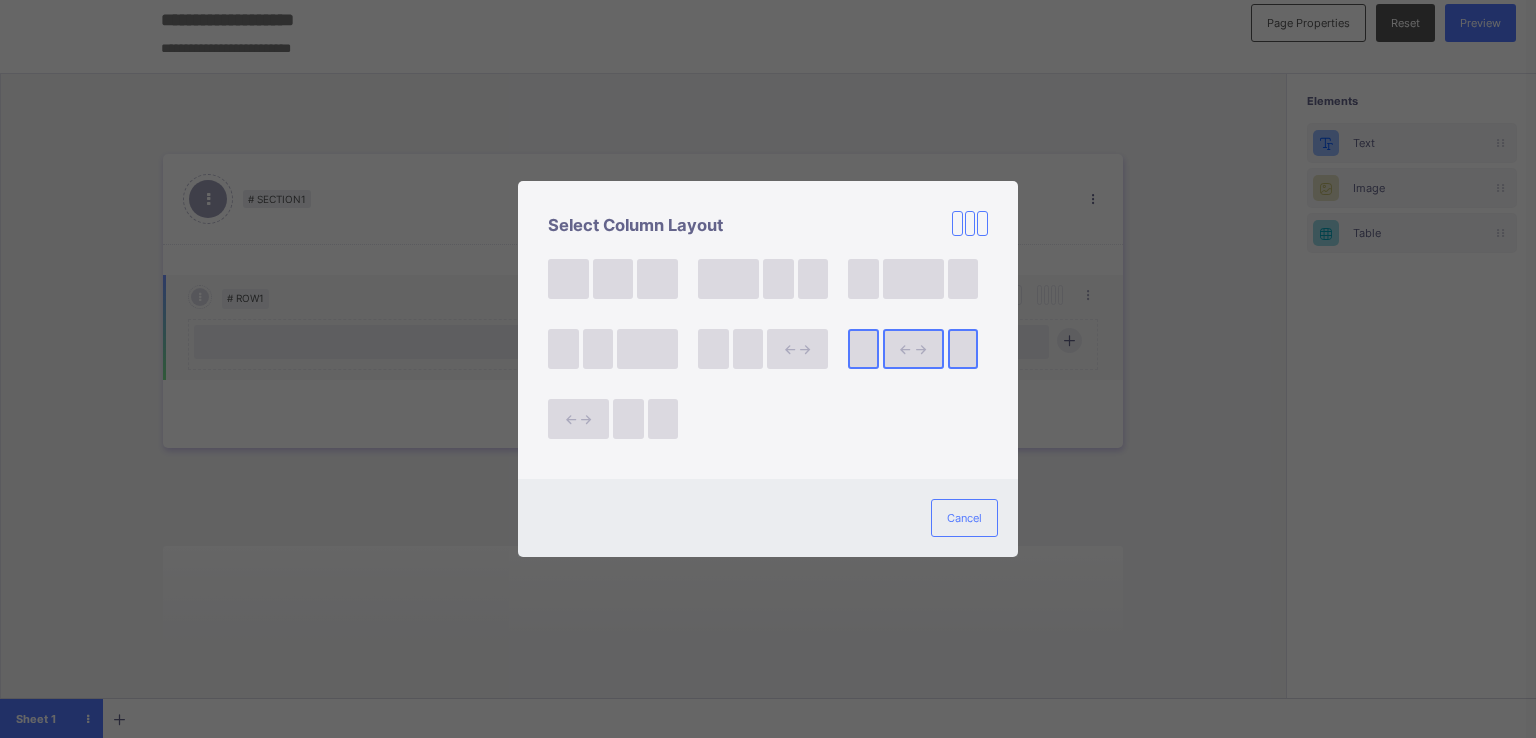 click at bounding box center (913, 349) 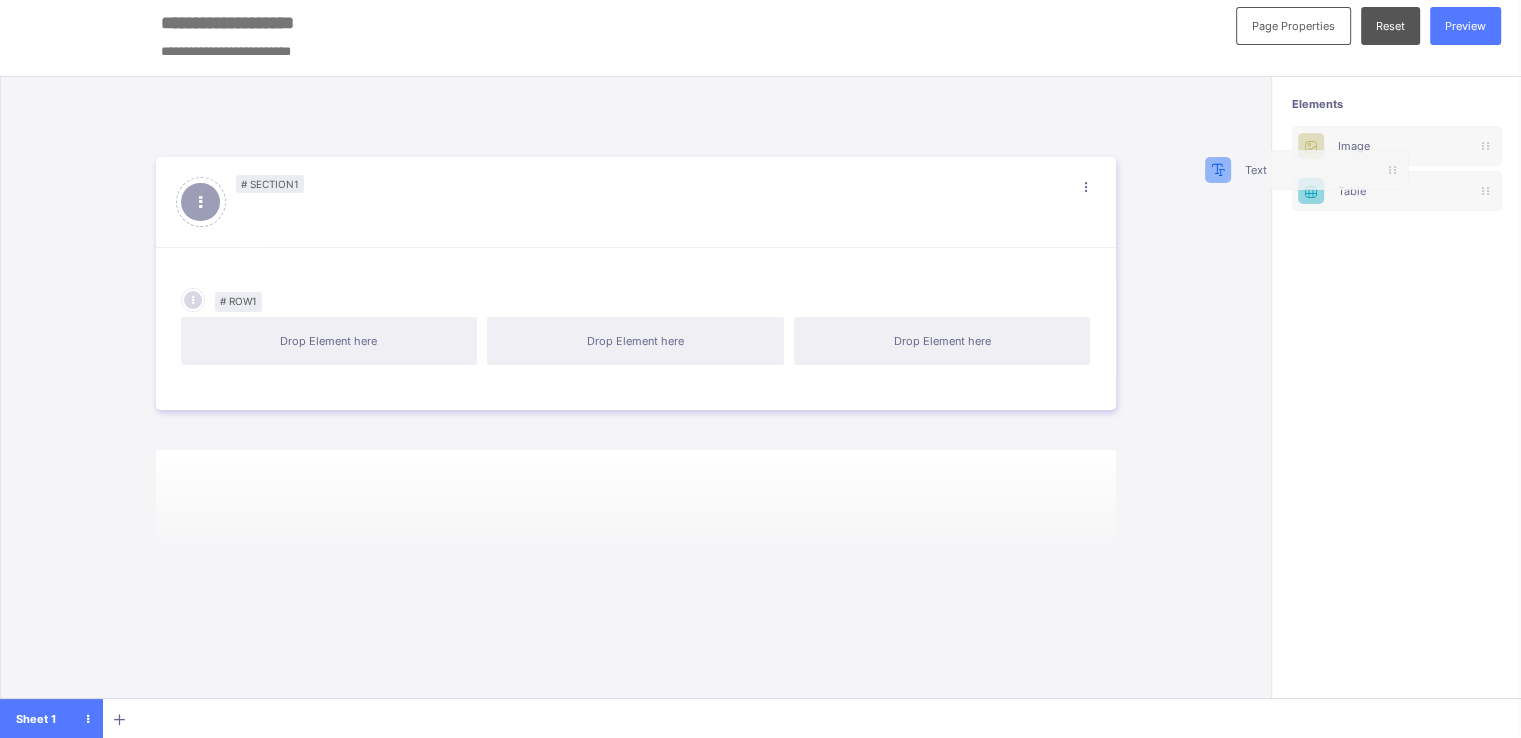 scroll, scrollTop: 8, scrollLeft: 4, axis: both 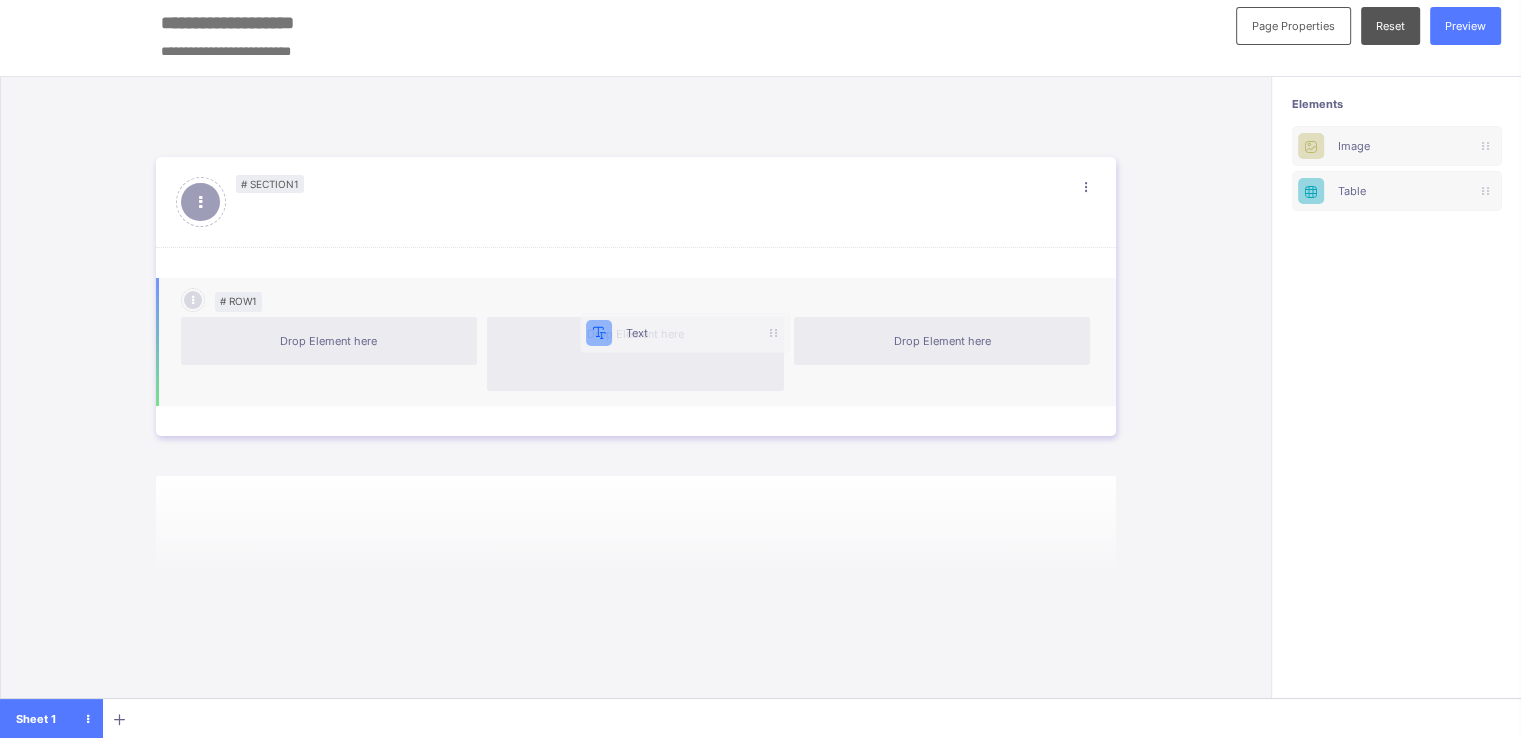 drag, startPoint x: 1364, startPoint y: 138, endPoint x: 623, endPoint y: 327, distance: 764.72345 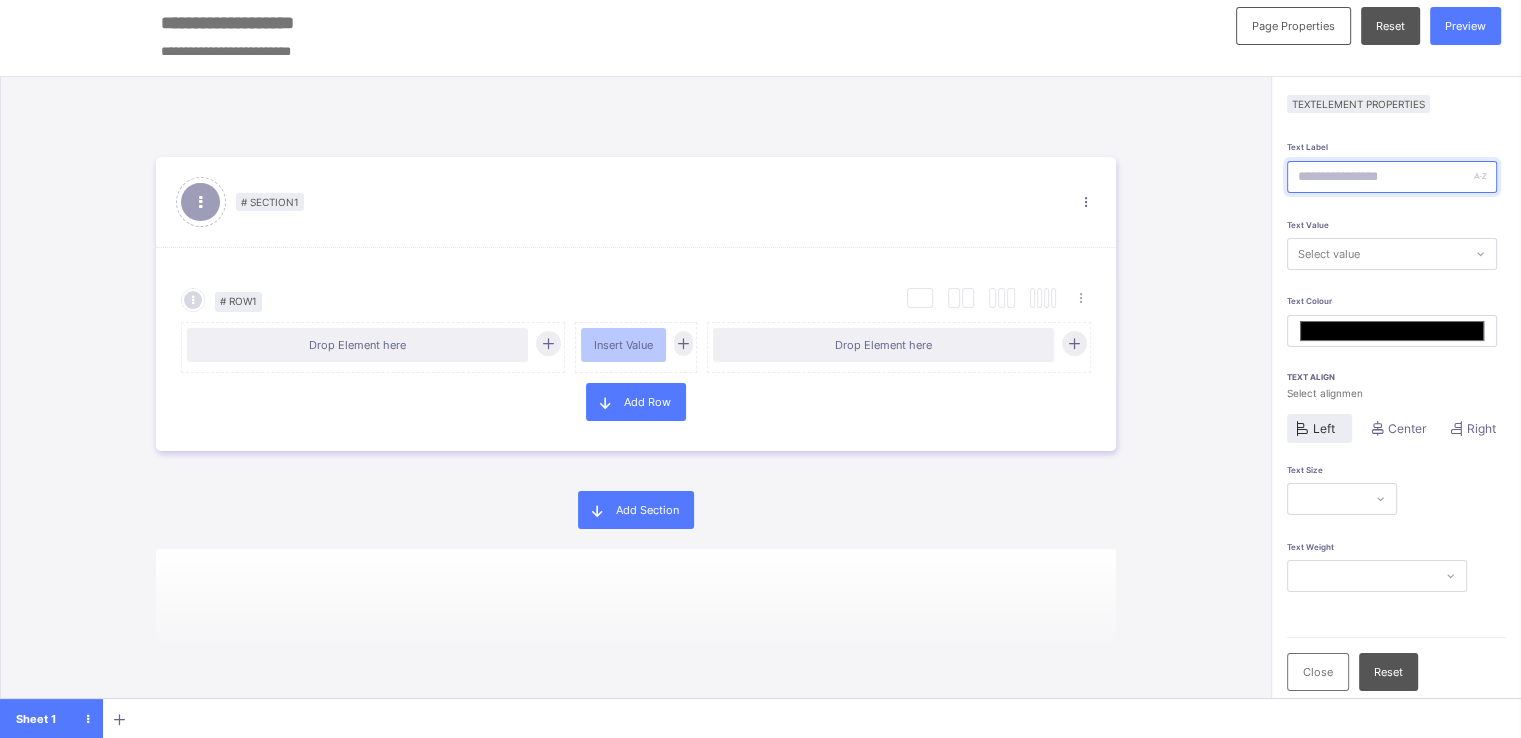 click at bounding box center (1392, 177) 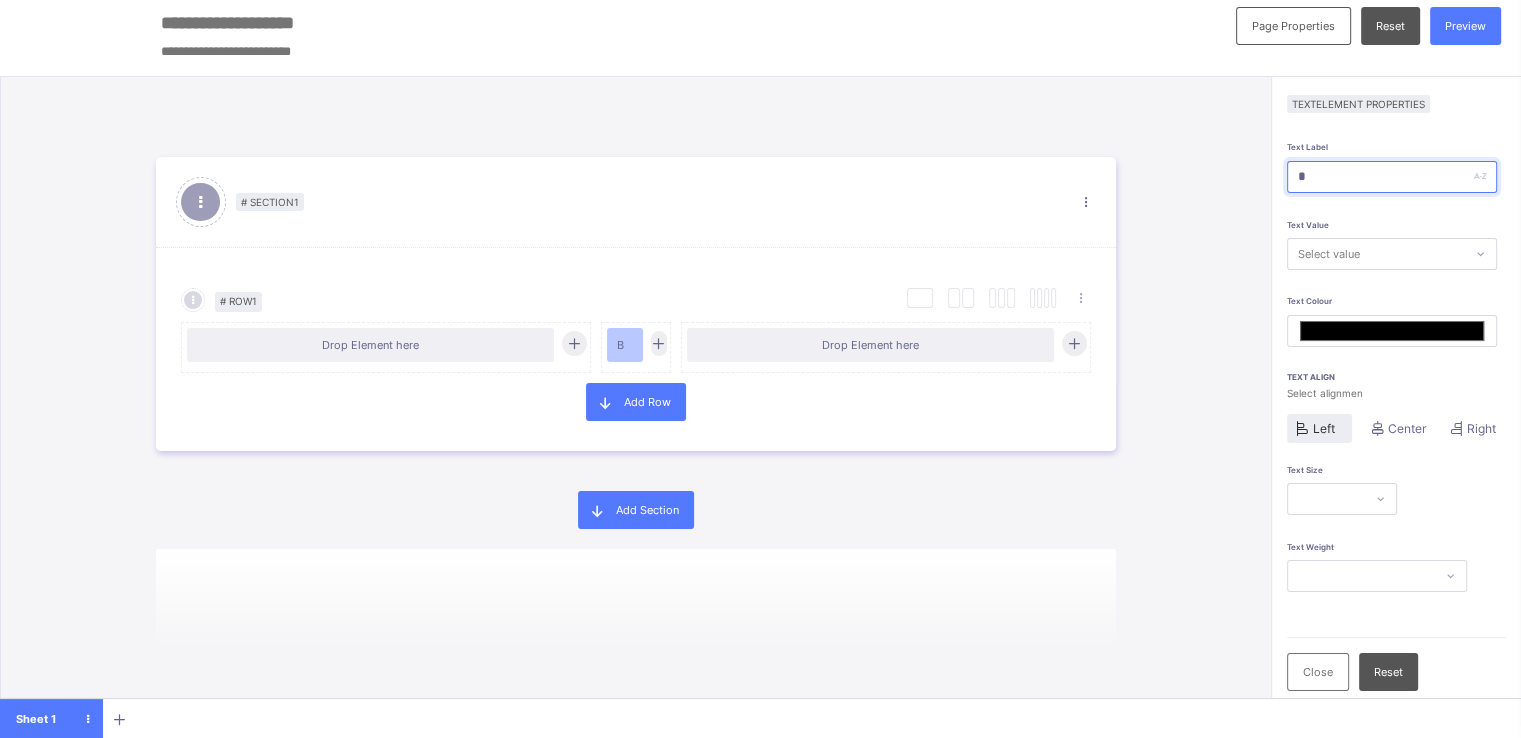 type on "**" 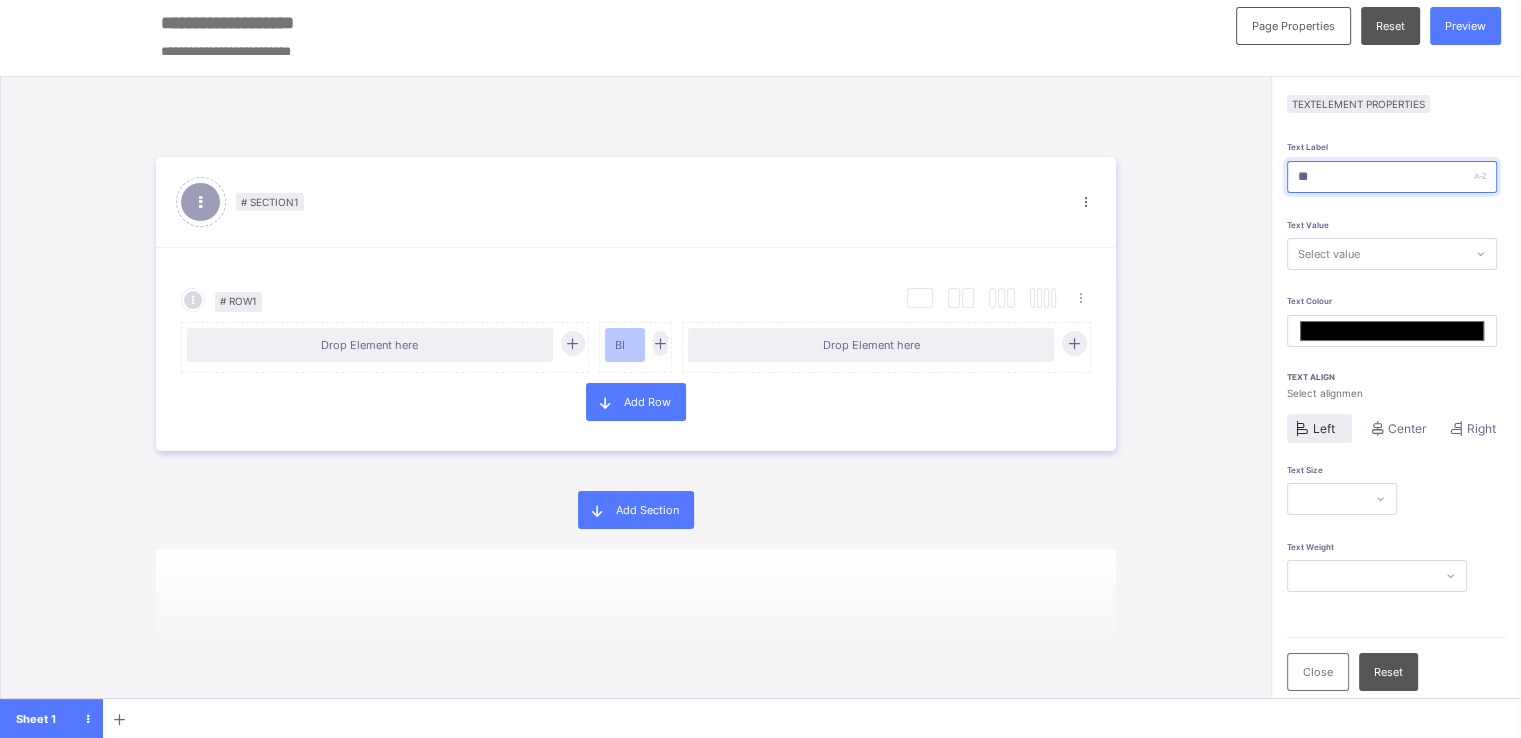 type on "***" 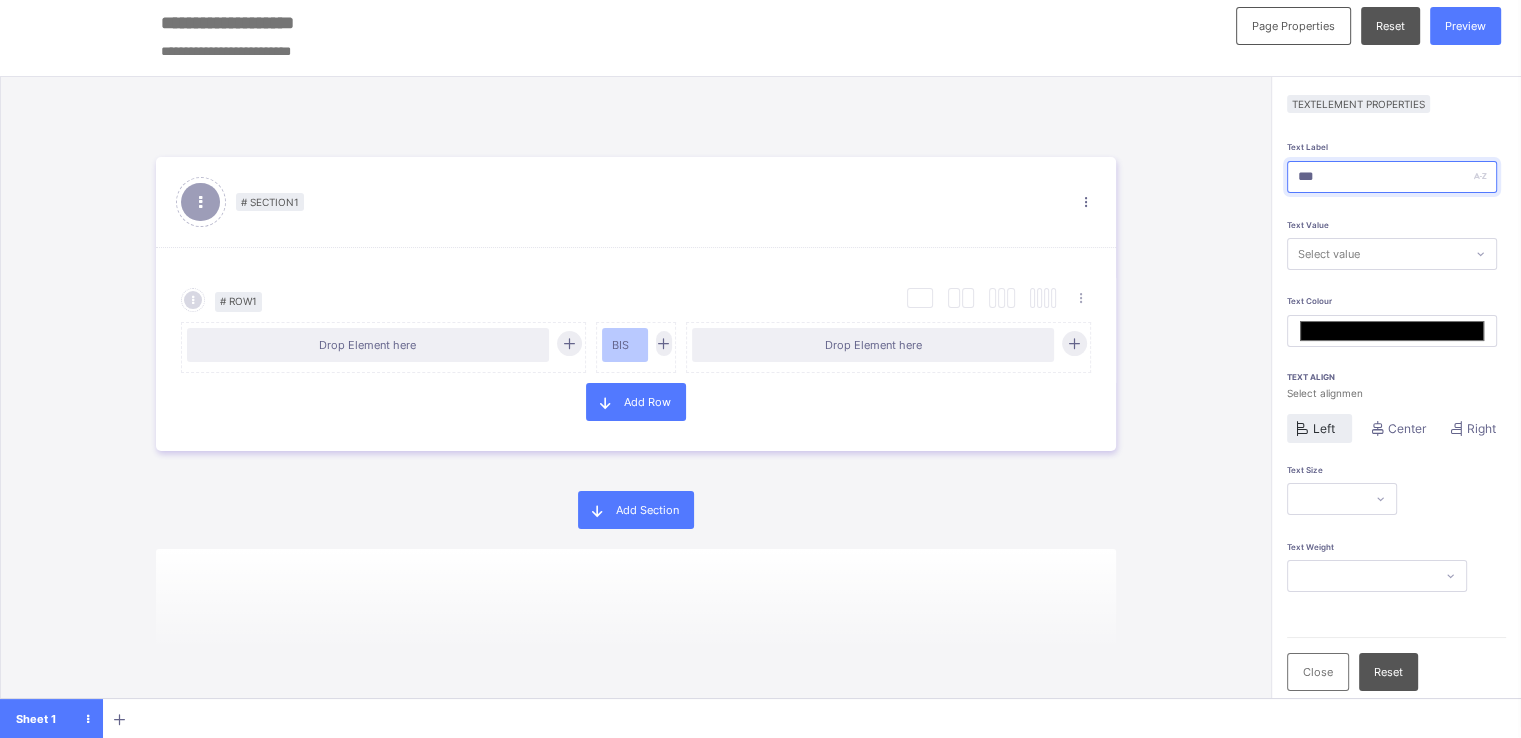 type on "****" 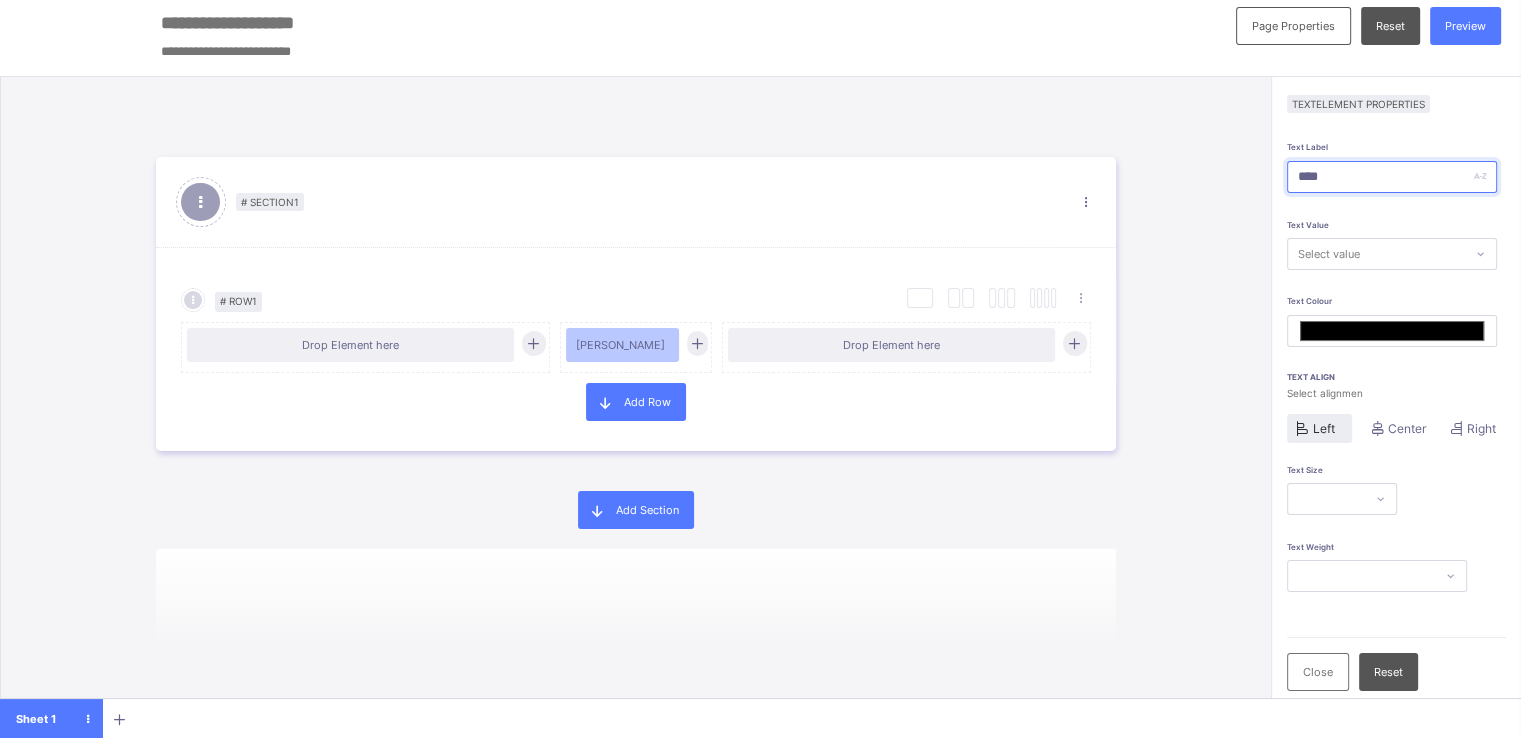type on "*****" 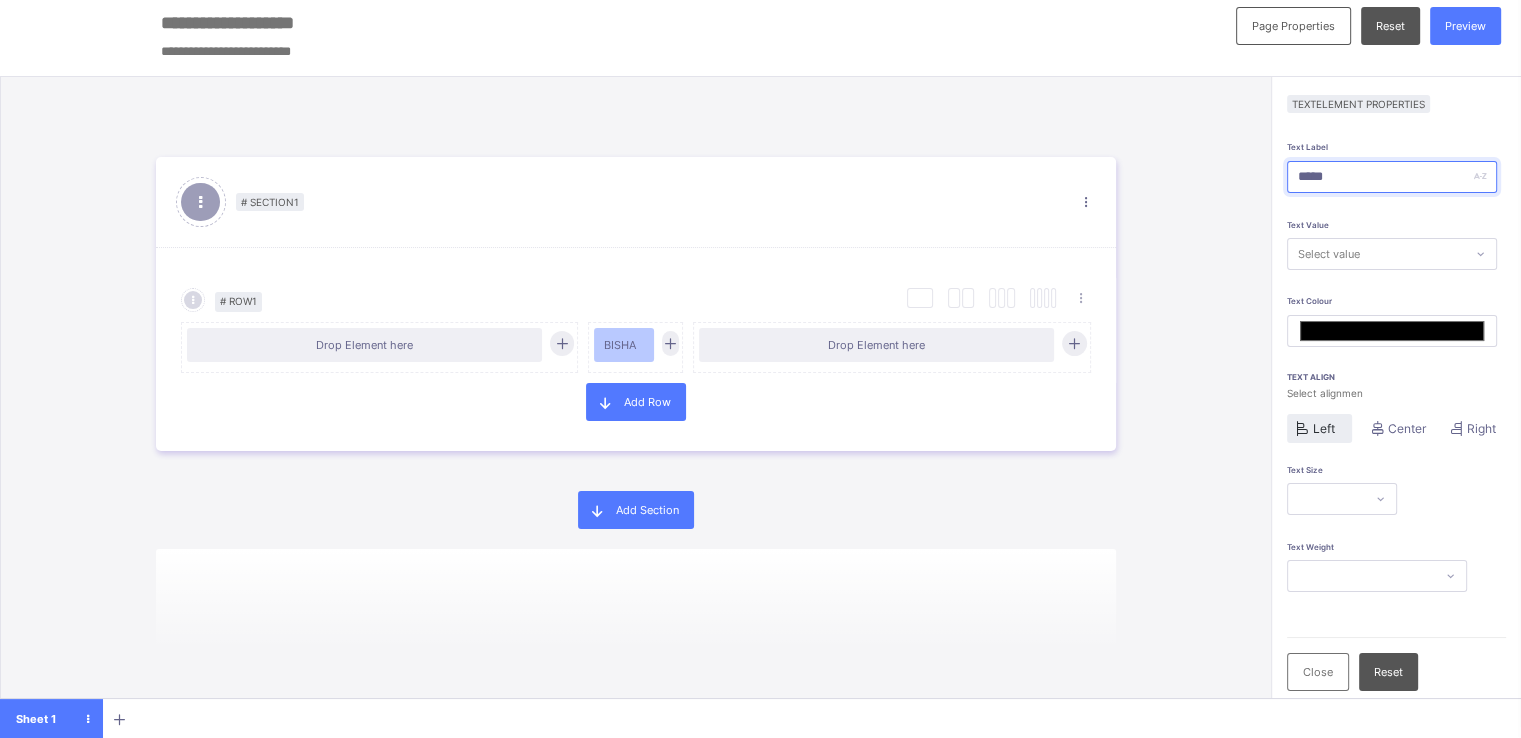 type on "******" 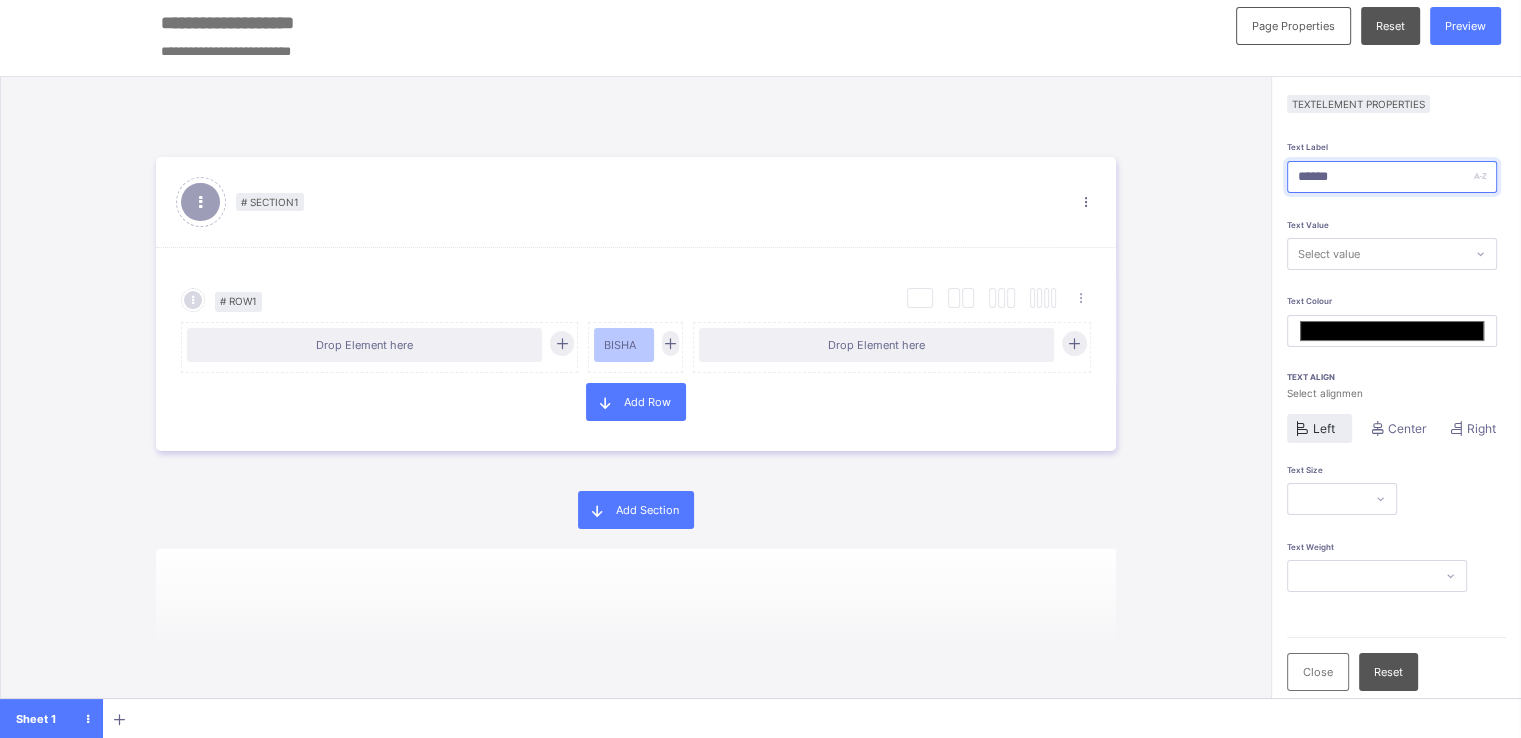 type on "*******" 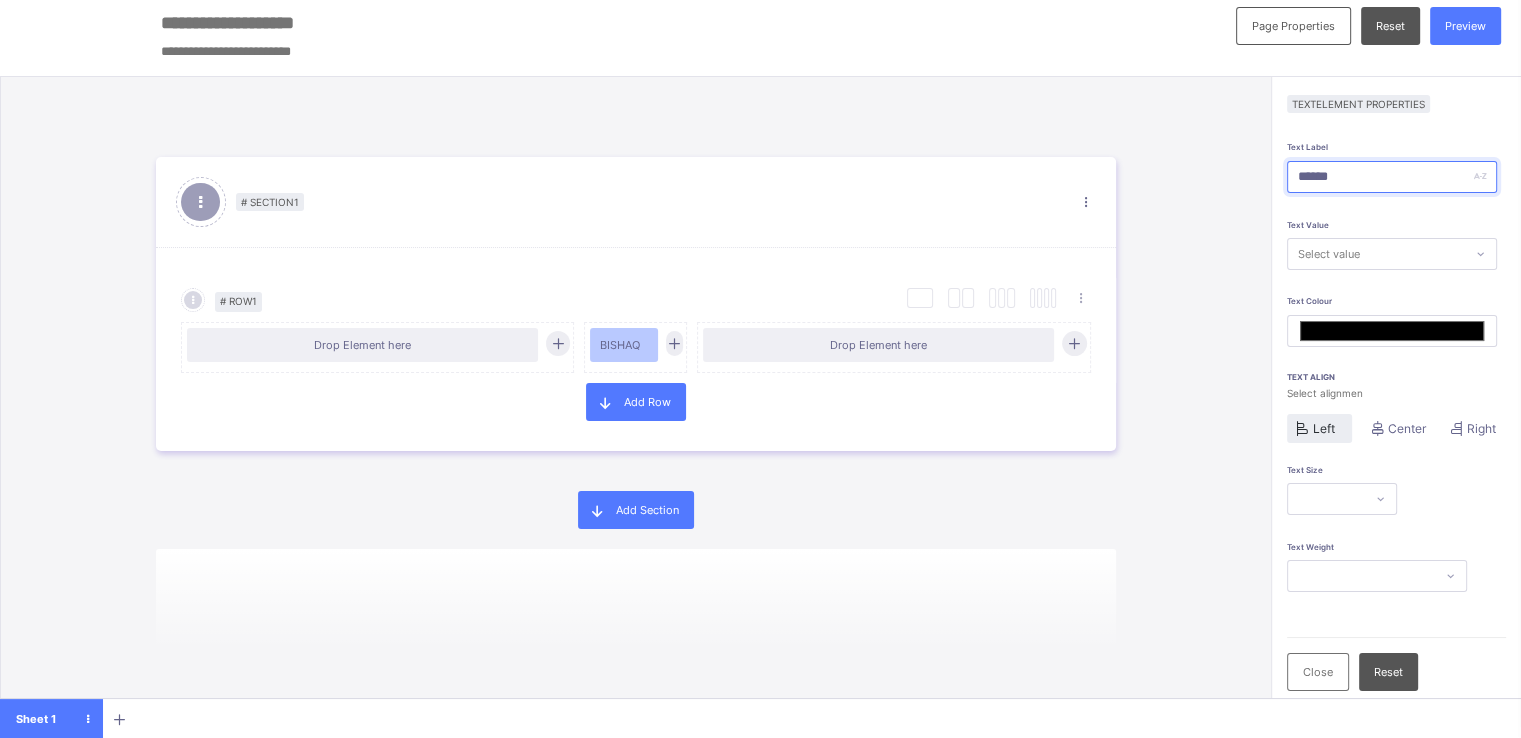 type on "*******" 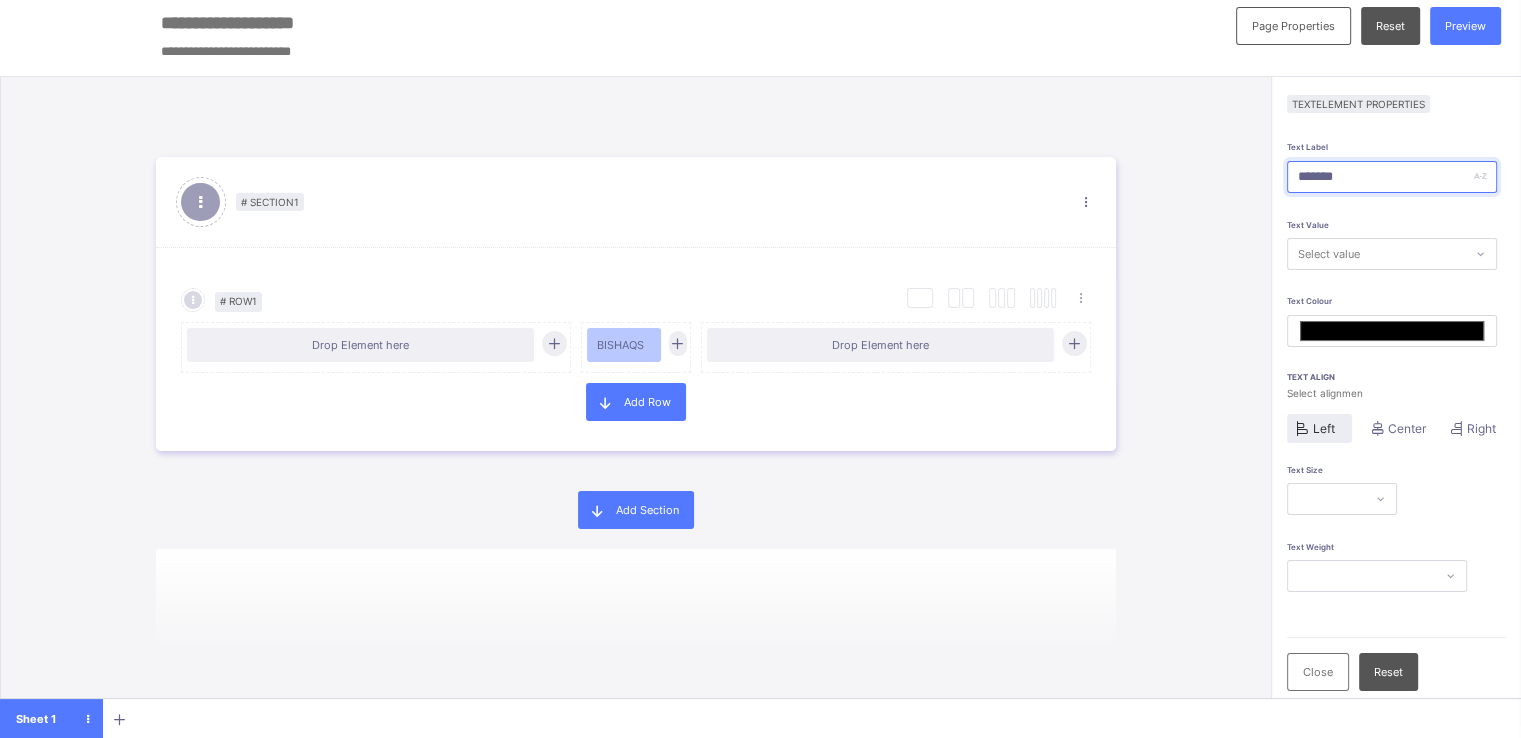 type on "*******" 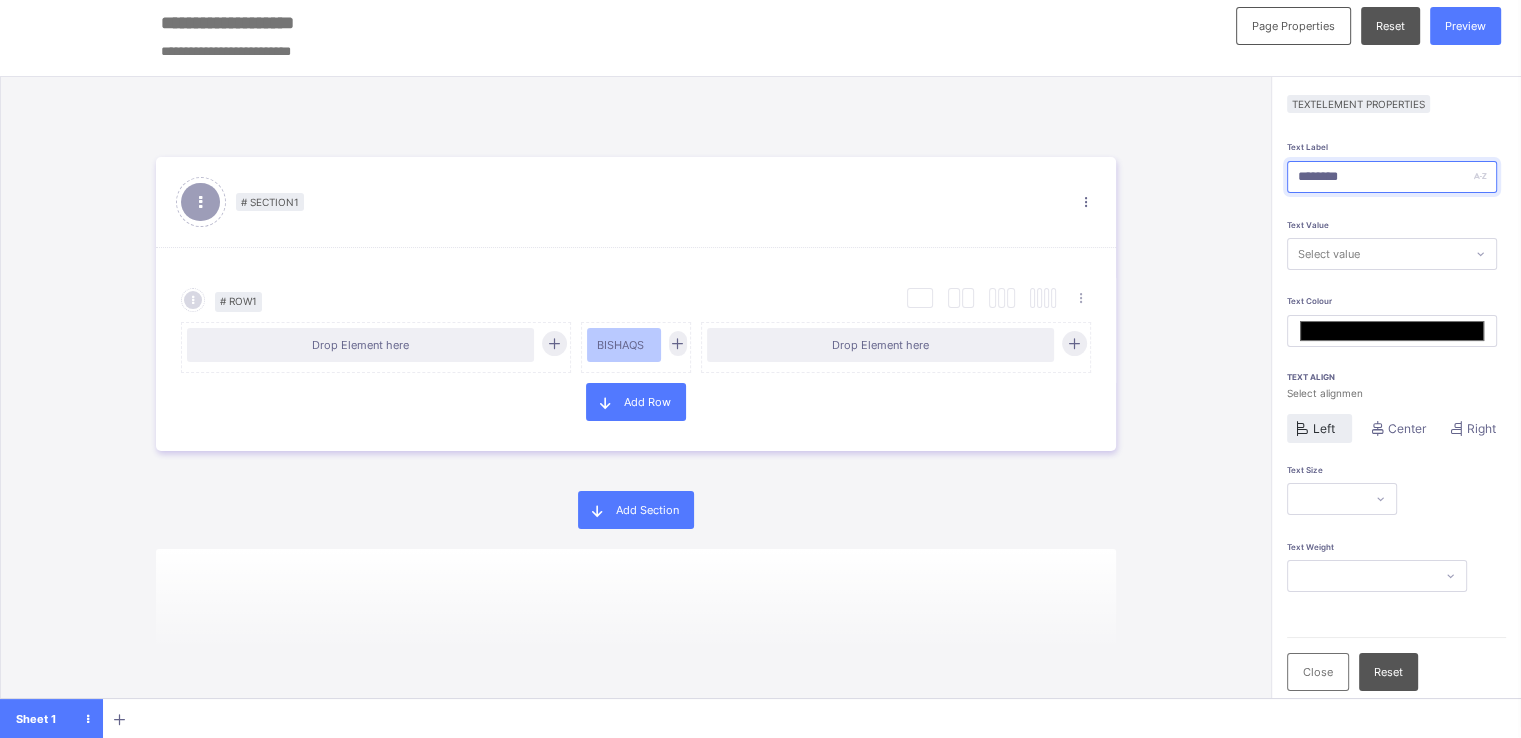 type on "*********" 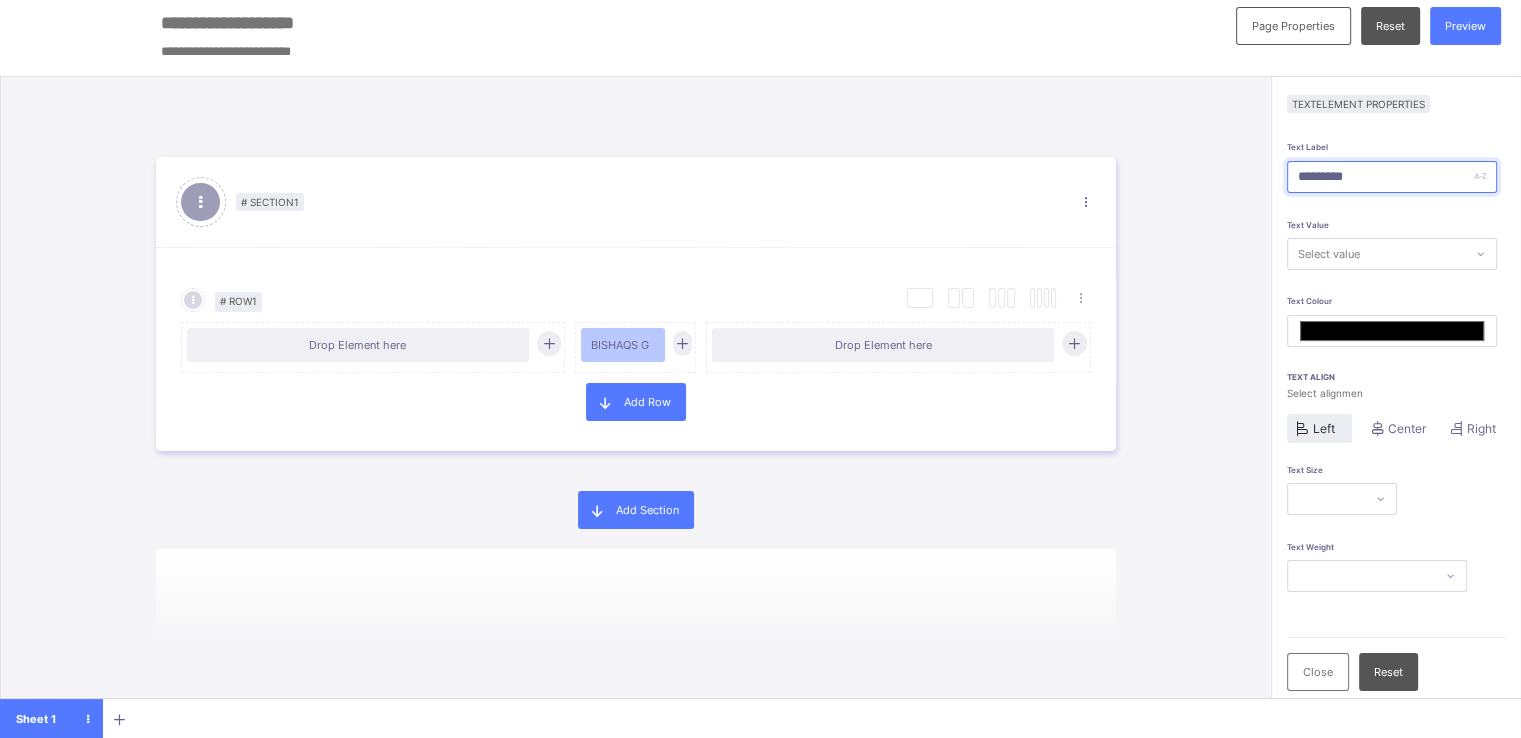 type on "**********" 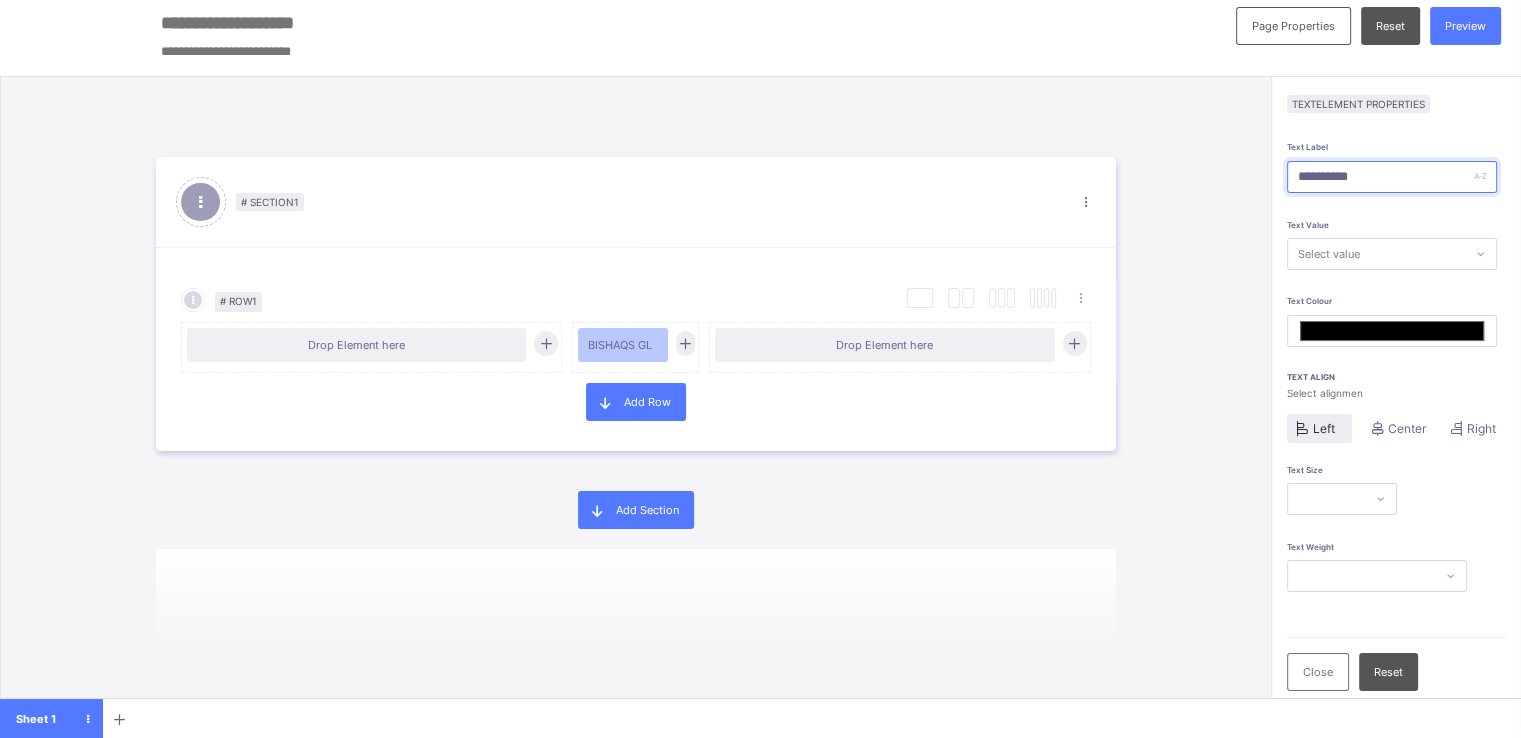 type on "**********" 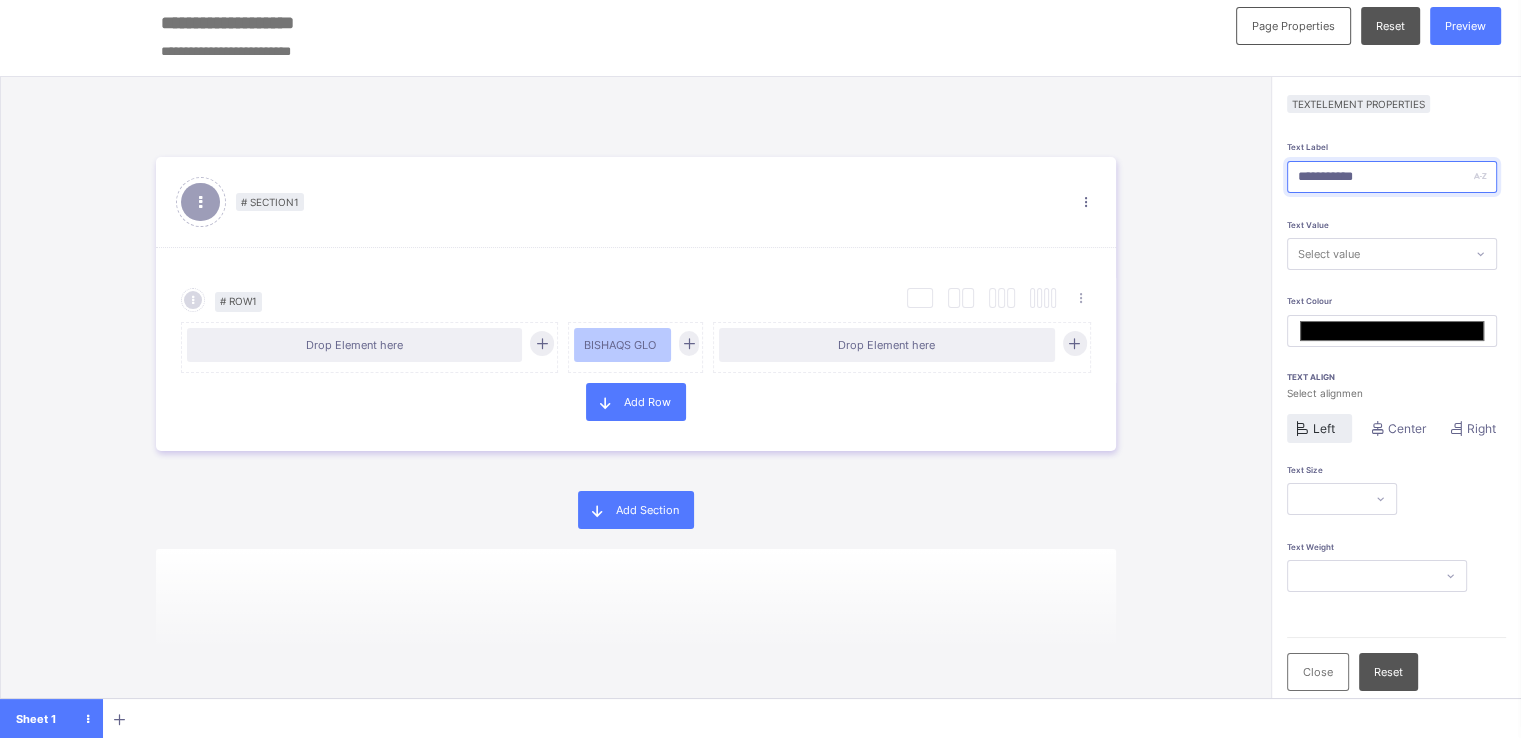 type on "**********" 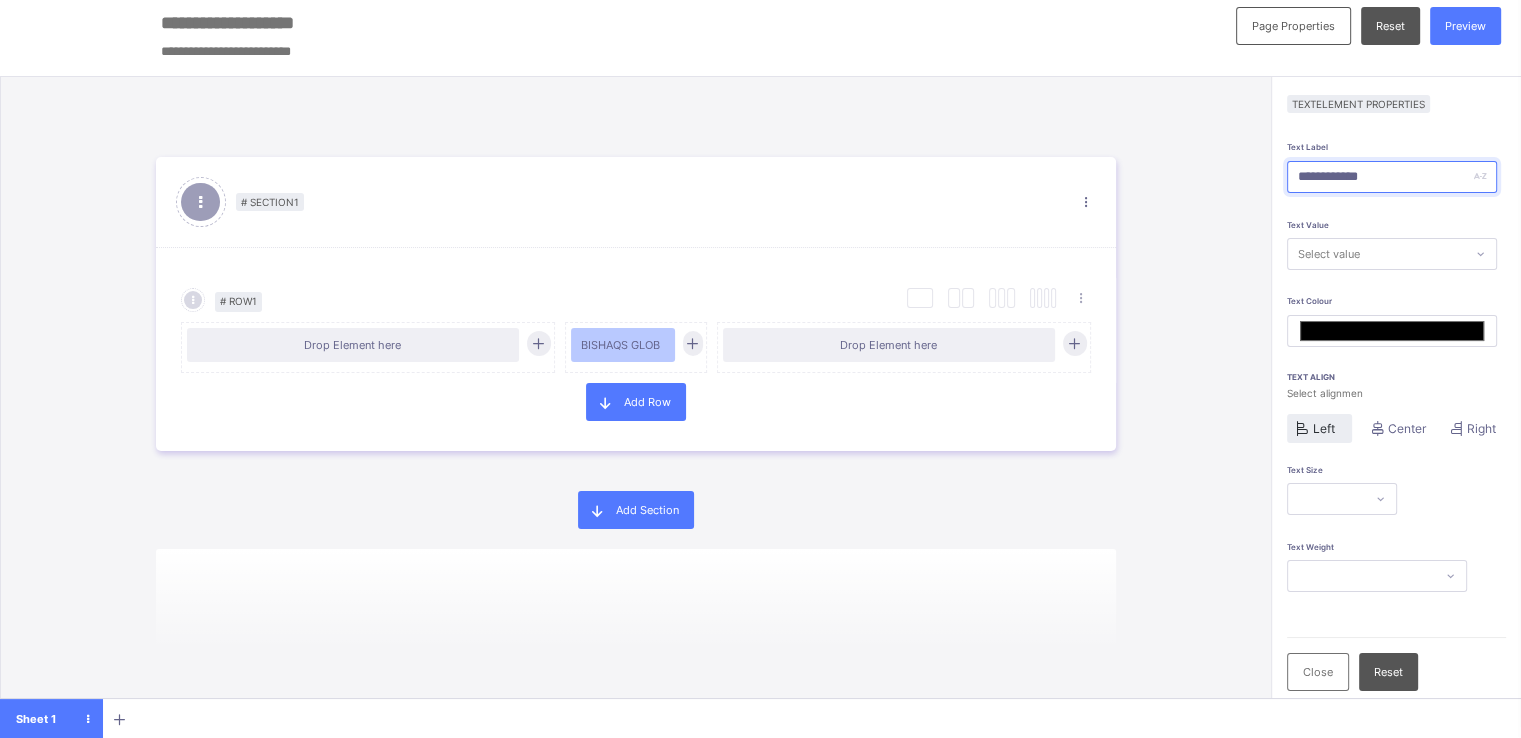 type on "**********" 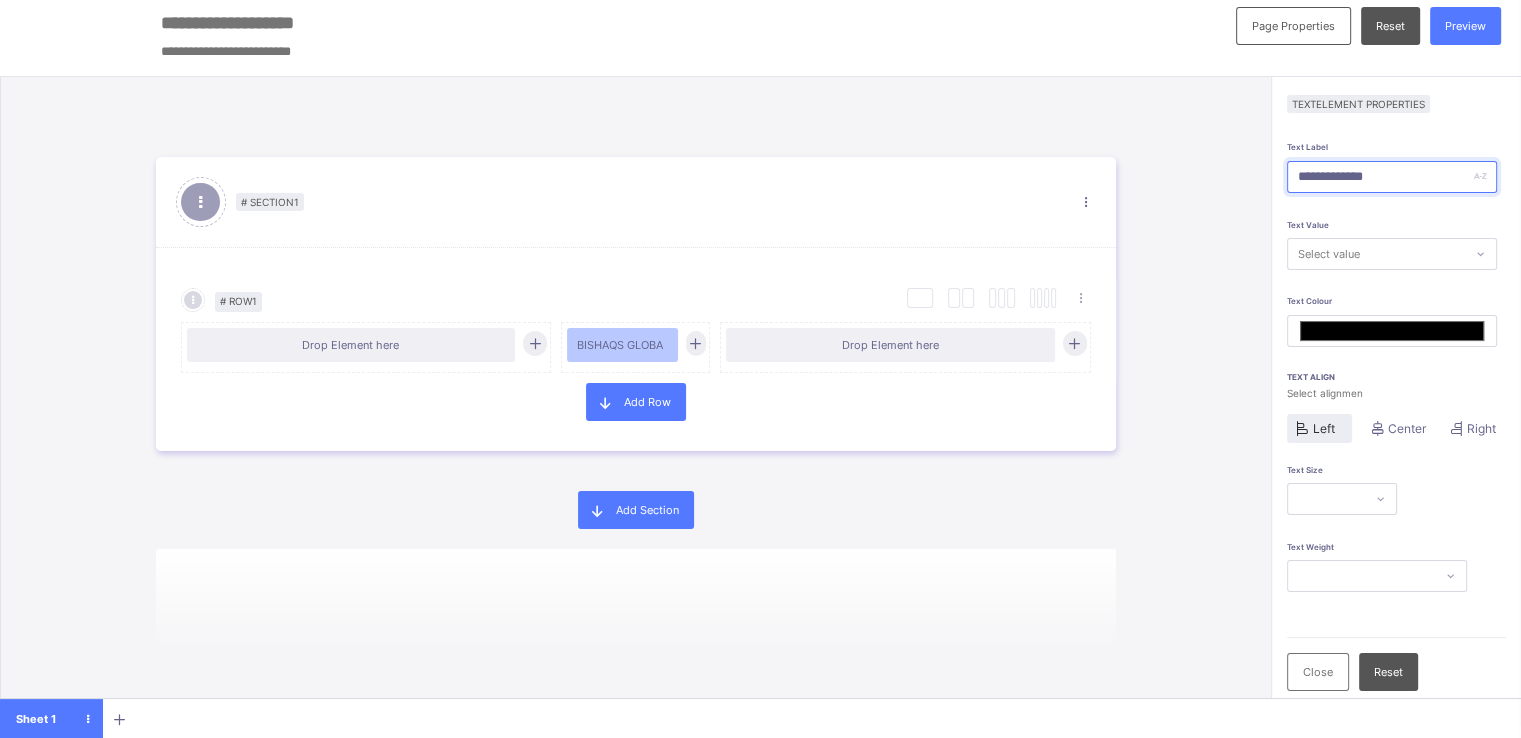 type on "**********" 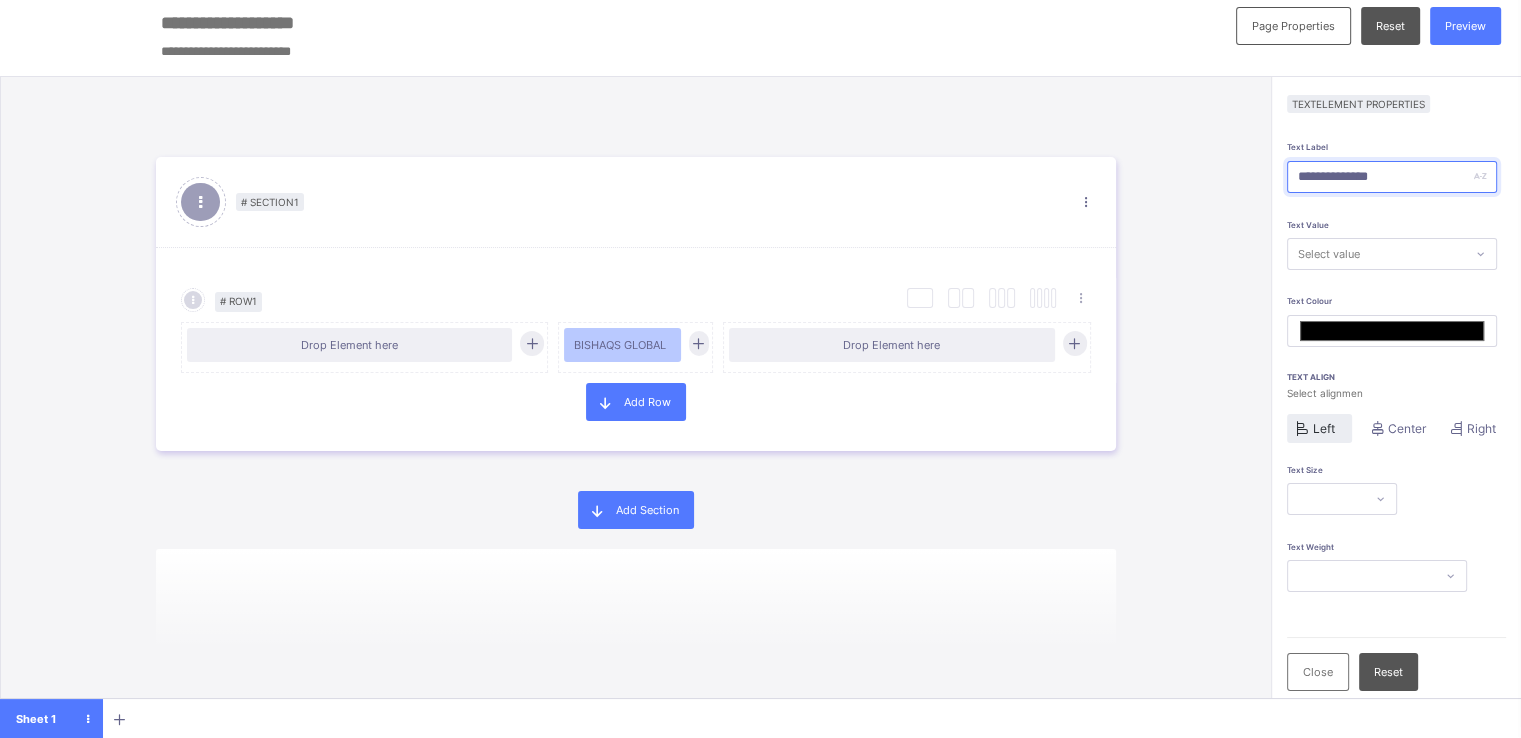 type on "**********" 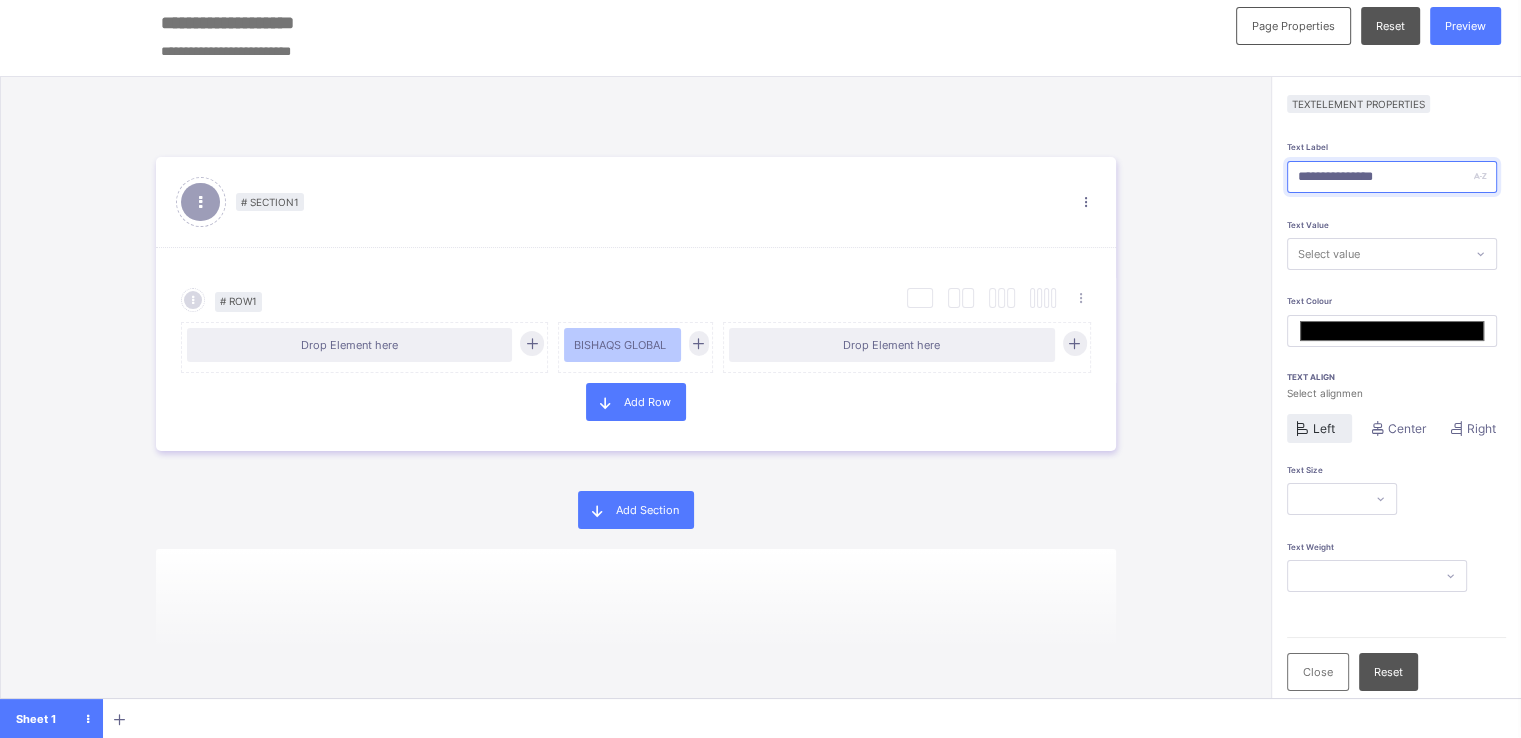 type on "**********" 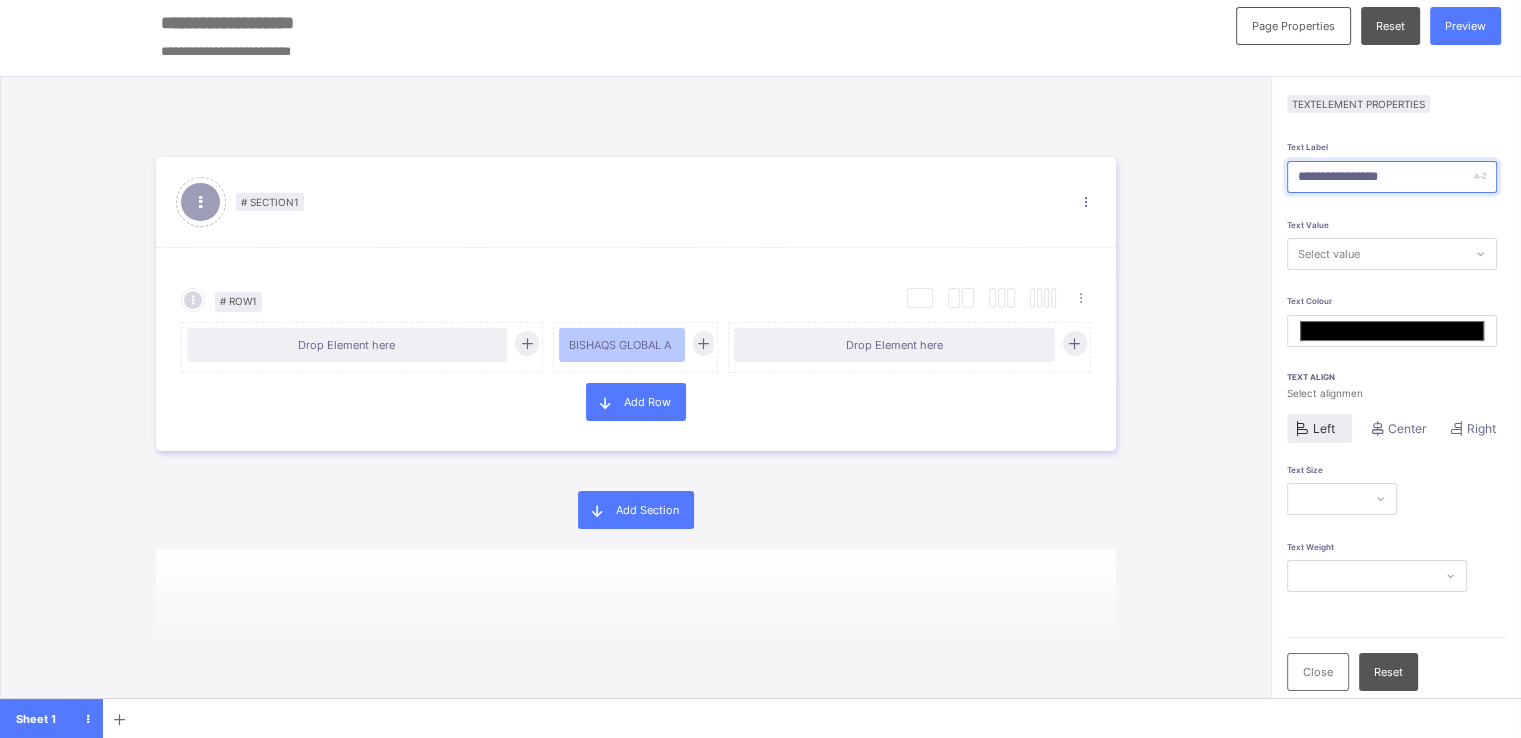 type on "**********" 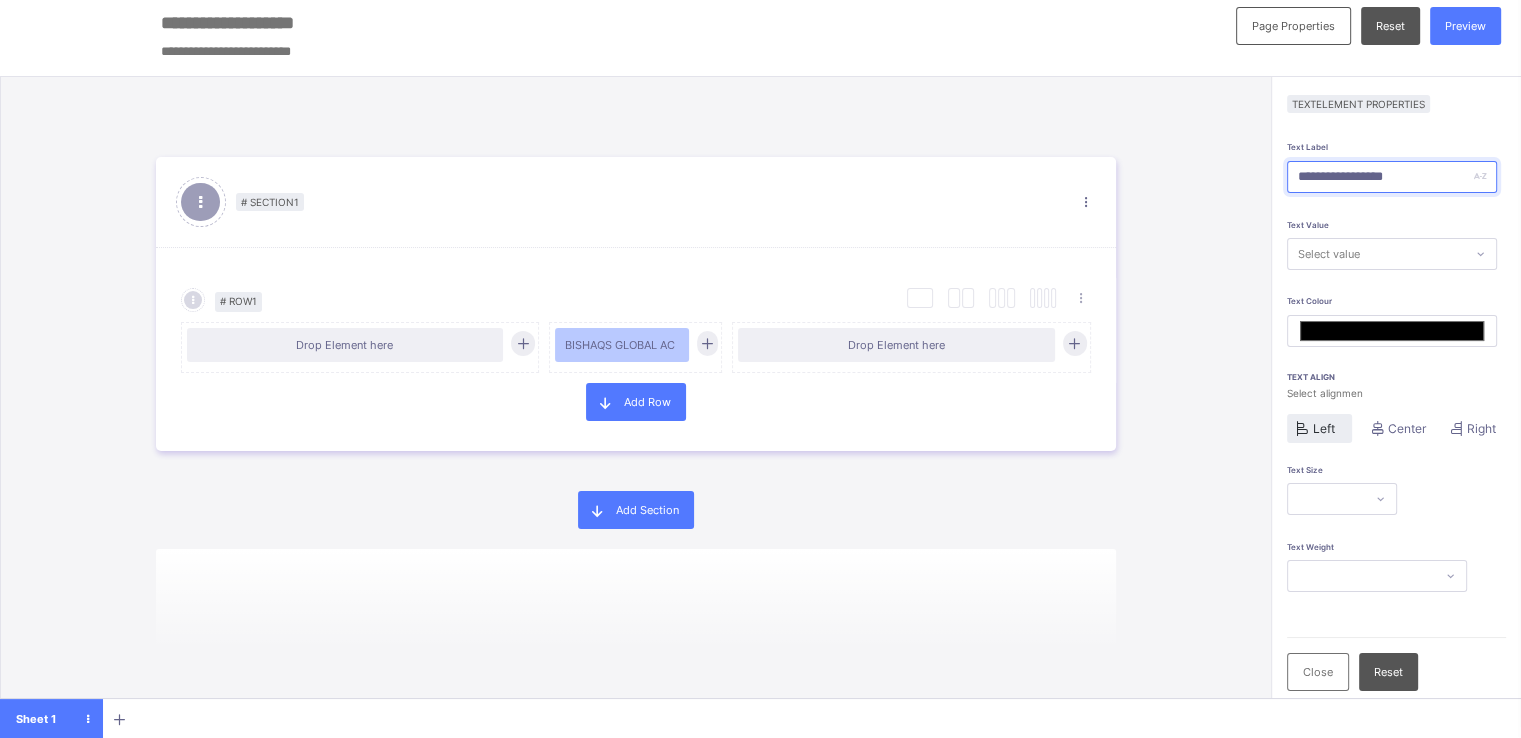 type on "**********" 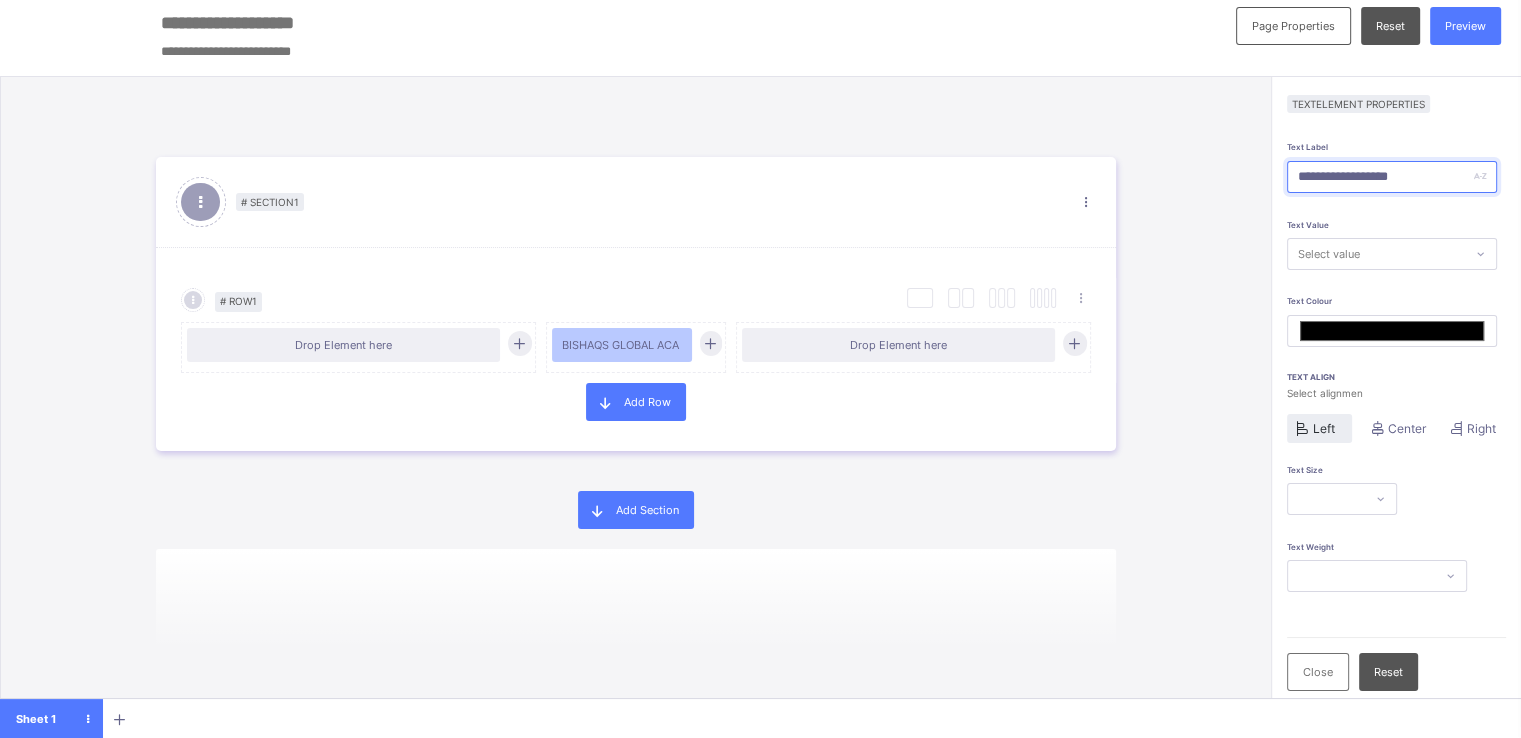 type on "**********" 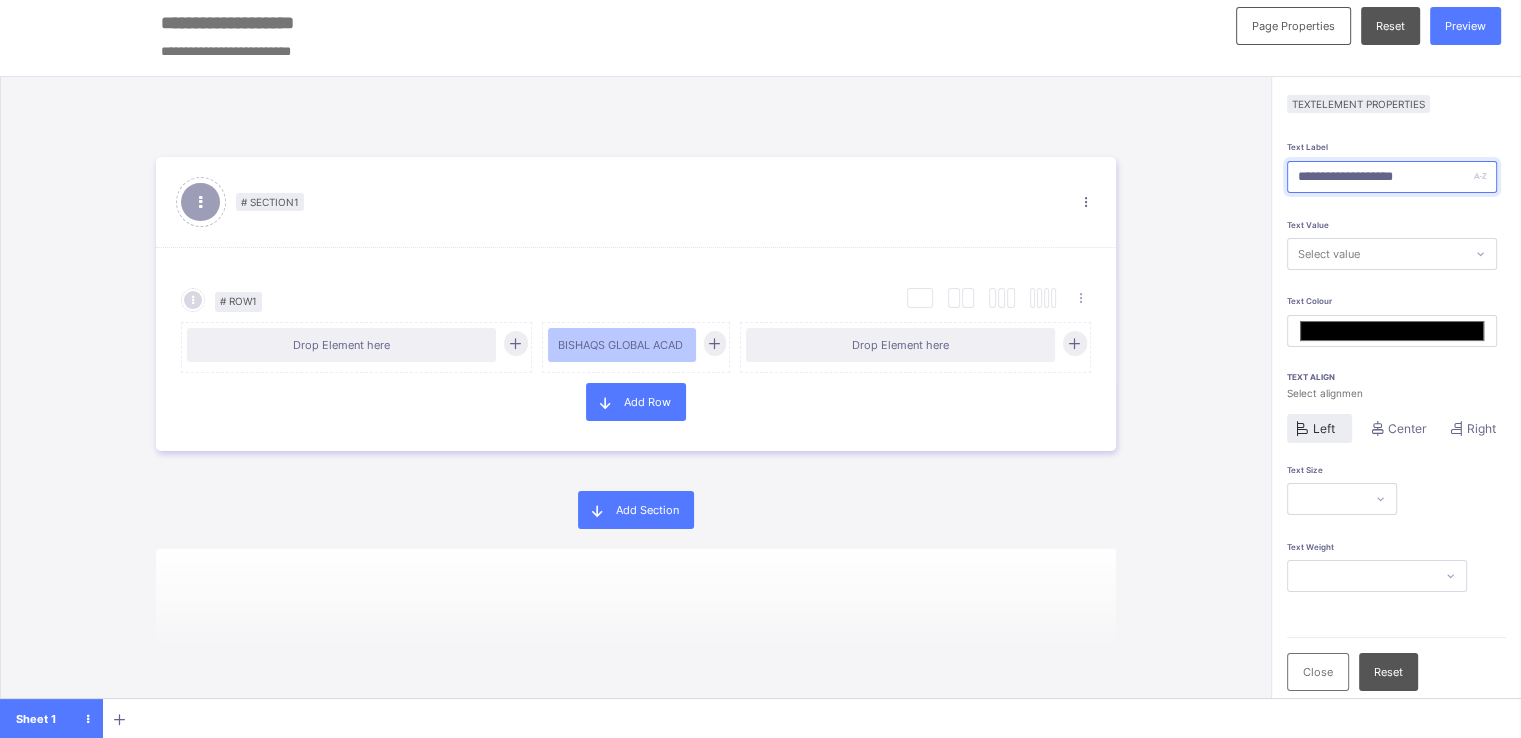 type on "**********" 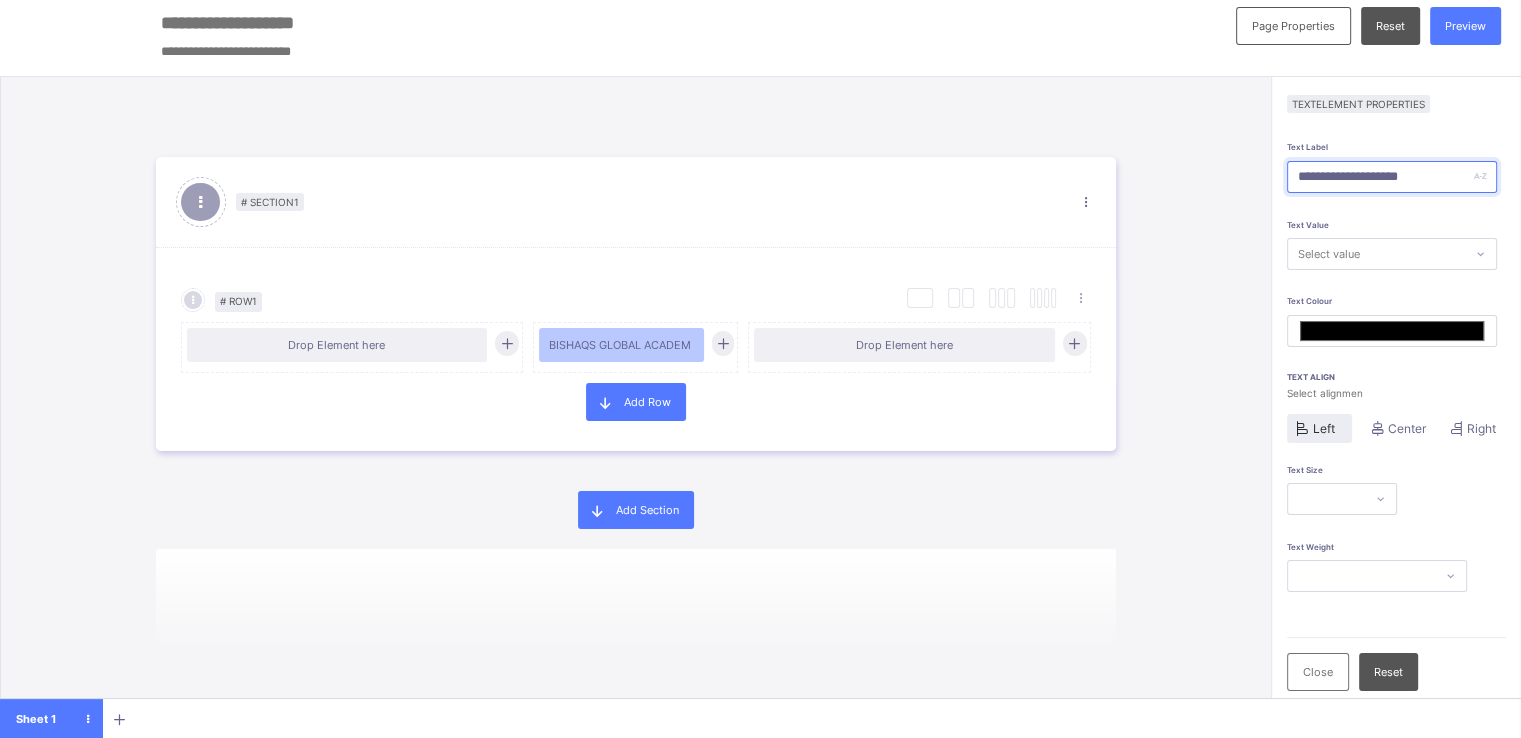 type on "**********" 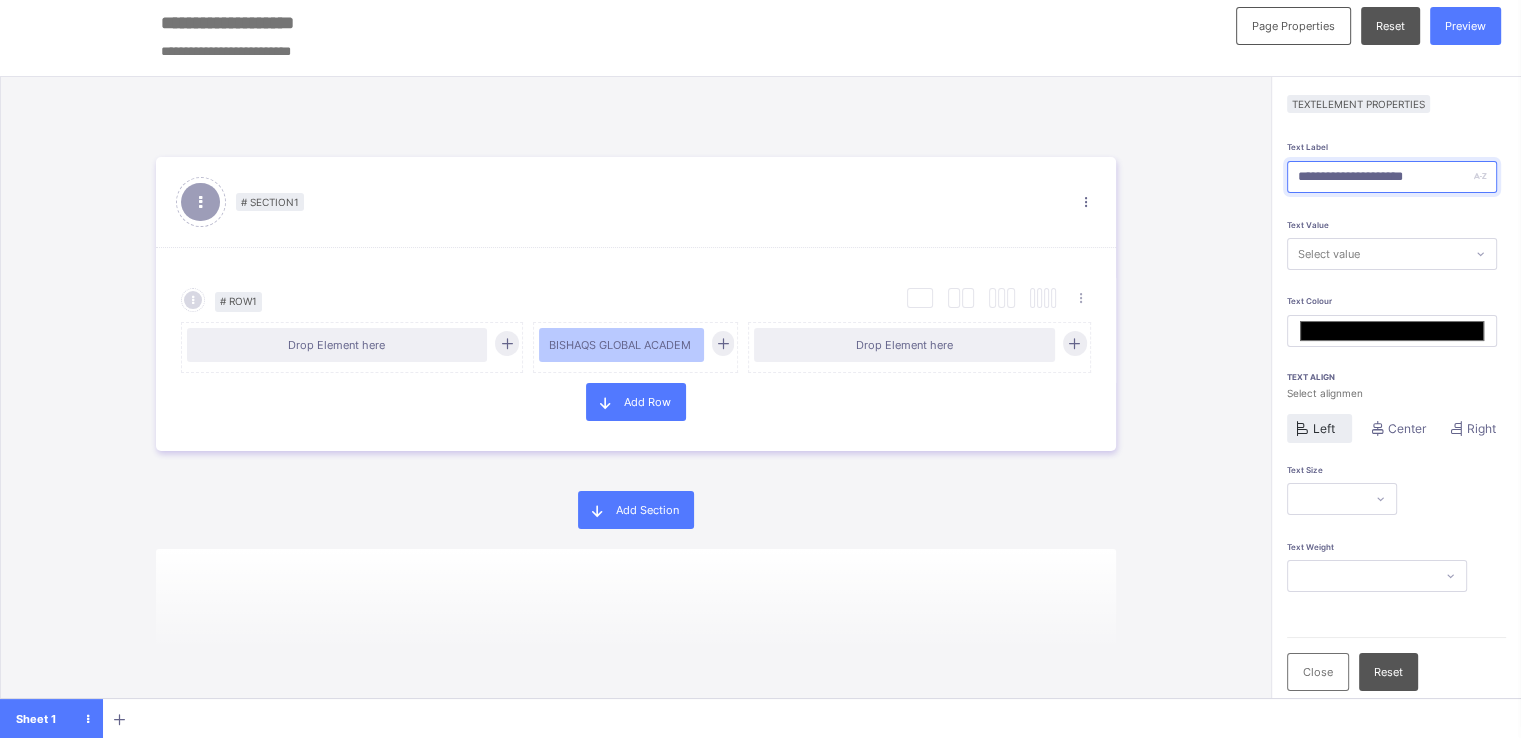 type on "**********" 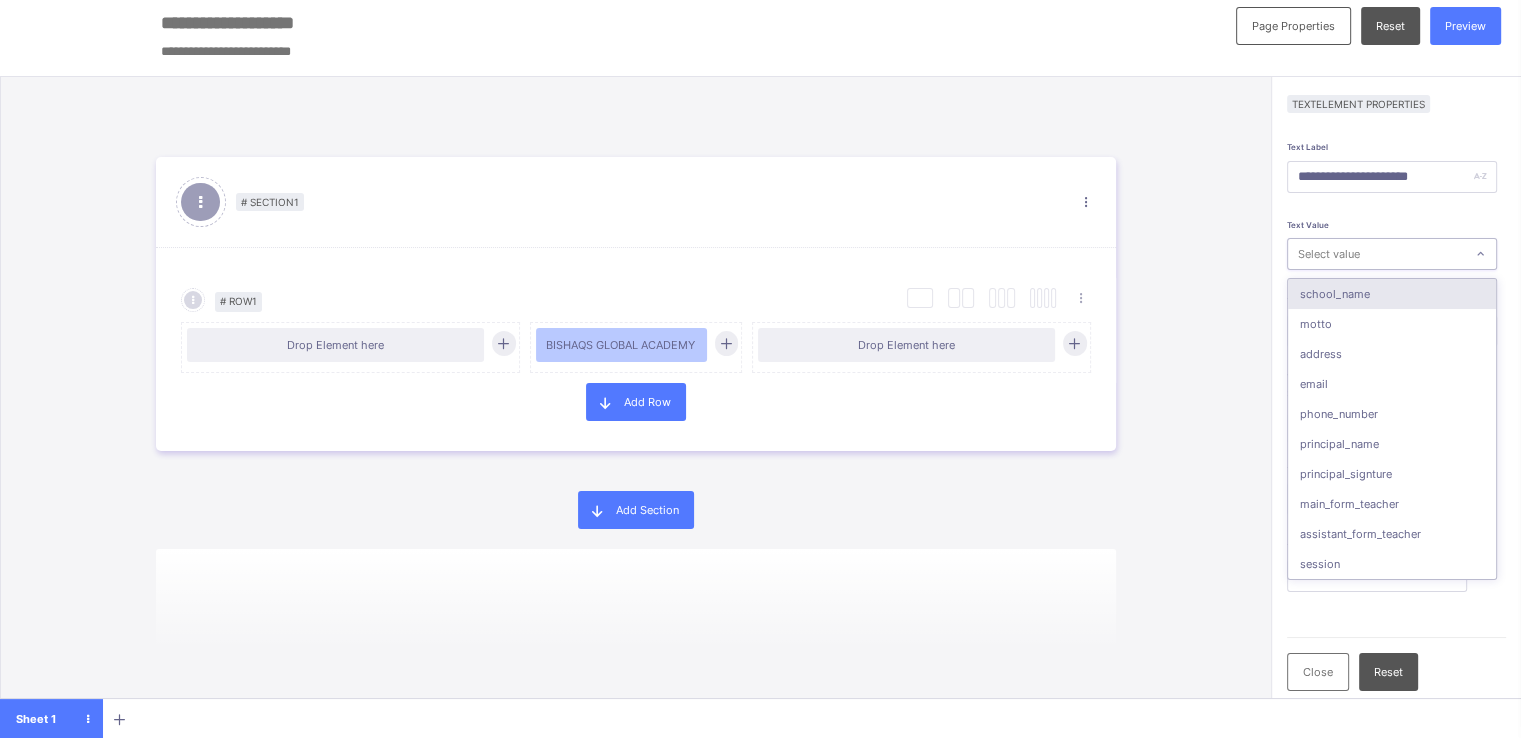 click on "Select value" at bounding box center [1376, 254] 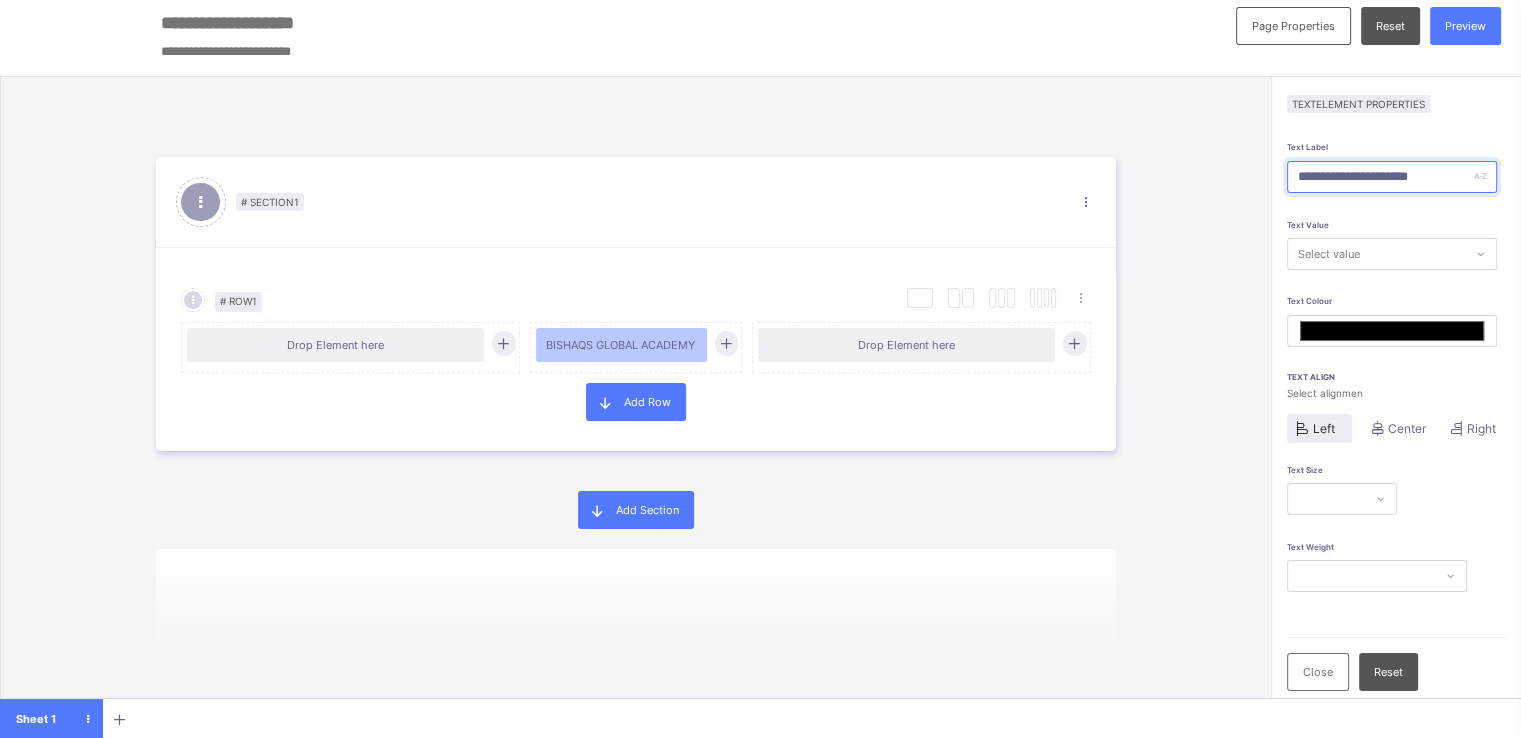 click on "**********" at bounding box center [1392, 177] 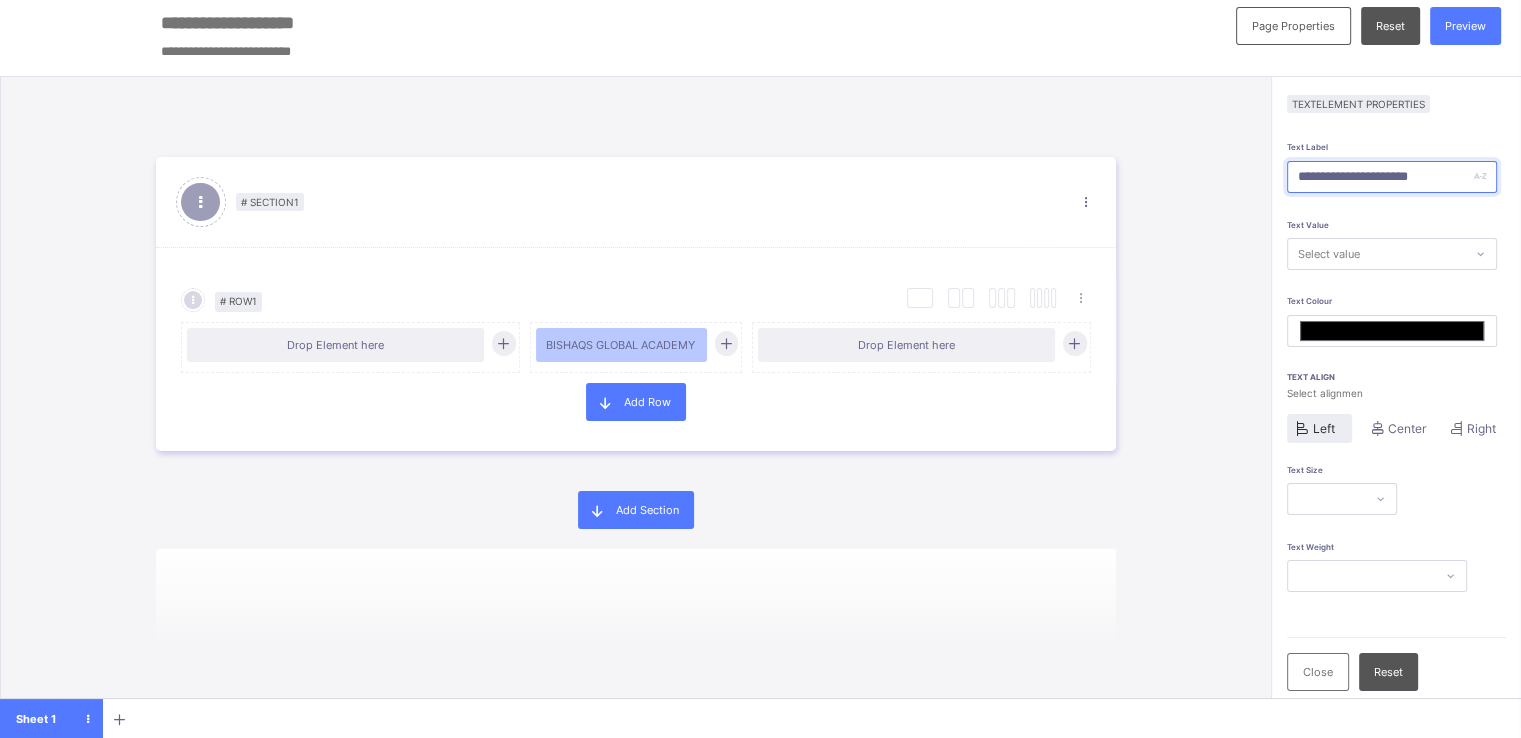 type on "**********" 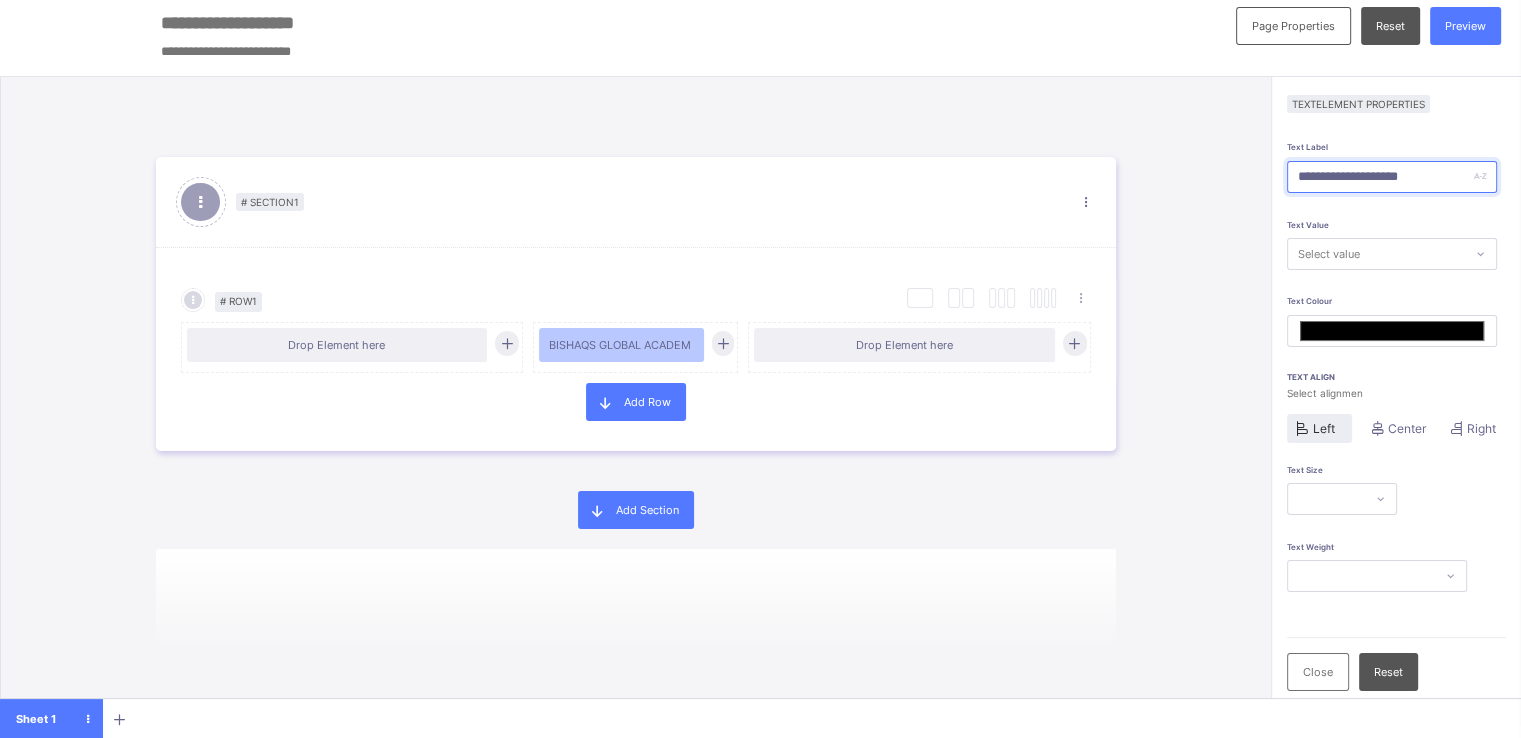 type on "**********" 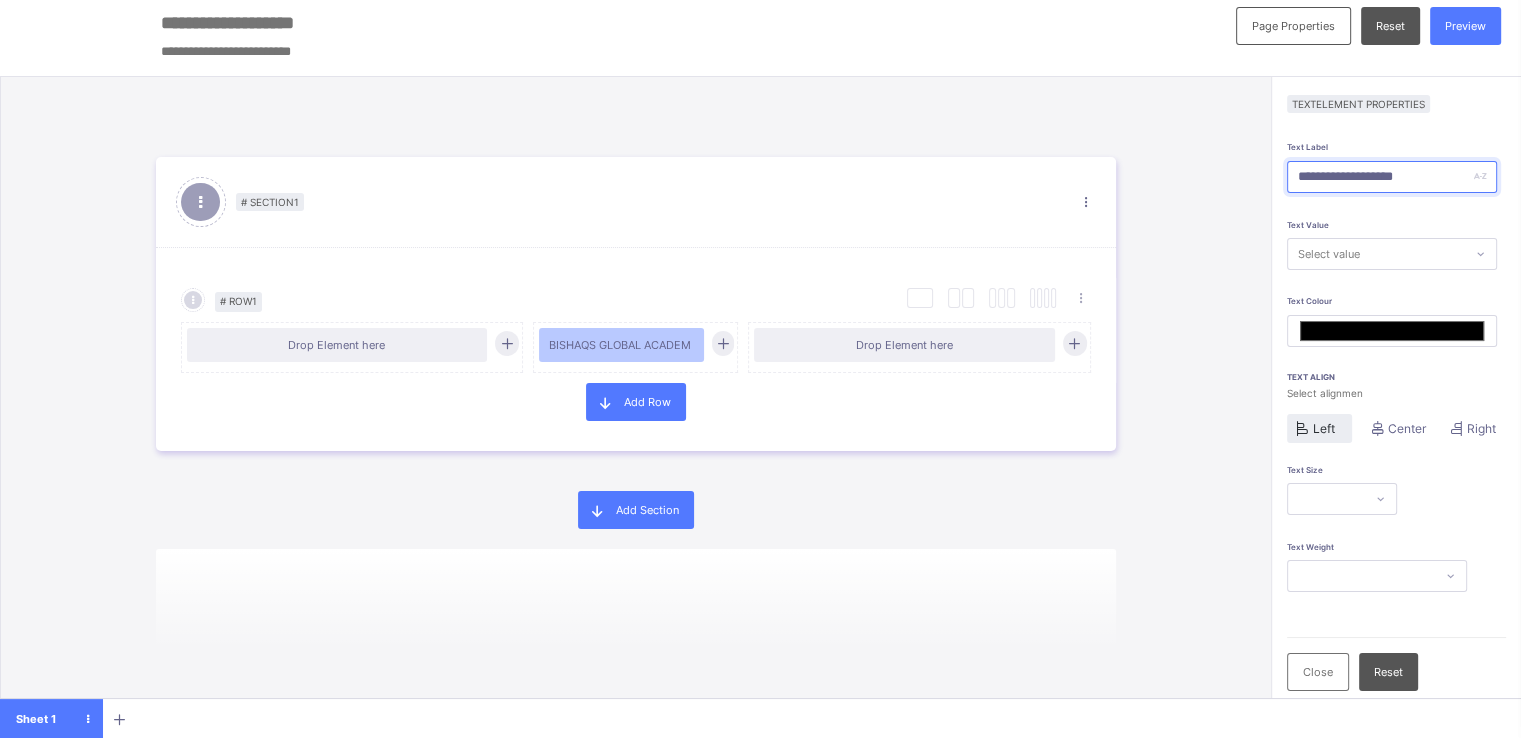 type on "**********" 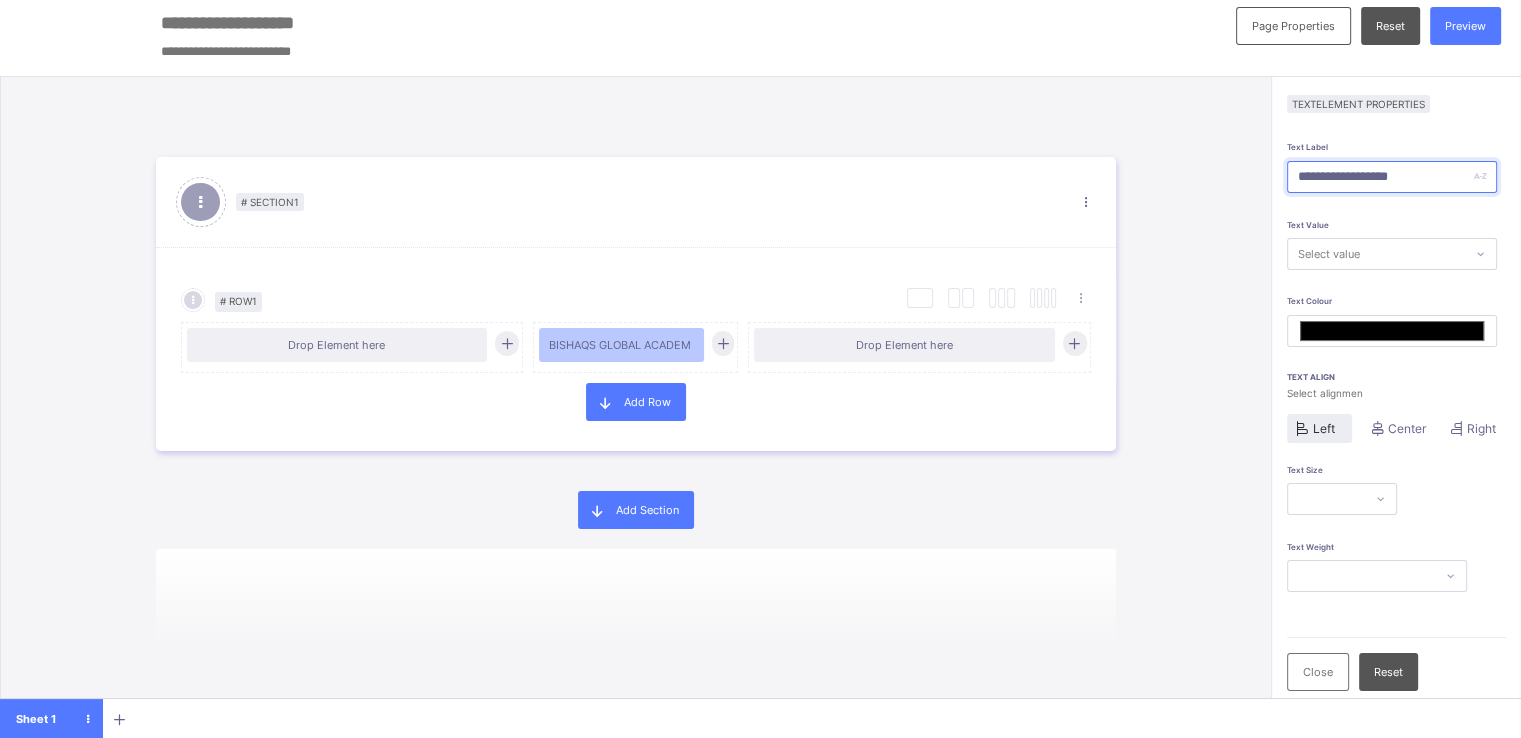 type on "**********" 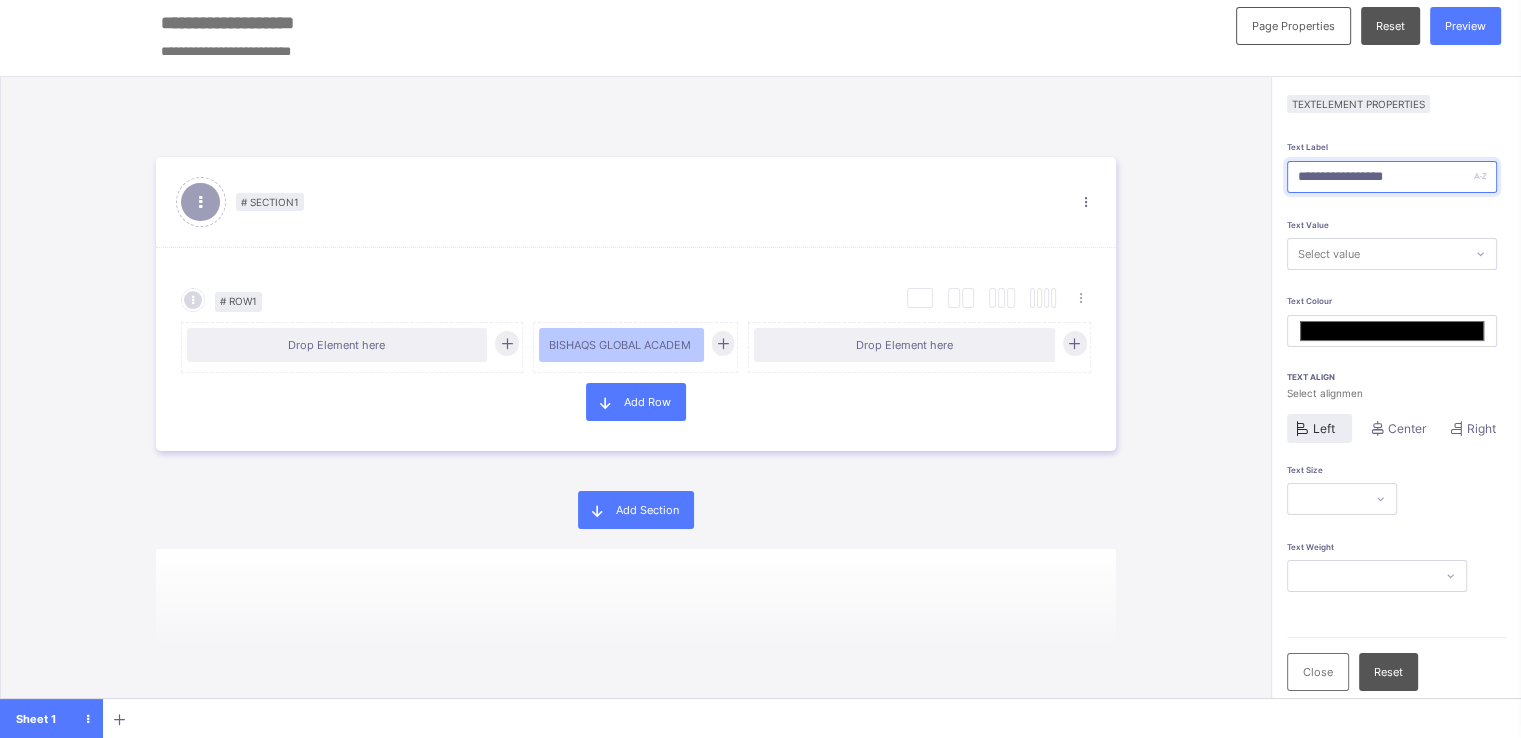 type on "**********" 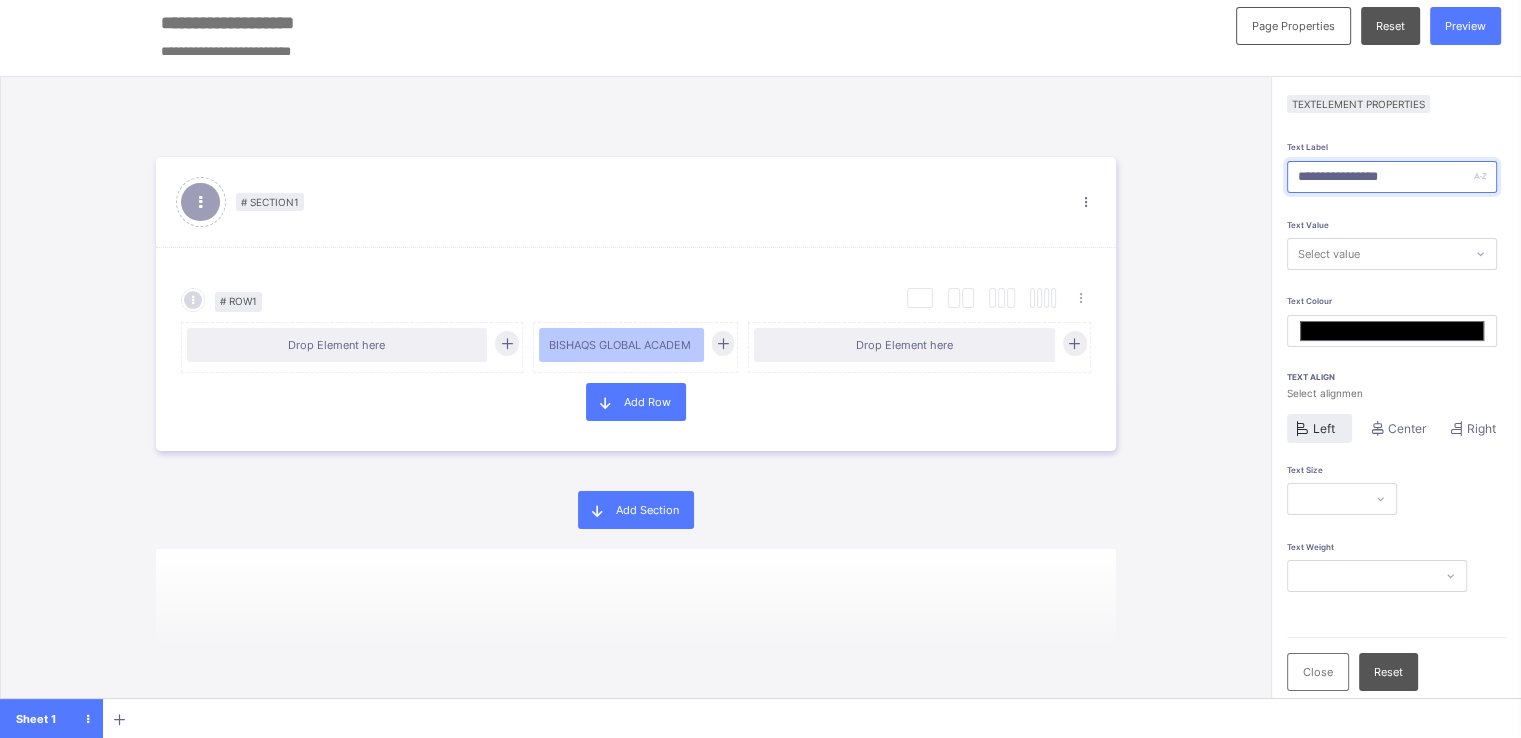type on "**********" 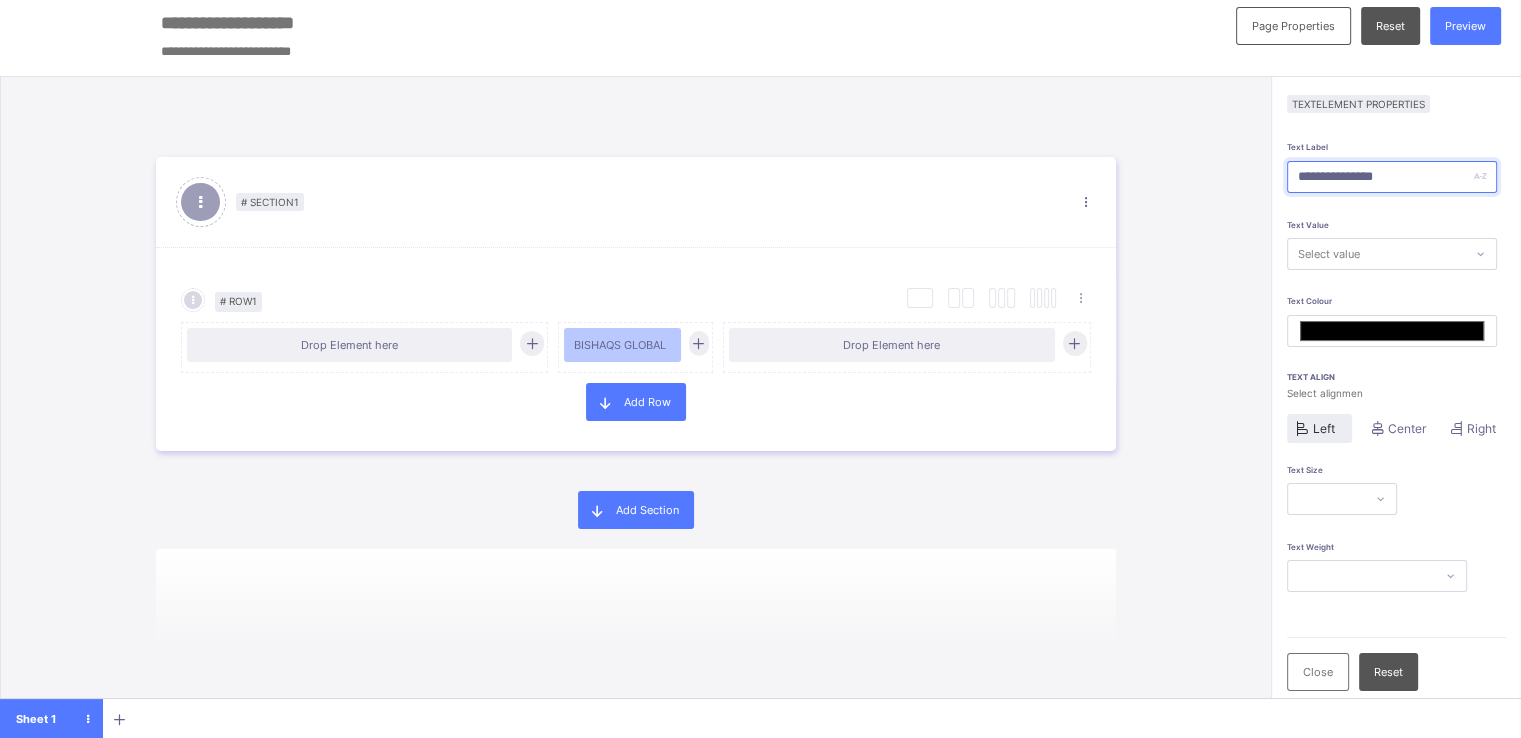 type on "**********" 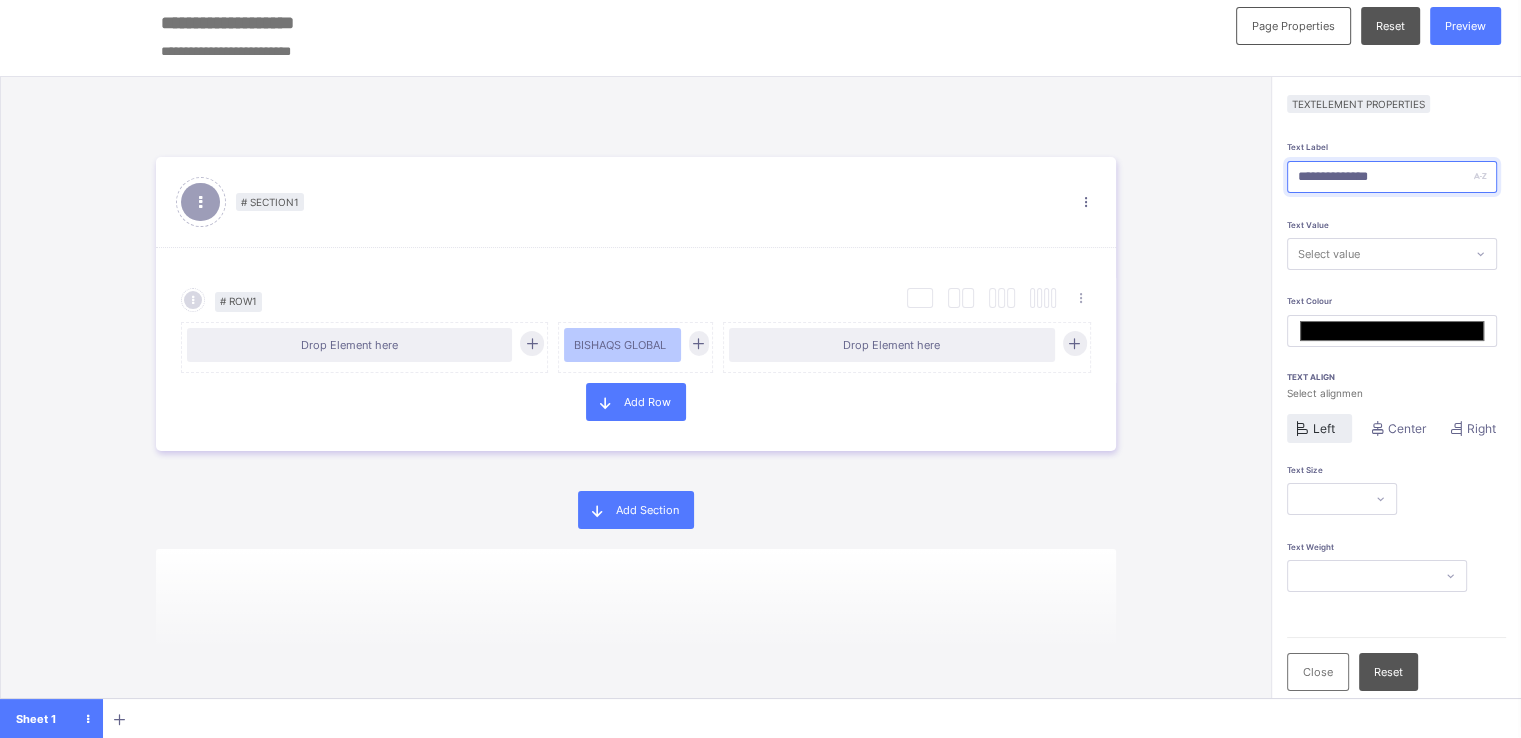 type on "**********" 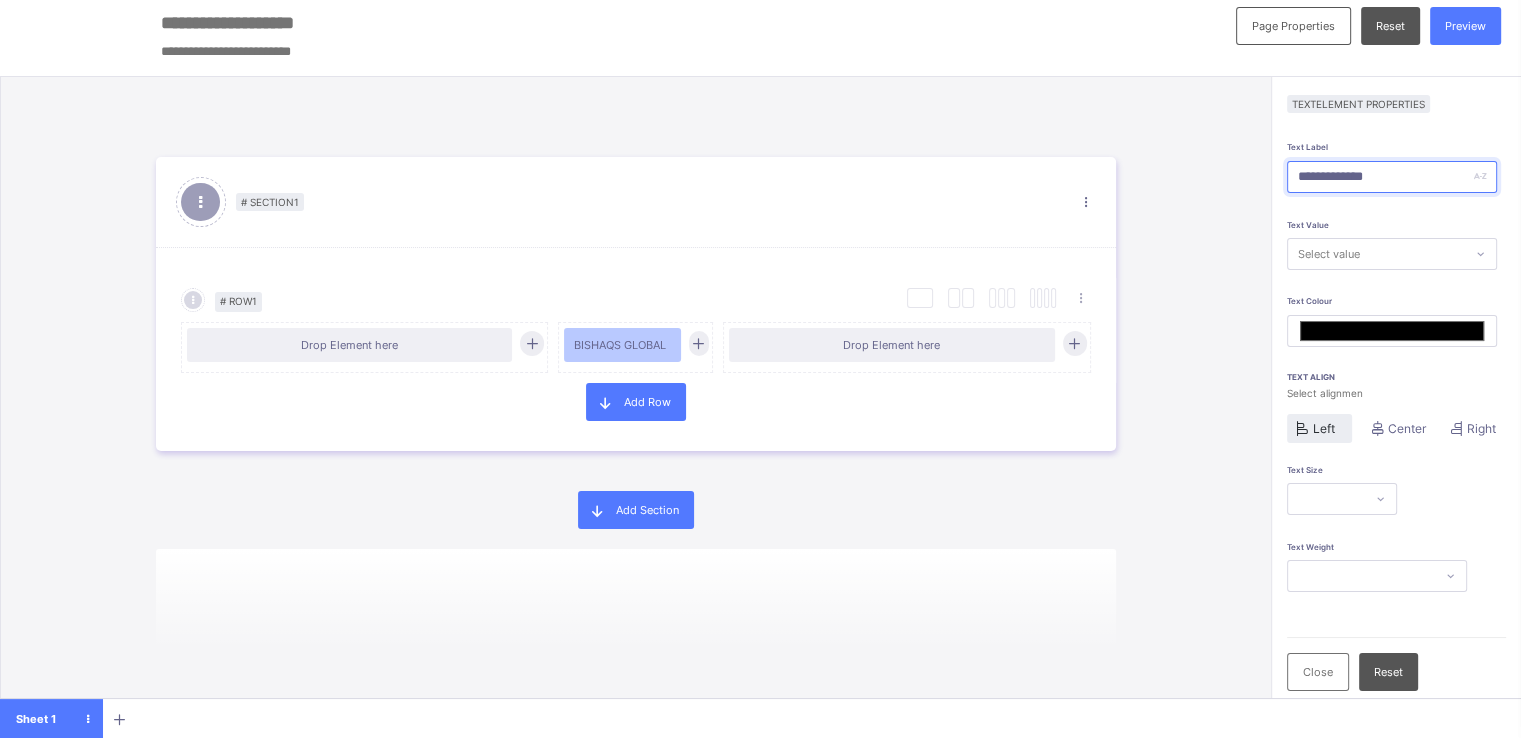 type on "**********" 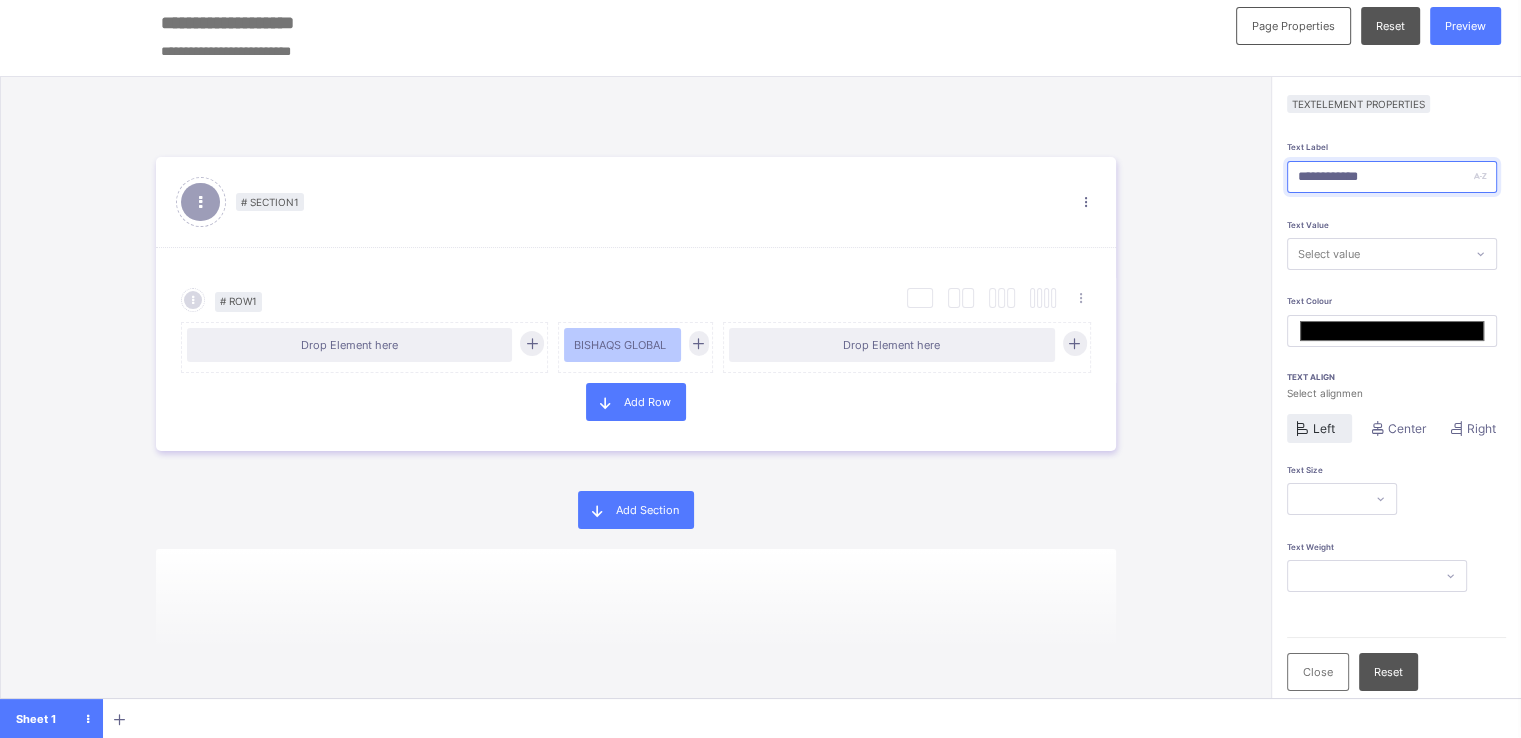type on "**********" 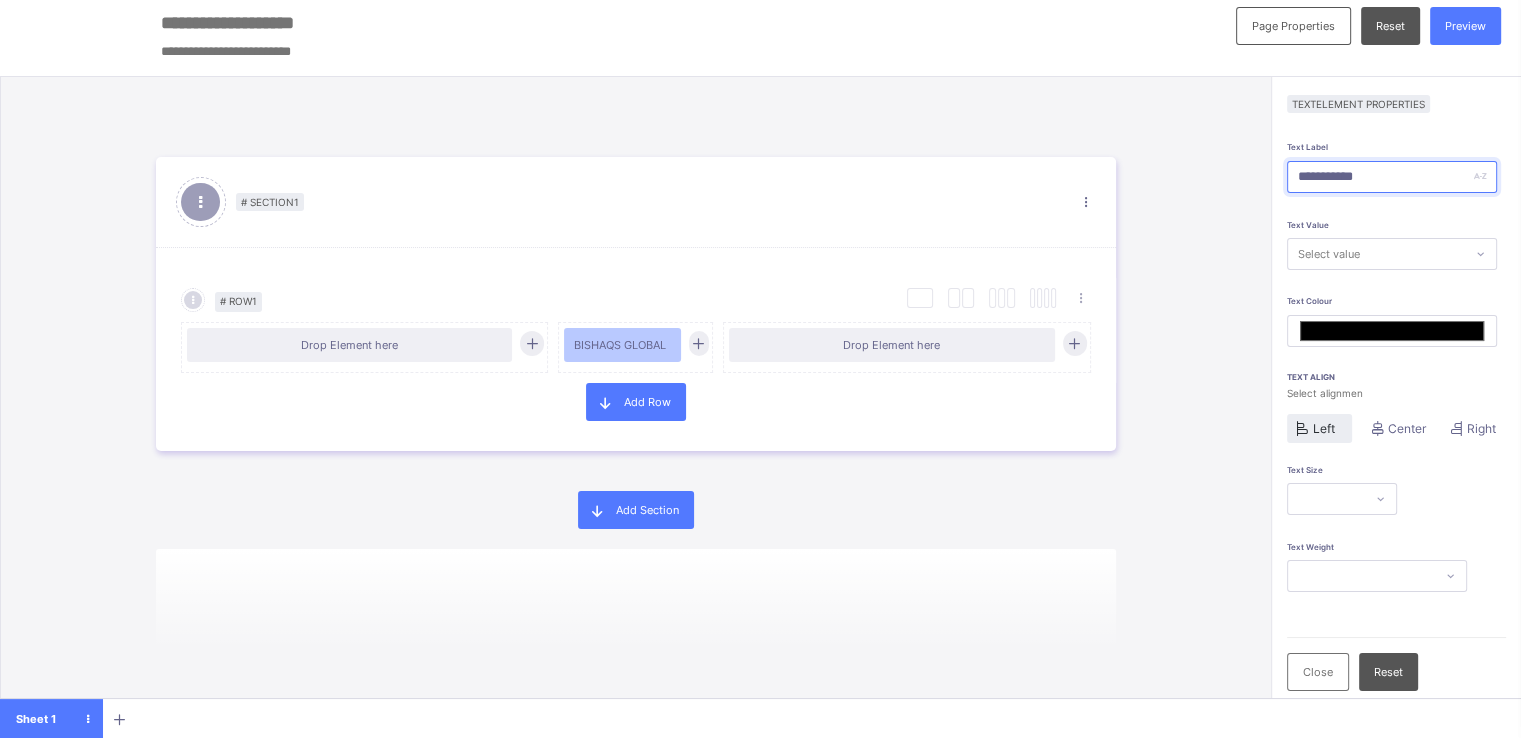 type on "**********" 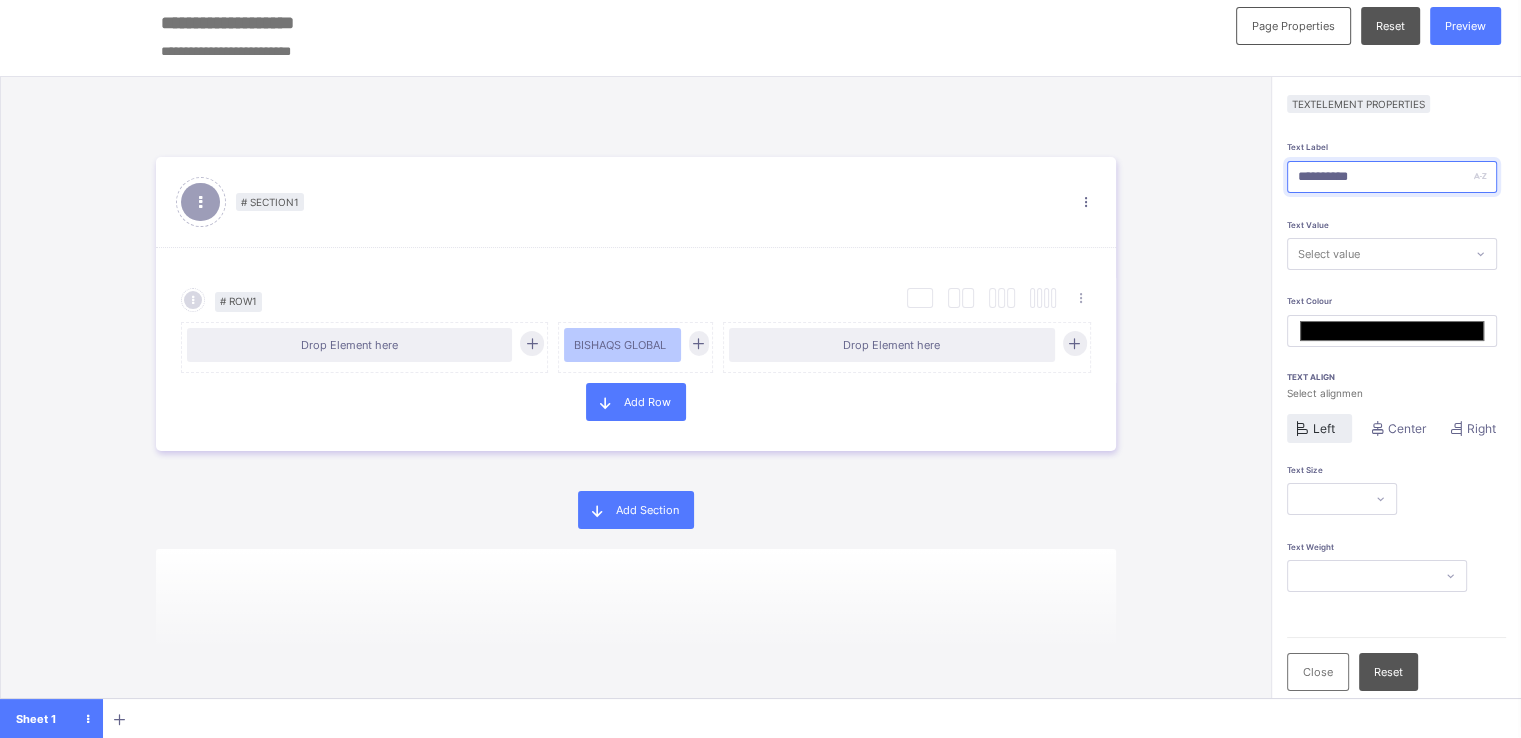 type on "*********" 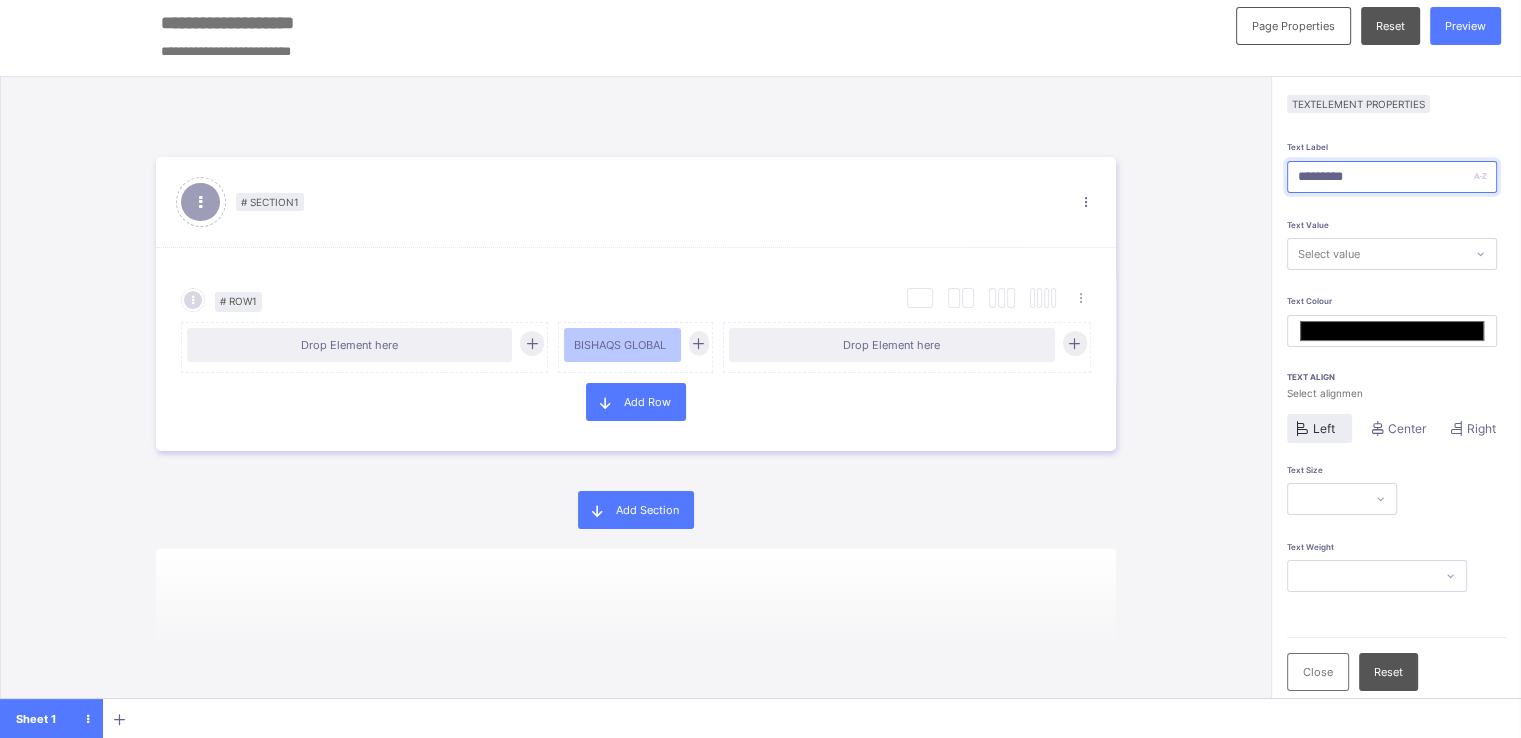 type on "*******" 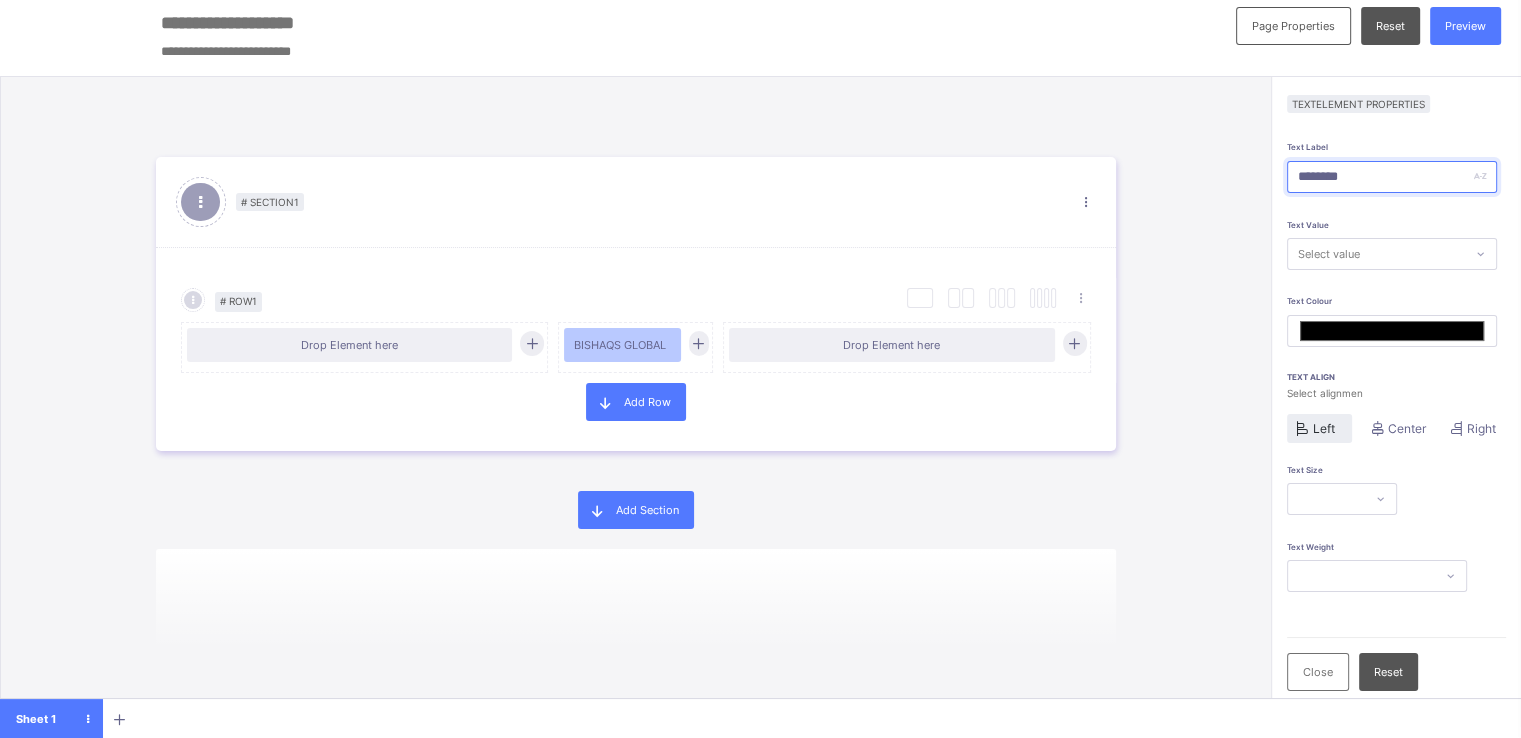 type on "*******" 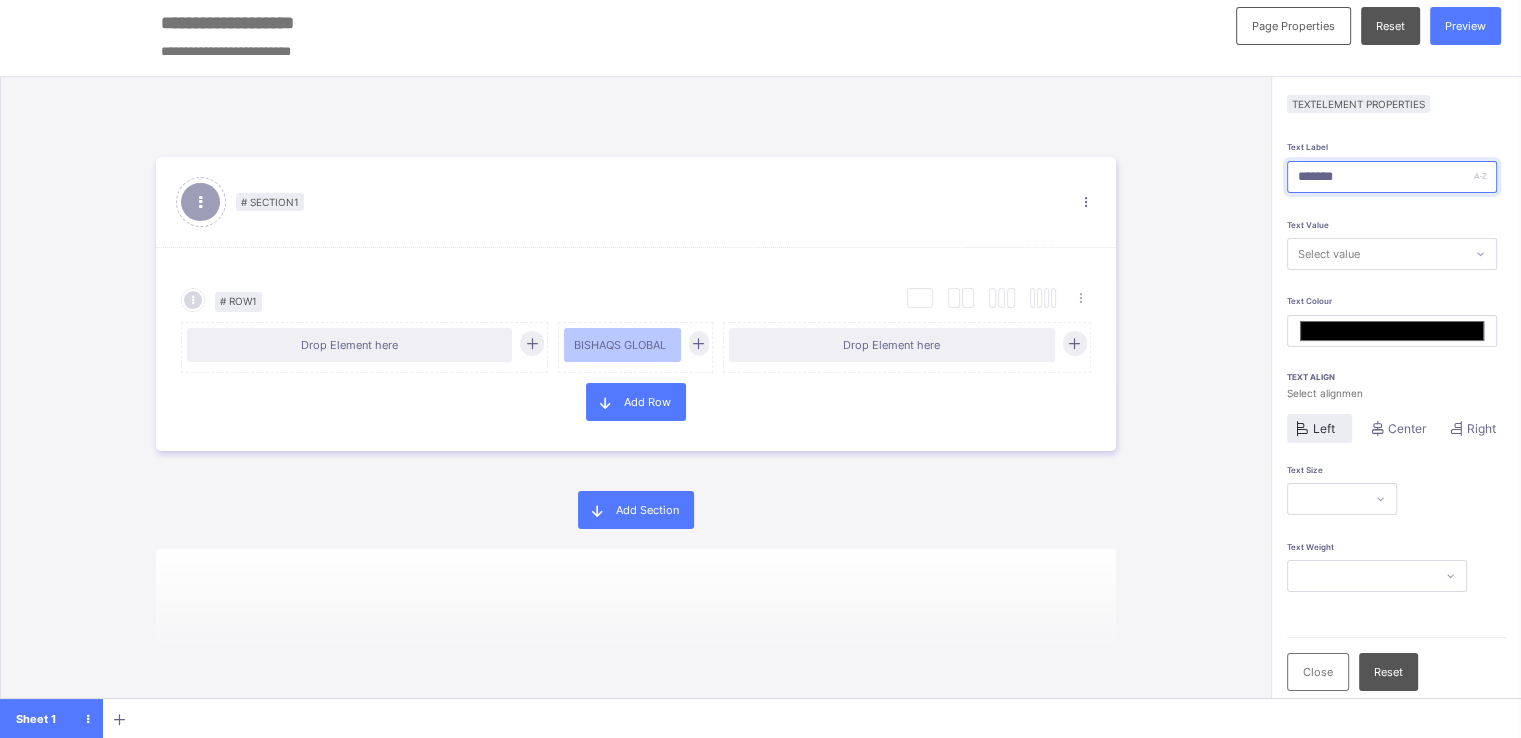 type on "******" 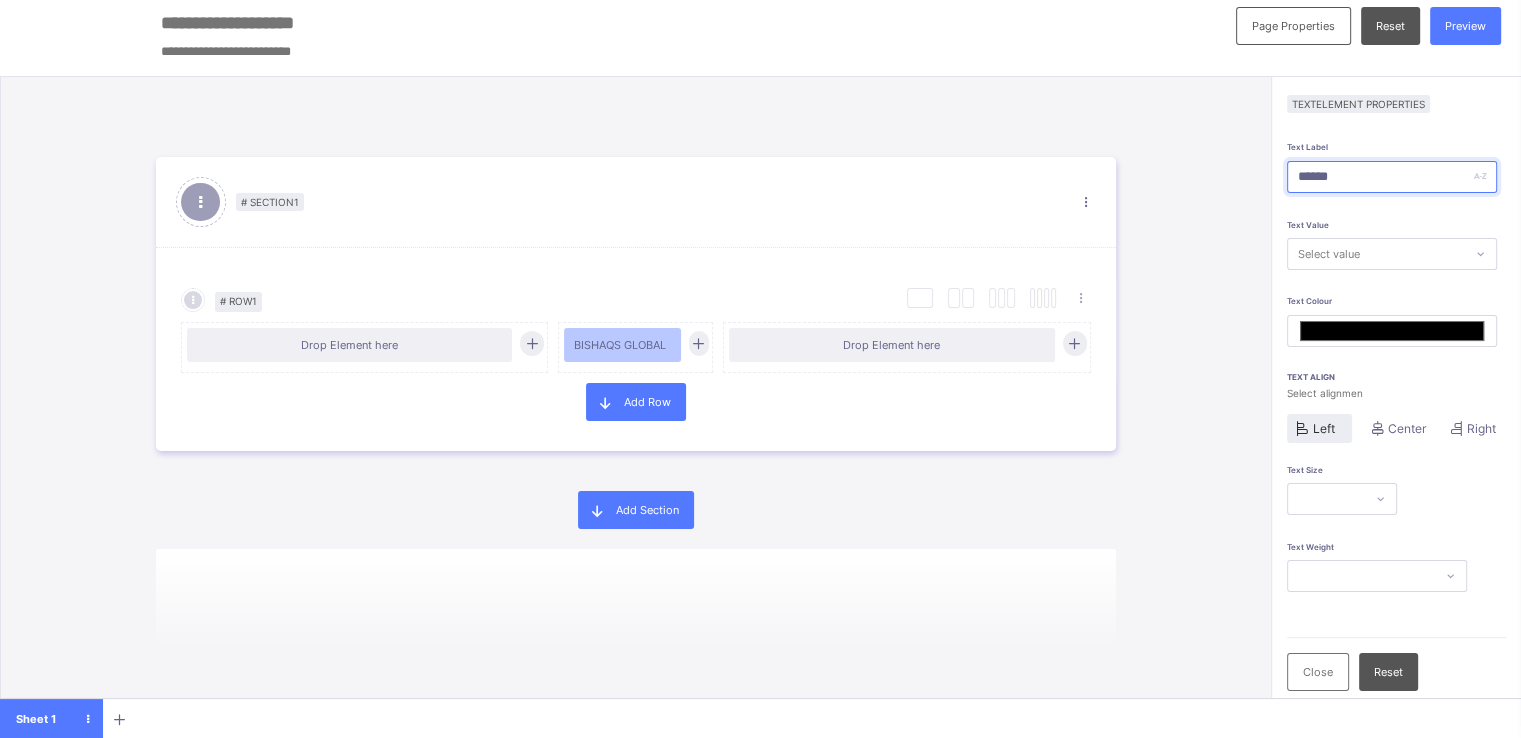 type on "*****" 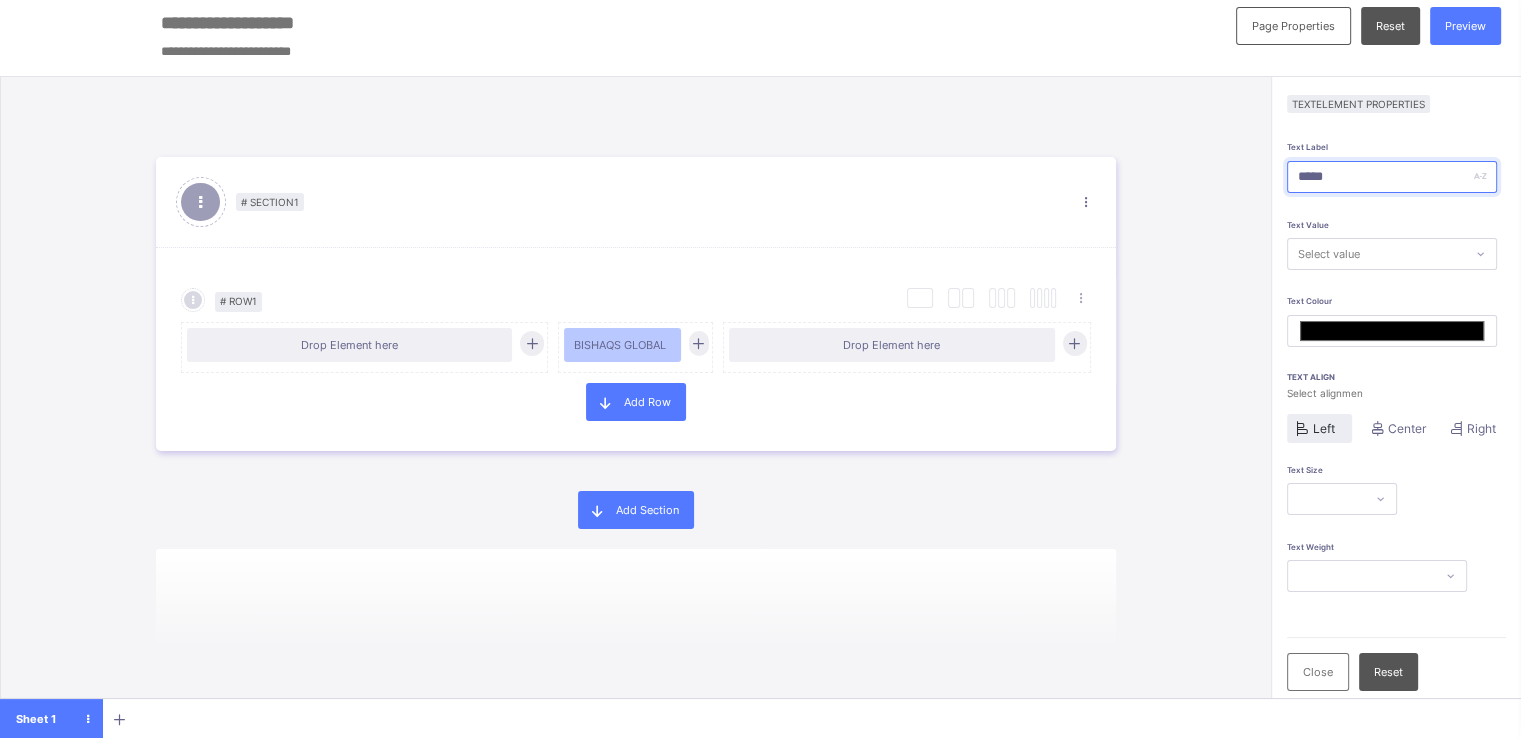 type on "****" 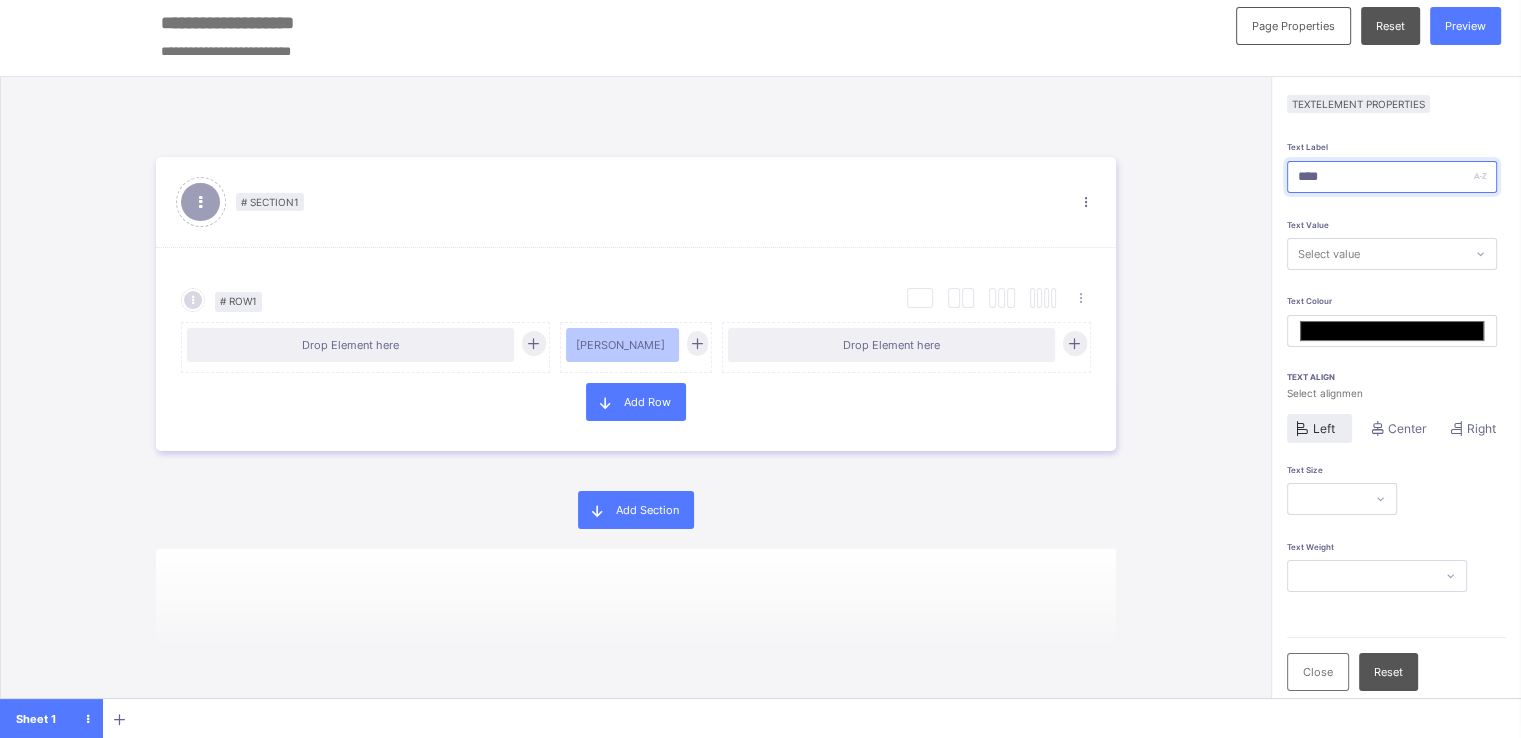 type on "***" 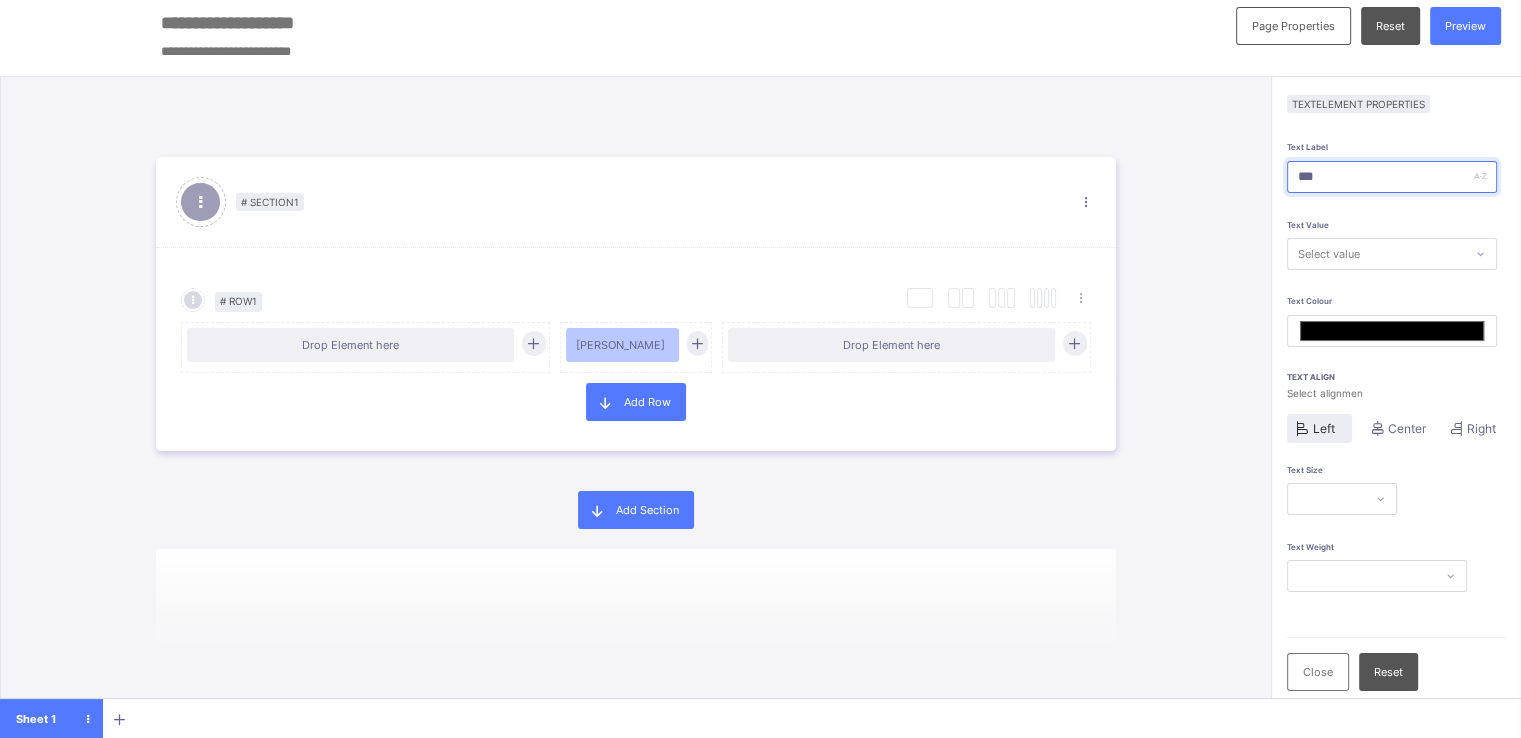 type on "**" 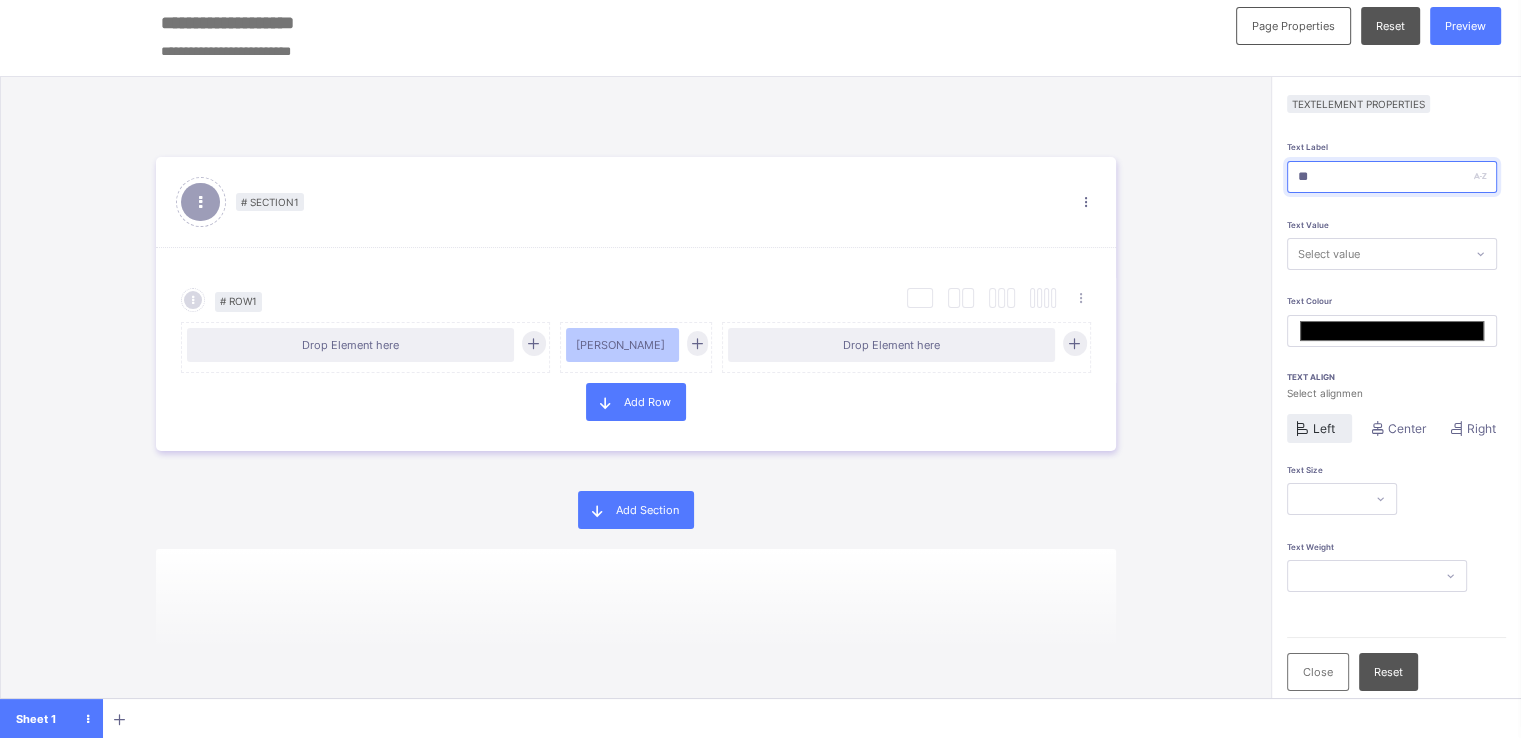 type on "*" 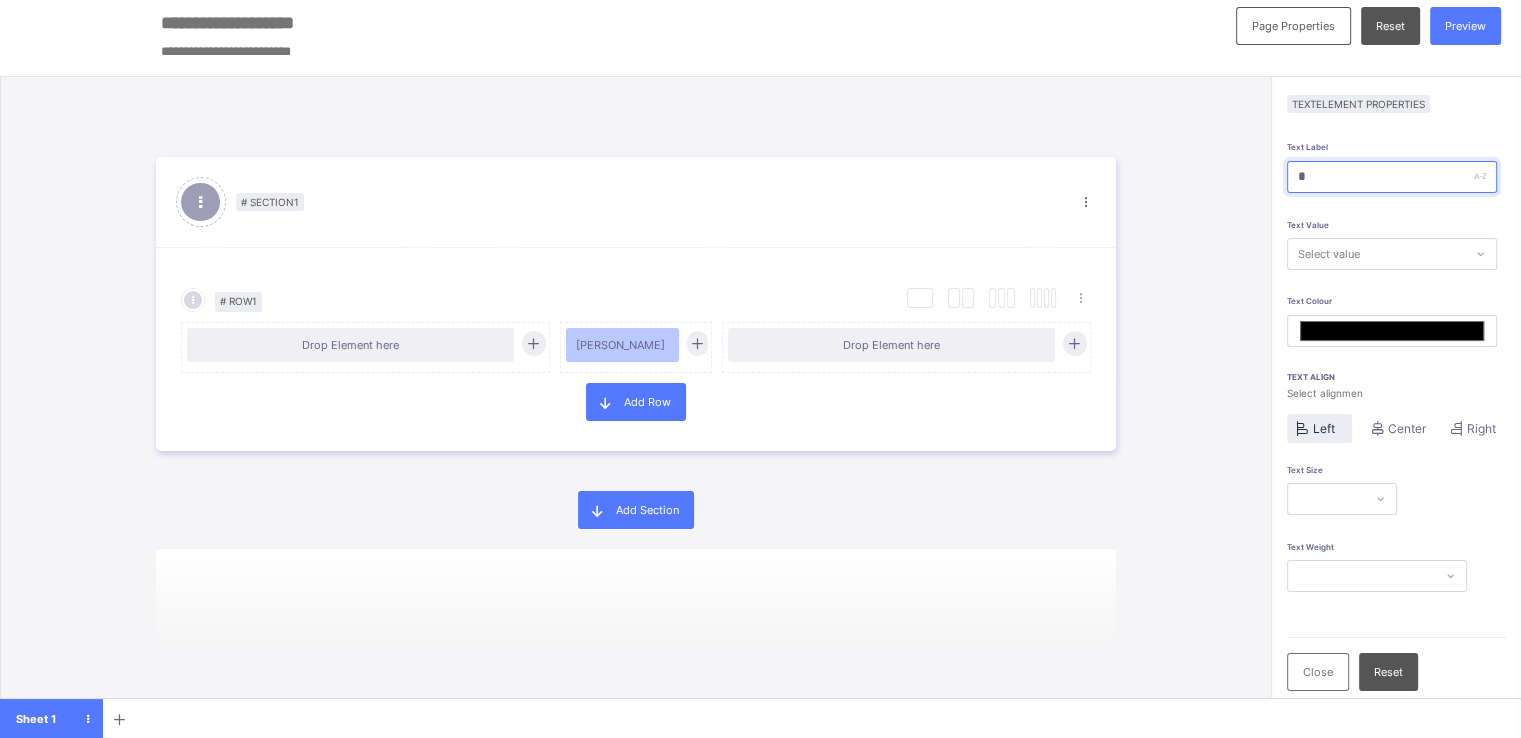 type 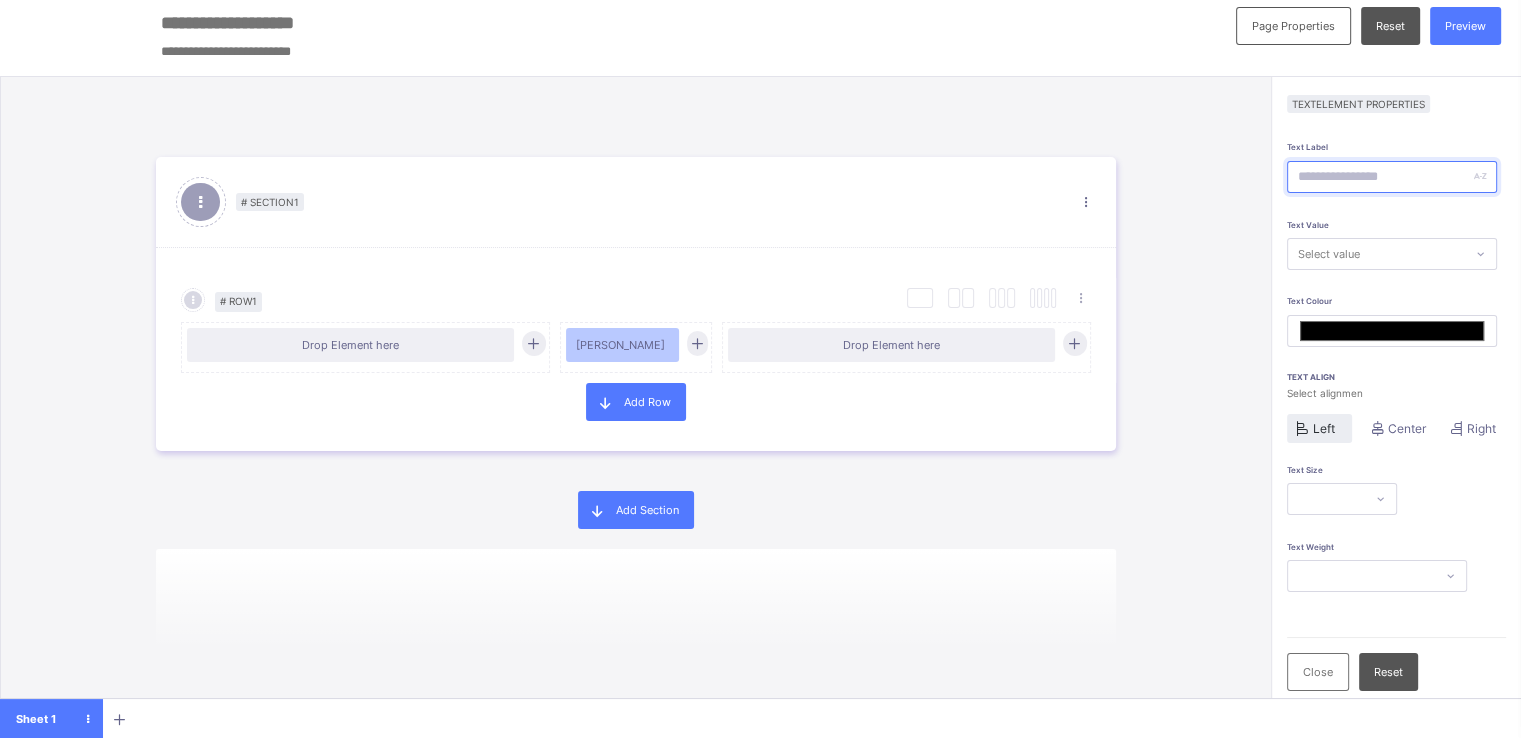 type on "*******" 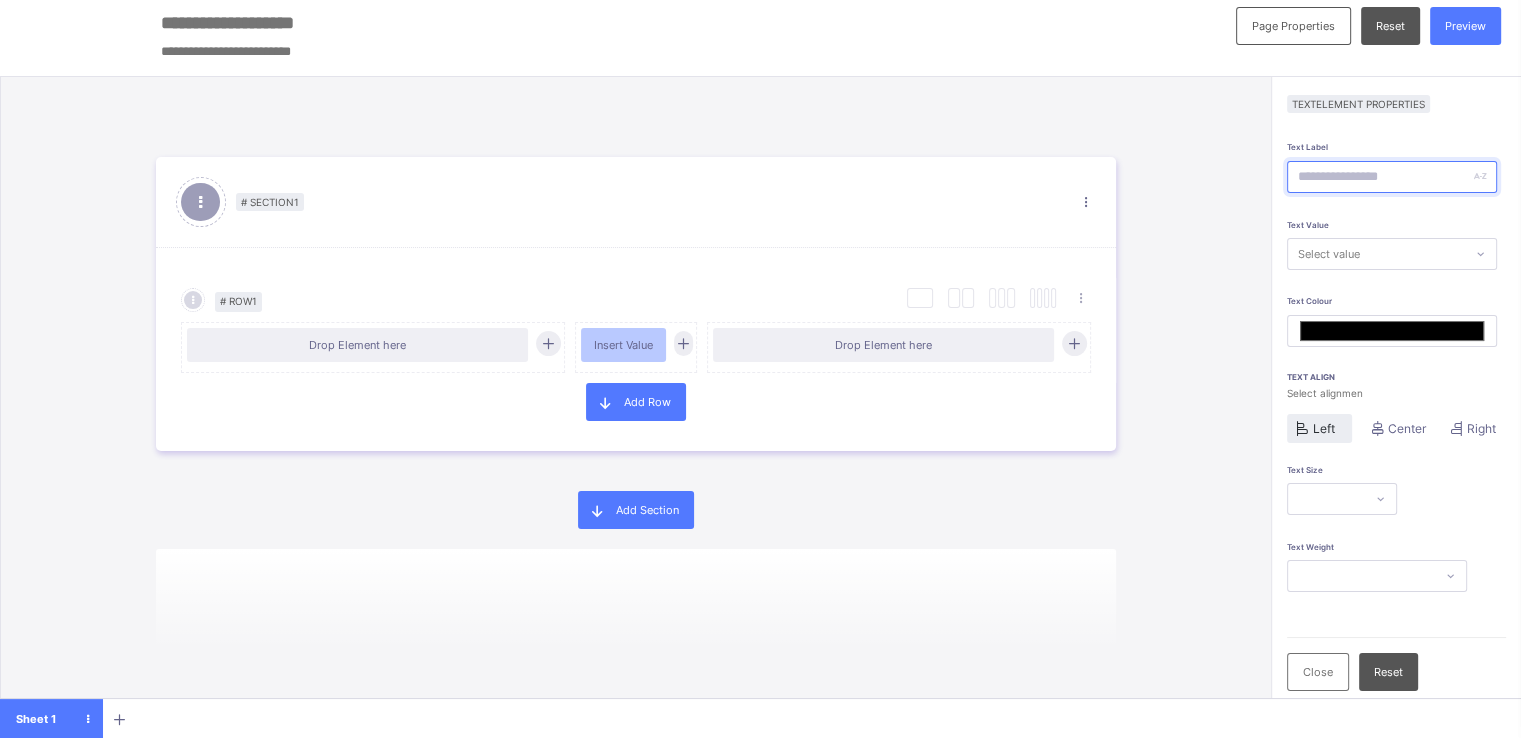 type 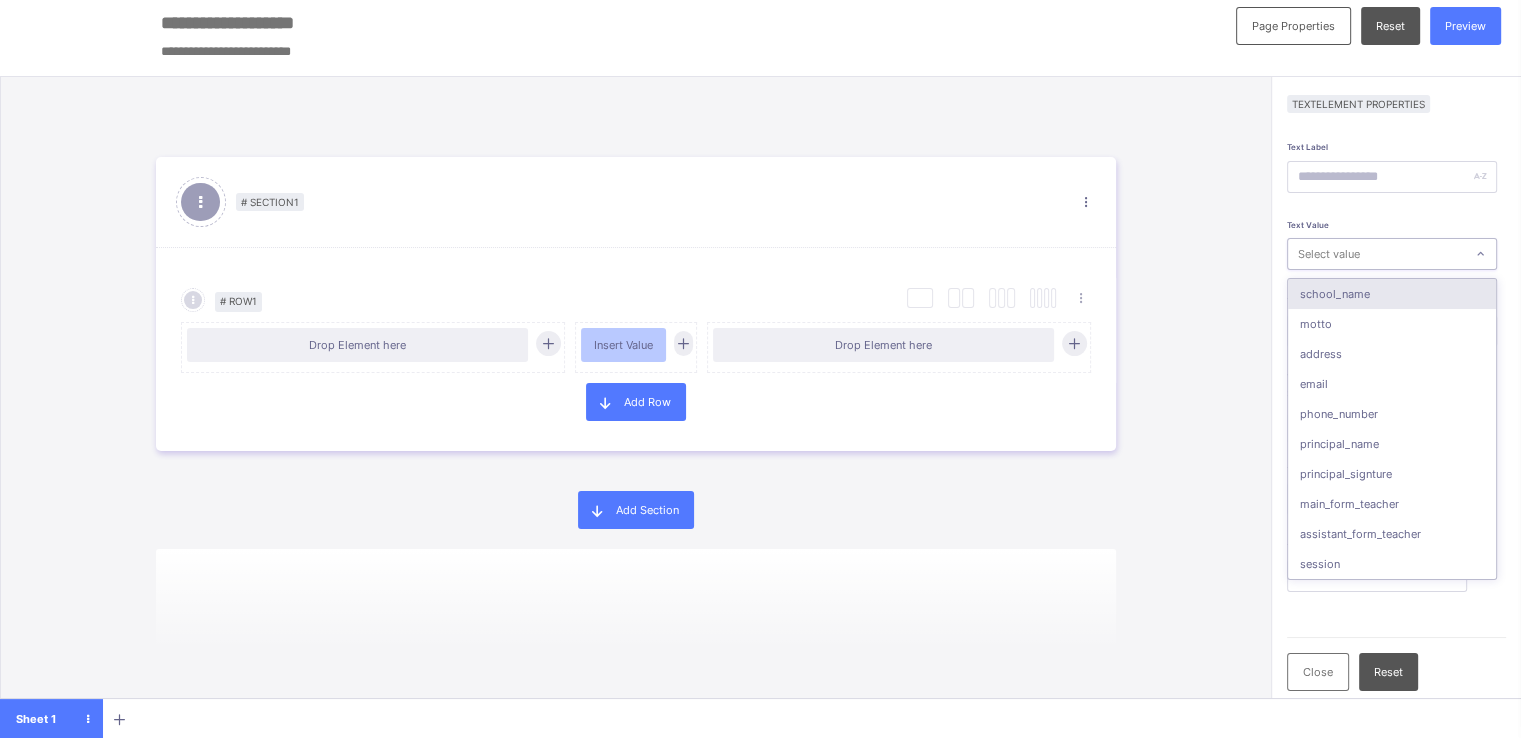 click on "Select value" at bounding box center [1376, 254] 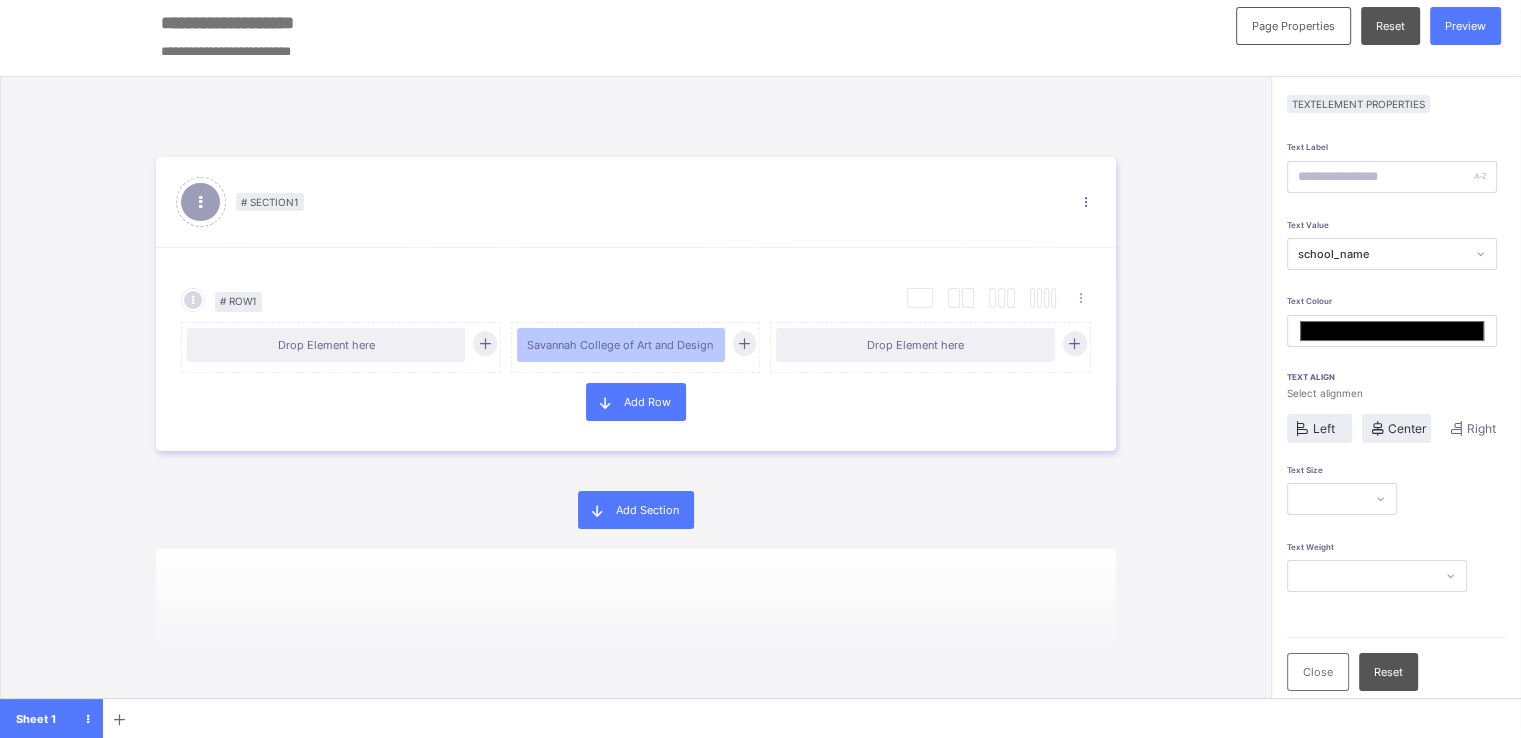 click on "Center" at bounding box center [1407, 428] 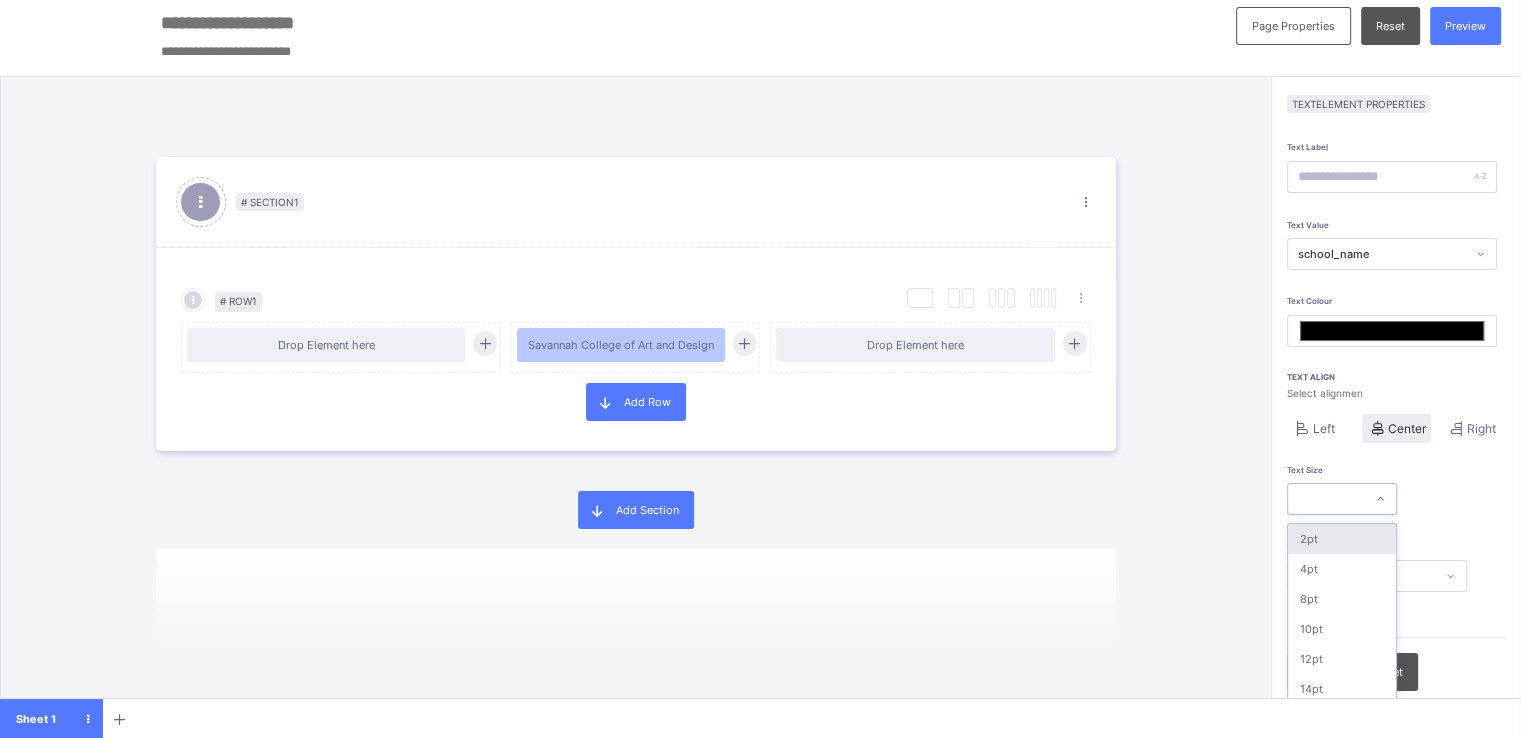 scroll, scrollTop: 100, scrollLeft: 0, axis: vertical 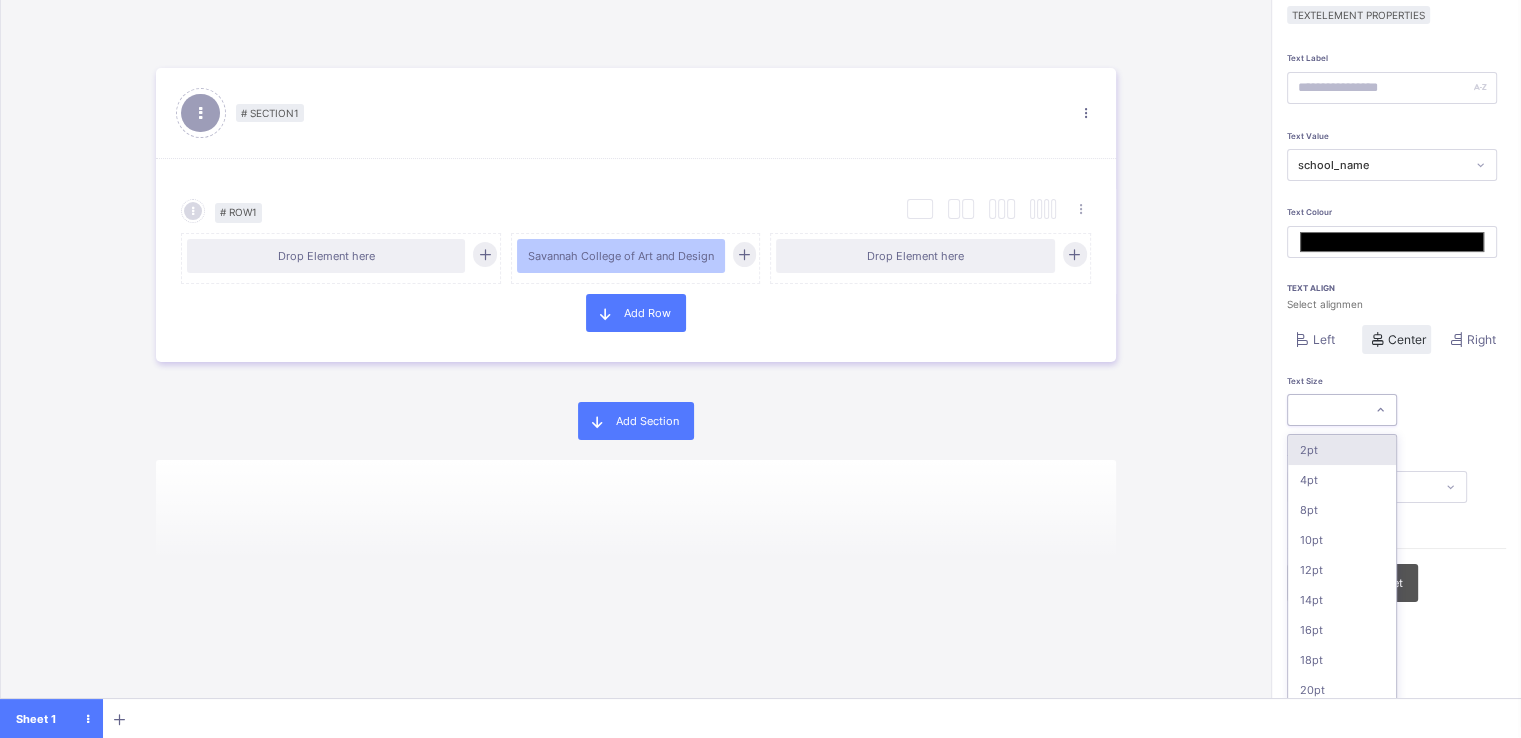 click on "option 2pt focused, 1 of 16. 16 results available. Use Up and Down to choose options, press Enter to select the currently focused option, press Escape to exit the menu, press Tab to select the option and exit the menu. 2pt 4pt 8pt 10pt 12pt 14pt 16pt 18pt 20pt 26pt 30pt 33pt 36pt 40pt 44pt 48pt" at bounding box center (1342, 410) 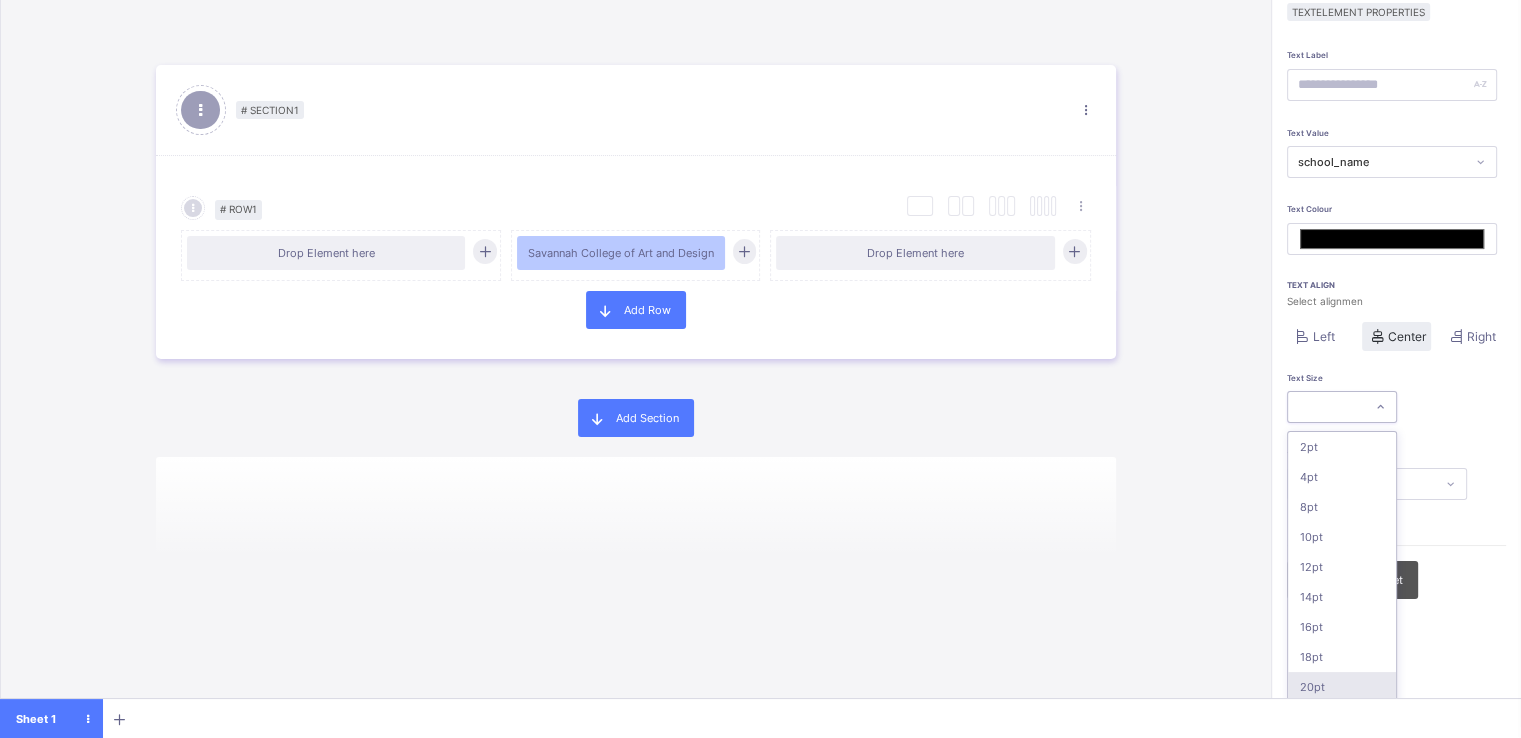 click on "20pt" at bounding box center (1342, 687) 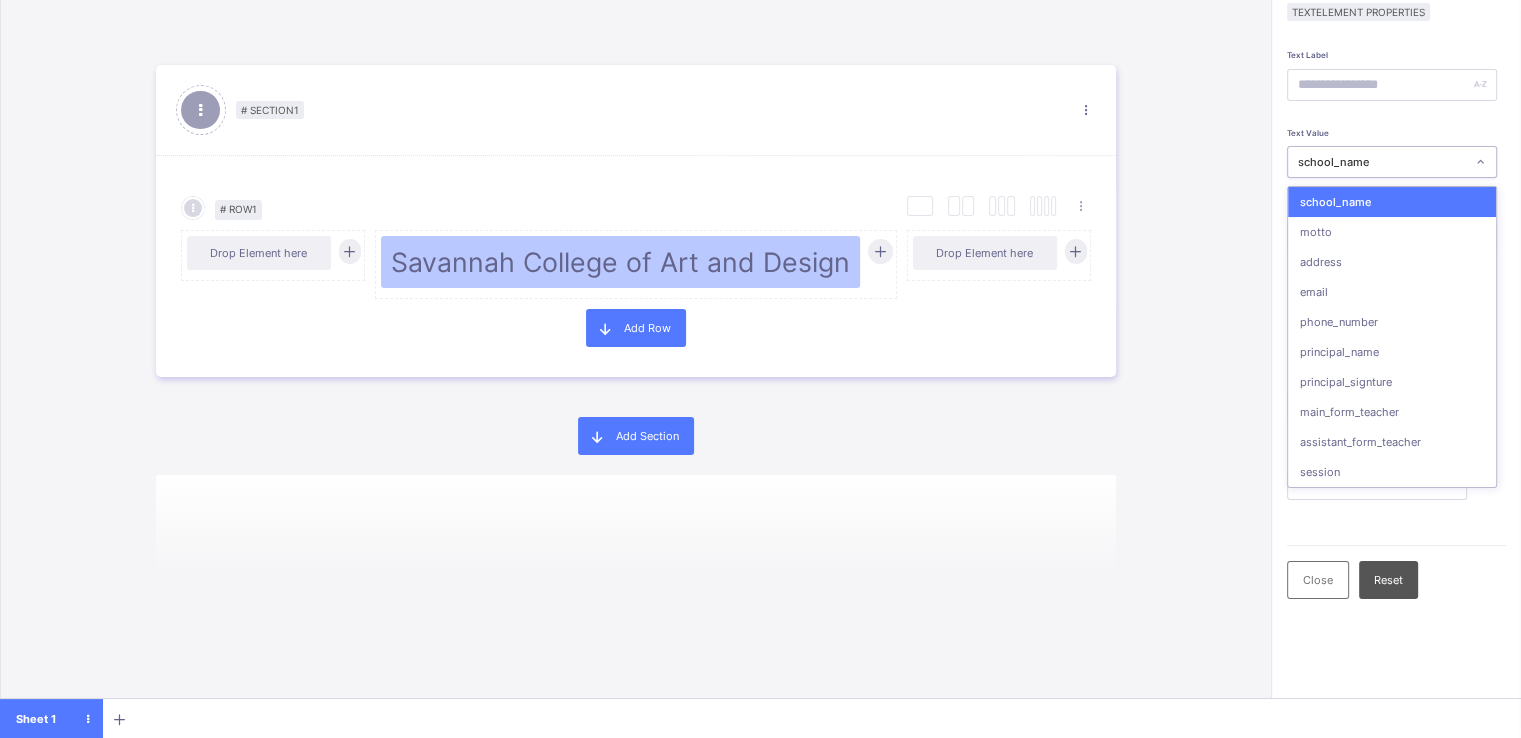 click on "school_name" at bounding box center [1376, 162] 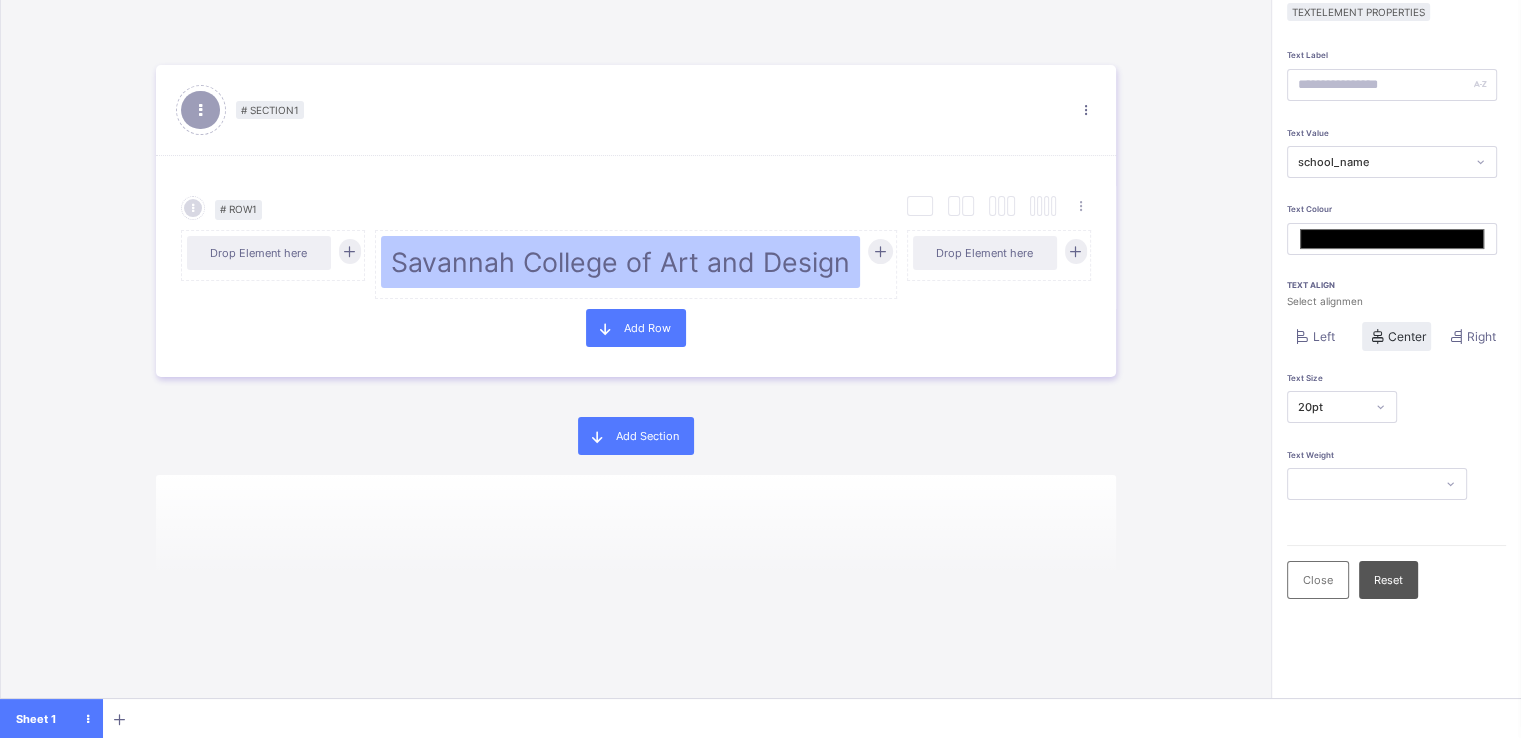 click on "Text Label   Text Value  school_name  Text Colour  *******   Text Align   Select alignmen   Left     Center       Right    Text Size  20pt  Text Weight  Close Reset" at bounding box center [1396, 413] 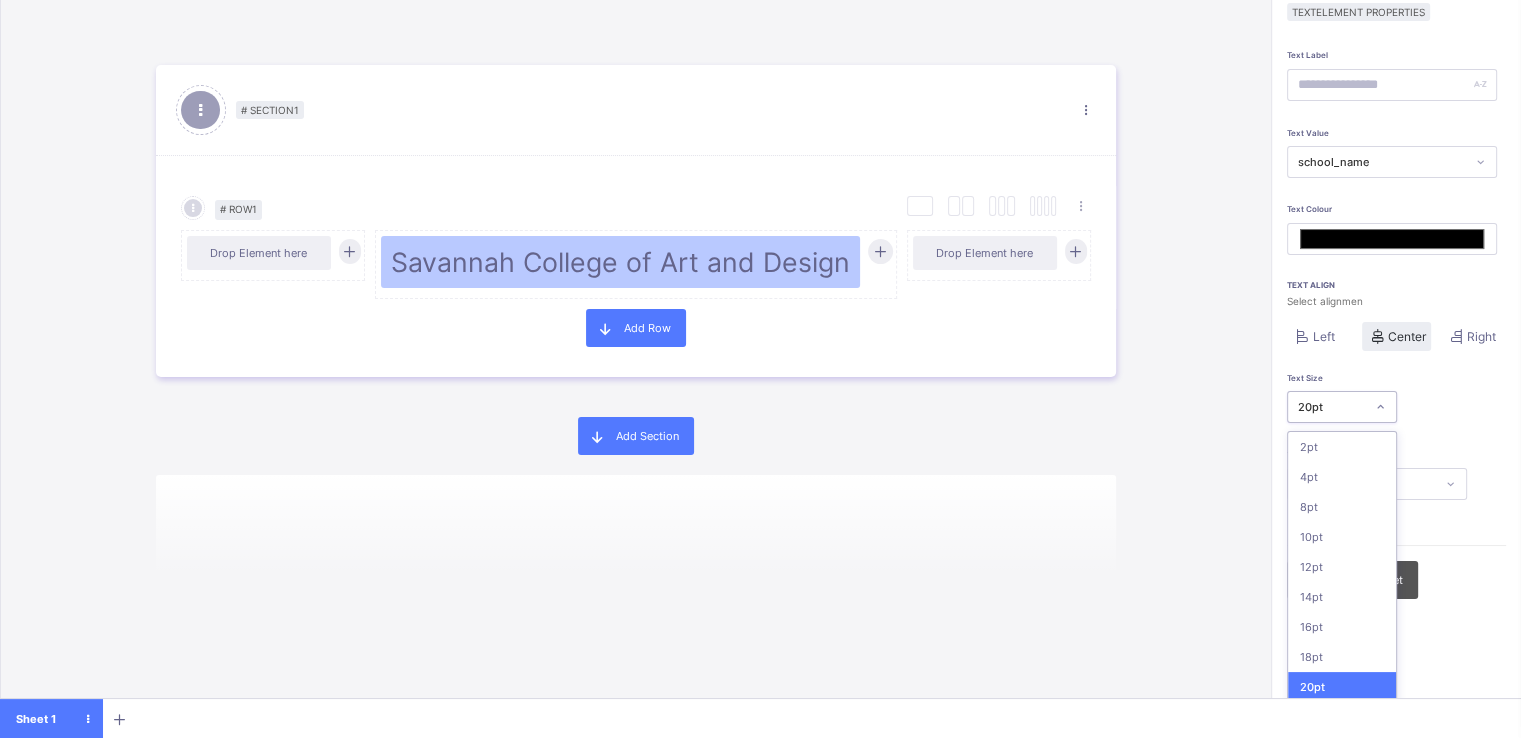 click at bounding box center [1380, 407] 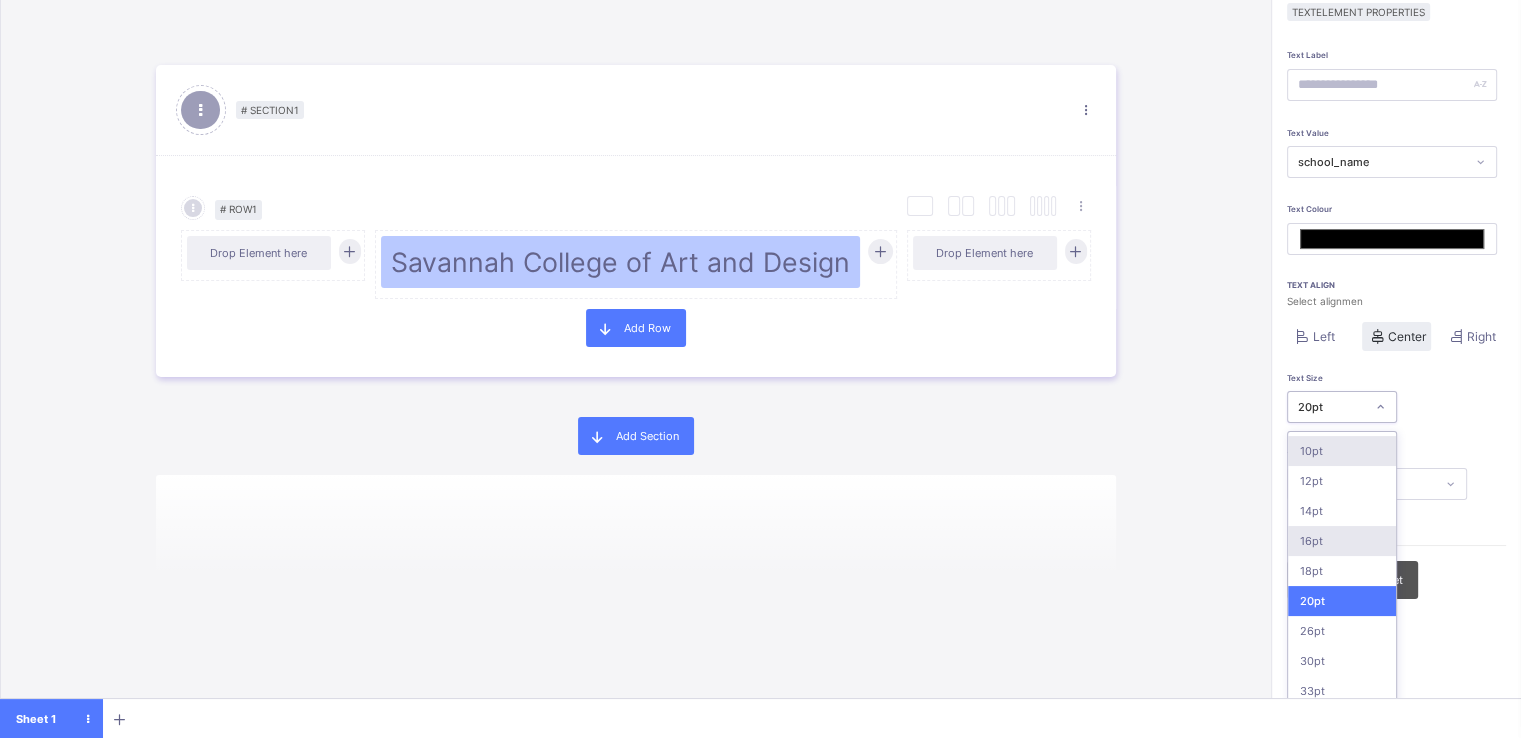scroll, scrollTop: 87, scrollLeft: 0, axis: vertical 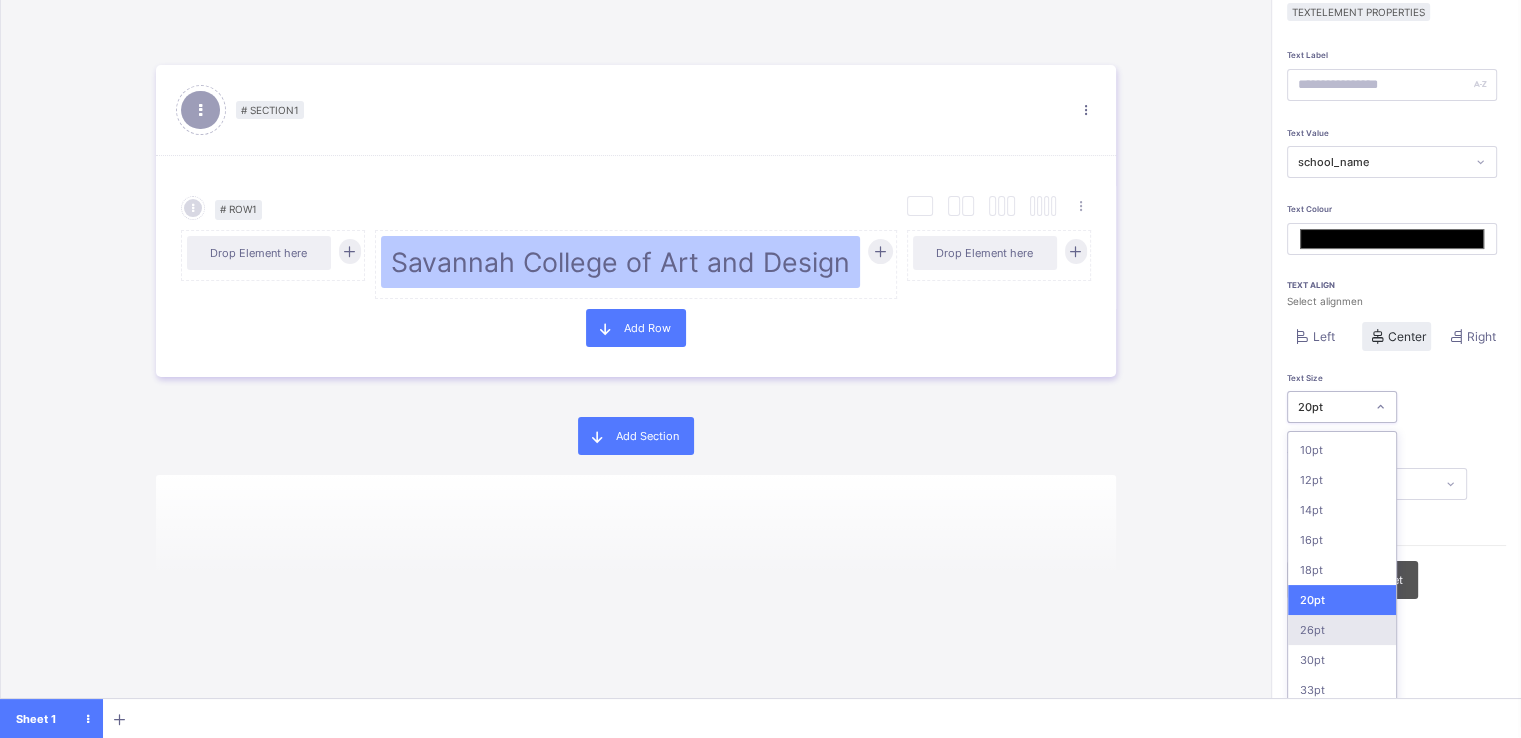 click on "26pt" at bounding box center (1342, 630) 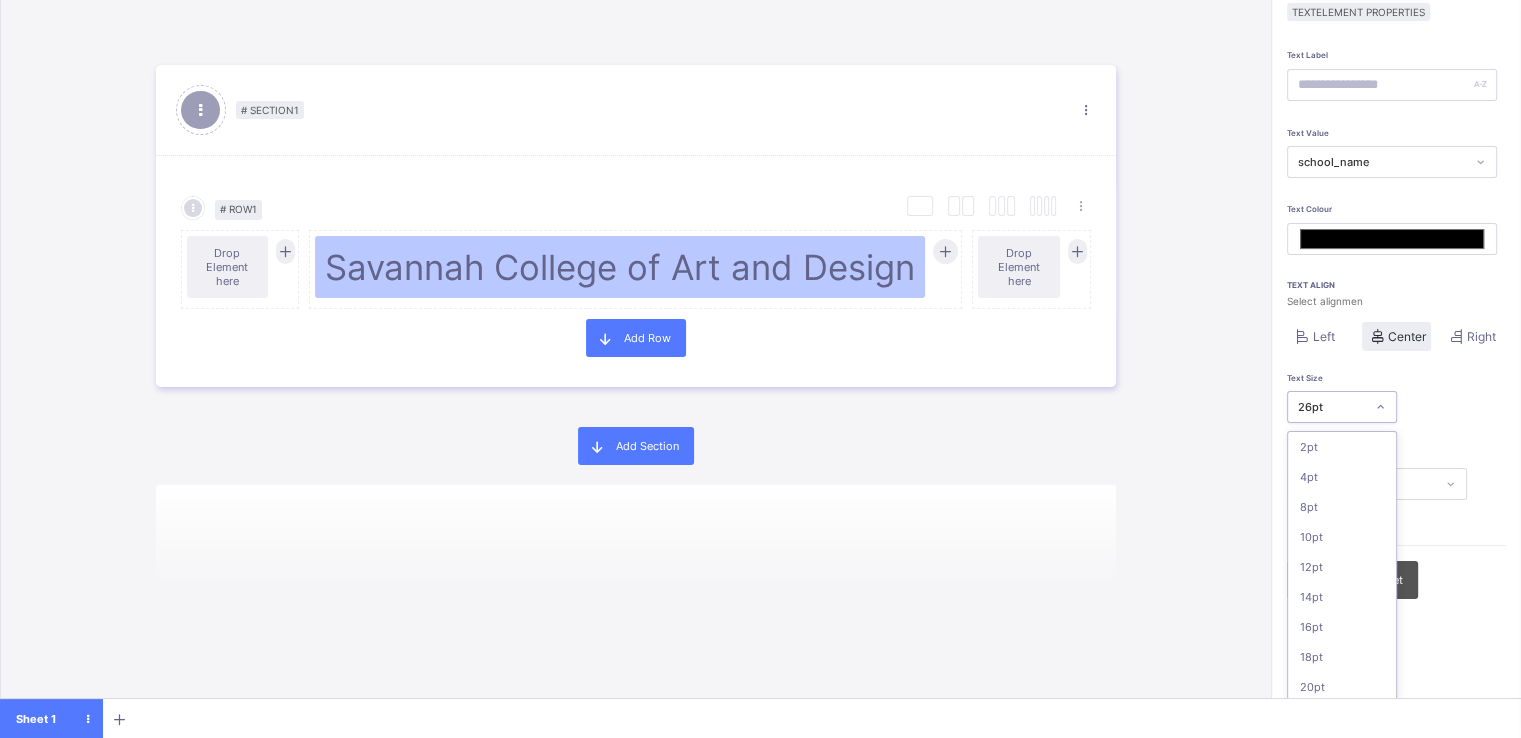 click on "26pt" at bounding box center [1332, 407] 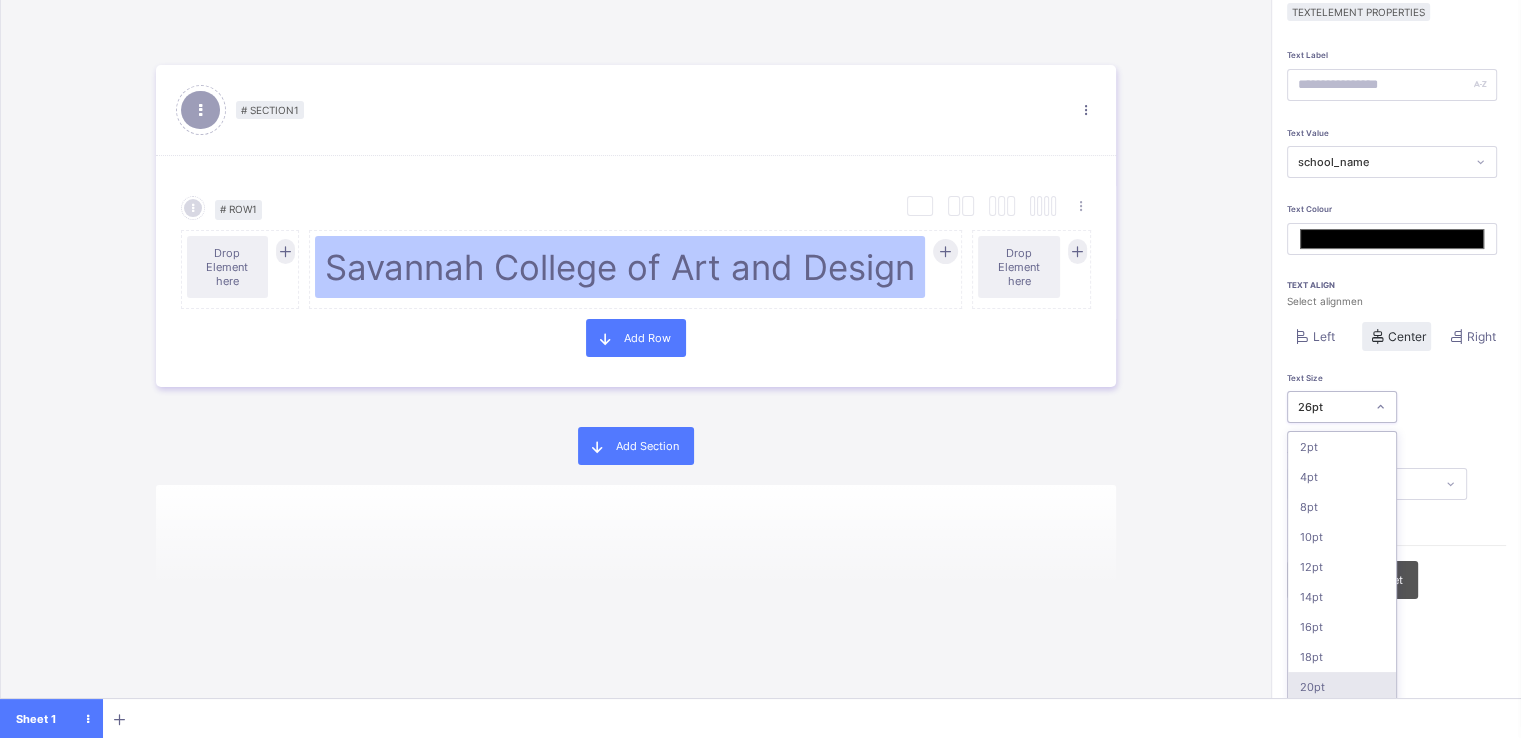 click on "20pt" at bounding box center (1342, 687) 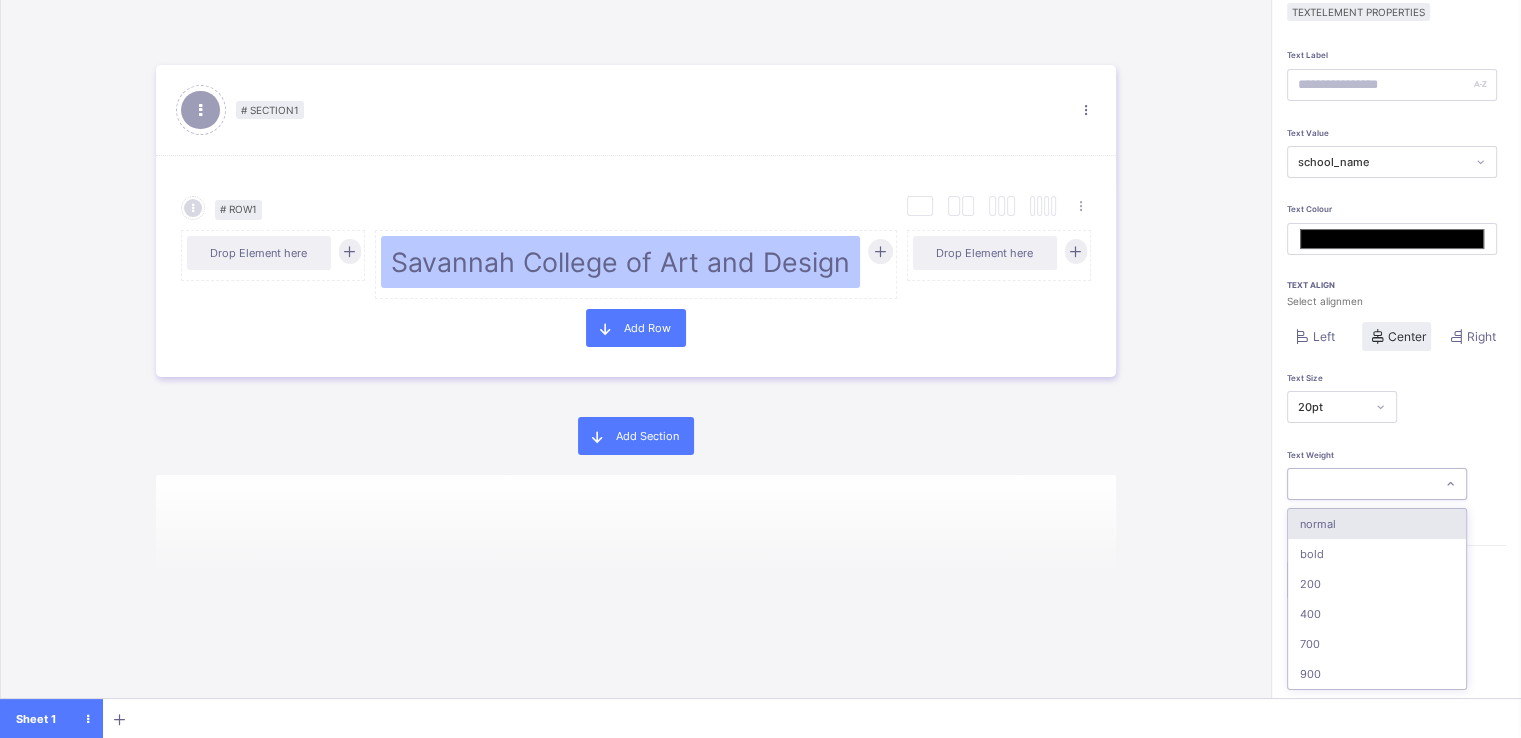 click at bounding box center (1361, 484) 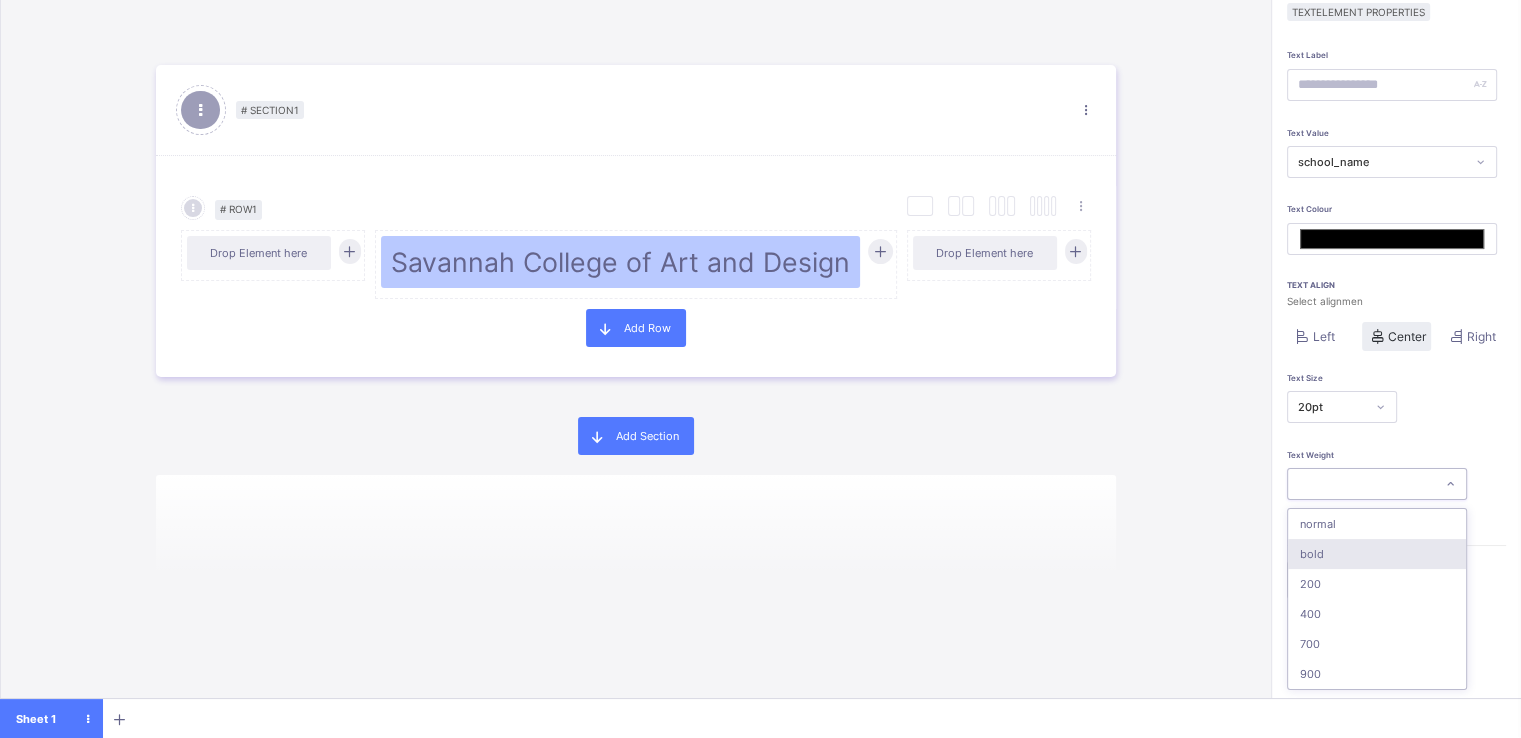 click on "bold" at bounding box center [1377, 554] 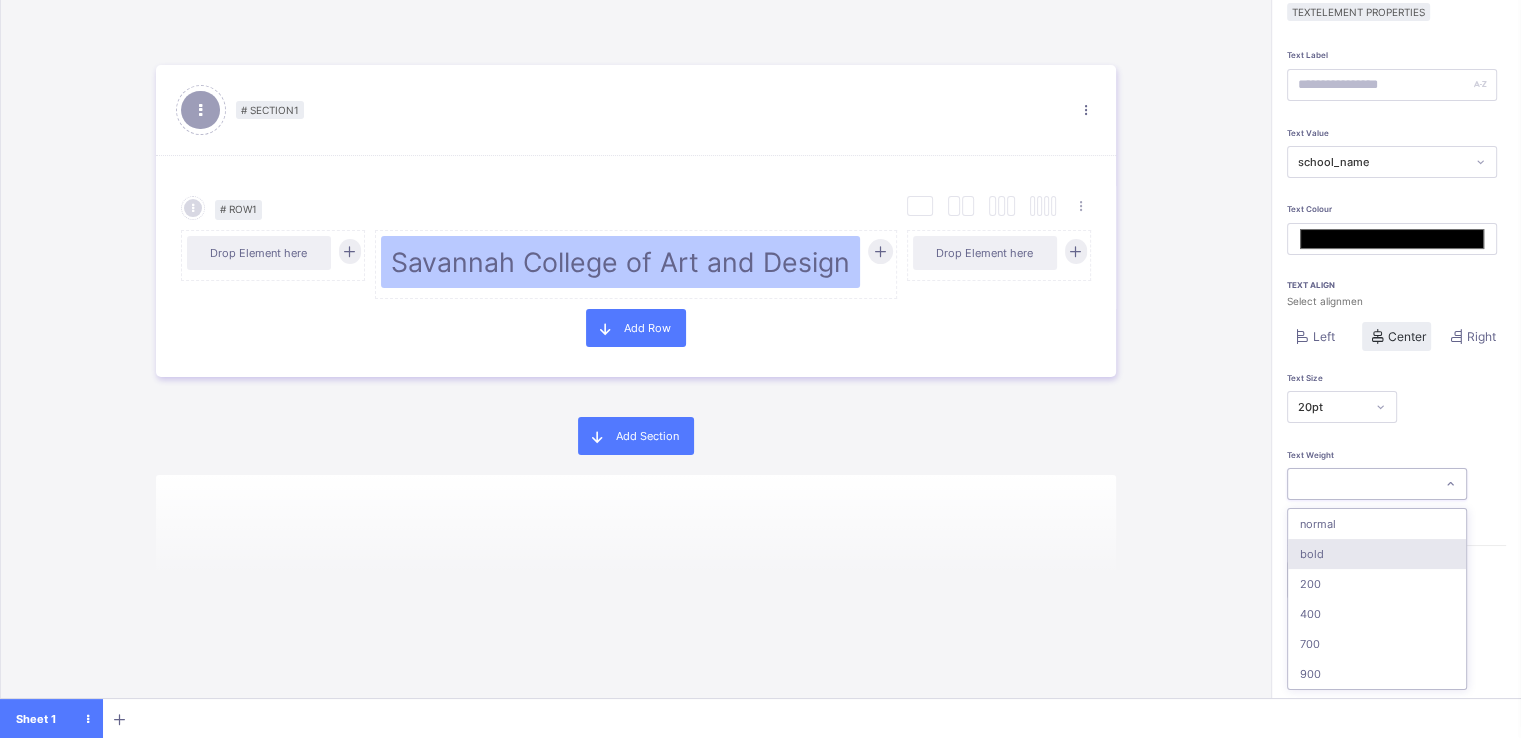 type on "*******" 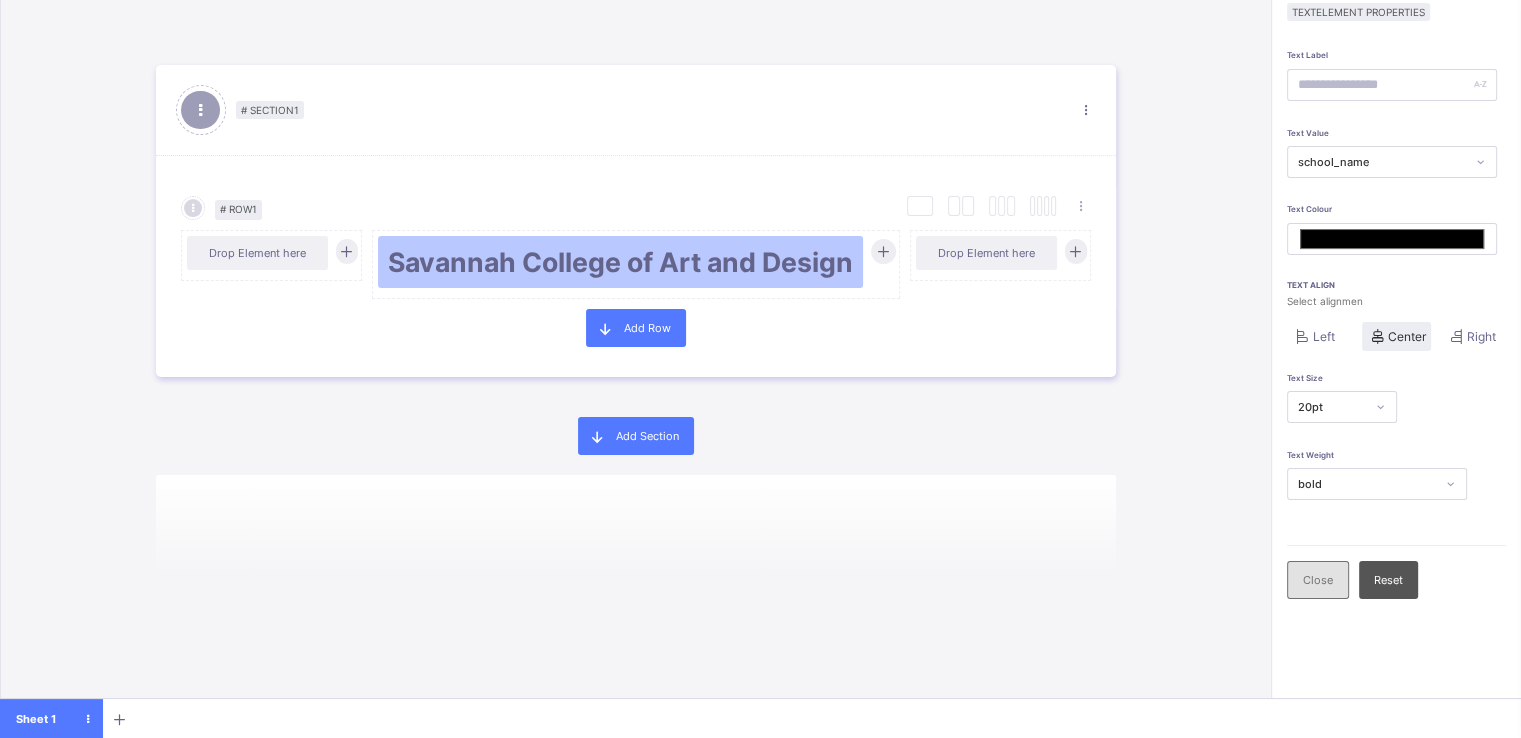 click on "Close" at bounding box center (1318, 580) 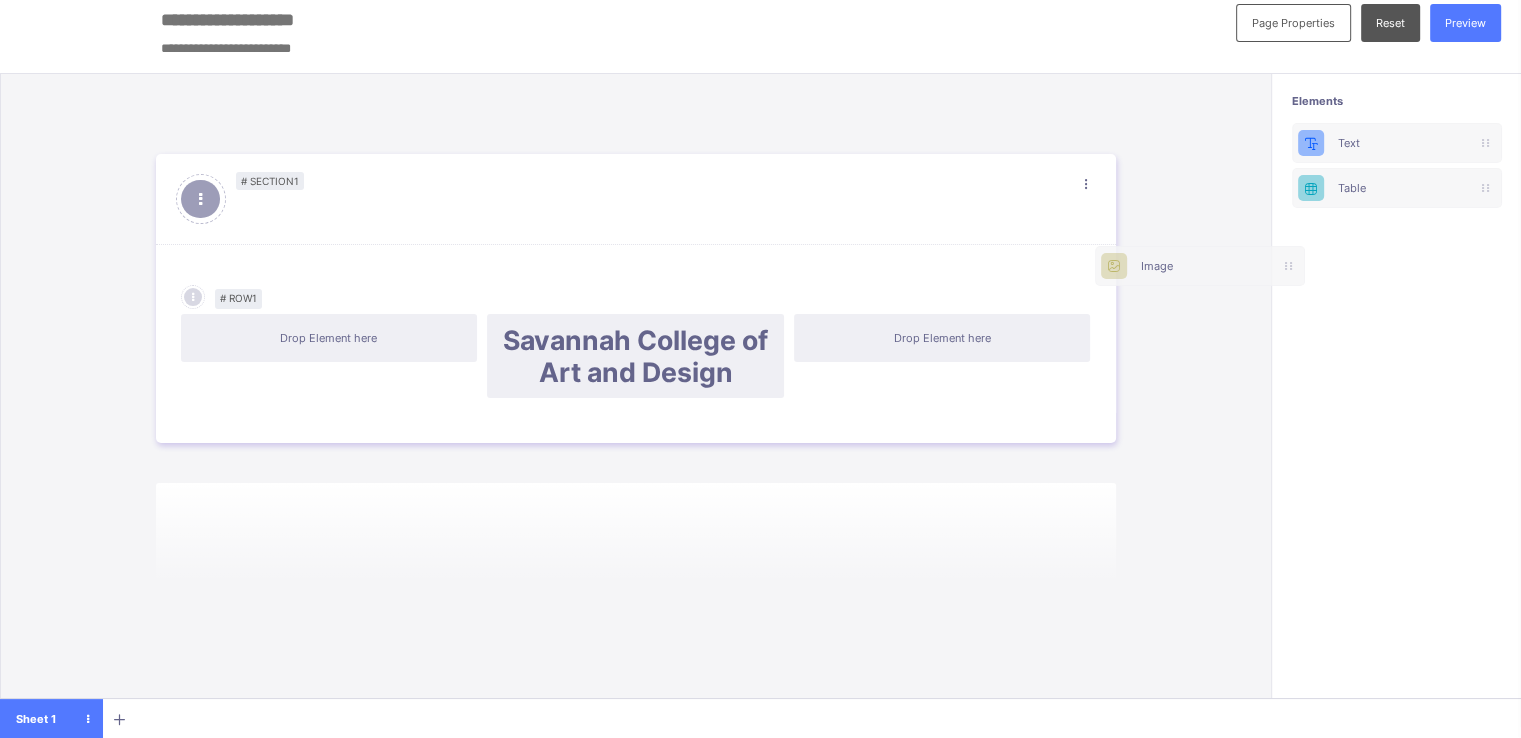 scroll, scrollTop: 11, scrollLeft: 15, axis: both 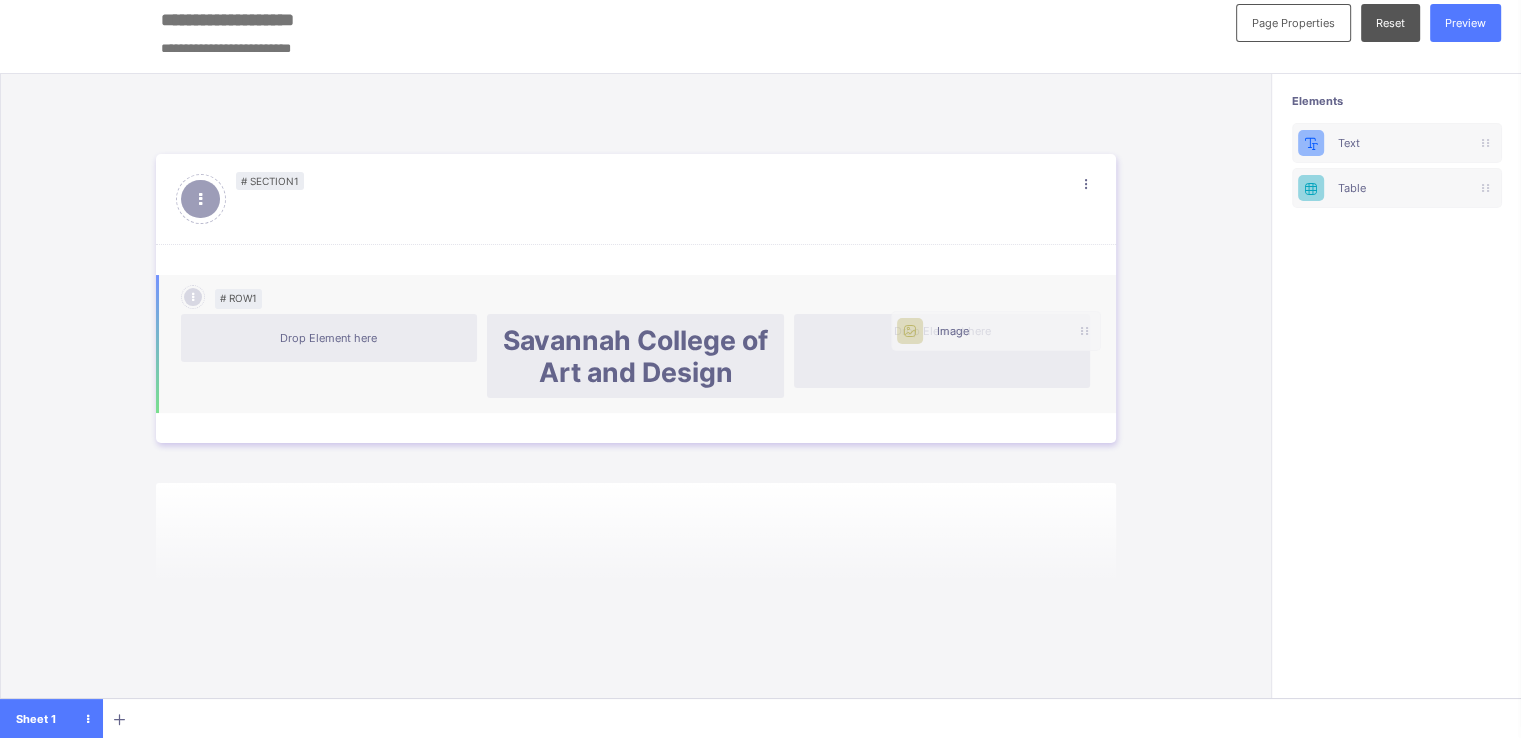 drag, startPoint x: 1372, startPoint y: 191, endPoint x: 948, endPoint y: 335, distance: 447.78568 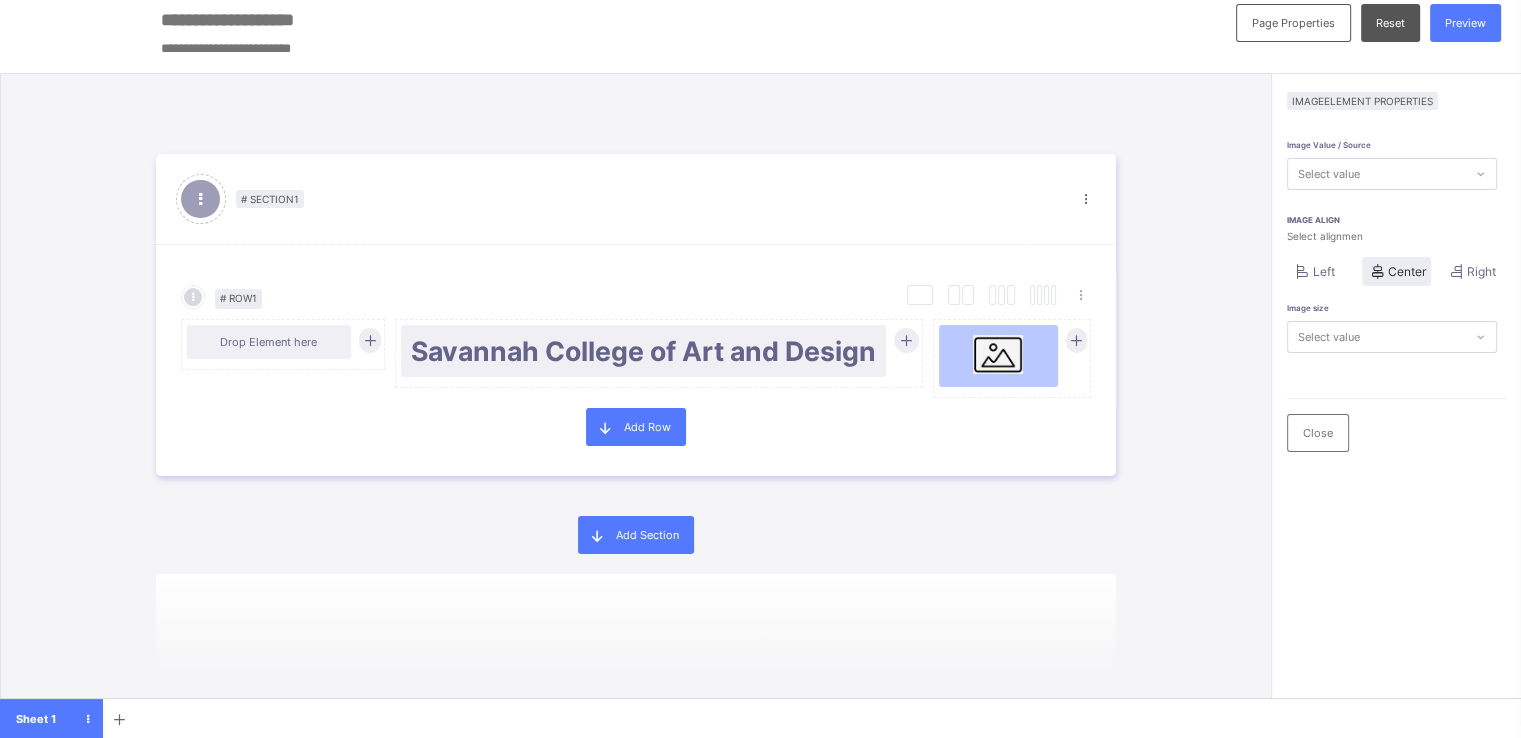 click on "Select value" at bounding box center [1376, 174] 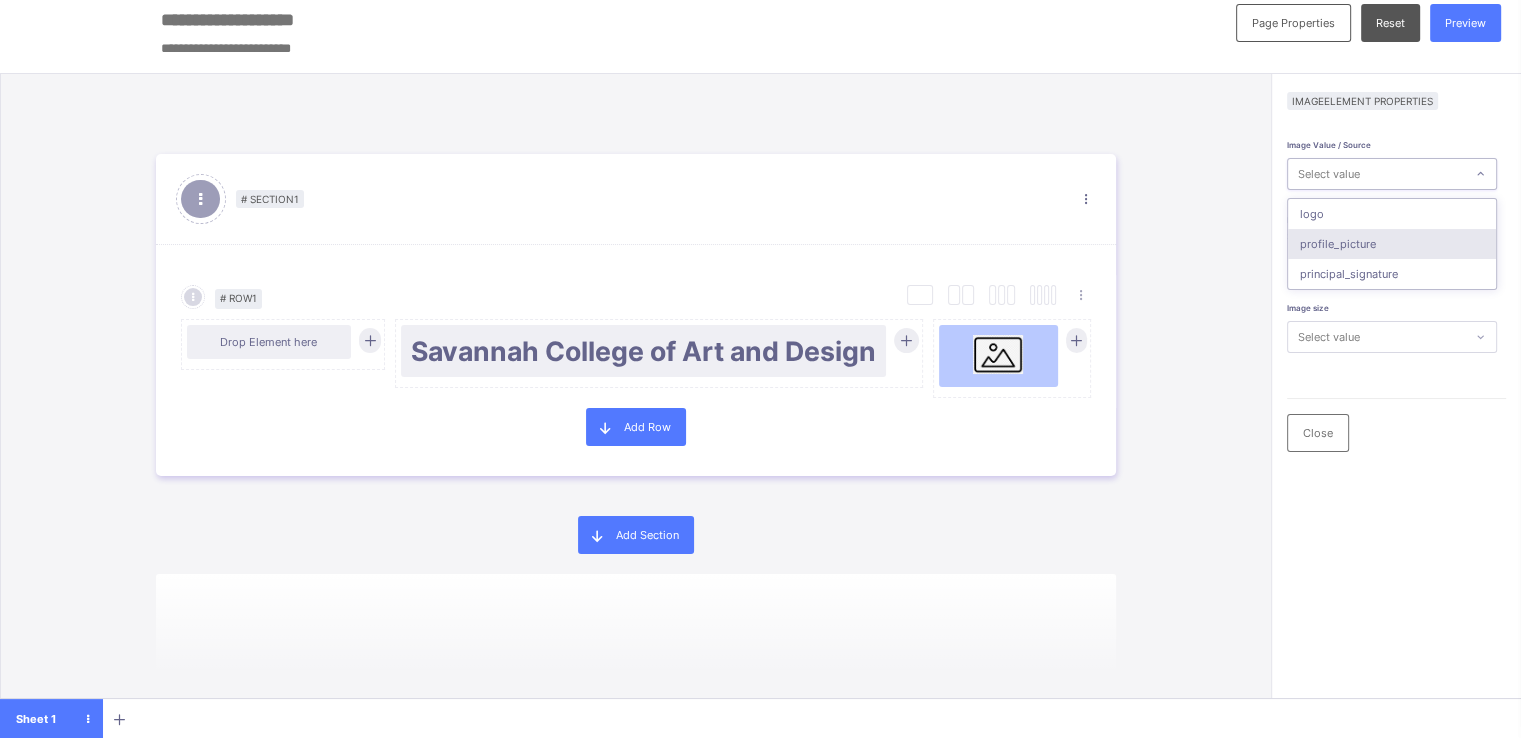 click on "profile_picture" at bounding box center [1392, 244] 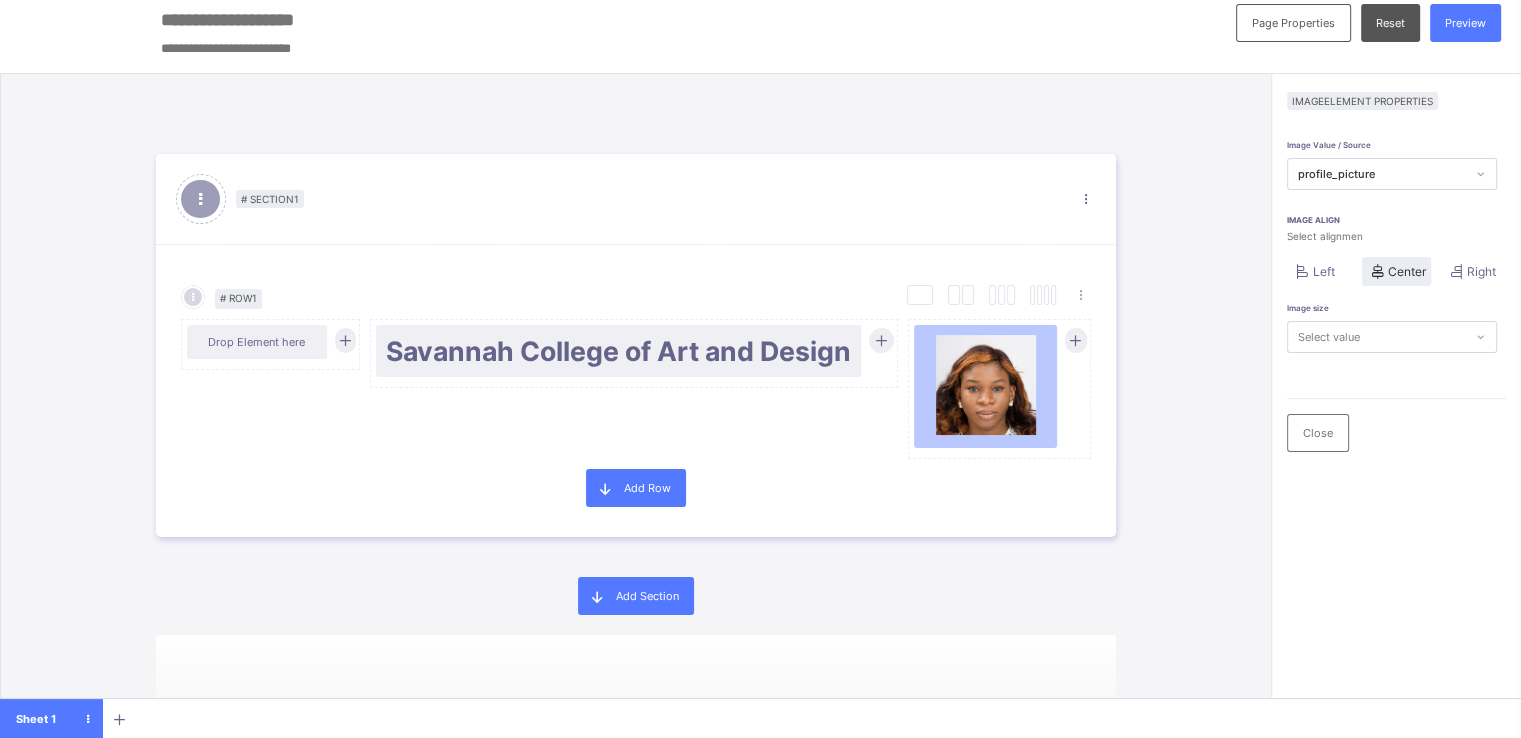click on "Center" at bounding box center (1407, 271) 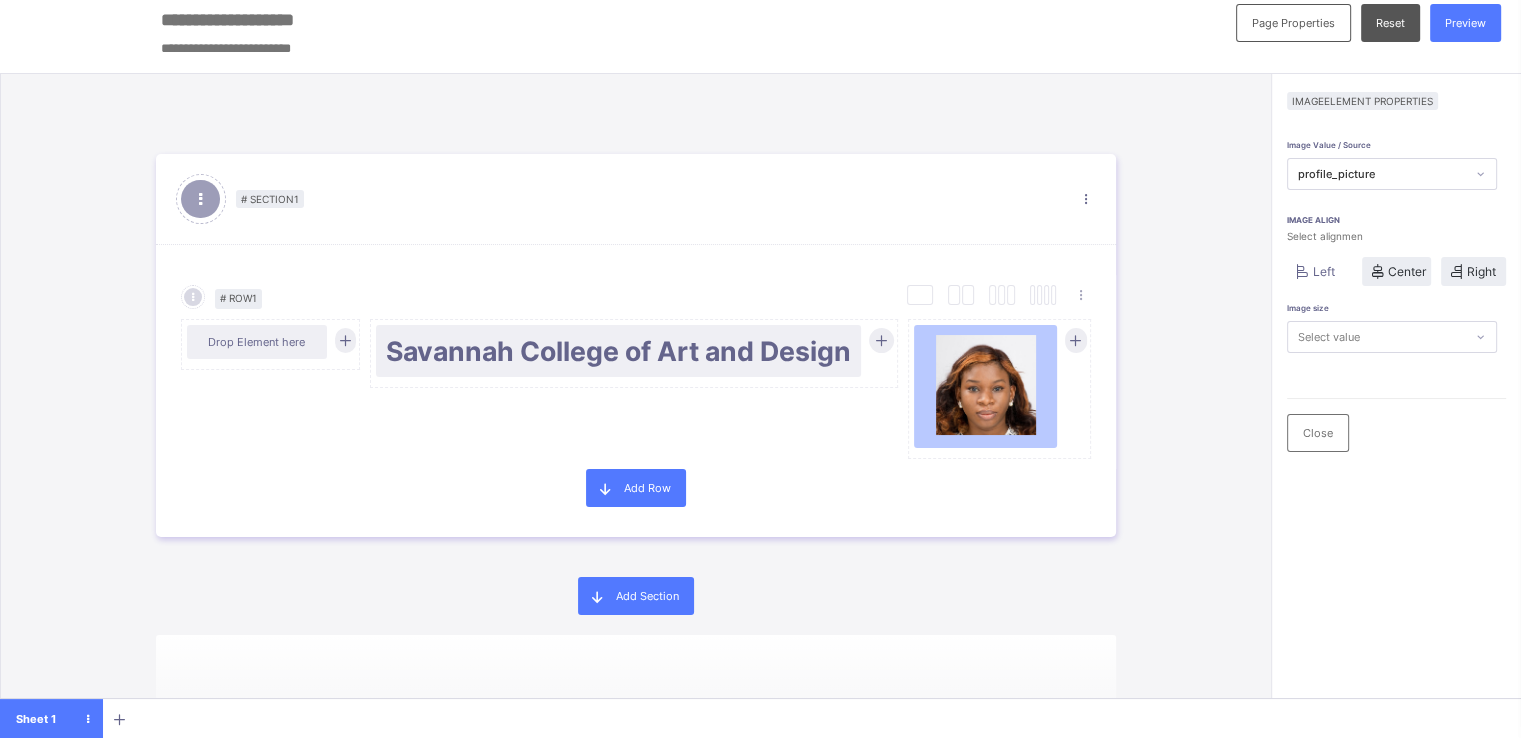 click on "Right" at bounding box center (1481, 271) 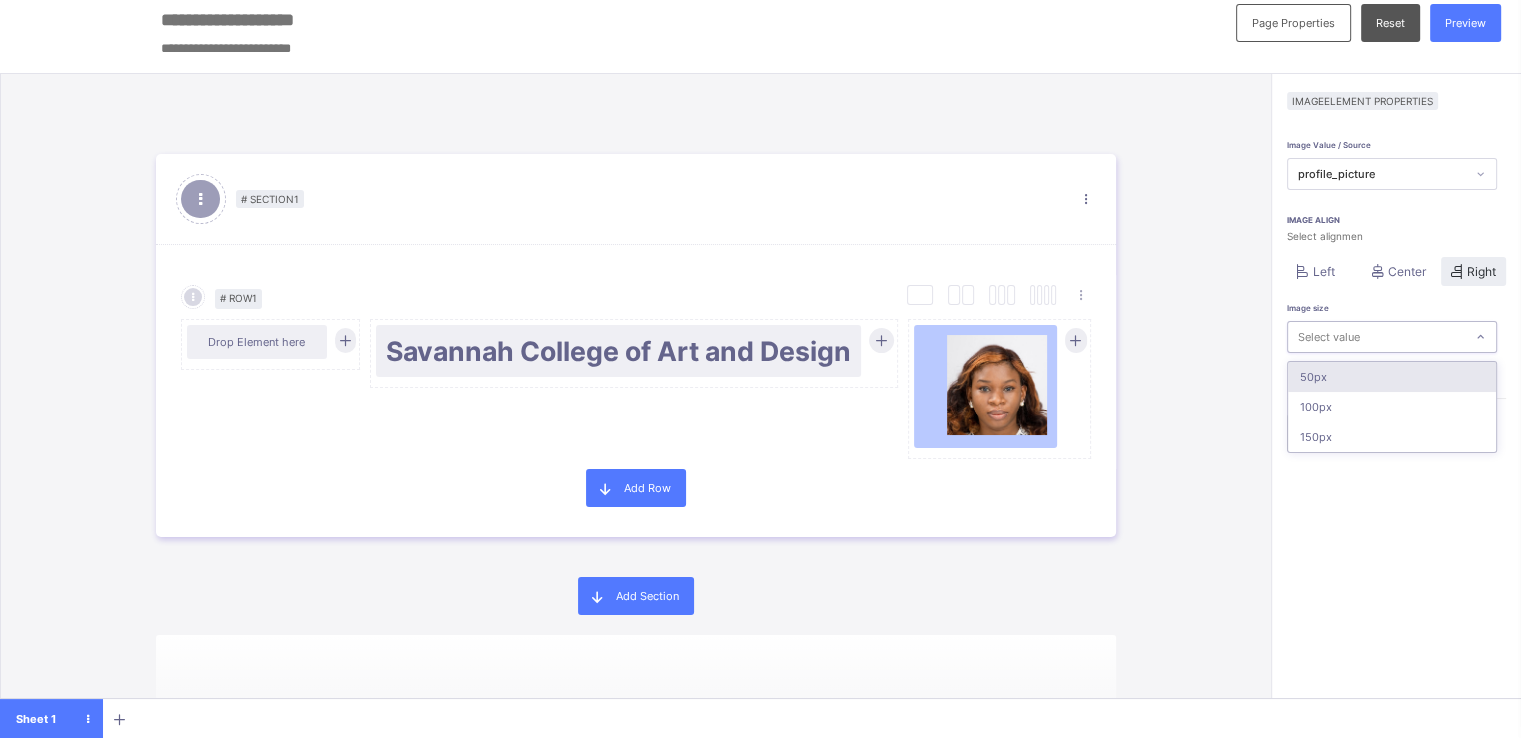 click on "Select value" at bounding box center [1376, 337] 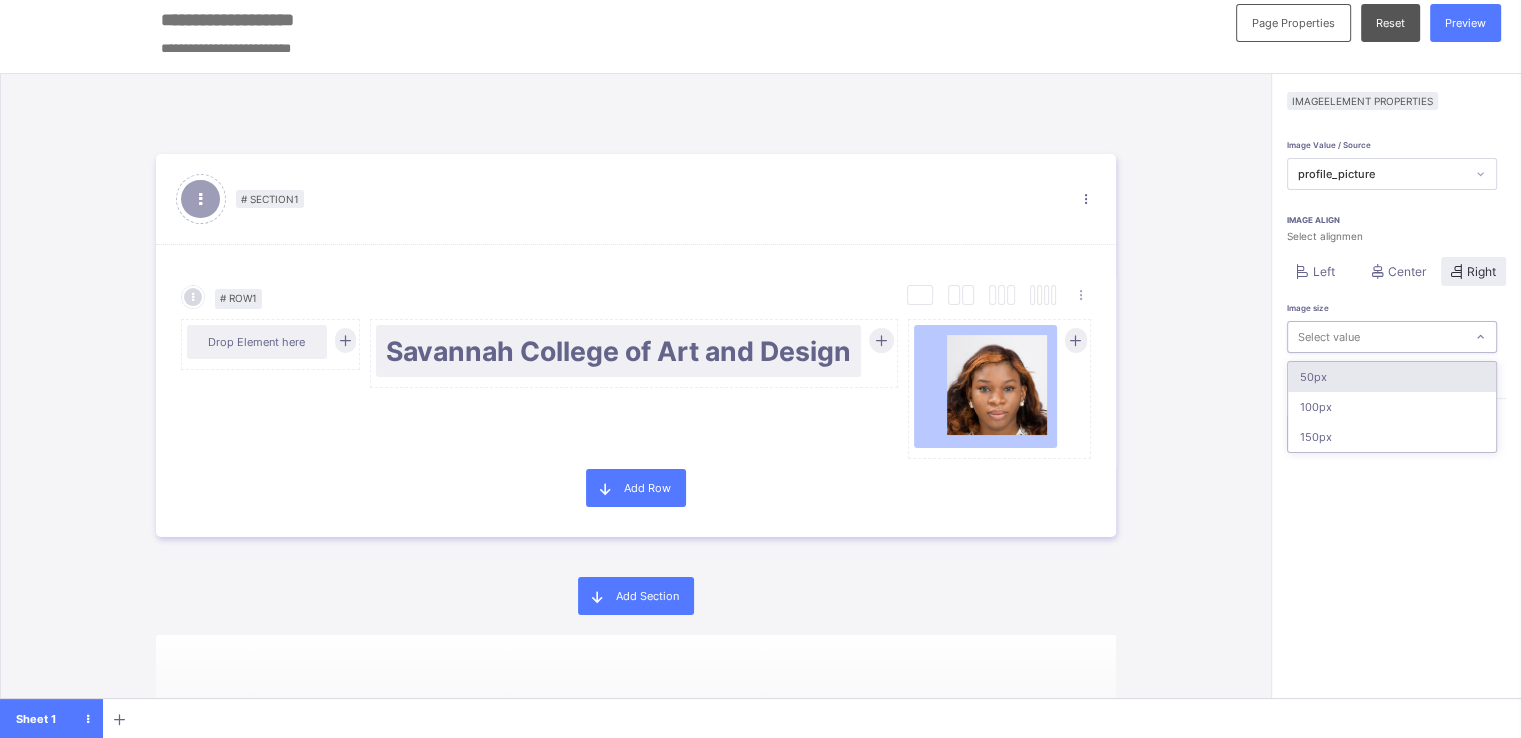click on "50px" at bounding box center (1392, 377) 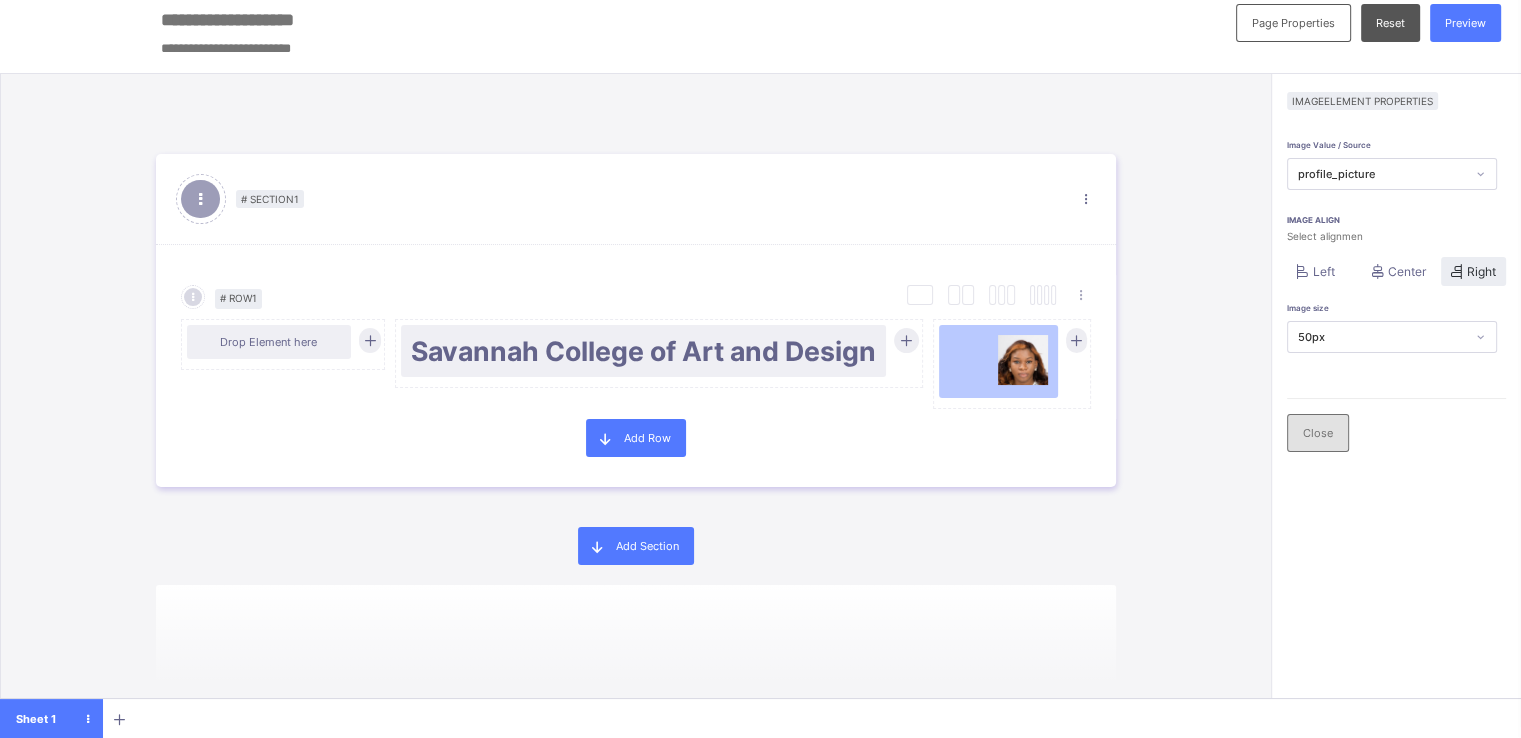 click on "Close" at bounding box center [1318, 433] 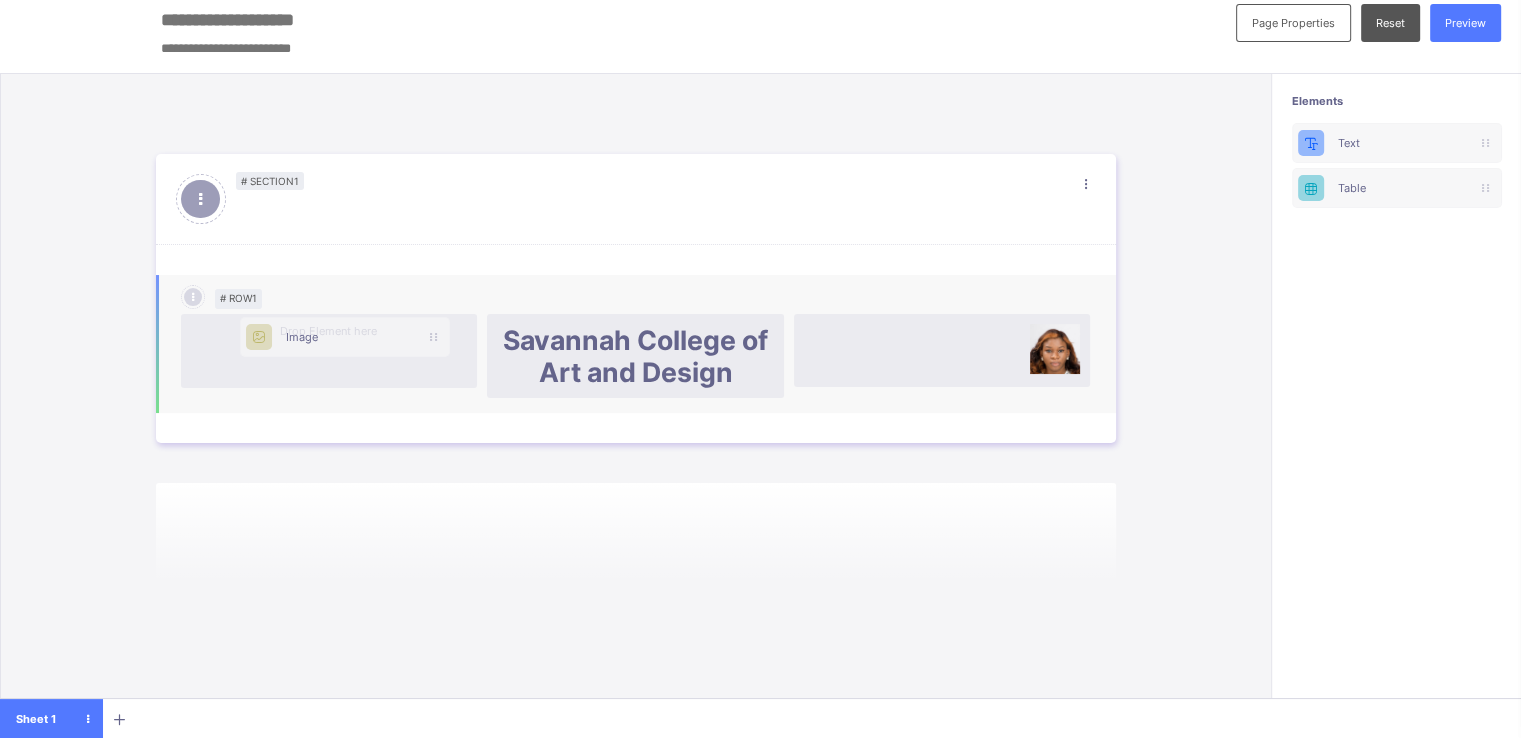 scroll, scrollTop: 11, scrollLeft: 0, axis: vertical 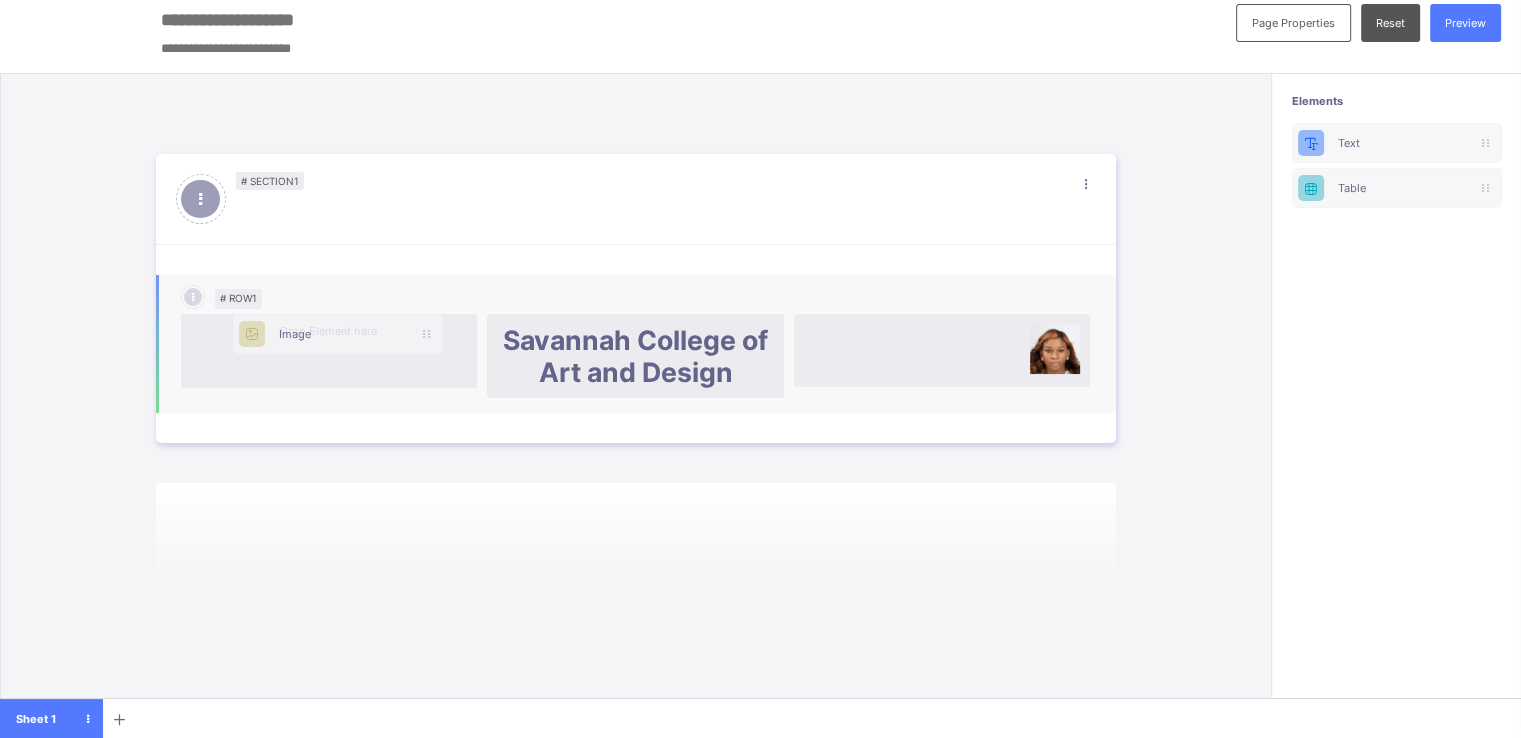drag, startPoint x: 1364, startPoint y: 185, endPoint x: 243, endPoint y: 342, distance: 1131.9408 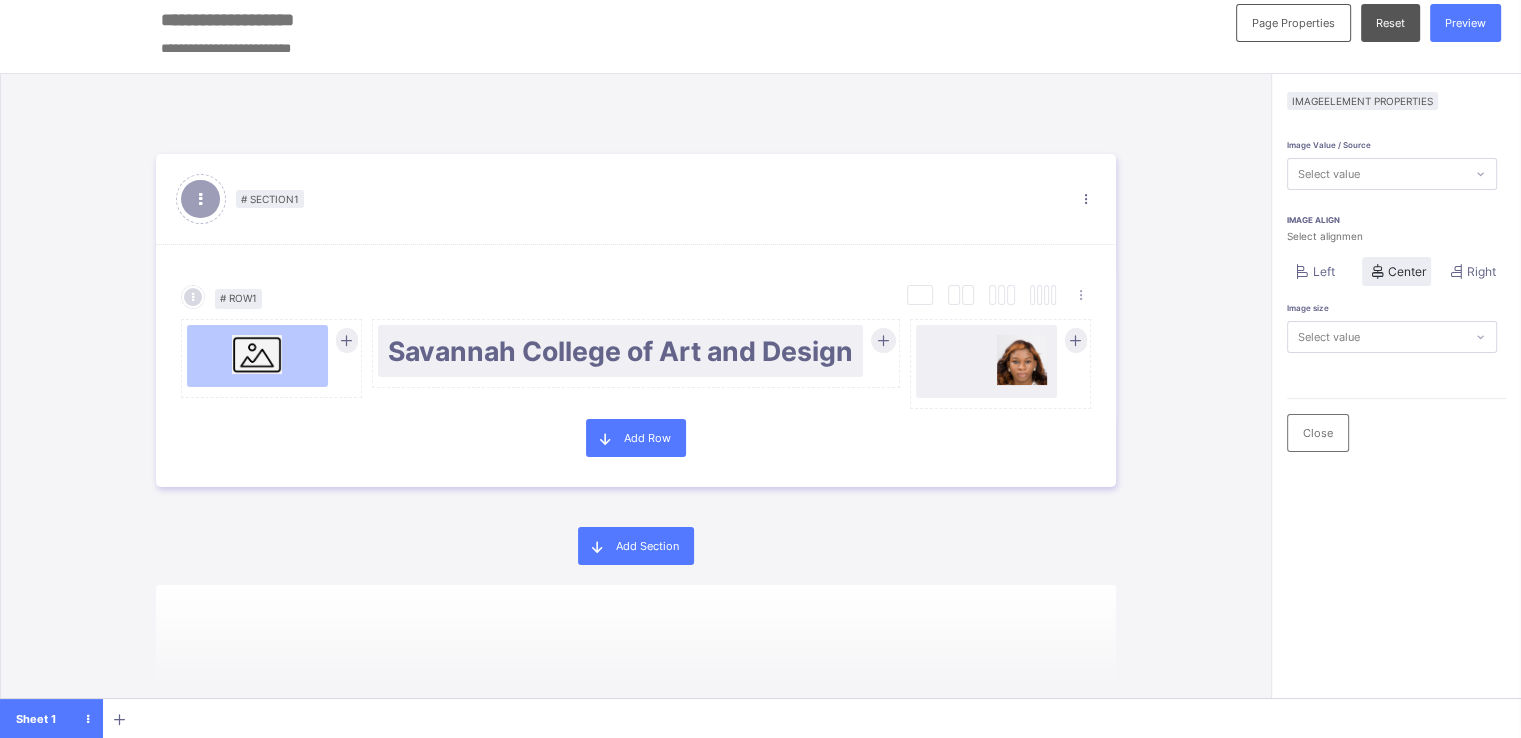 click on "Select value" at bounding box center (1376, 174) 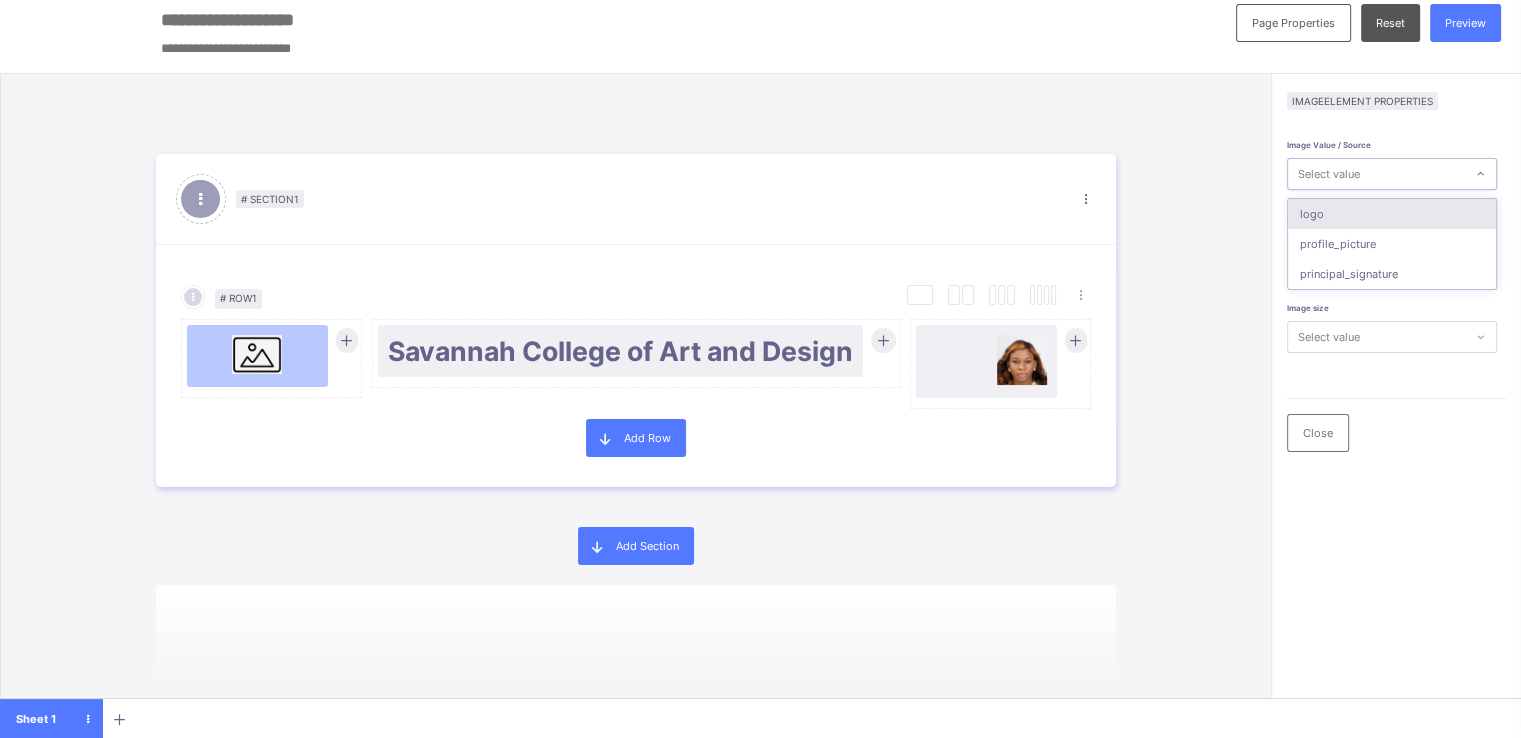 click on "logo" at bounding box center (1392, 214) 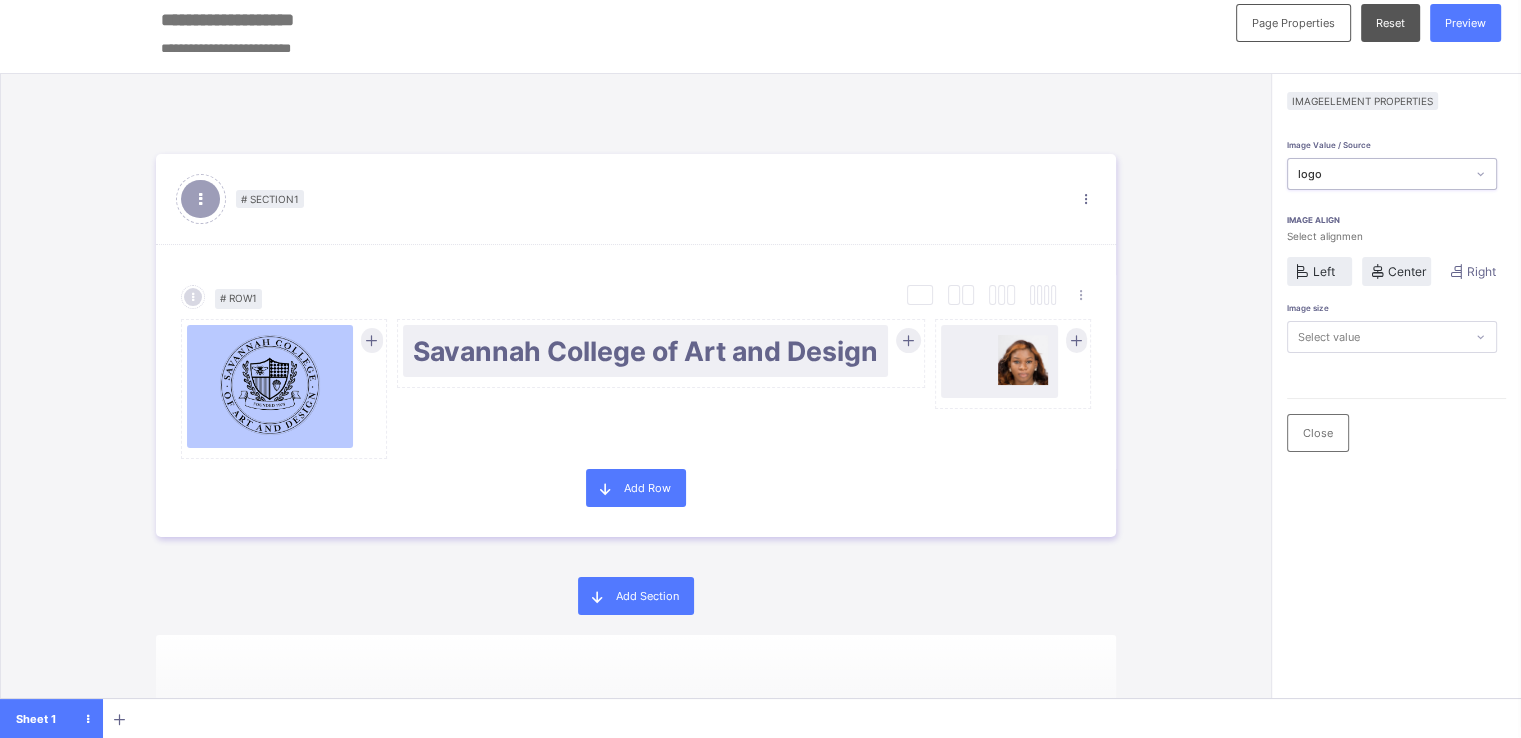 click on "Left" at bounding box center [1324, 271] 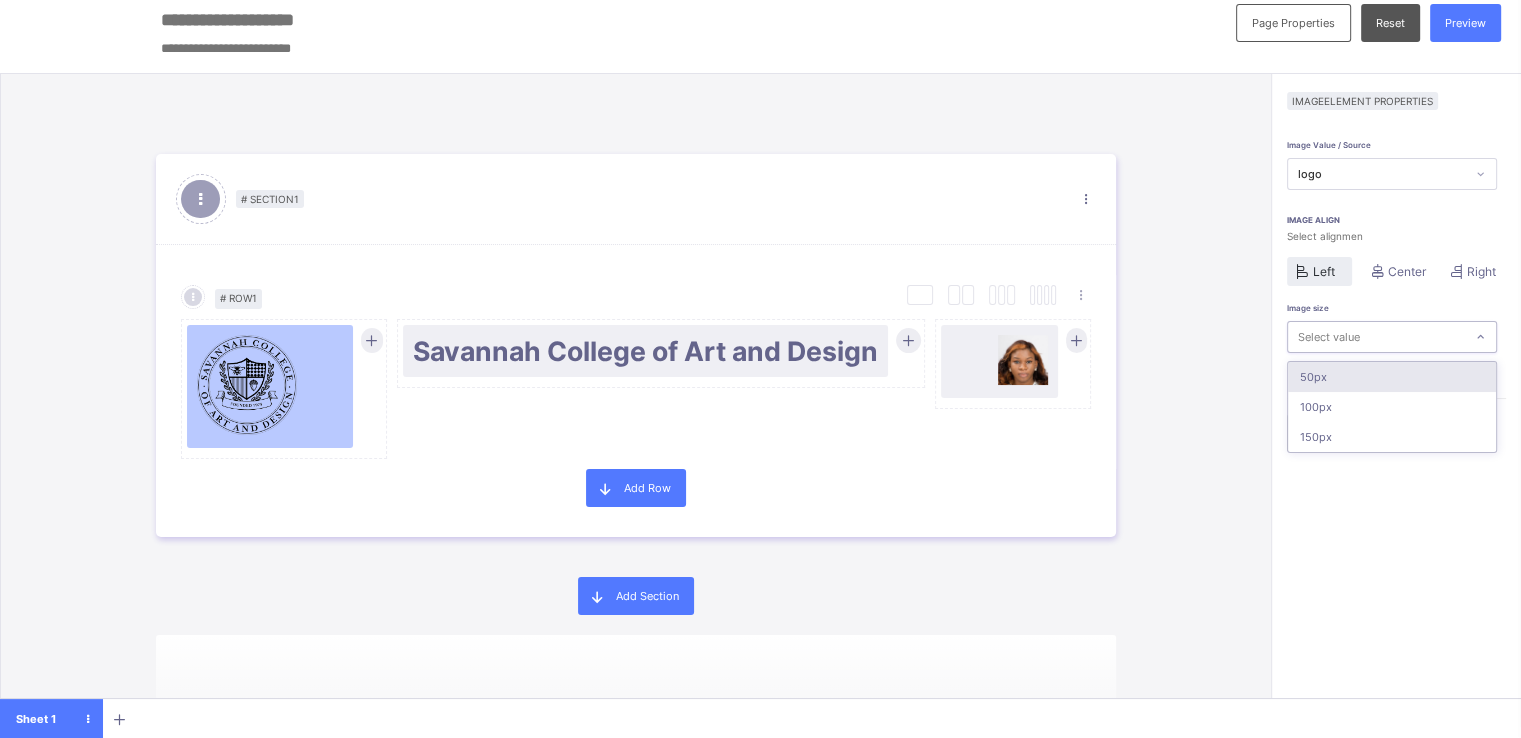 click on "Select value" at bounding box center [1329, 337] 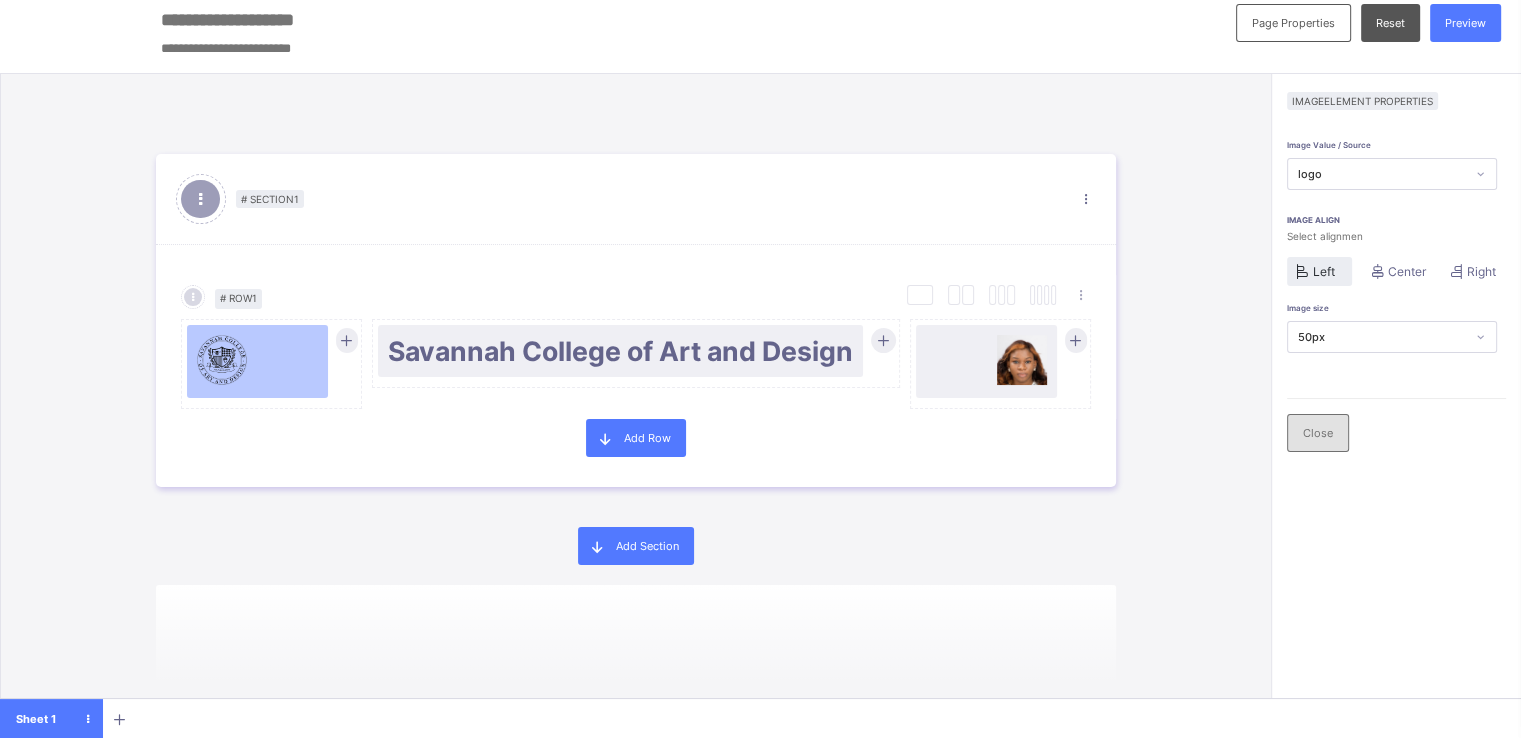 click on "Close" at bounding box center (1318, 433) 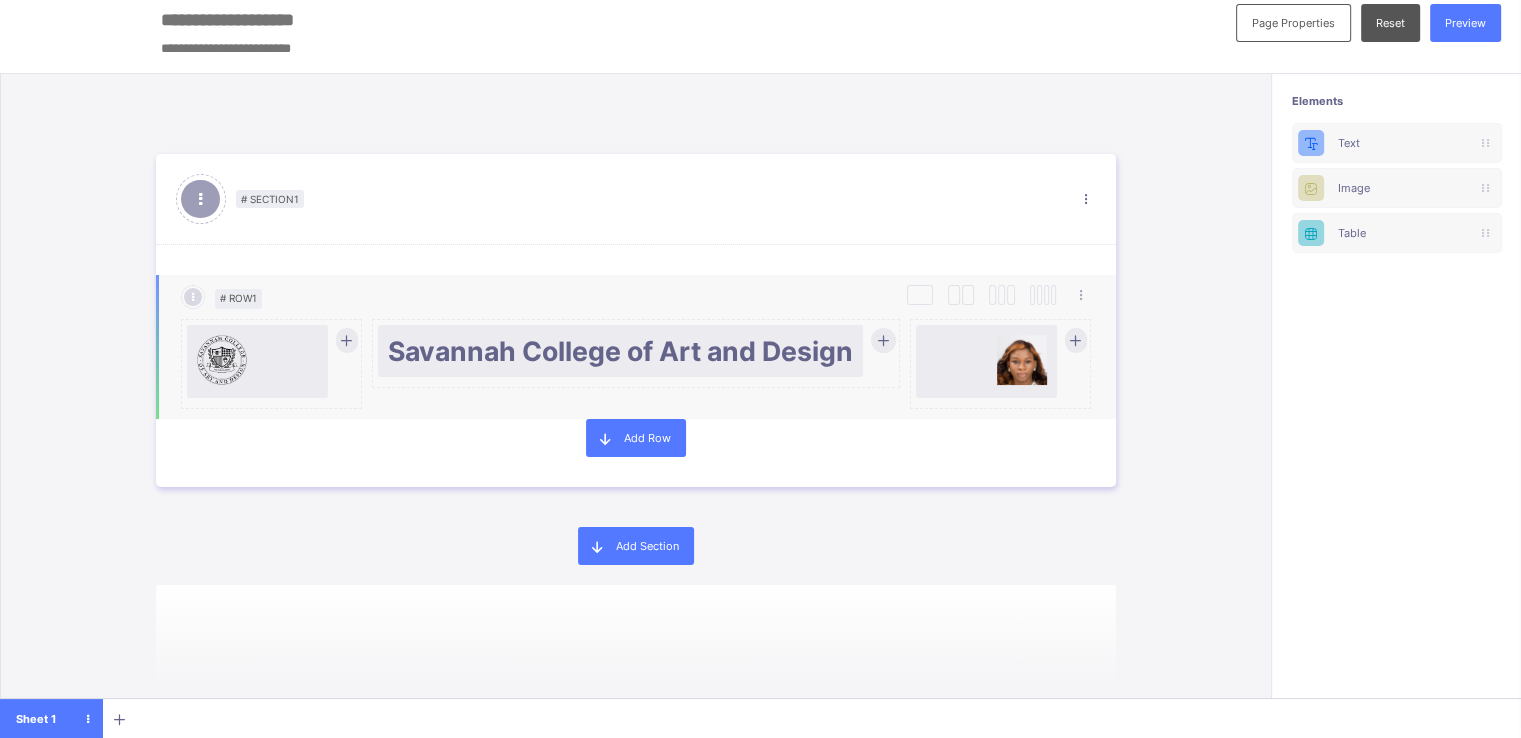 click at bounding box center [883, 340] 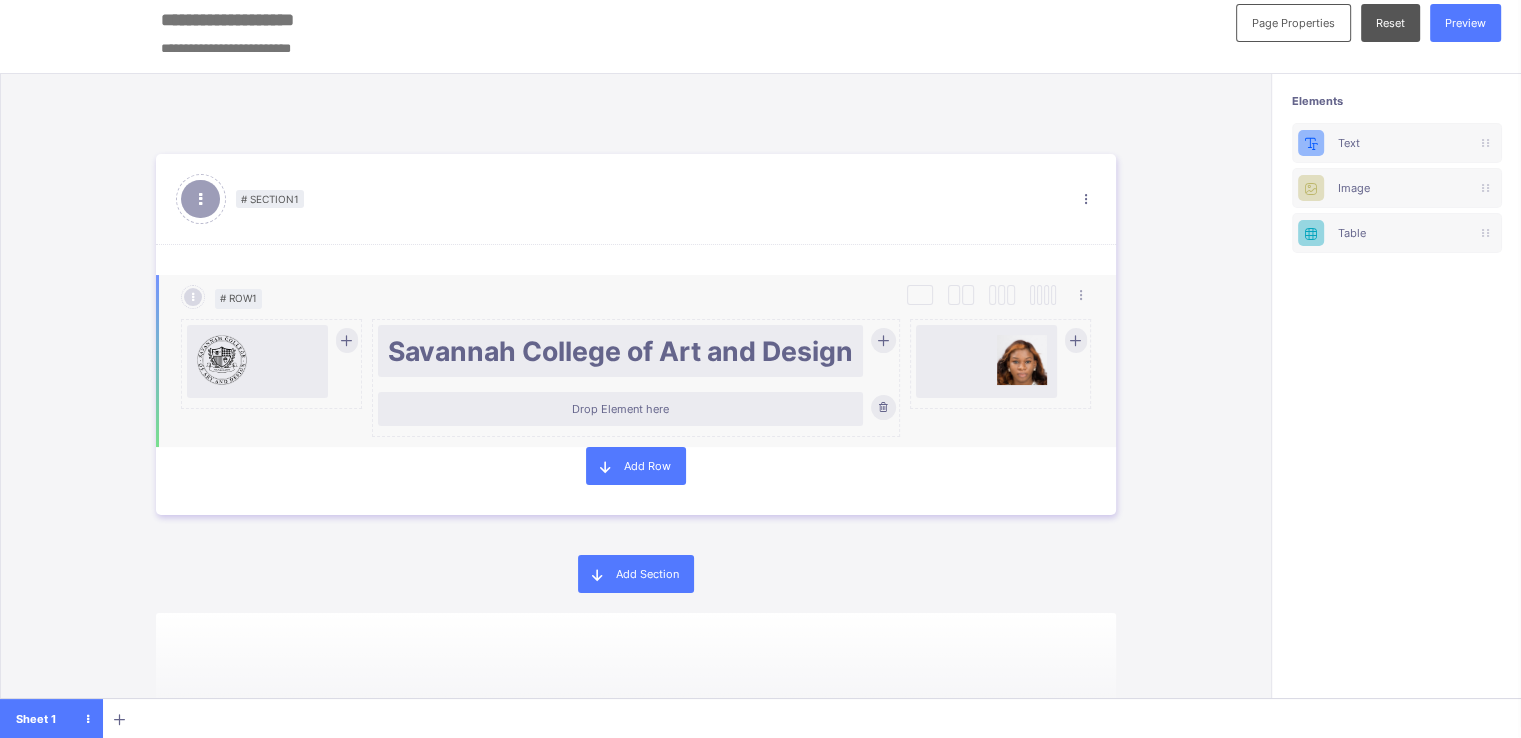 click at bounding box center (882, 340) 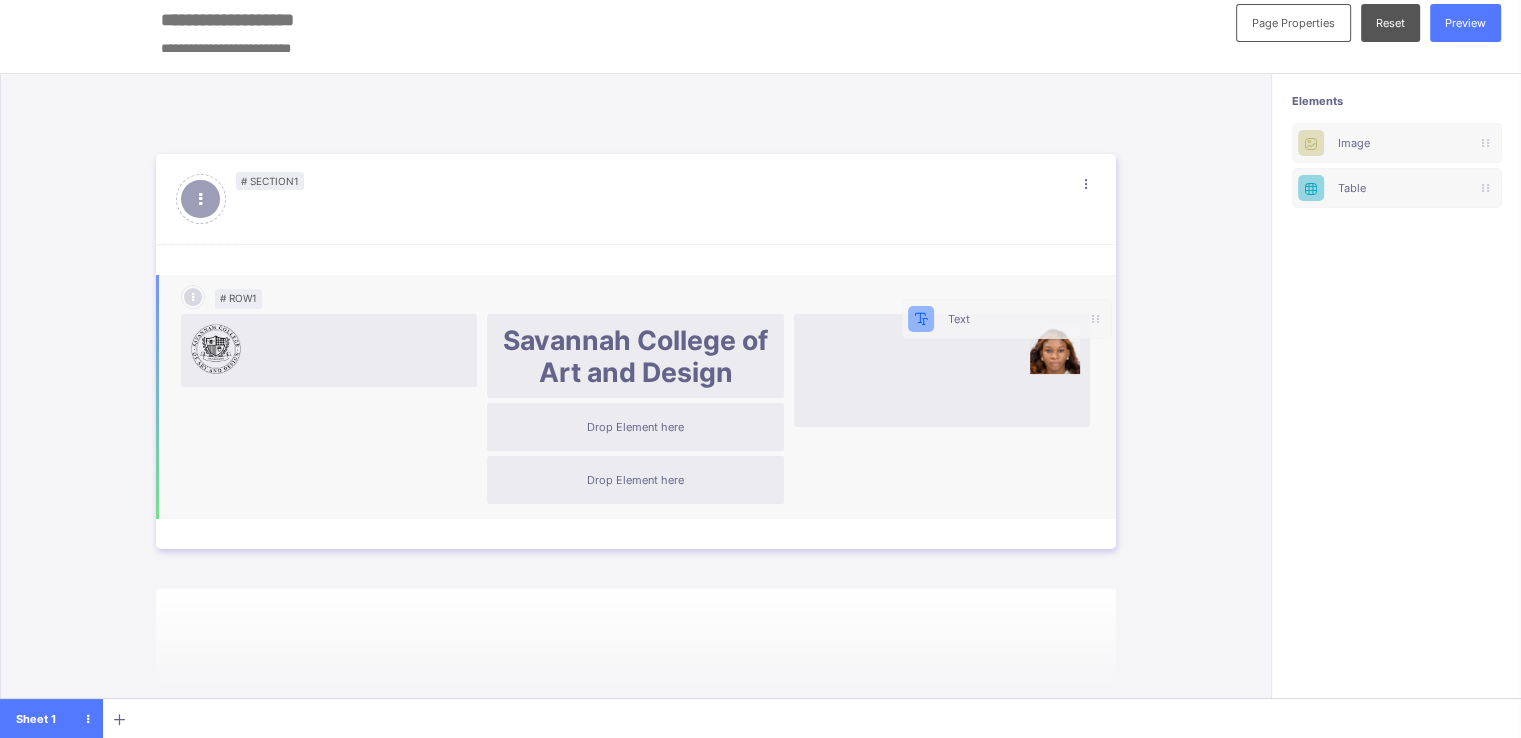 scroll, scrollTop: 9, scrollLeft: 4, axis: both 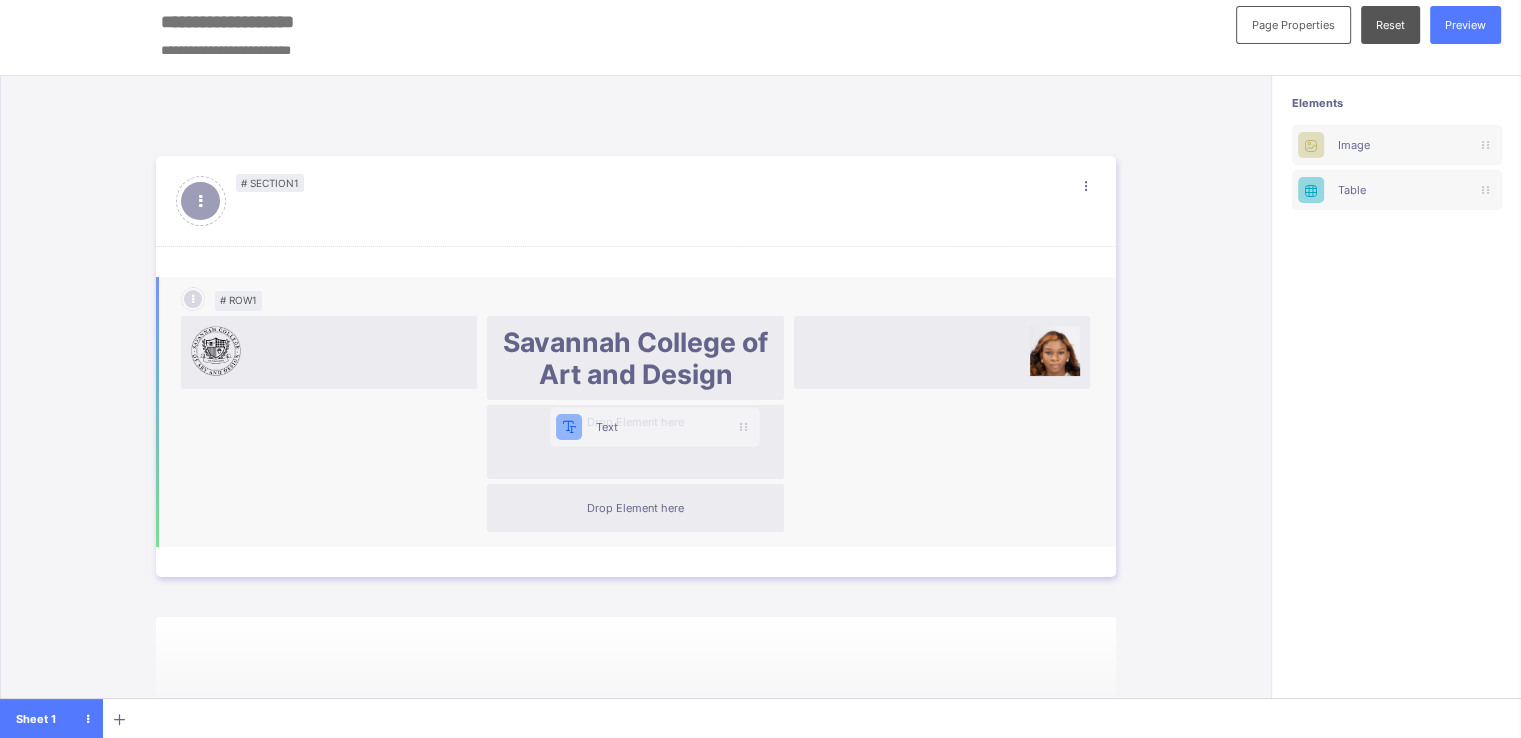 drag, startPoint x: 1368, startPoint y: 141, endPoint x: 564, endPoint y: 441, distance: 858.14685 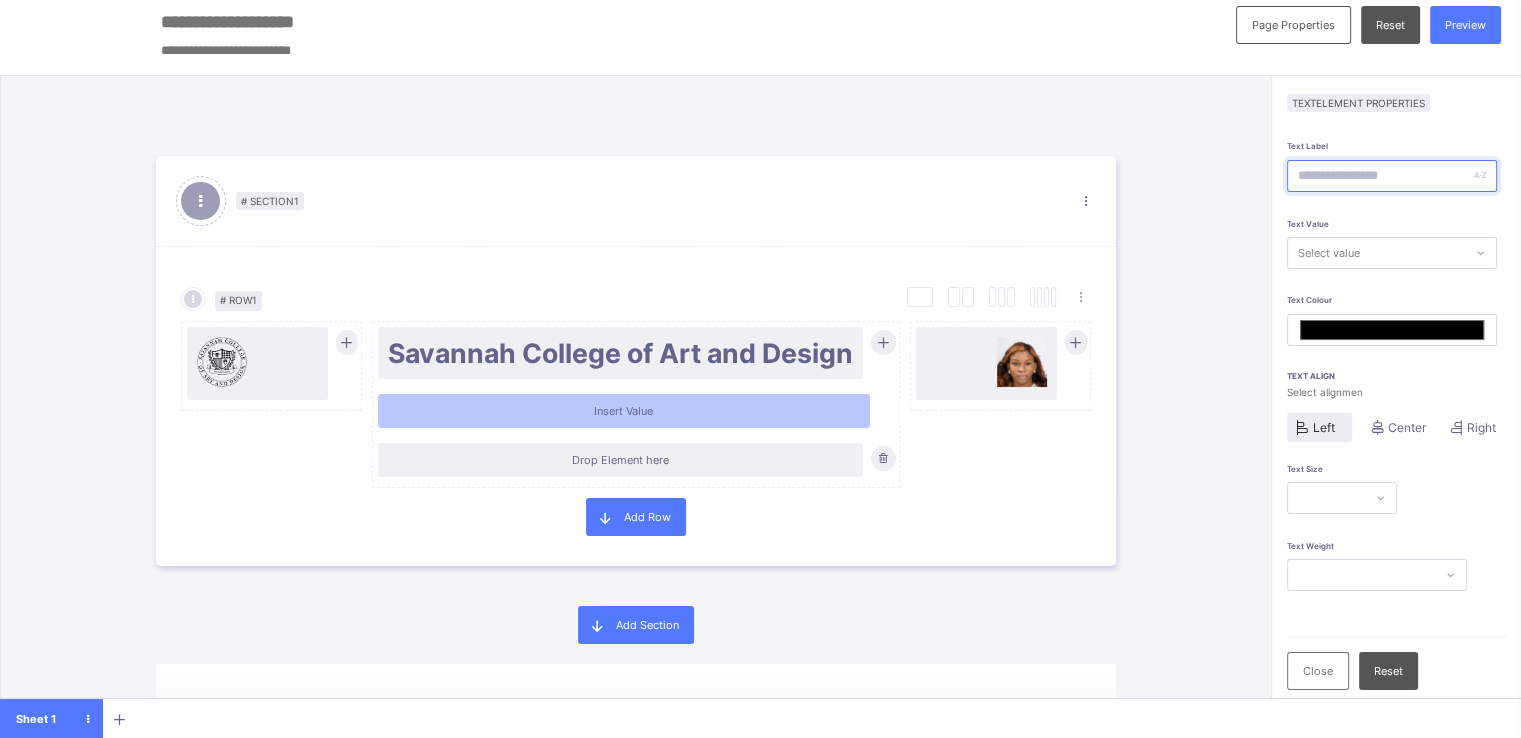 click at bounding box center [1392, 176] 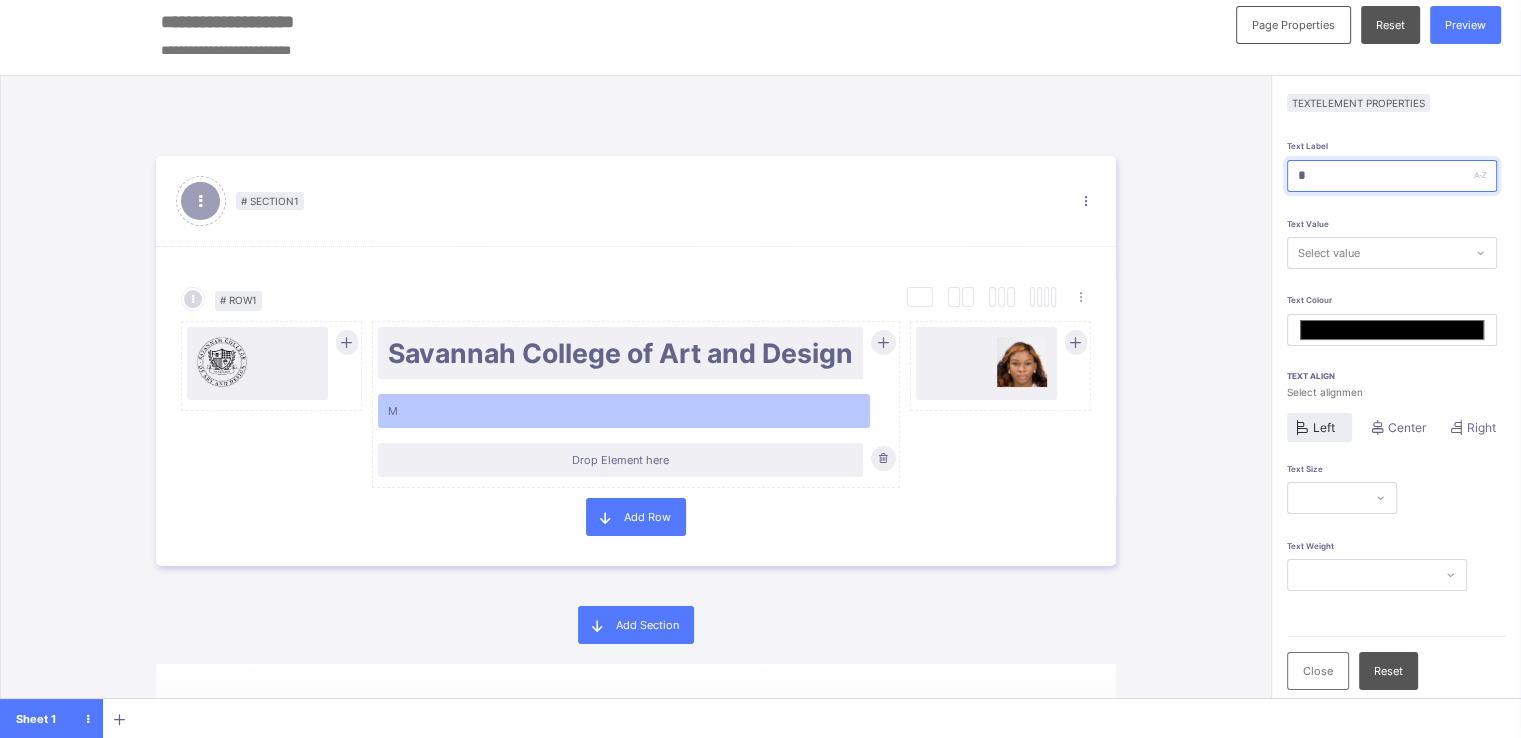 type on "**" 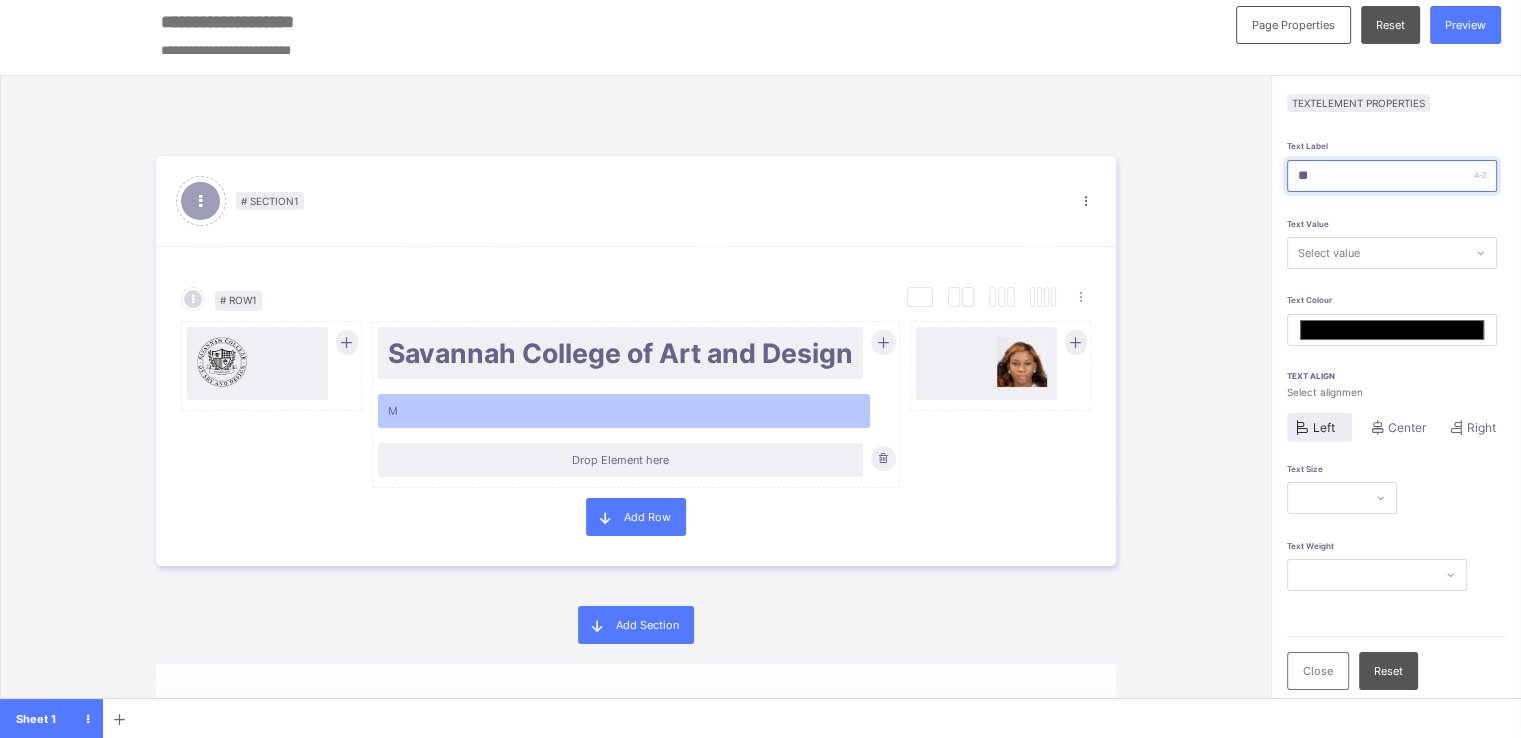 type on "*******" 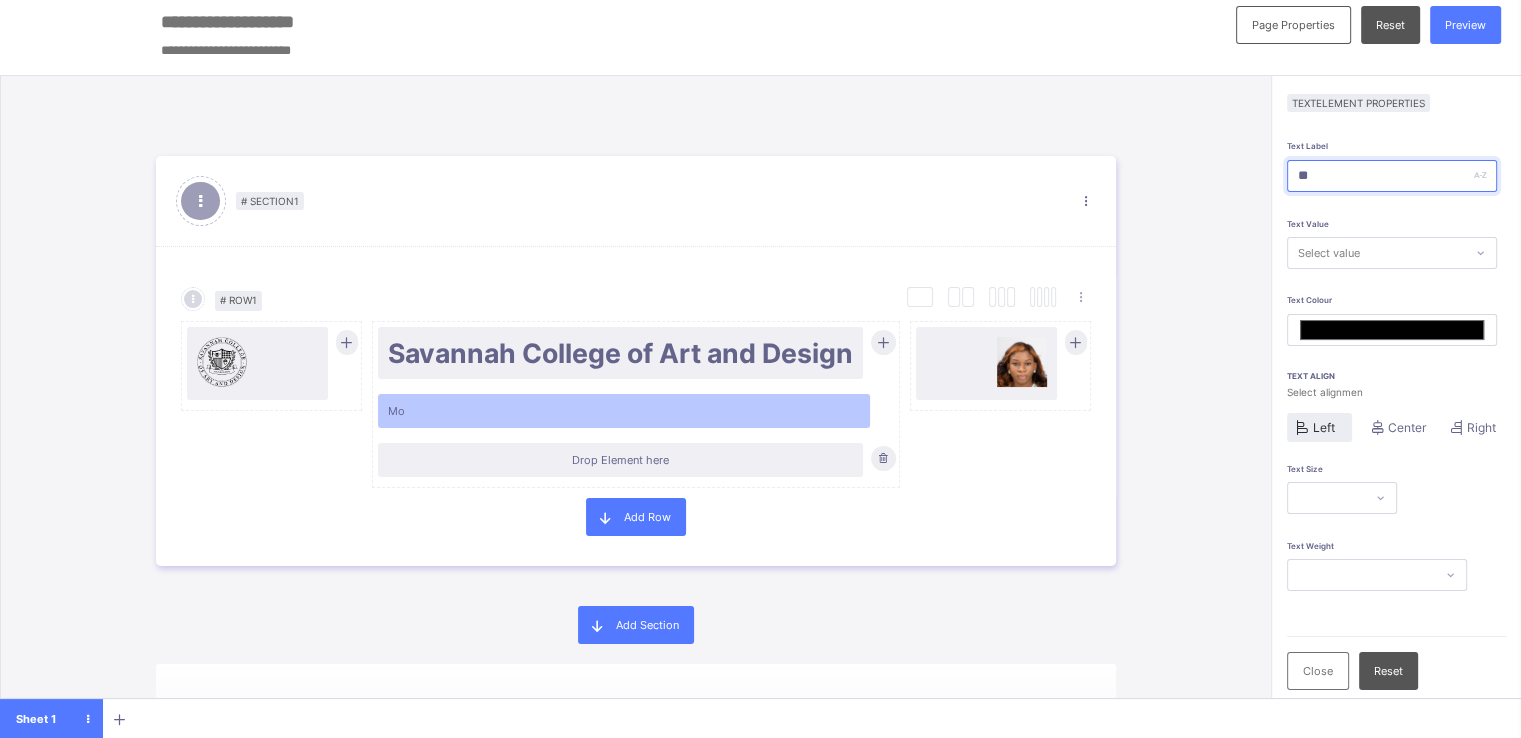 type on "***" 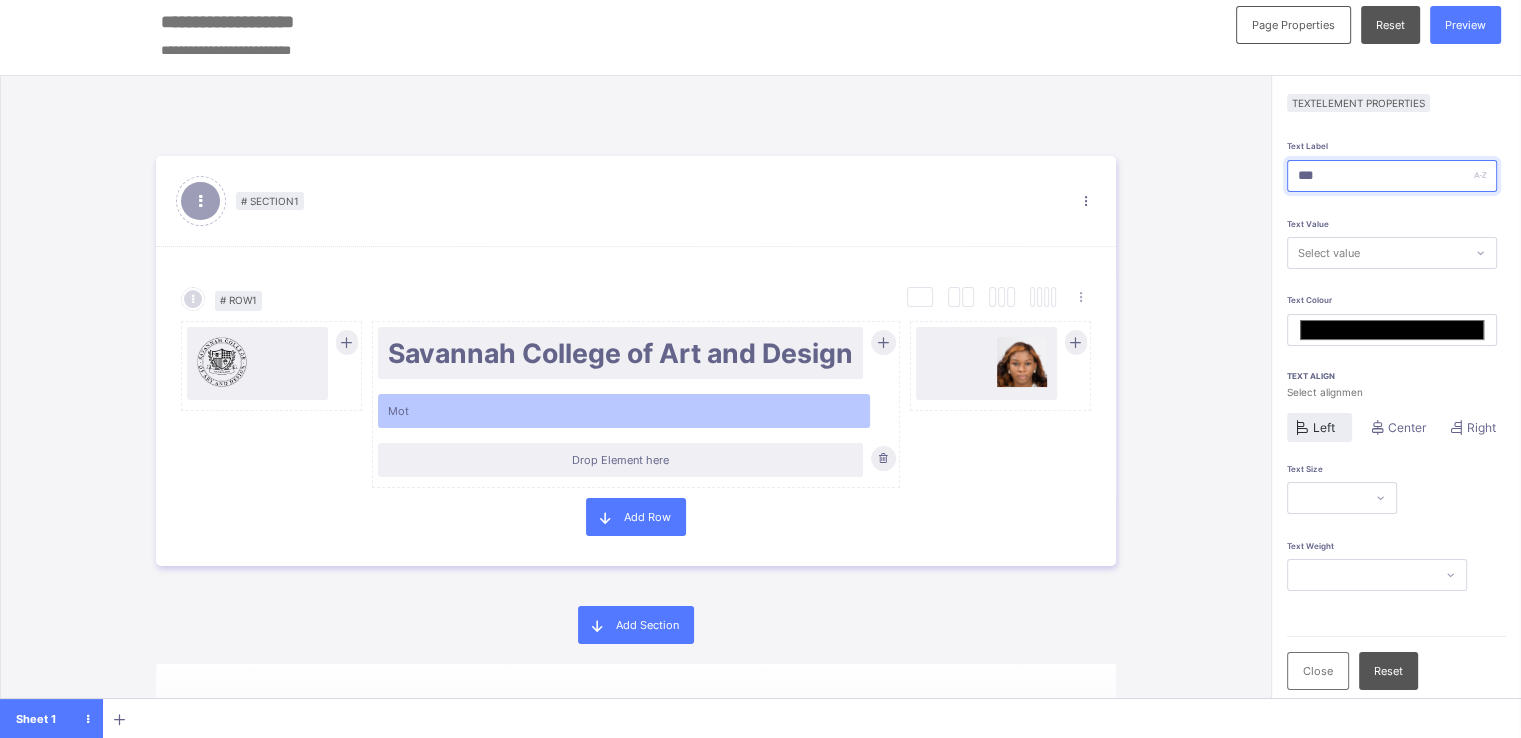 type on "****" 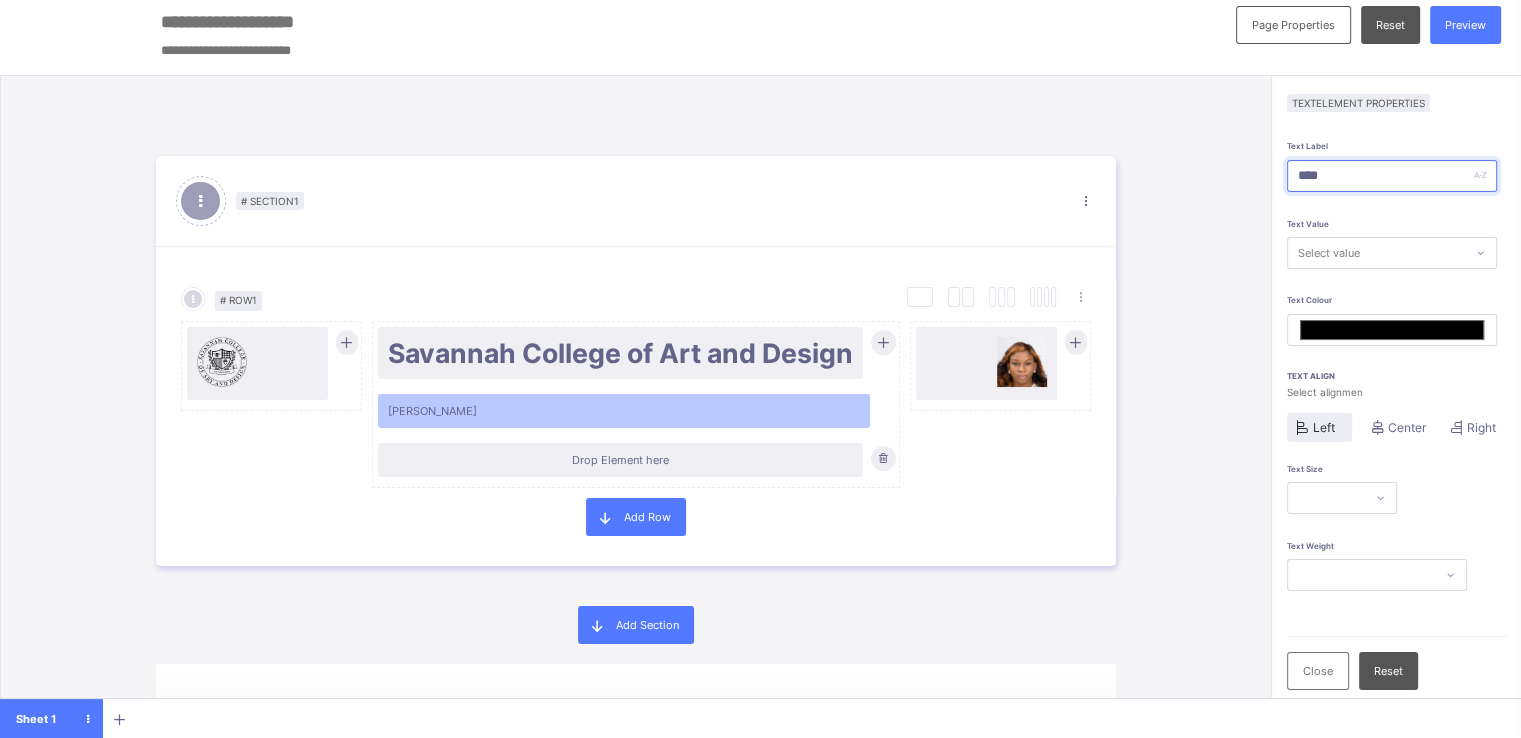 type on "*****" 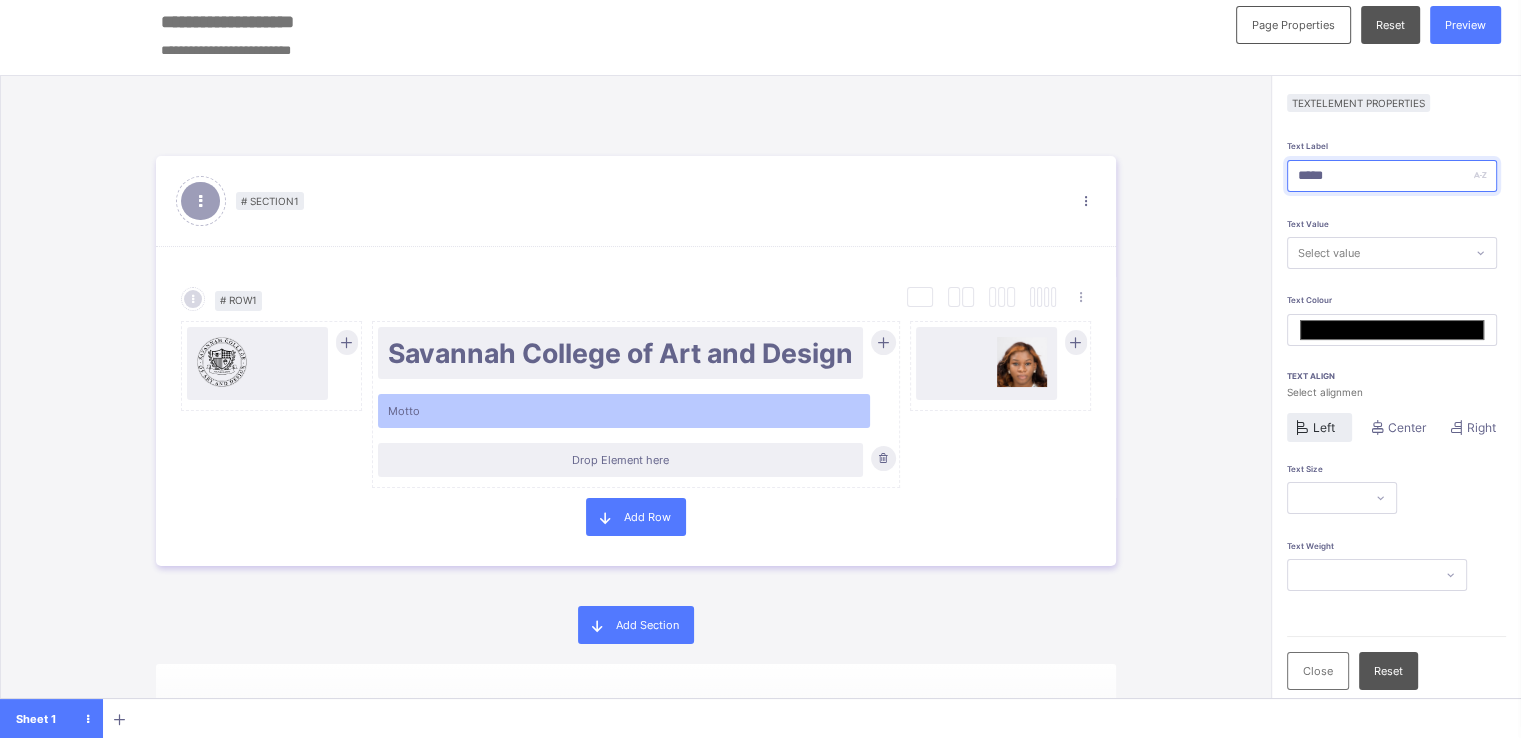 type on "******" 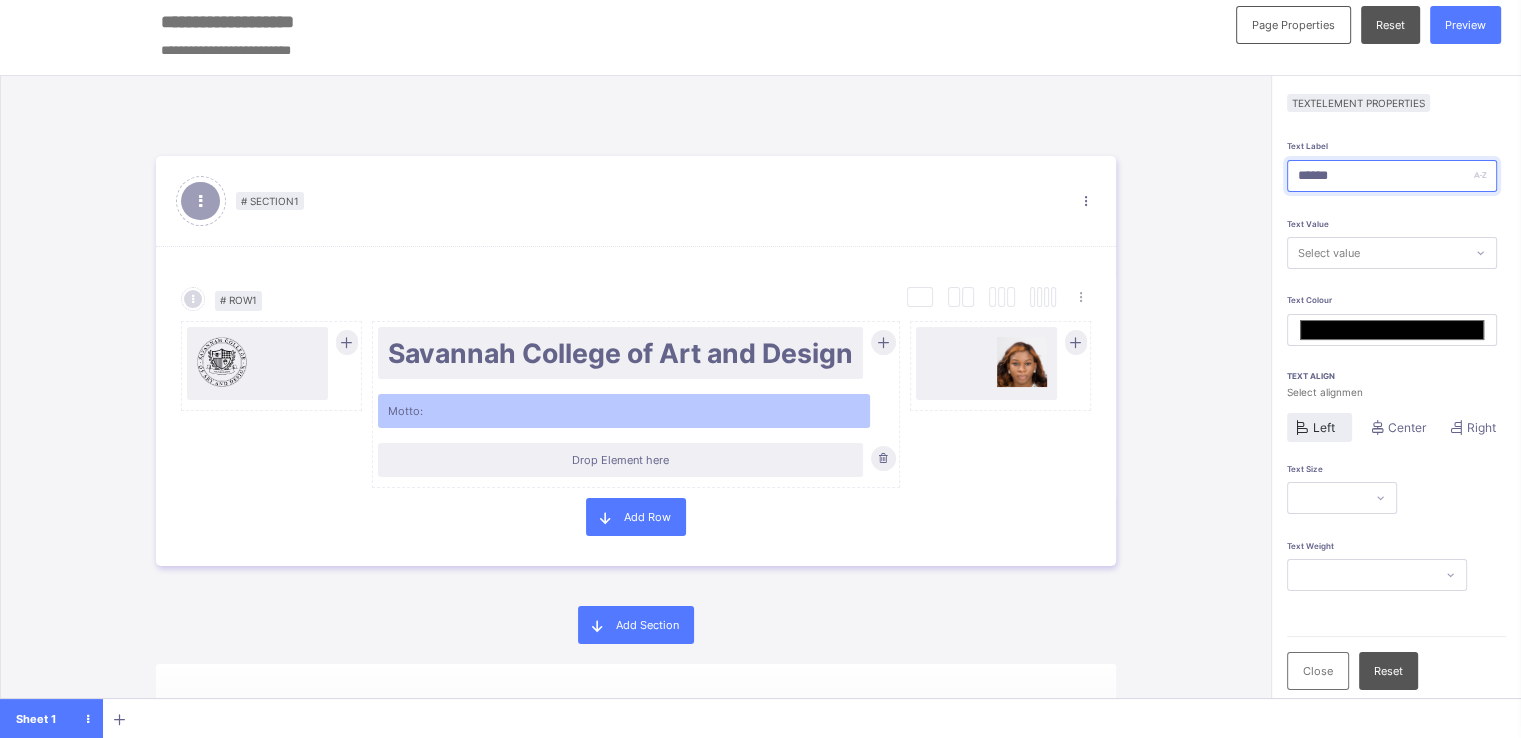 type on "******" 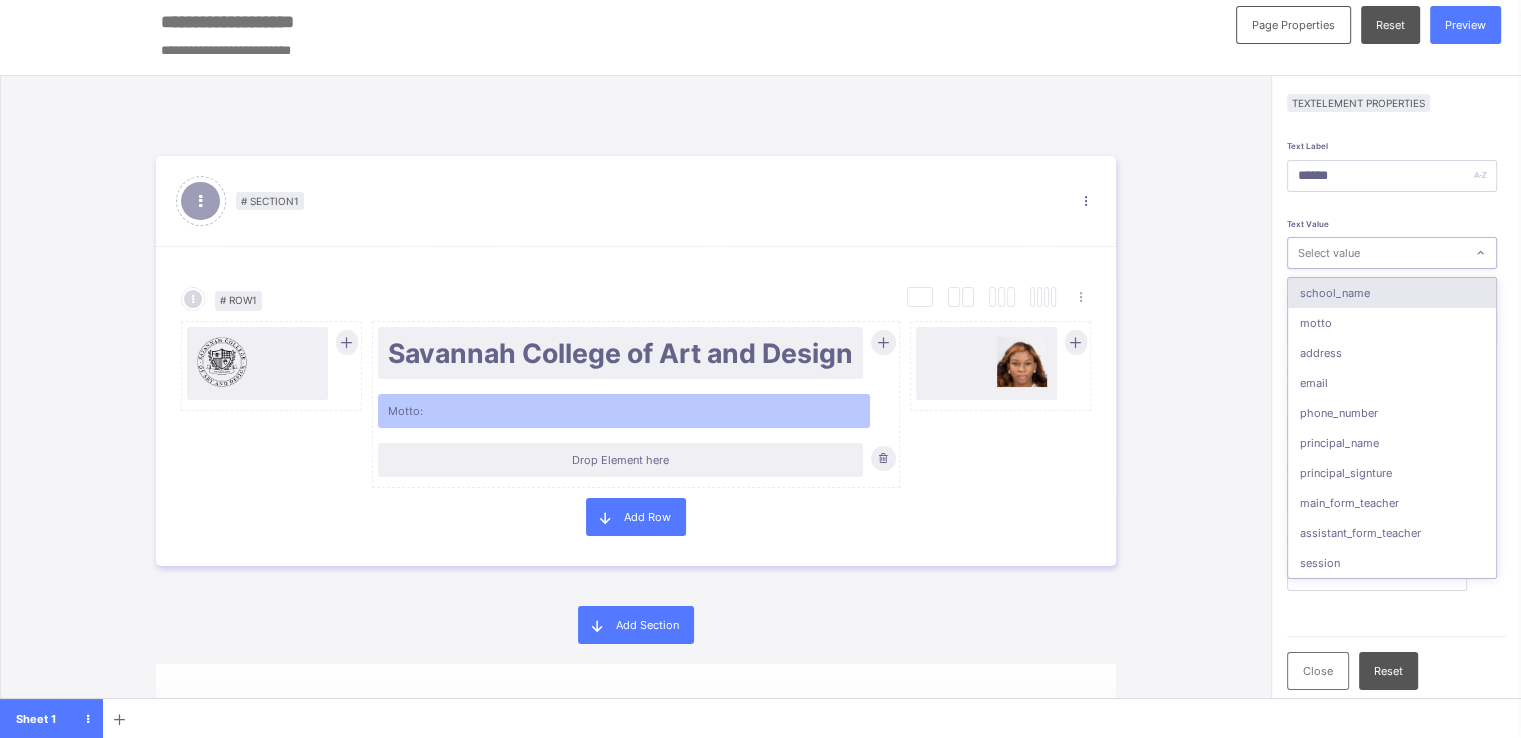 click on "Select value" at bounding box center [1329, 253] 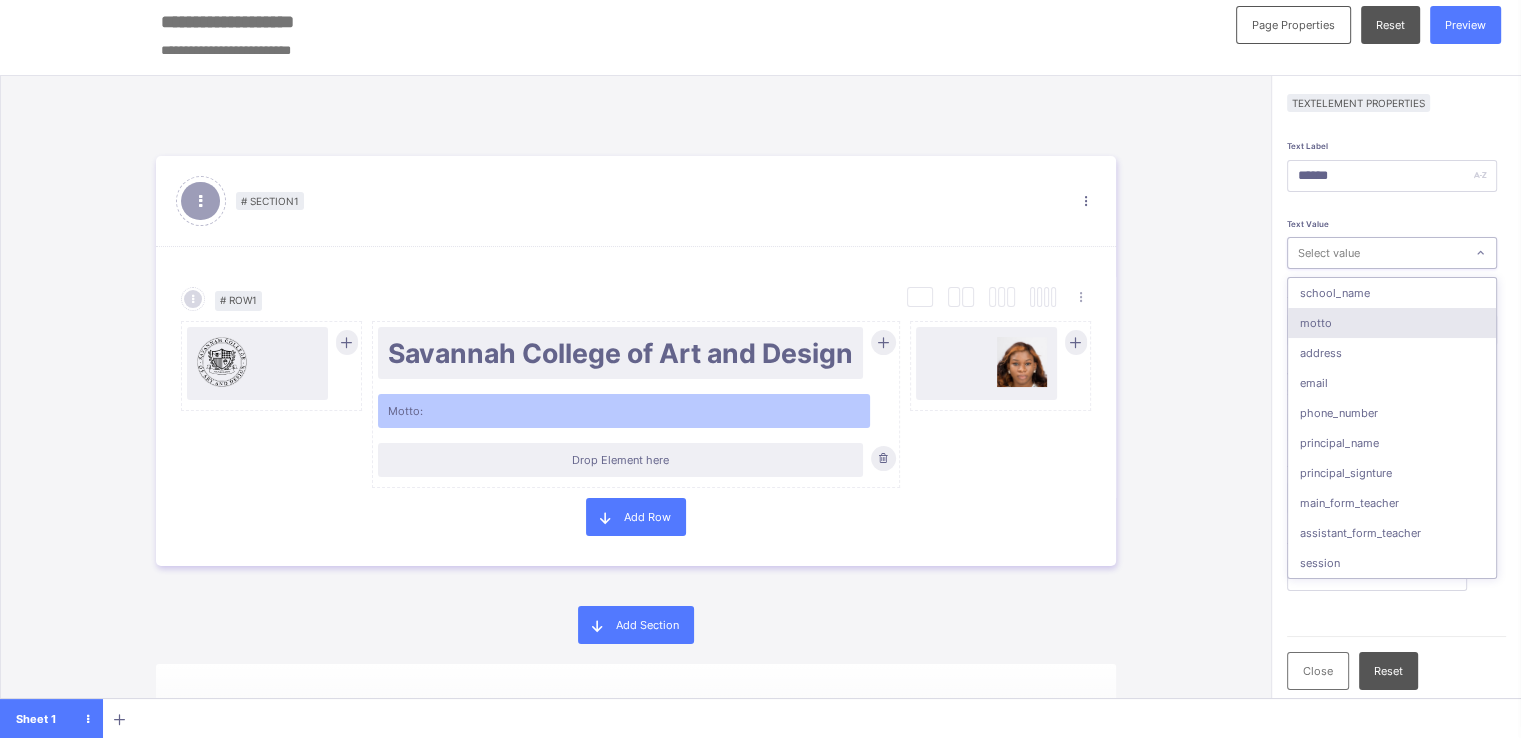 click on "motto" at bounding box center (1392, 323) 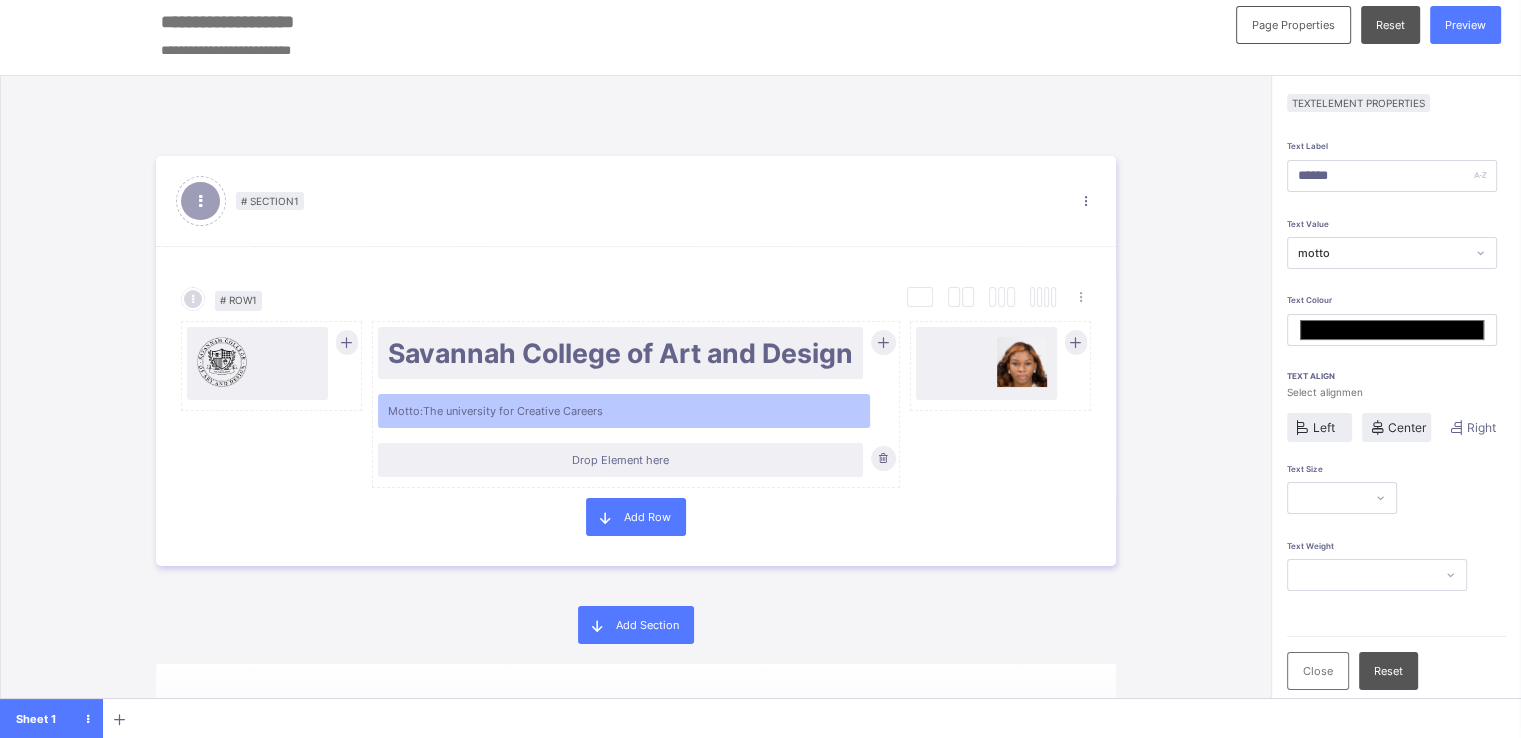 click on "Center" at bounding box center (1407, 427) 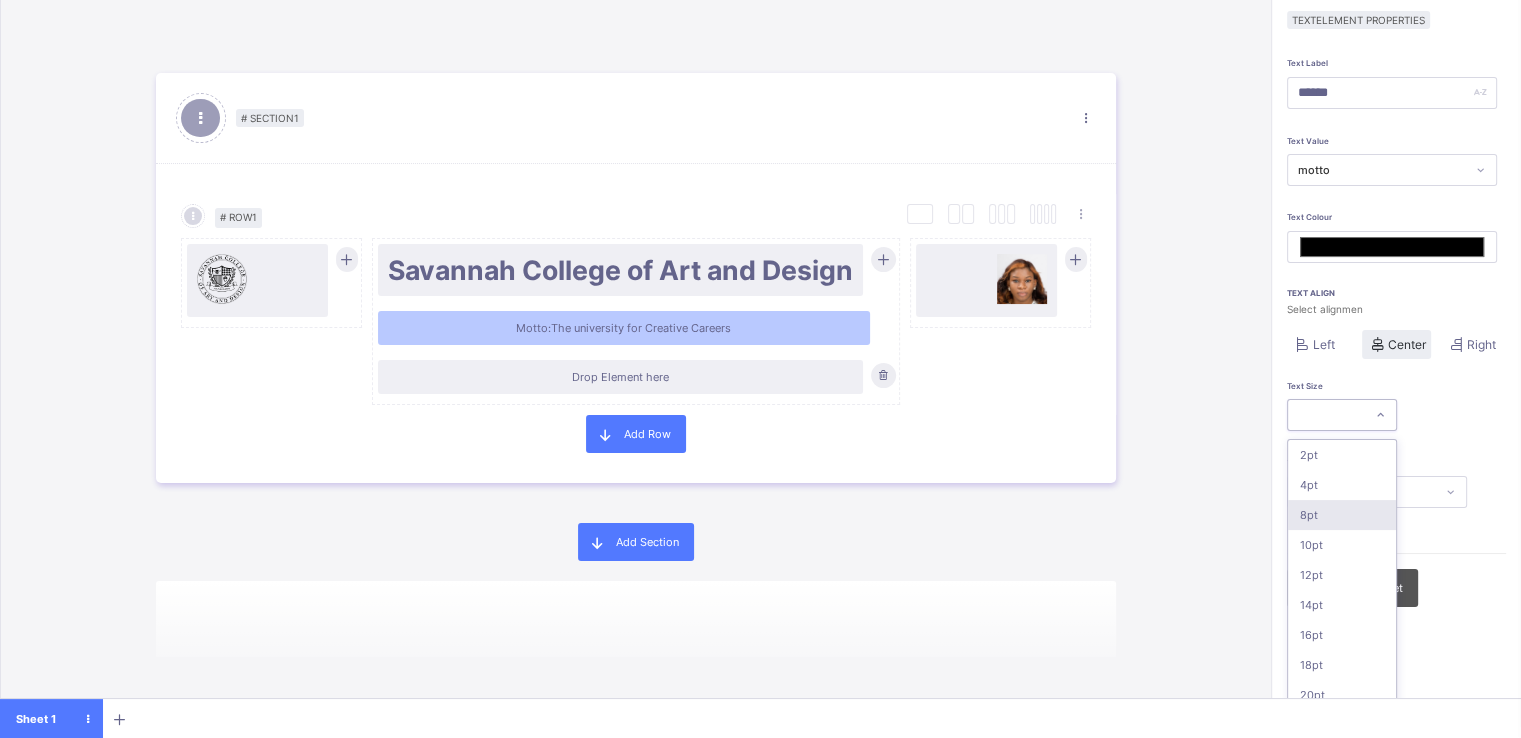 scroll, scrollTop: 100, scrollLeft: 0, axis: vertical 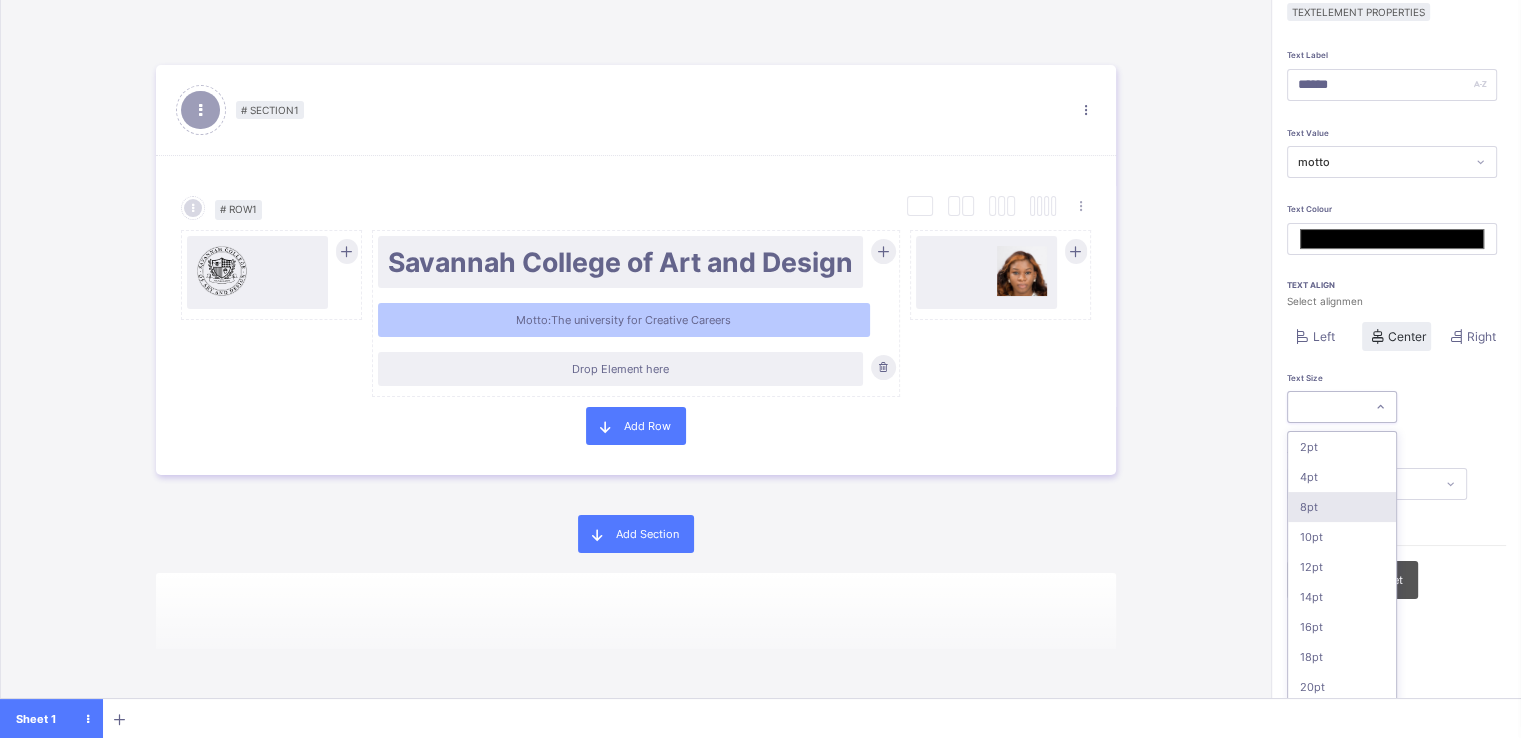 click on "option 8pt focused, 3 of 16. 16 results available. Use Up and Down to choose options, press Enter to select the currently focused option, press Escape to exit the menu, press Tab to select the option and exit the menu. 2pt 4pt 8pt 10pt 12pt 14pt 16pt 18pt 20pt 26pt 30pt 33pt 36pt 40pt 44pt 48pt" at bounding box center (1342, 407) 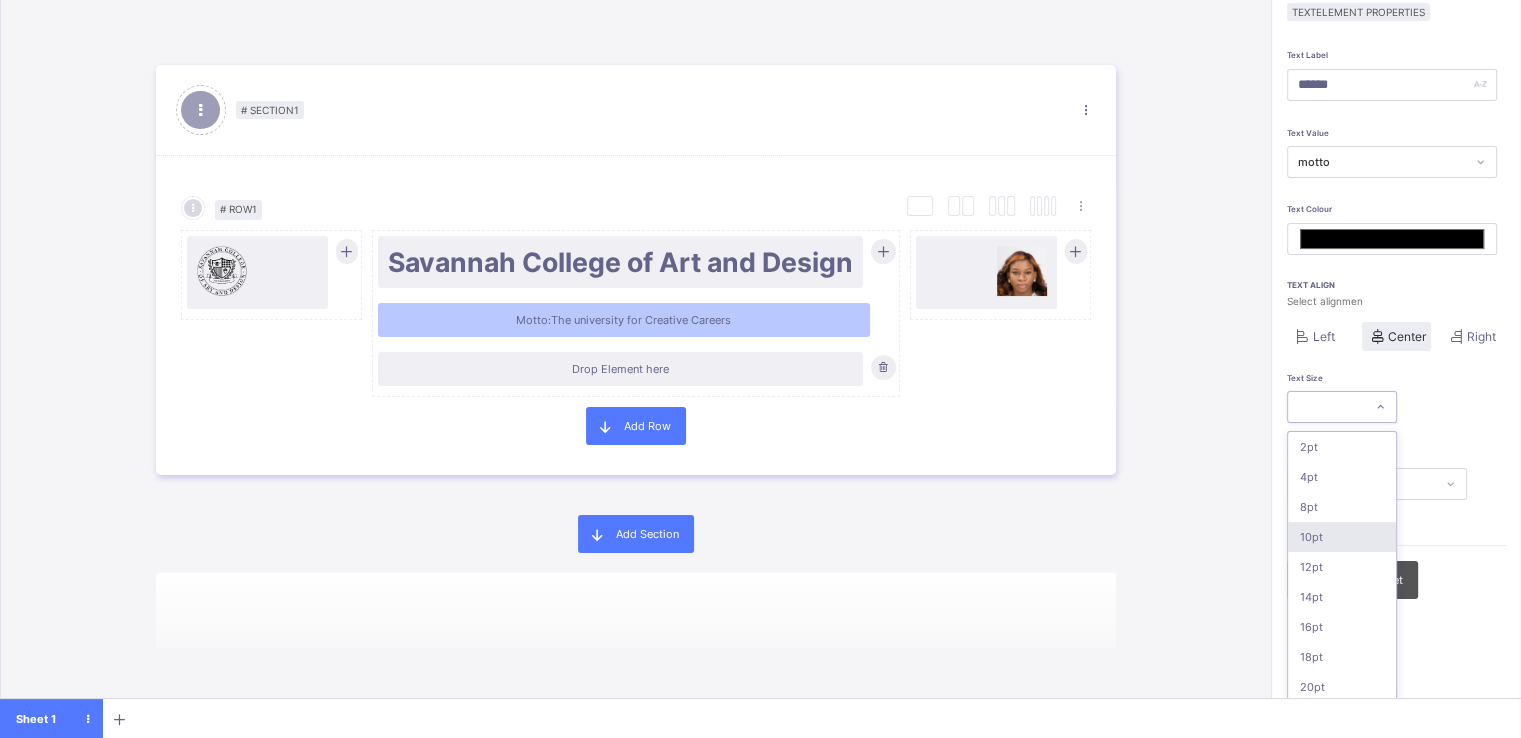 click on "10pt" at bounding box center (1342, 537) 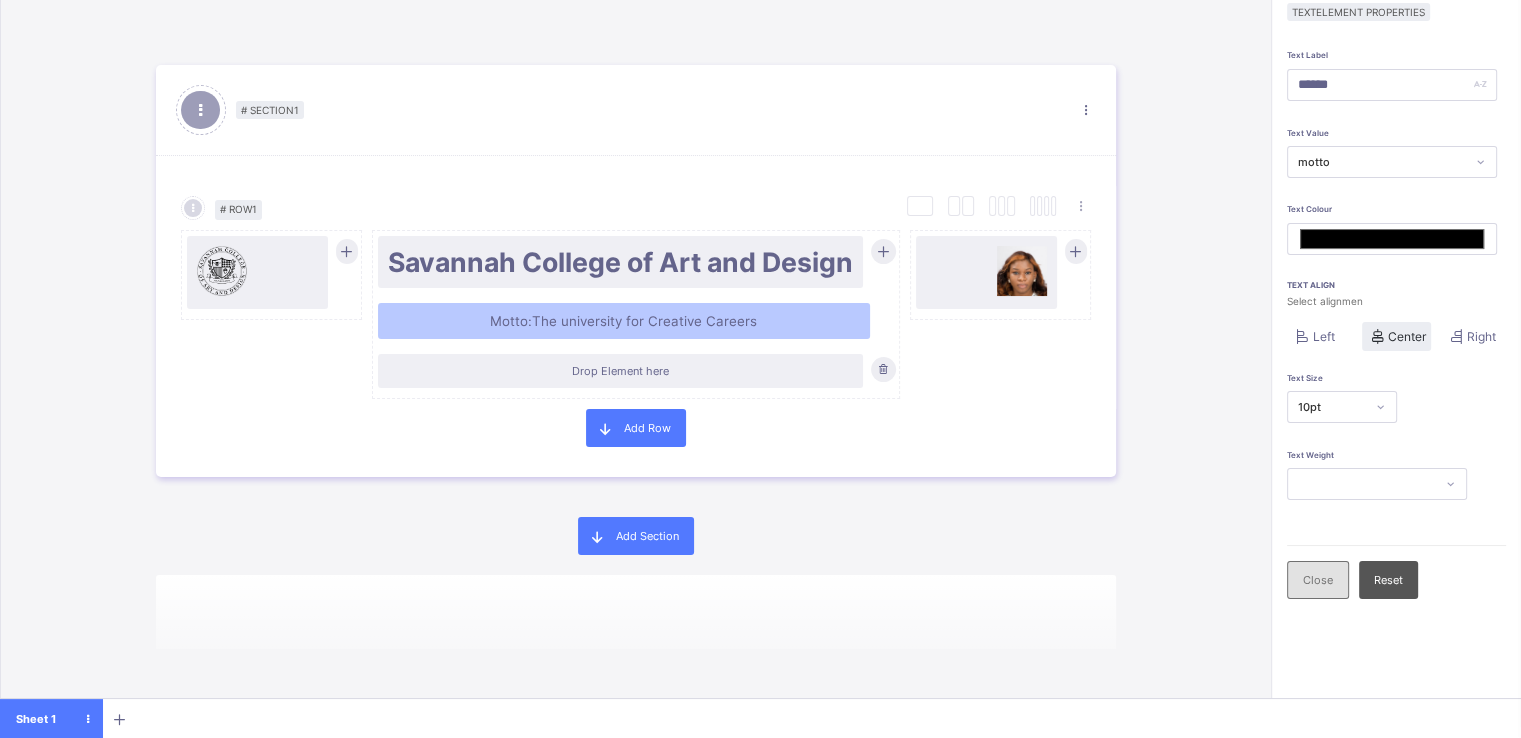 click on "Close" at bounding box center (1318, 580) 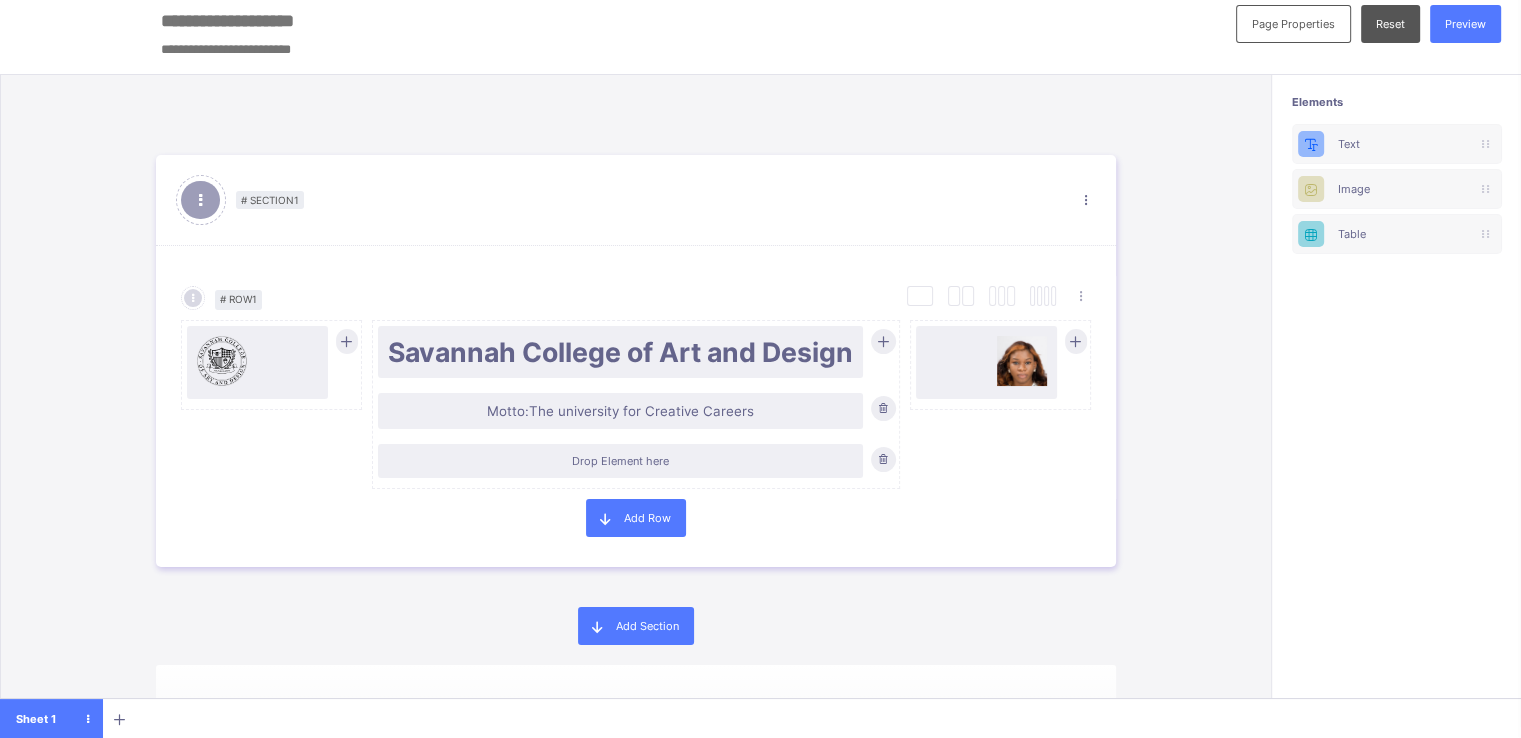 scroll, scrollTop: 10, scrollLeft: 4, axis: both 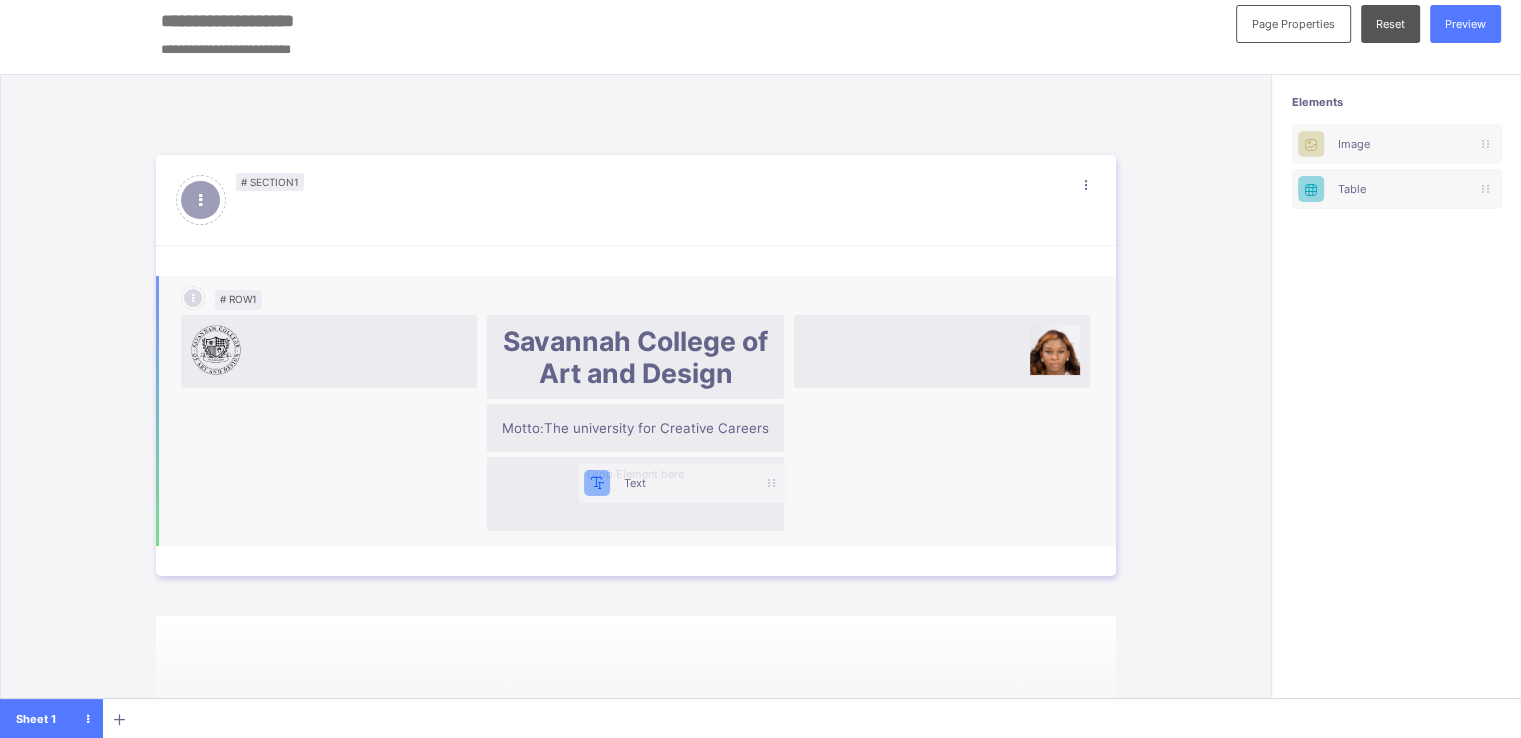 drag, startPoint x: 1362, startPoint y: 140, endPoint x: 609, endPoint y: 497, distance: 833.3415 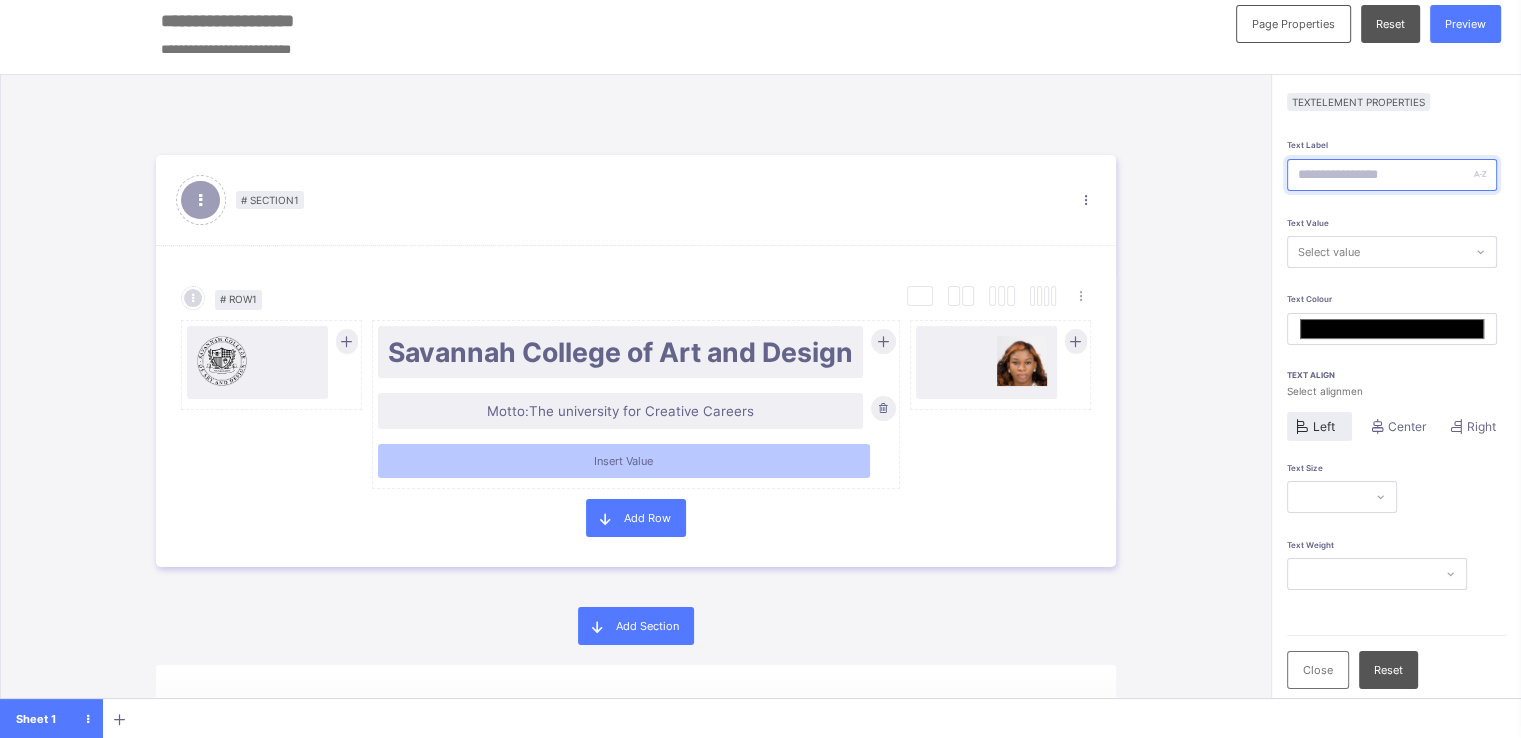 click at bounding box center (1392, 175) 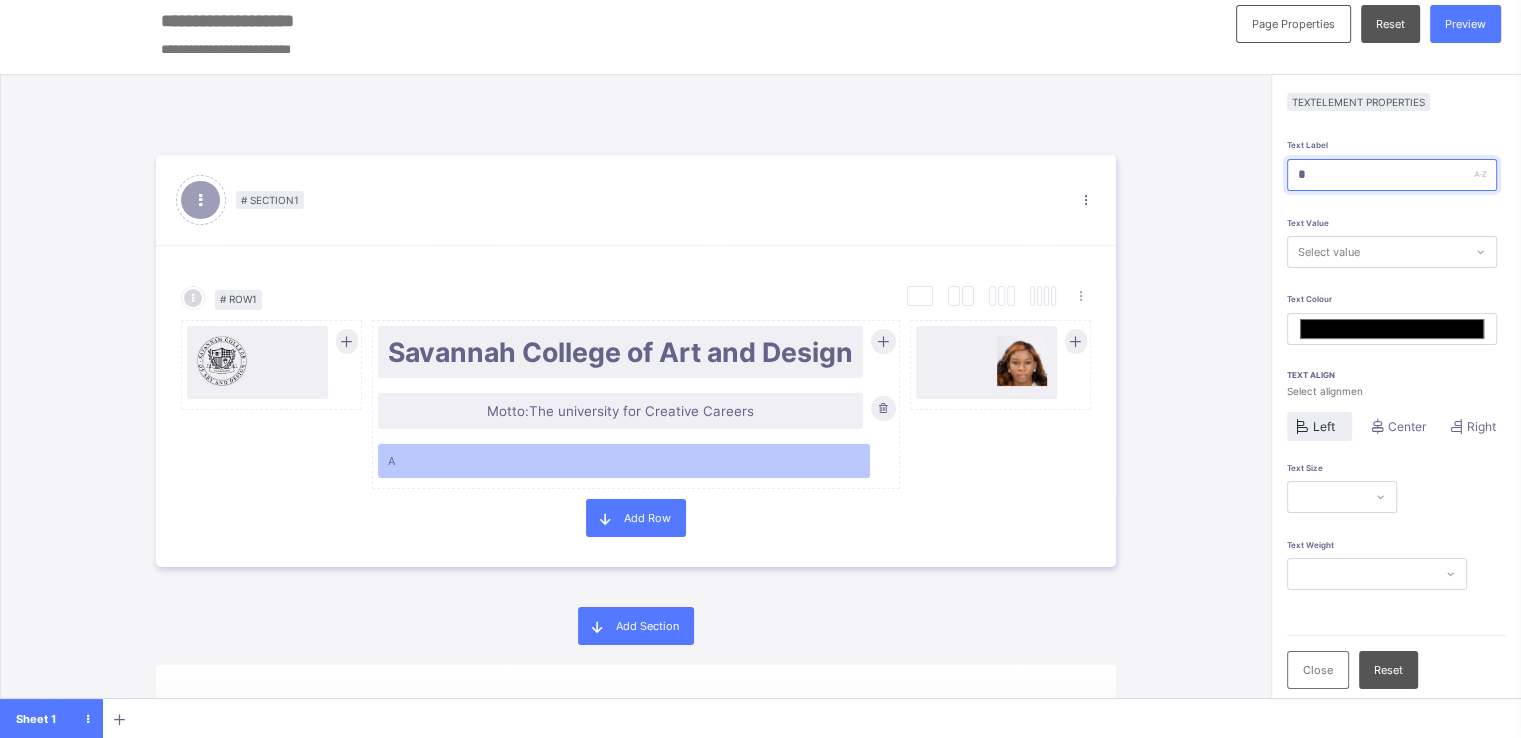 type on "**" 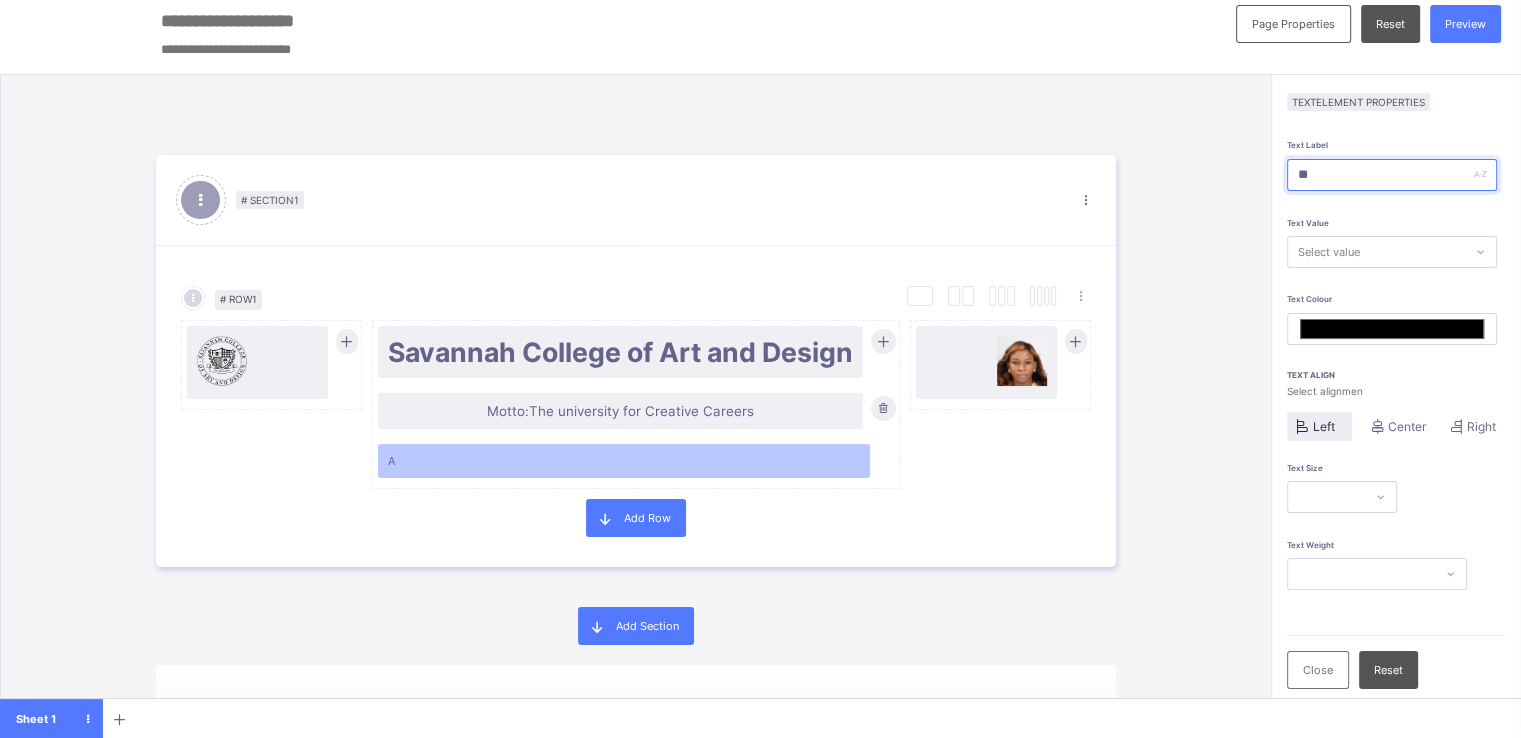 type on "***" 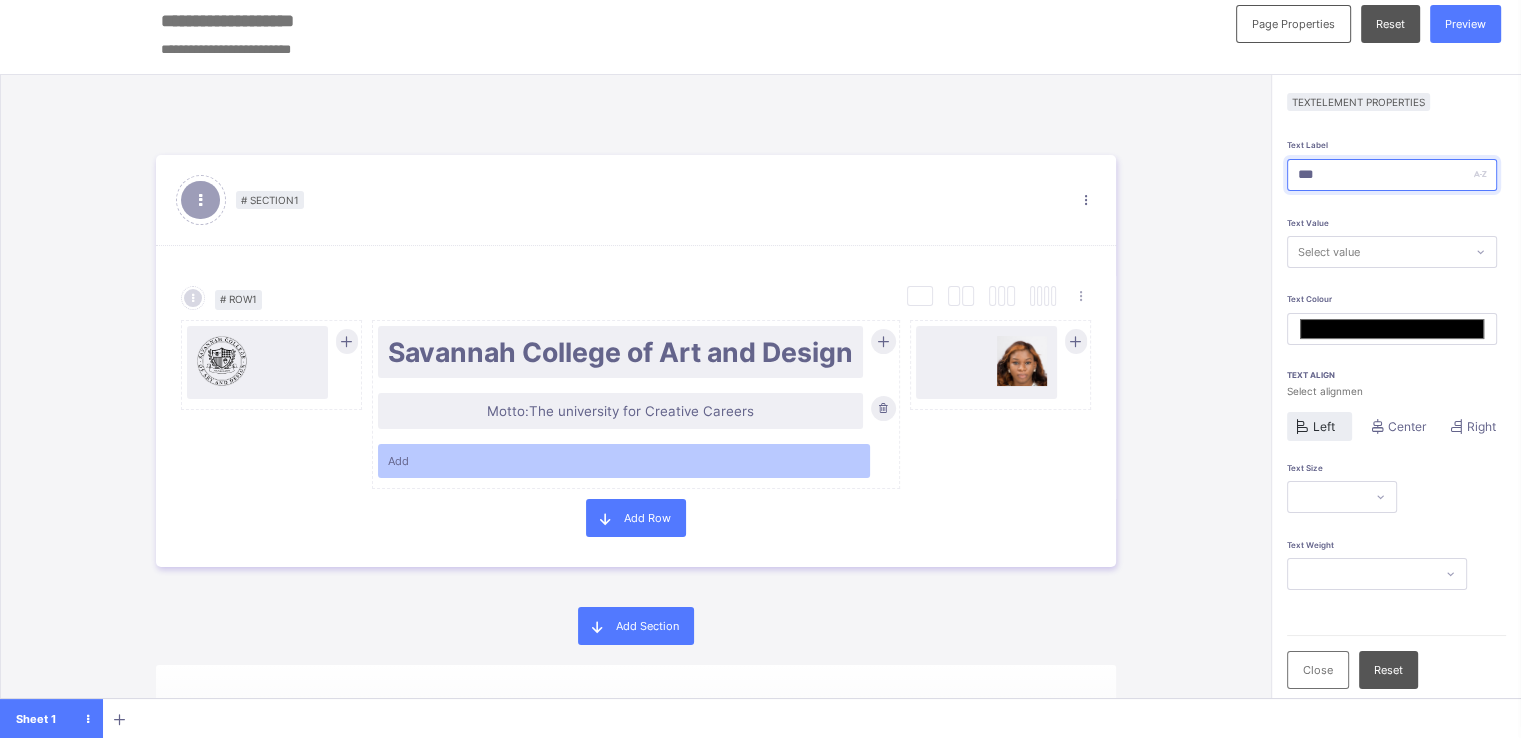 type on "****" 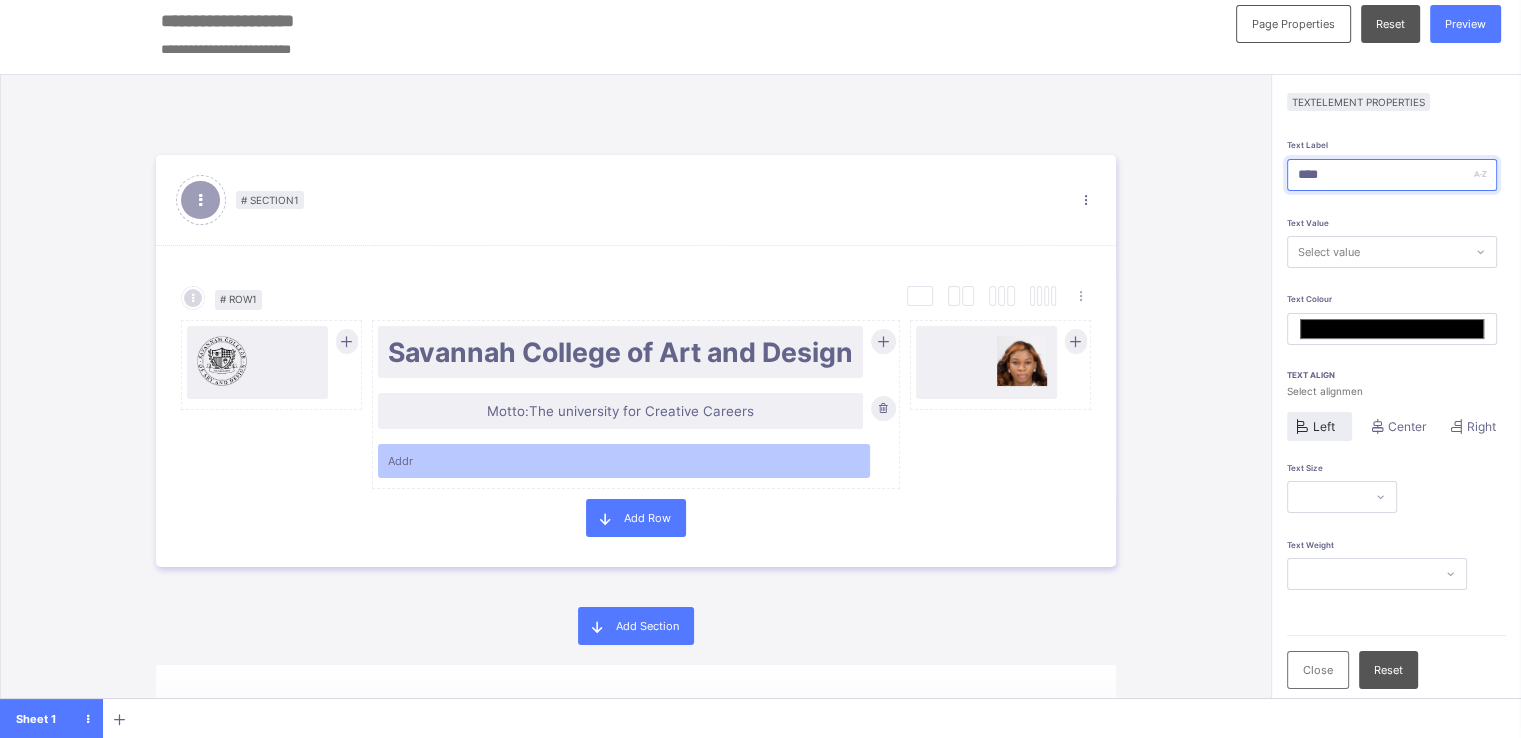 type on "*****" 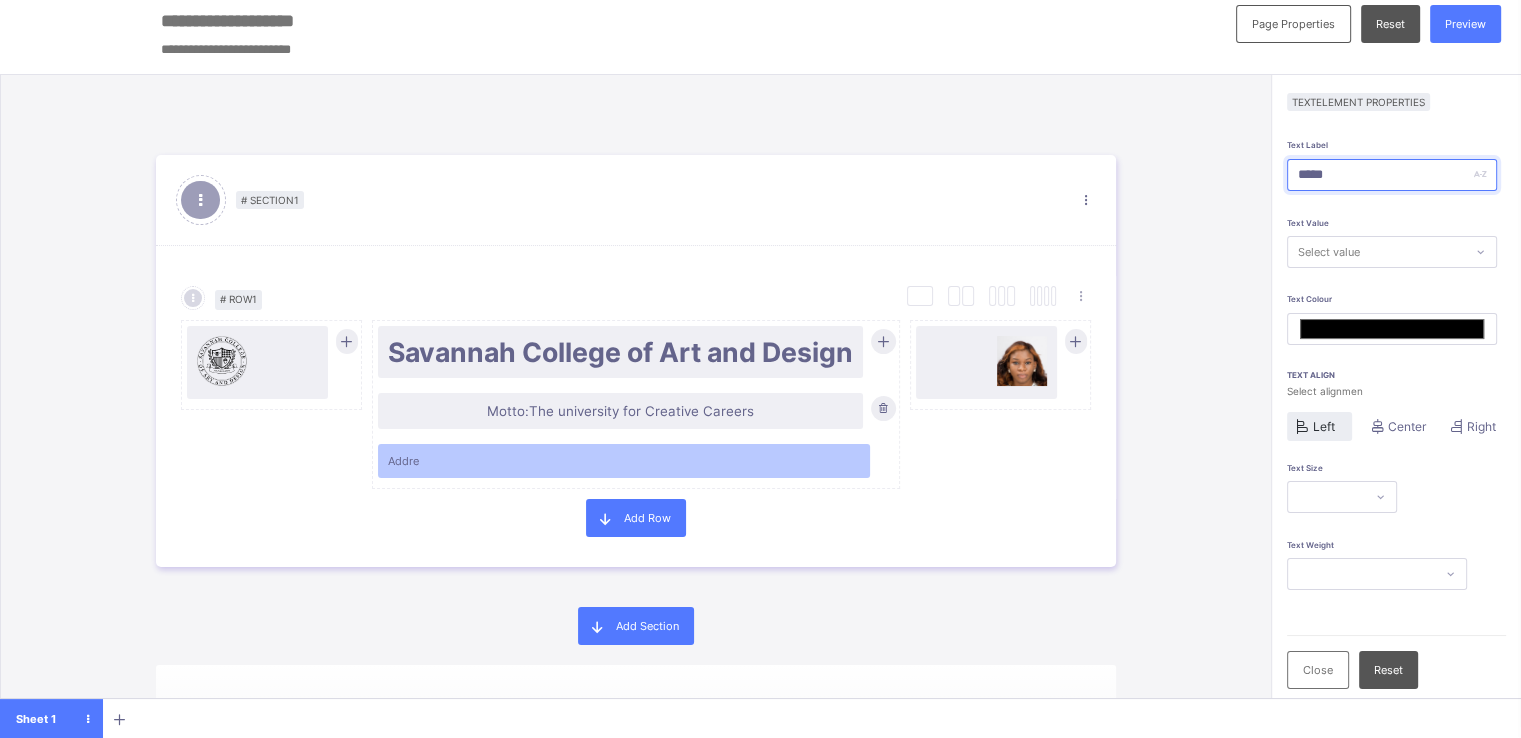 type on "******" 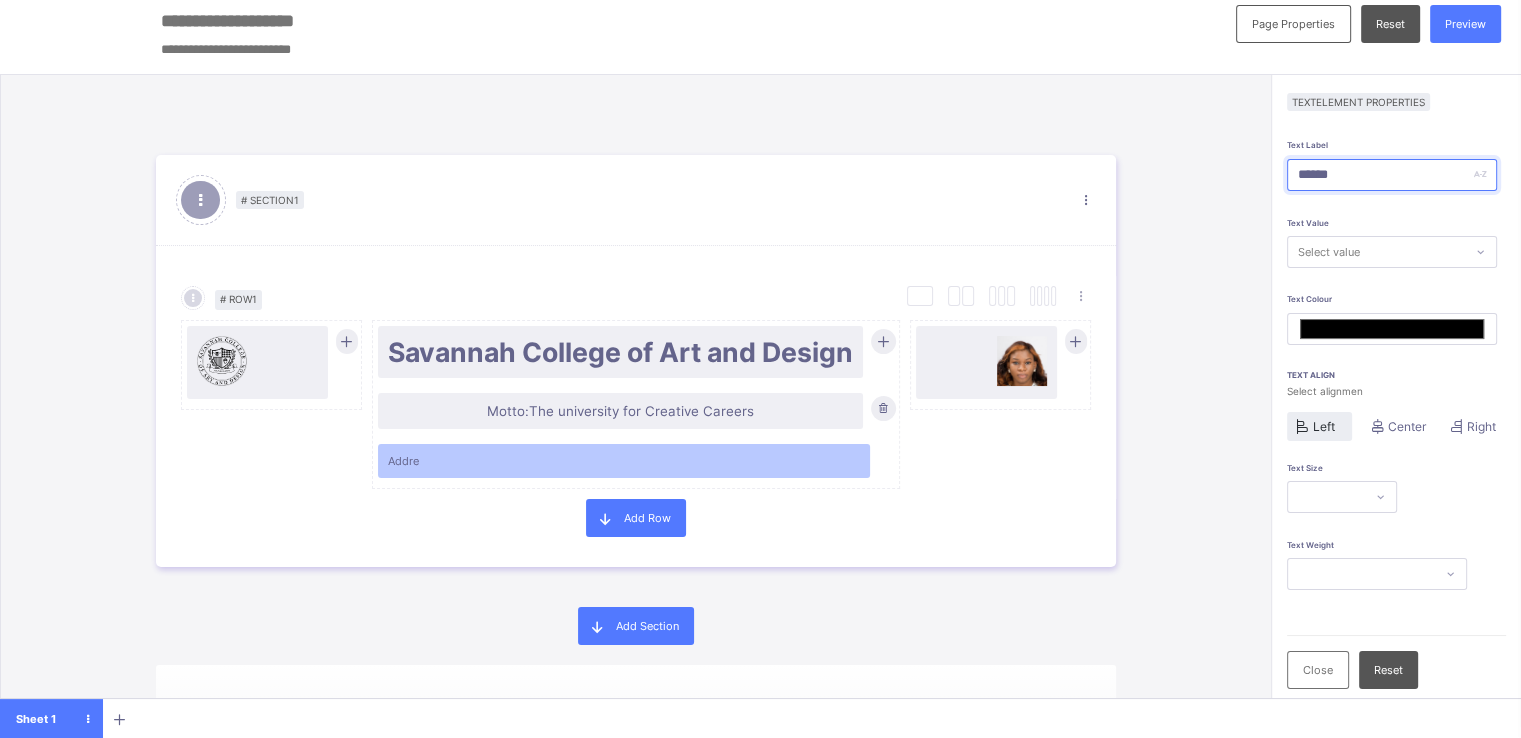 type on "*******" 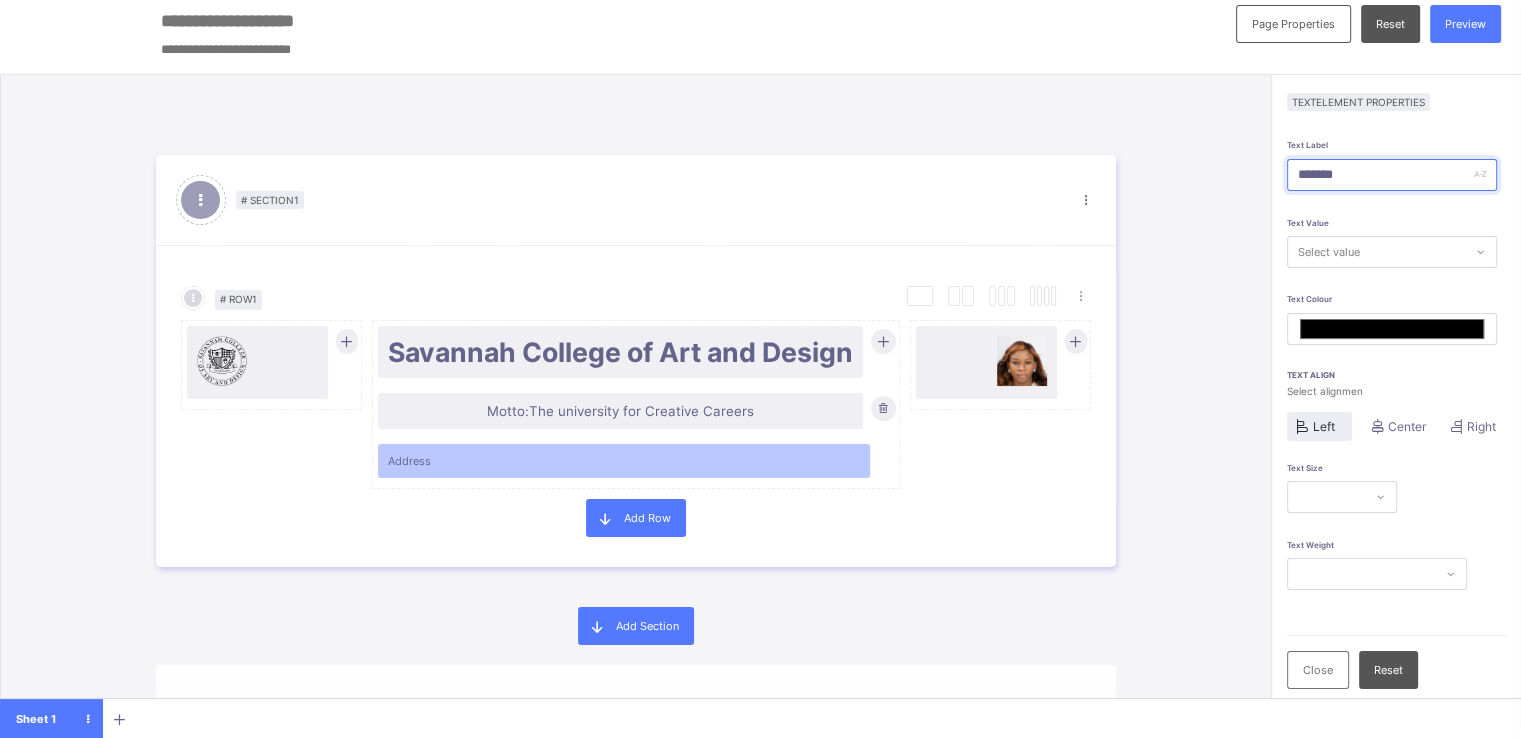 type on "********" 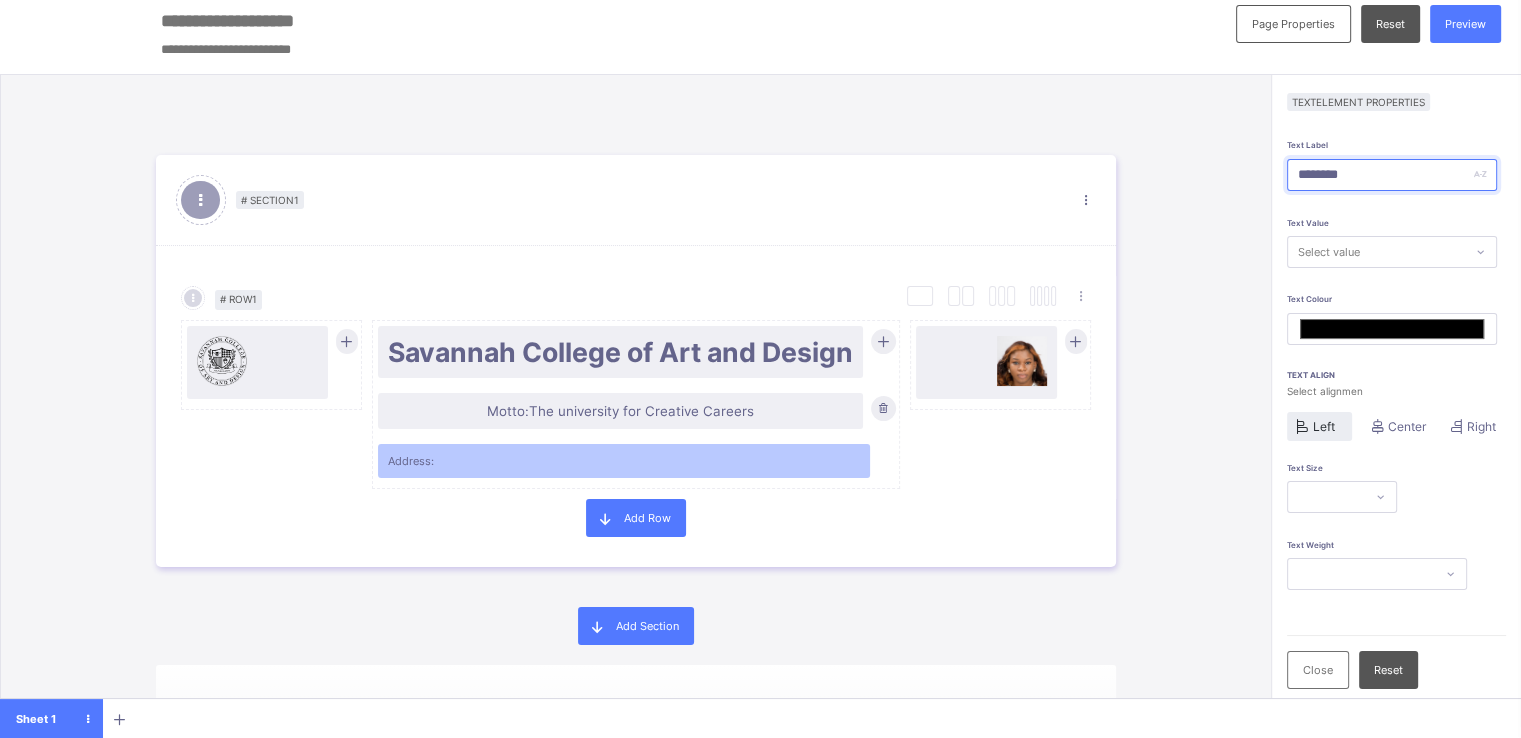 type on "********" 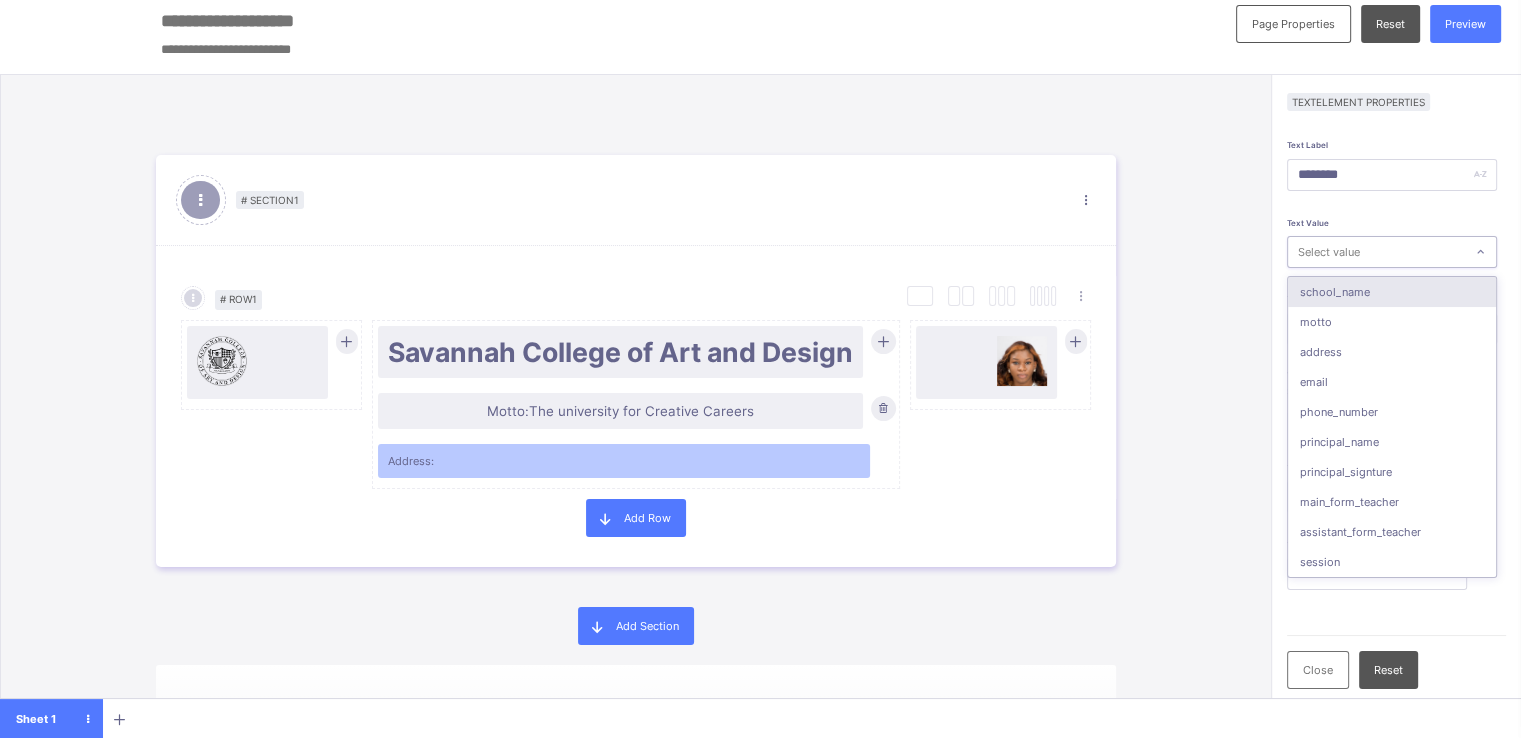 click on "Select value" at bounding box center [1376, 252] 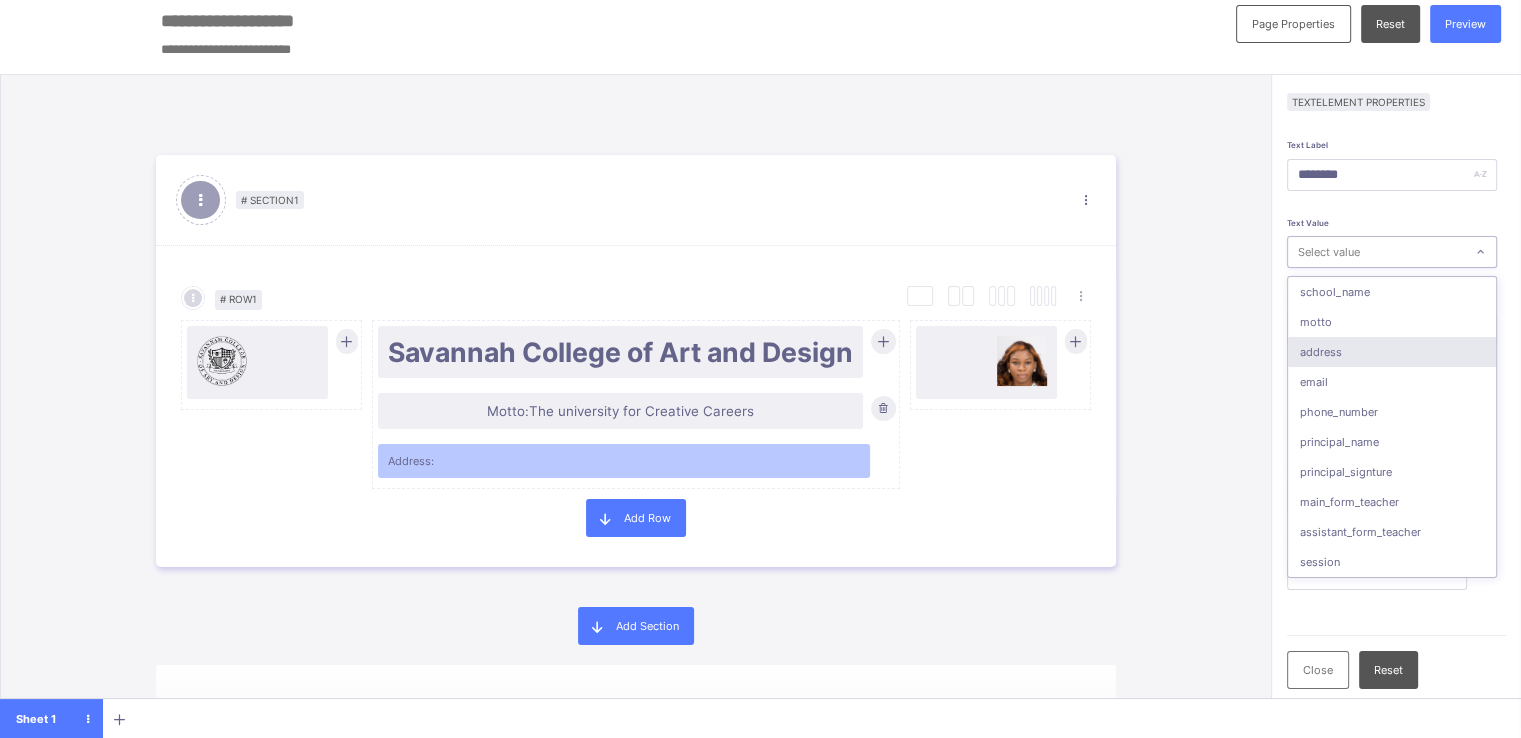 click on "address" at bounding box center [1392, 352] 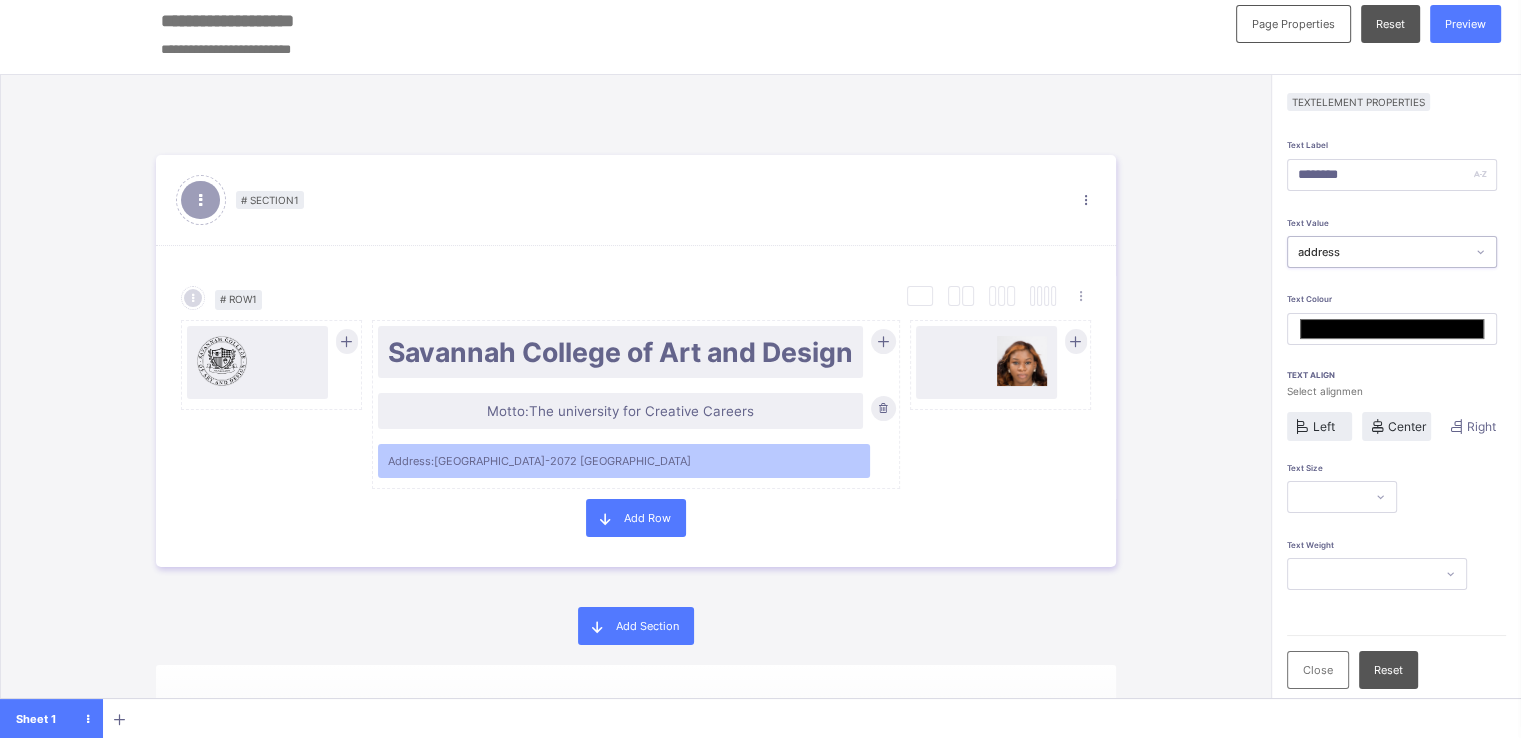 click on "Center" at bounding box center [1407, 426] 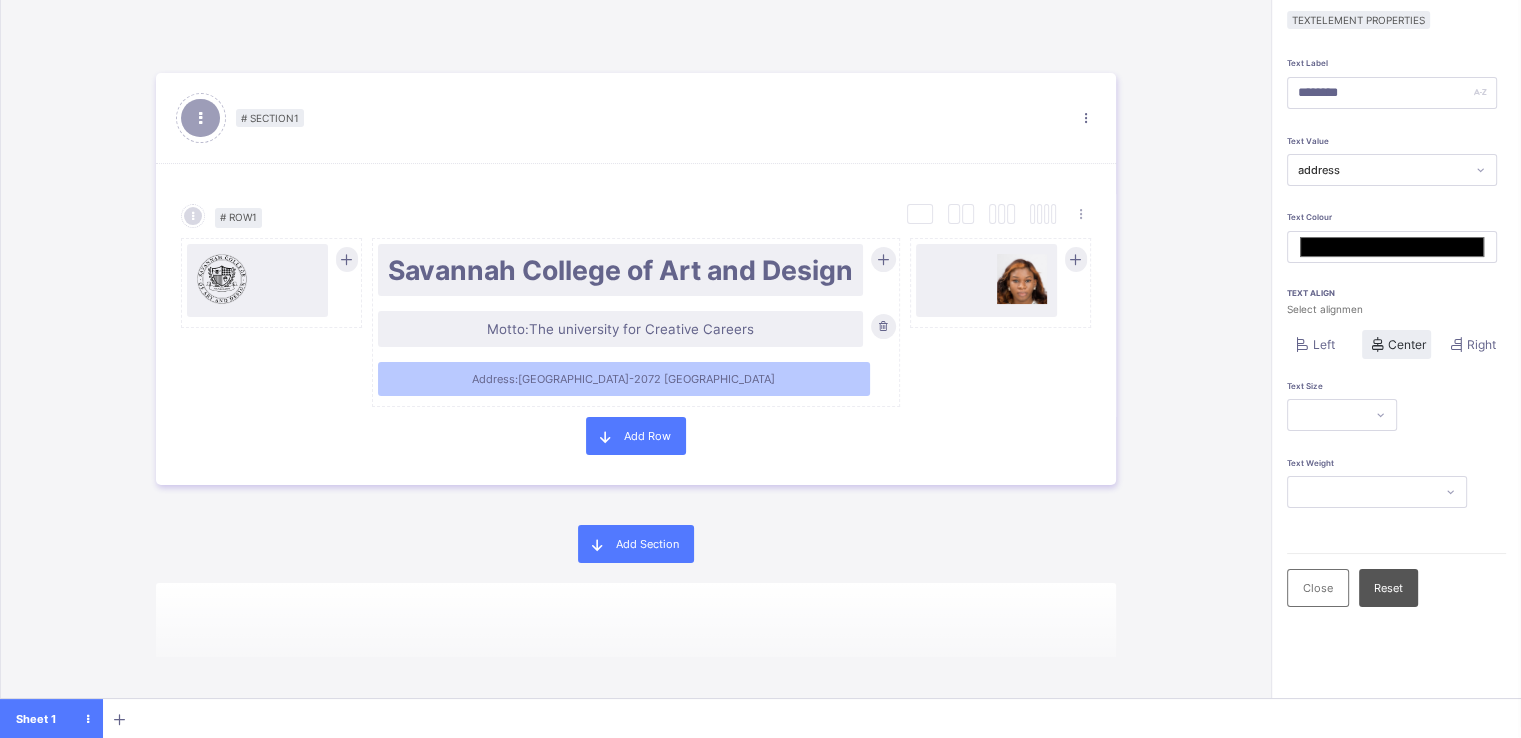 click at bounding box center (1342, 415) 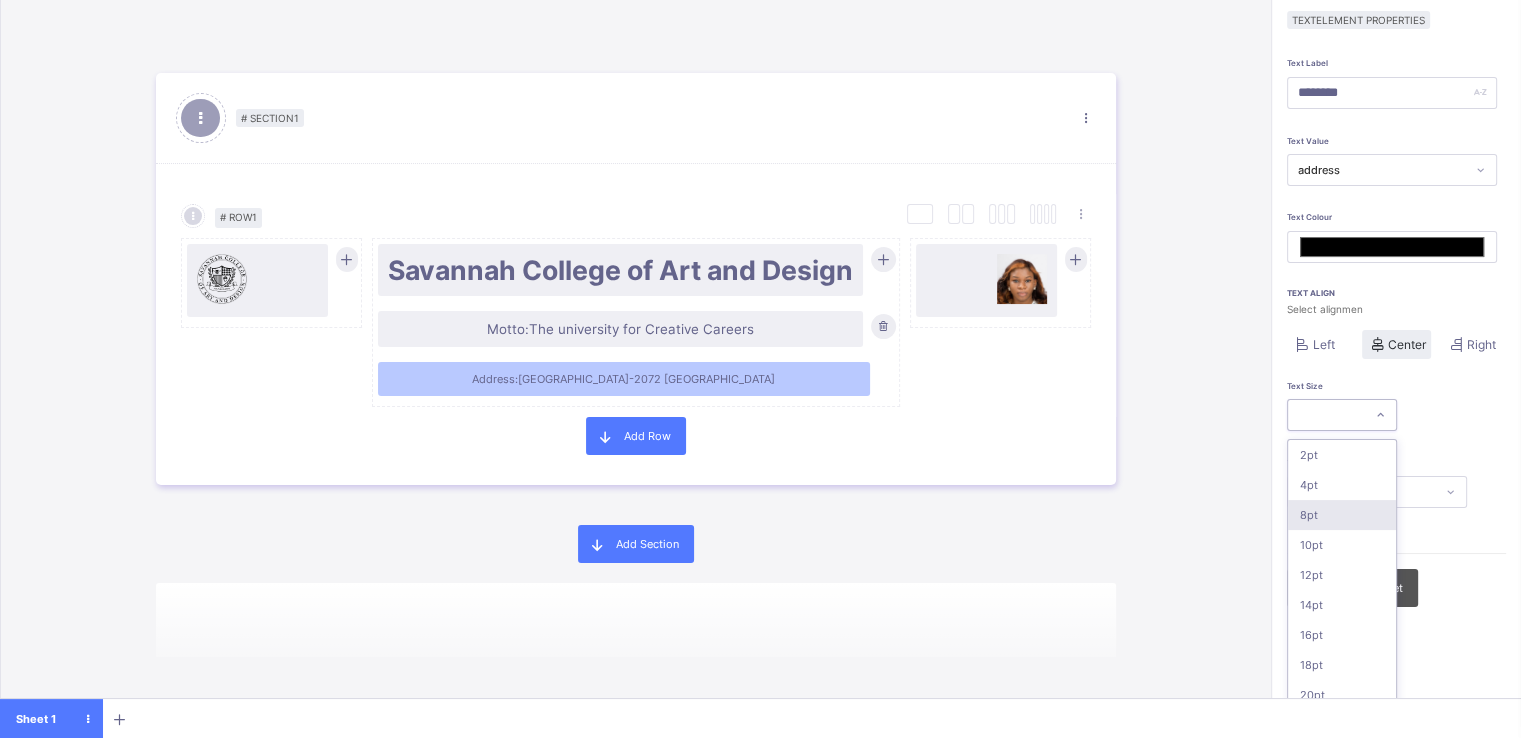 scroll, scrollTop: 100, scrollLeft: 0, axis: vertical 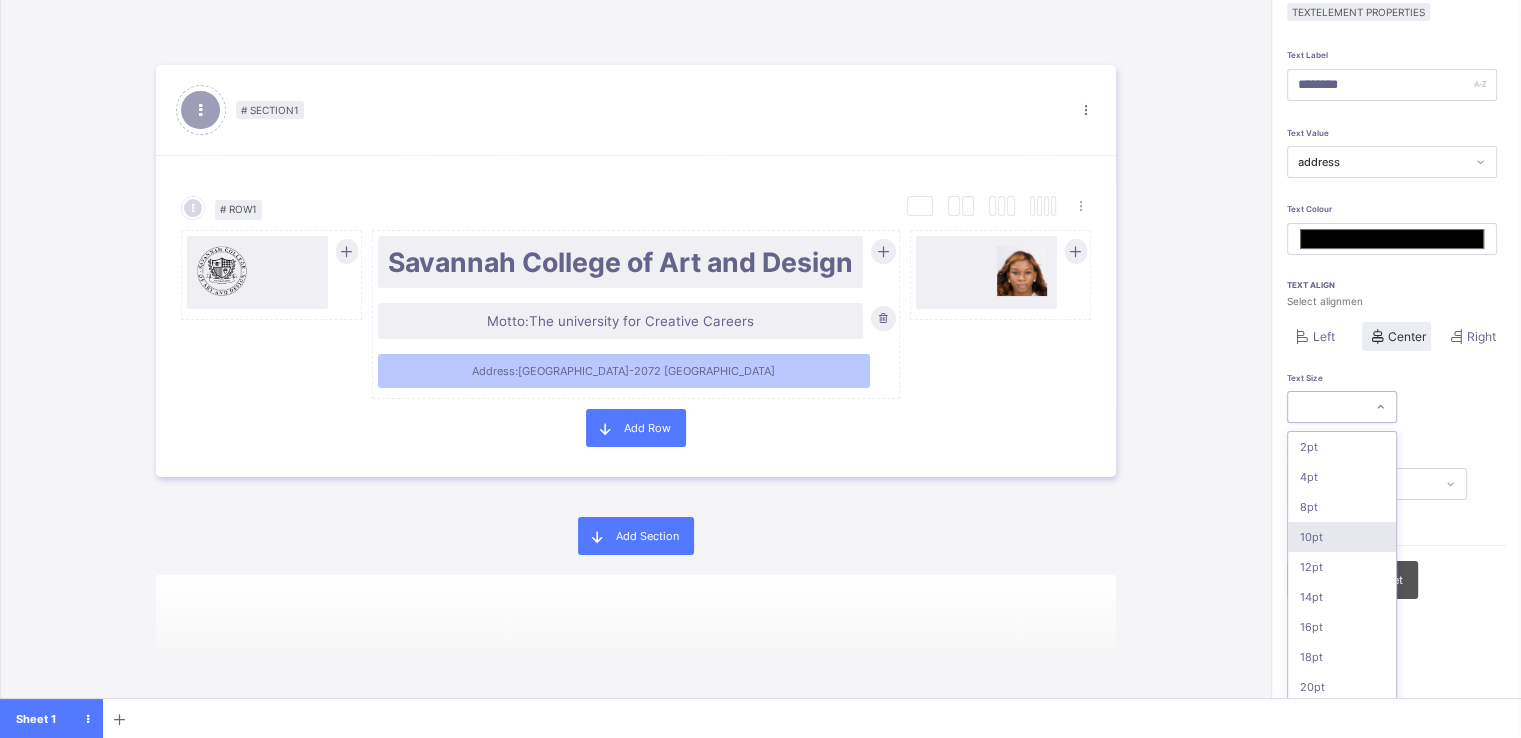 click on "10pt" at bounding box center (1342, 537) 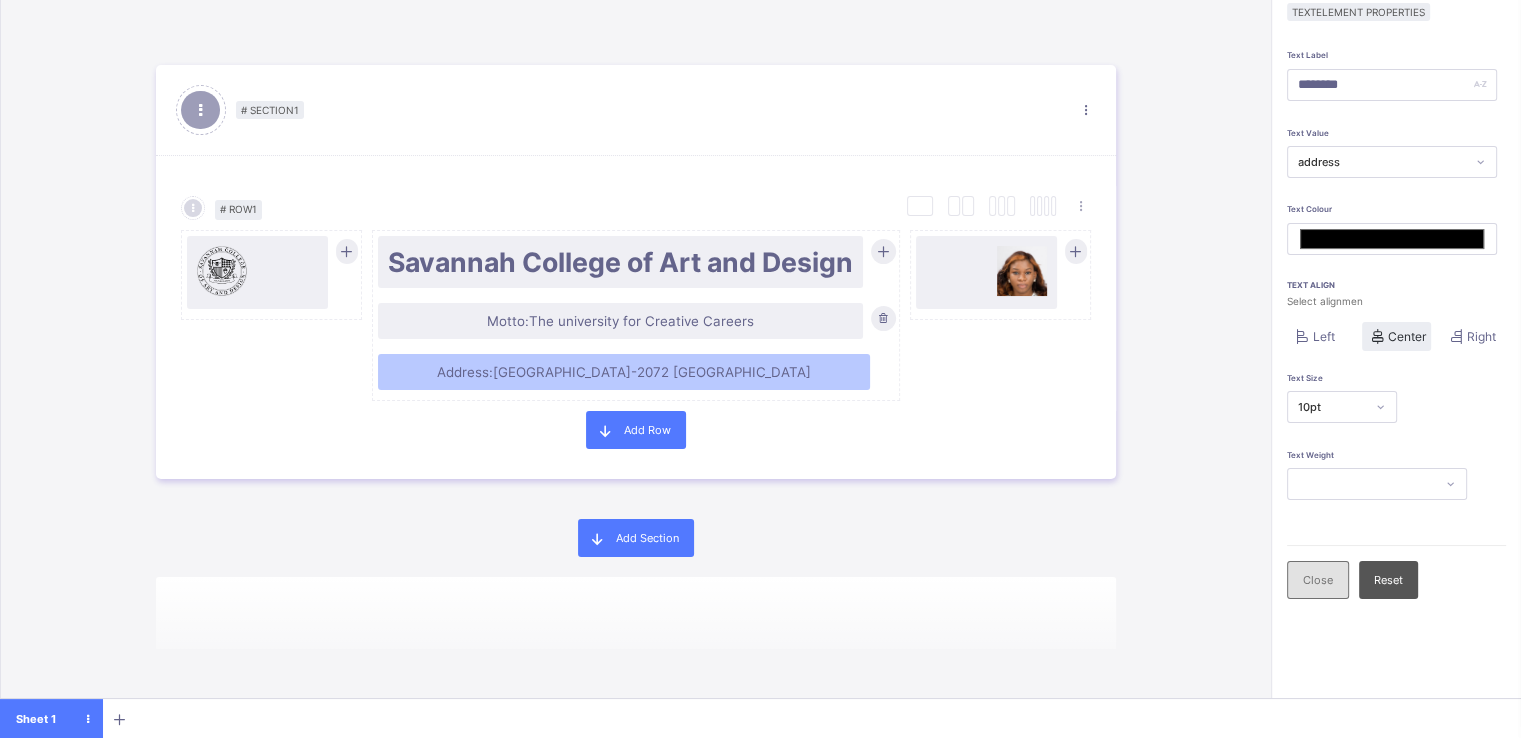 click on "Close" at bounding box center (1318, 580) 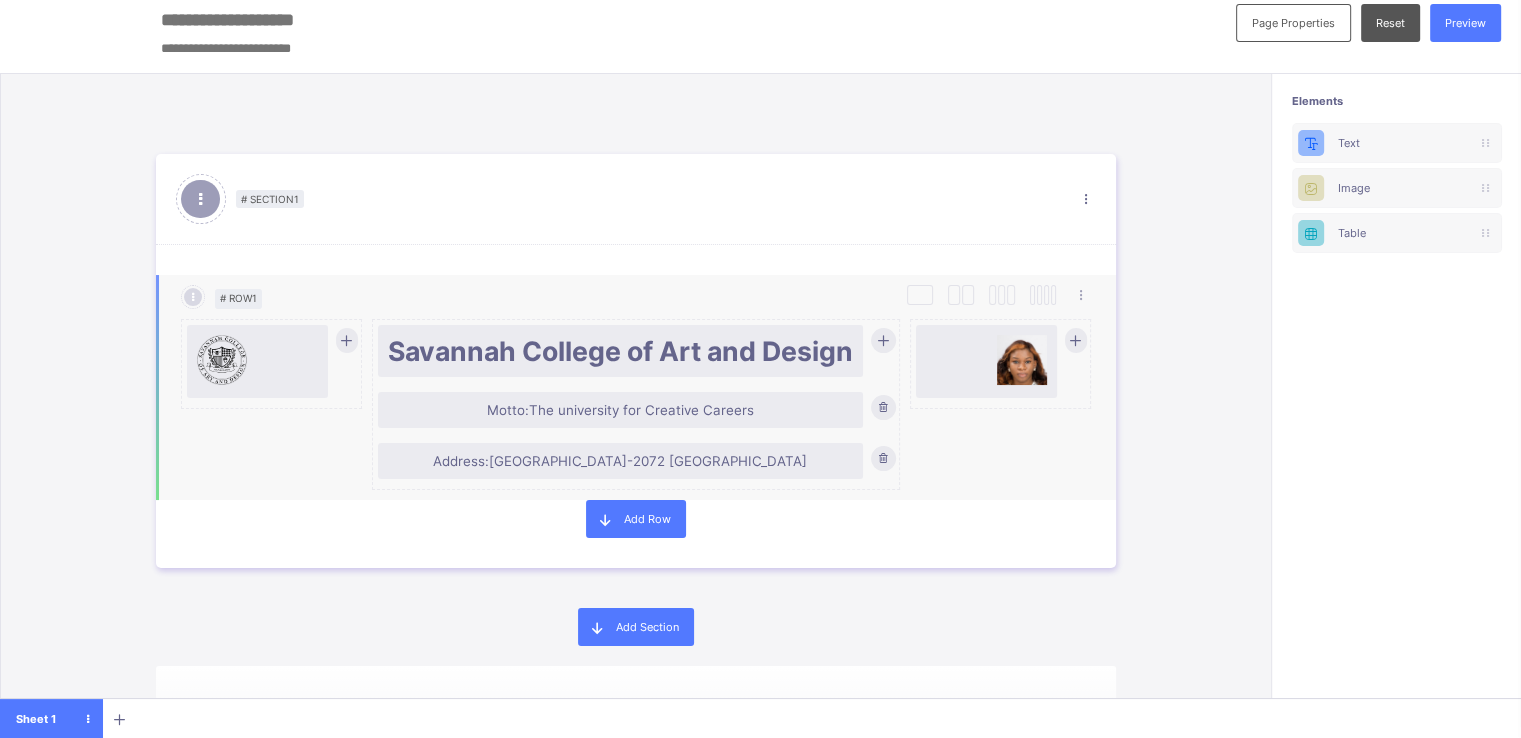 click at bounding box center [883, 340] 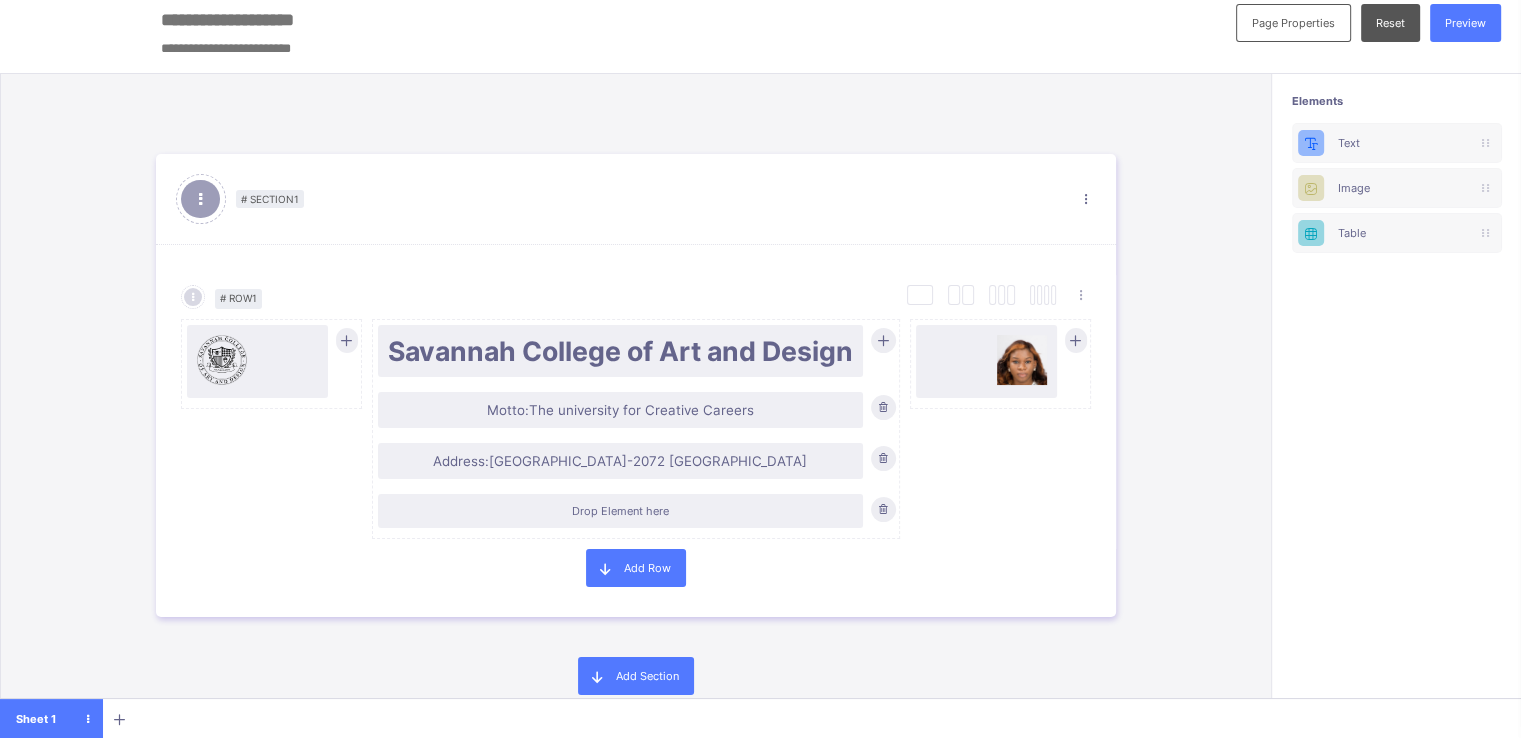 scroll, scrollTop: 8, scrollLeft: 4, axis: both 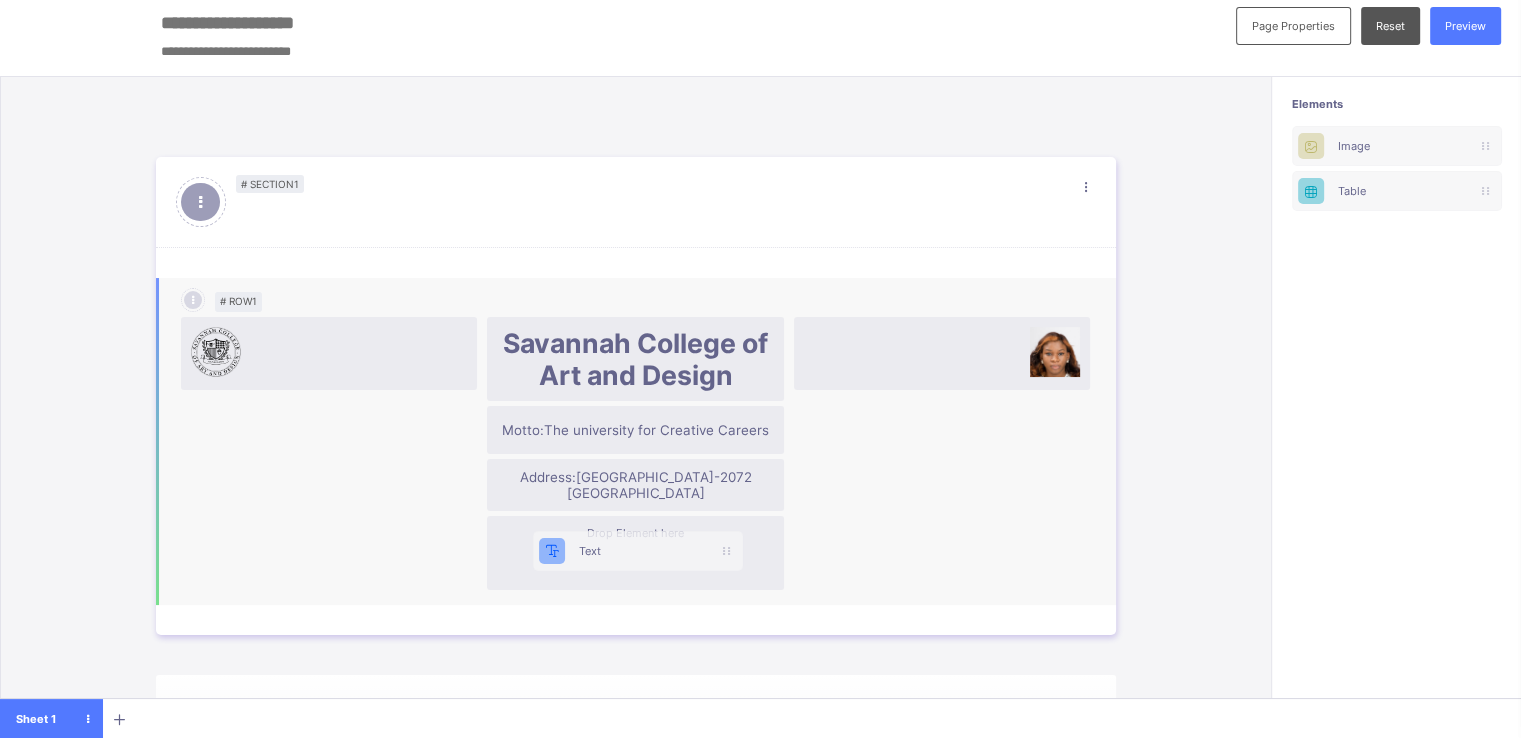 drag, startPoint x: 1374, startPoint y: 142, endPoint x: 594, endPoint y: 549, distance: 879.80054 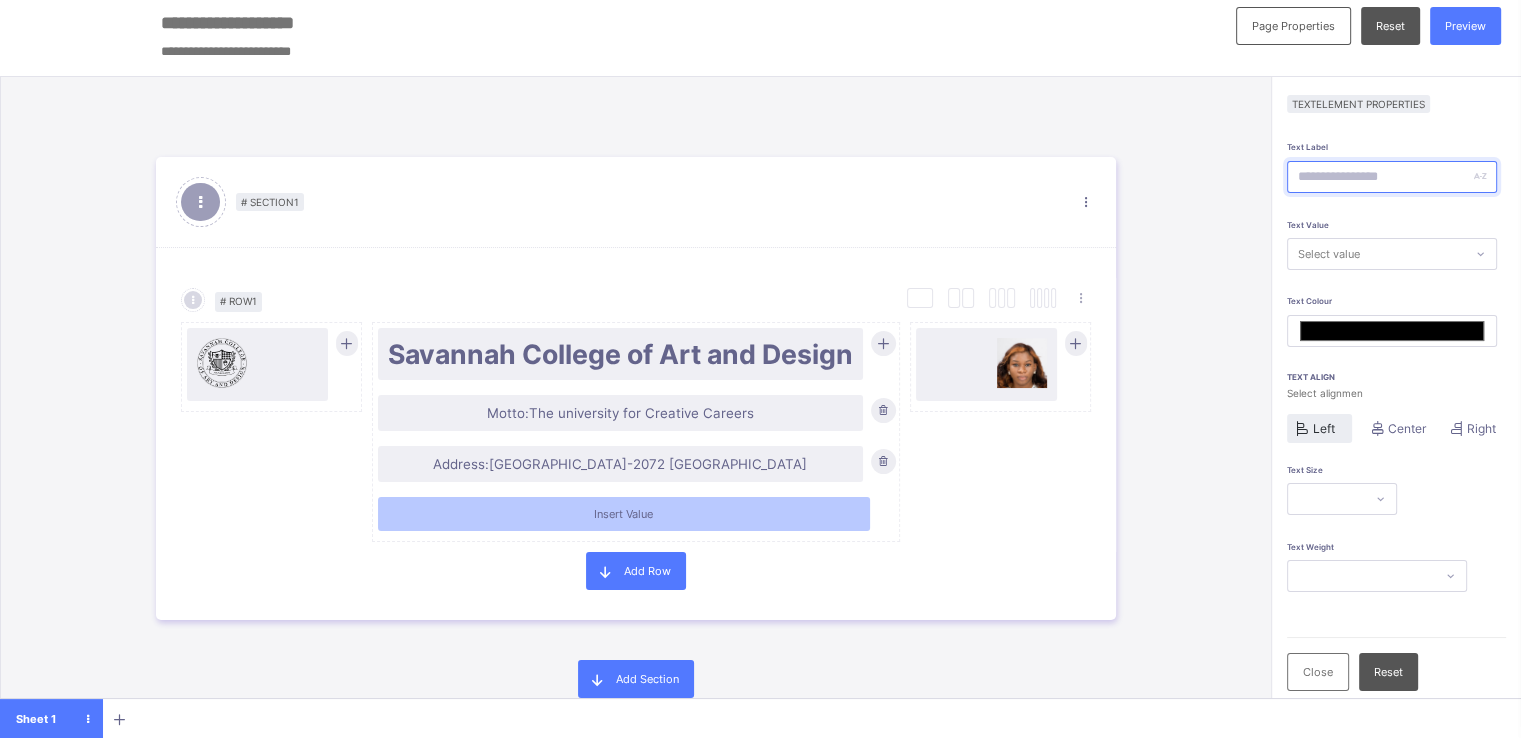 click at bounding box center (1392, 177) 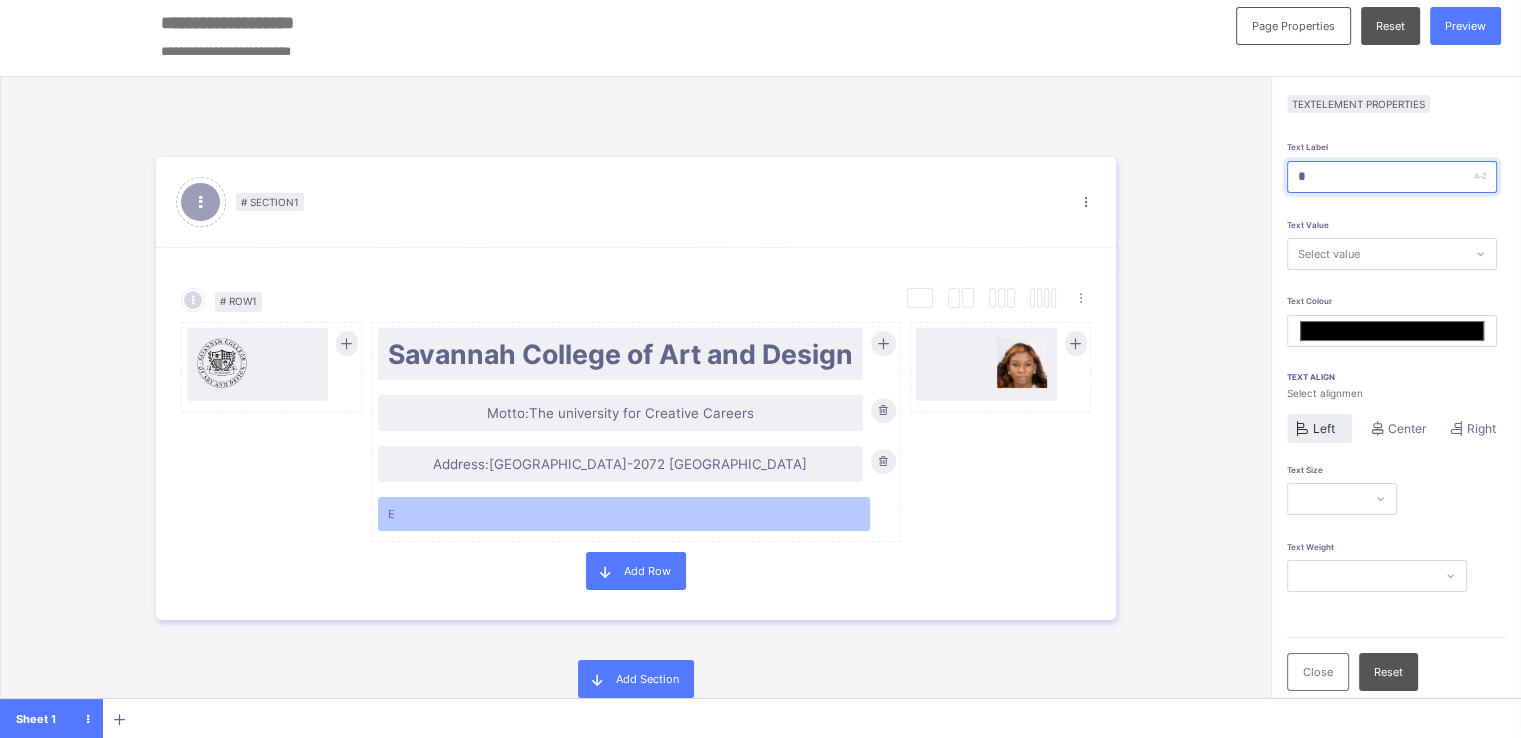 type on "**" 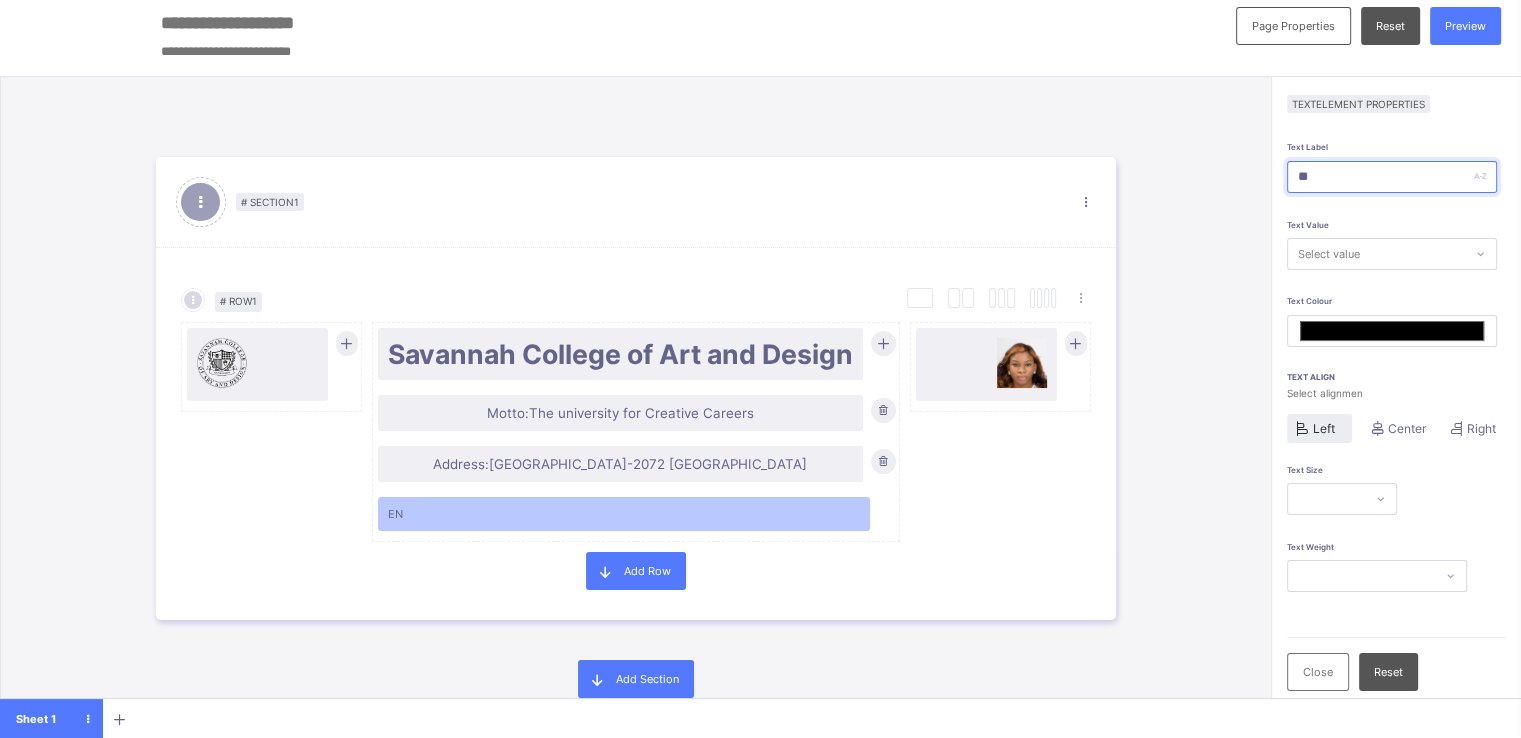 type on "***" 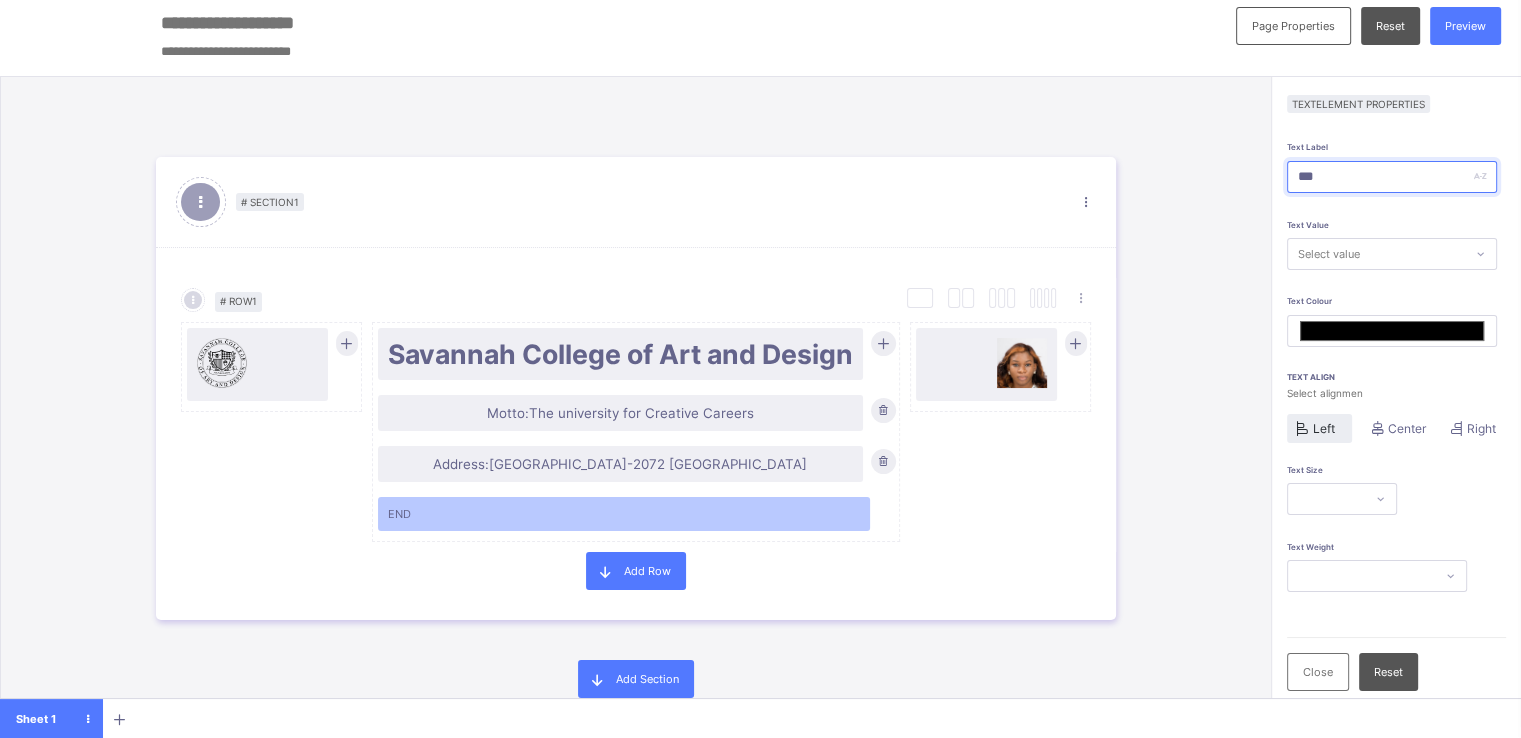 type on "***" 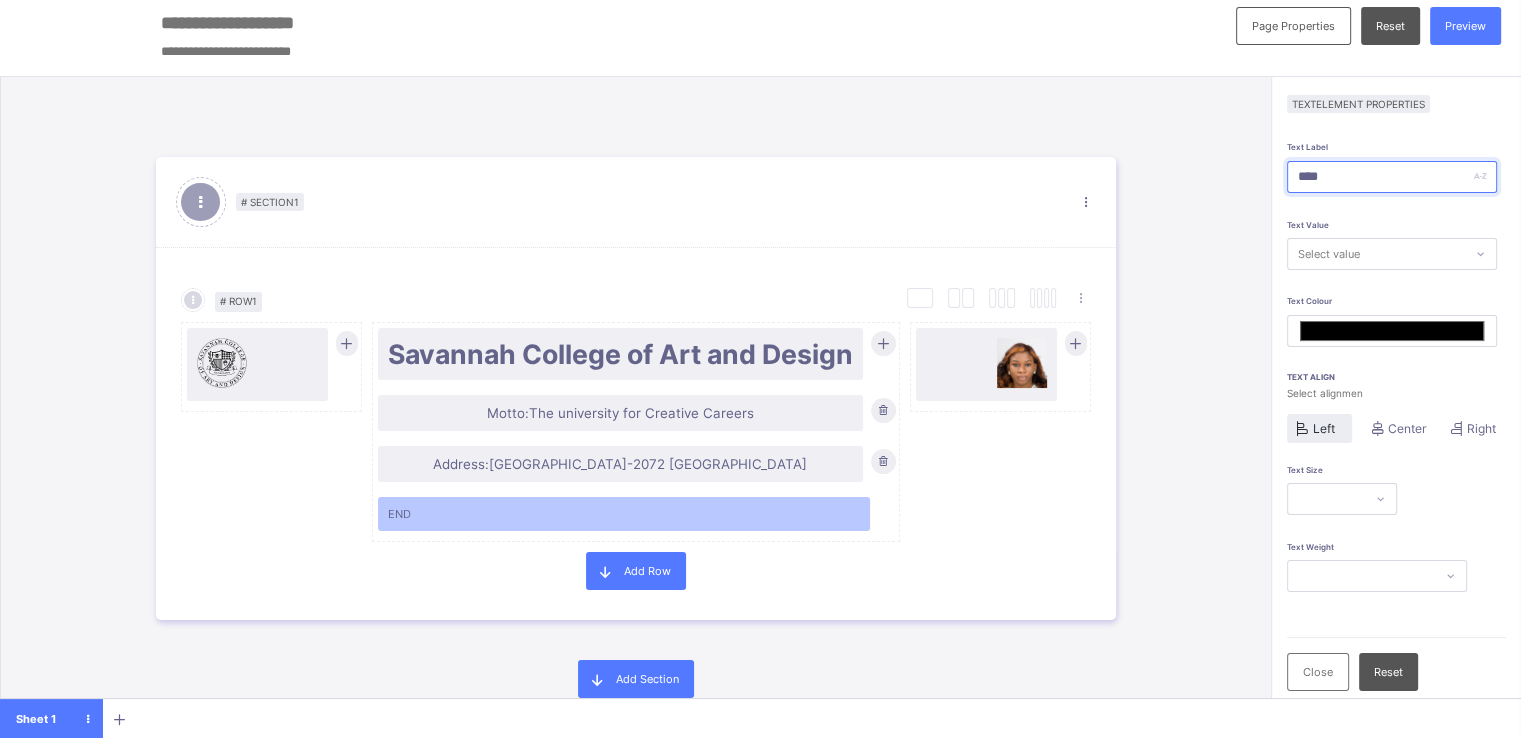 type on "*****" 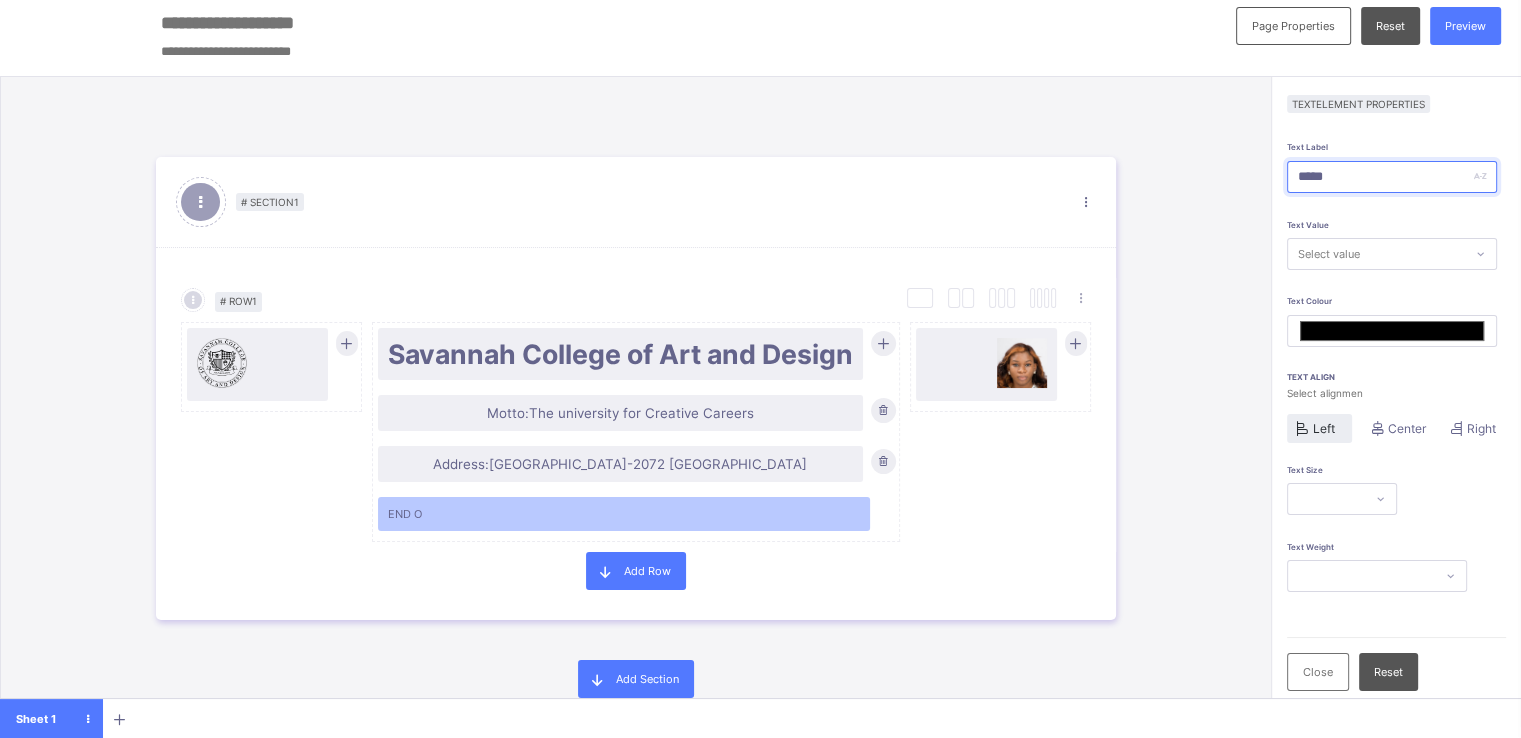 type on "******" 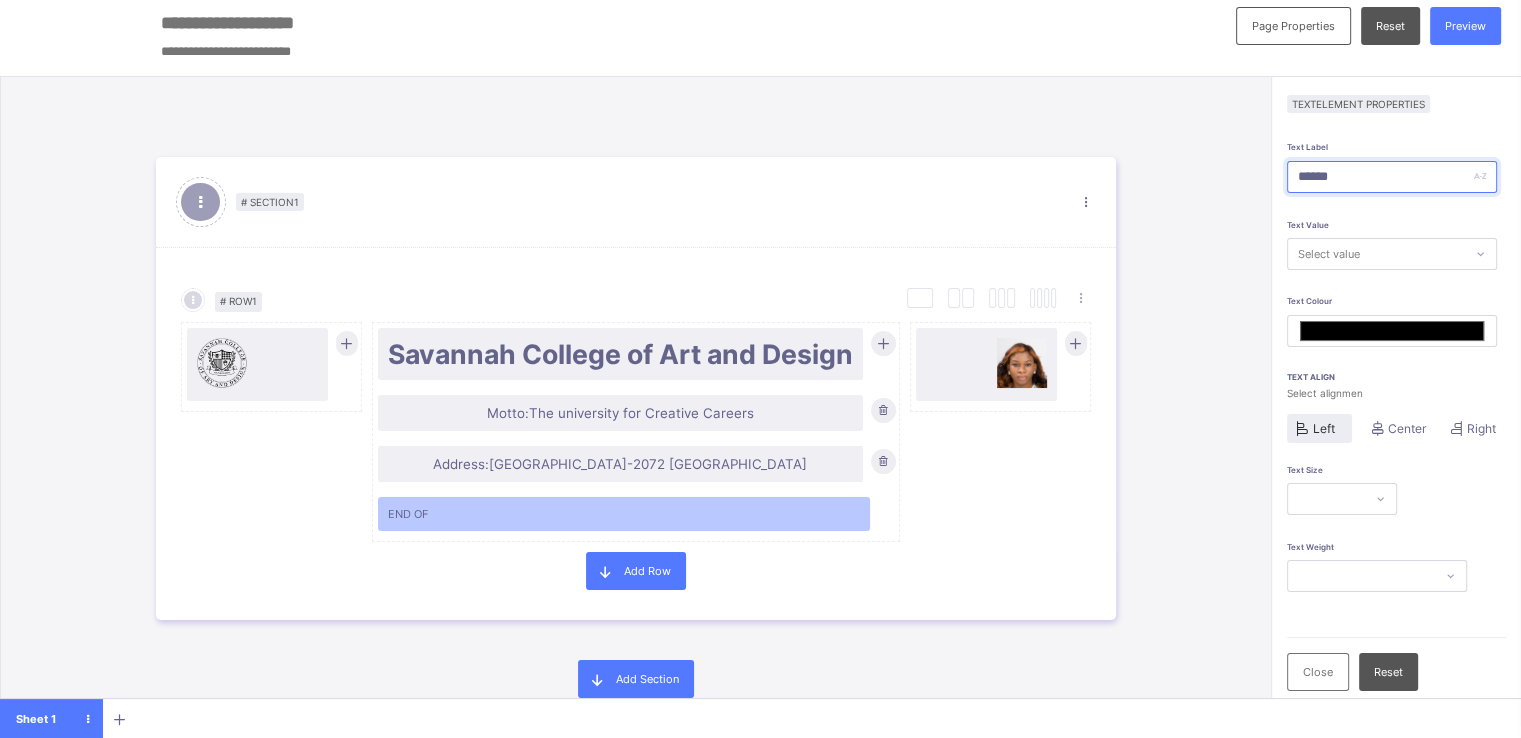 type on "******" 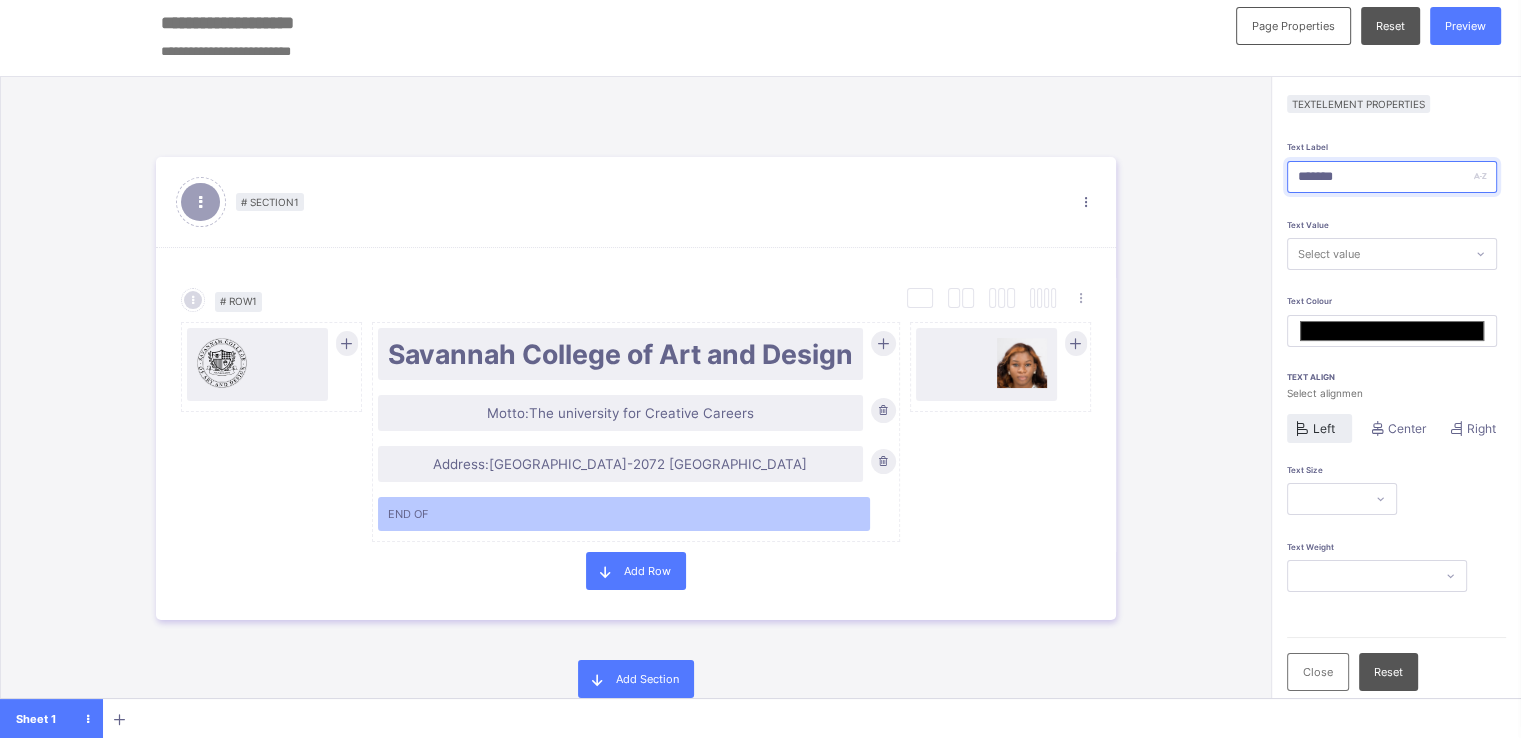 type on "********" 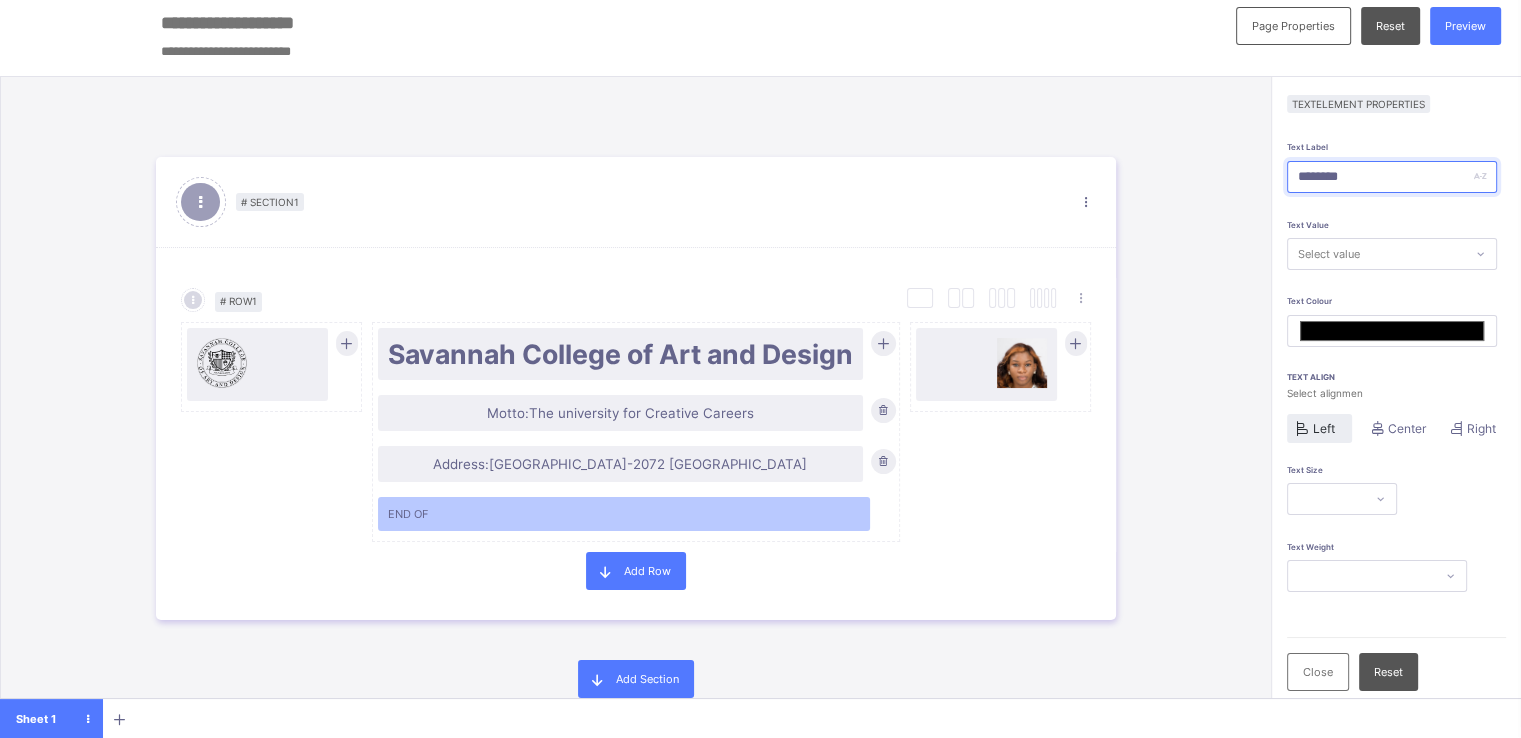 type on "*********" 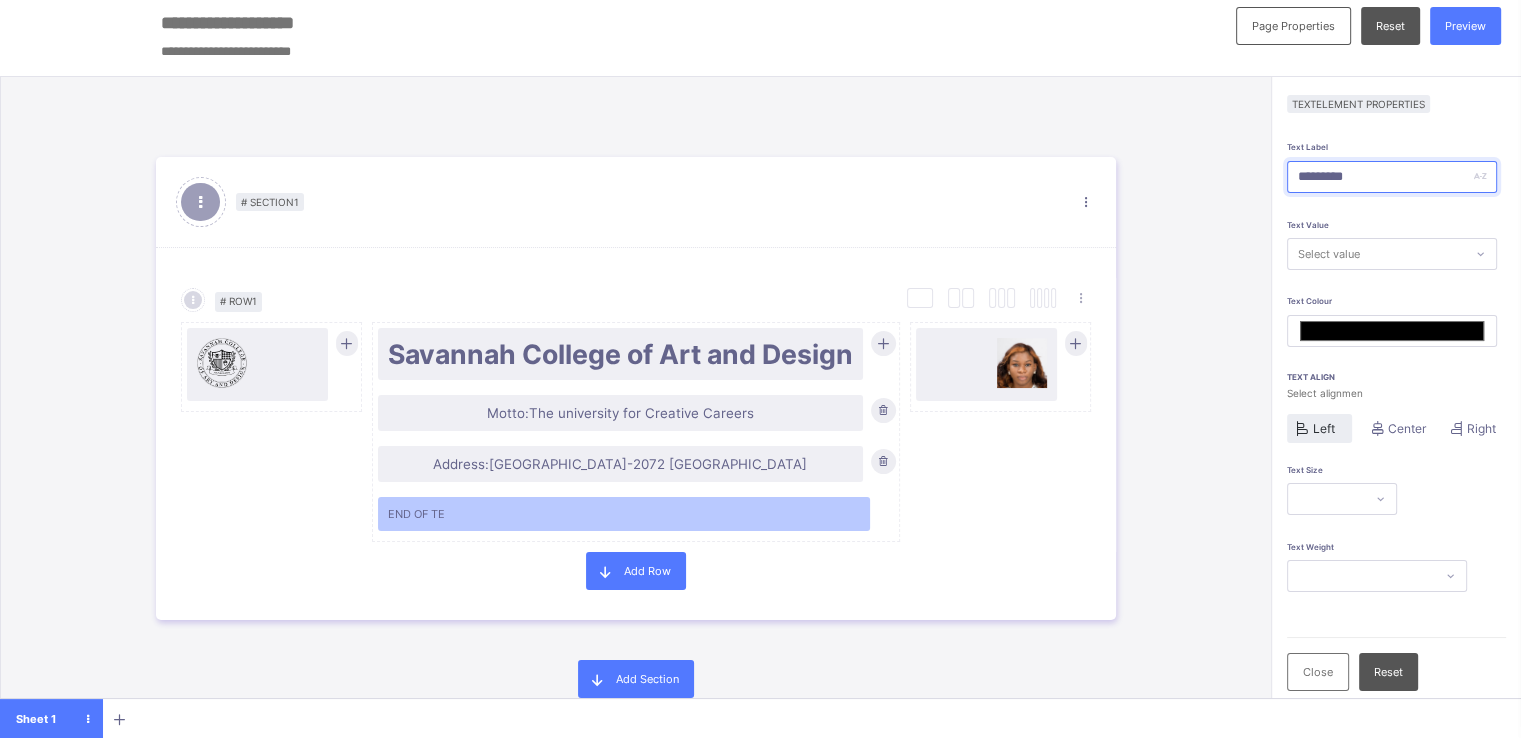 type on "**********" 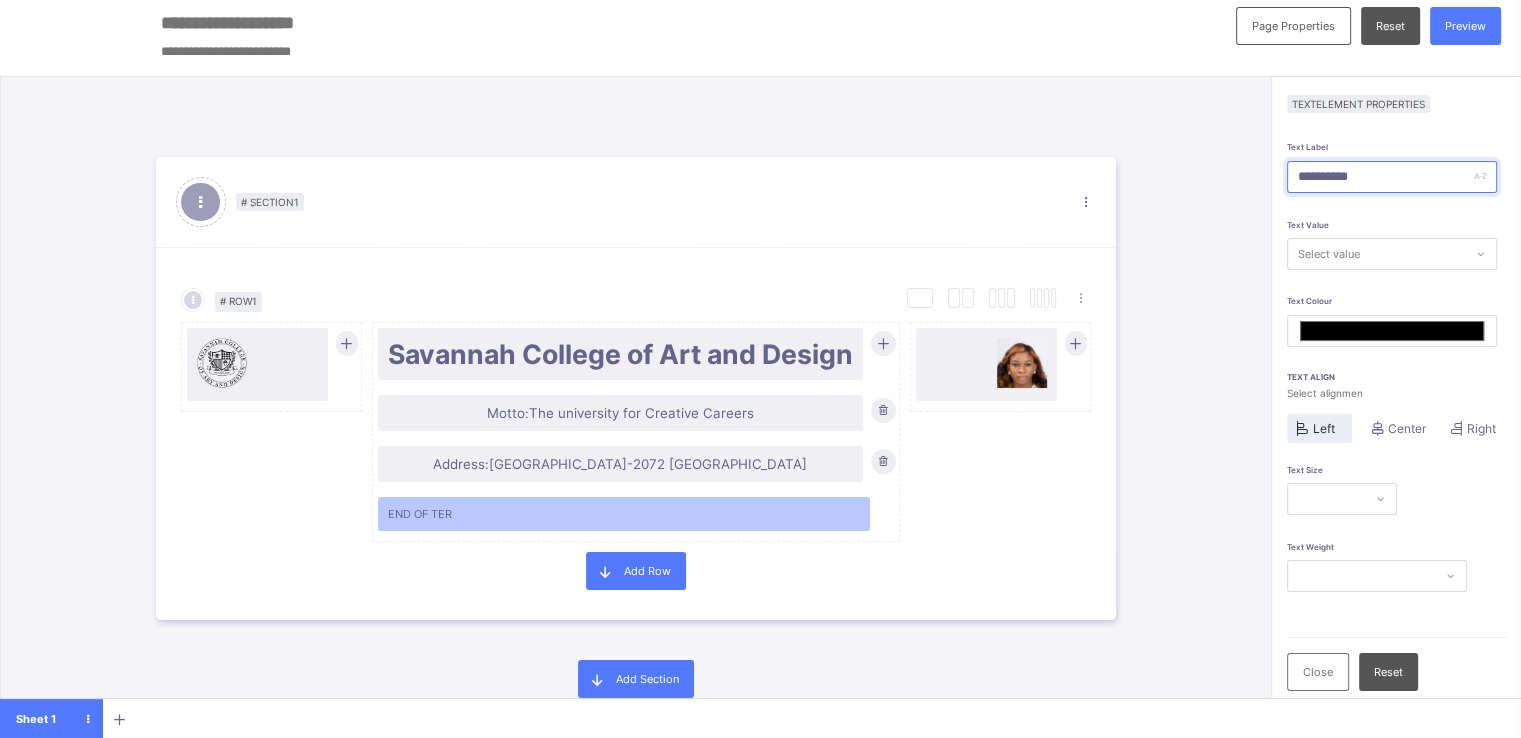 type on "**********" 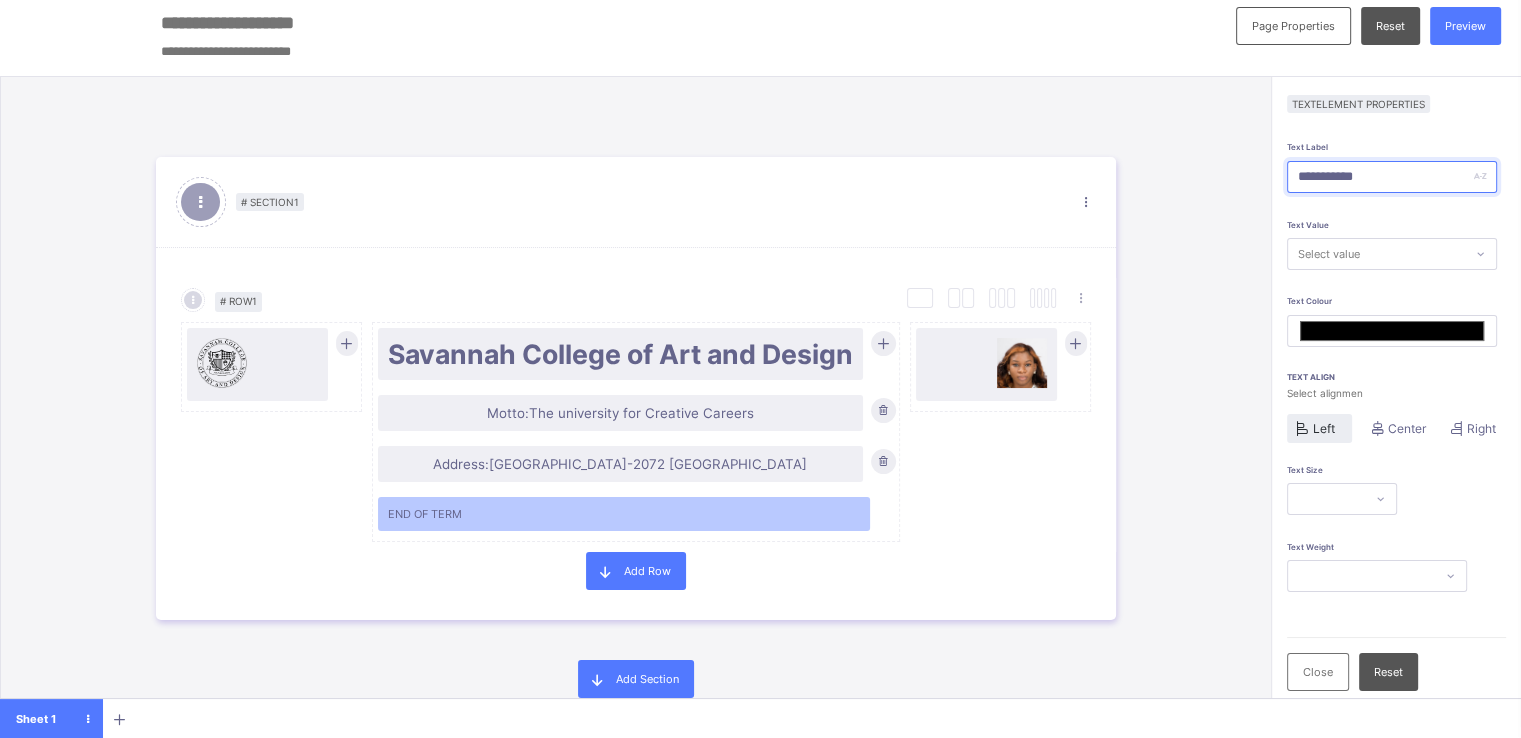 type on "**********" 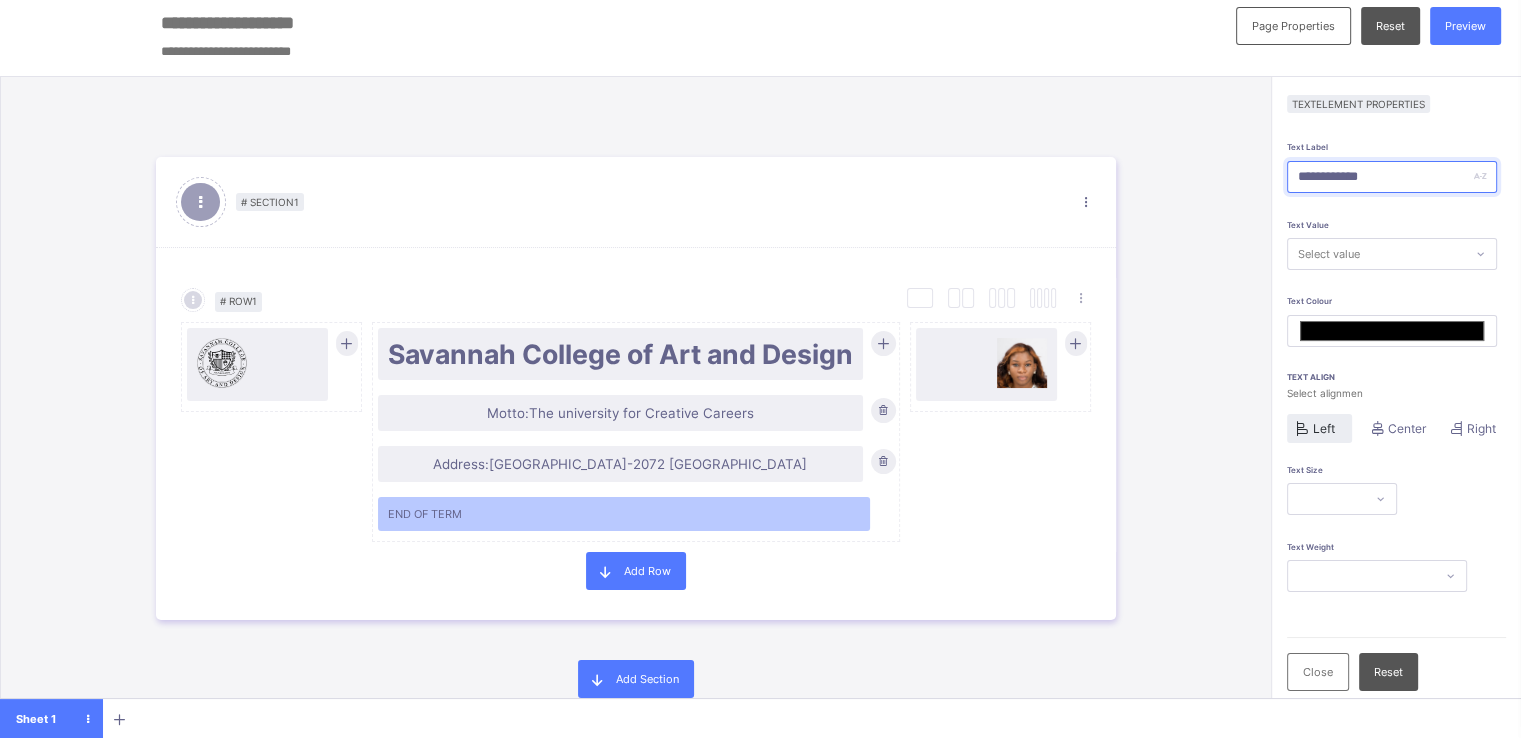 type on "*******" 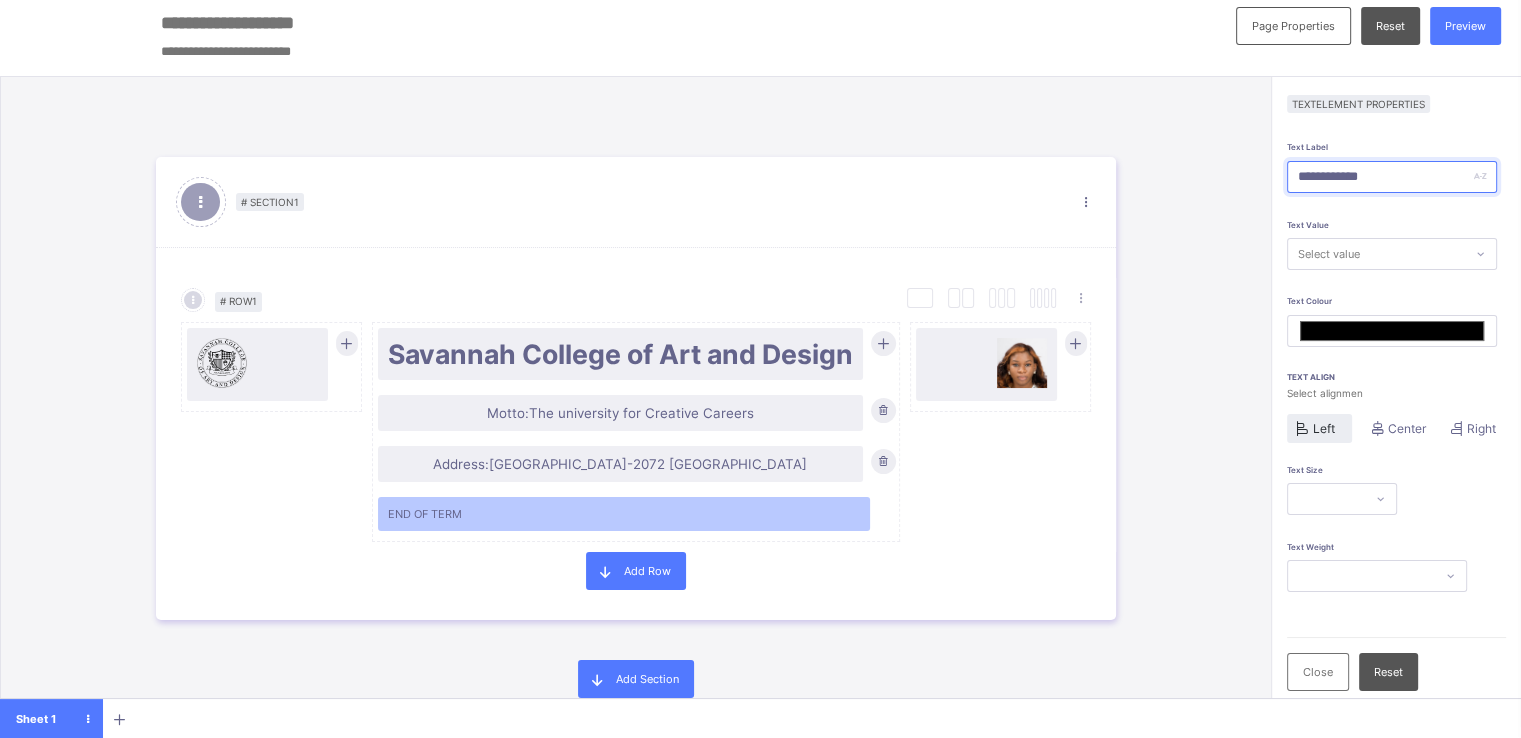 type on "**********" 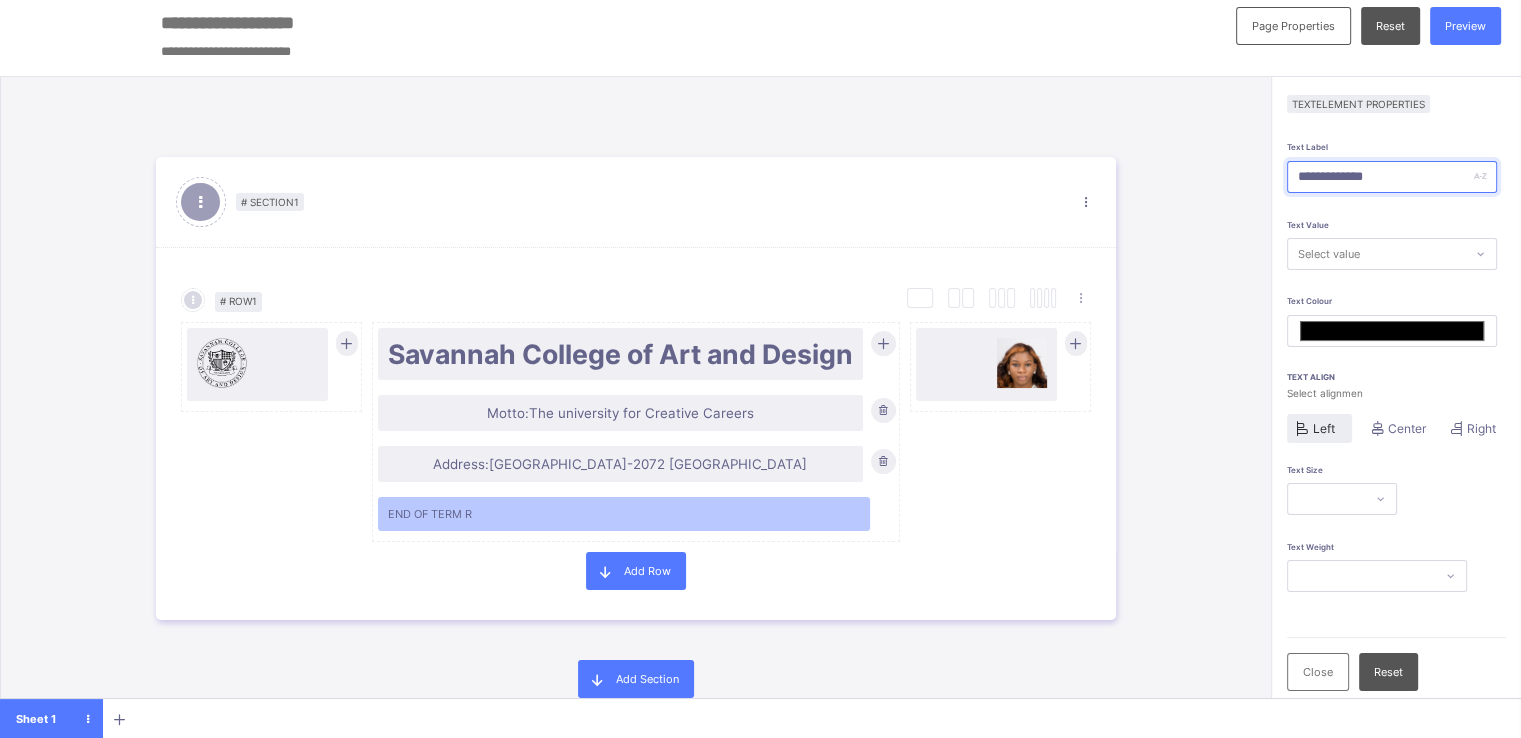 type on "**********" 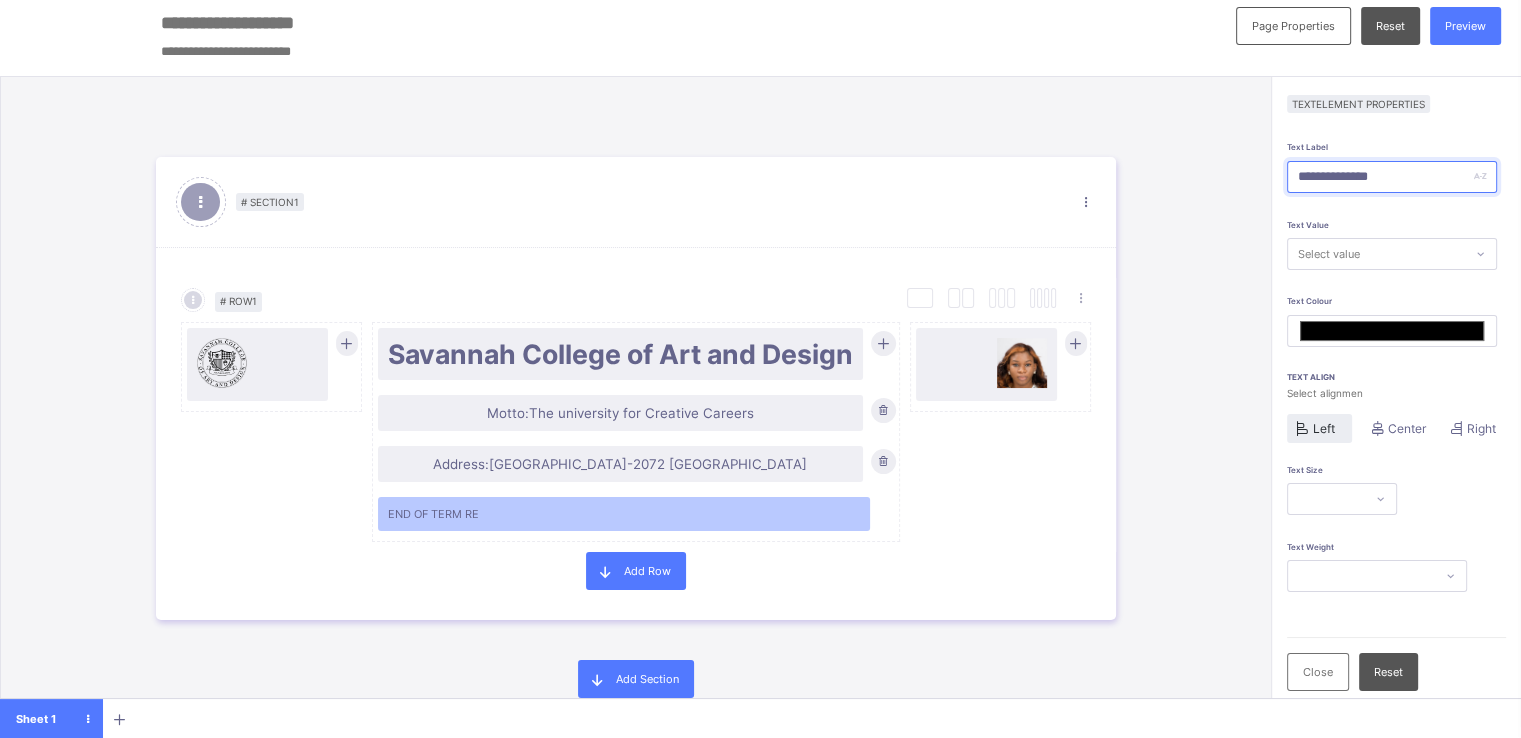 type on "**********" 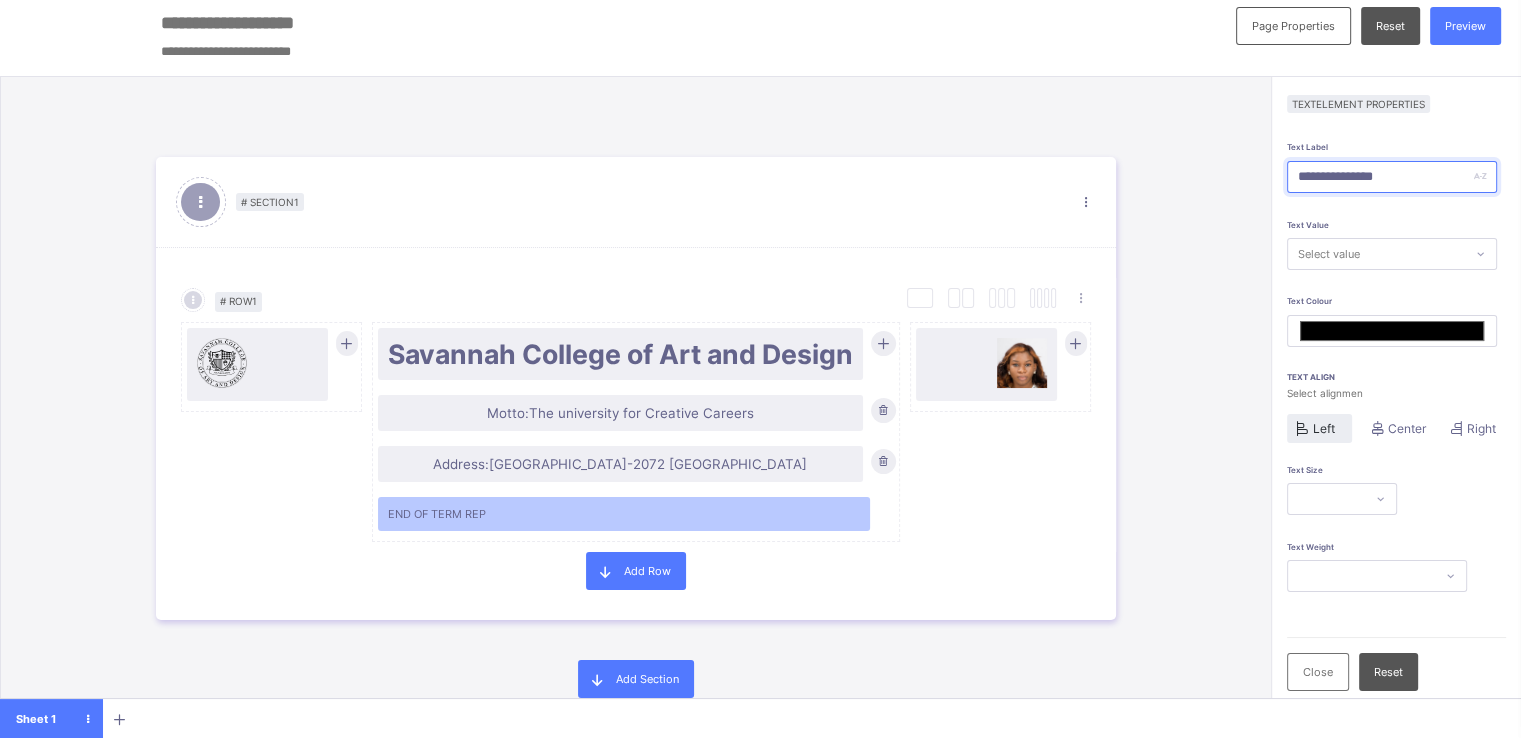 type on "**********" 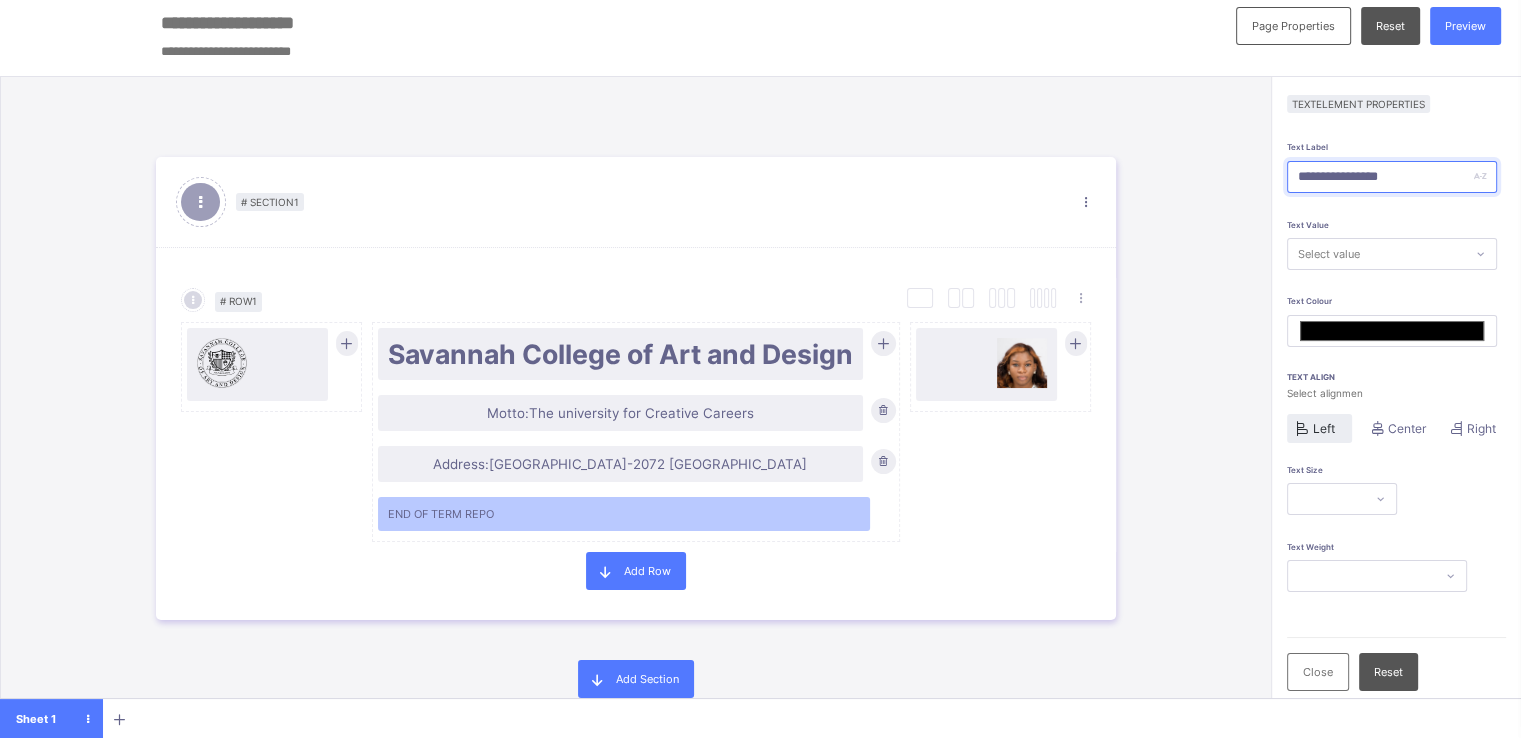 type on "**********" 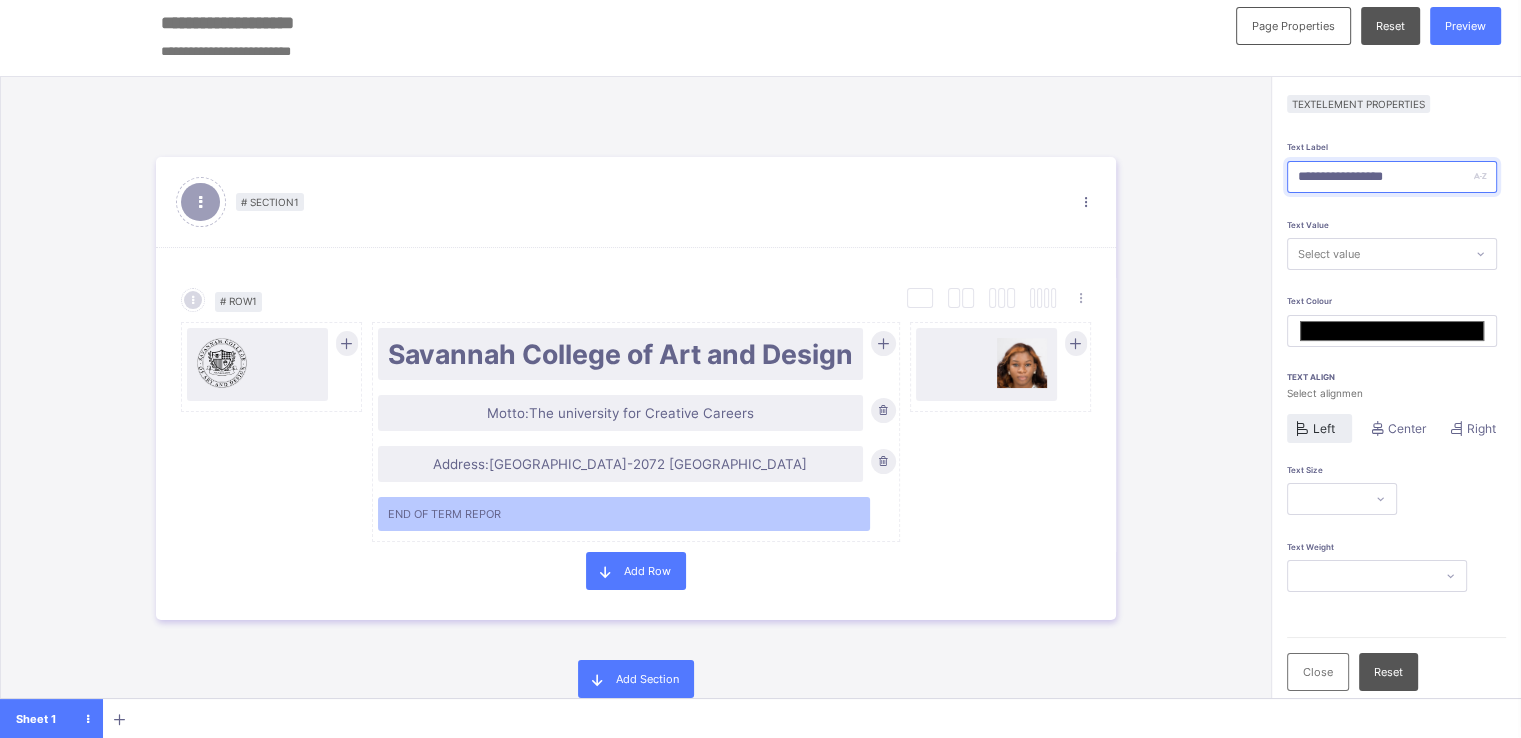 type on "**********" 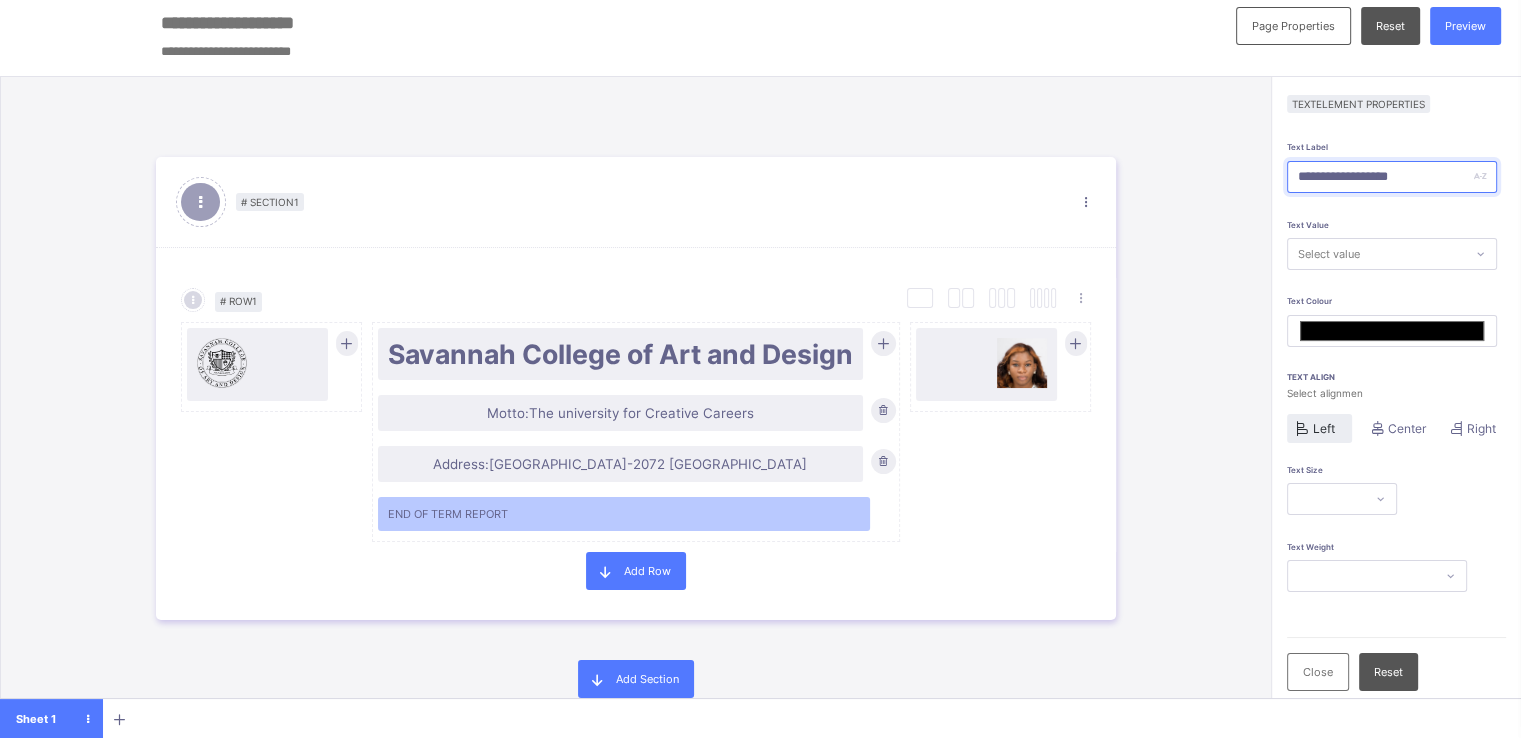 type on "**********" 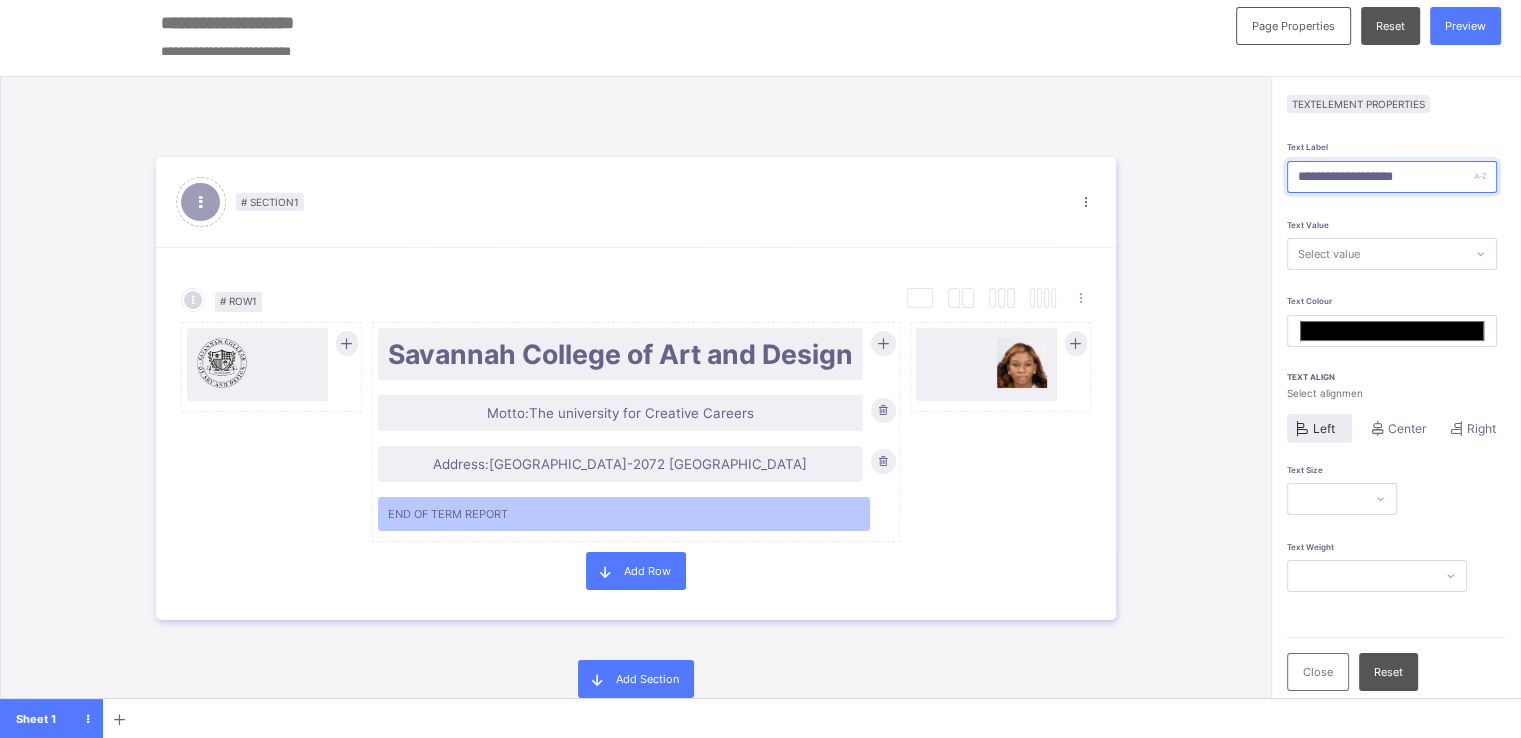 type on "**********" 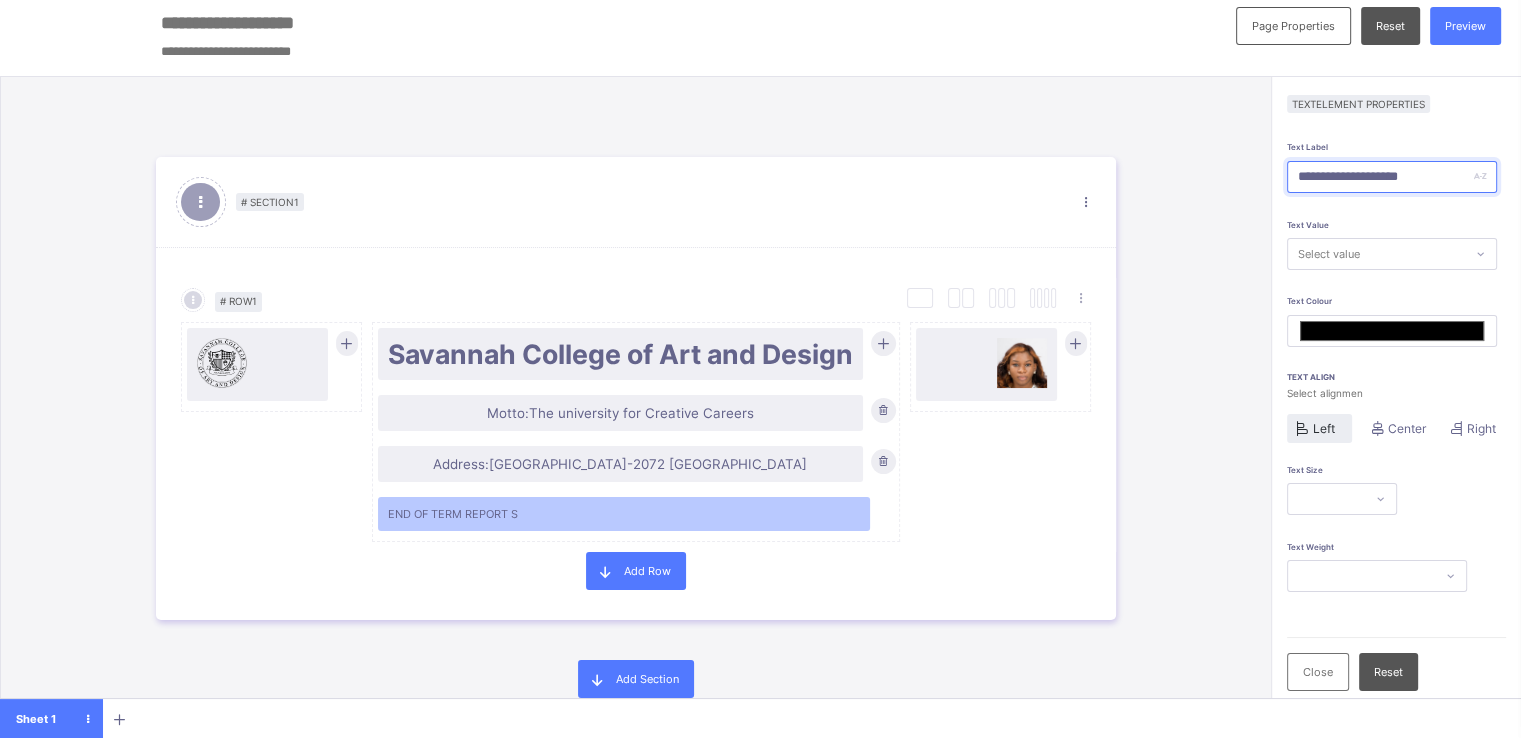 type on "**********" 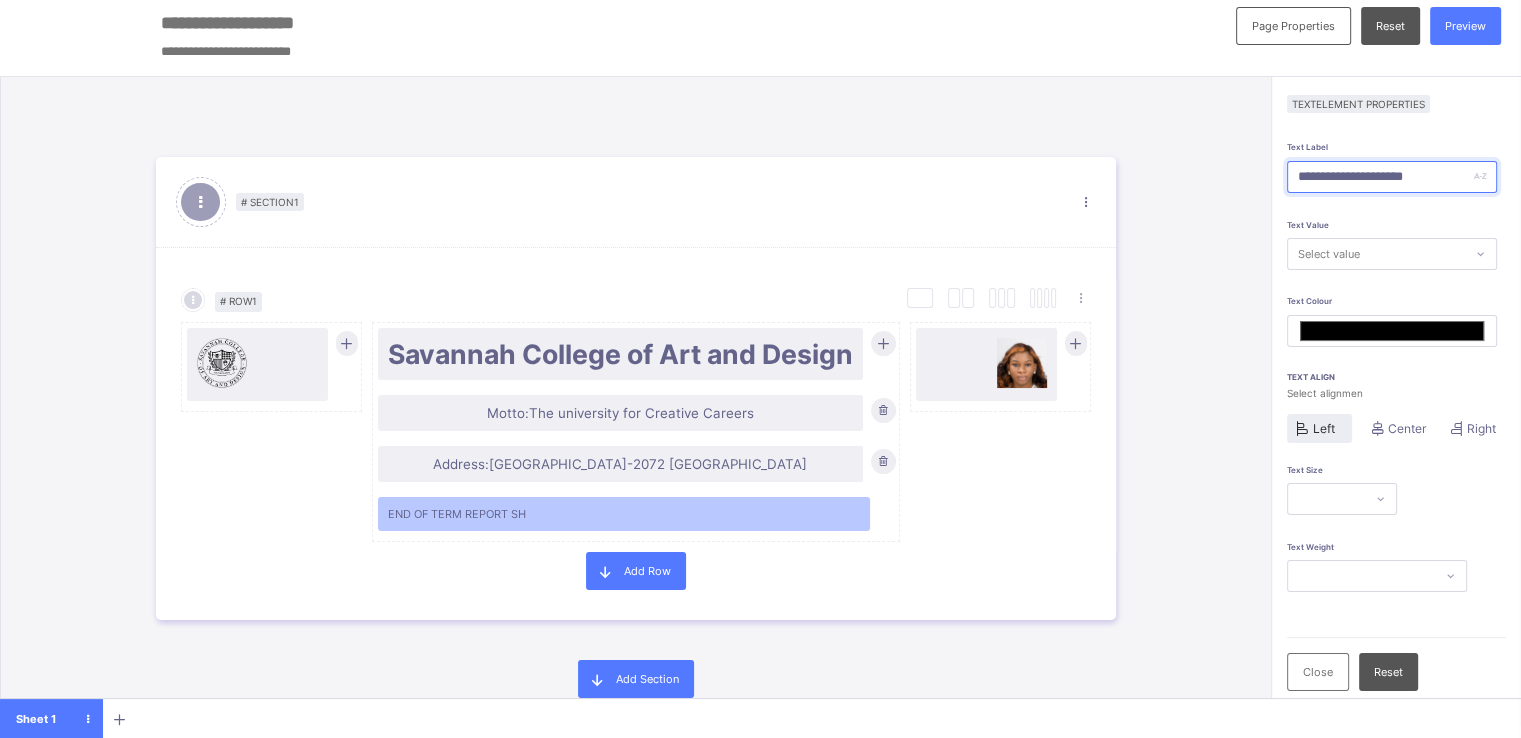 type on "**********" 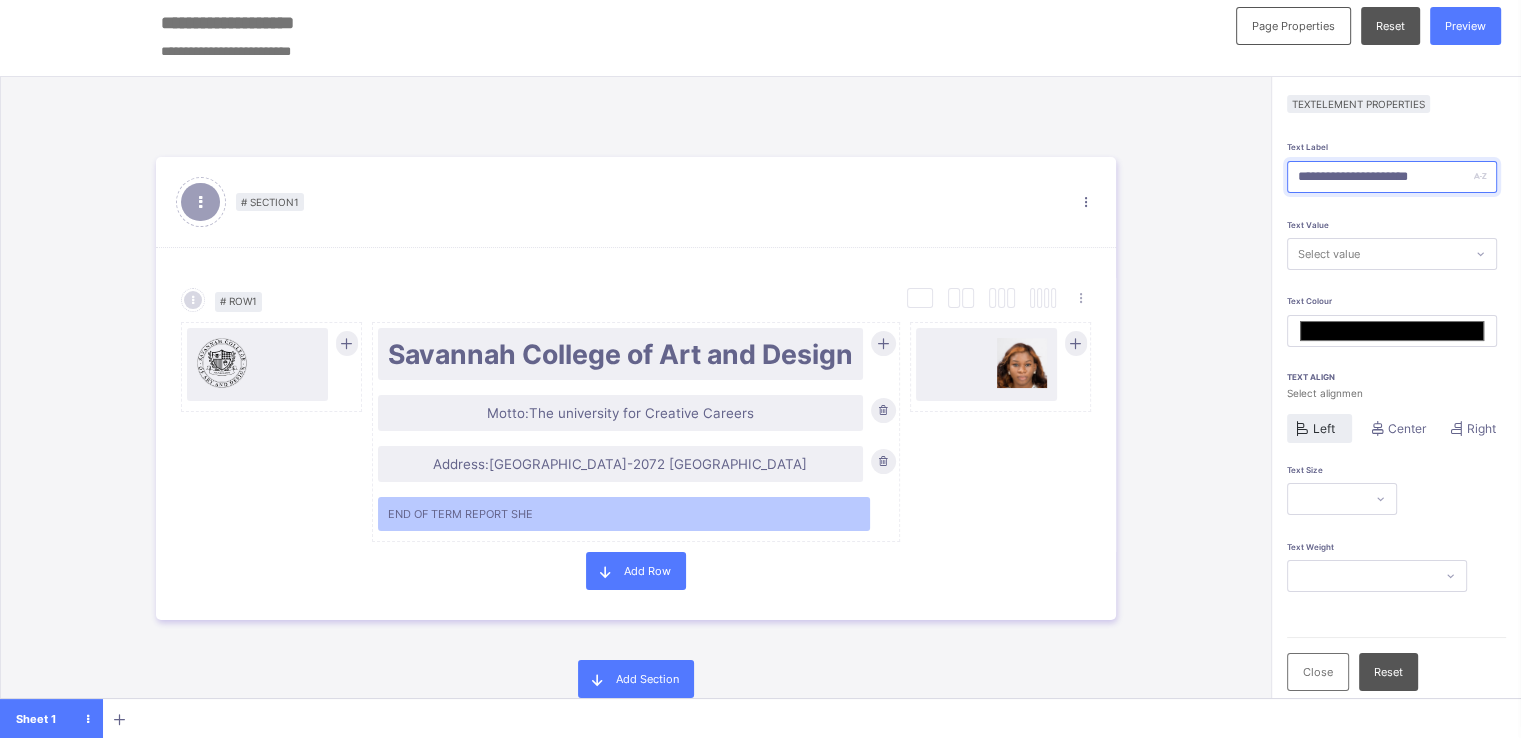 type on "**********" 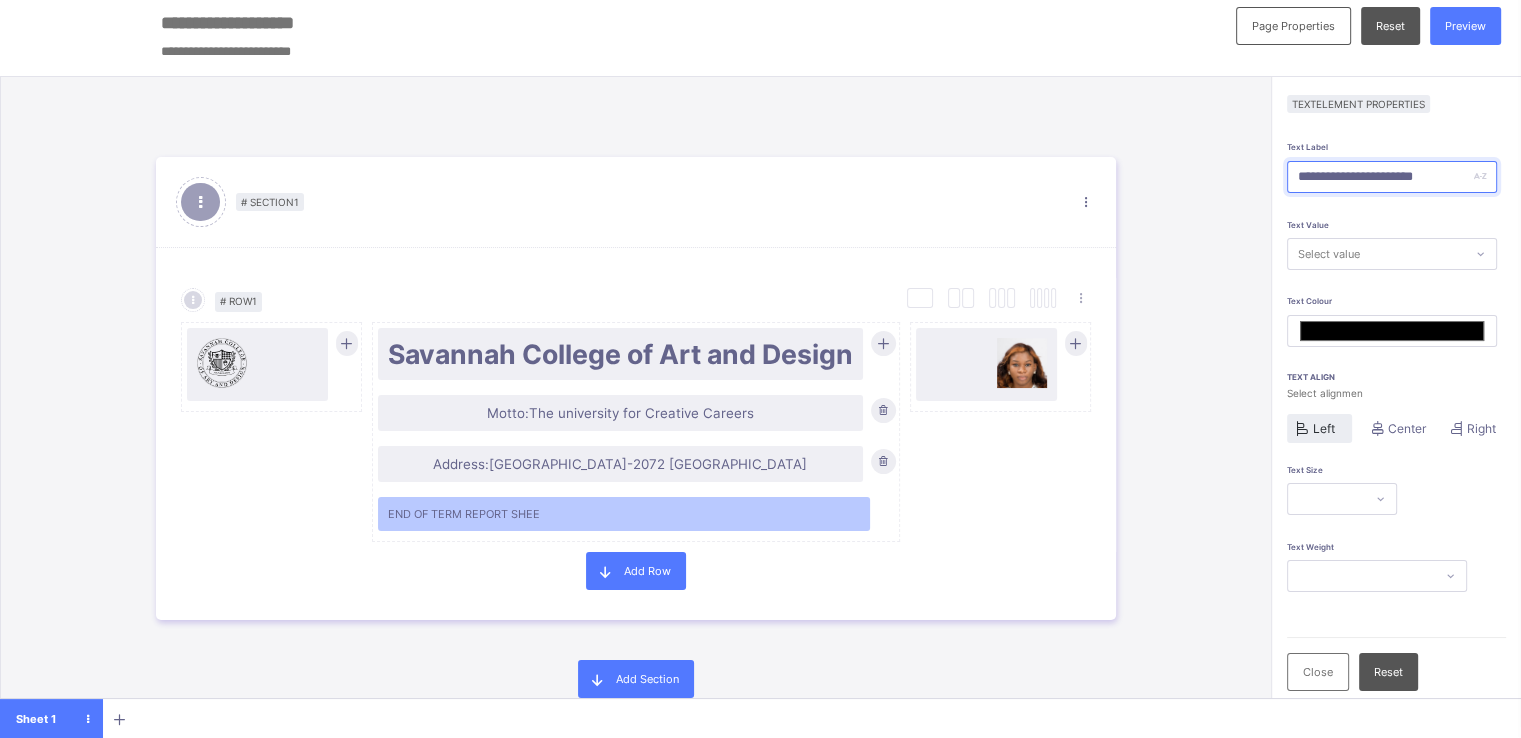 type on "**********" 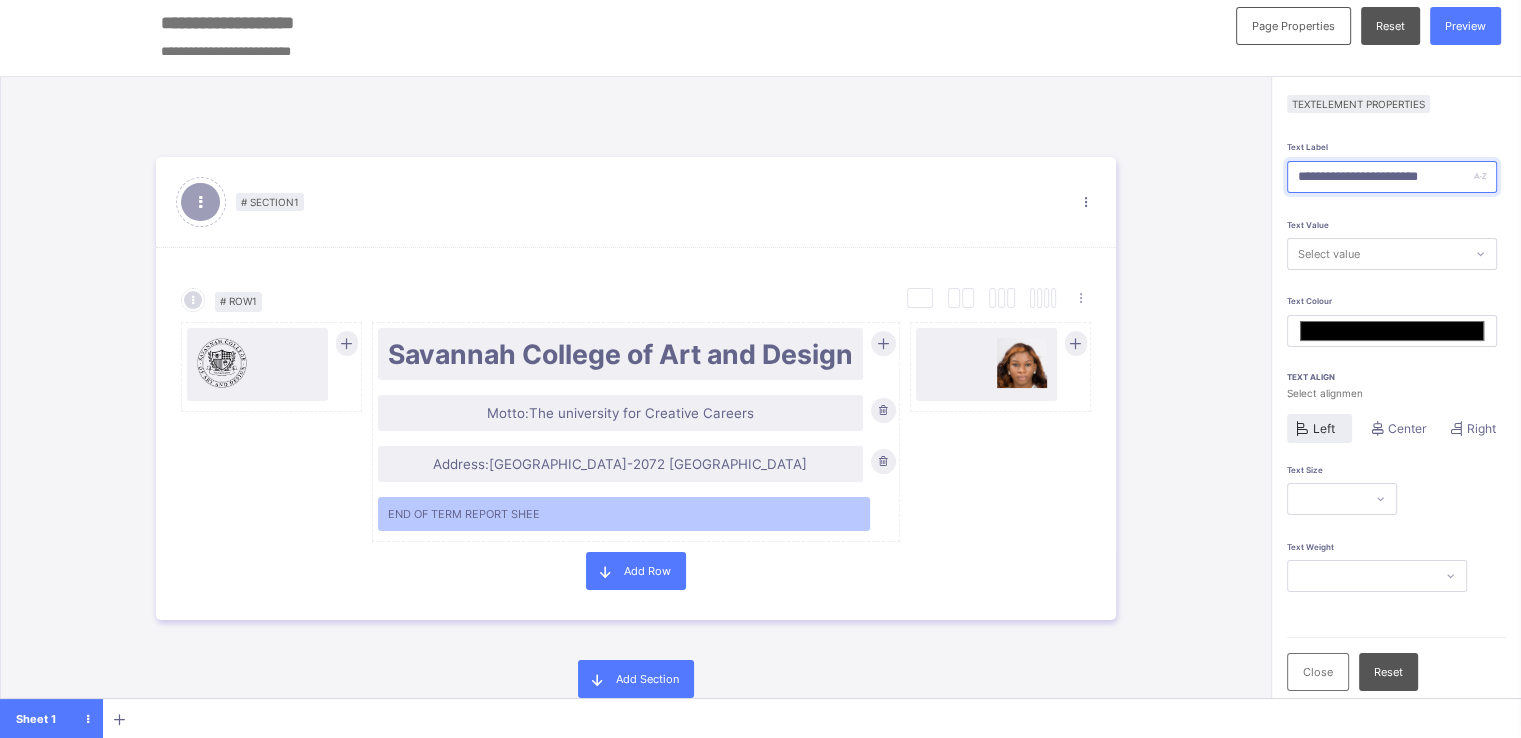 scroll, scrollTop: 0, scrollLeft: 9, axis: horizontal 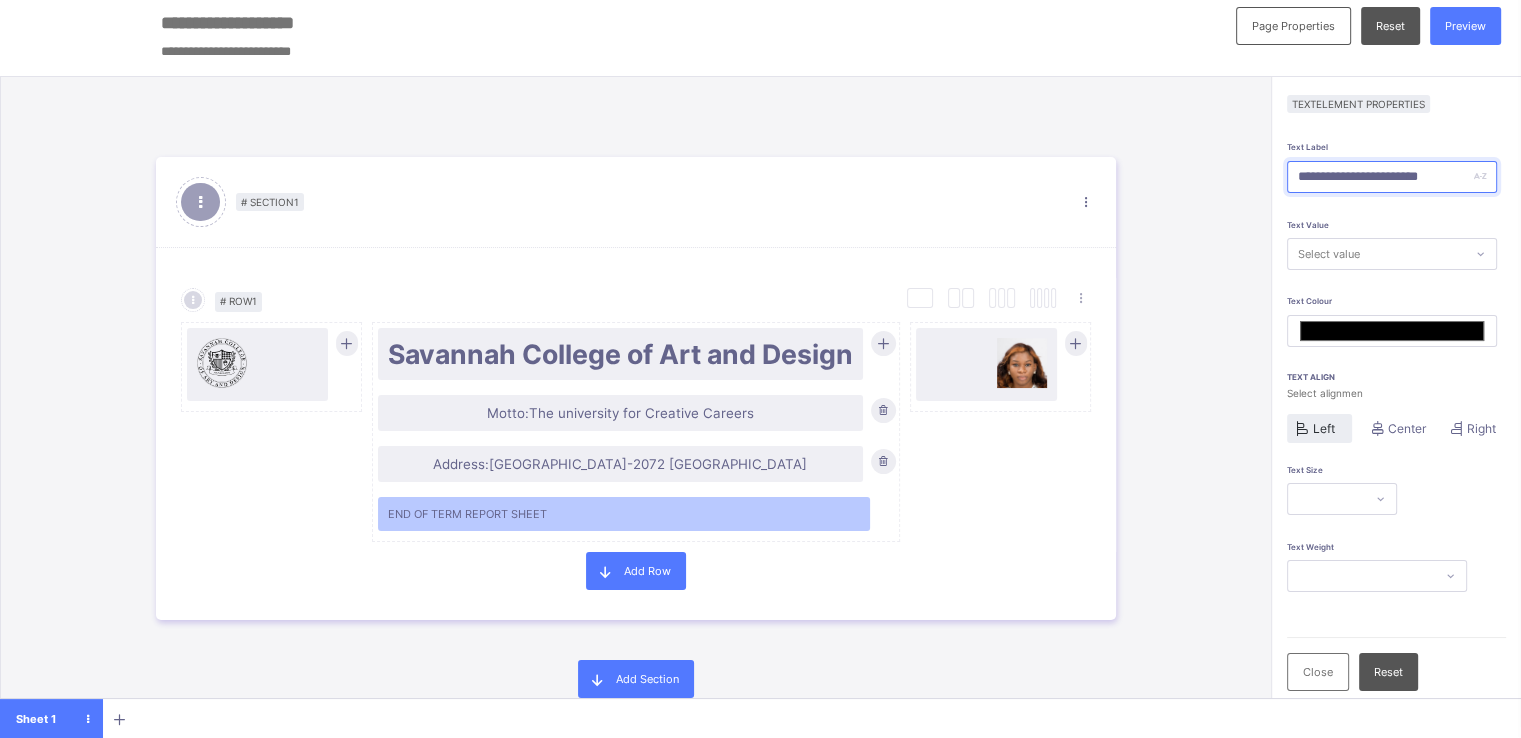 type on "**********" 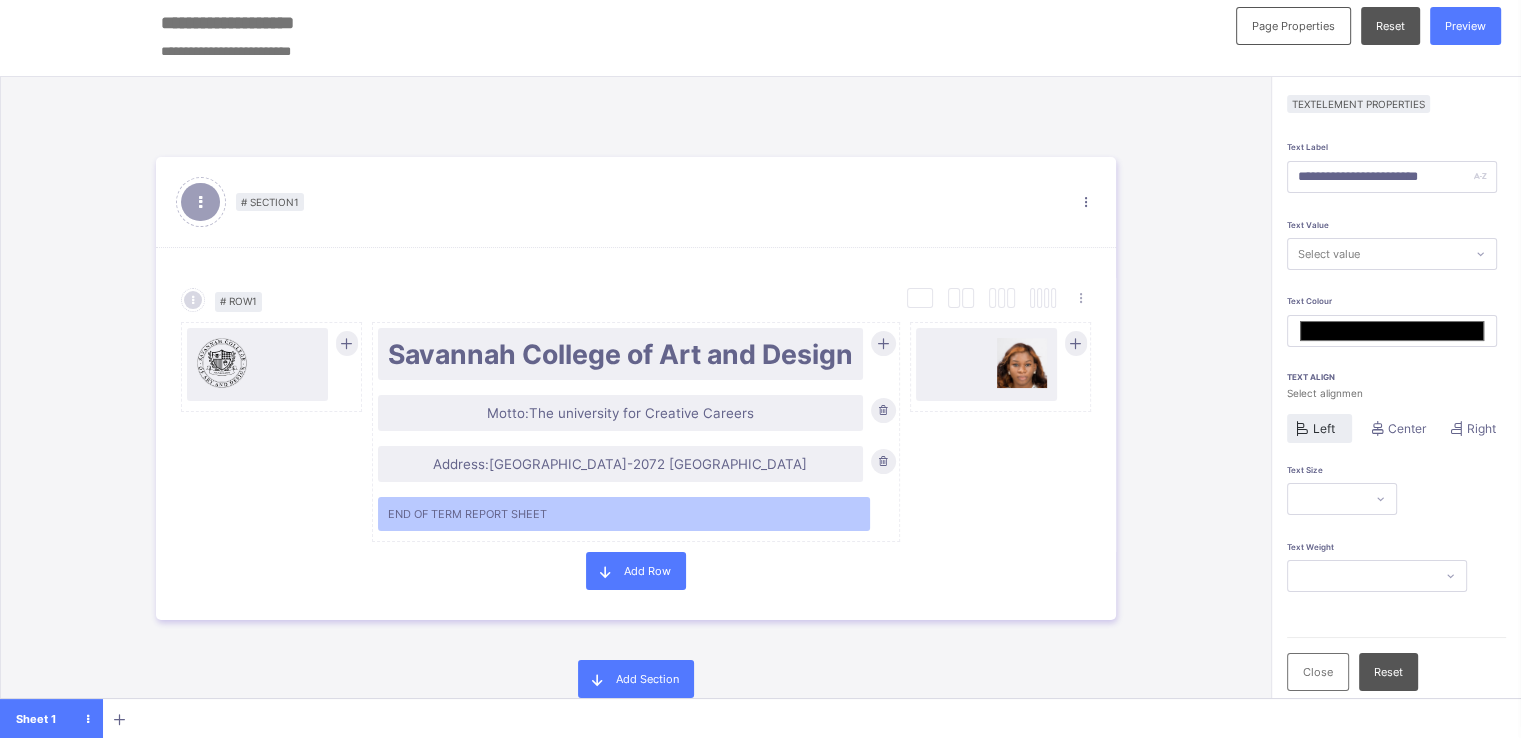 scroll, scrollTop: 0, scrollLeft: 0, axis: both 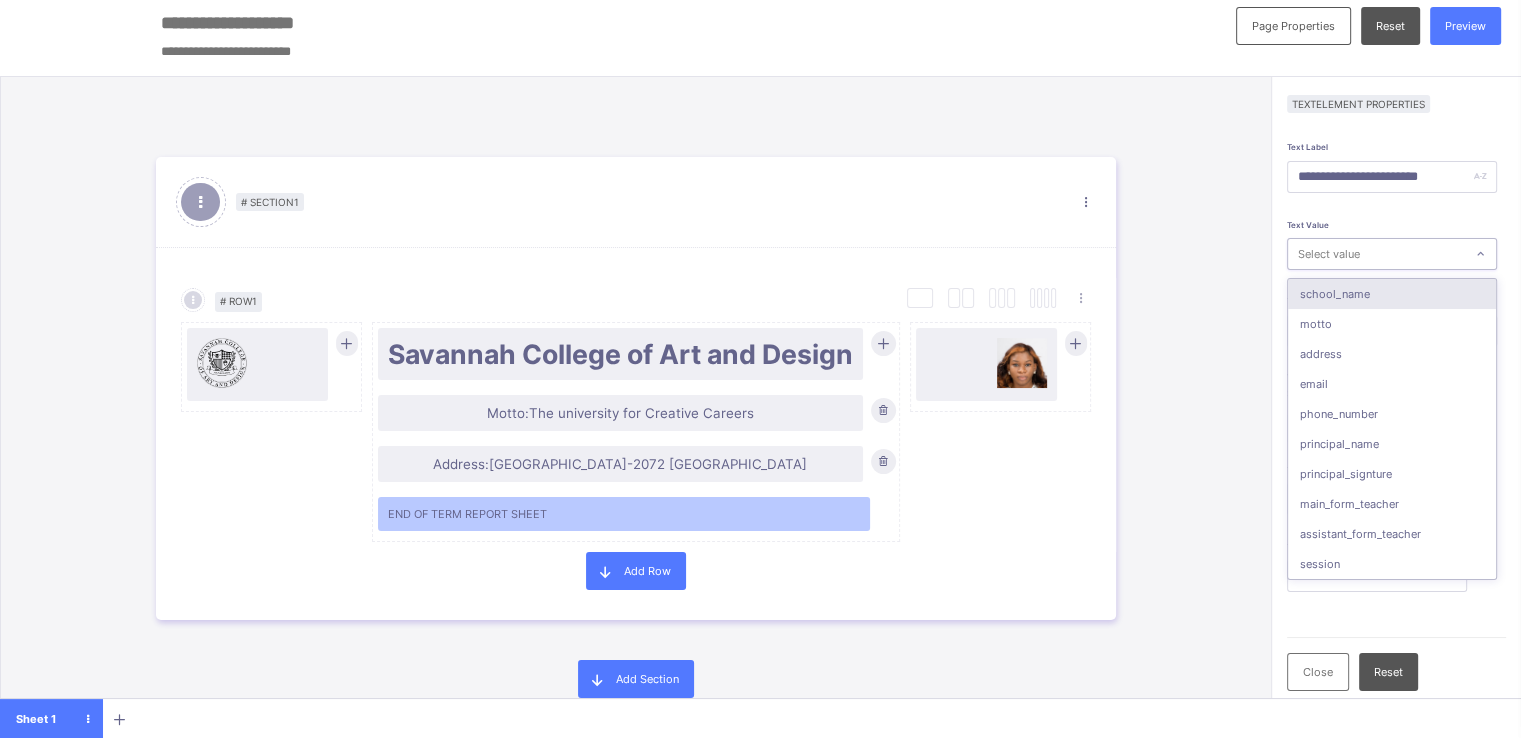 click on "**********" at bounding box center (1396, 510) 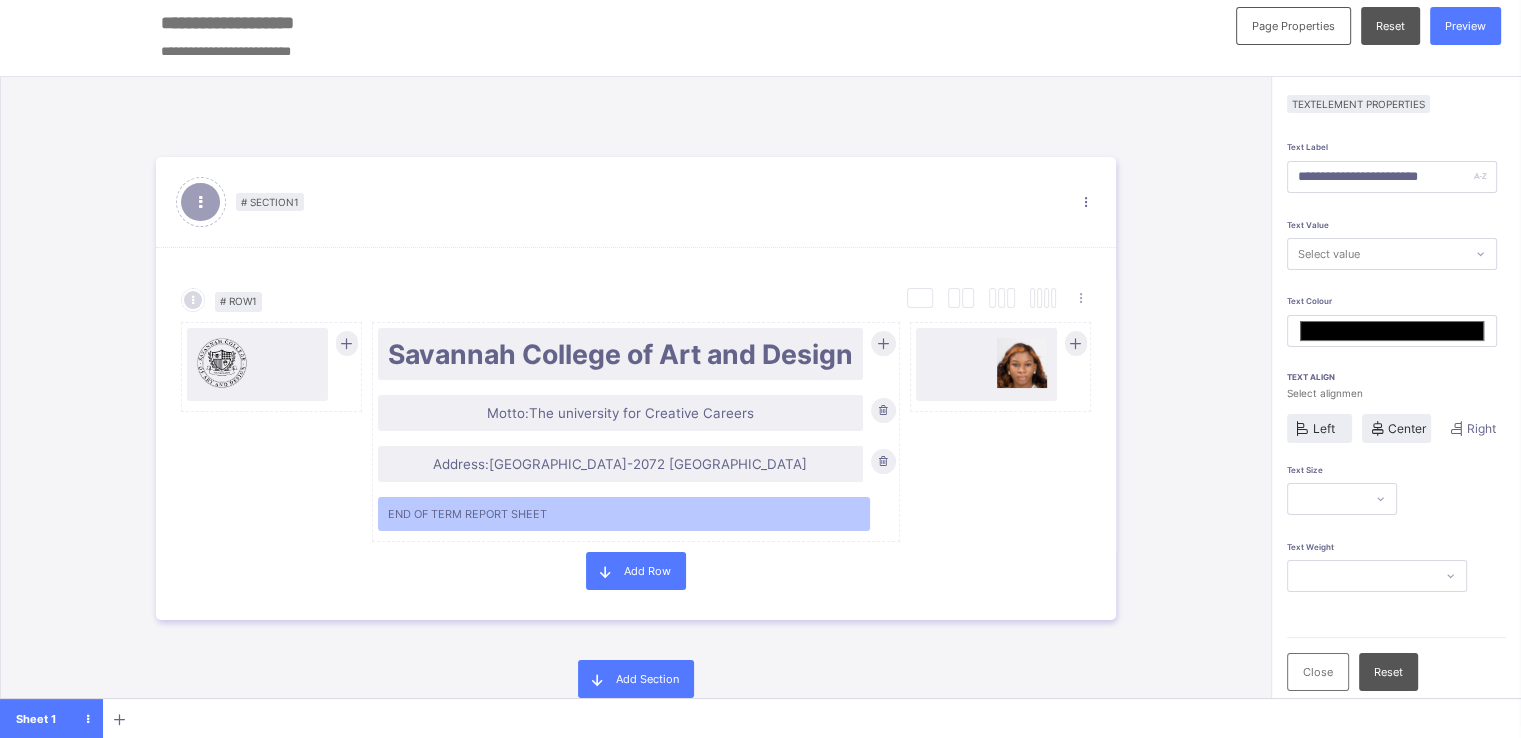click on "Center" at bounding box center [1407, 428] 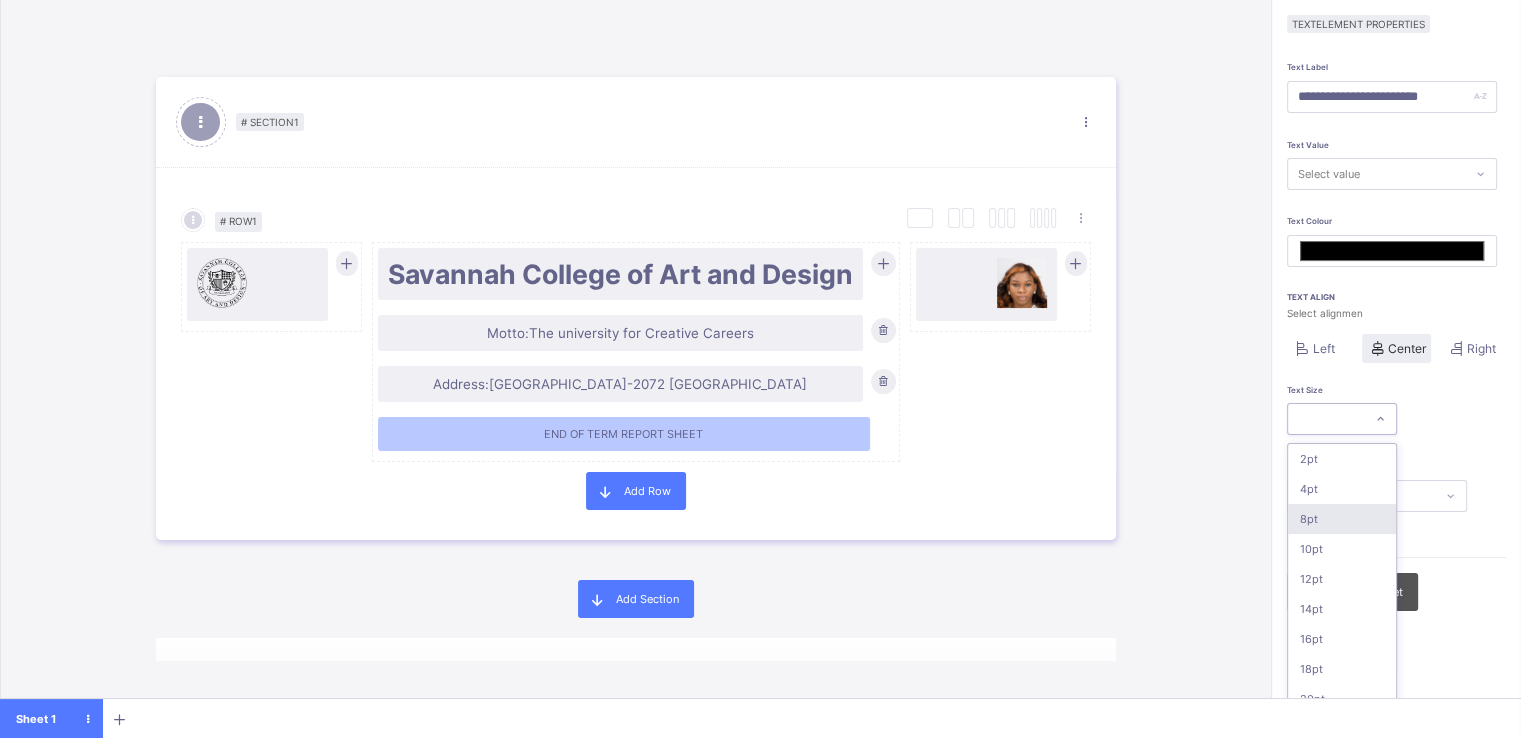 scroll, scrollTop: 100, scrollLeft: 0, axis: vertical 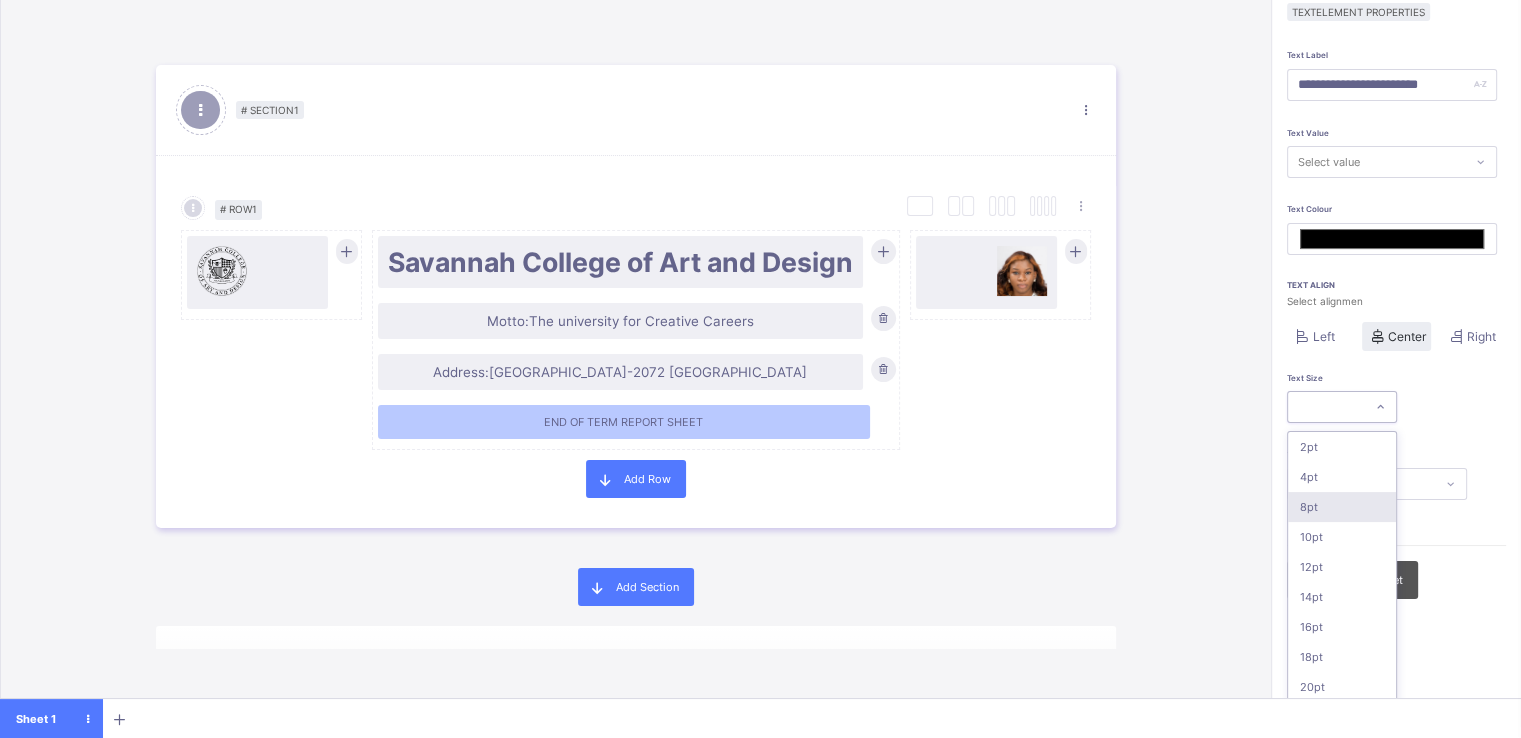 click on "option 8pt focused, 3 of 16. 16 results available. Use Up and Down to choose options, press Enter to select the currently focused option, press Escape to exit the menu, press Tab to select the option and exit the menu. 2pt 4pt 8pt 10pt 12pt 14pt 16pt 18pt 20pt 26pt 30pt 33pt 36pt 40pt 44pt 48pt" at bounding box center [1342, 407] 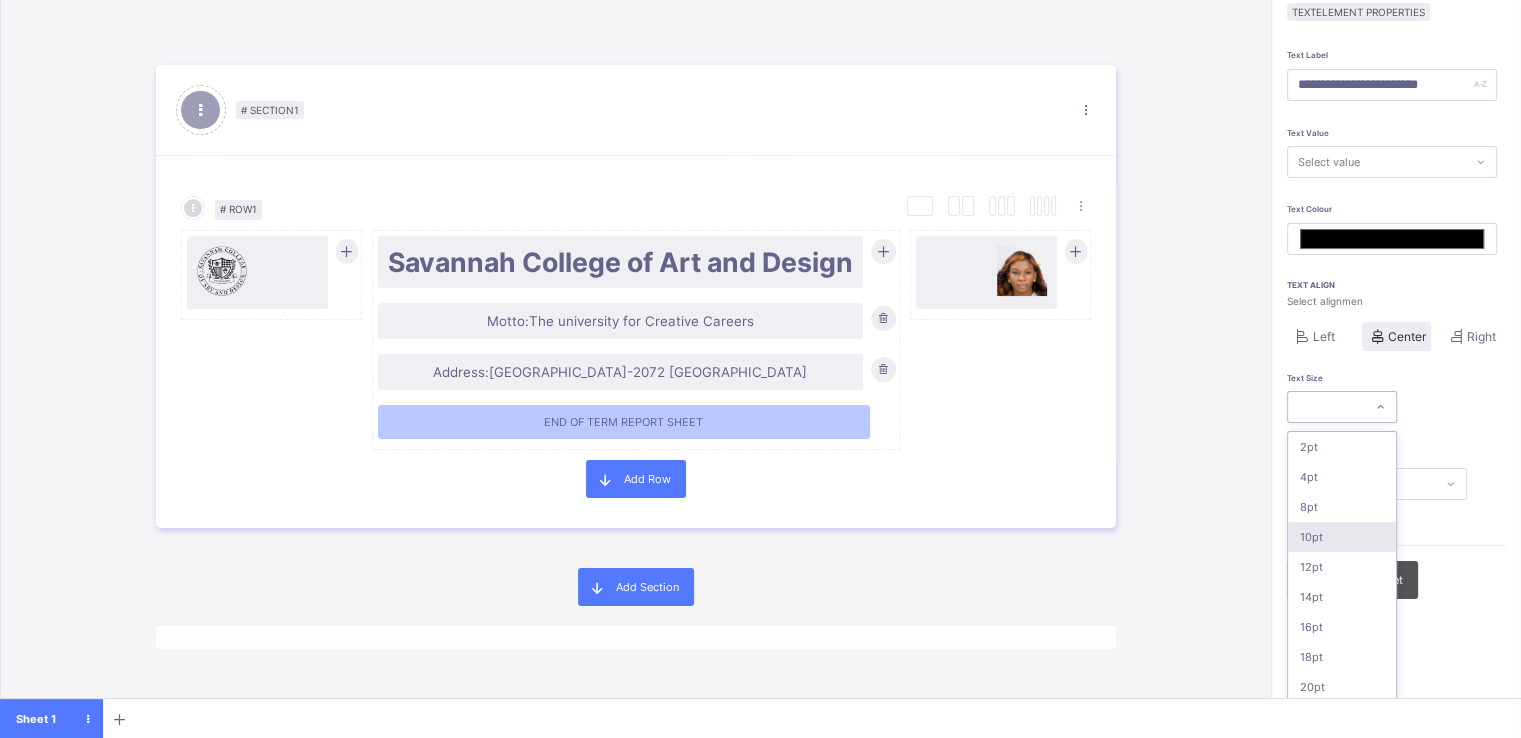 click on "10pt" at bounding box center (1342, 537) 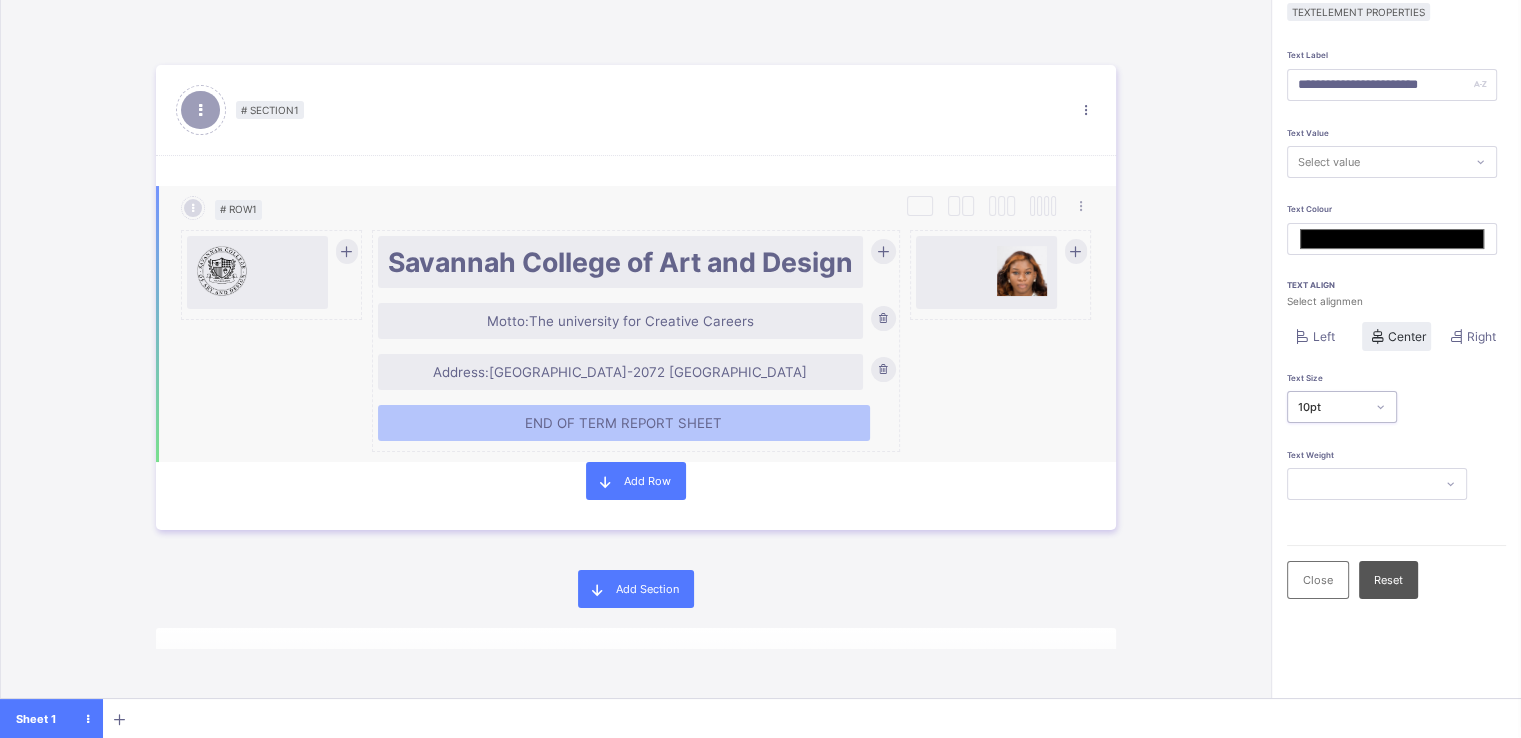 click on "Savannah College of Art and Design" at bounding box center [620, 262] 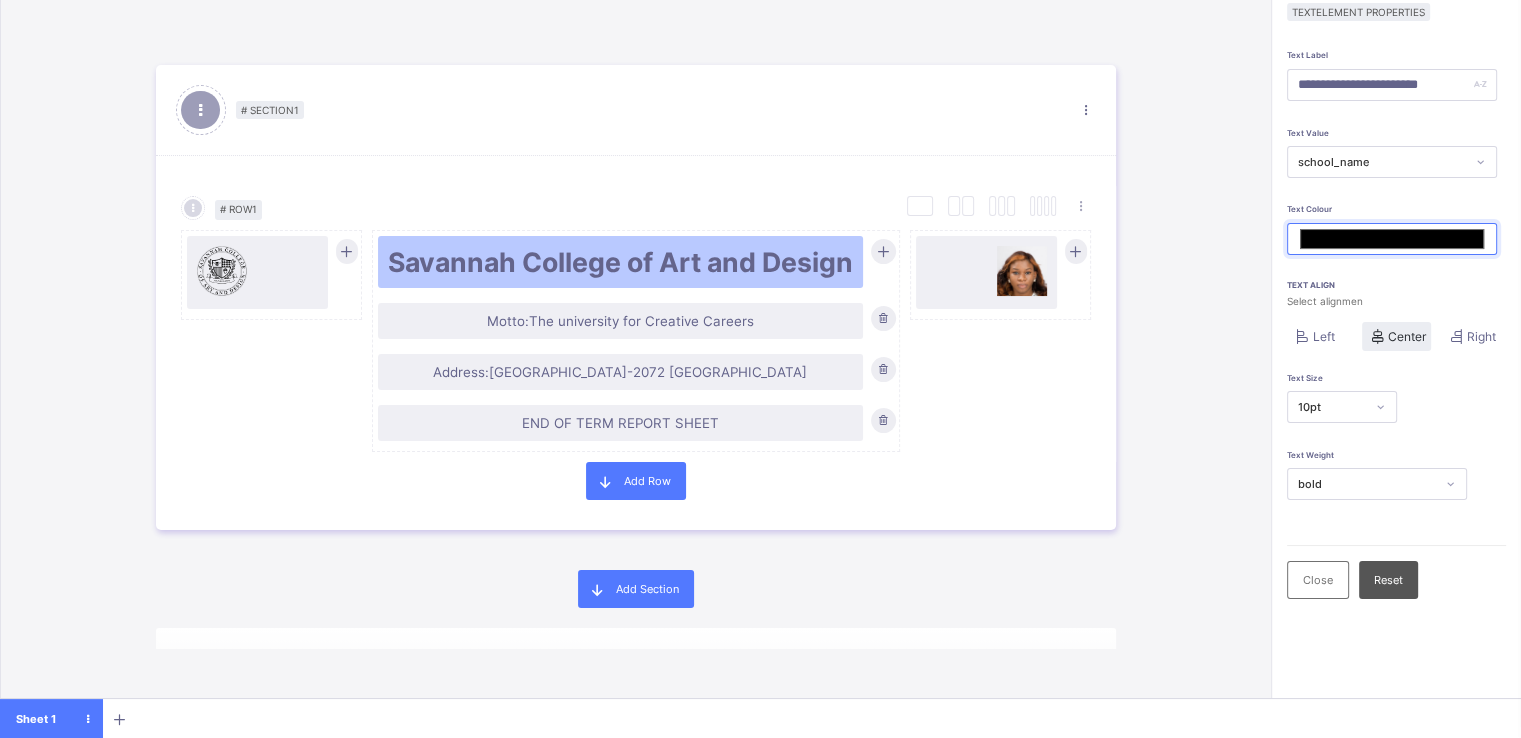 click on "*******" at bounding box center (1392, 239) 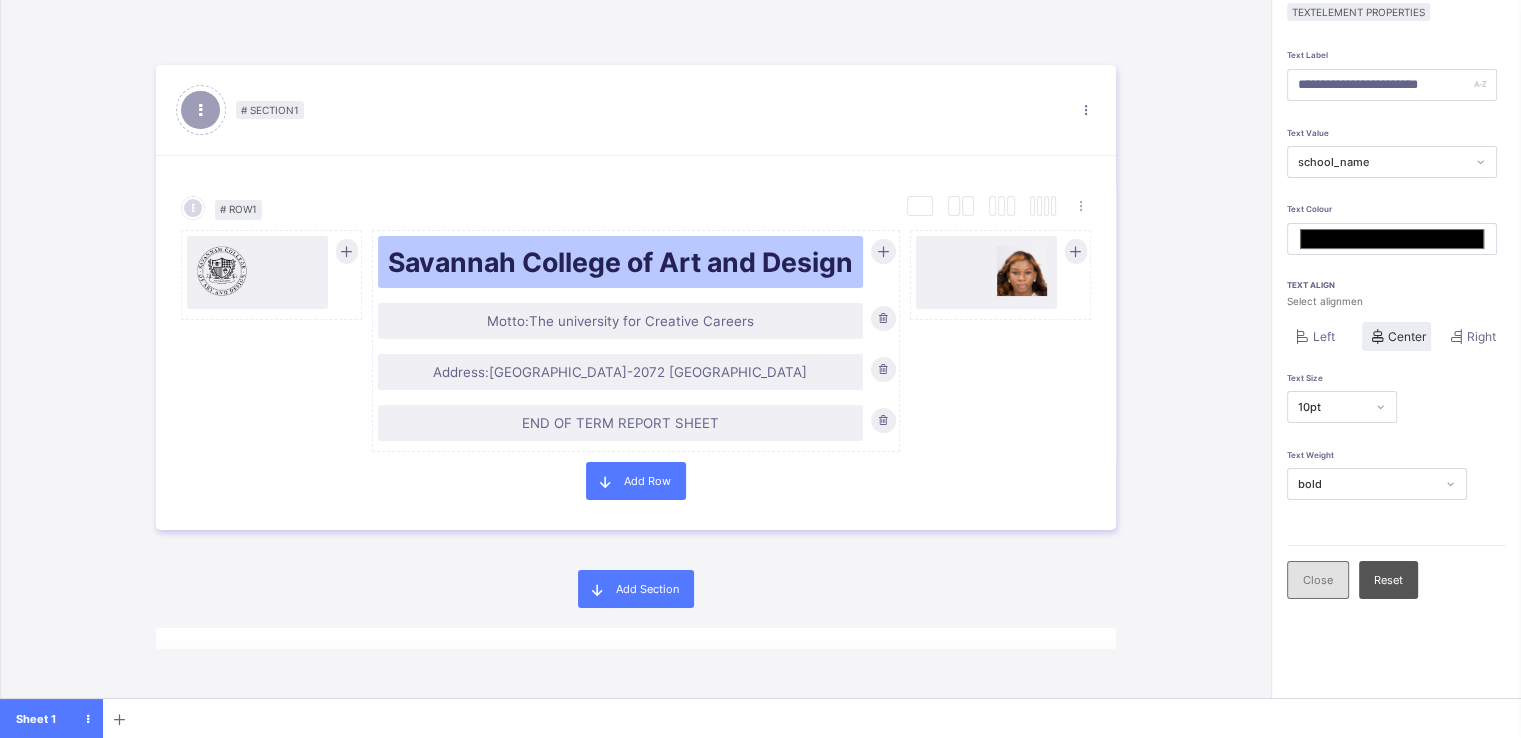 type on "*******" 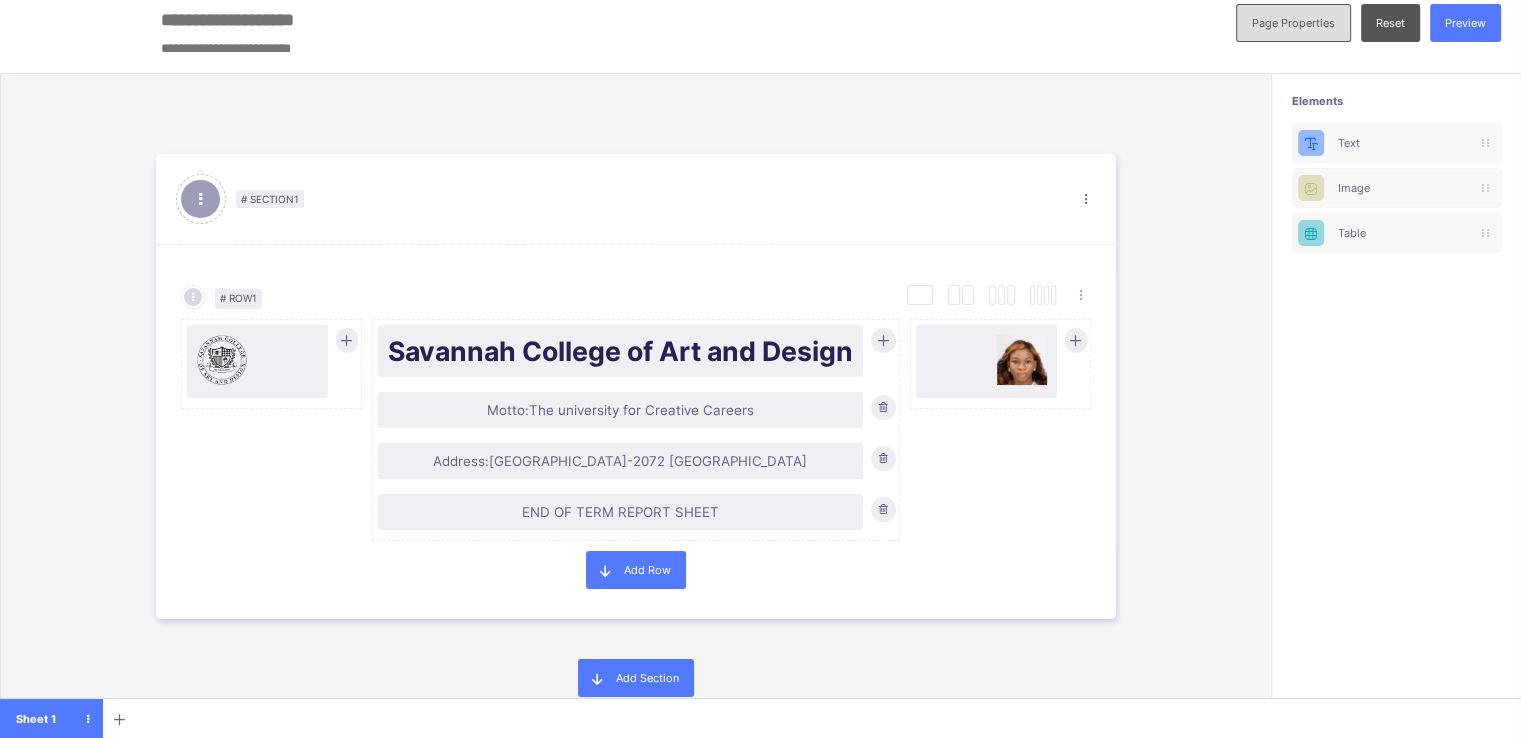 click on "Page Properties" at bounding box center [1293, 23] 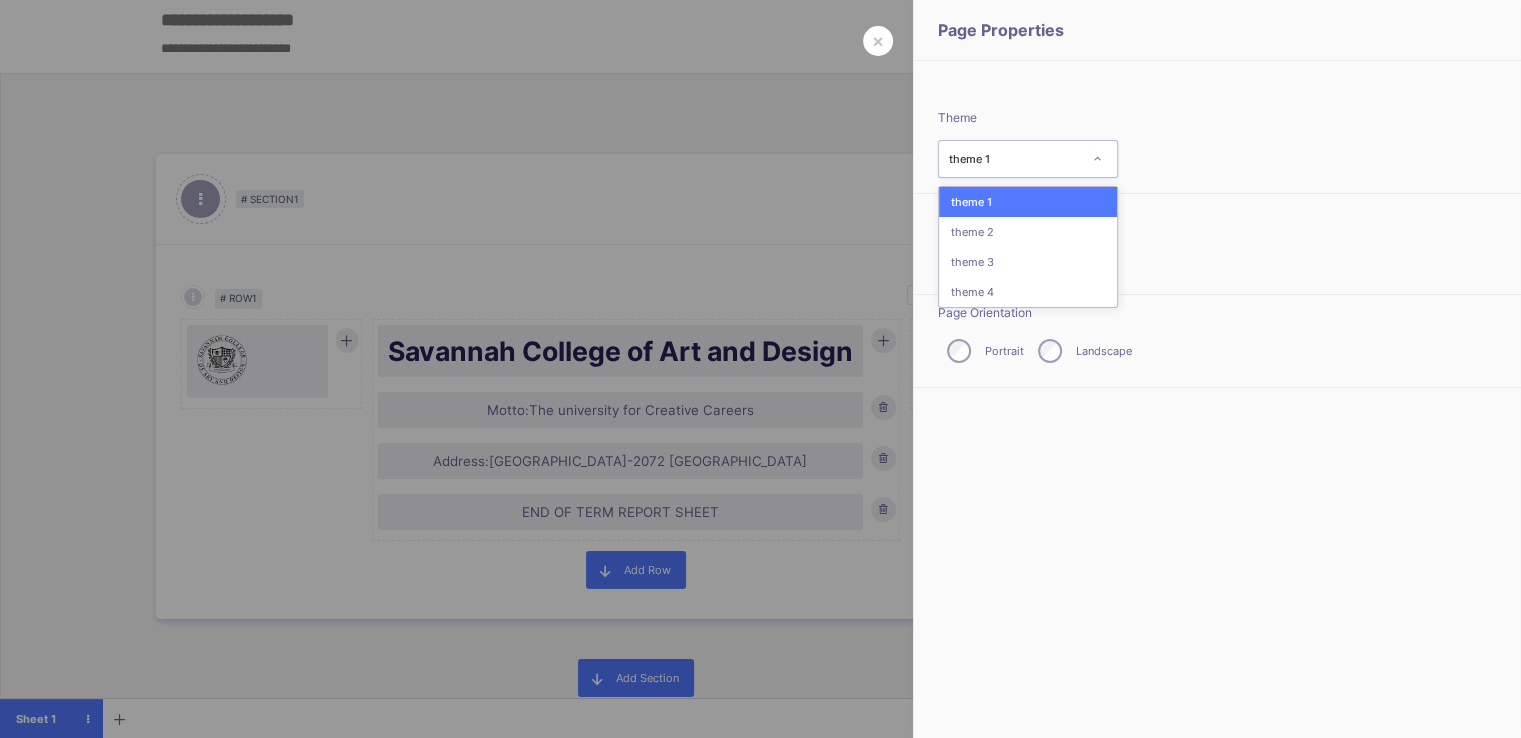 click on "theme 1" at bounding box center [1015, 159] 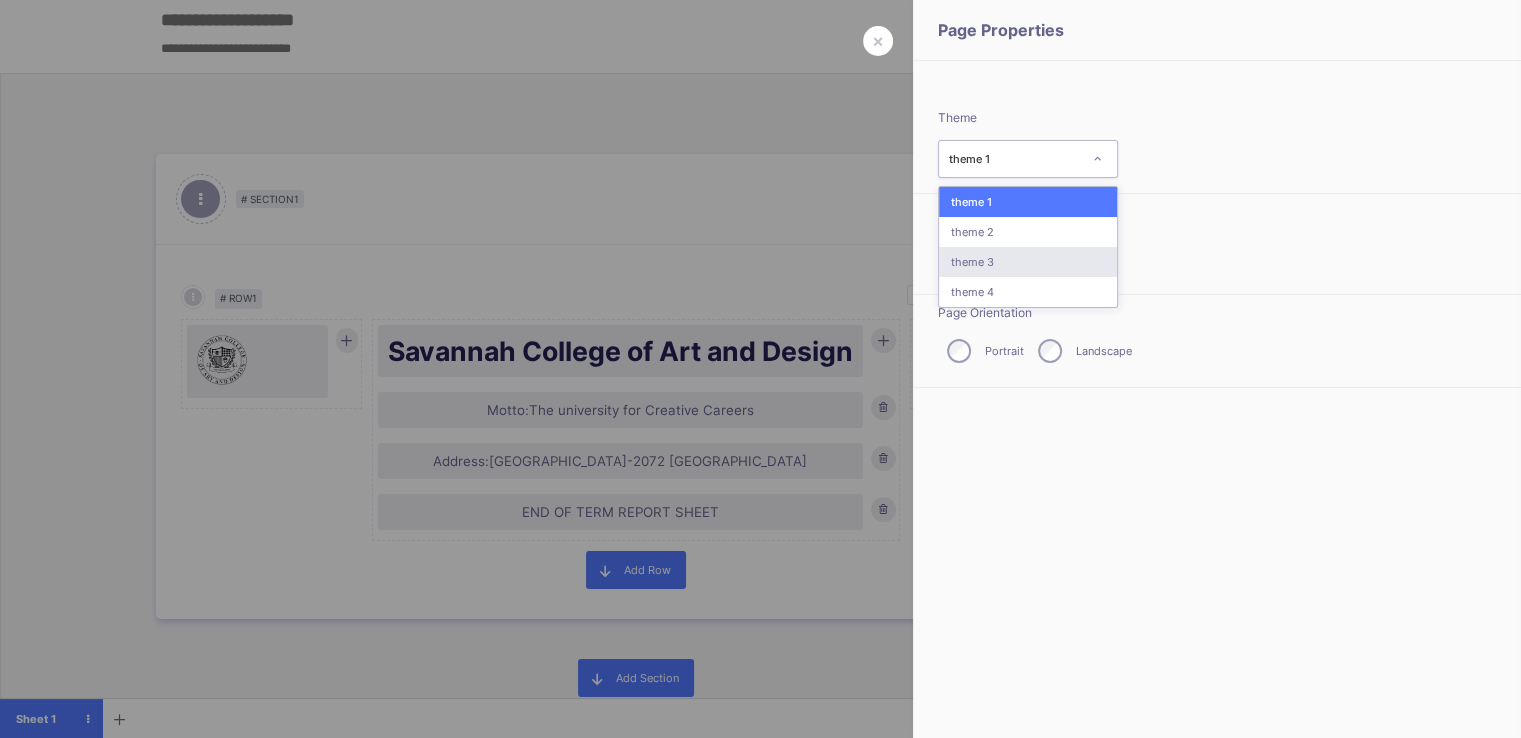 click on "theme 3" at bounding box center [1028, 262] 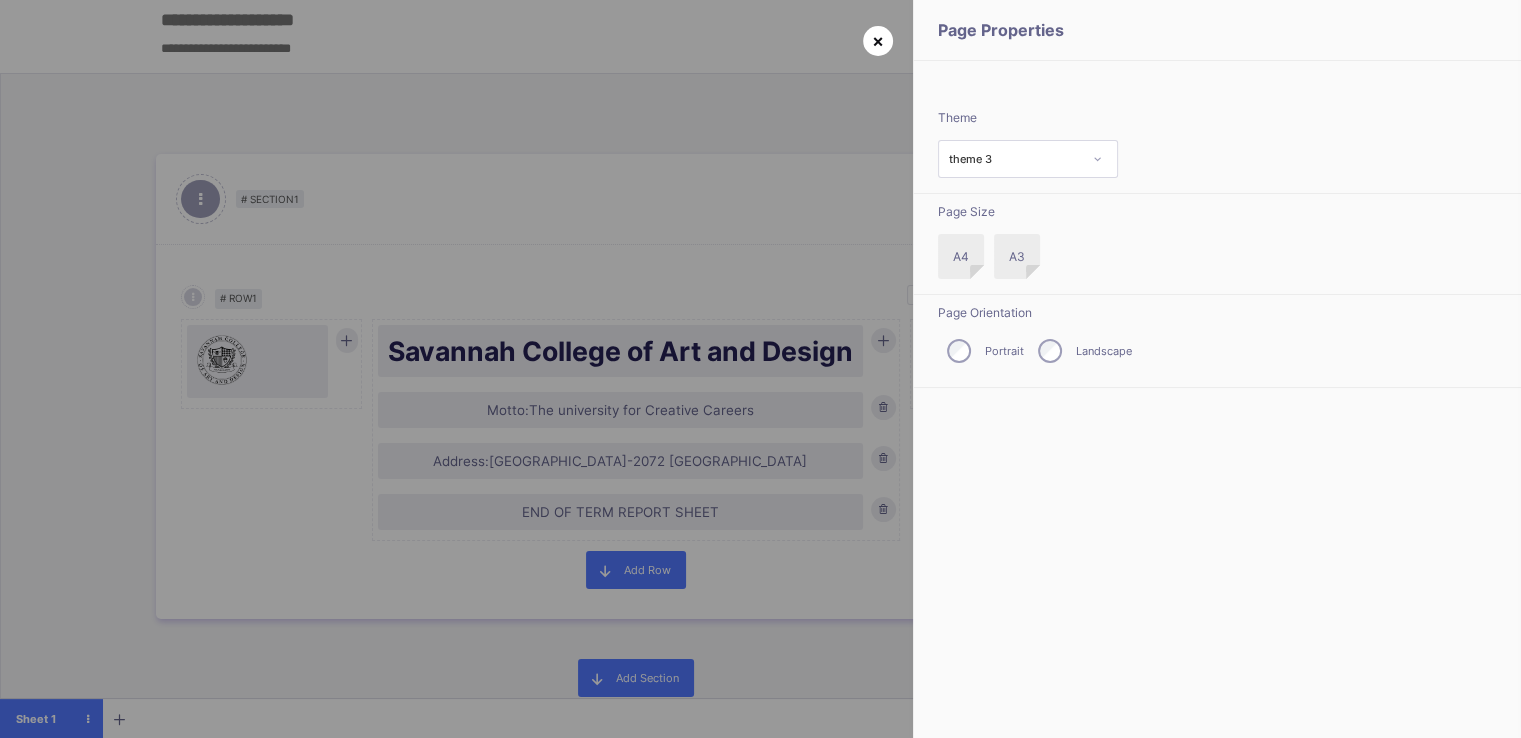 click on "×" at bounding box center (878, 40) 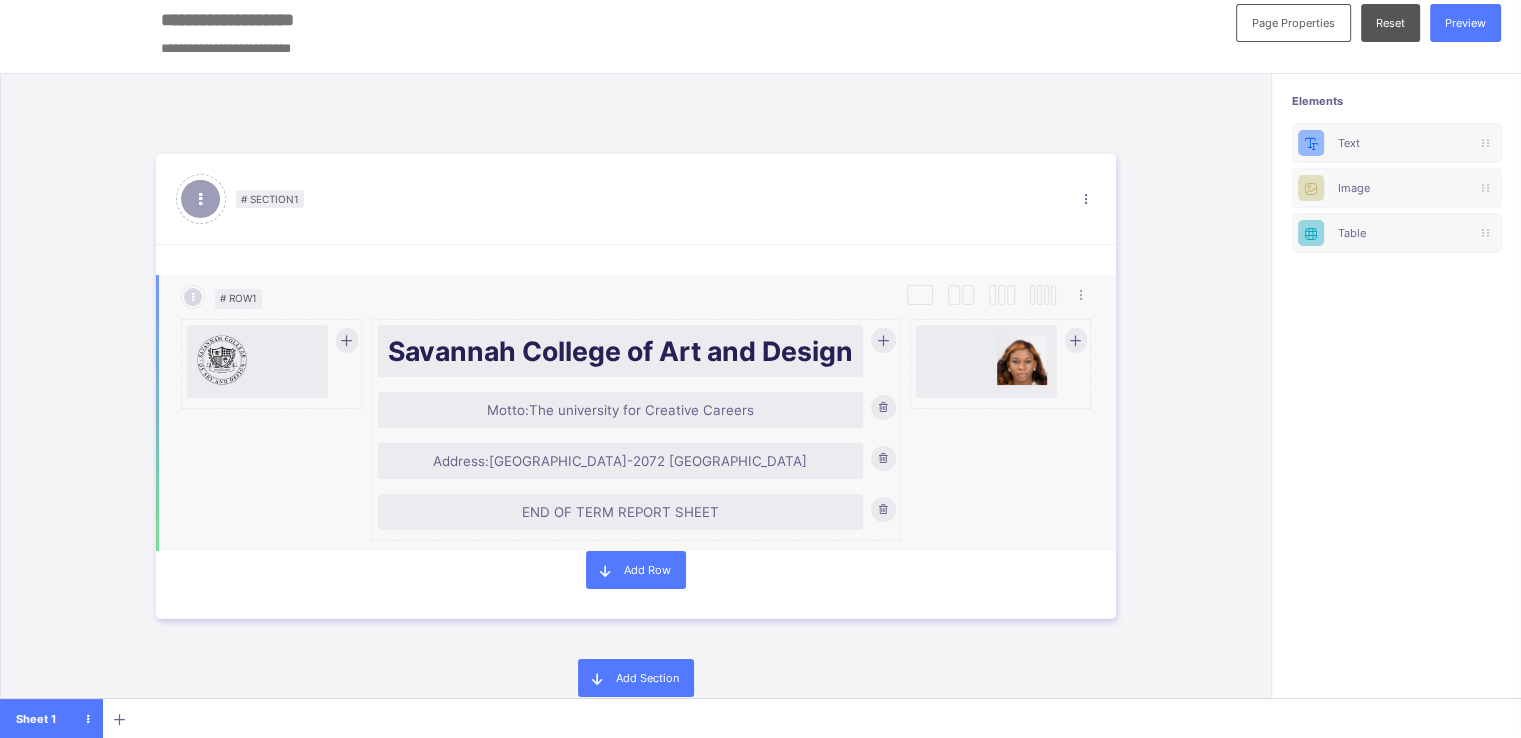 scroll, scrollTop: 118, scrollLeft: 0, axis: vertical 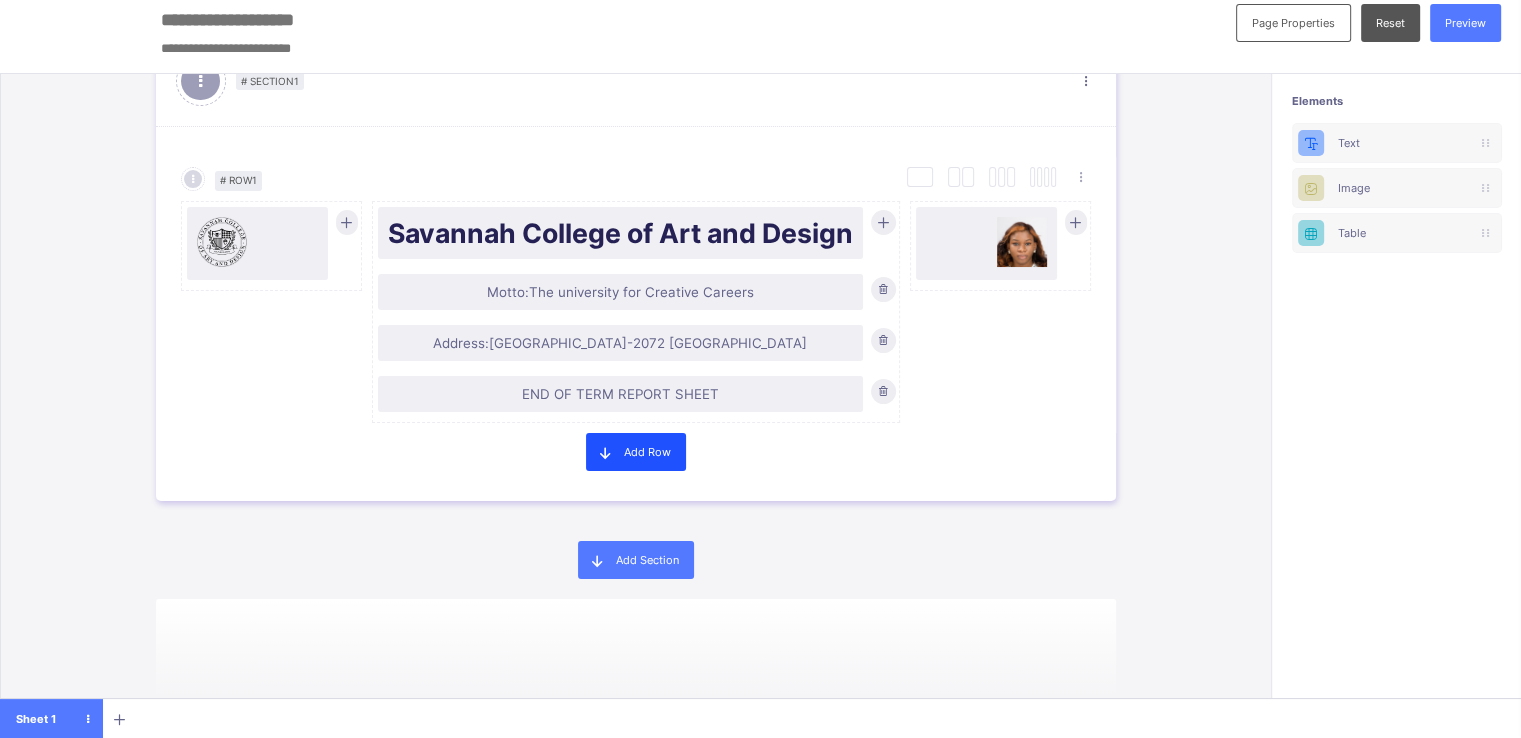 click at bounding box center (605, 452) 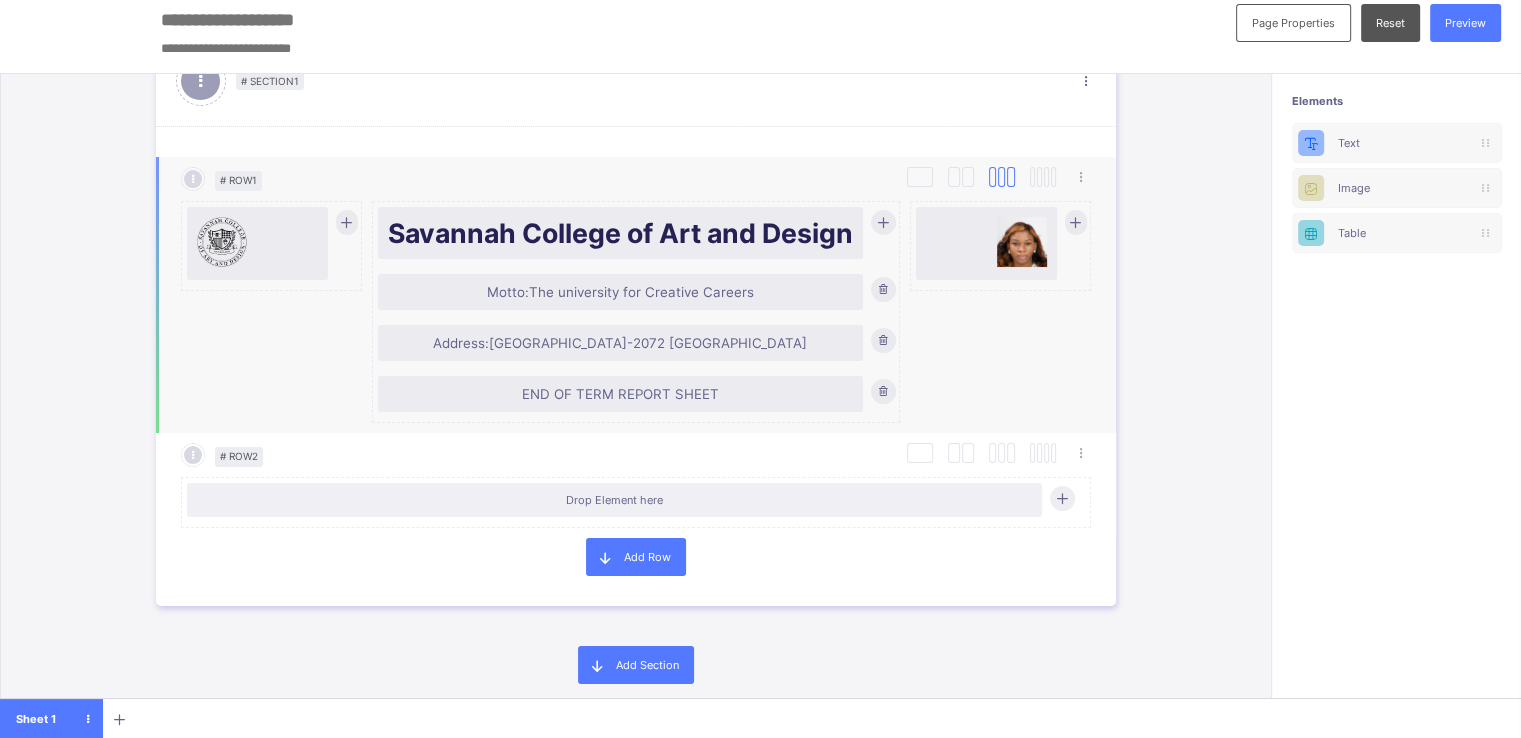 click at bounding box center [1001, 177] 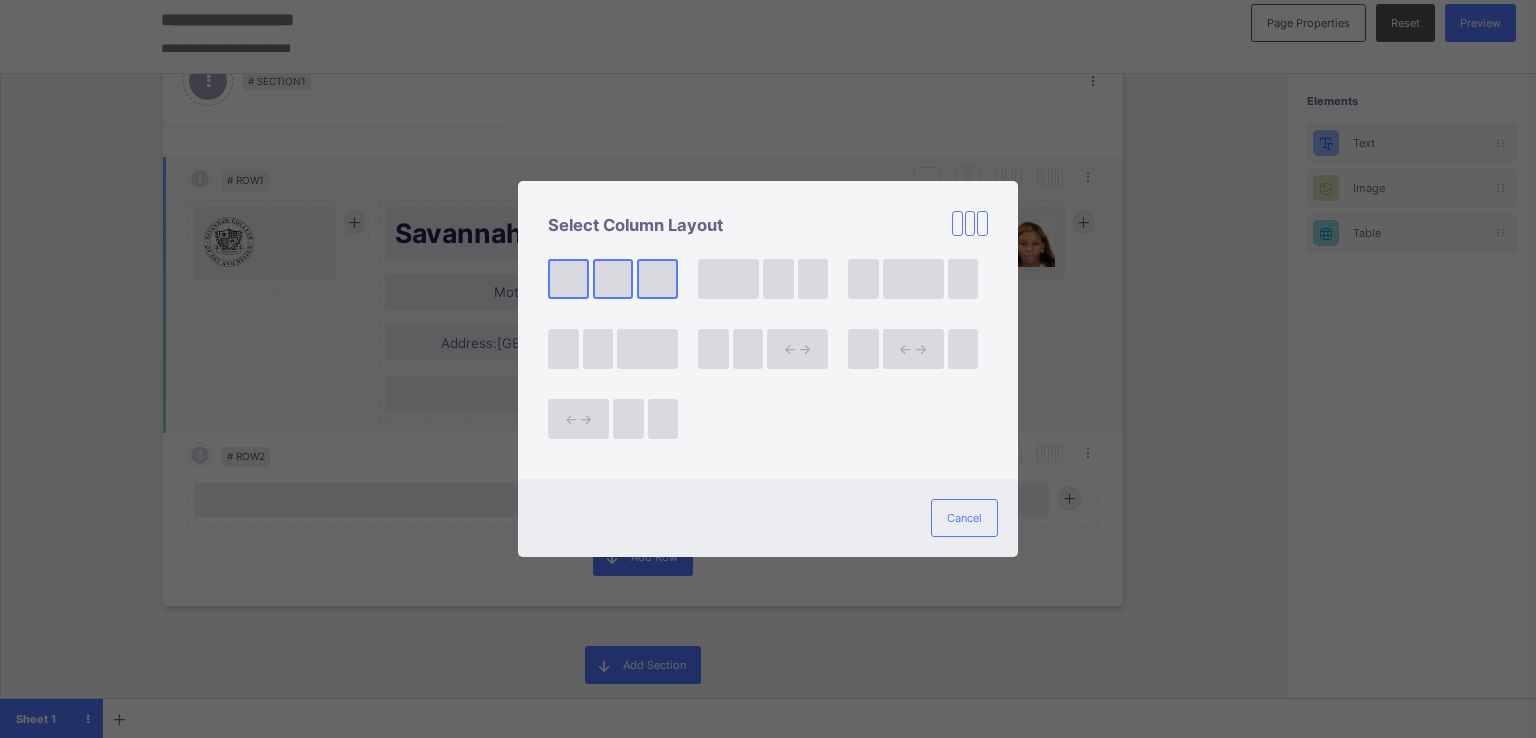 click at bounding box center [613, 279] 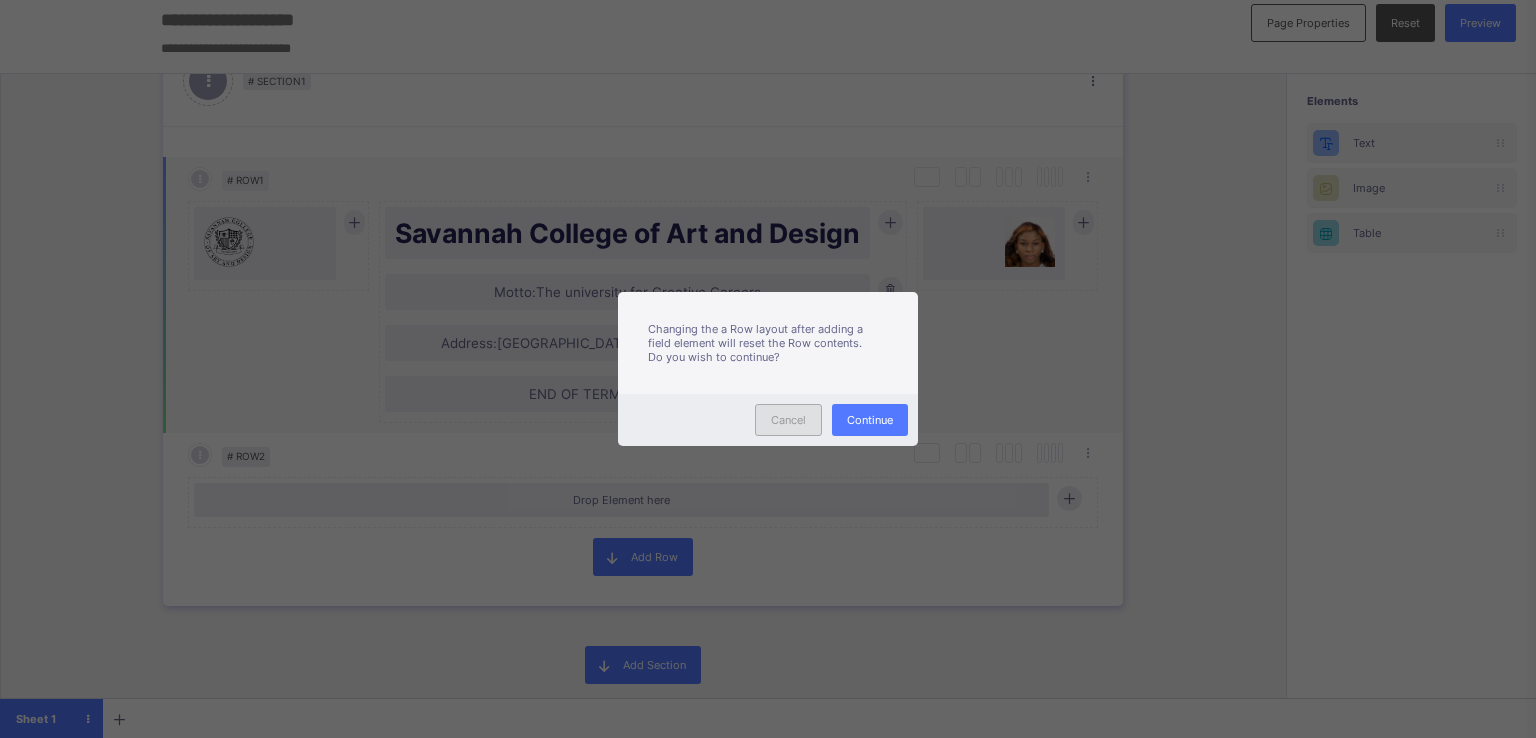 click on "Cancel" at bounding box center [788, 420] 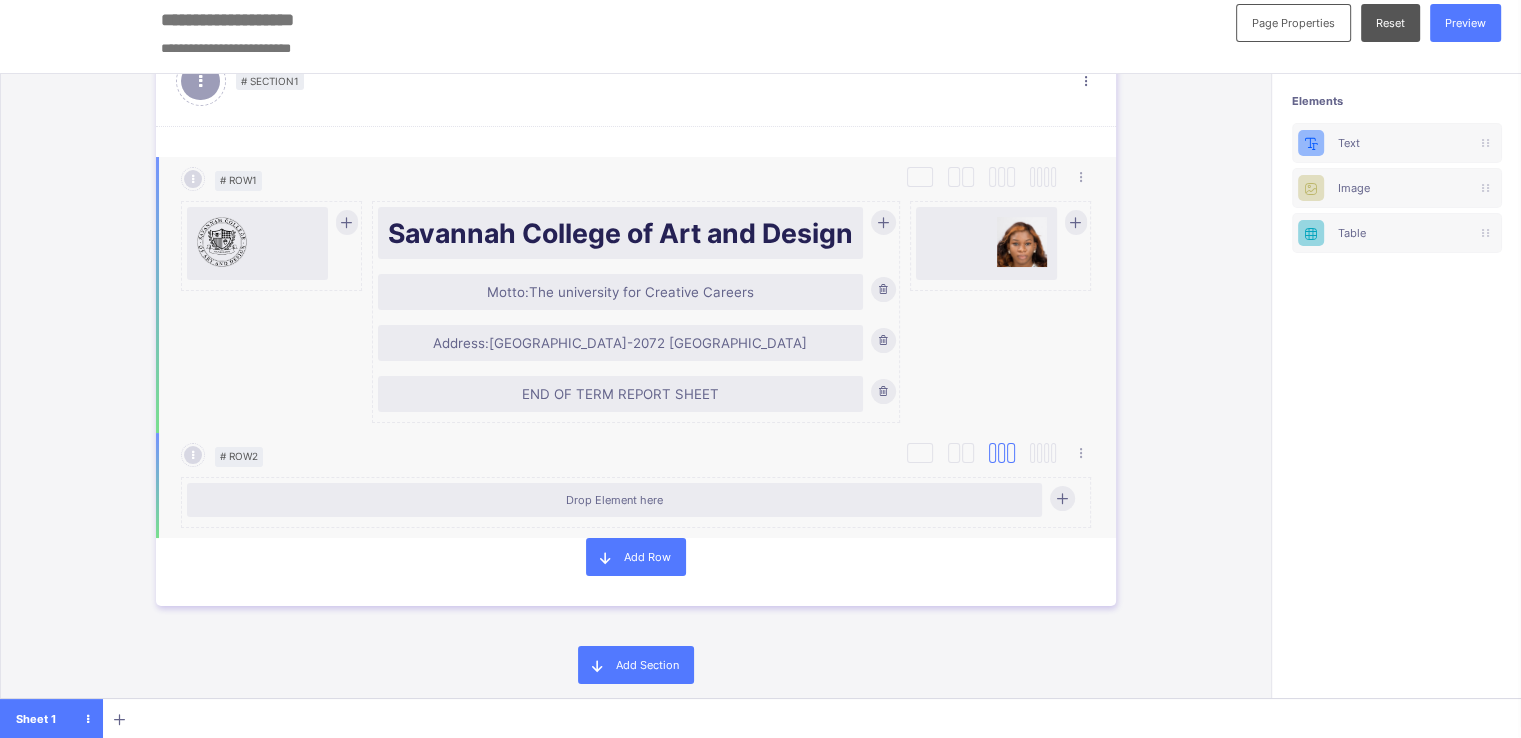 click at bounding box center (1001, 453) 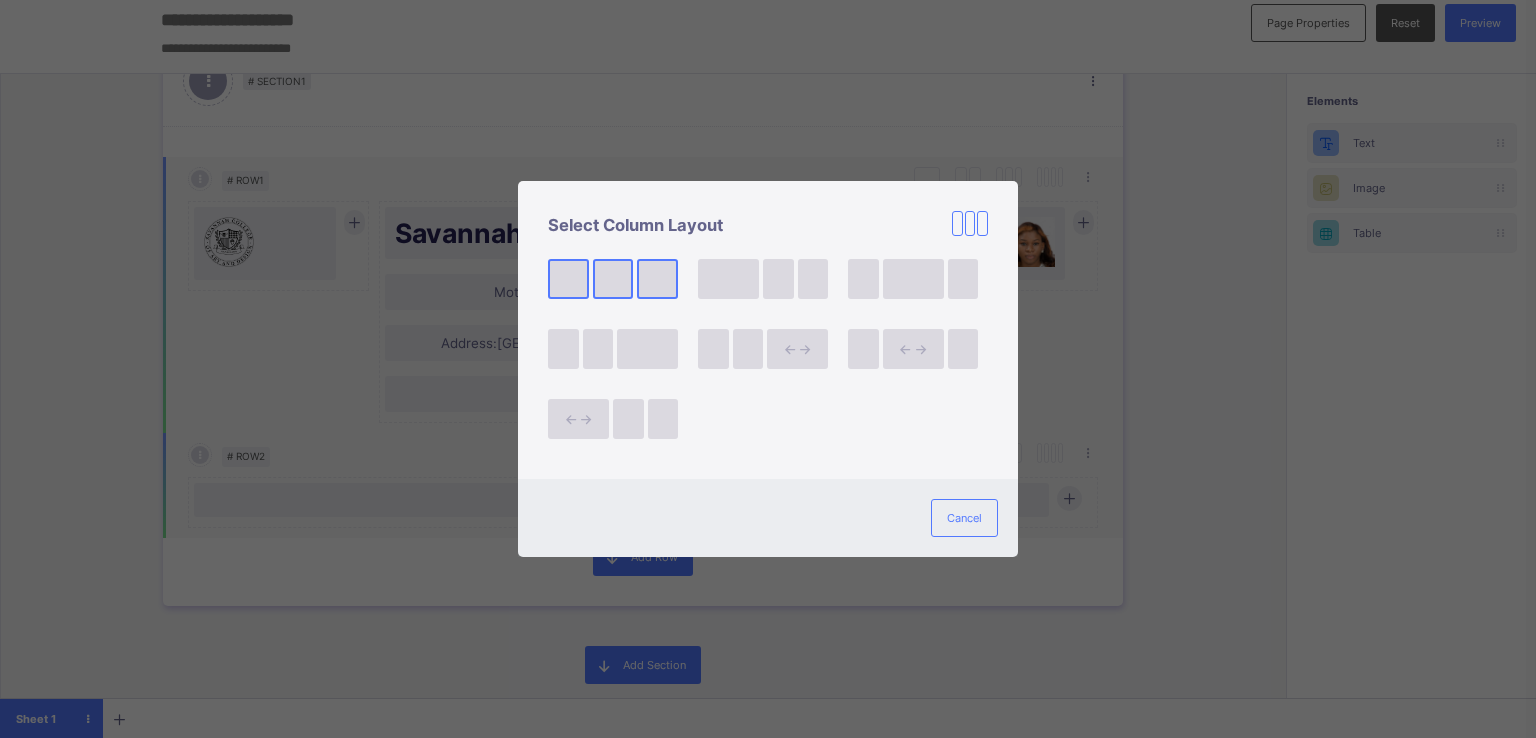 click at bounding box center [613, 279] 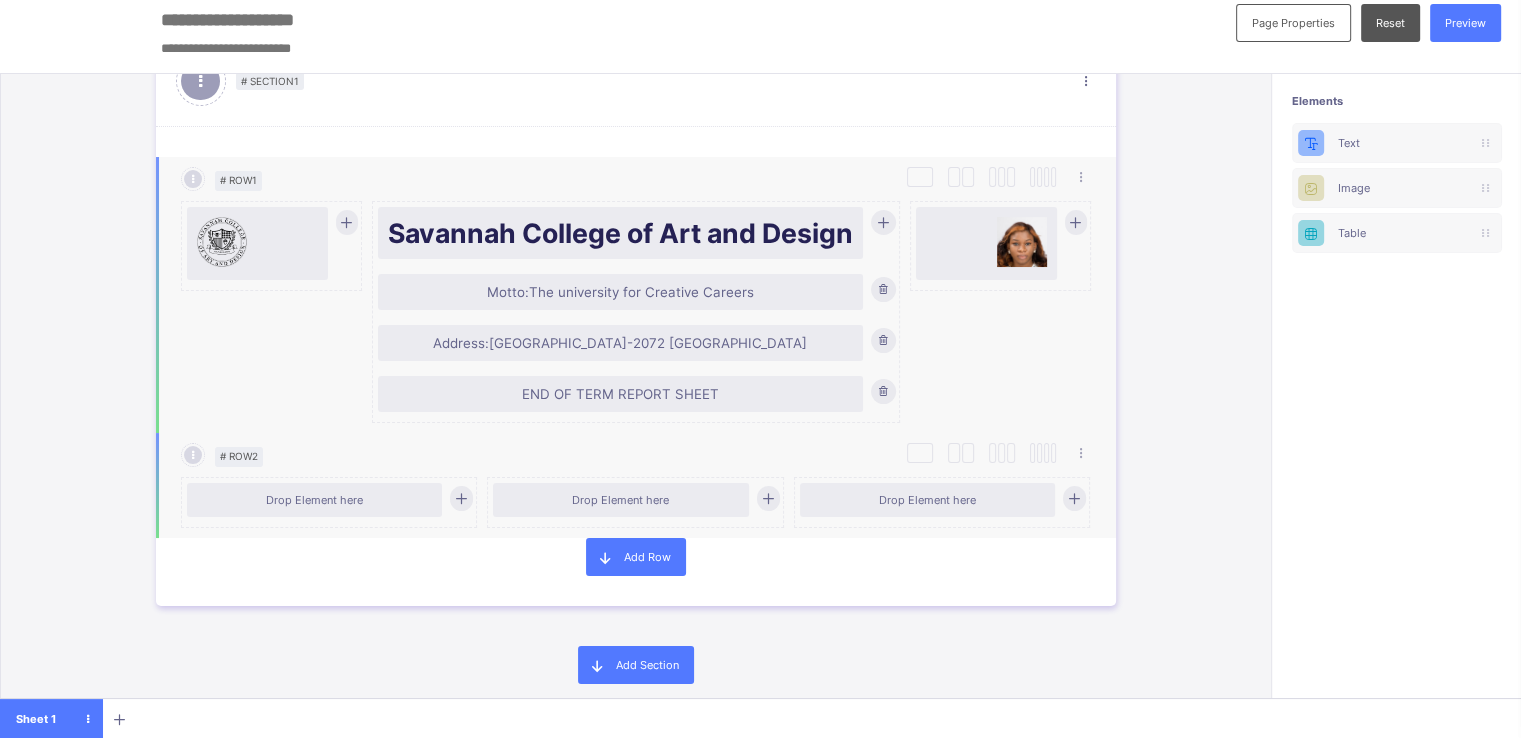 click at bounding box center [461, 498] 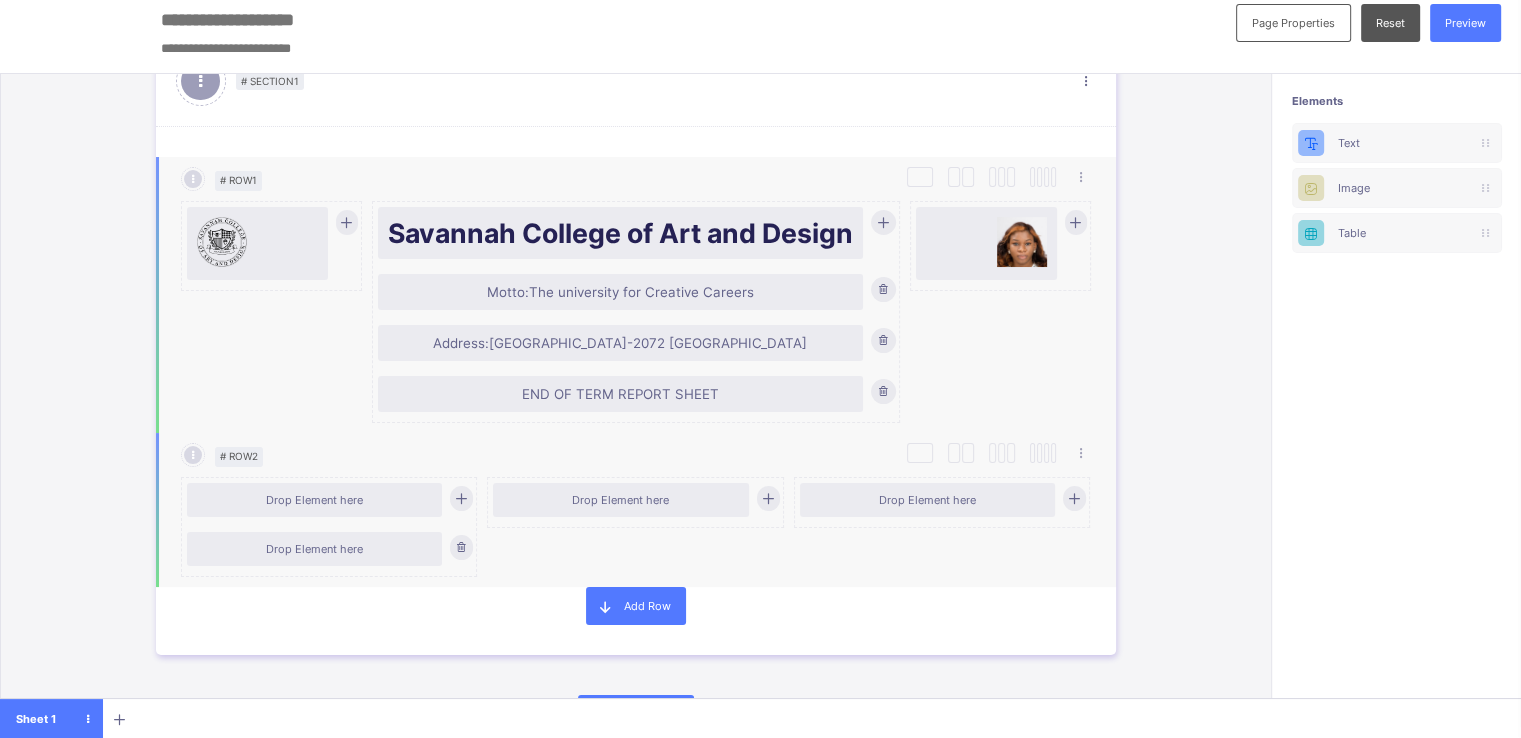 click at bounding box center [461, 498] 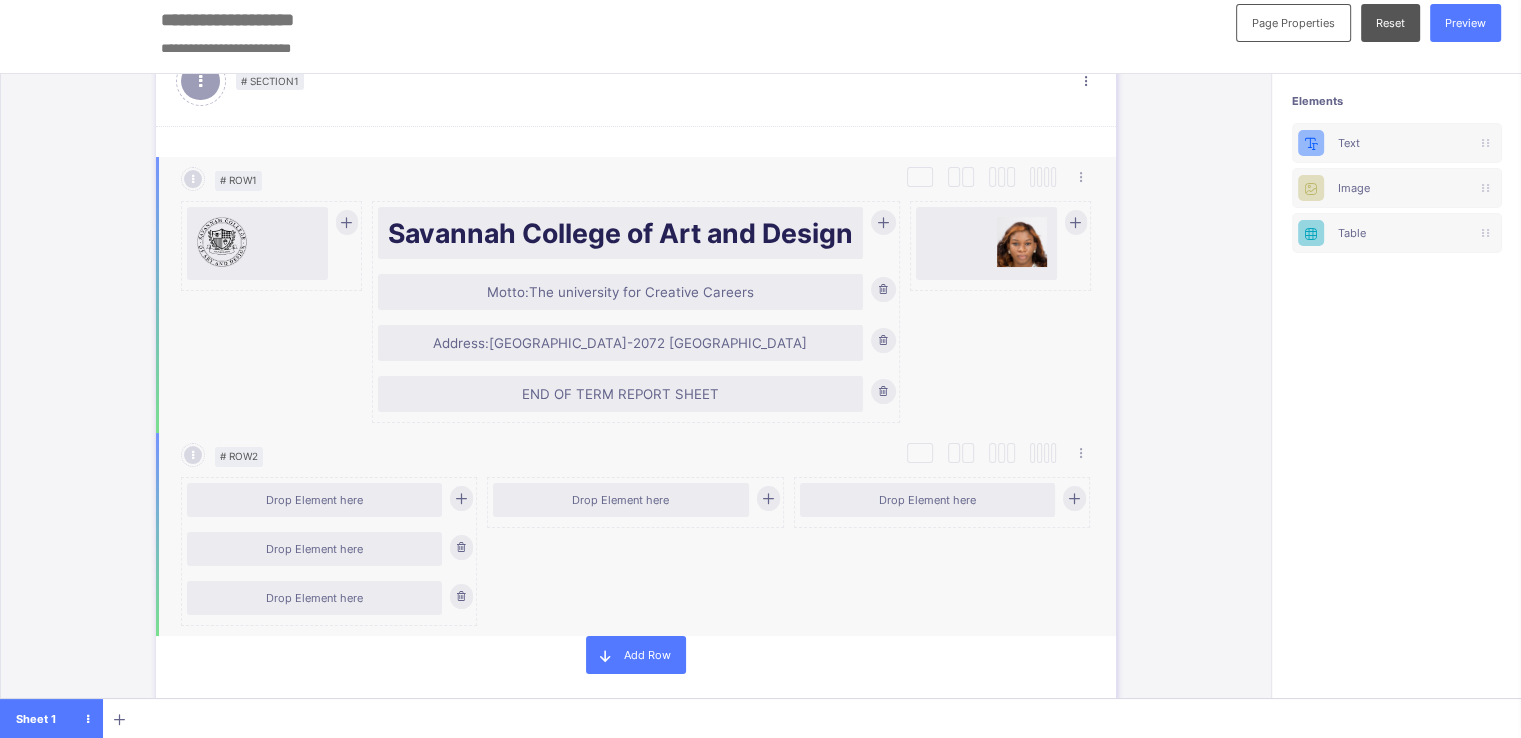 click at bounding box center [768, 498] 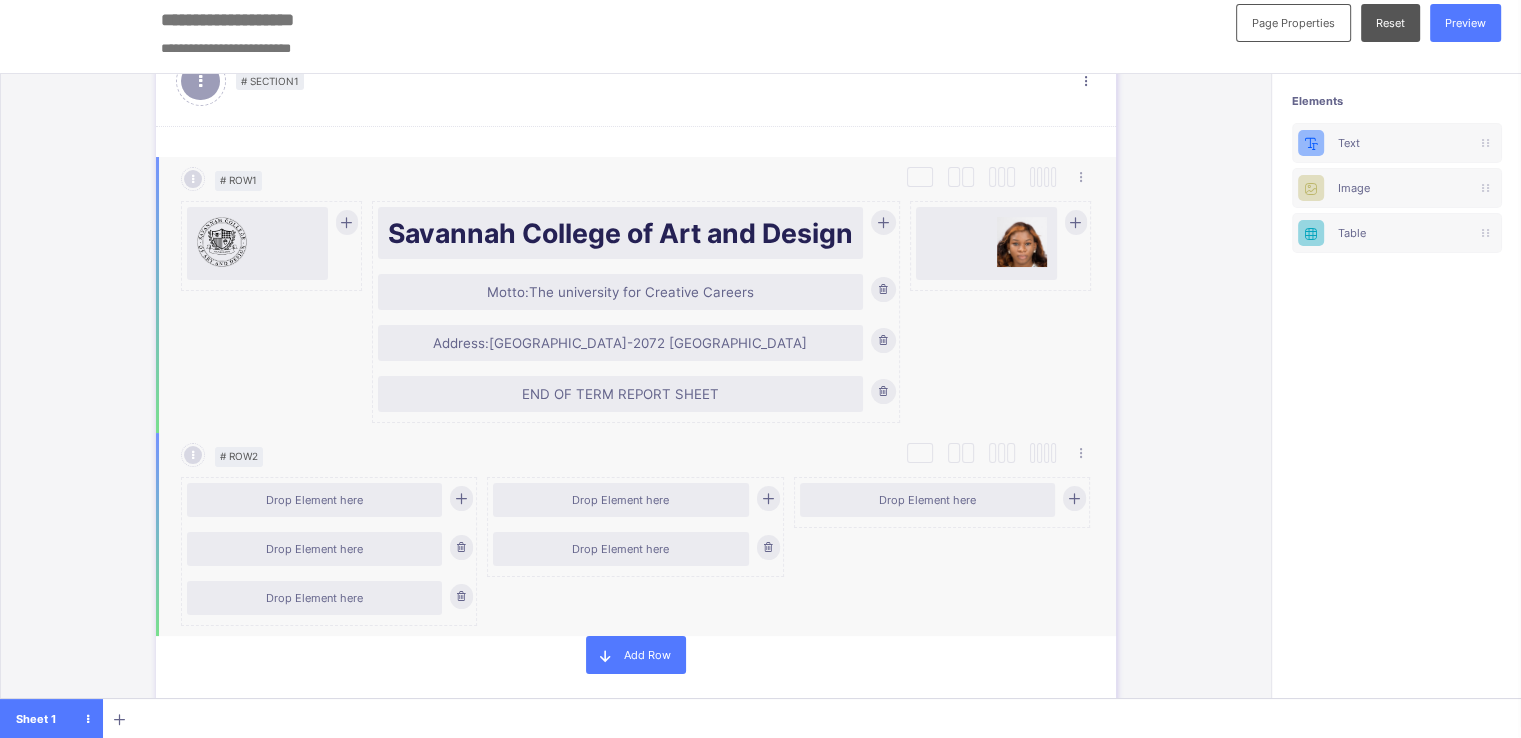 click at bounding box center (768, 498) 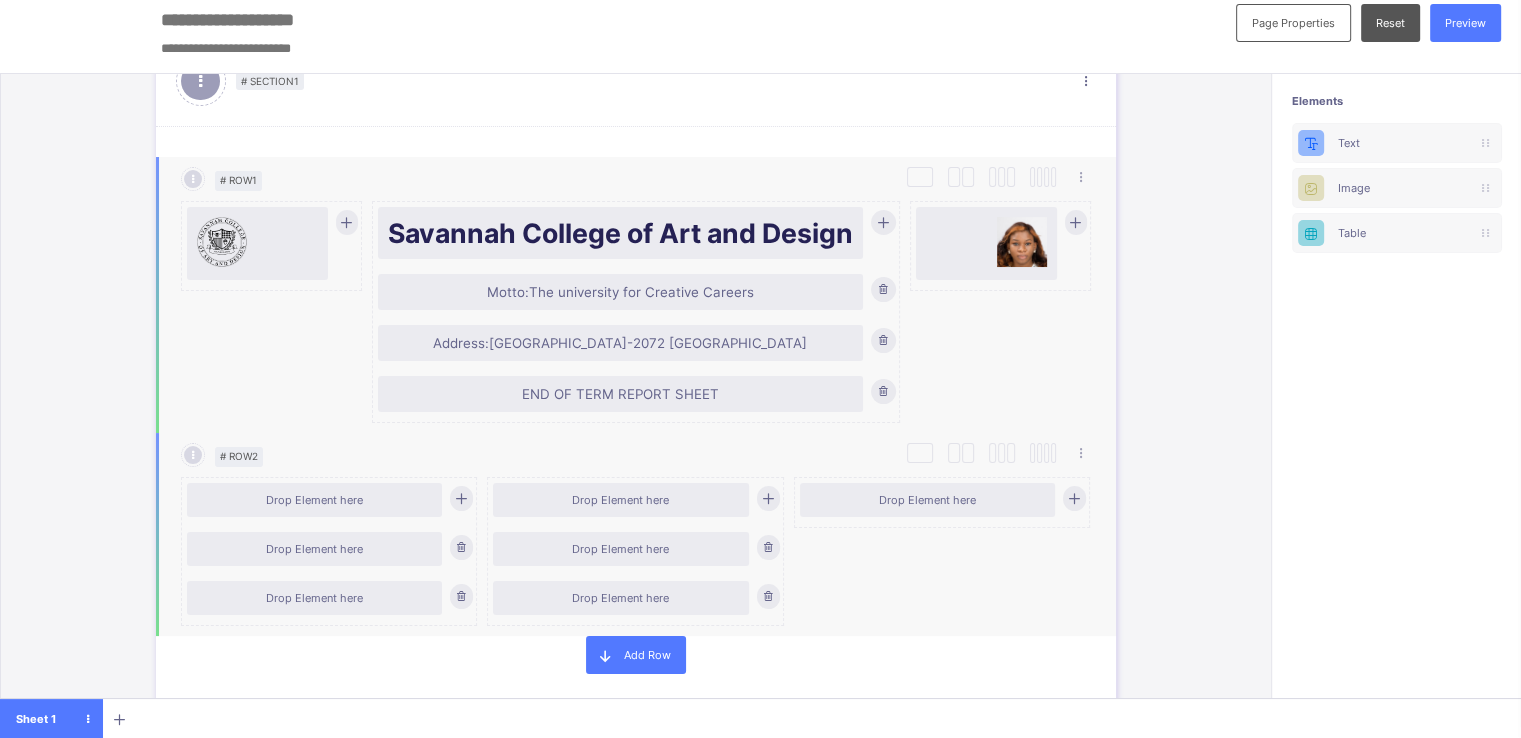 click at bounding box center (1074, 498) 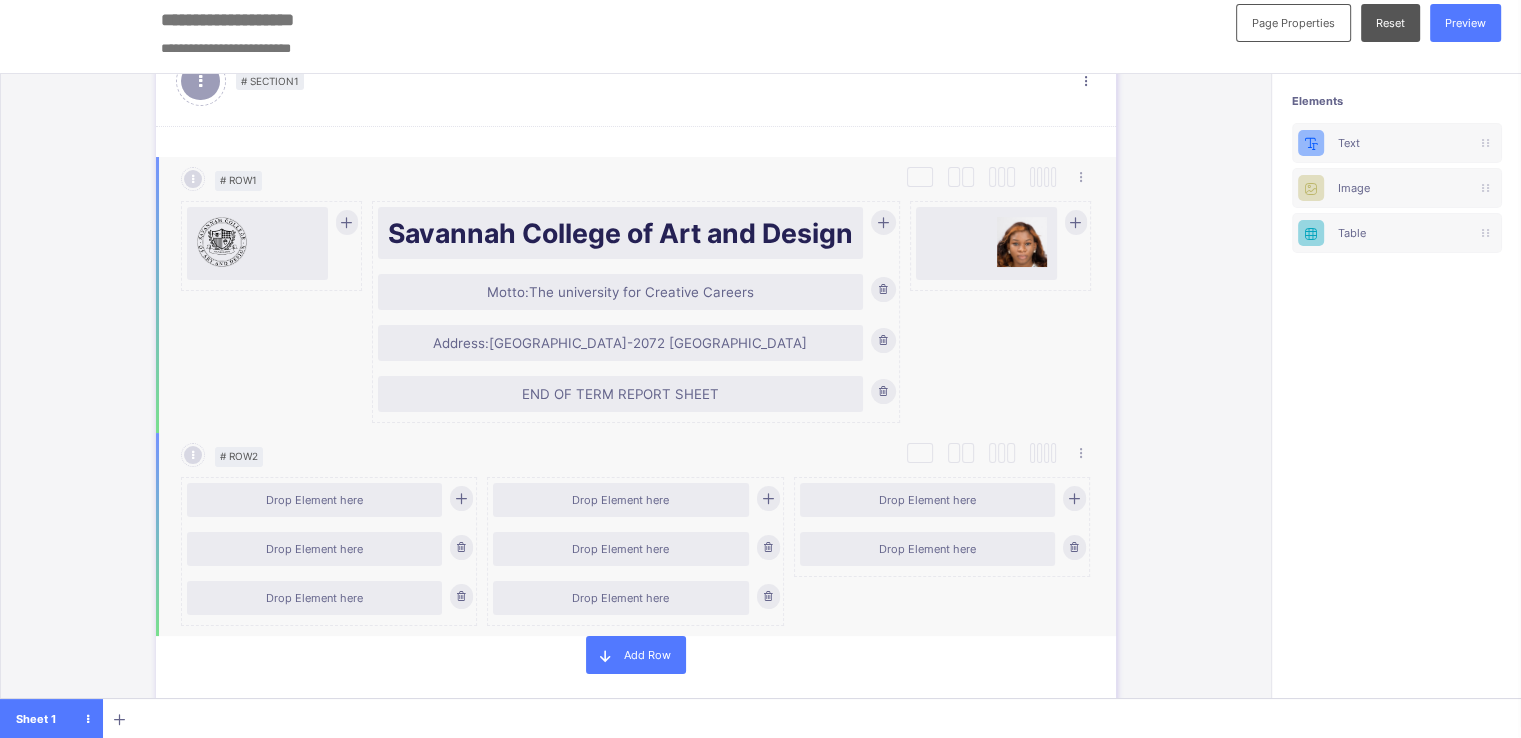 click at bounding box center [1074, 498] 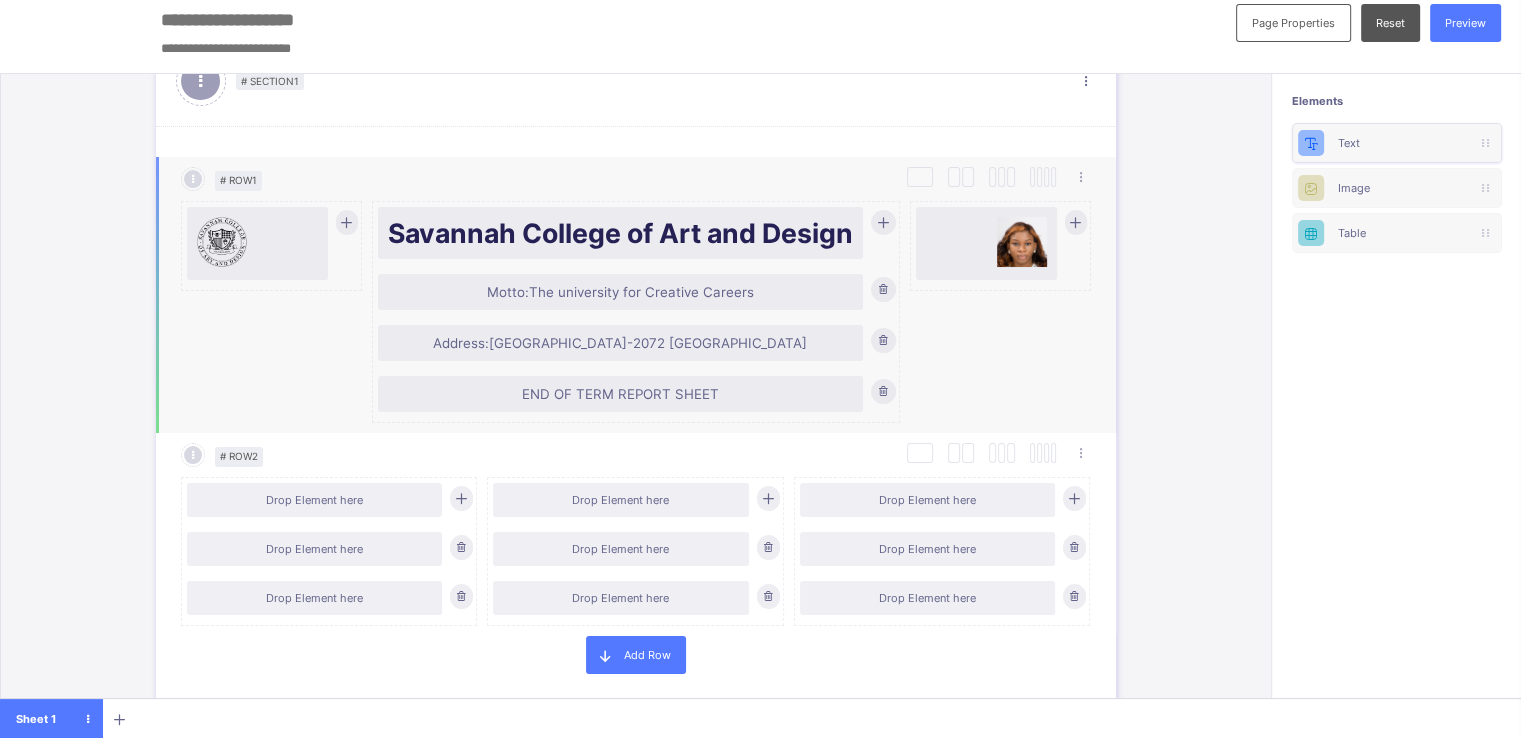 scroll, scrollTop: 10, scrollLeft: 0, axis: vertical 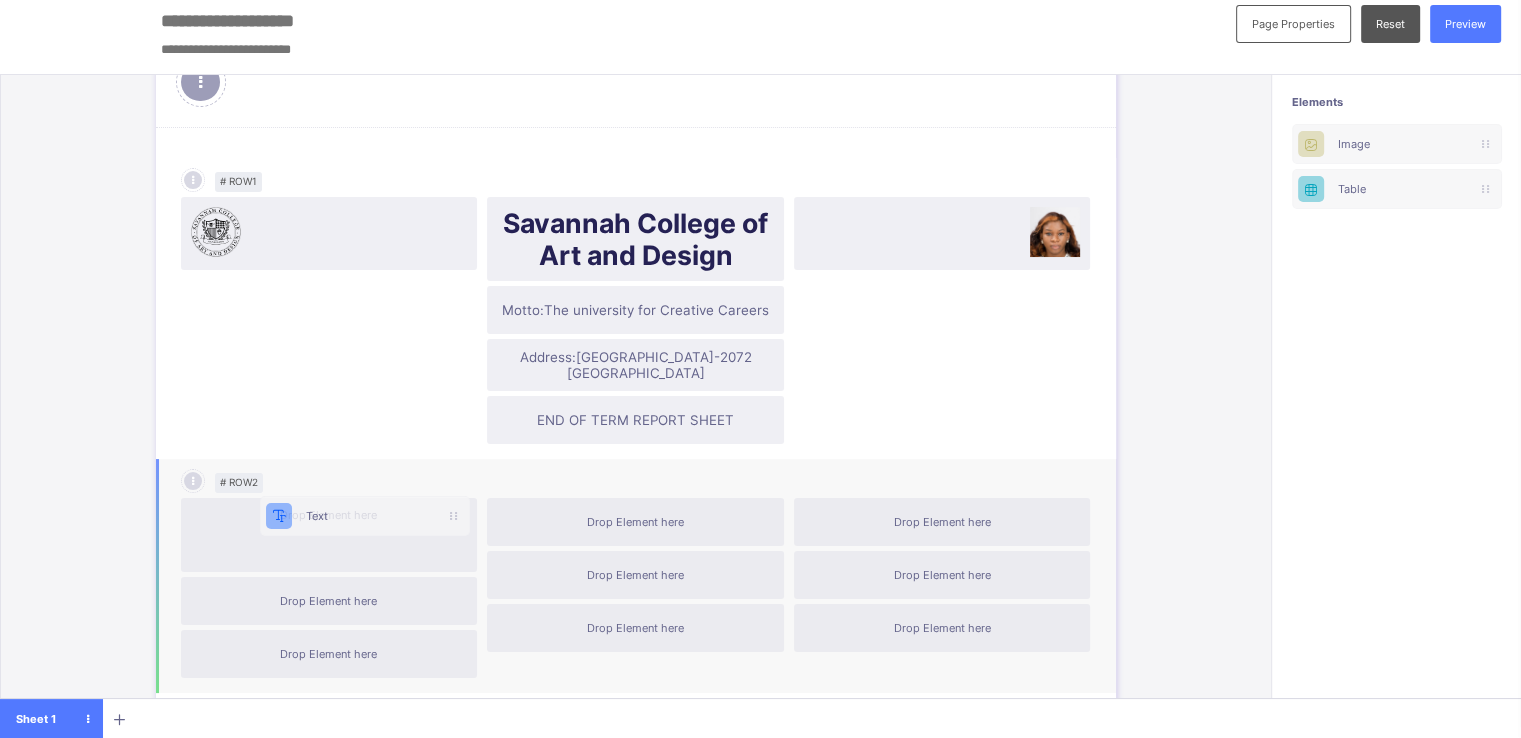 drag, startPoint x: 1365, startPoint y: 138, endPoint x: 298, endPoint y: 525, distance: 1135.0145 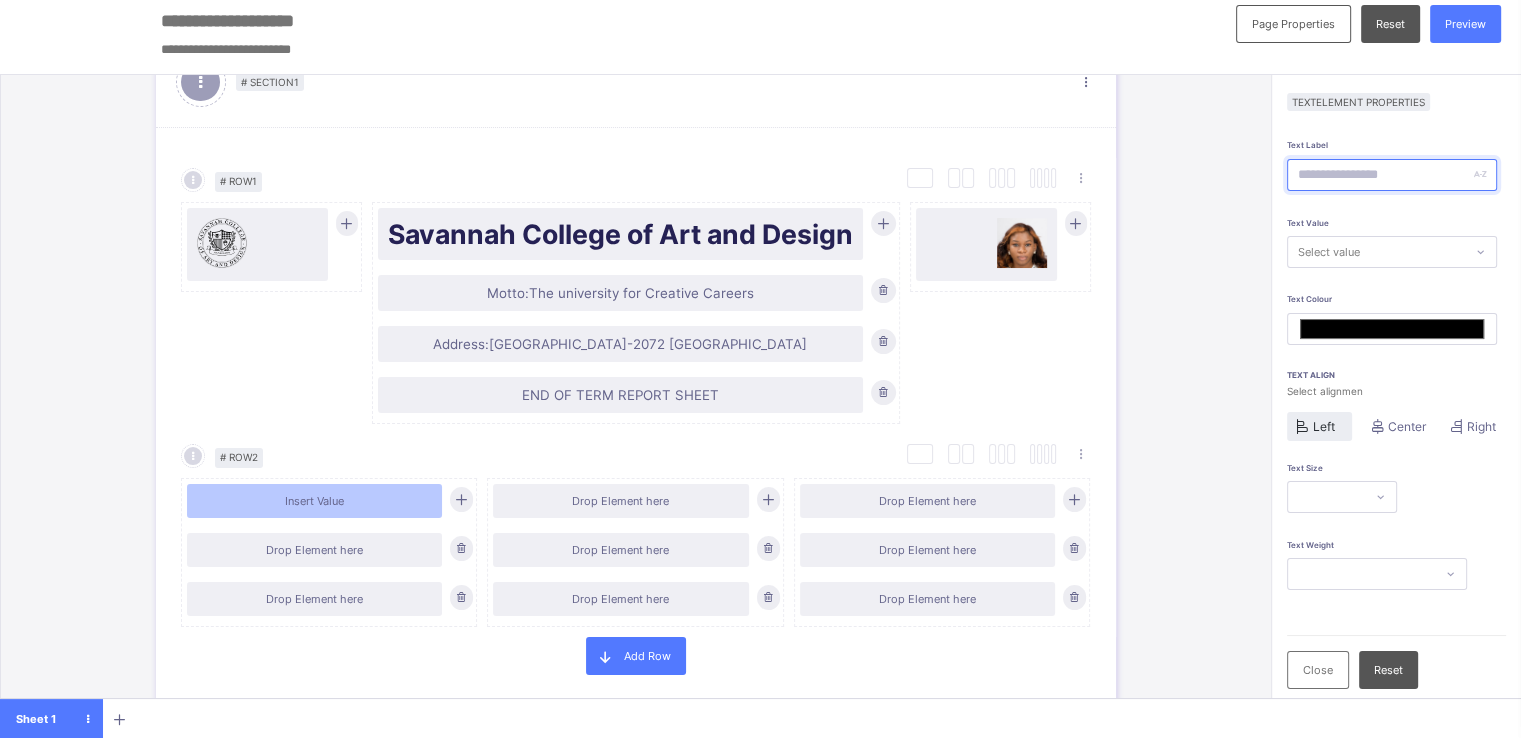 click at bounding box center (1392, 175) 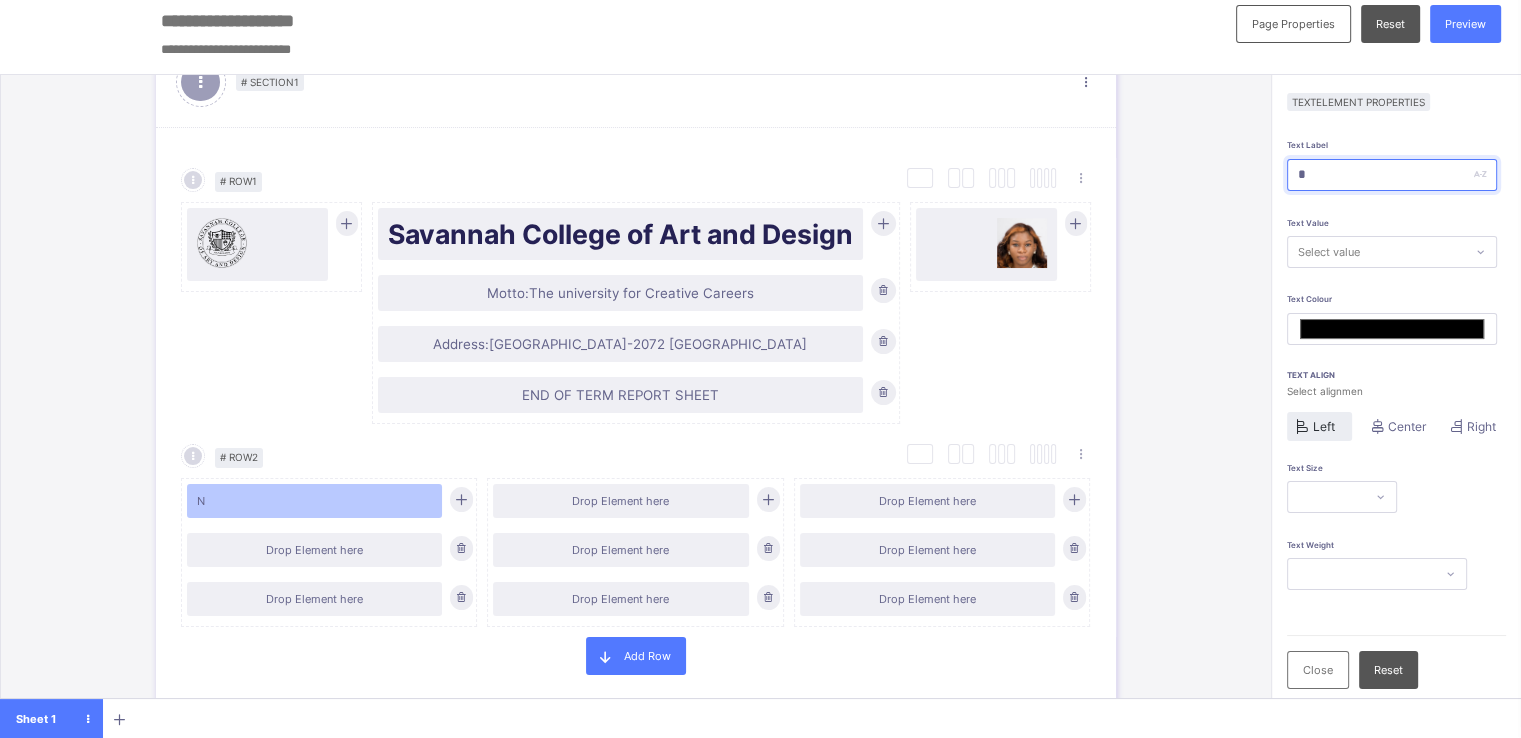 type on "**" 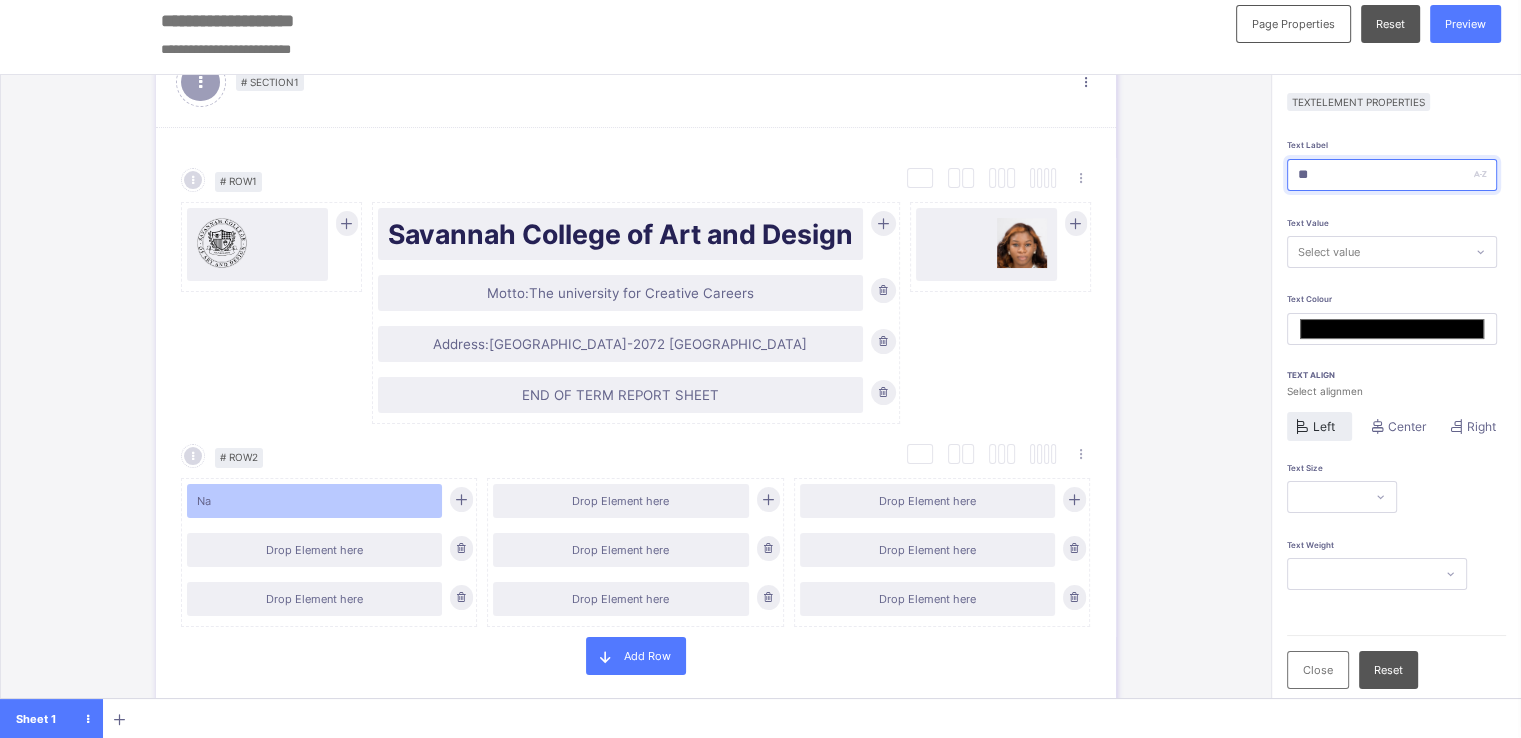 type on "***" 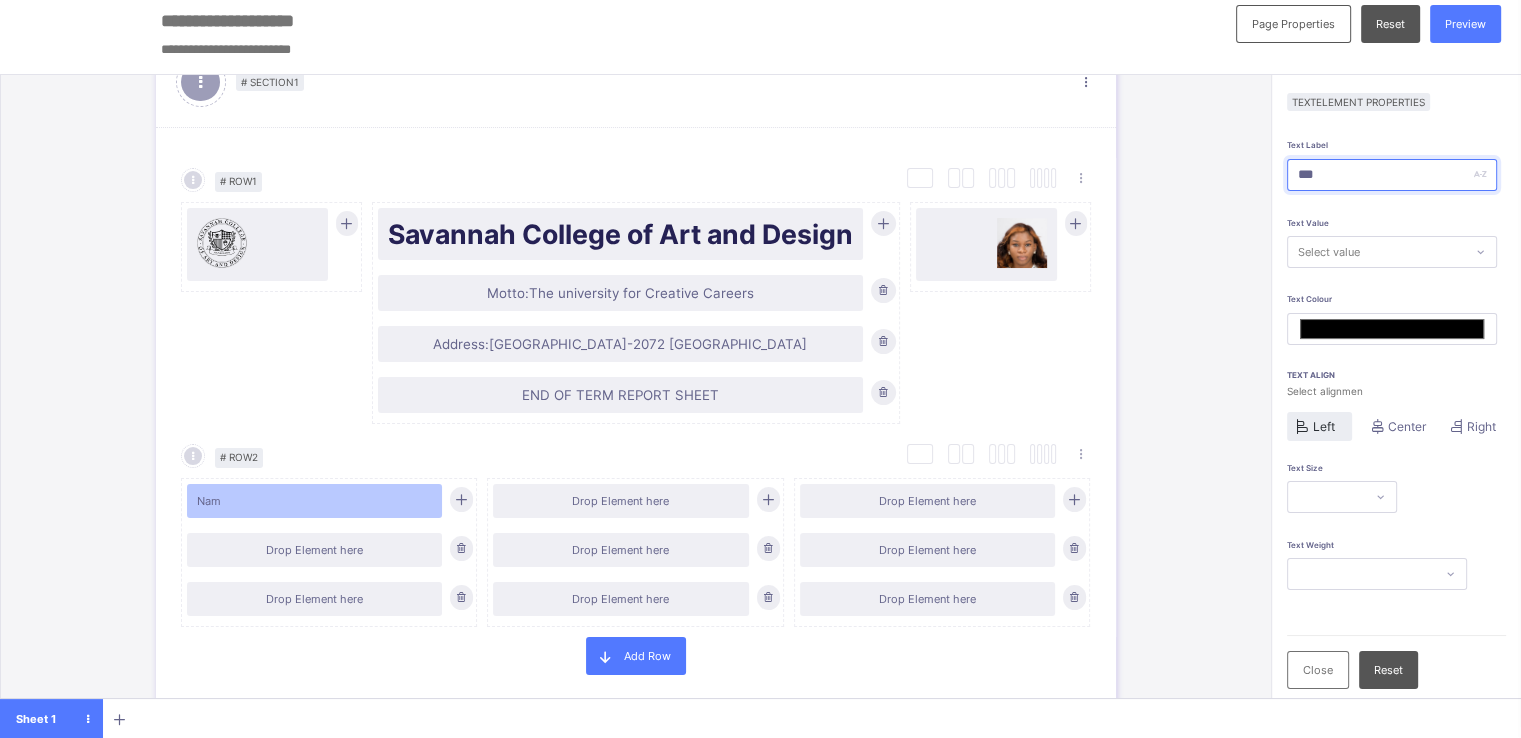type on "****" 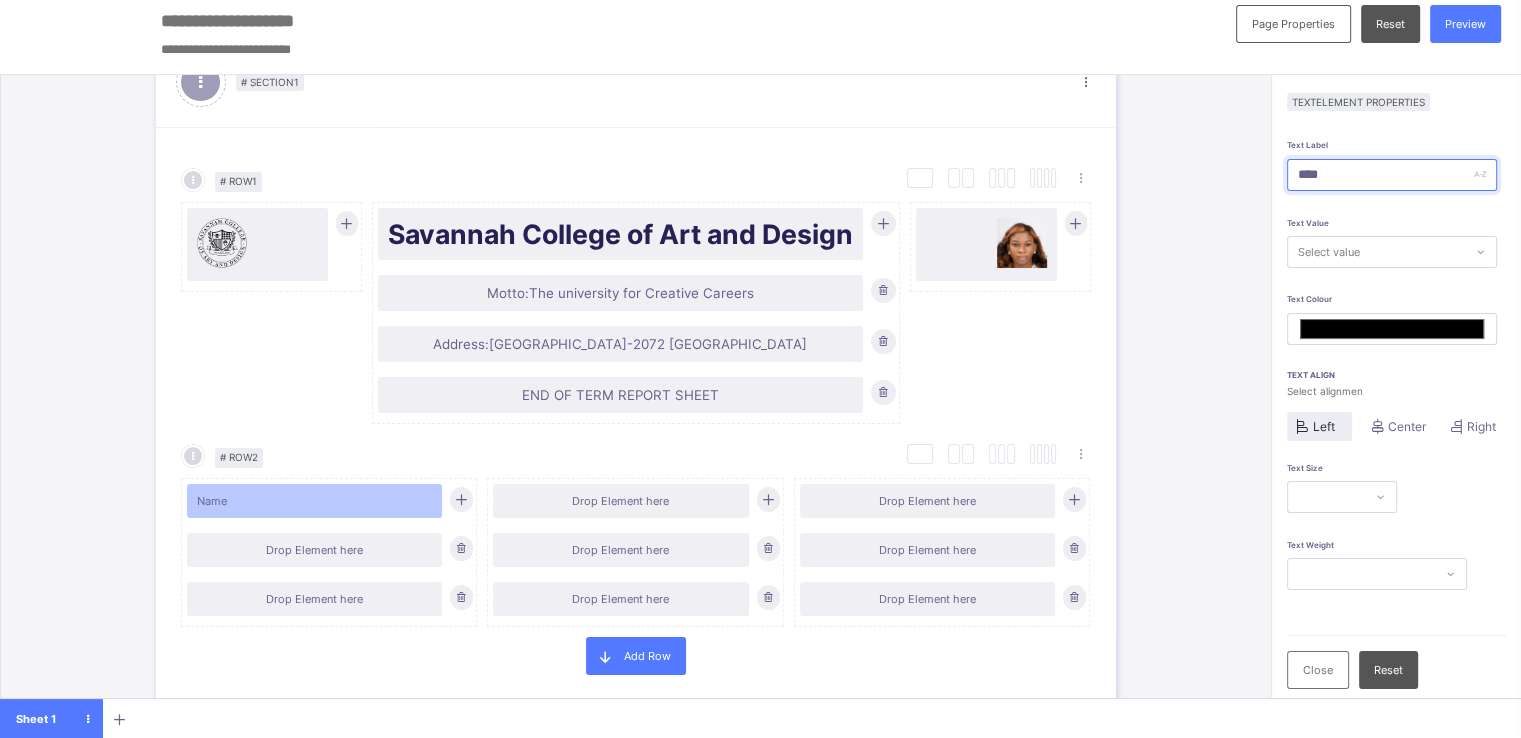 type on "*****" 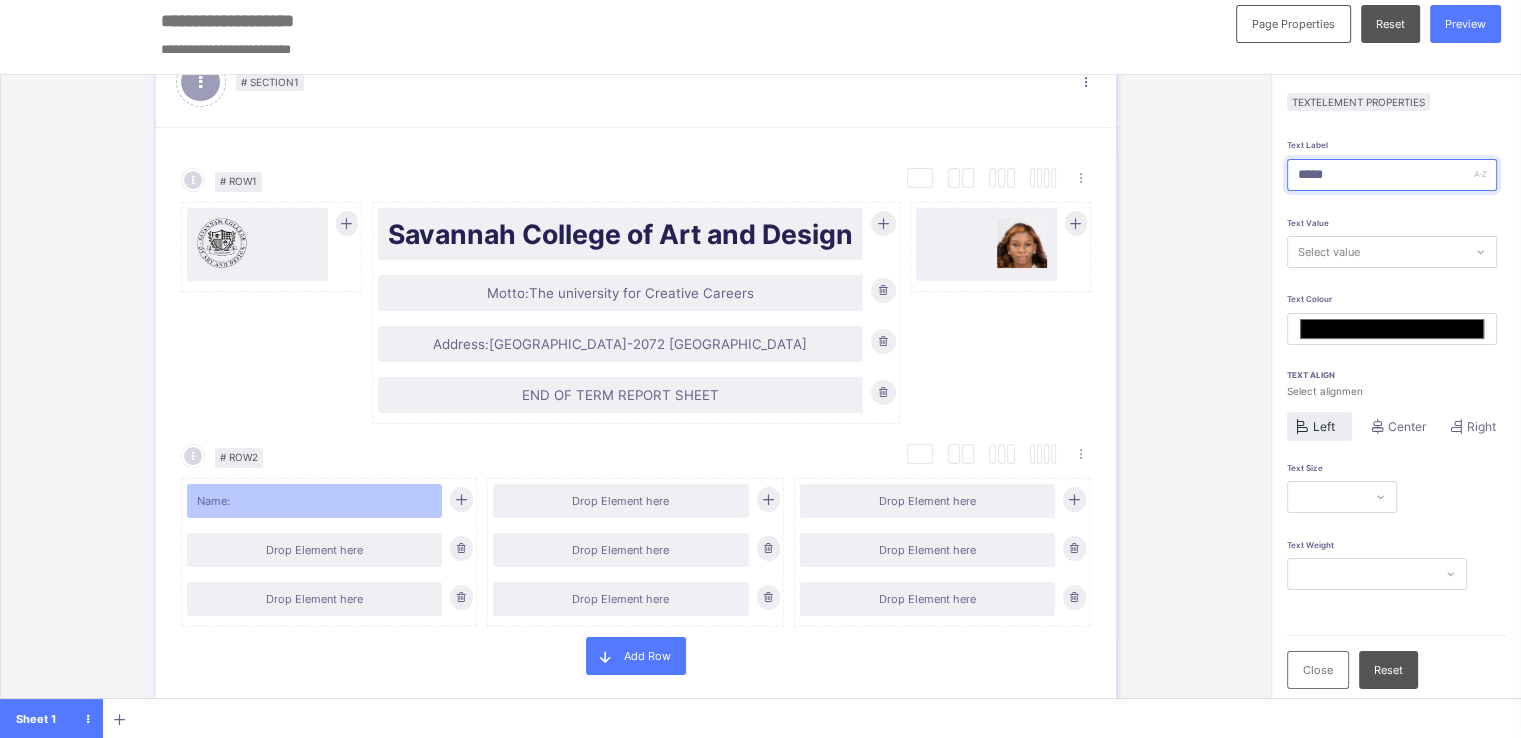 type on "*****" 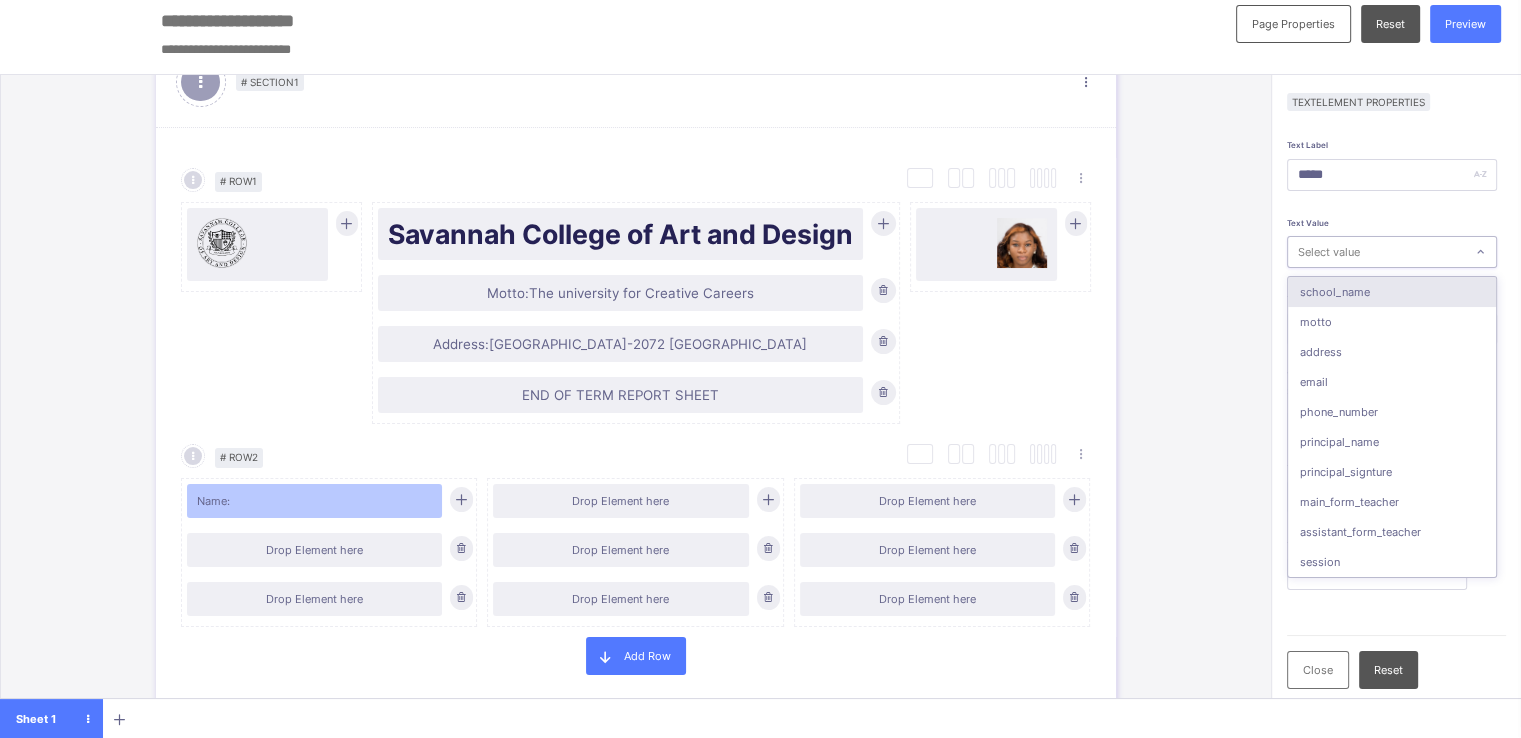 click on "Select value" at bounding box center (1376, 252) 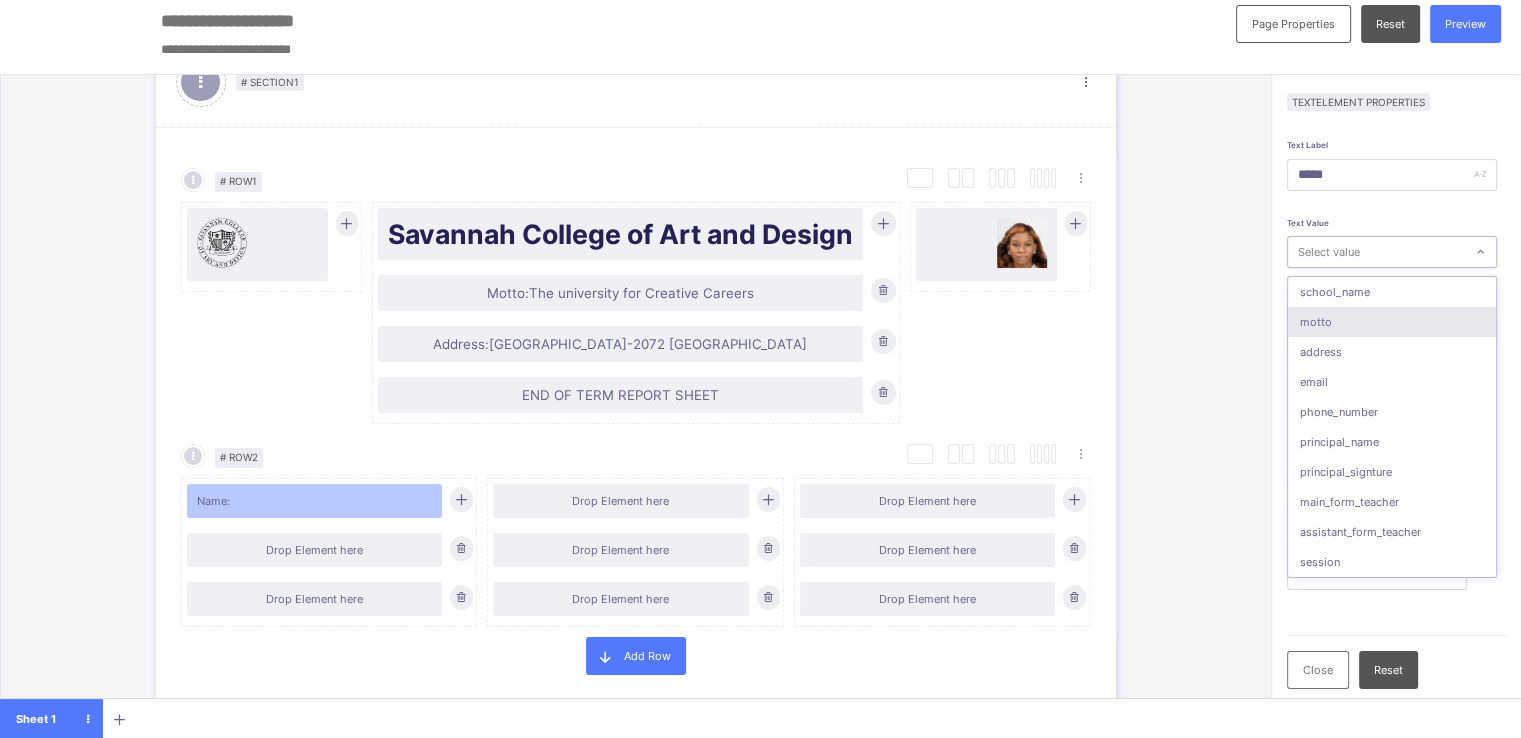 type on "*" 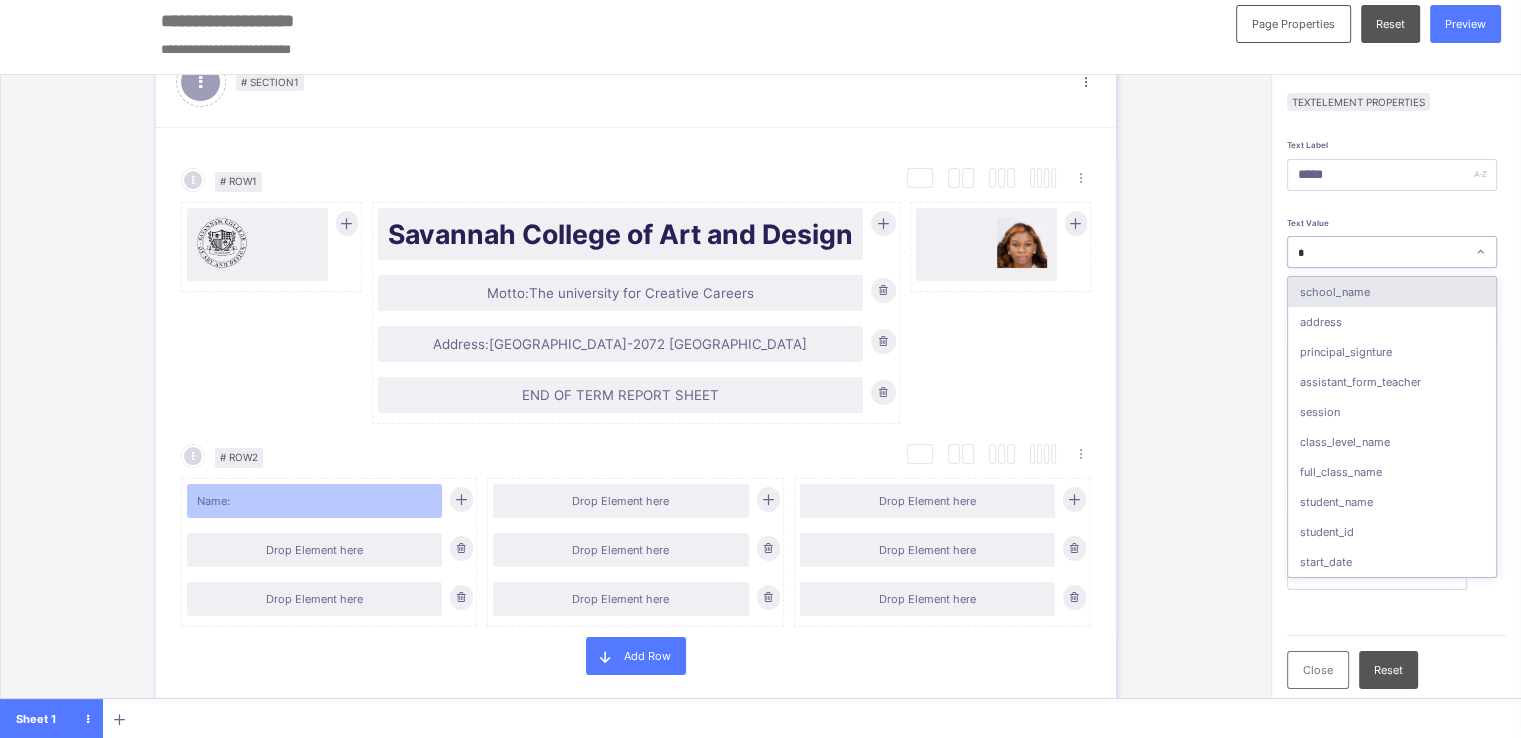 type on "**" 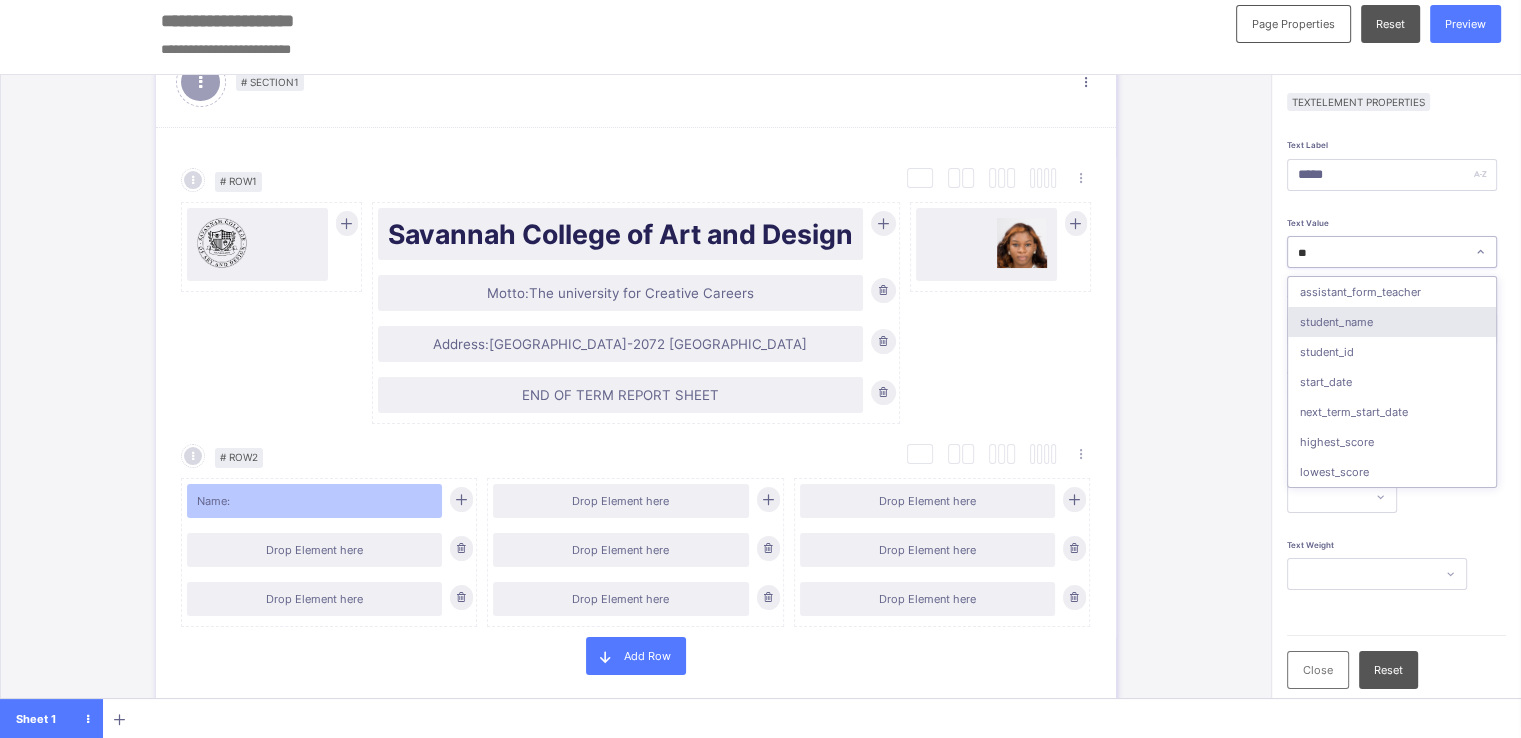 click on "student_name" at bounding box center [1392, 322] 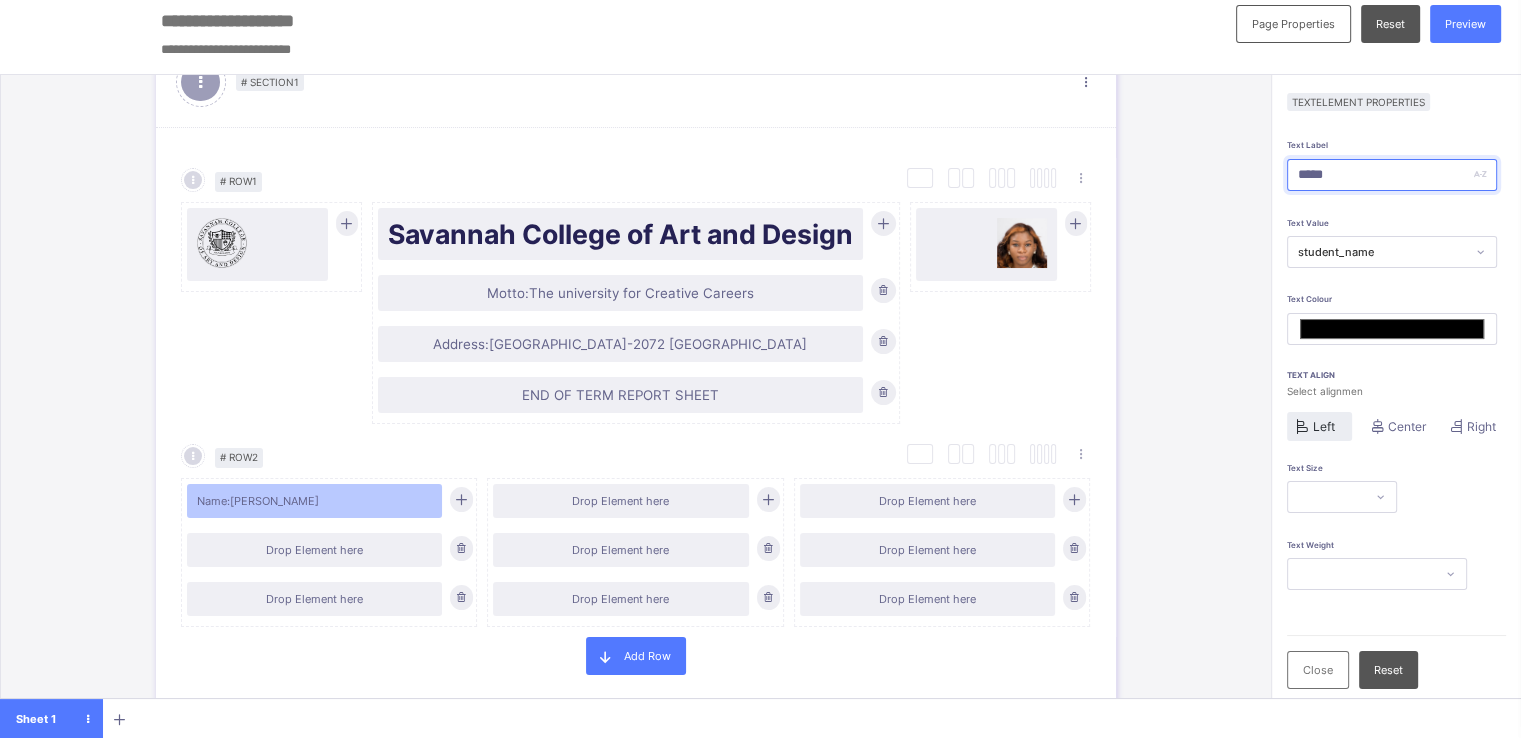 click on "*****" at bounding box center (1392, 175) 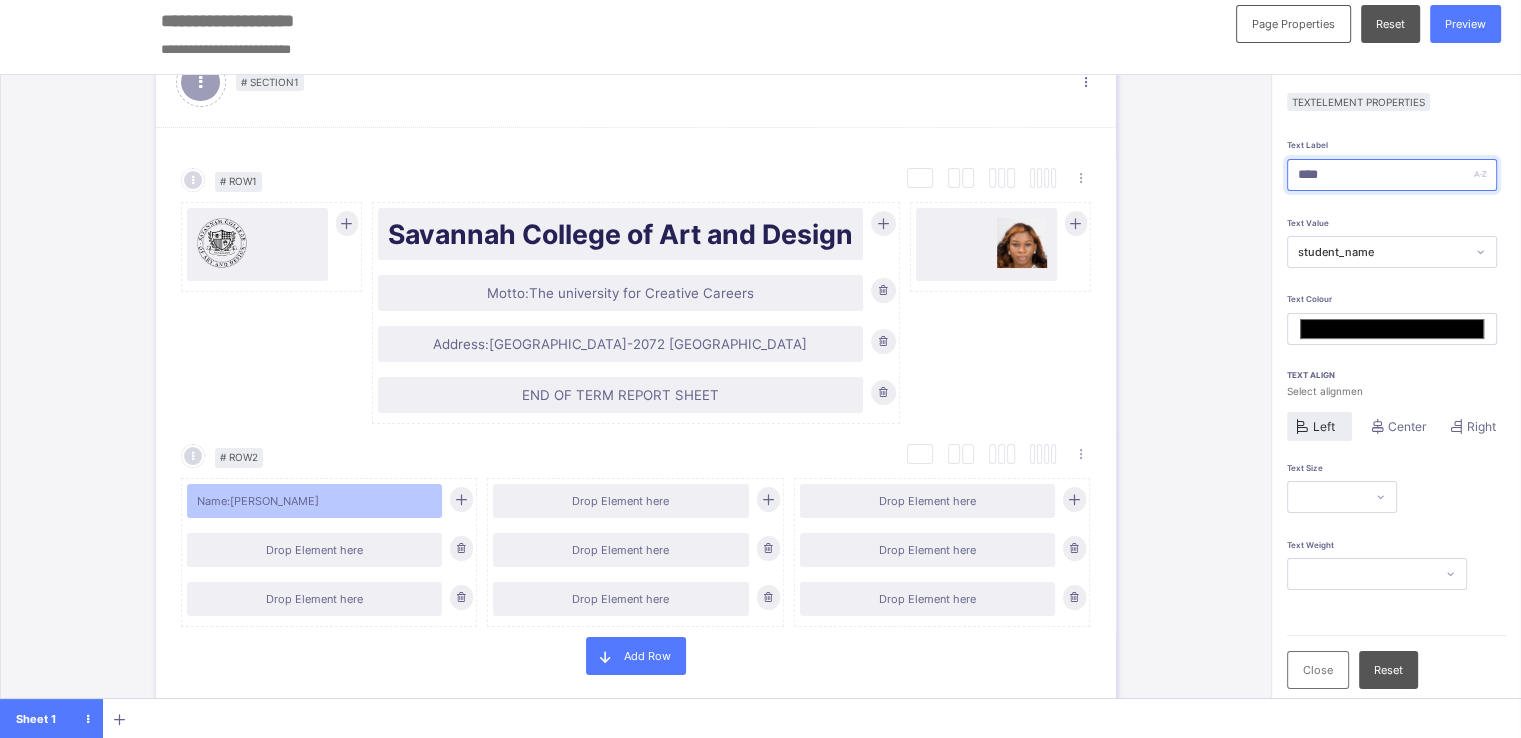 type on "*******" 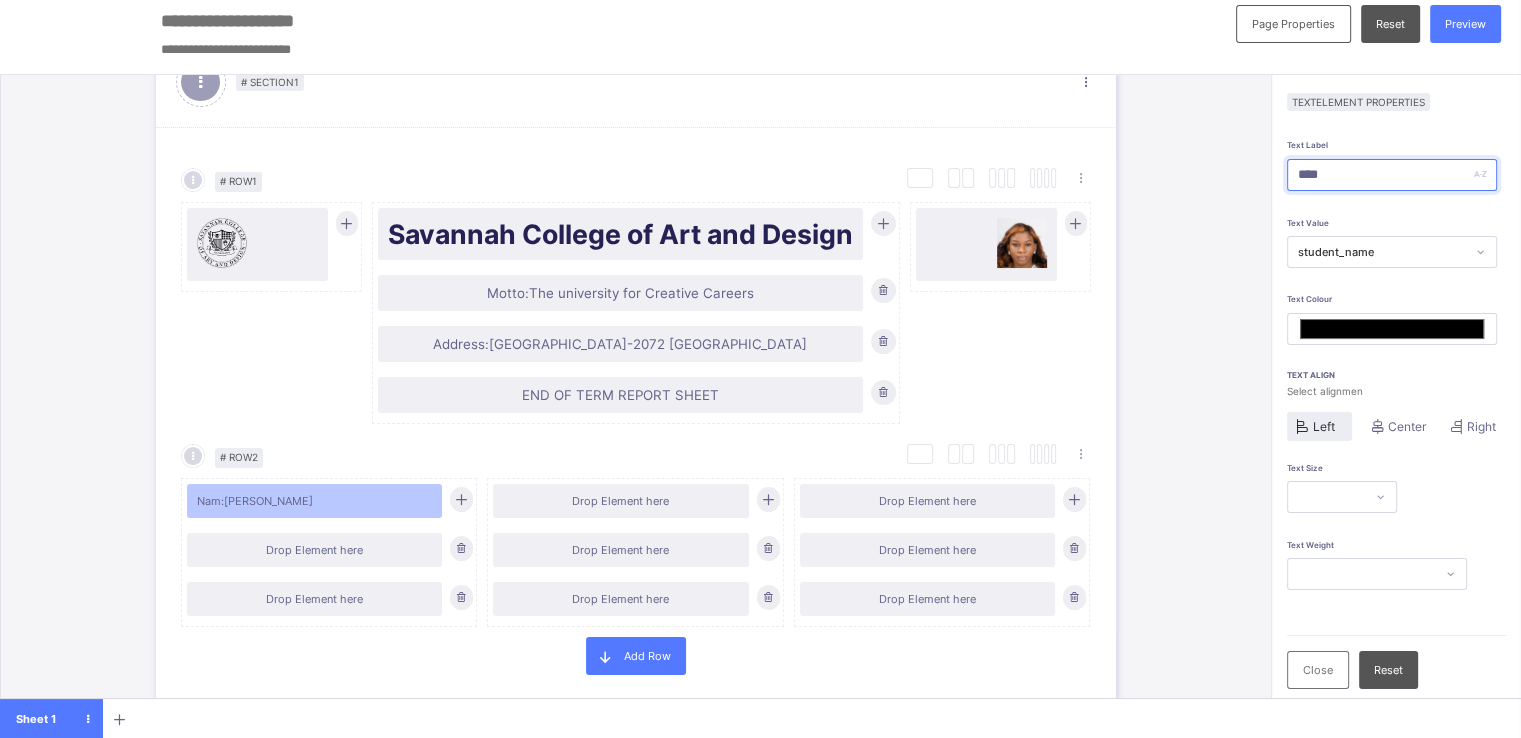 type on "***" 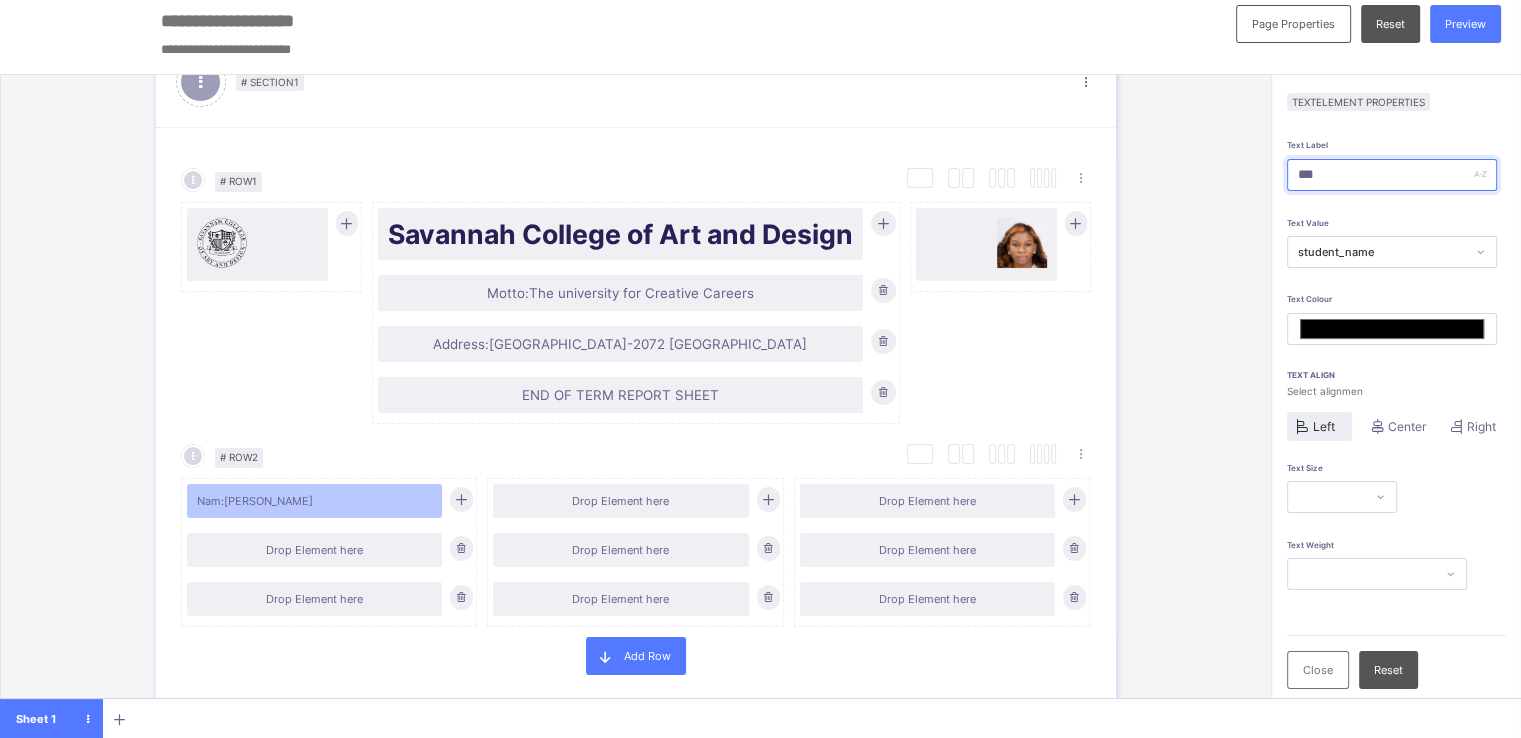 type on "*******" 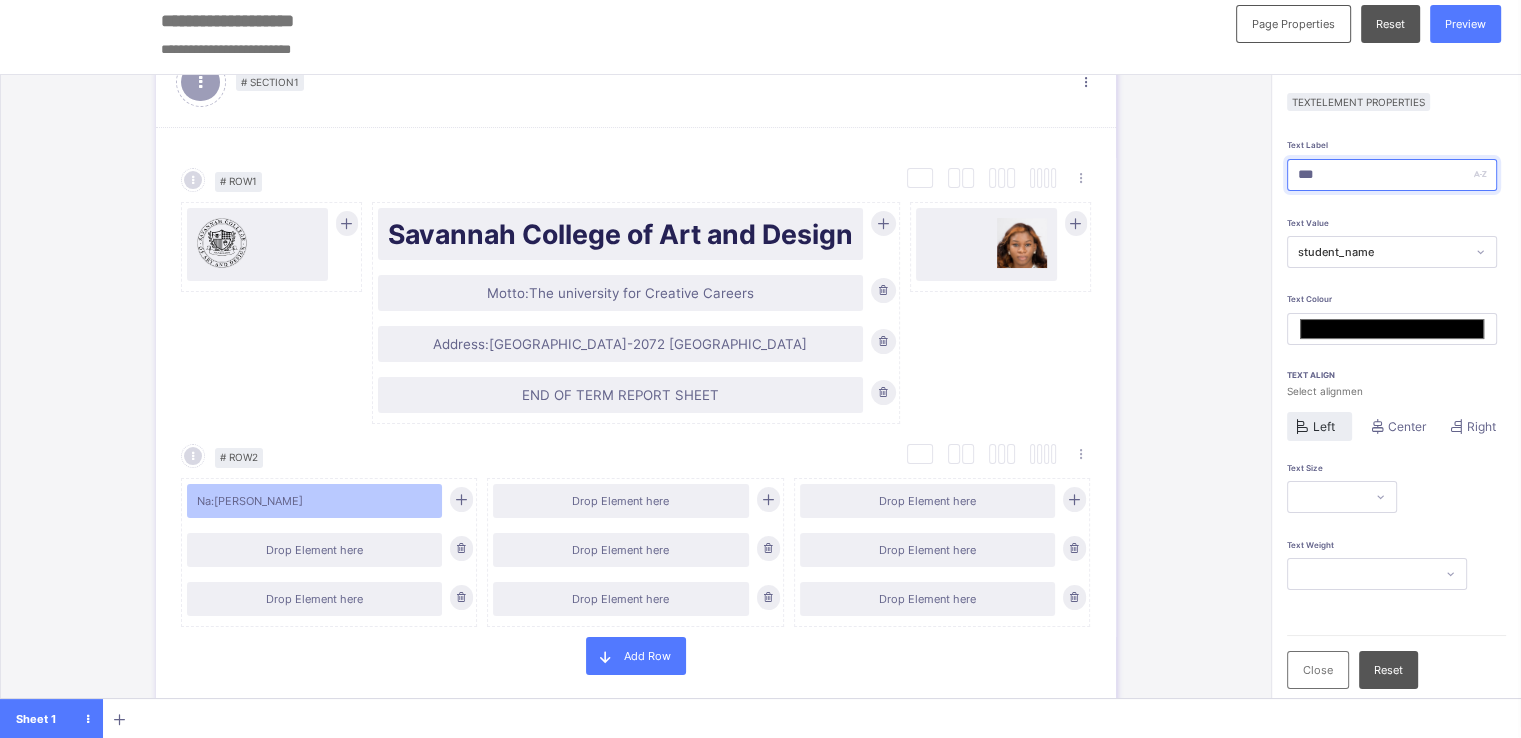 type on "**" 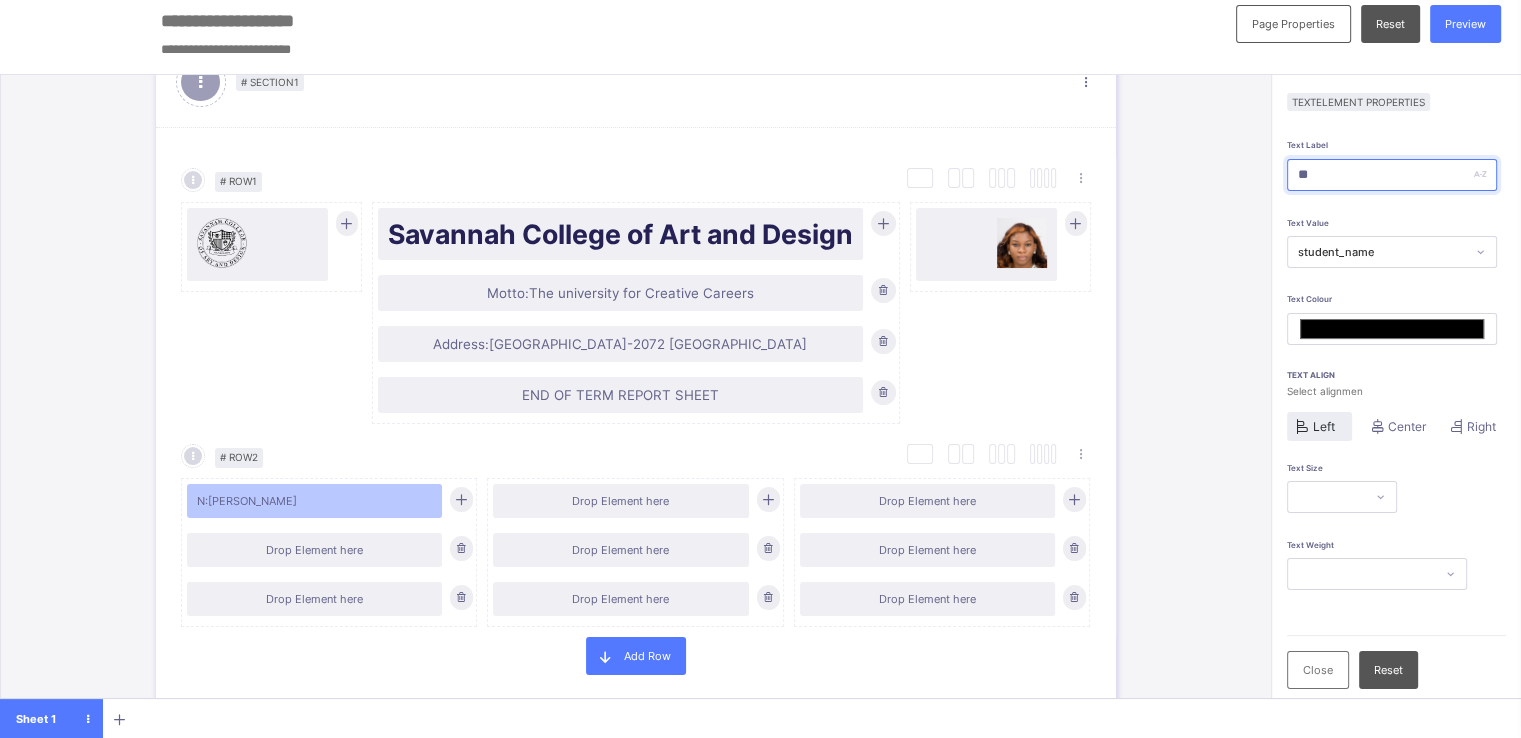 type on "***" 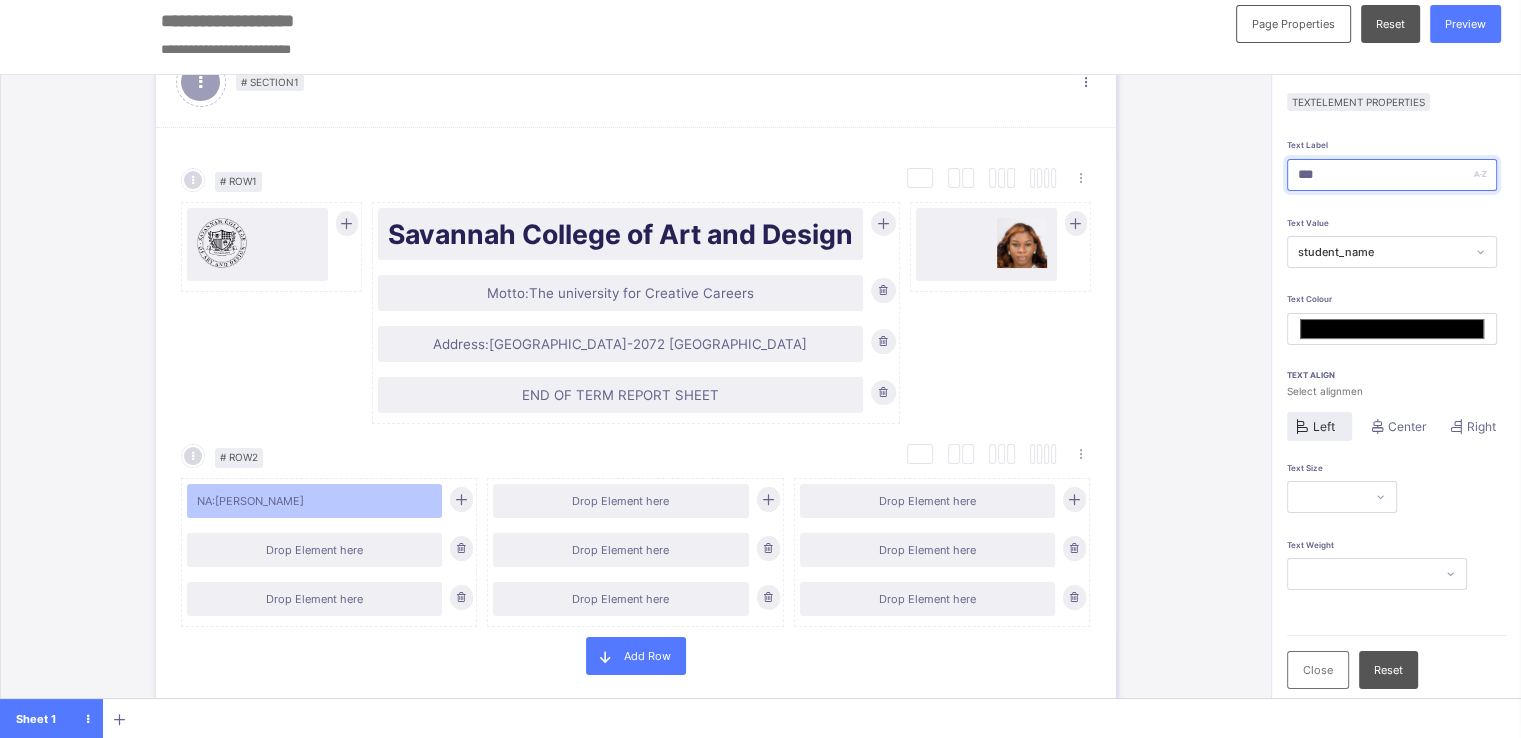 type on "****" 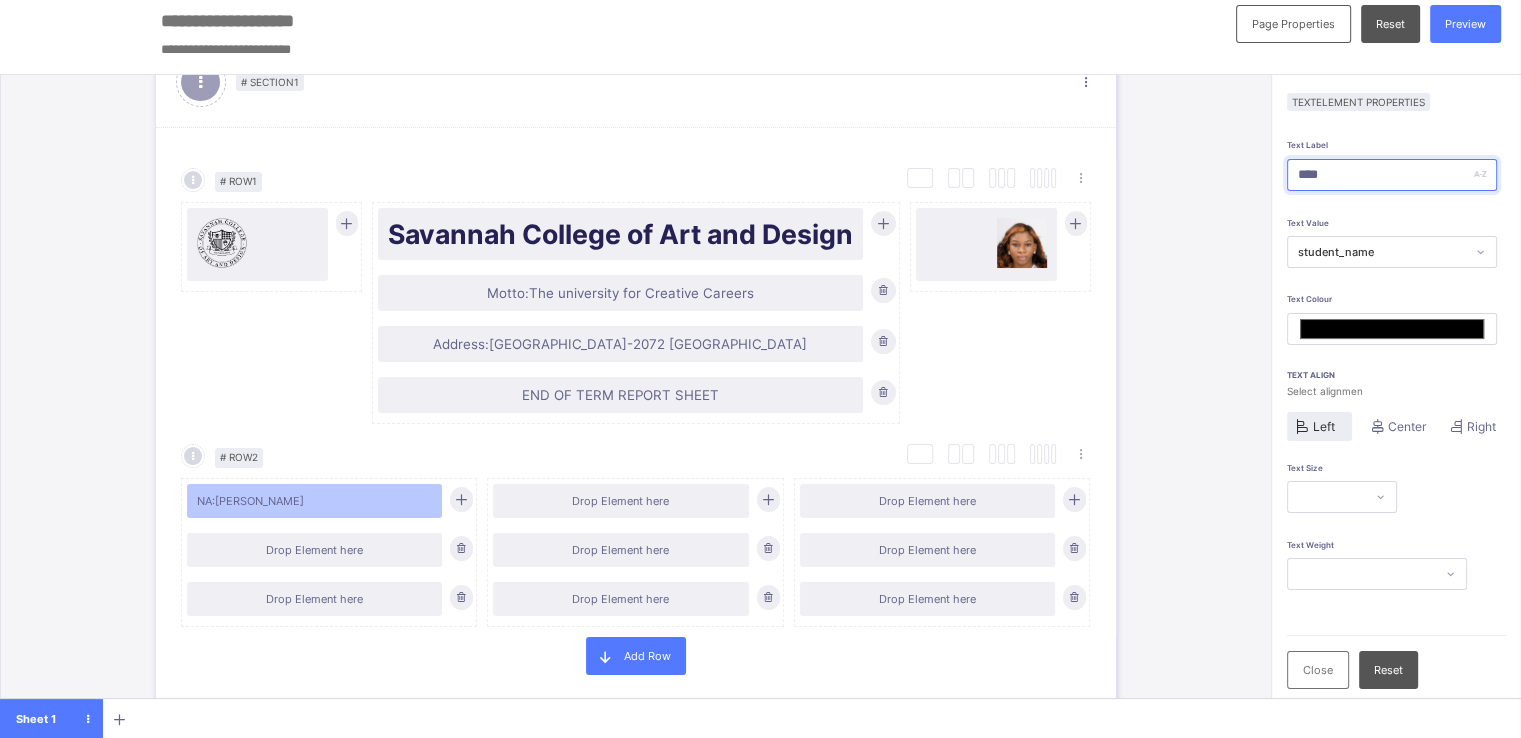 type on "*****" 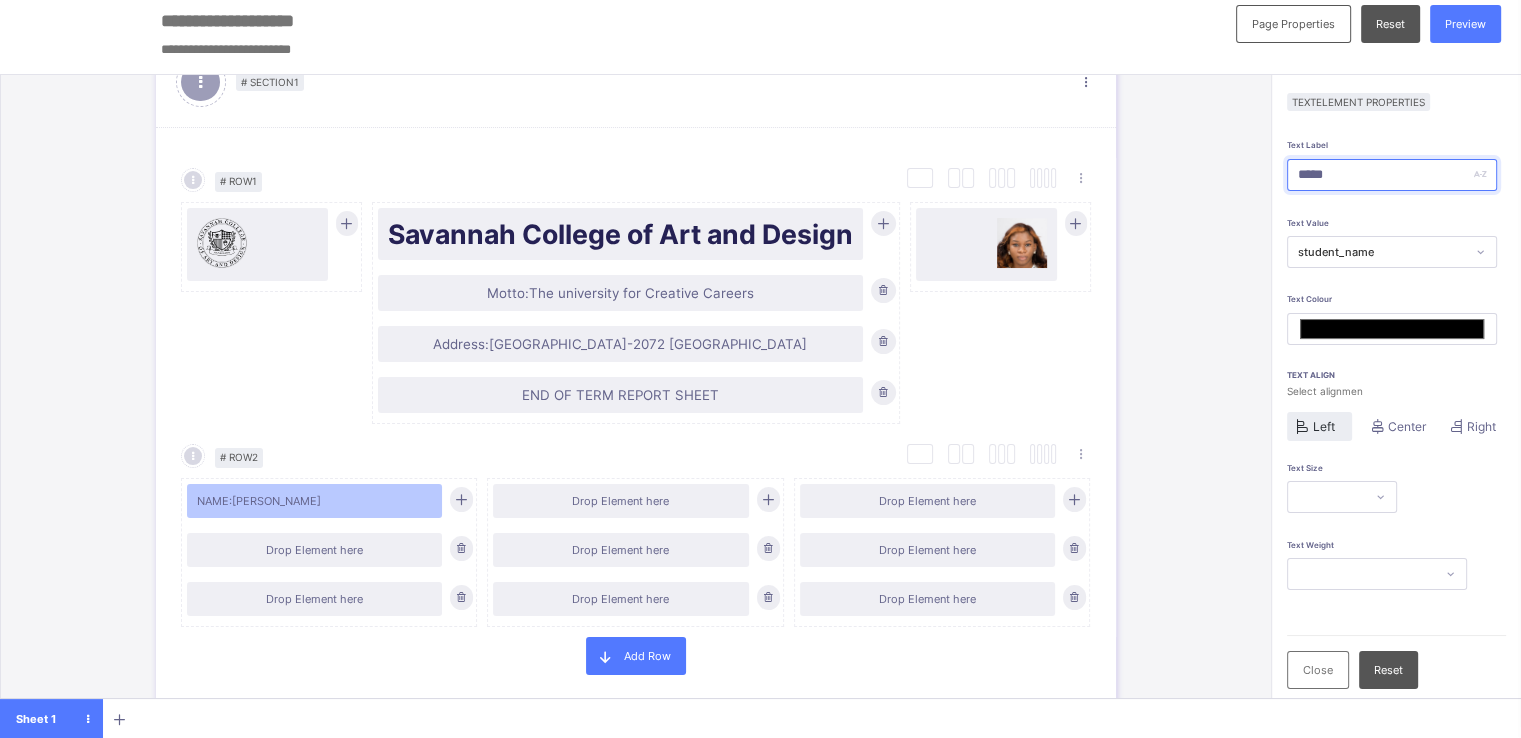 type on "****" 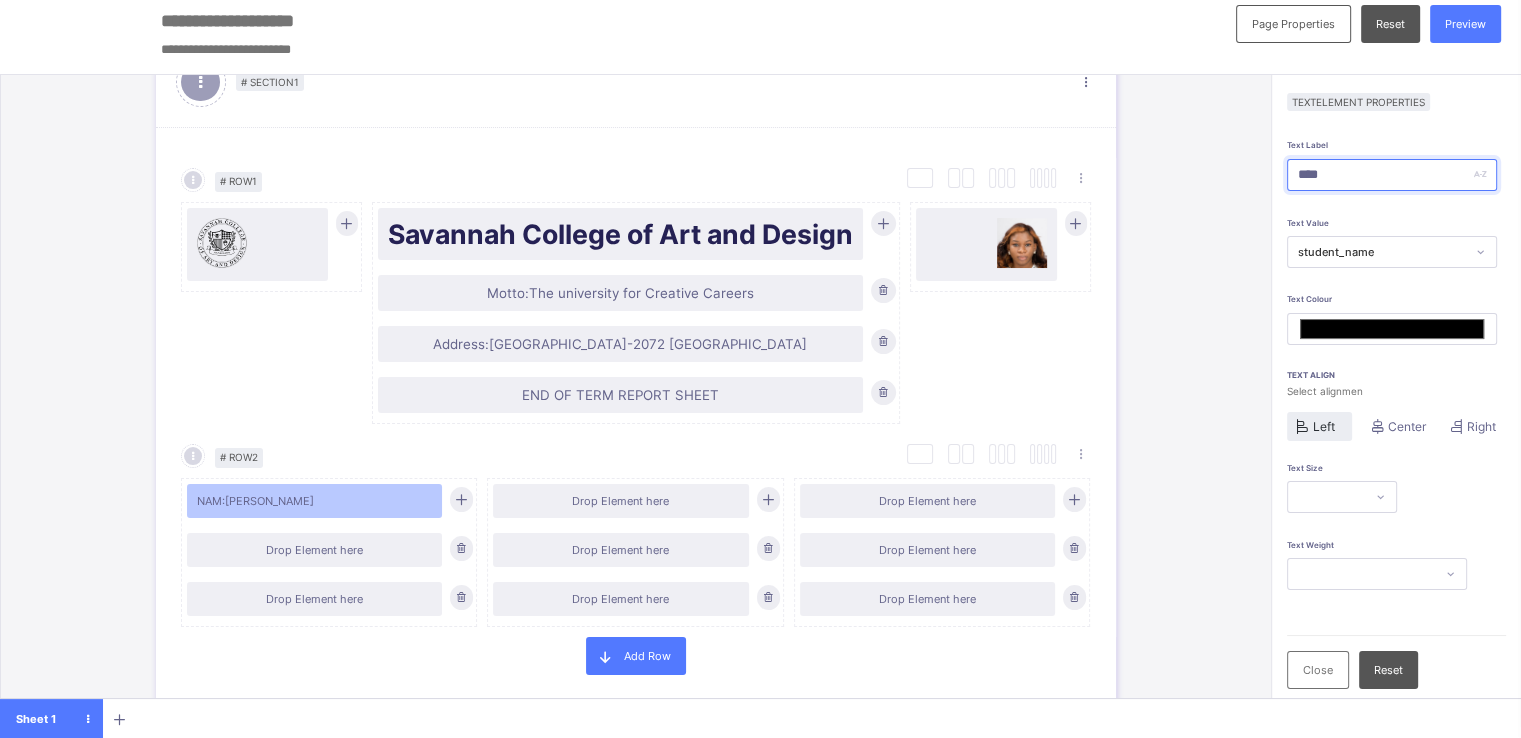 type 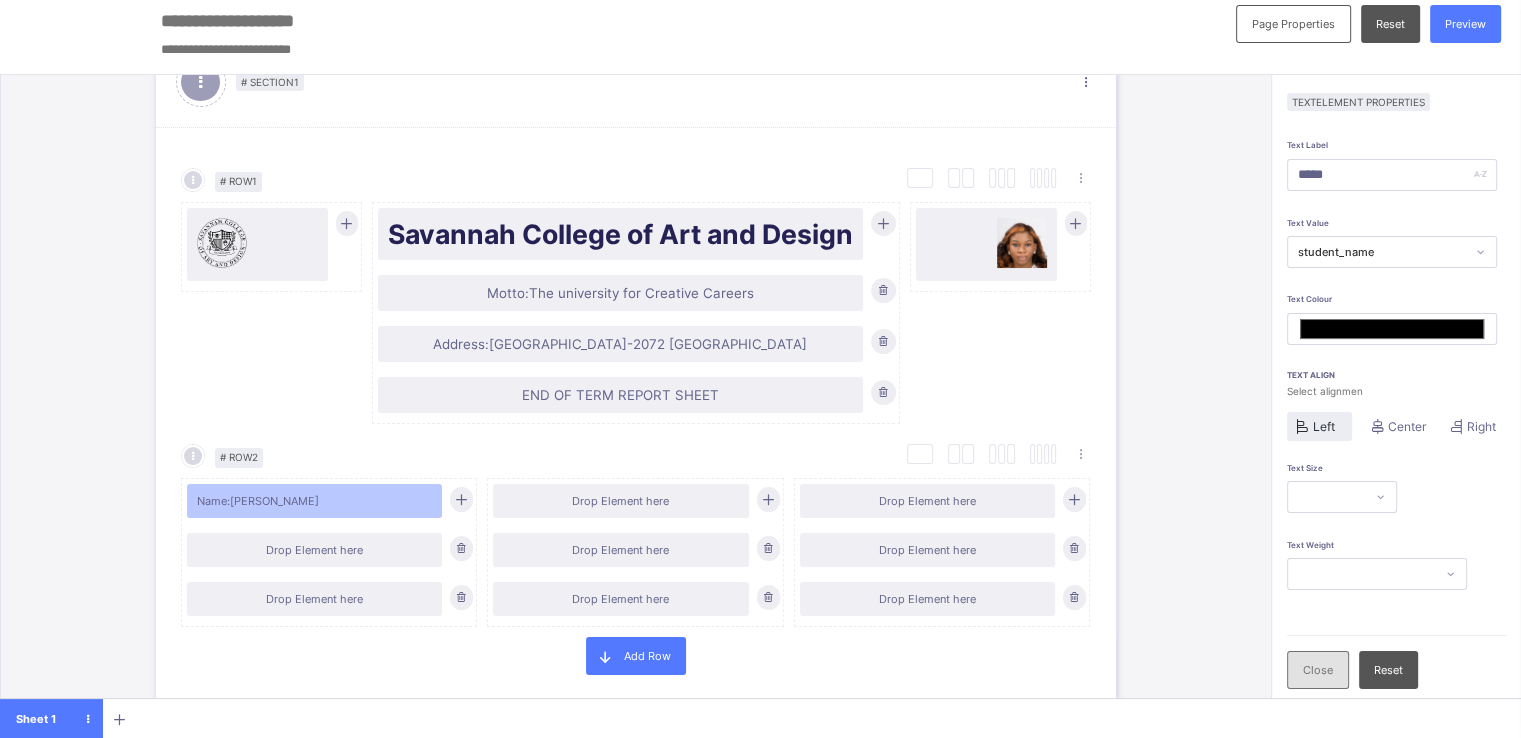 click on "Close" at bounding box center (1318, 670) 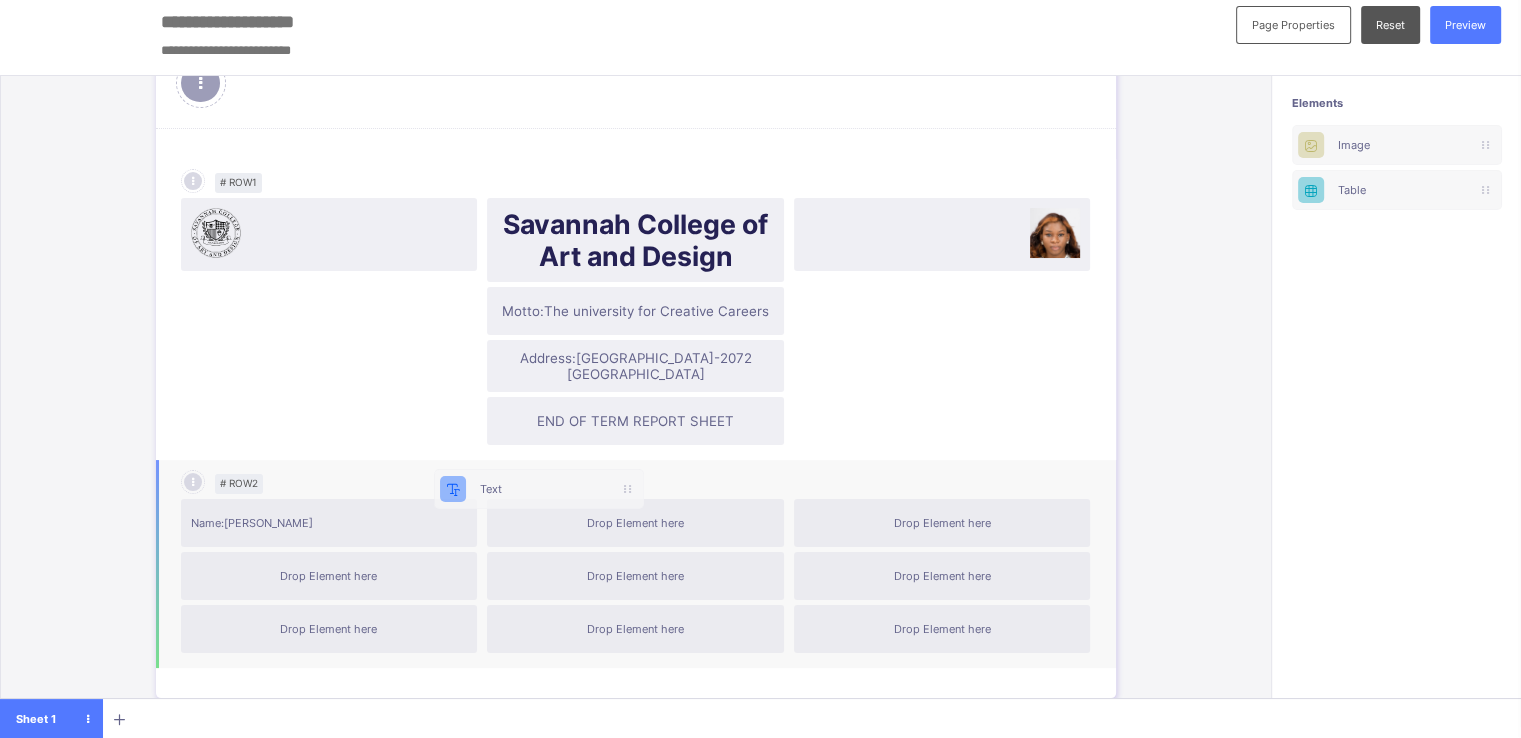 scroll, scrollTop: 11, scrollLeft: 2, axis: both 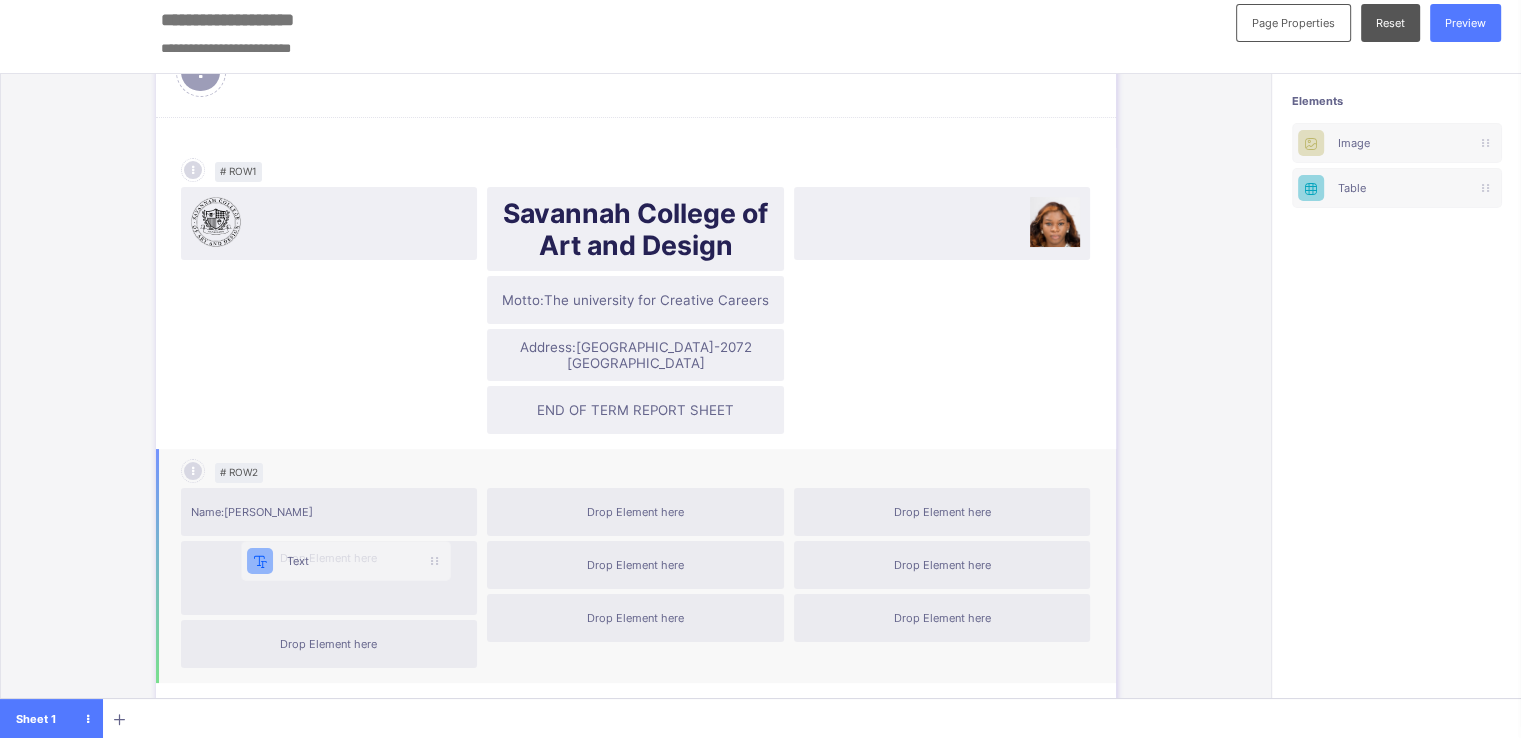 drag, startPoint x: 1365, startPoint y: 143, endPoint x: 291, endPoint y: 562, distance: 1152.8386 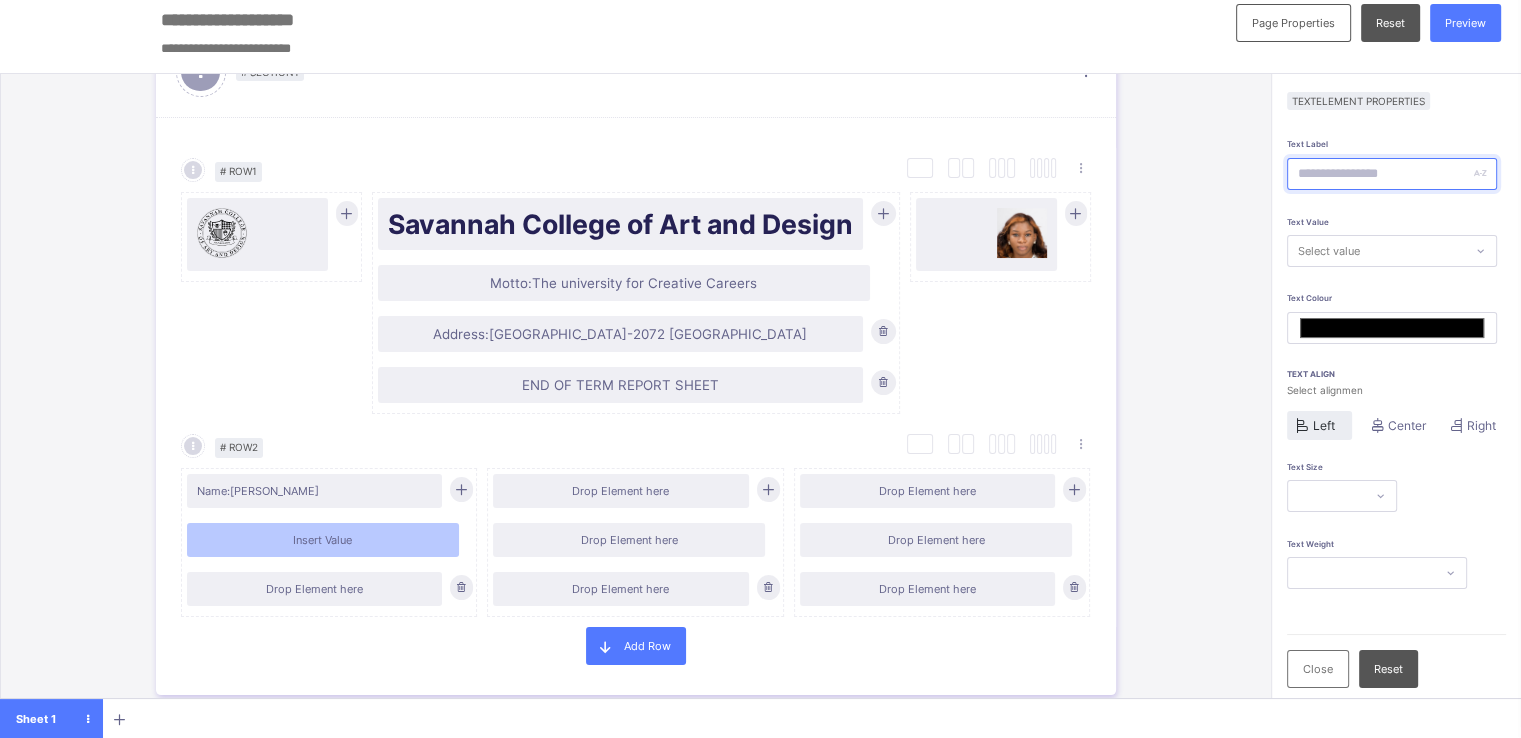 click at bounding box center (1392, 174) 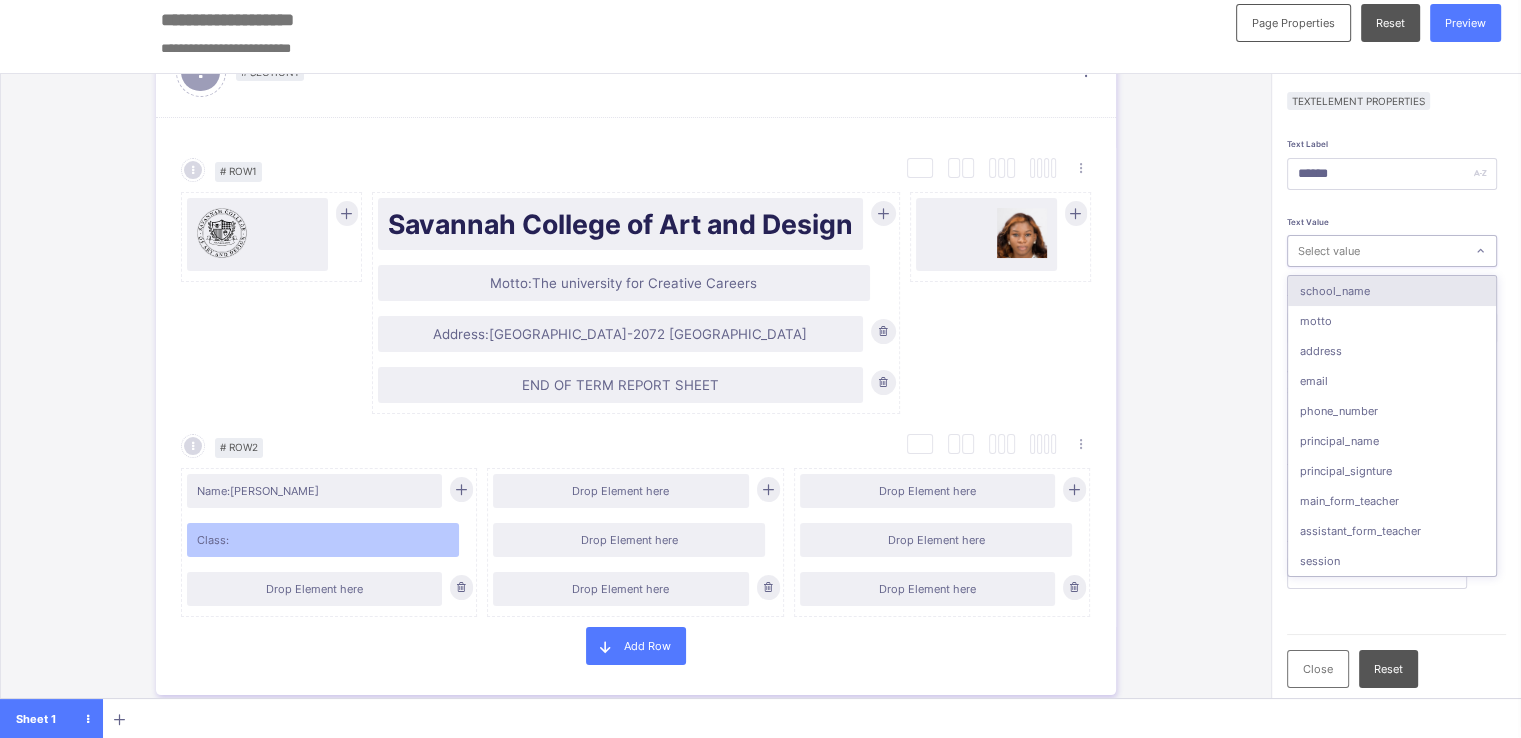 click on "Select value" at bounding box center [1329, 251] 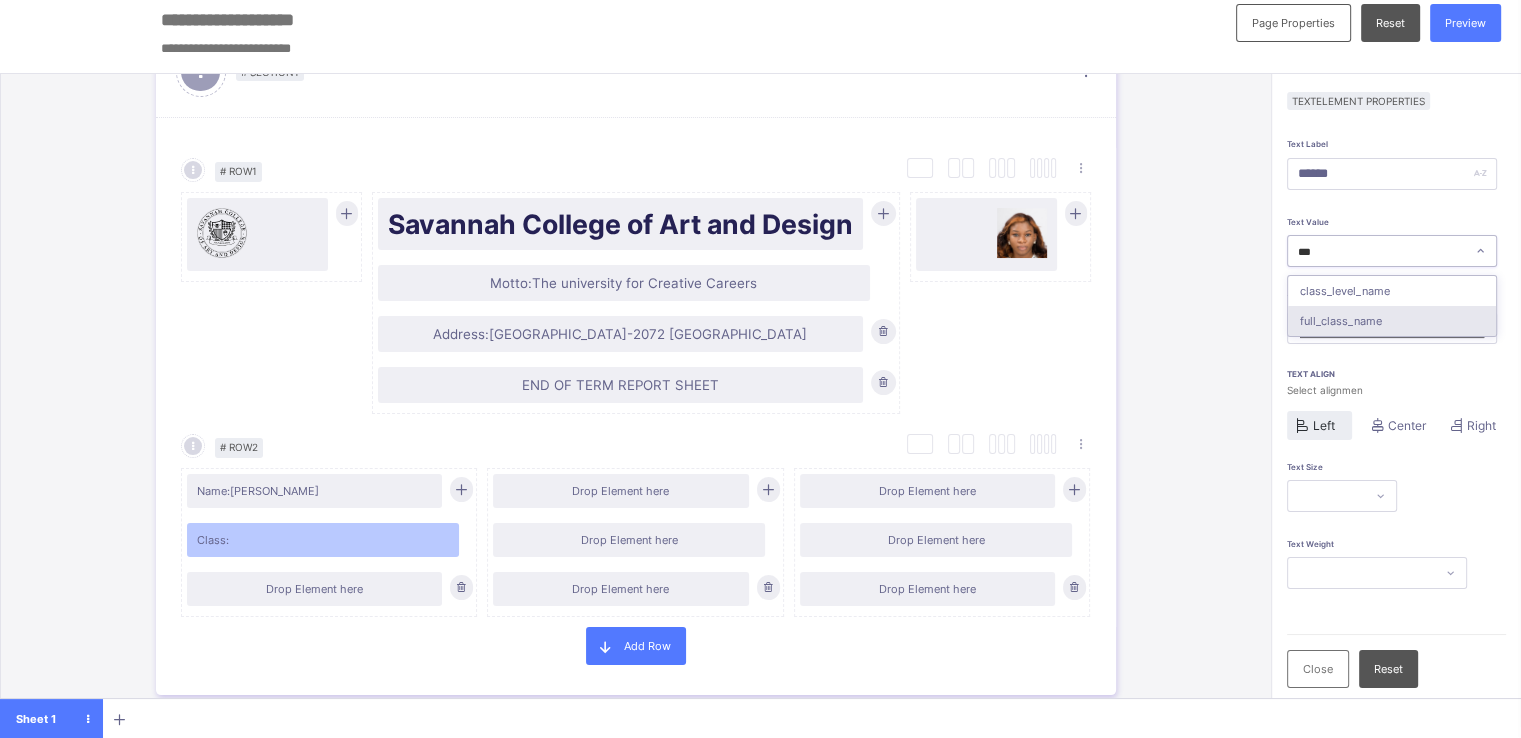 click on "full_class_name" at bounding box center (1392, 321) 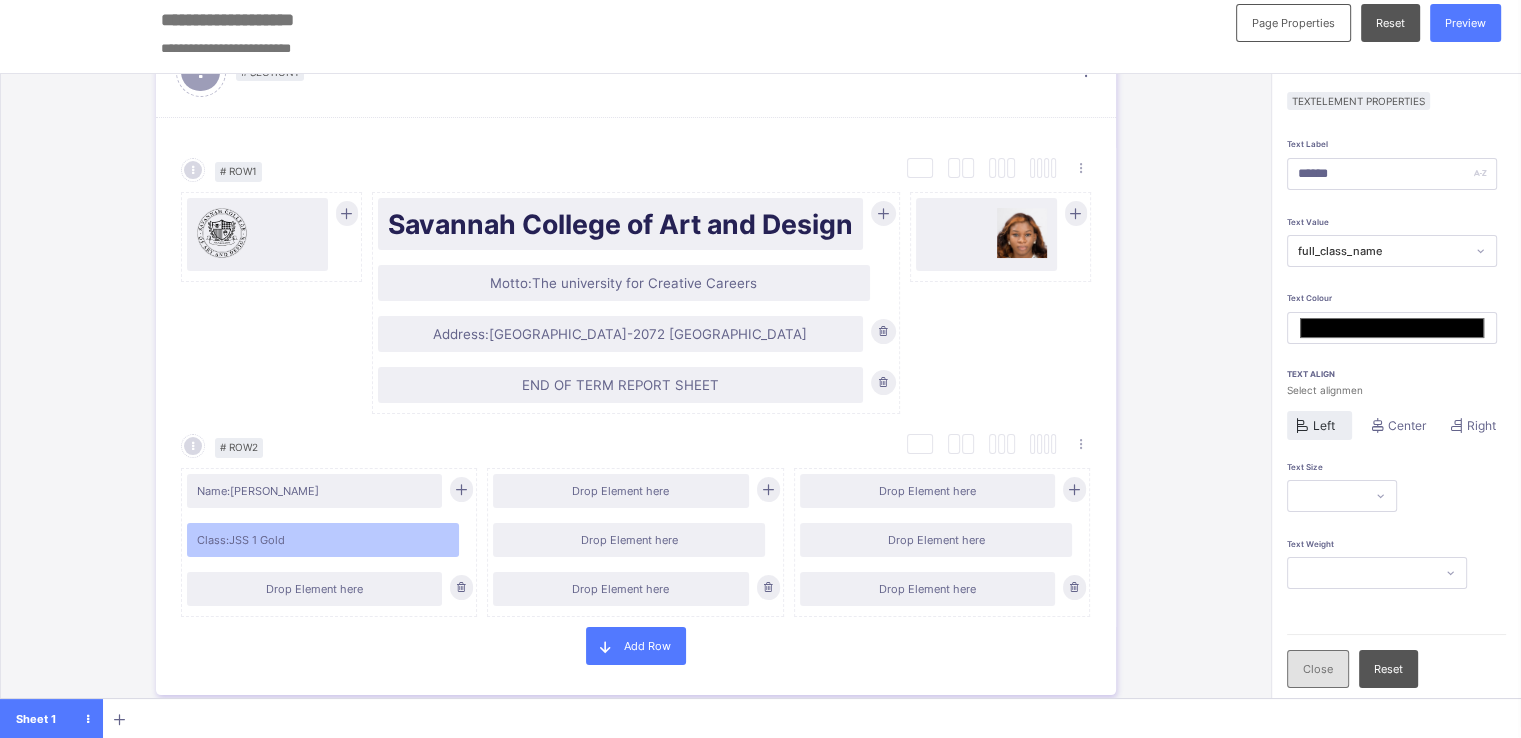 click on "Close" at bounding box center (1318, 669) 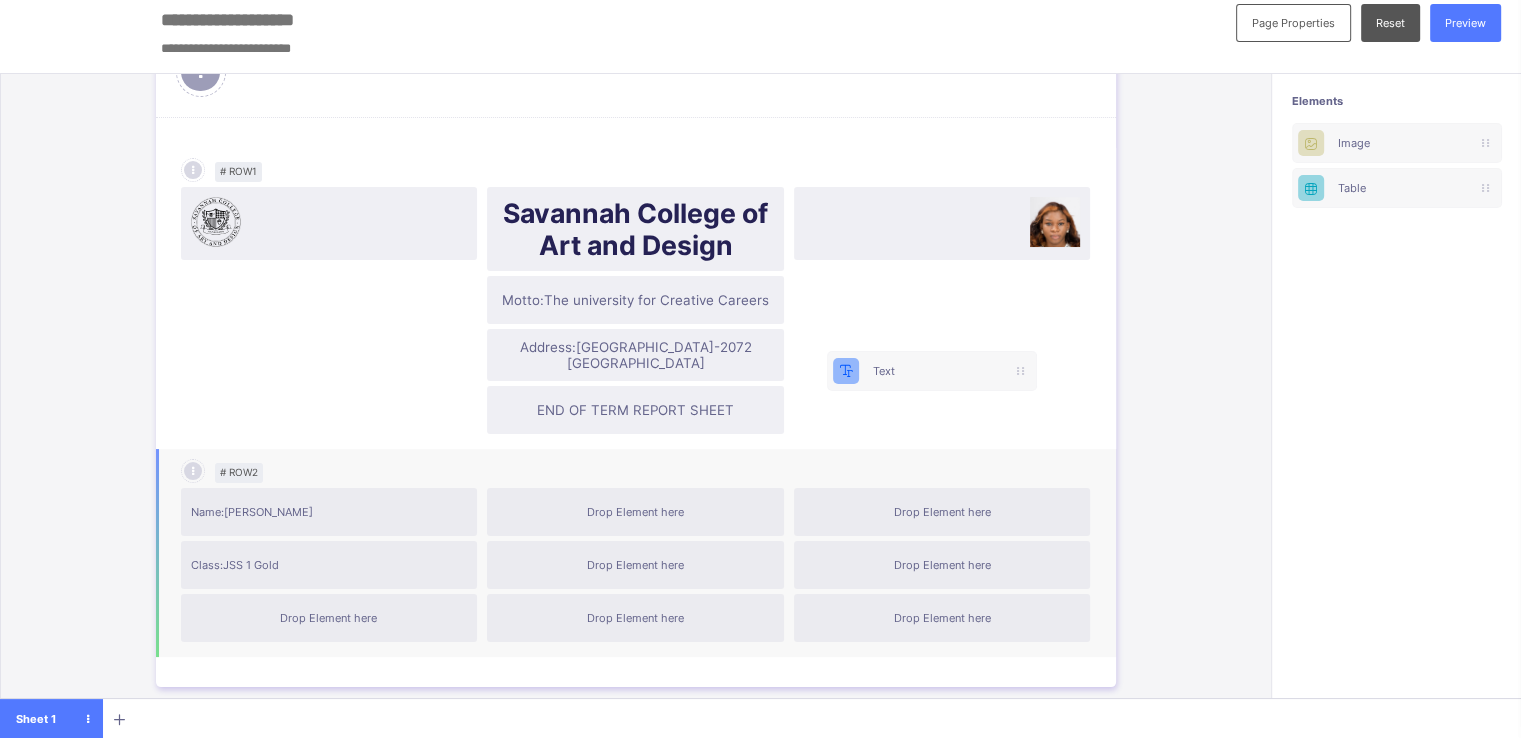 scroll, scrollTop: 10, scrollLeft: 0, axis: vertical 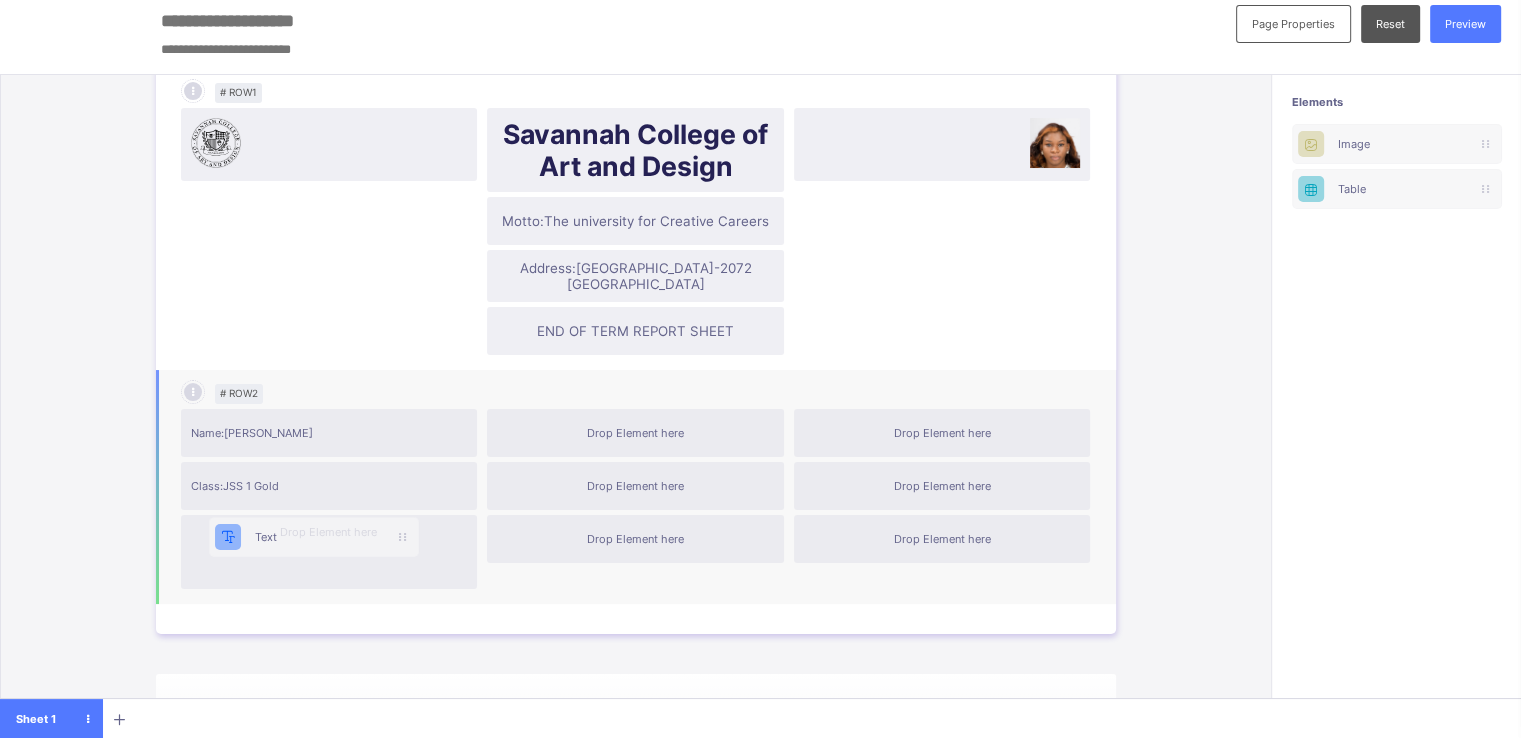 drag, startPoint x: 1359, startPoint y: 143, endPoint x: 235, endPoint y: 551, distance: 1195.7592 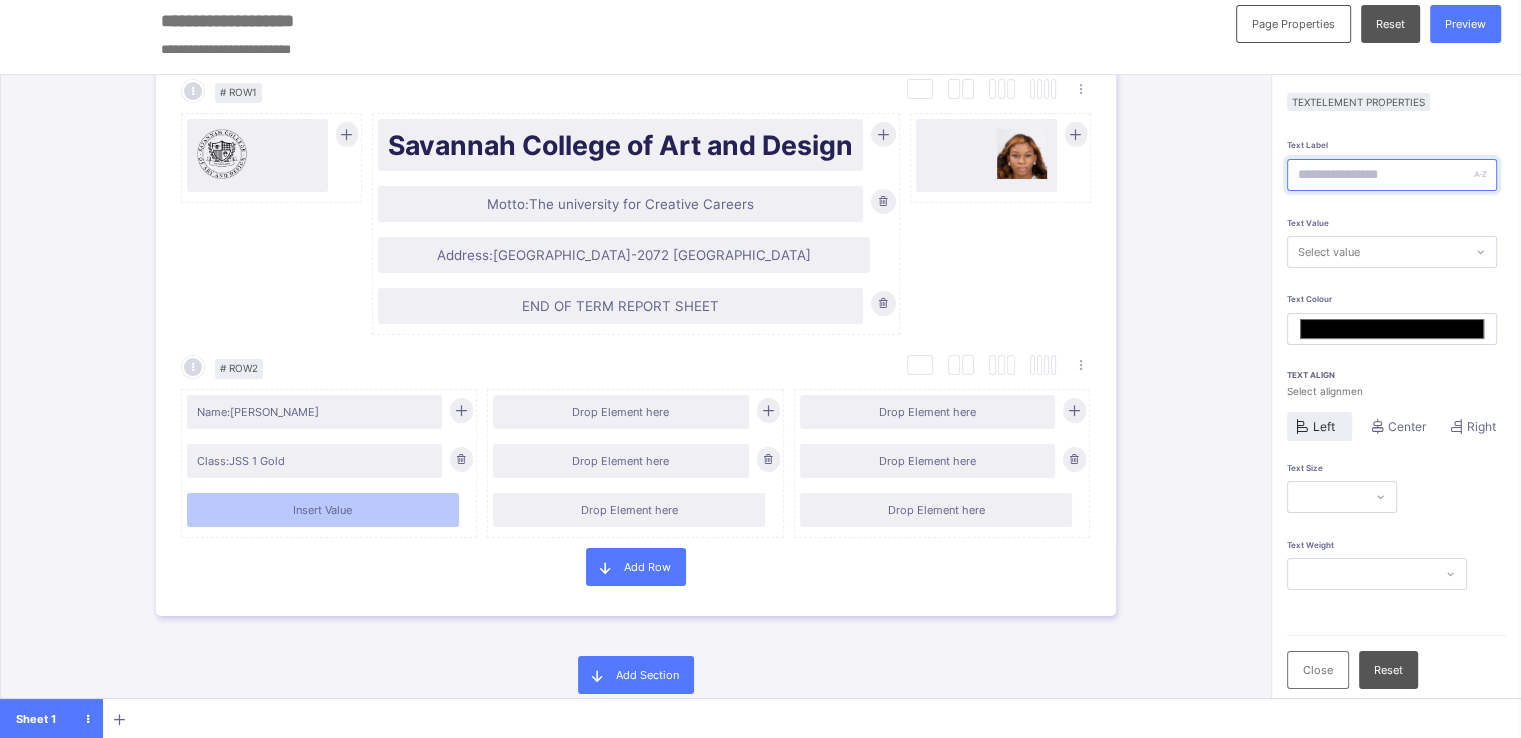 click at bounding box center (1392, 175) 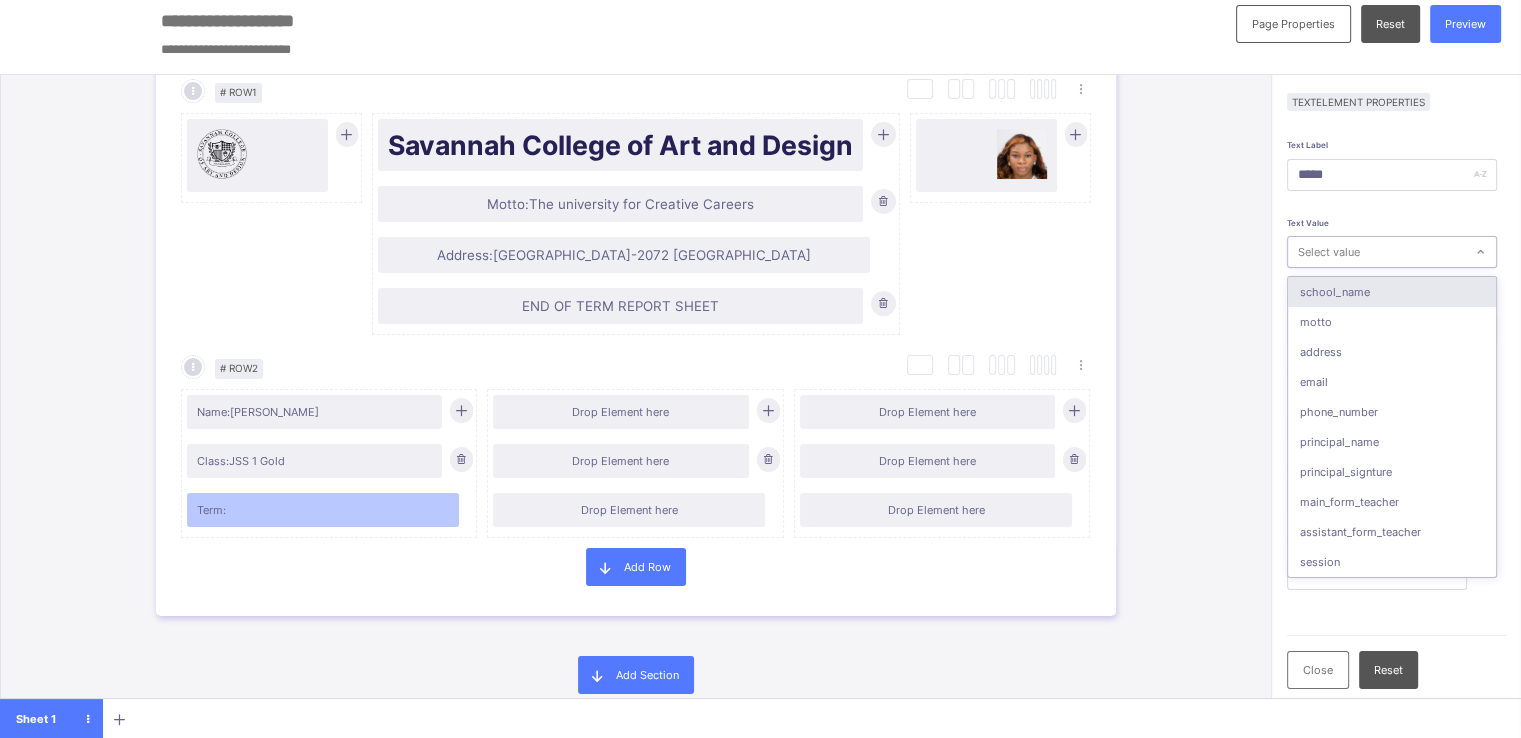 click on "Select value" at bounding box center (1376, 252) 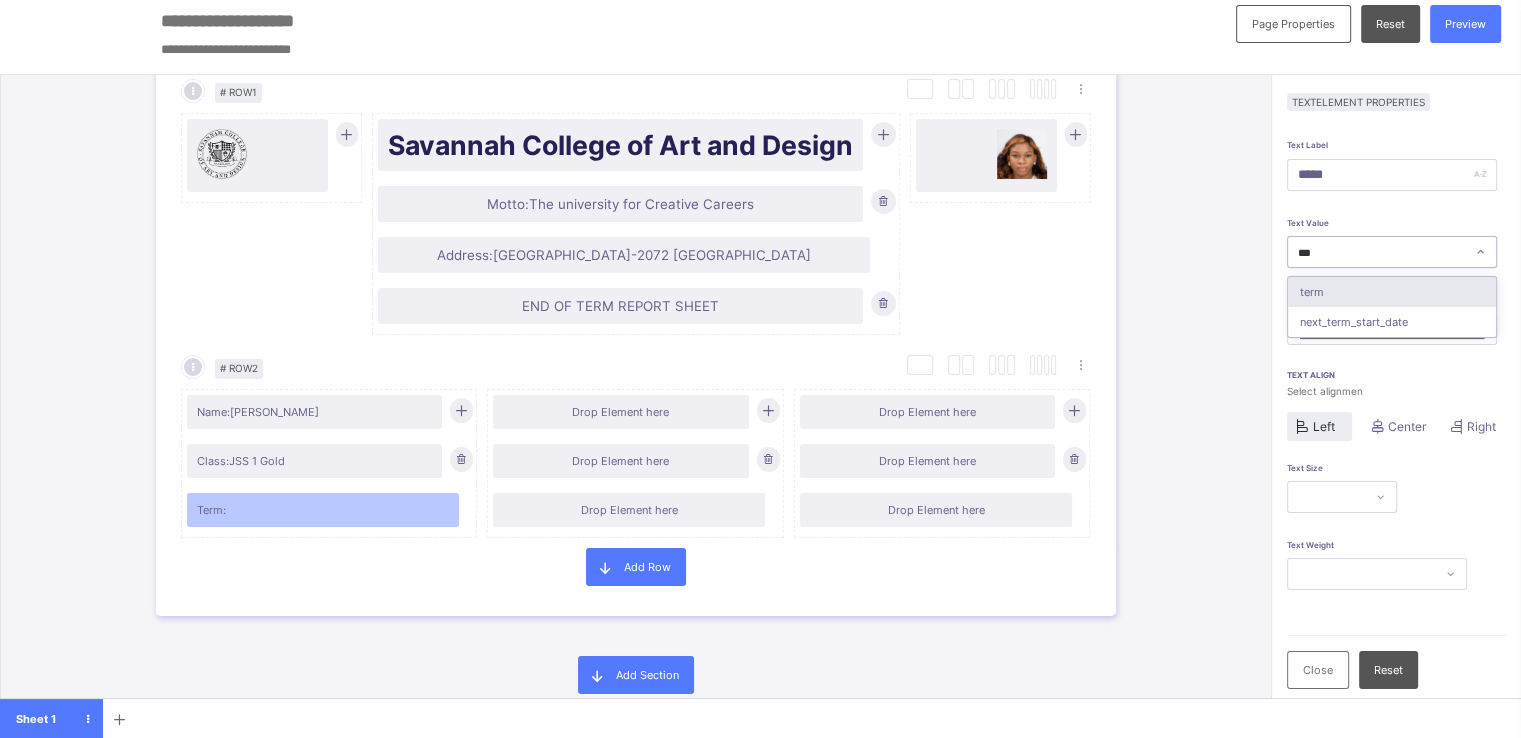 click on "term" at bounding box center [1392, 292] 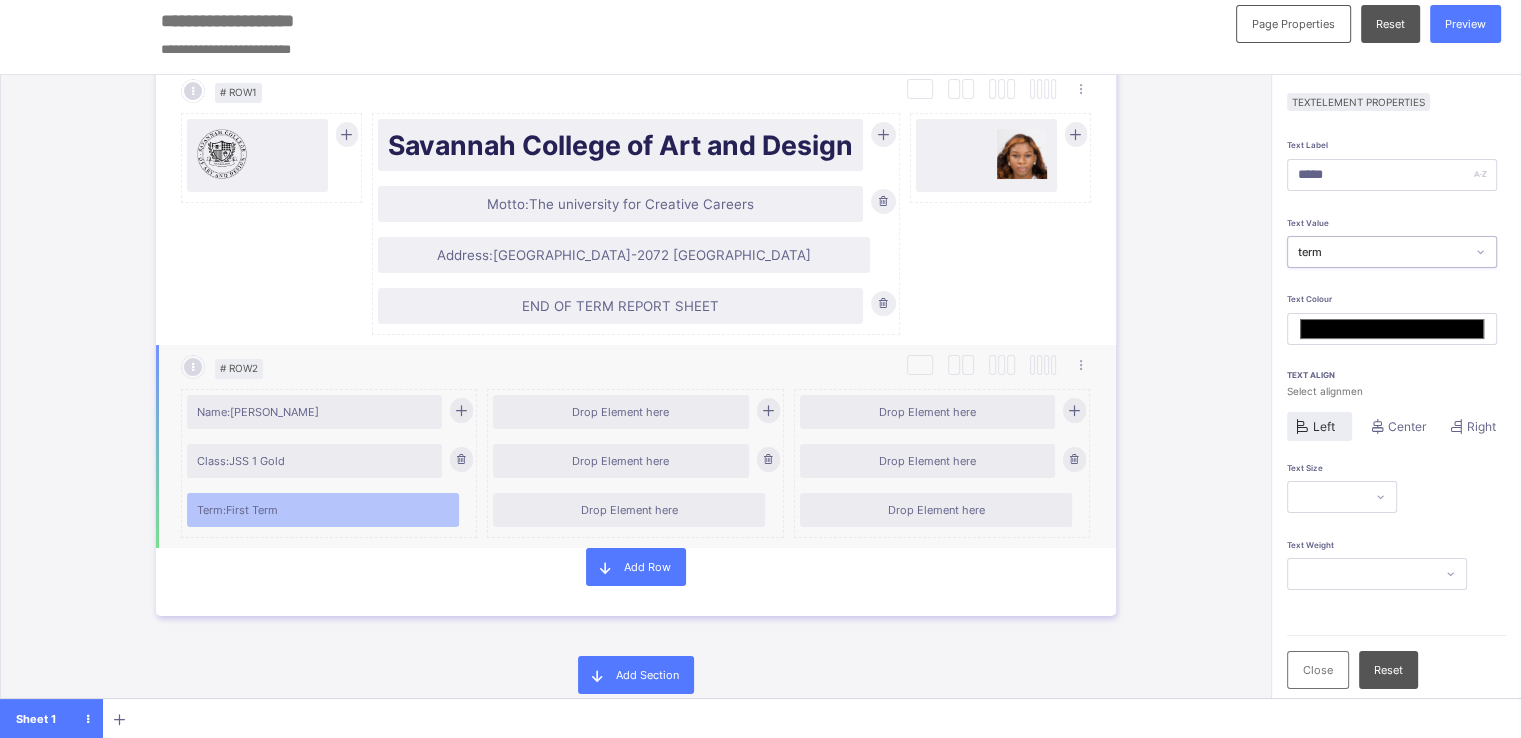 click at bounding box center (461, 410) 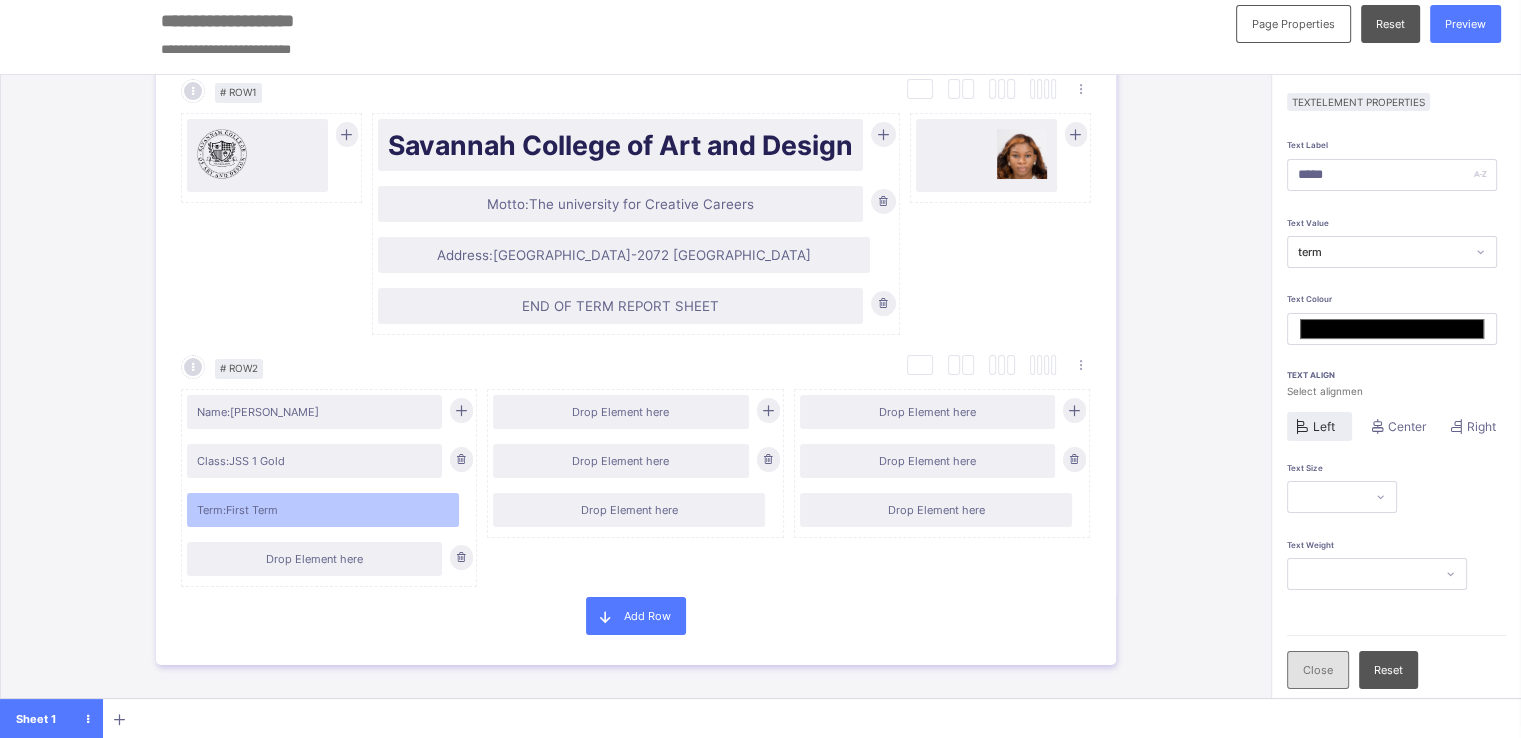 click on "Close" at bounding box center (1318, 670) 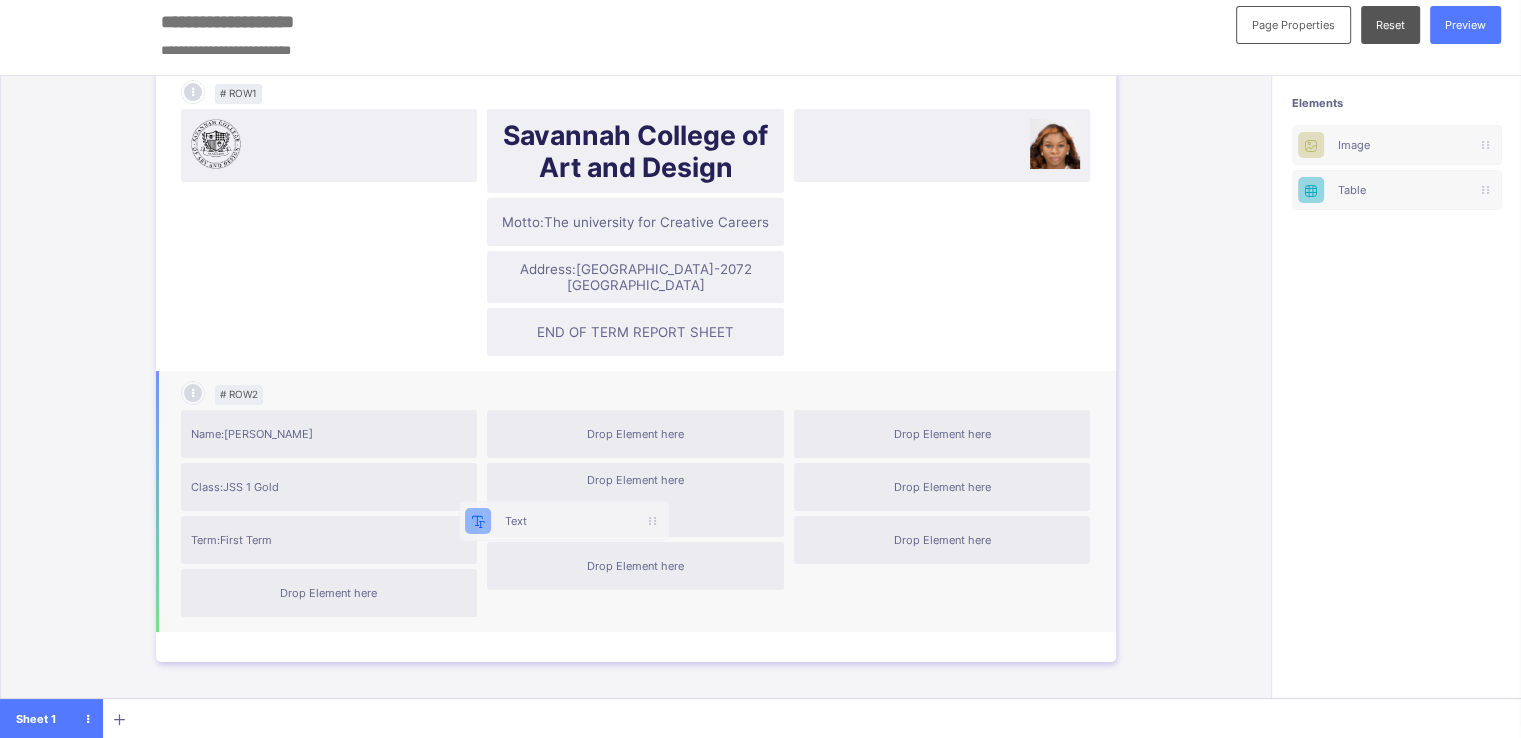 scroll, scrollTop: 11, scrollLeft: 2, axis: both 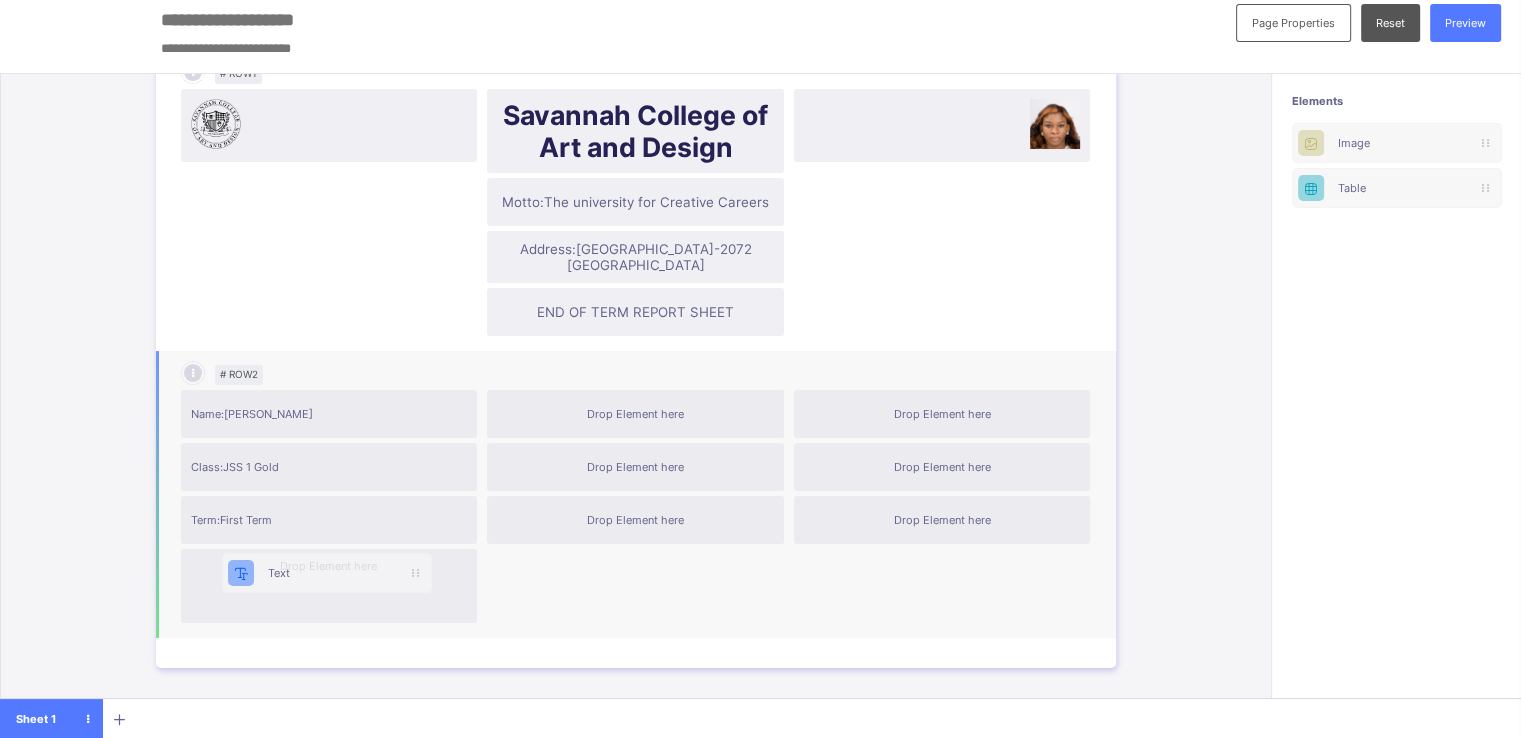 drag, startPoint x: 1378, startPoint y: 137, endPoint x: 288, endPoint y: 563, distance: 1170.2888 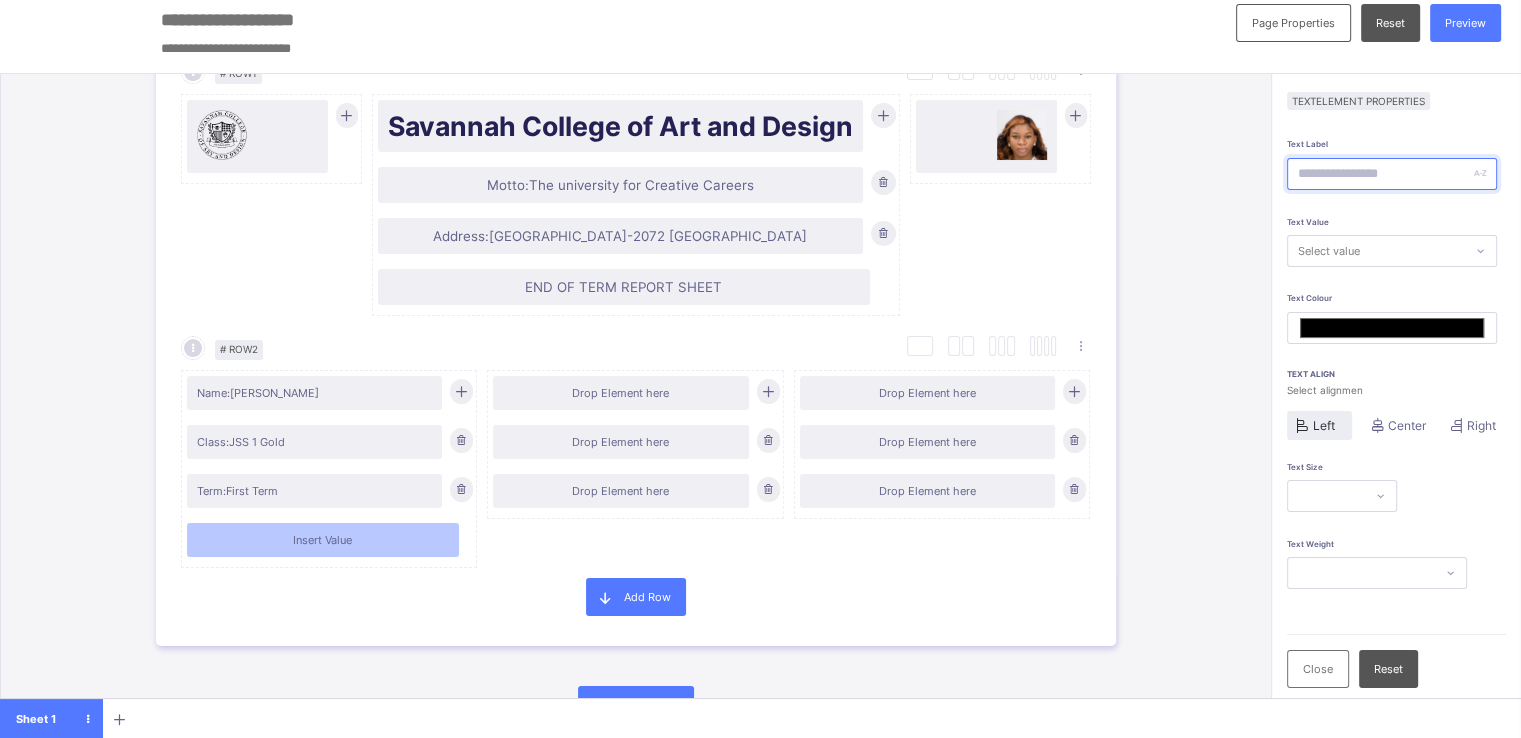 click at bounding box center [1392, 174] 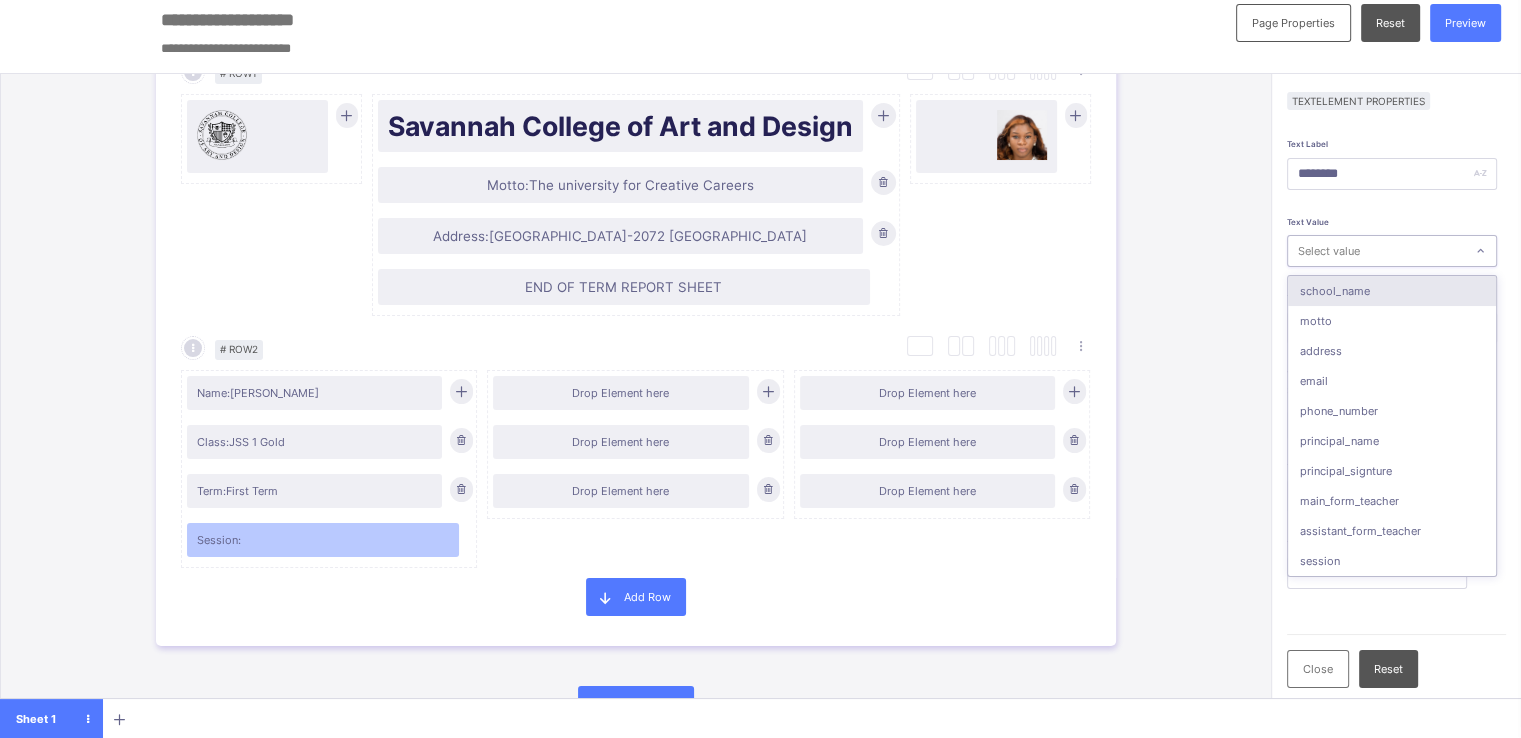 click on "Select value" at bounding box center [1329, 251] 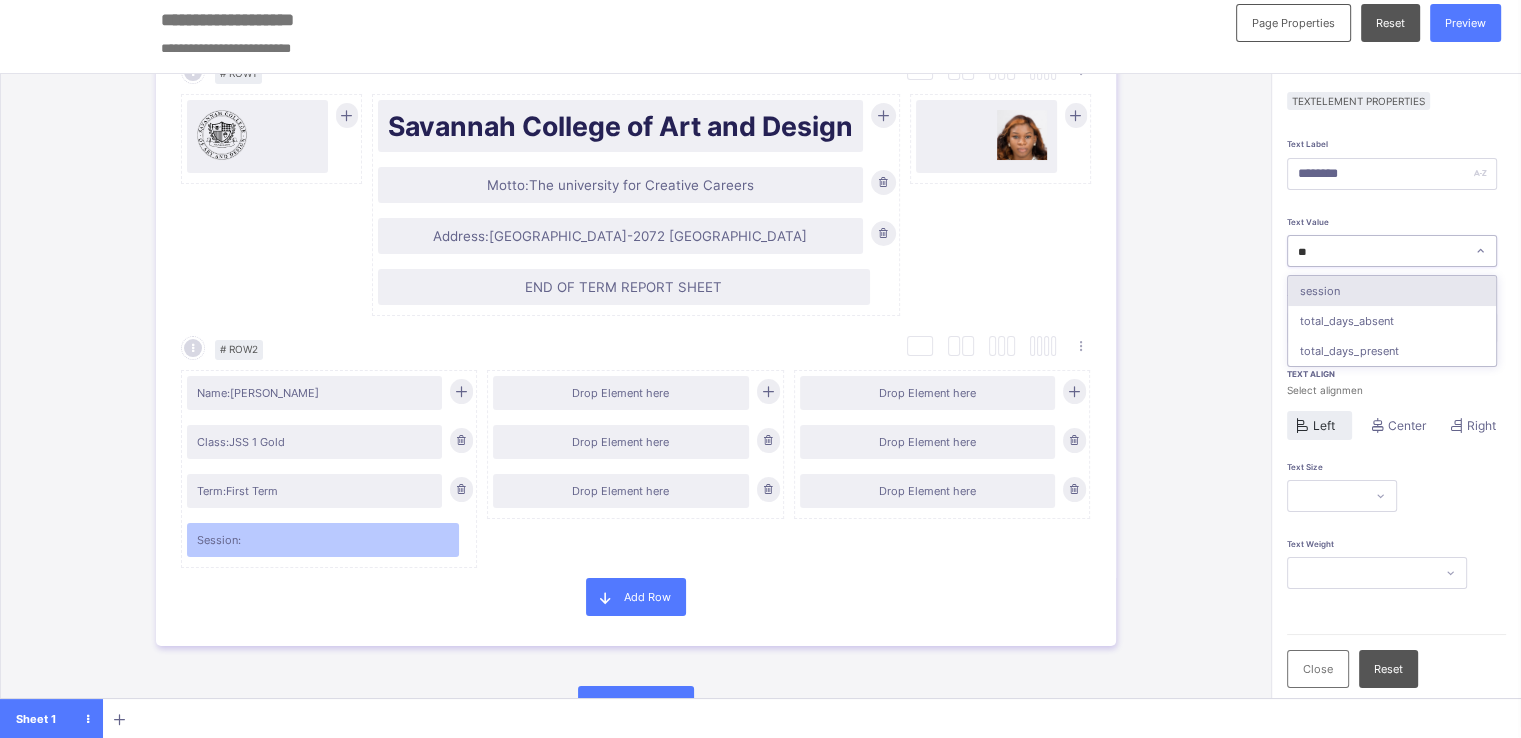 click on "session" at bounding box center (1392, 291) 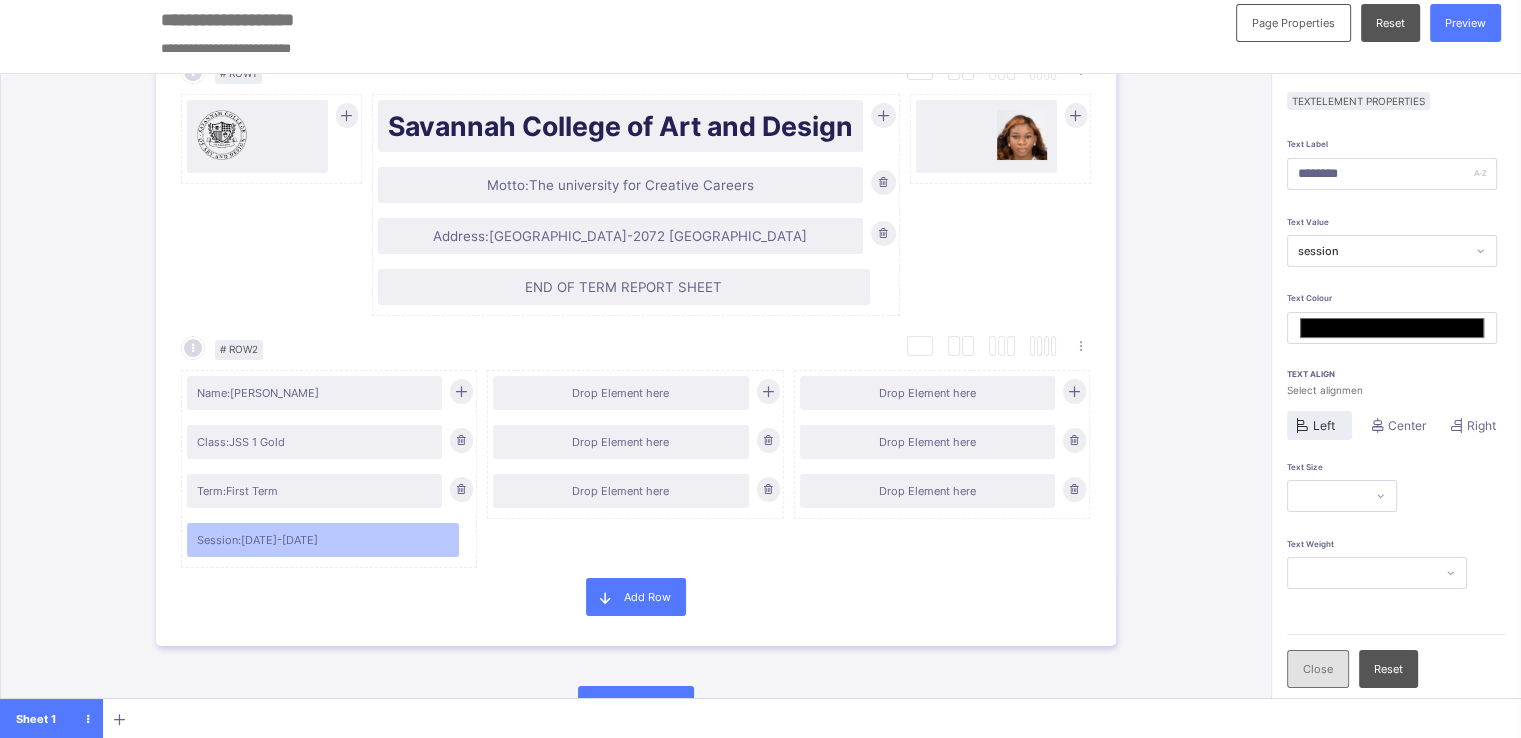 click on "Close" at bounding box center (1318, 669) 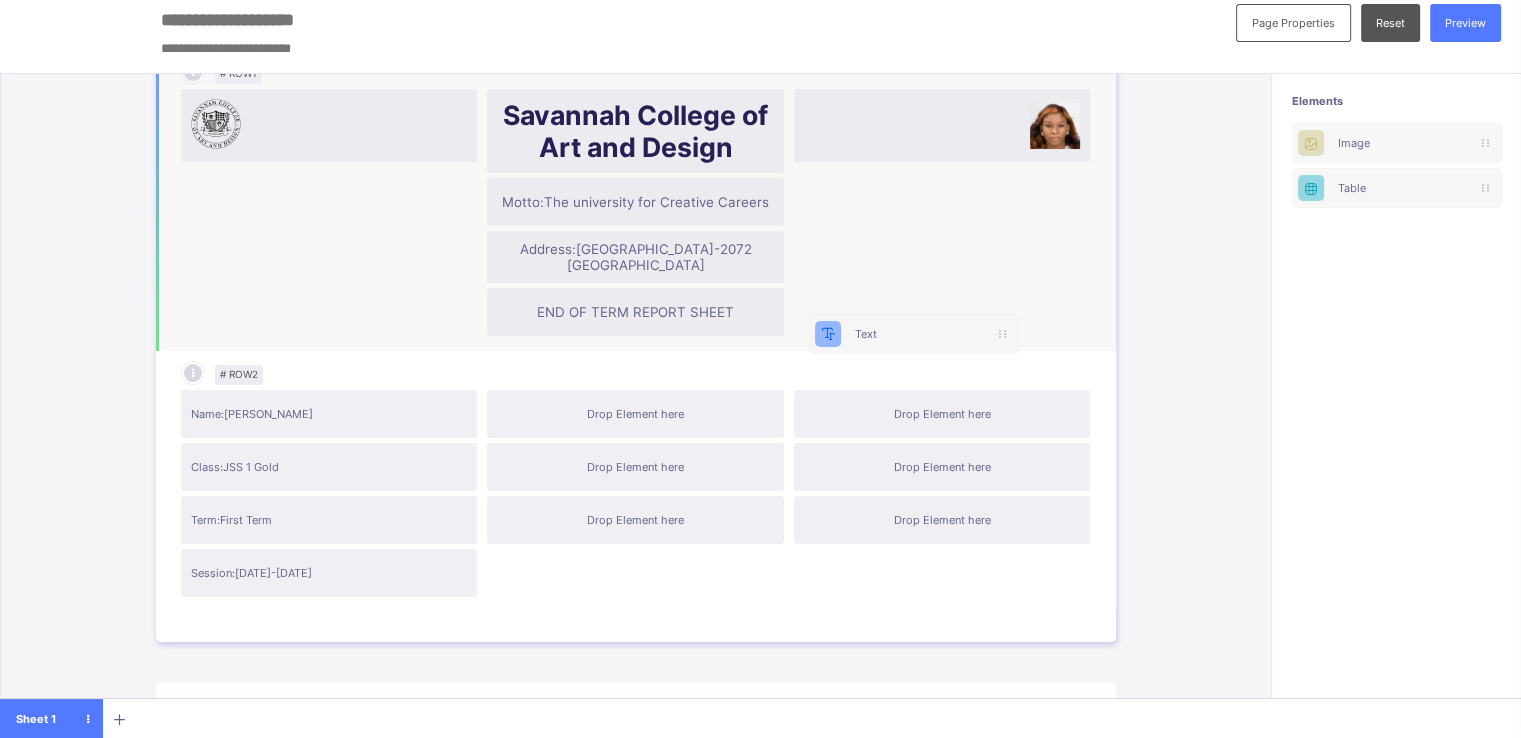 scroll, scrollTop: 10, scrollLeft: 2, axis: both 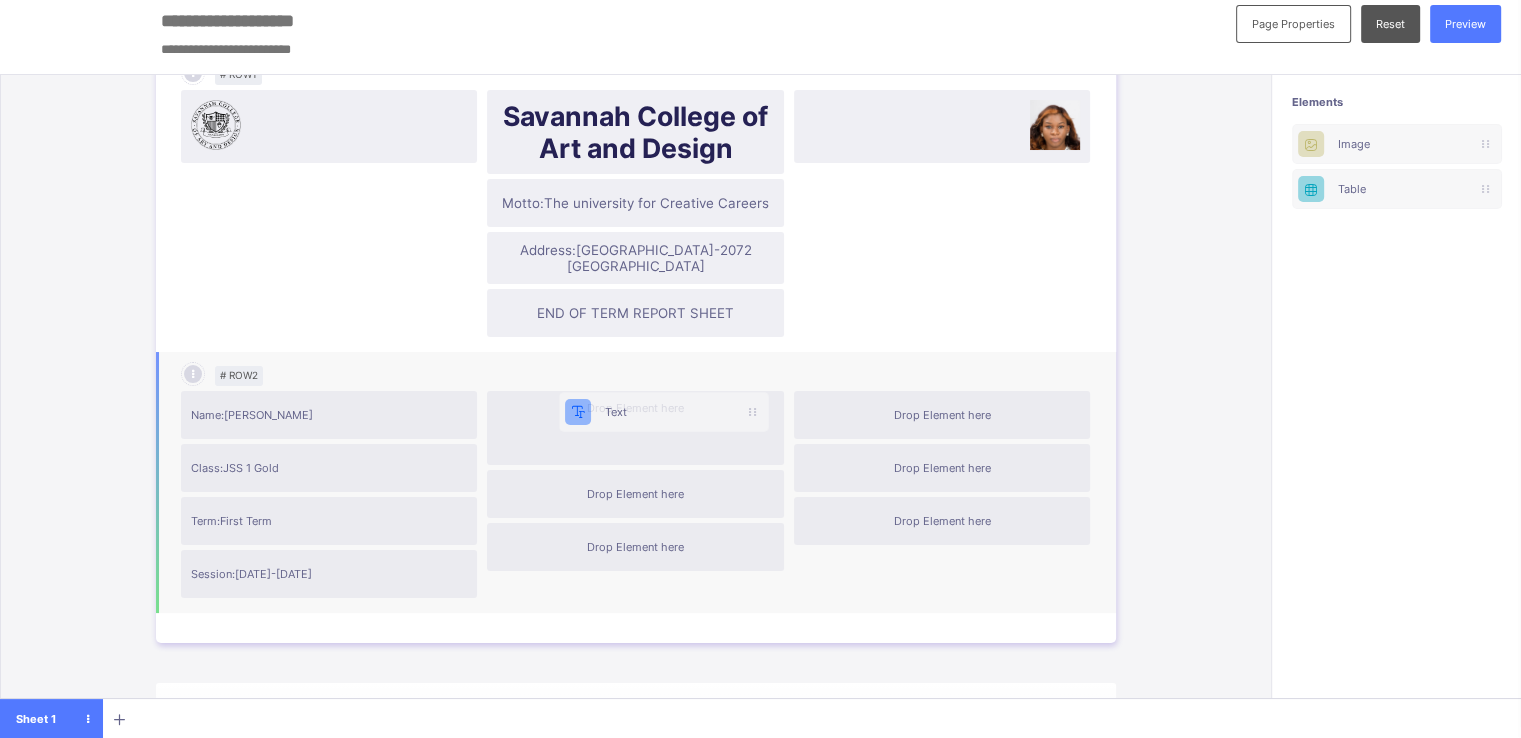 drag, startPoint x: 1361, startPoint y: 130, endPoint x: 588, endPoint y: 410, distance: 822.149 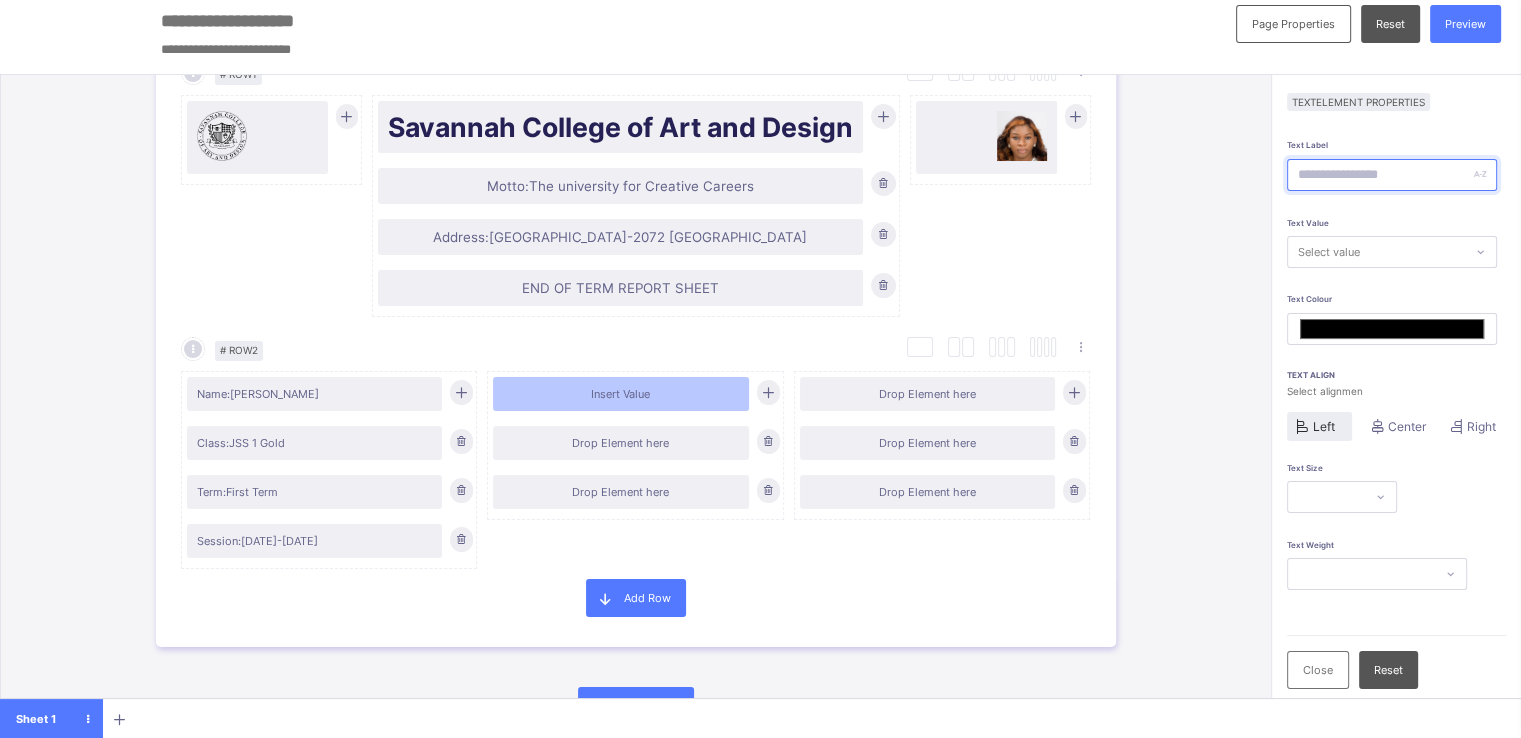 click at bounding box center (1392, 175) 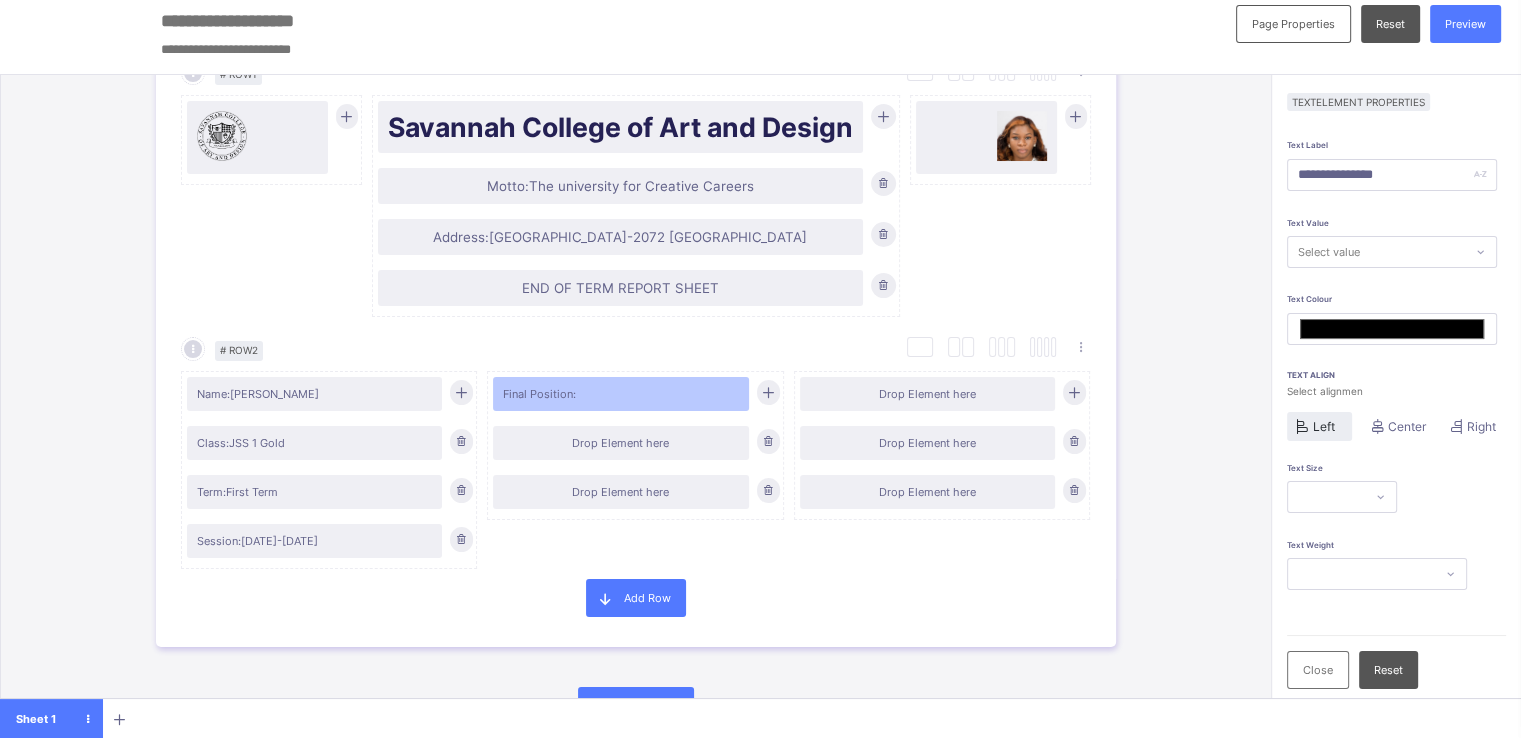 click on "Select value" at bounding box center [1376, 252] 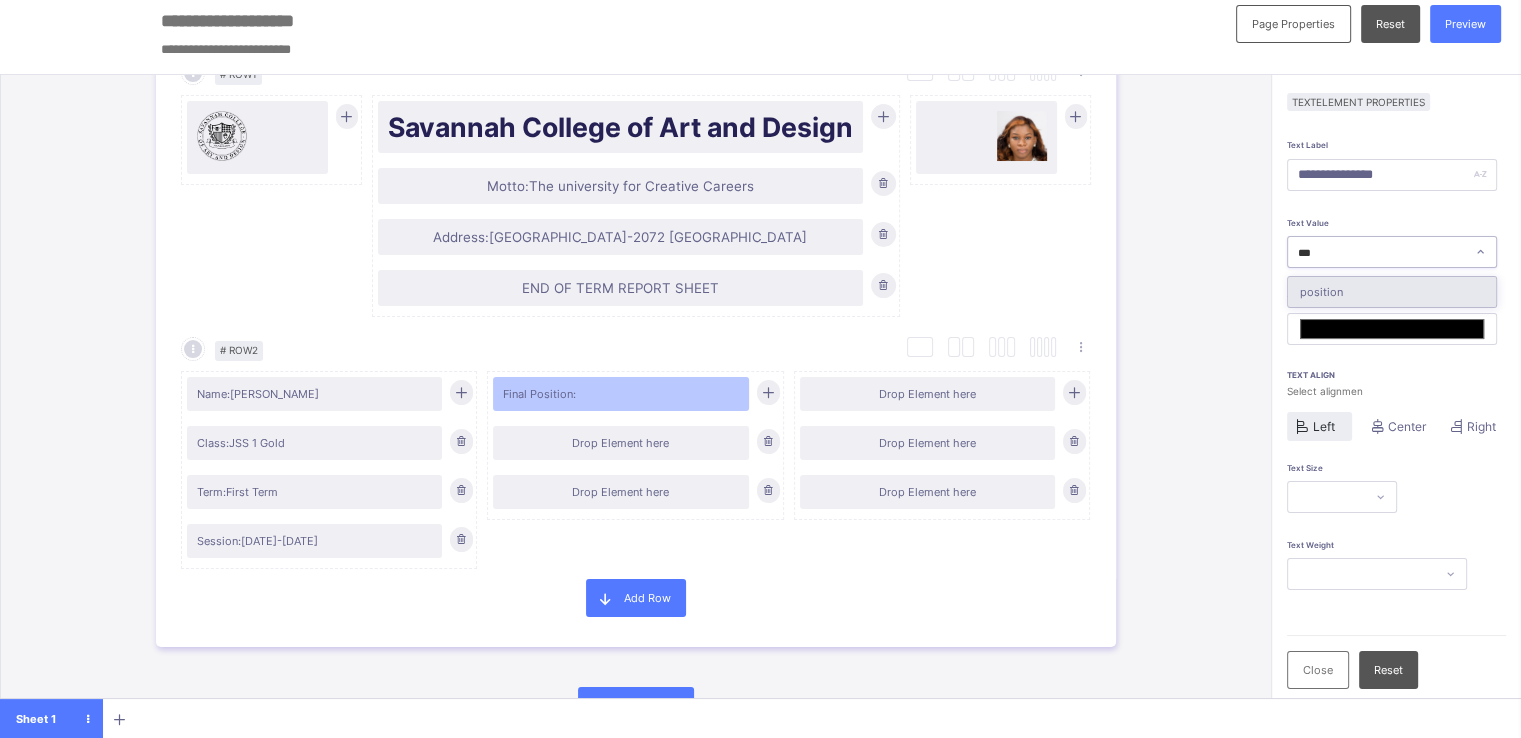 click on "position" at bounding box center (1392, 292) 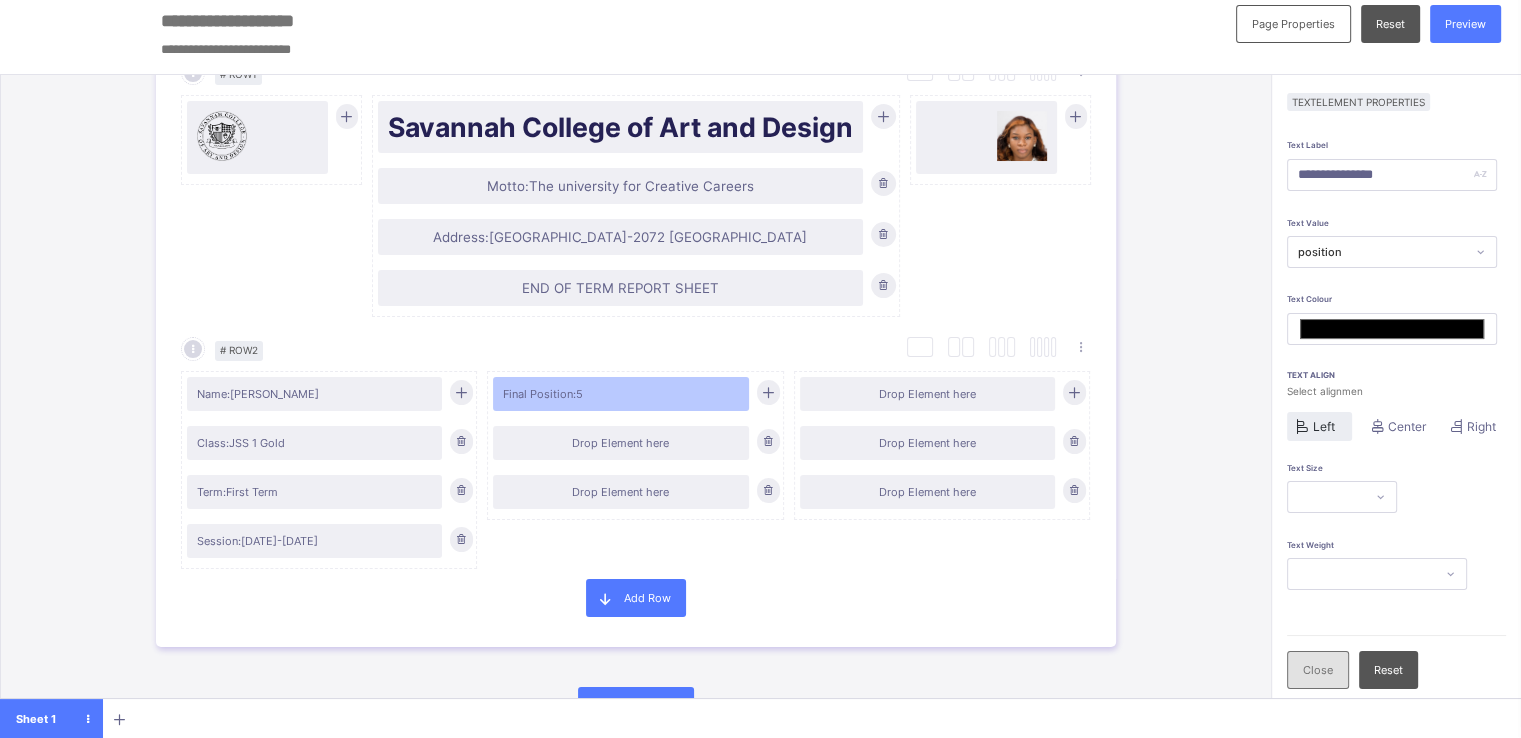 click on "Close" at bounding box center [1318, 670] 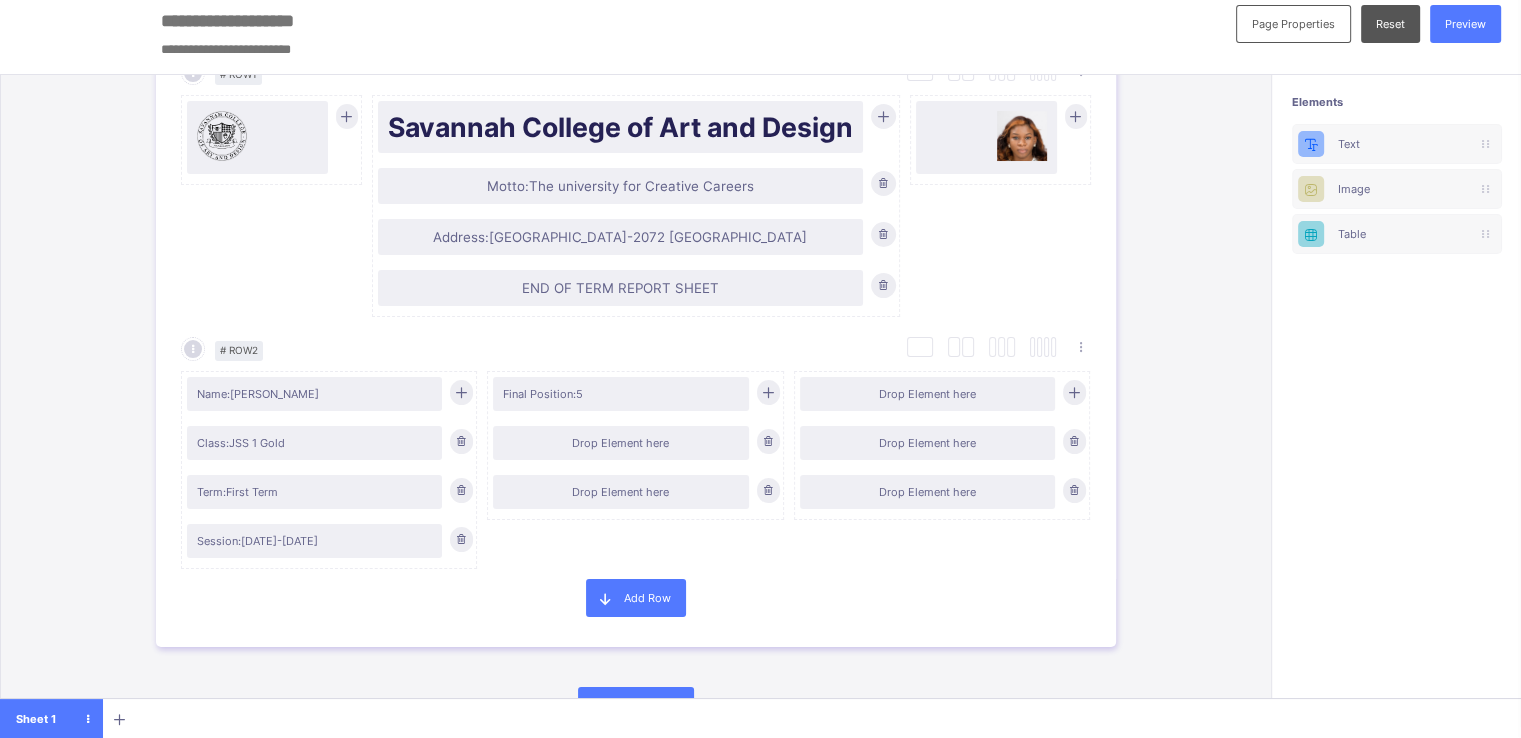 scroll, scrollTop: 9, scrollLeft: 5, axis: both 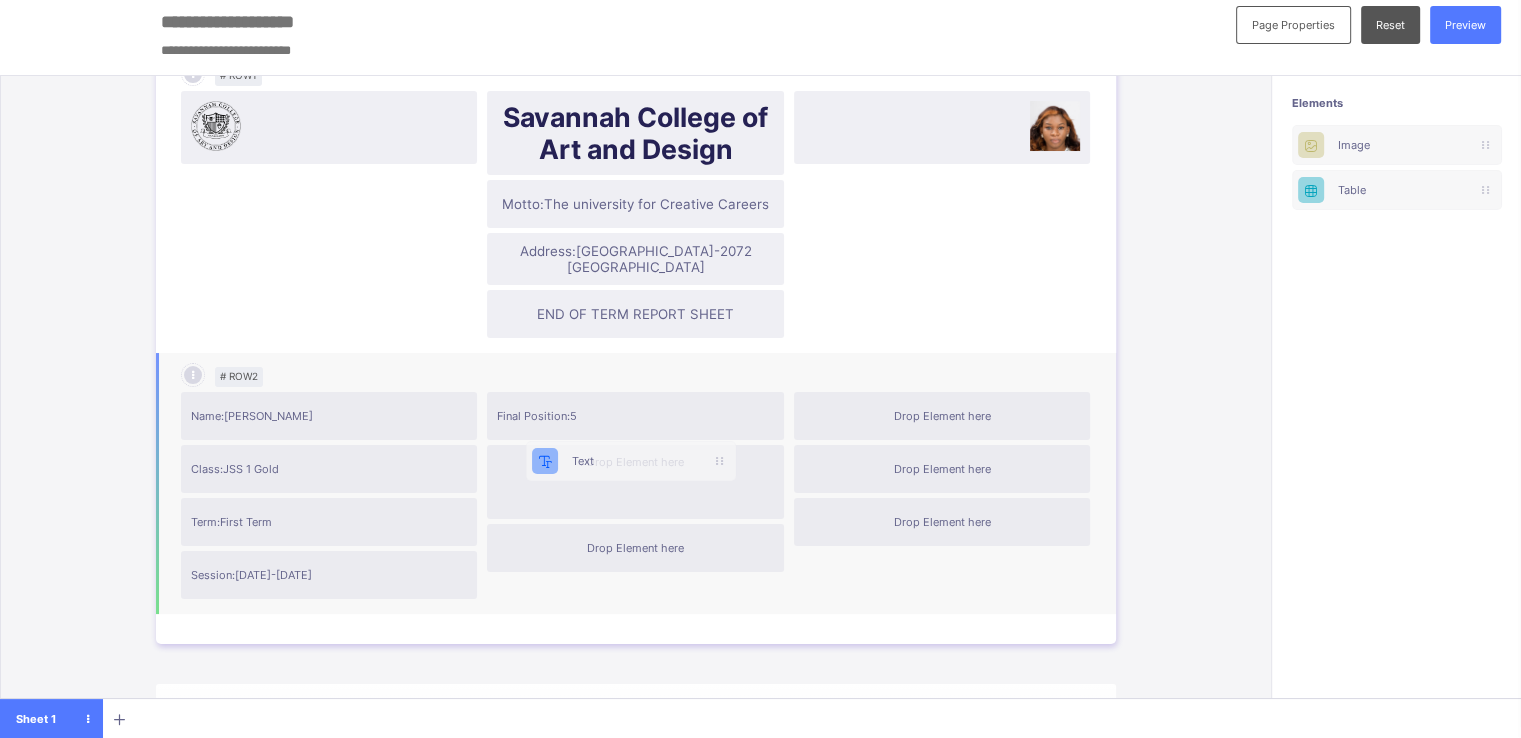 drag, startPoint x: 1379, startPoint y: 142, endPoint x: 584, endPoint y: 461, distance: 856.6131 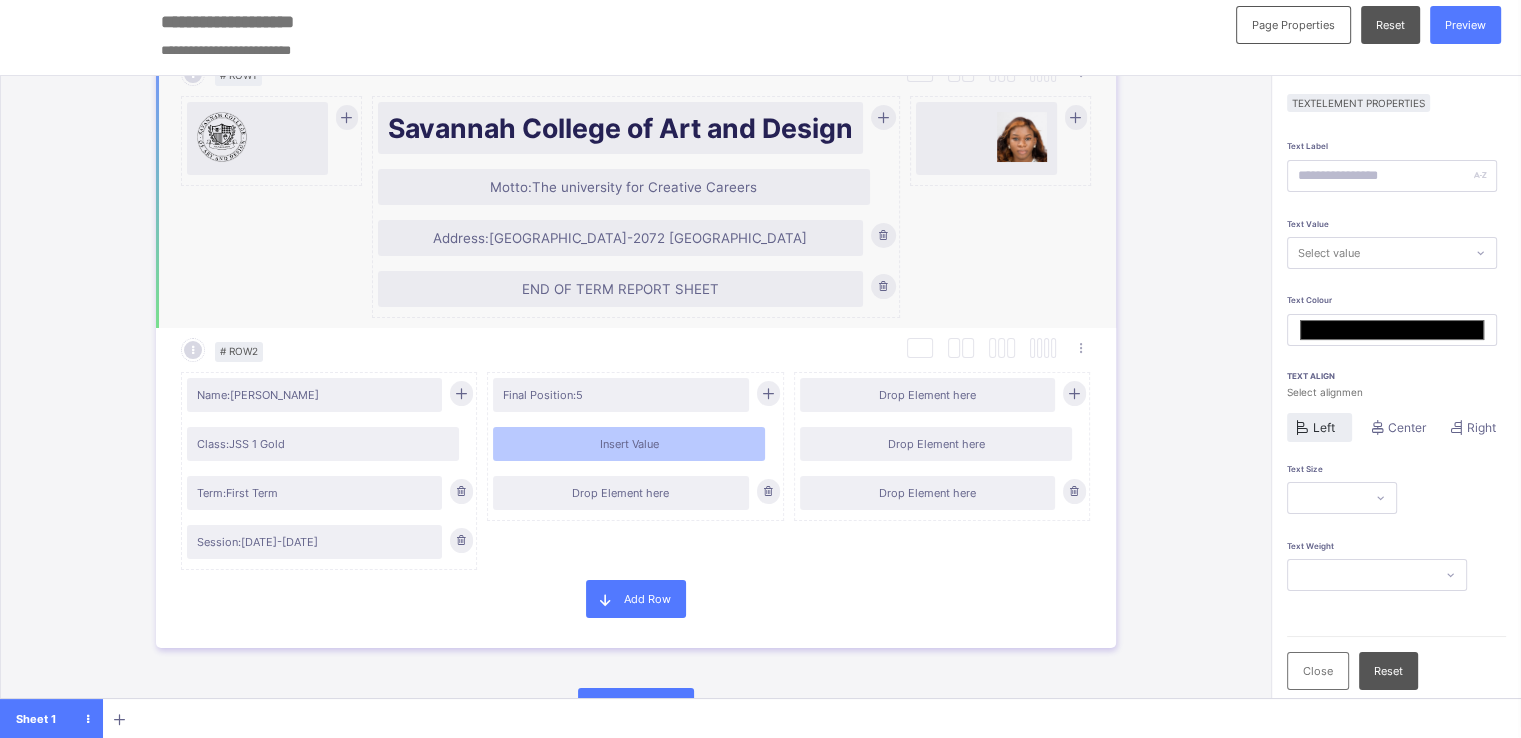 scroll, scrollTop: 0, scrollLeft: 0, axis: both 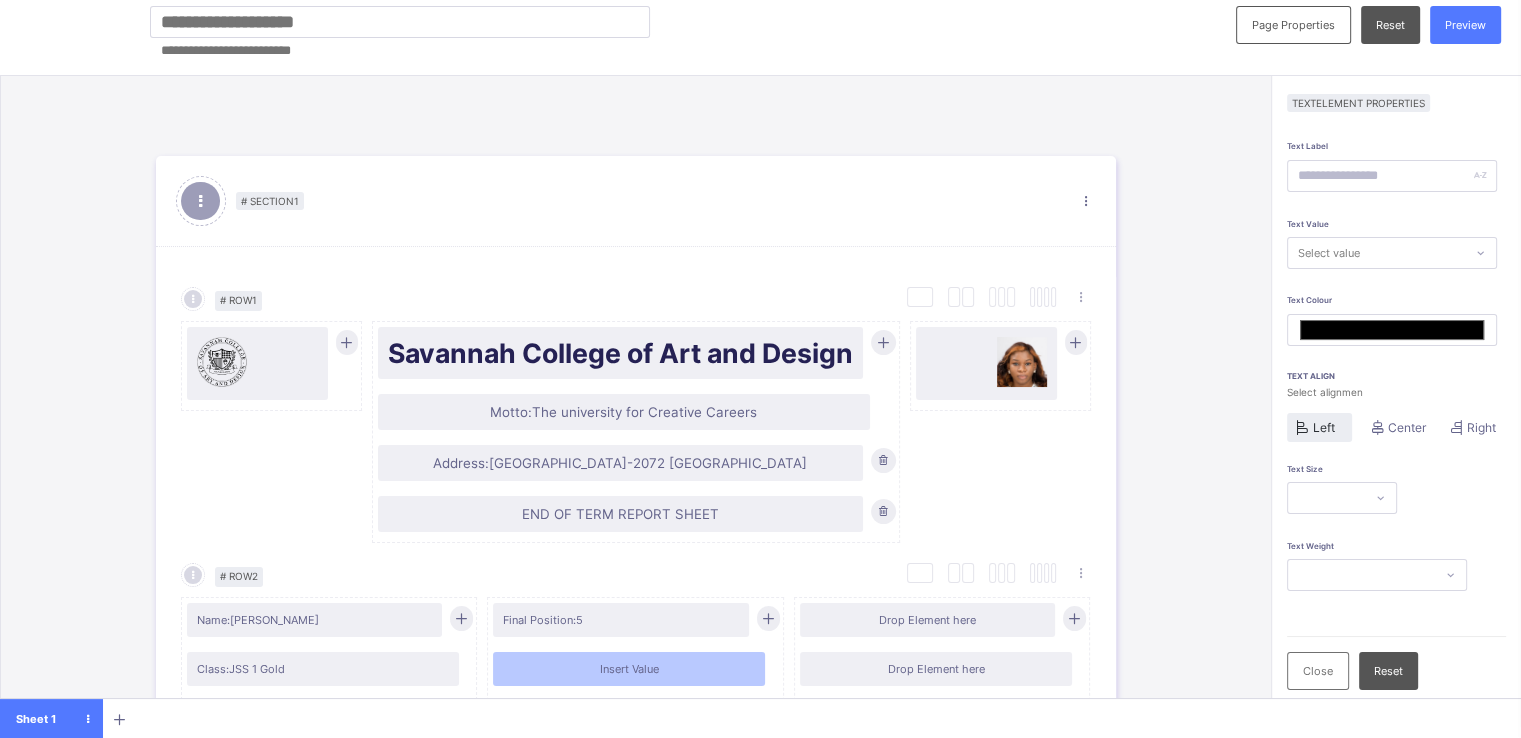 click at bounding box center (400, 22) 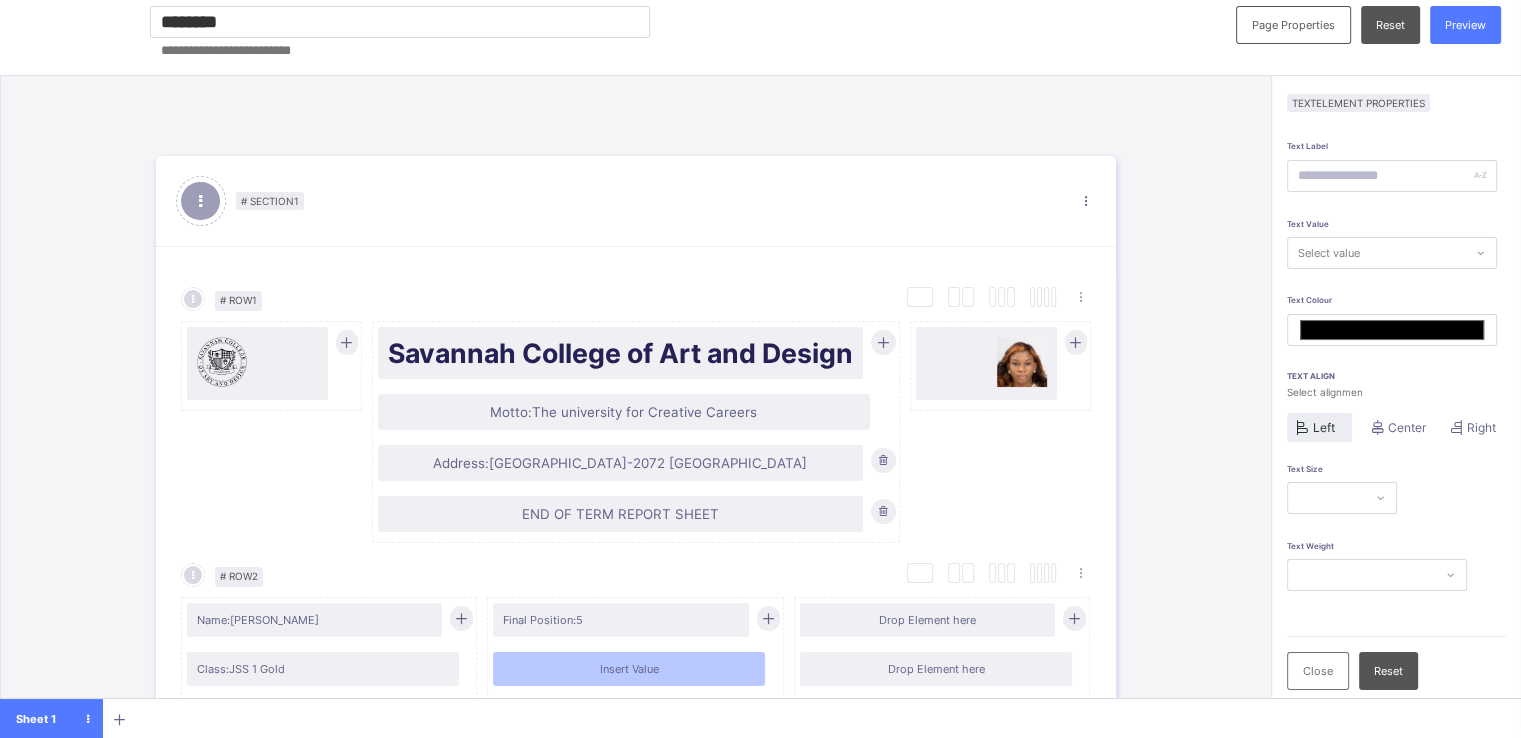 scroll, scrollTop: 0, scrollLeft: 5, axis: horizontal 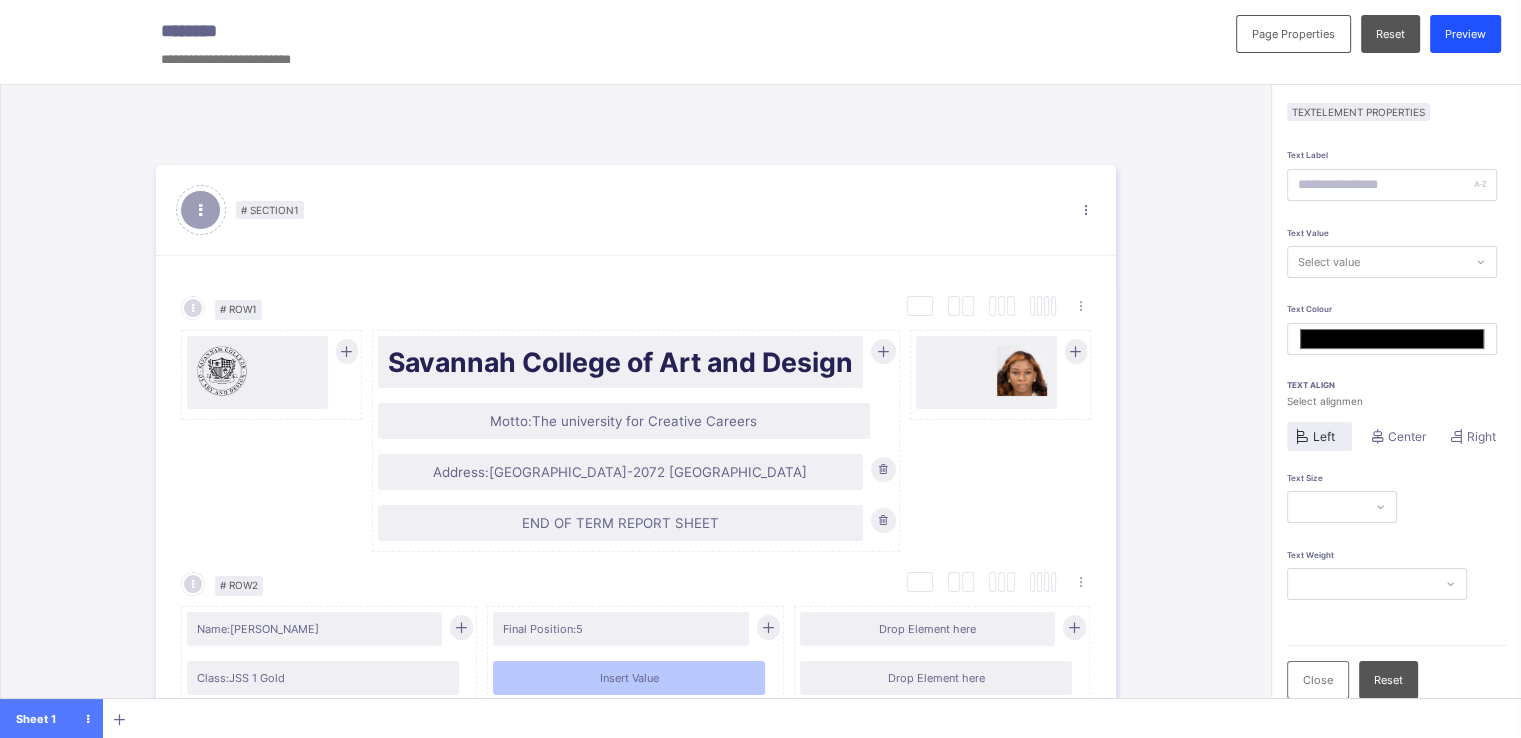 click on "Preview" at bounding box center [1465, 34] 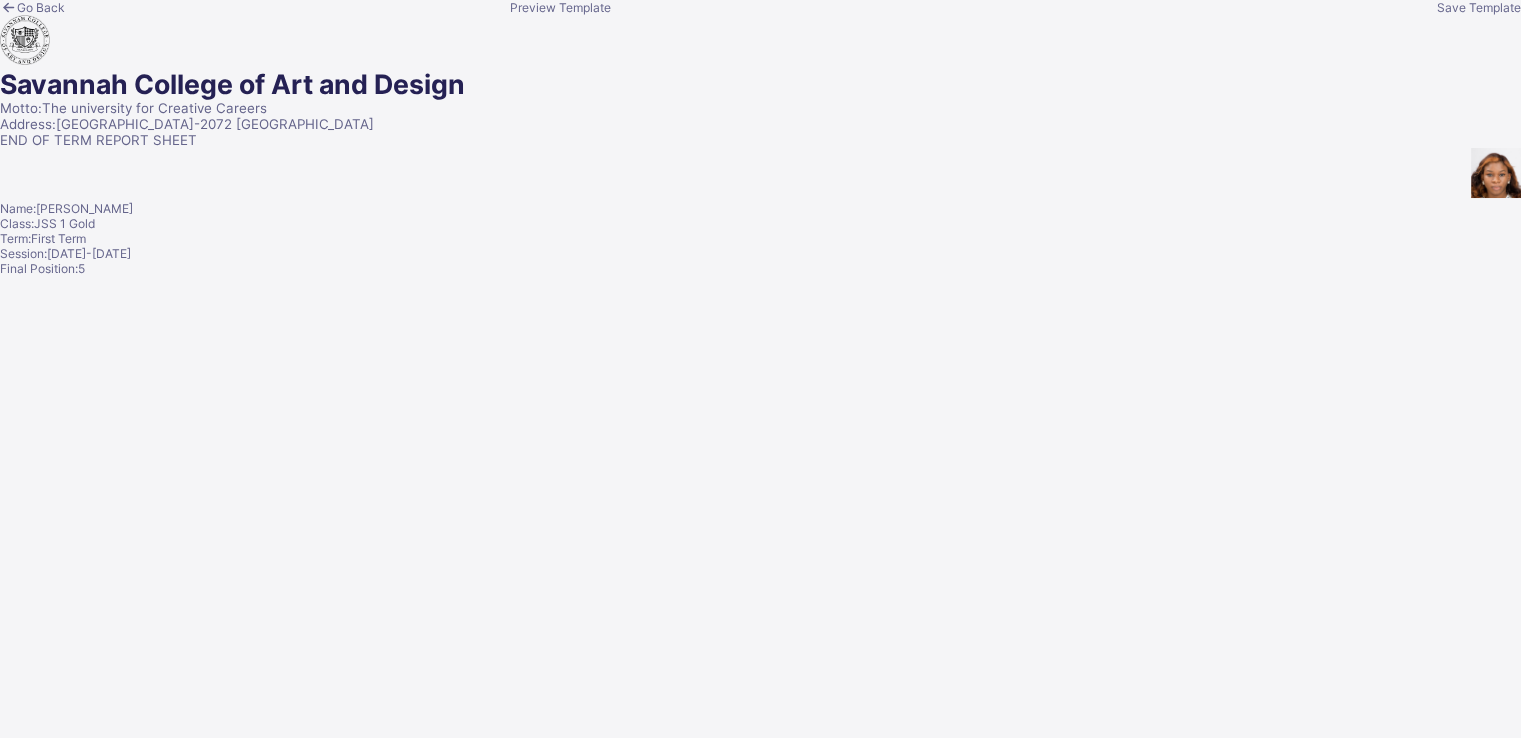 click on "Save Template" at bounding box center [1479, 7] 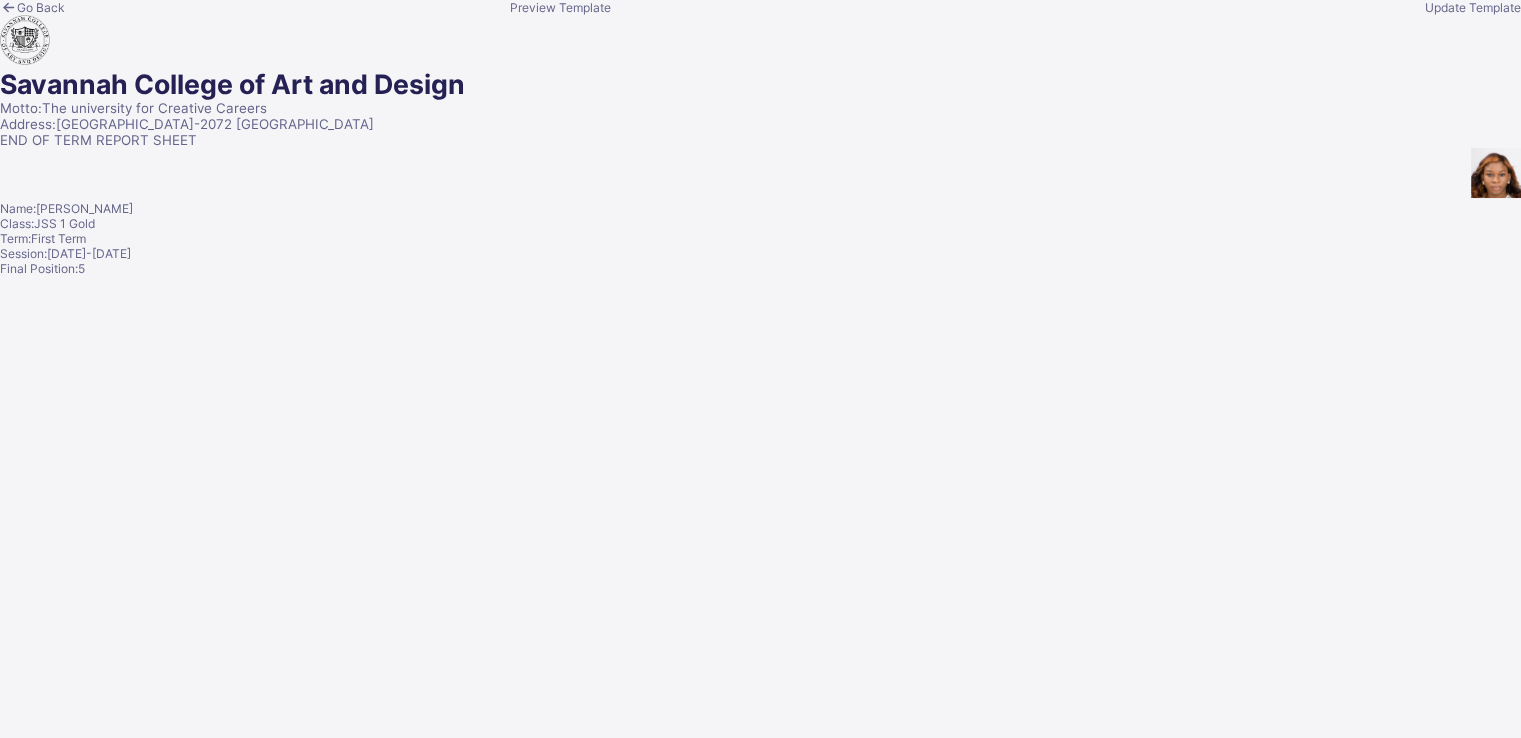 click at bounding box center (8, 7) 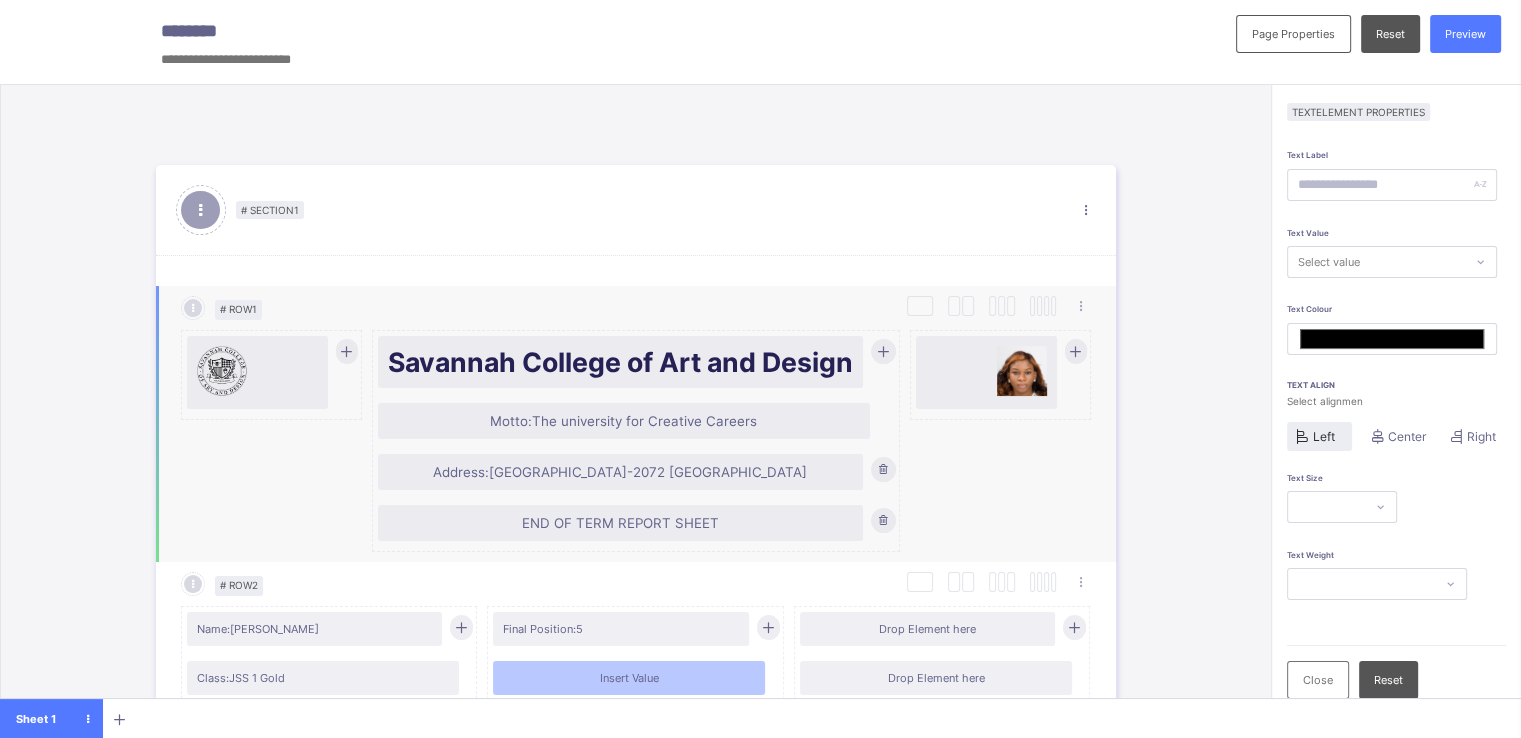 scroll, scrollTop: 365, scrollLeft: 0, axis: vertical 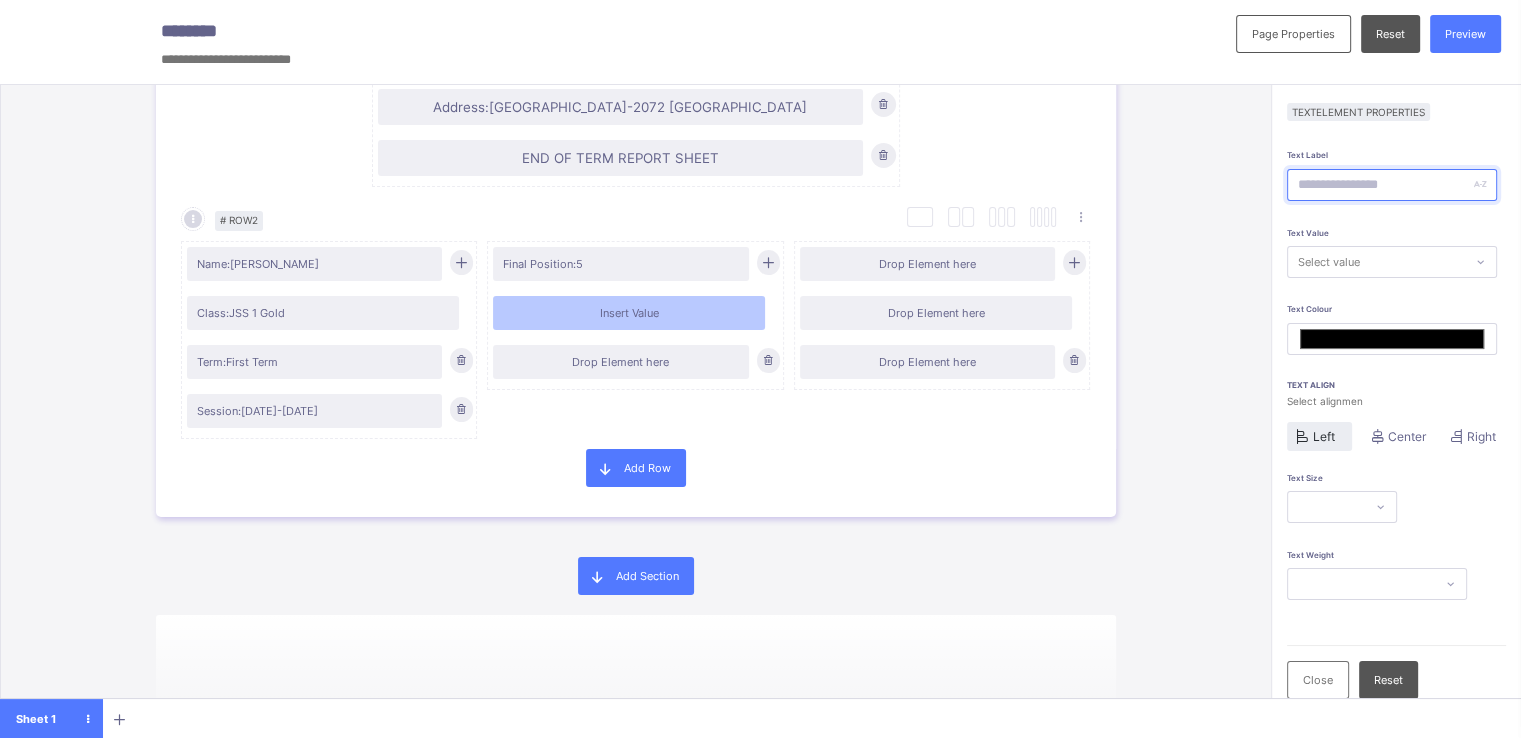 click at bounding box center (1392, 185) 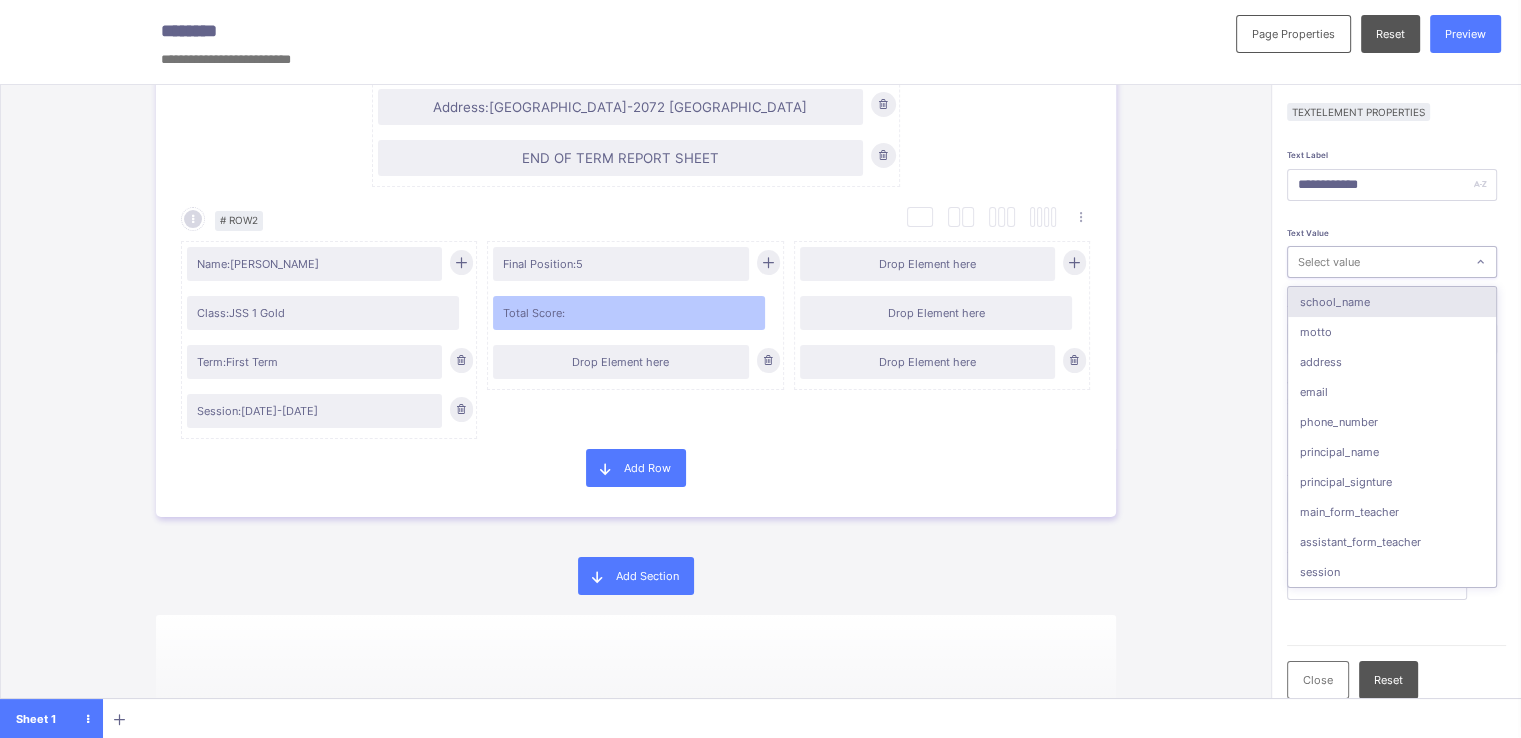 click on "Select value" at bounding box center (1329, 262) 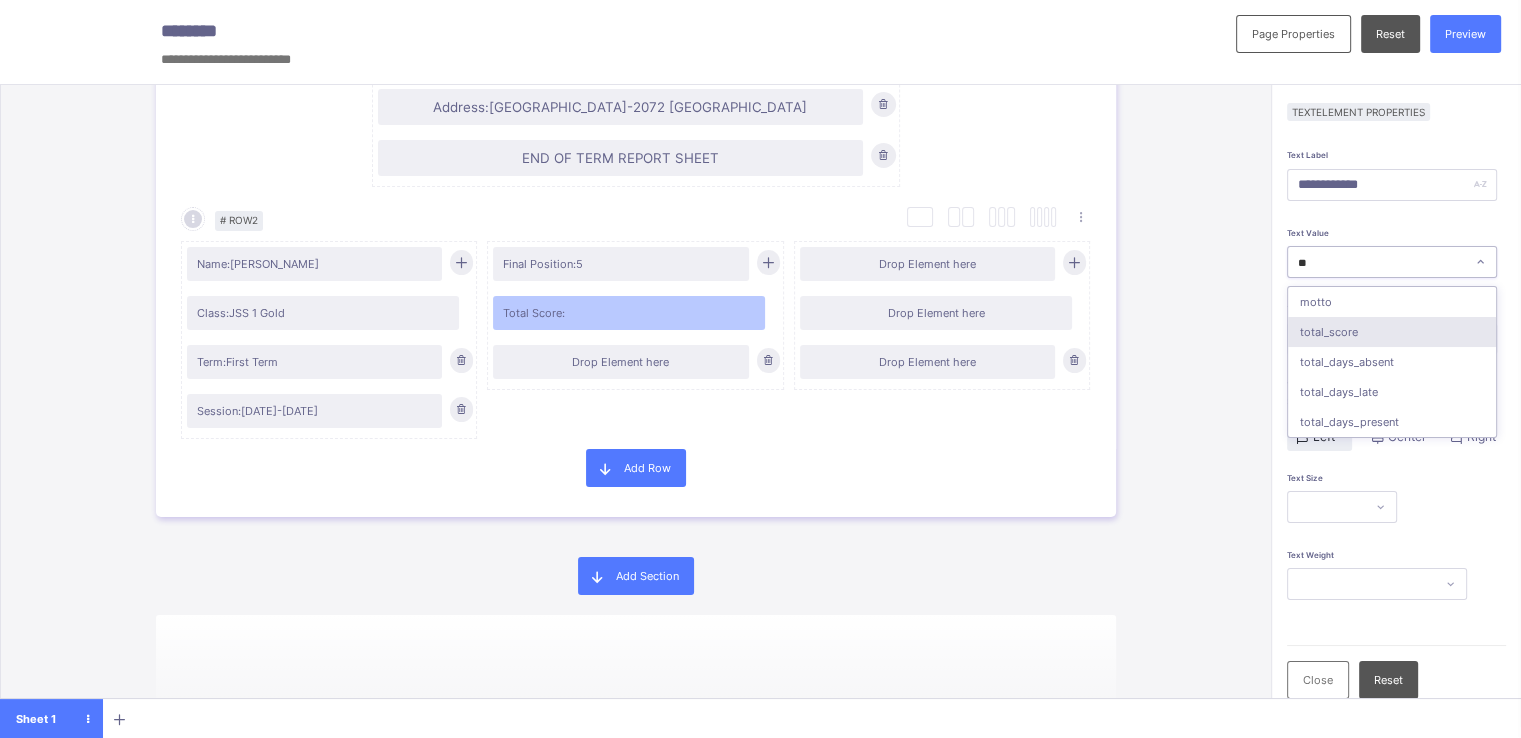 click on "total_score" at bounding box center (1392, 332) 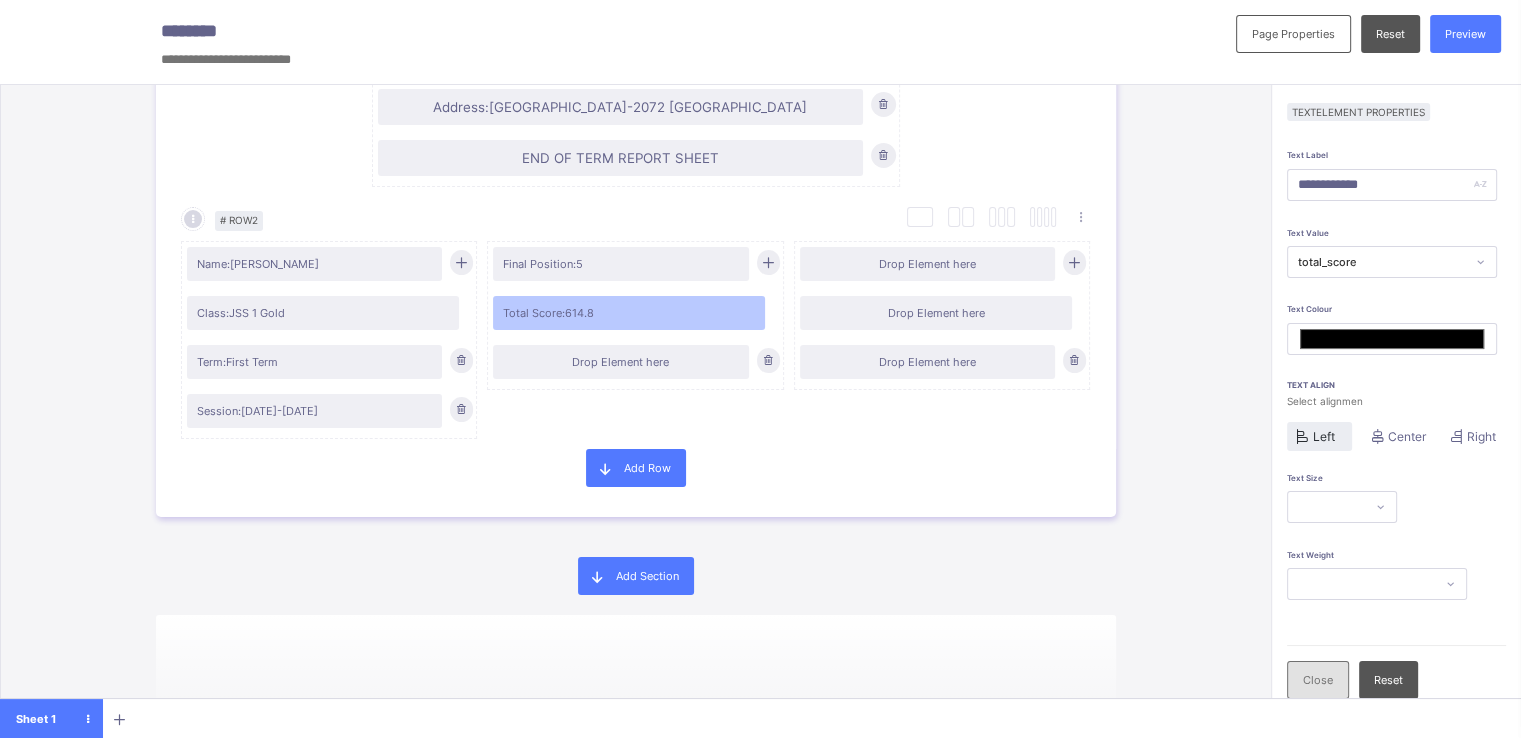 click on "Close" at bounding box center [1318, 680] 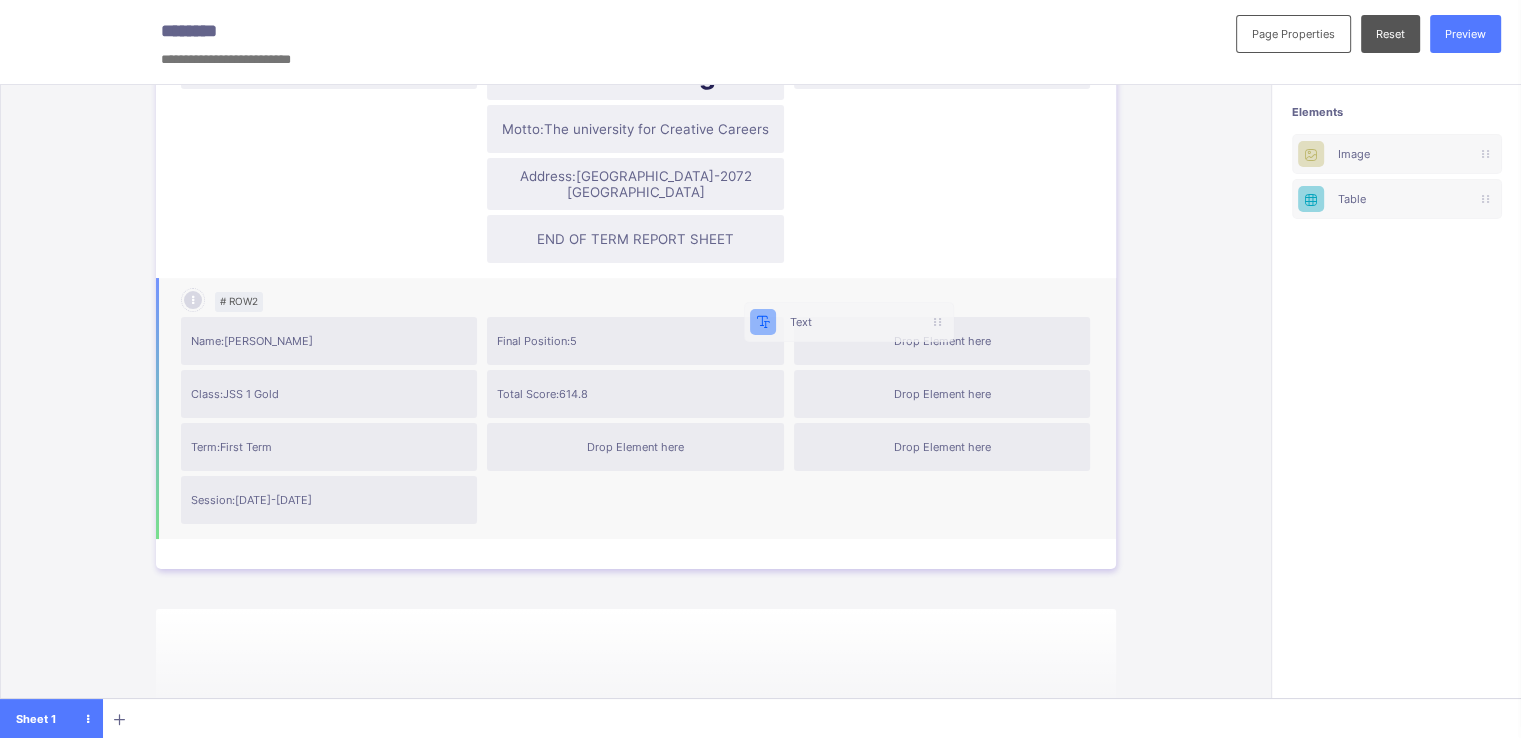 scroll, scrollTop: 0, scrollLeft: 7, axis: horizontal 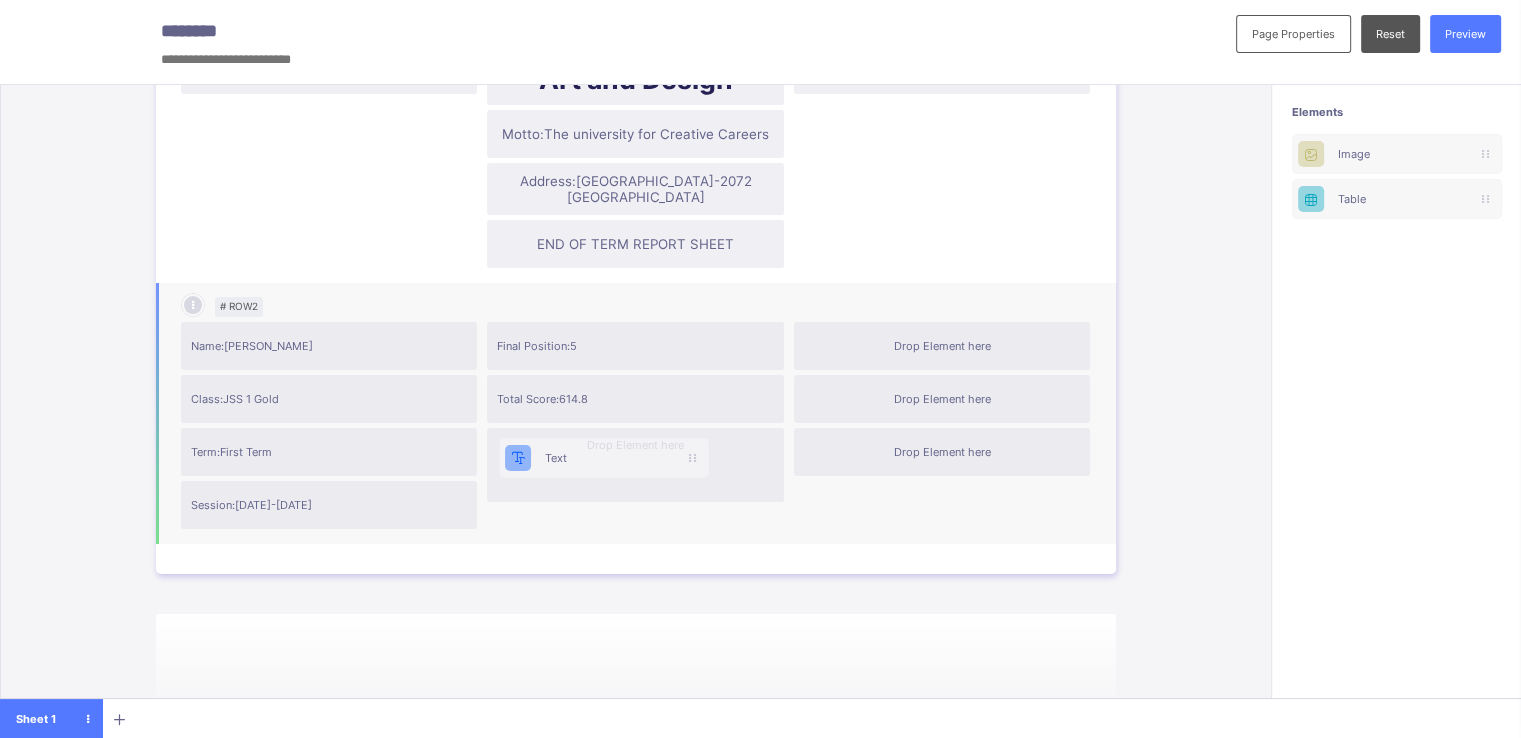 drag, startPoint x: 1362, startPoint y: 149, endPoint x: 554, endPoint y: 453, distance: 863.296 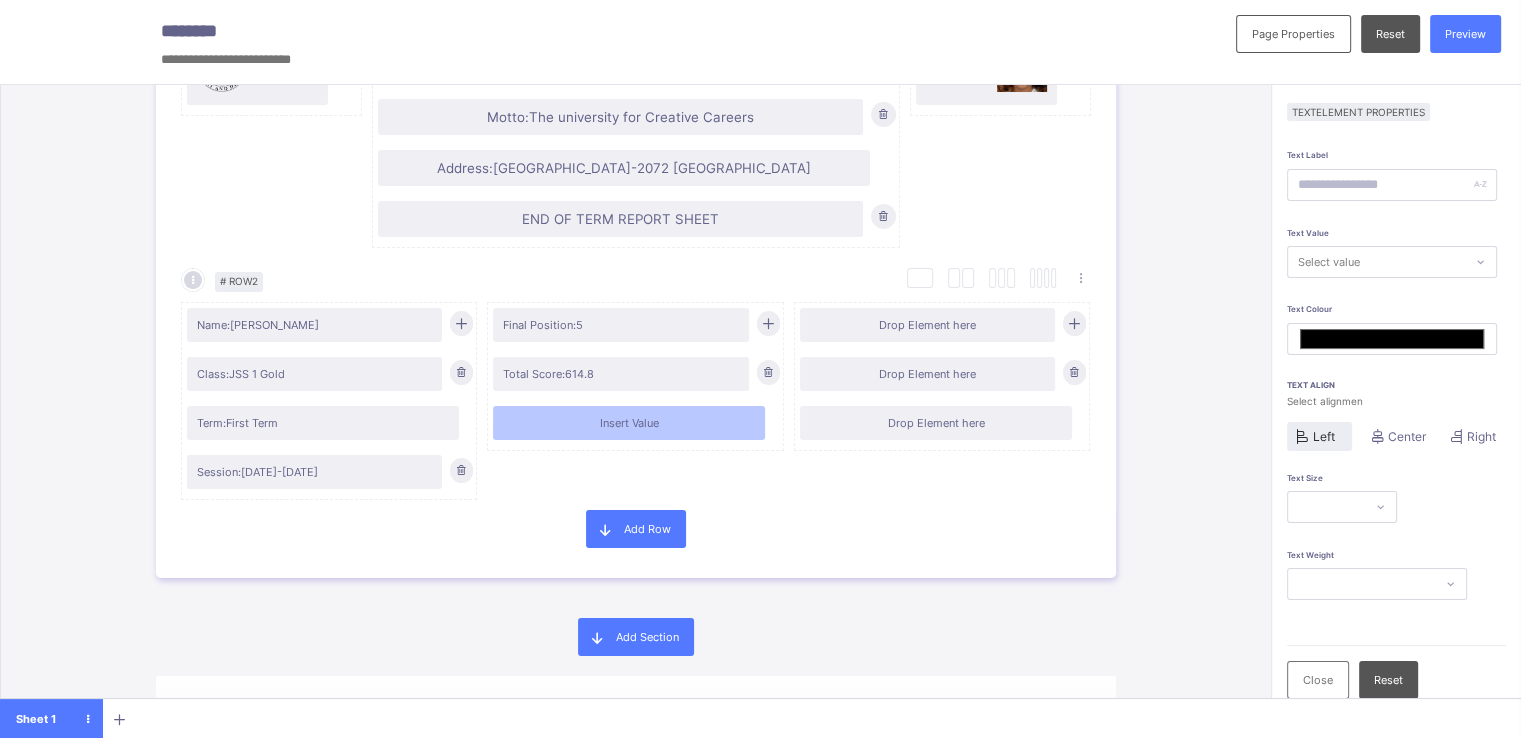 scroll, scrollTop: 365, scrollLeft: 0, axis: vertical 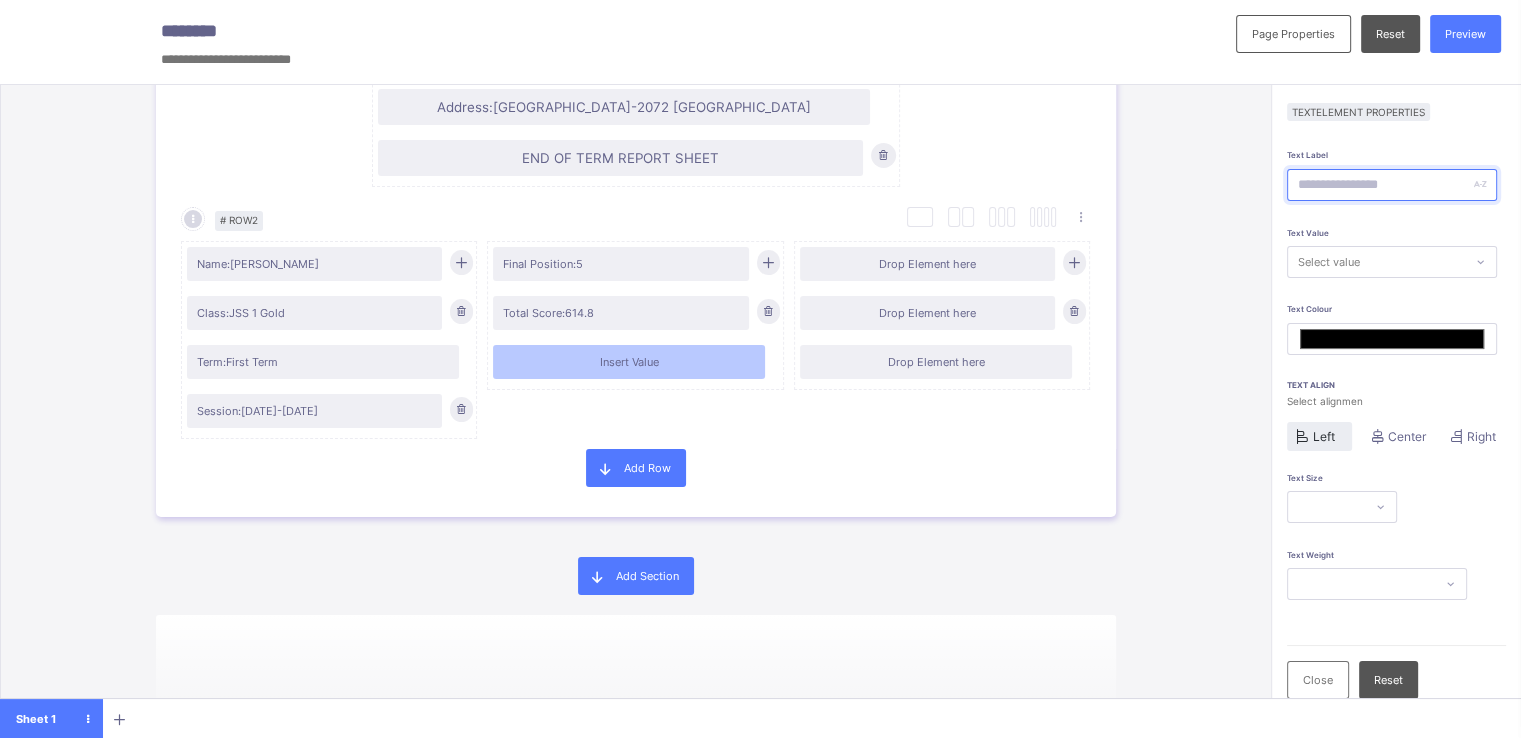 click at bounding box center (1392, 185) 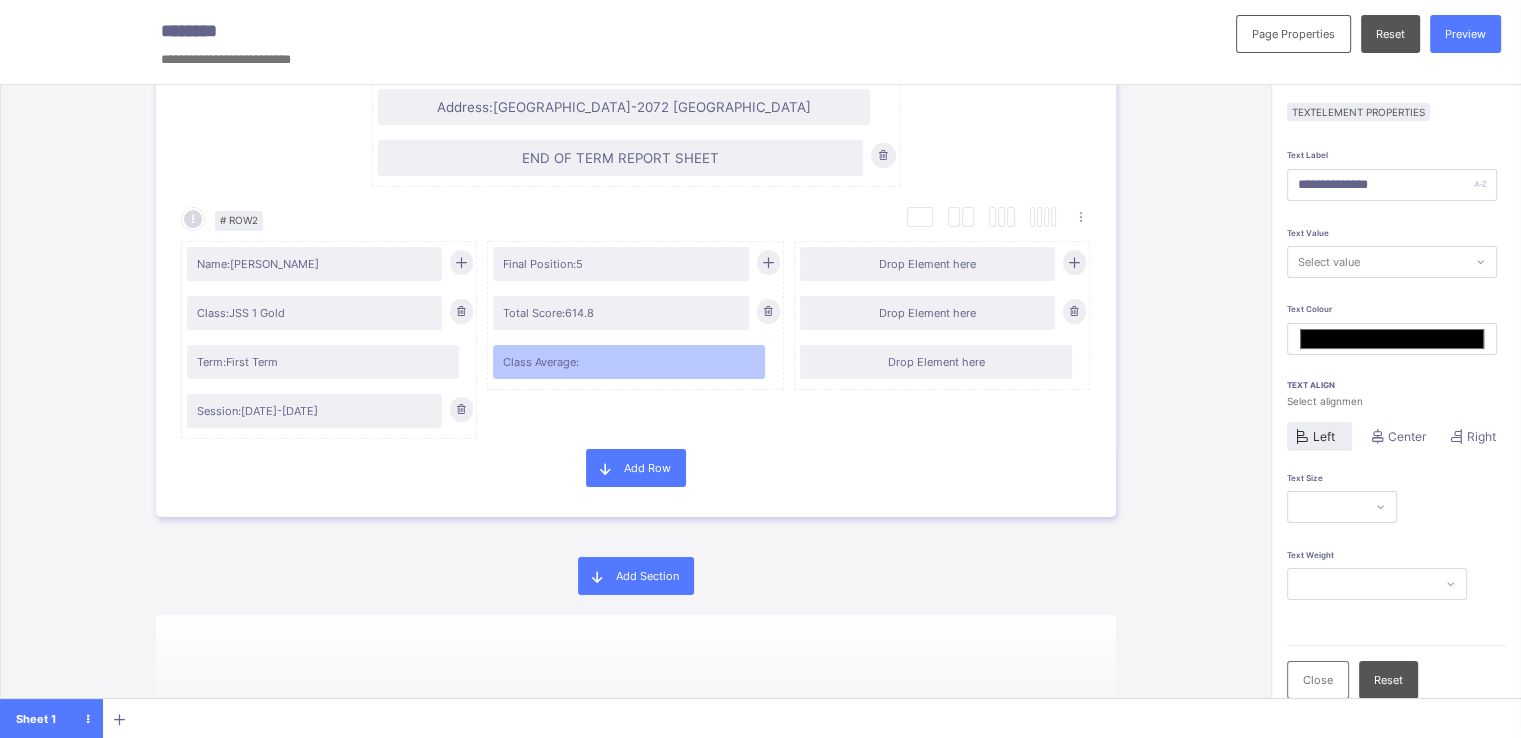 click on "**********" at bounding box center [1396, 518] 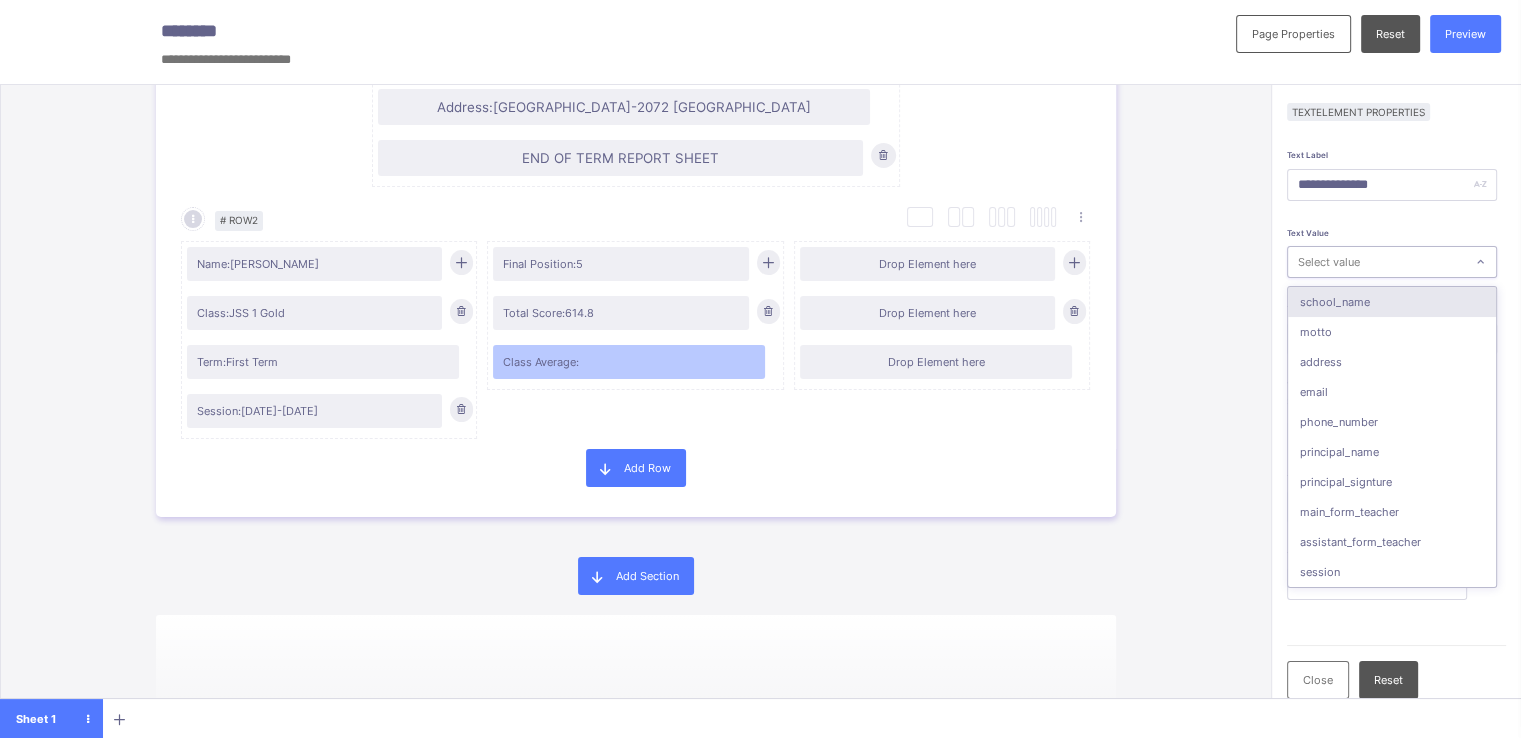 click on "Select value" at bounding box center (1329, 262) 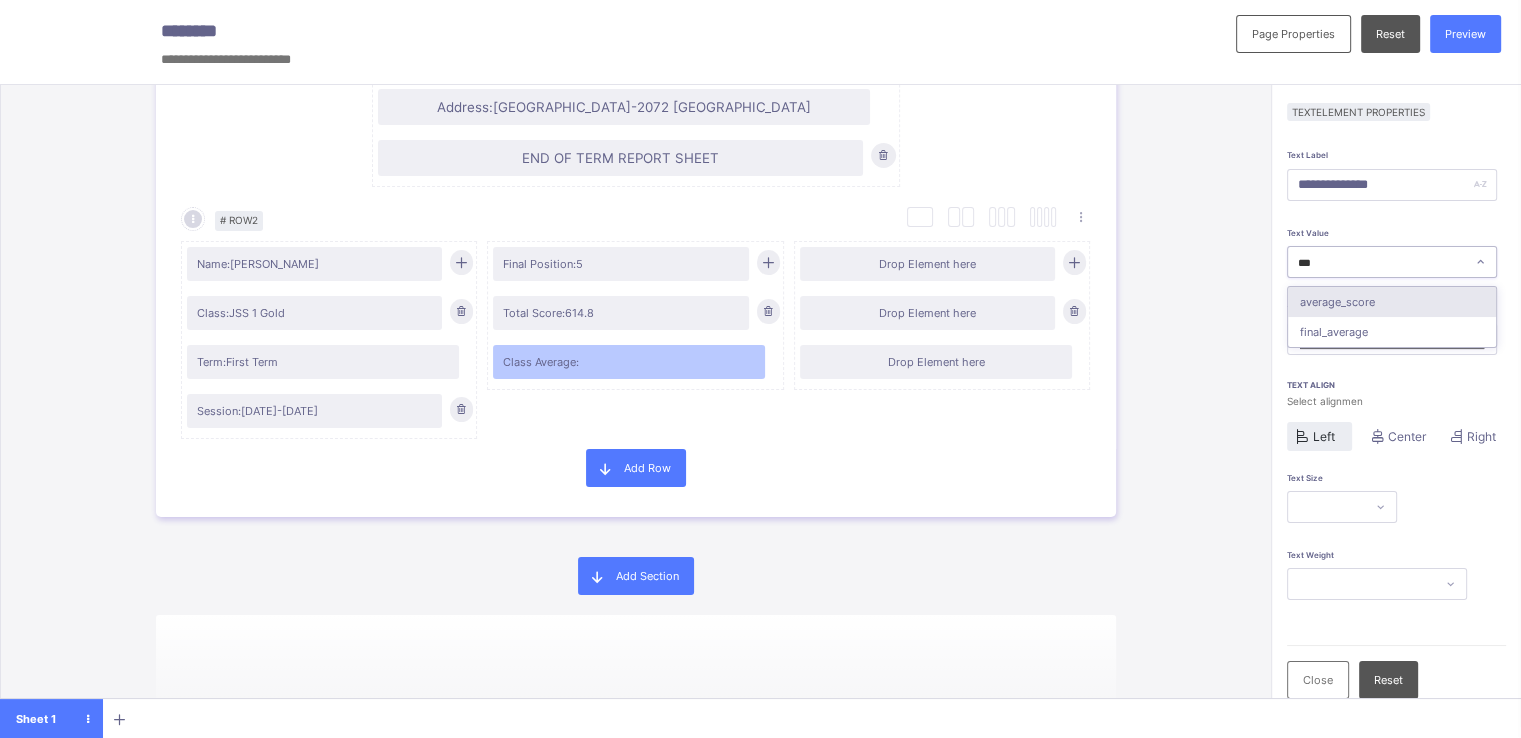 click on "average_score" at bounding box center (1392, 302) 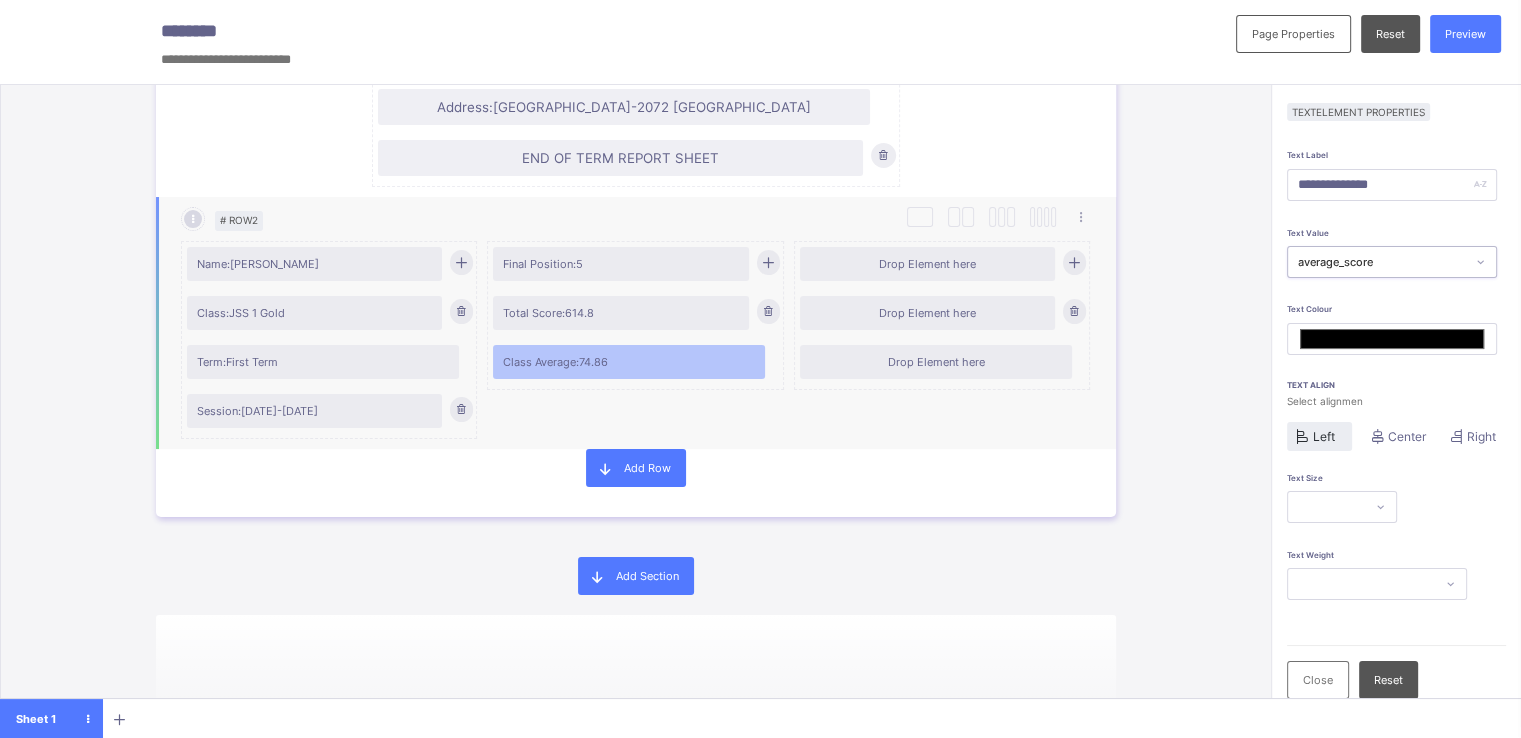 click at bounding box center [767, 262] 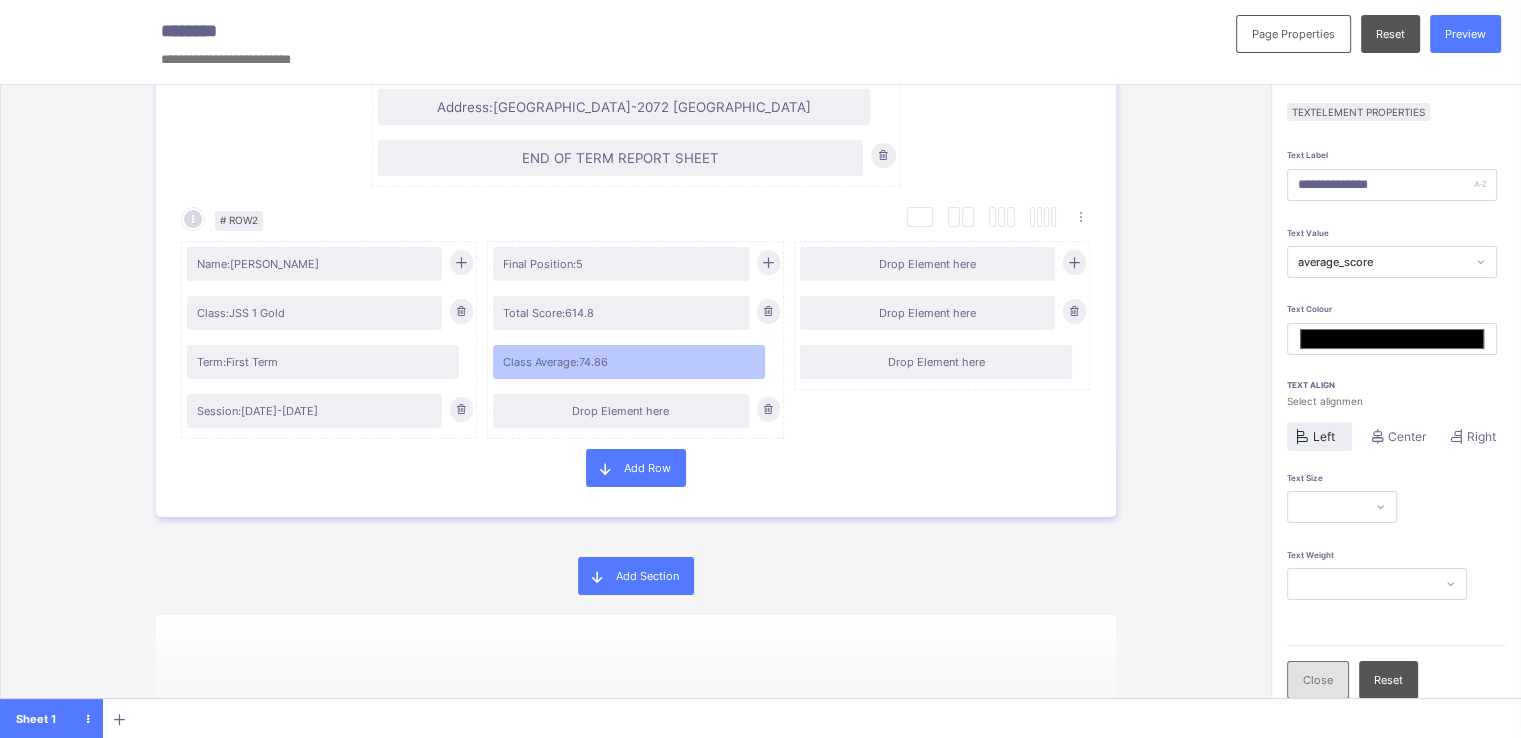 click on "Close" at bounding box center [1318, 680] 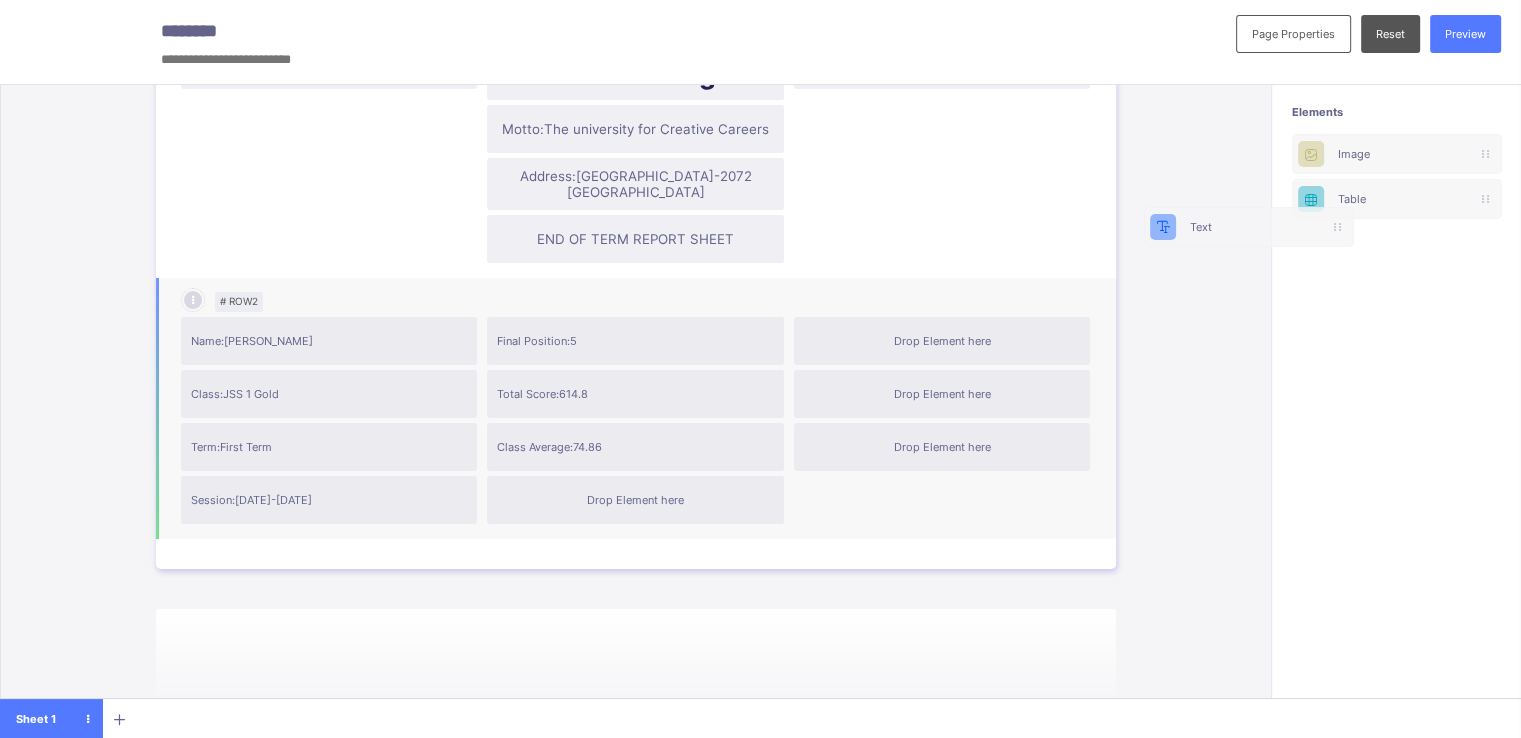 scroll, scrollTop: 0, scrollLeft: 11, axis: horizontal 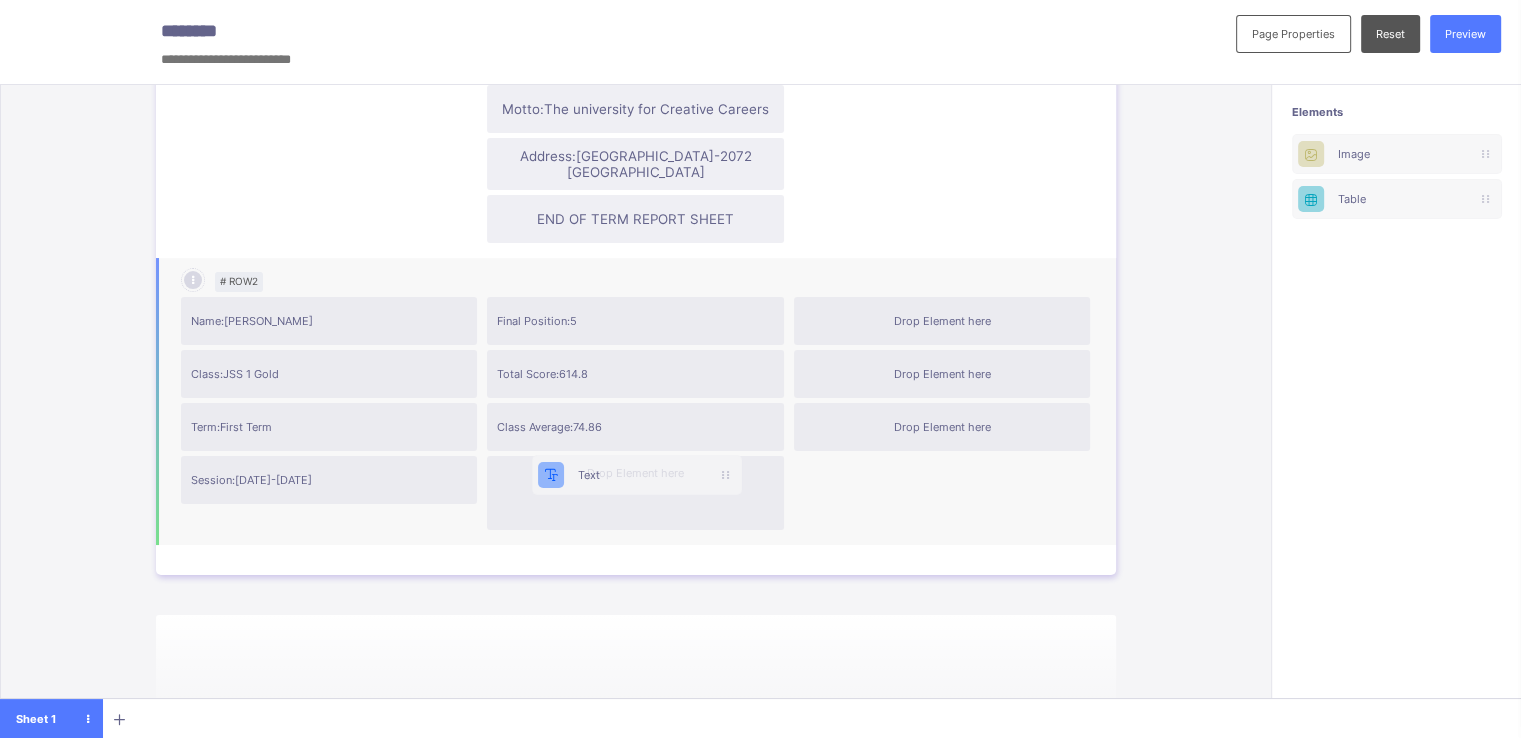 drag, startPoint x: 1371, startPoint y: 151, endPoint x: 576, endPoint y: 498, distance: 867.42957 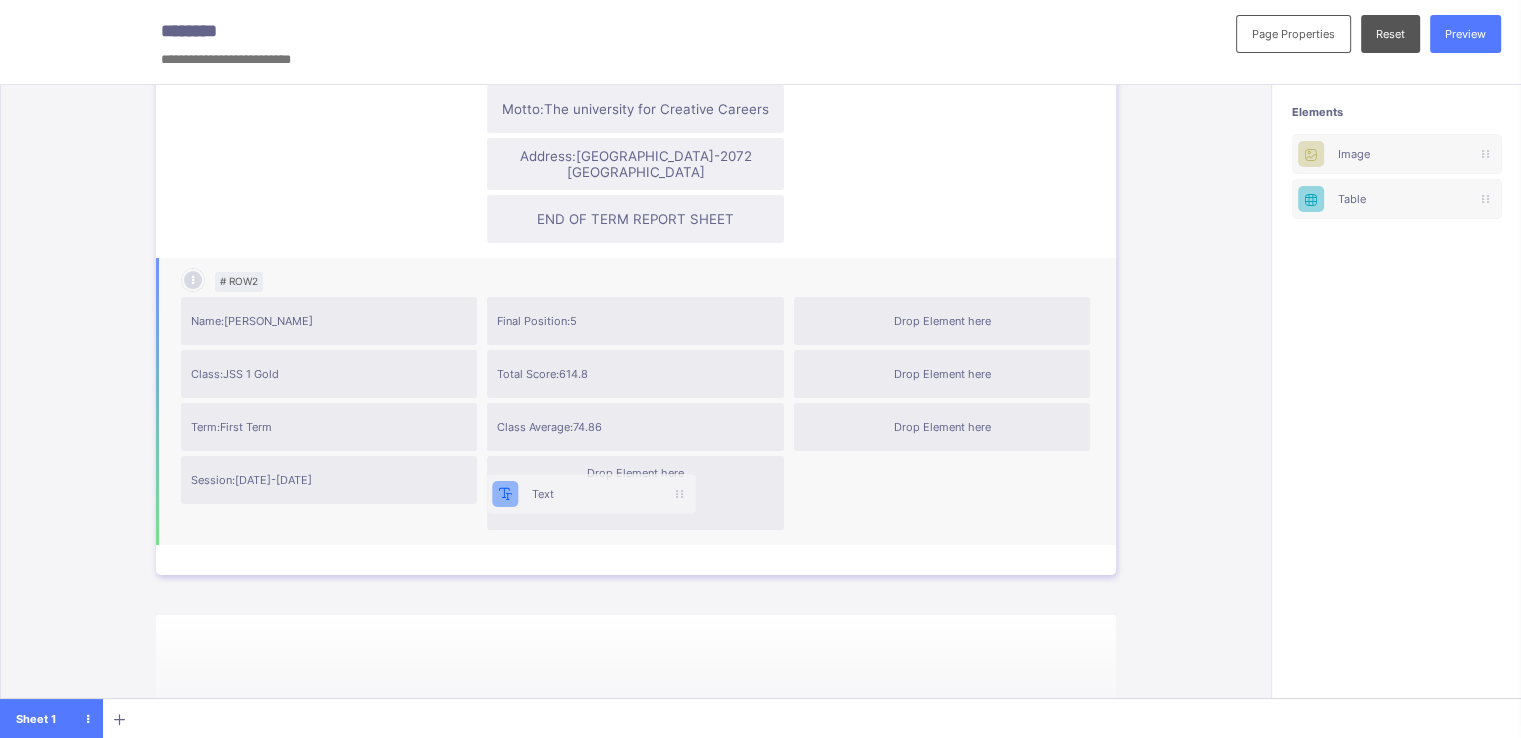 scroll, scrollTop: 365, scrollLeft: 0, axis: vertical 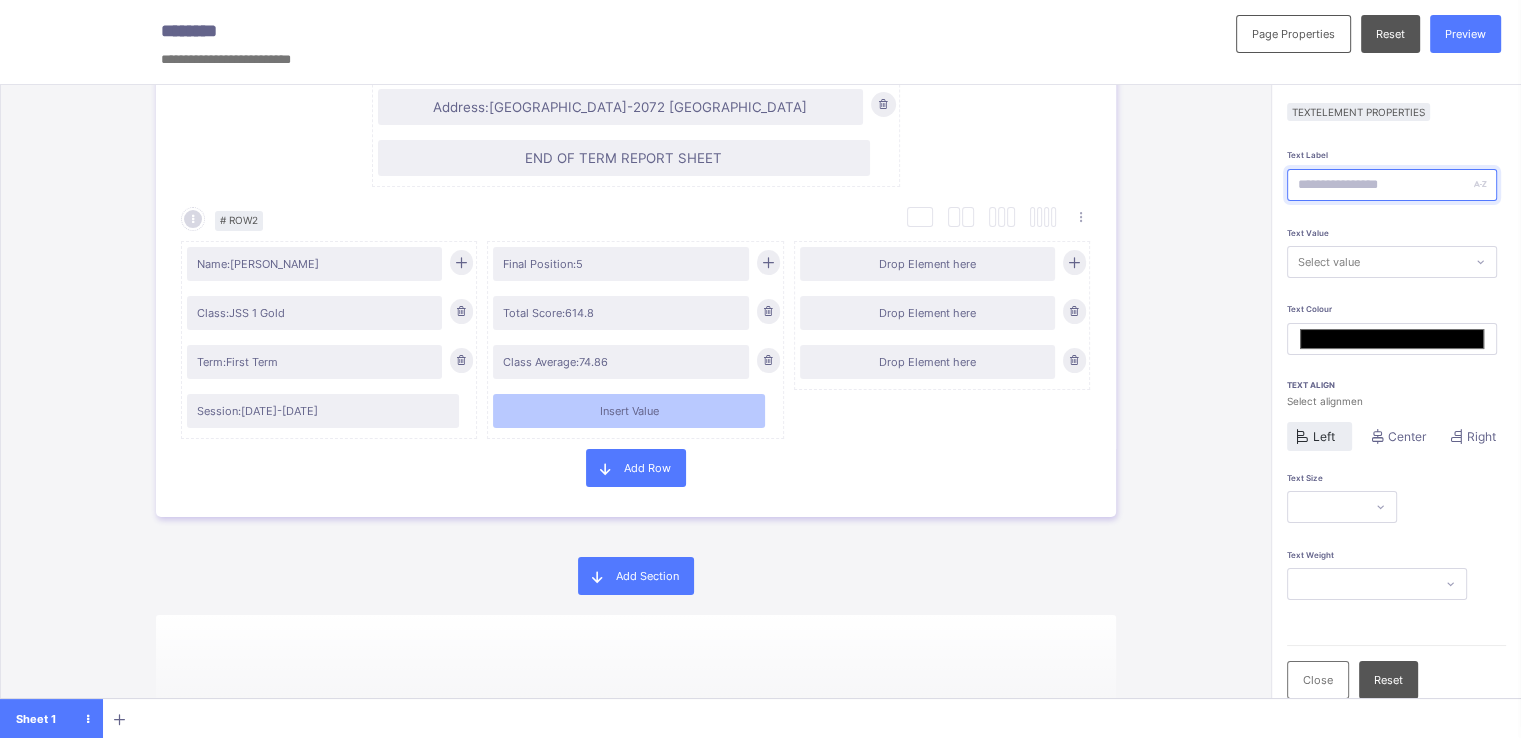 click at bounding box center [1392, 185] 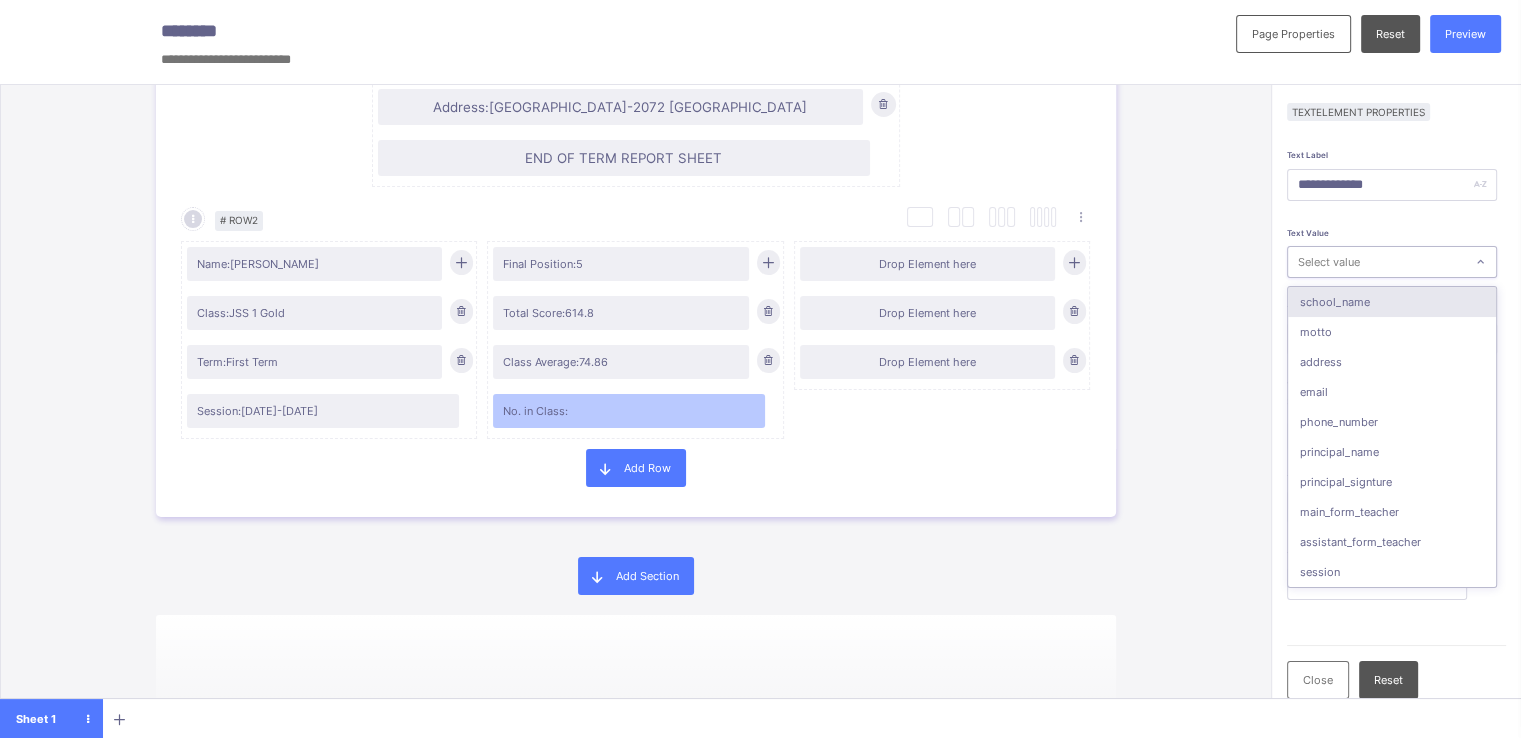 click on "Select value" at bounding box center [1329, 262] 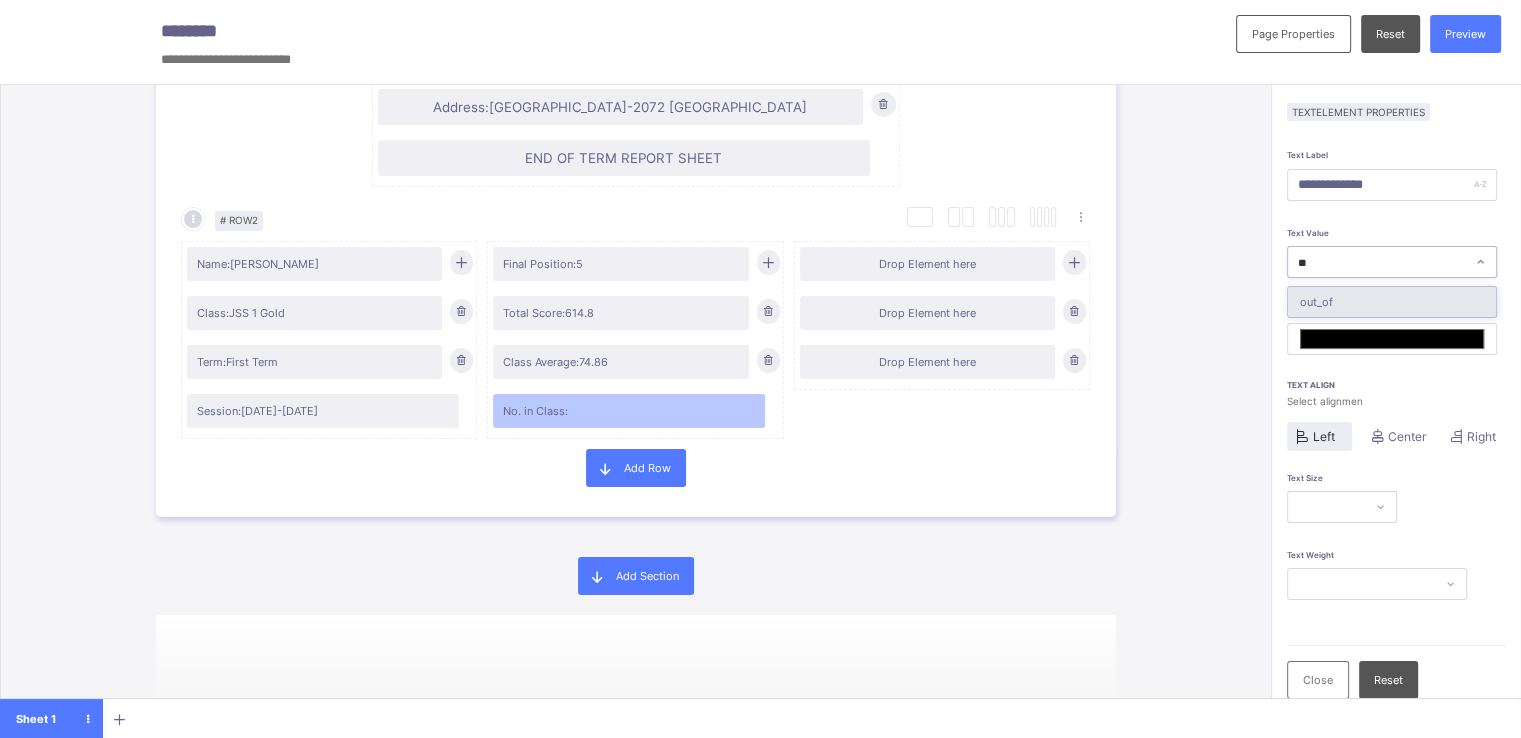 click on "out_of" at bounding box center [1392, 302] 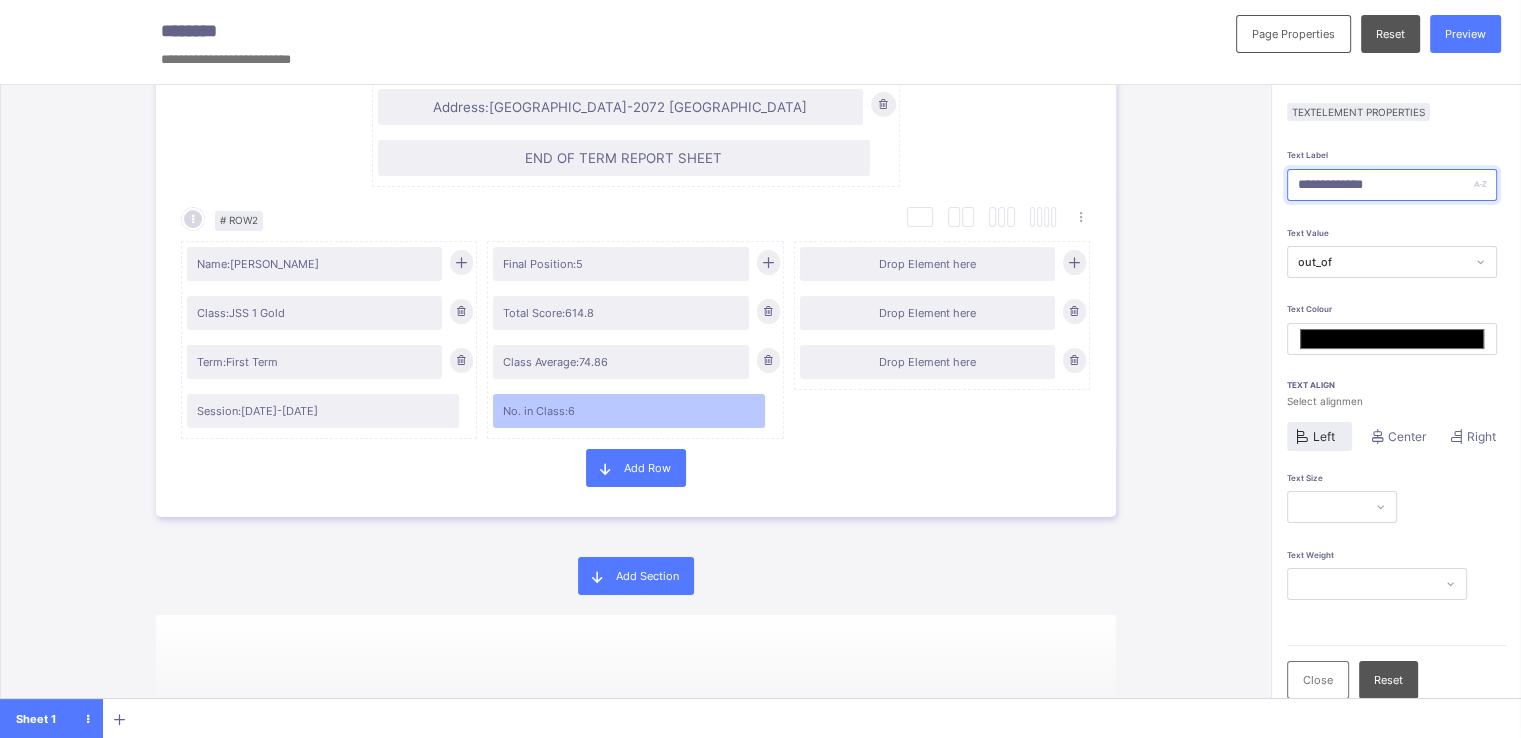 click on "**********" at bounding box center (1392, 185) 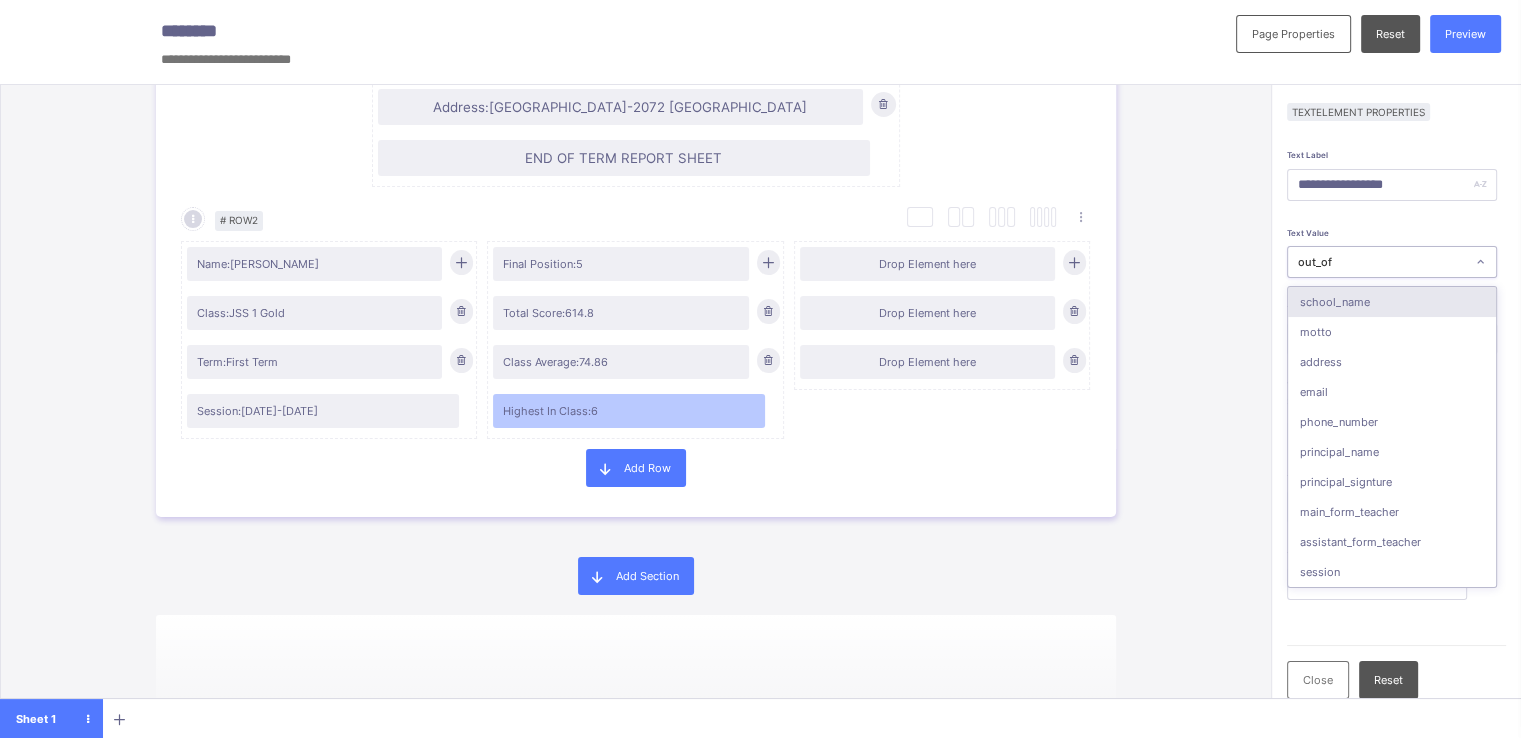 click on "out_of" at bounding box center (1382, 262) 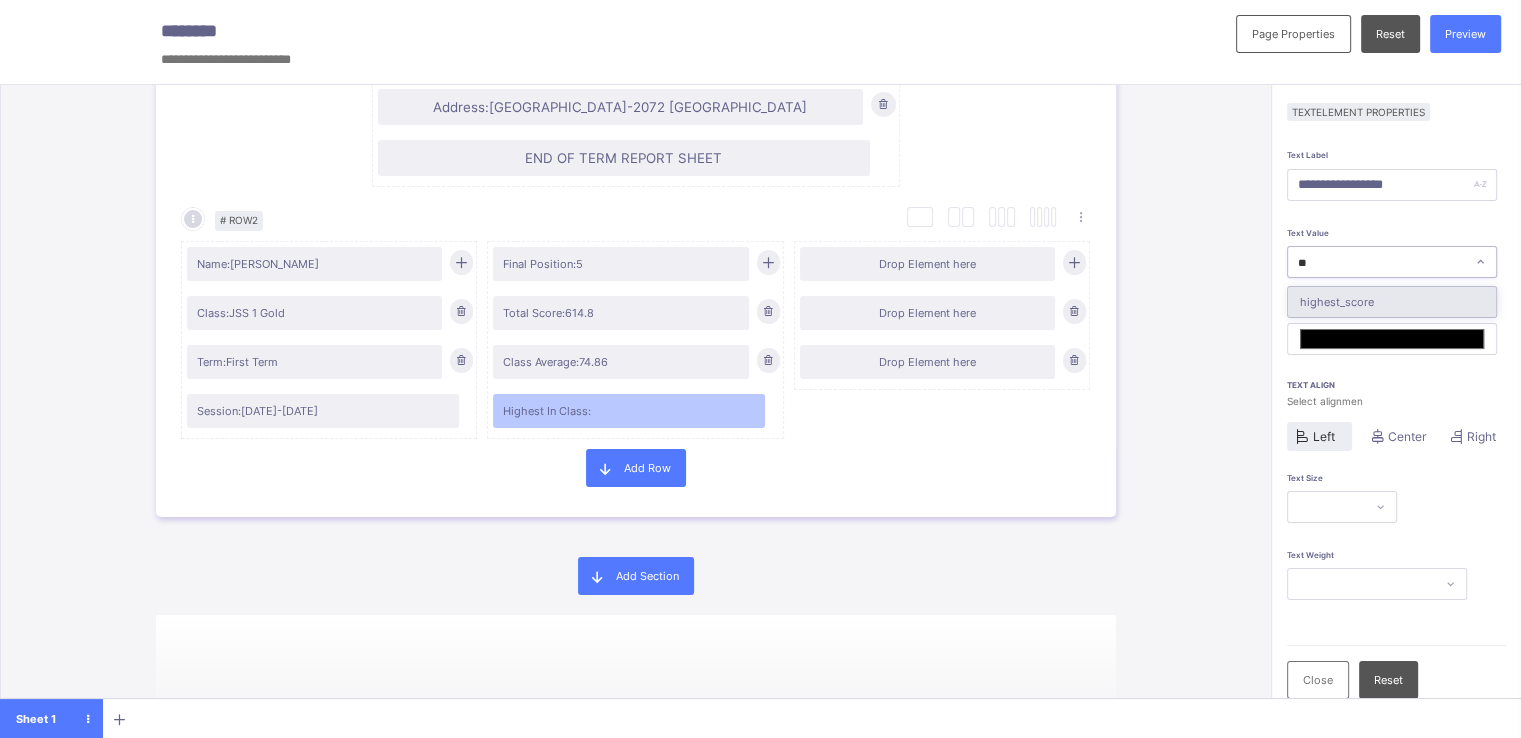 click on "highest_score" at bounding box center (1392, 302) 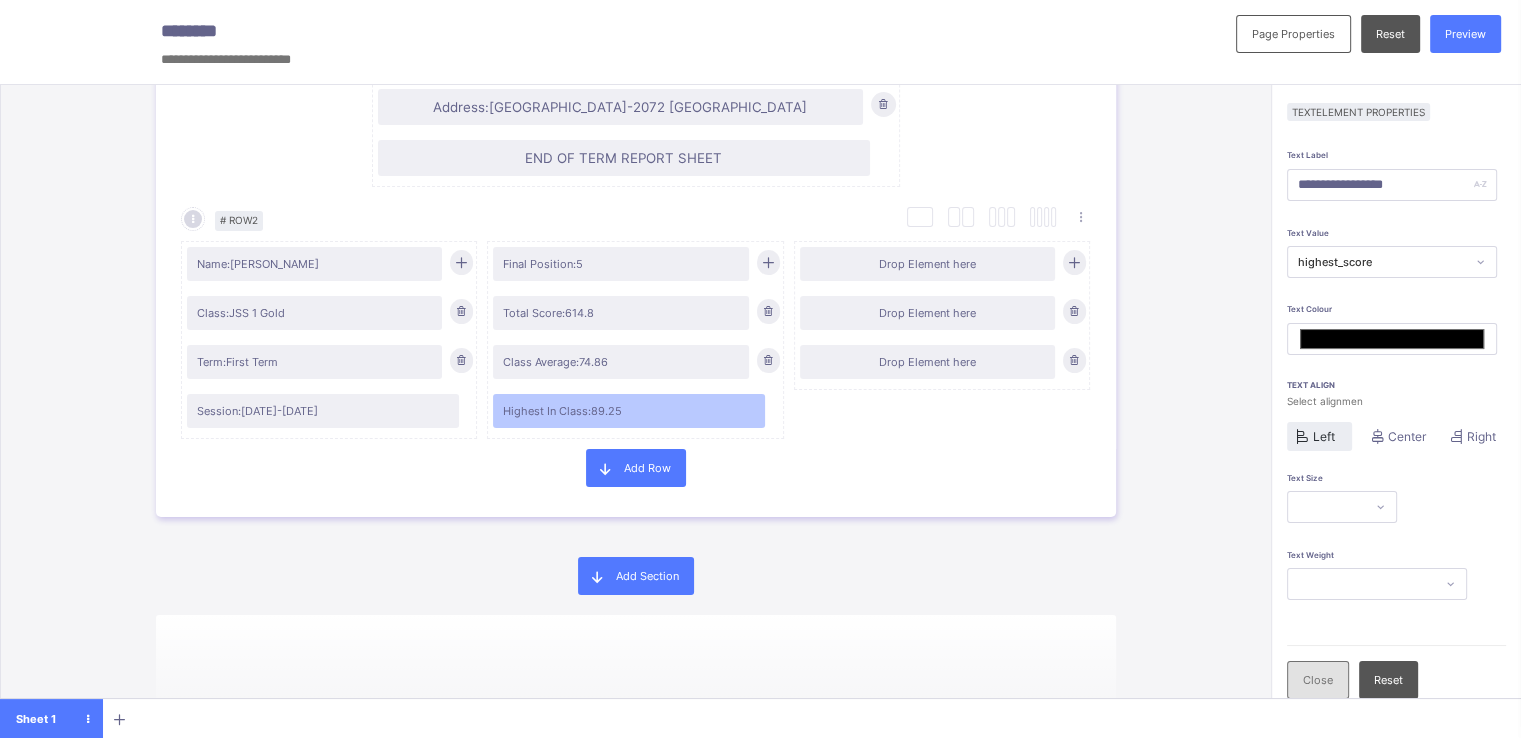click on "Close" at bounding box center [1318, 680] 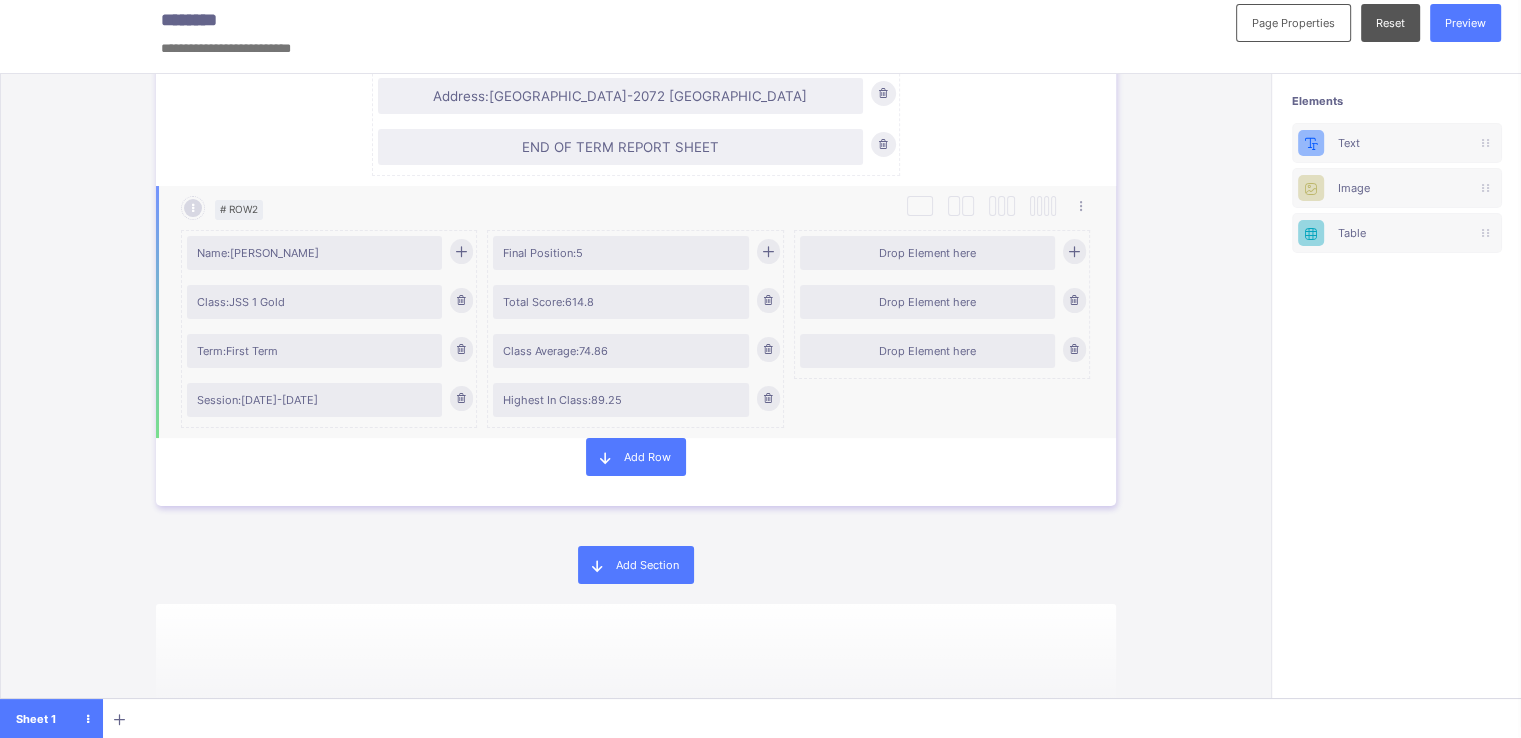 scroll, scrollTop: 0, scrollLeft: 11, axis: horizontal 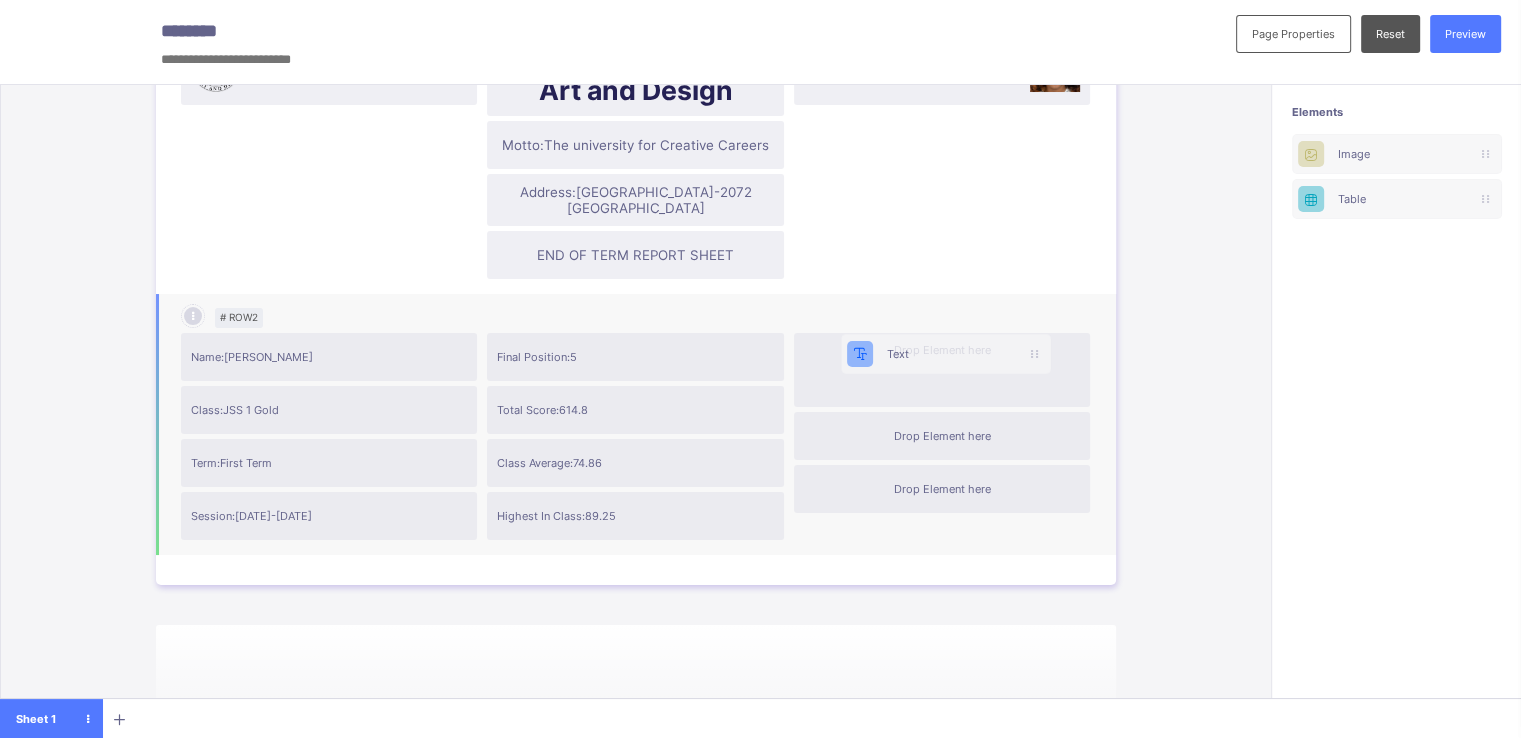 drag, startPoint x: 1366, startPoint y: 149, endPoint x: 895, endPoint y: 348, distance: 511.314 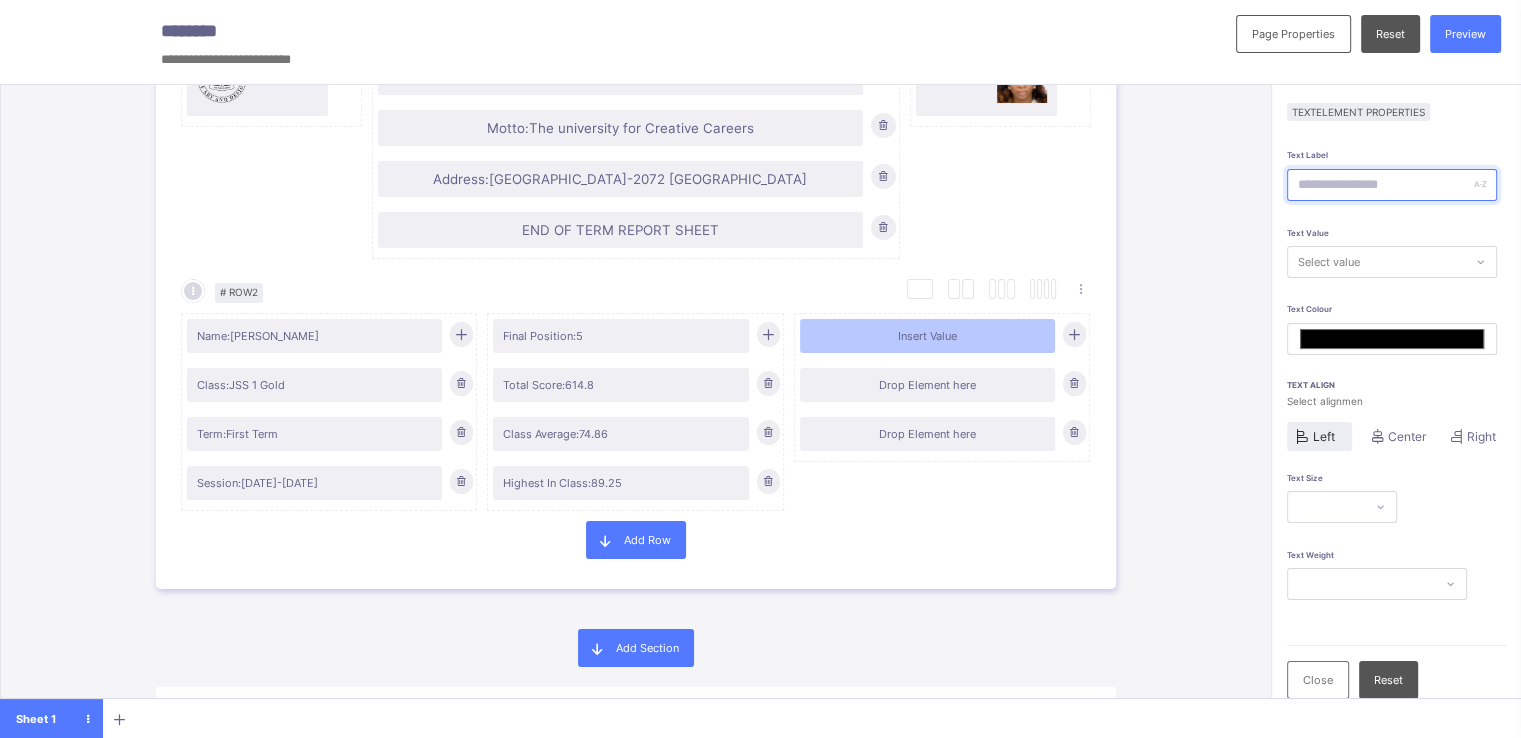 click at bounding box center (1392, 185) 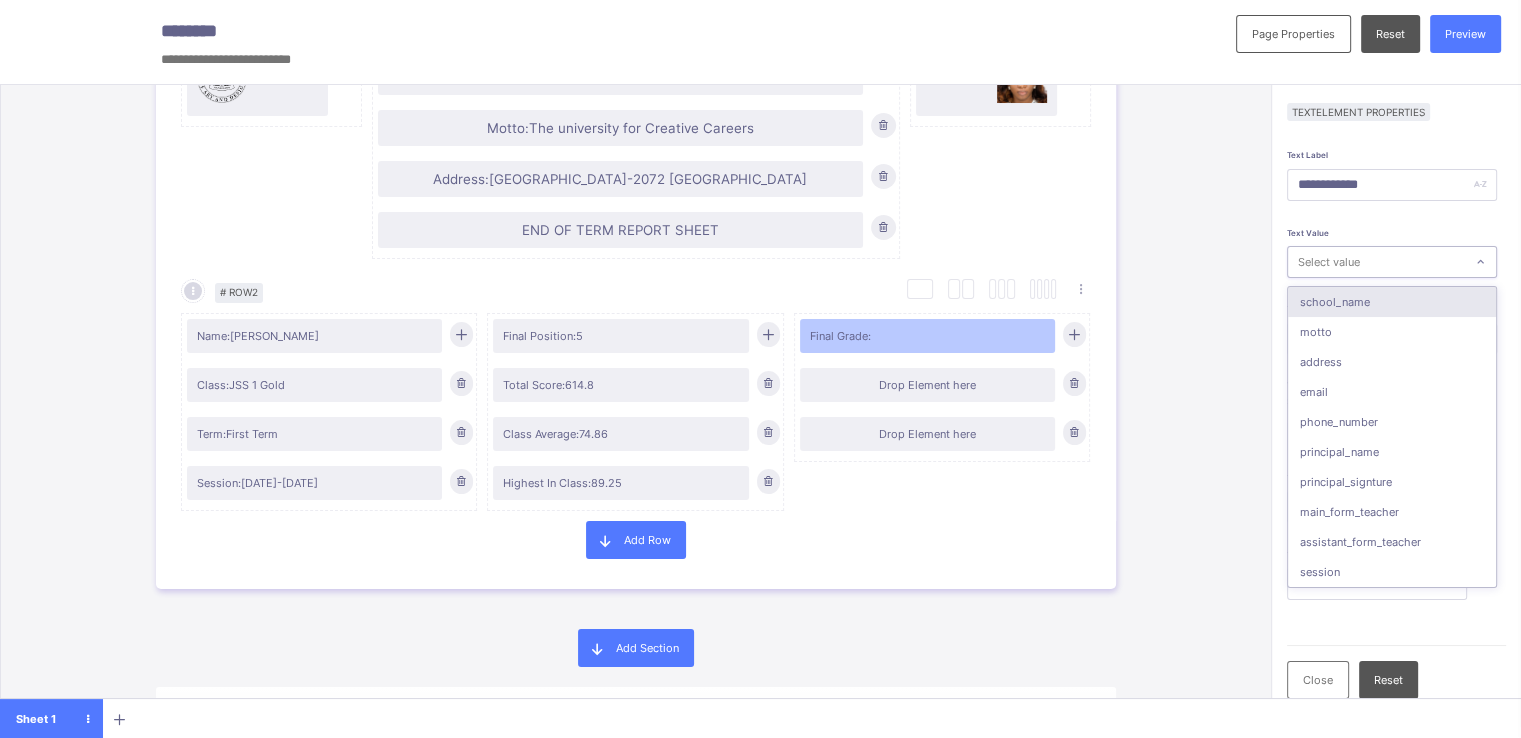click on "Select value" at bounding box center (1329, 262) 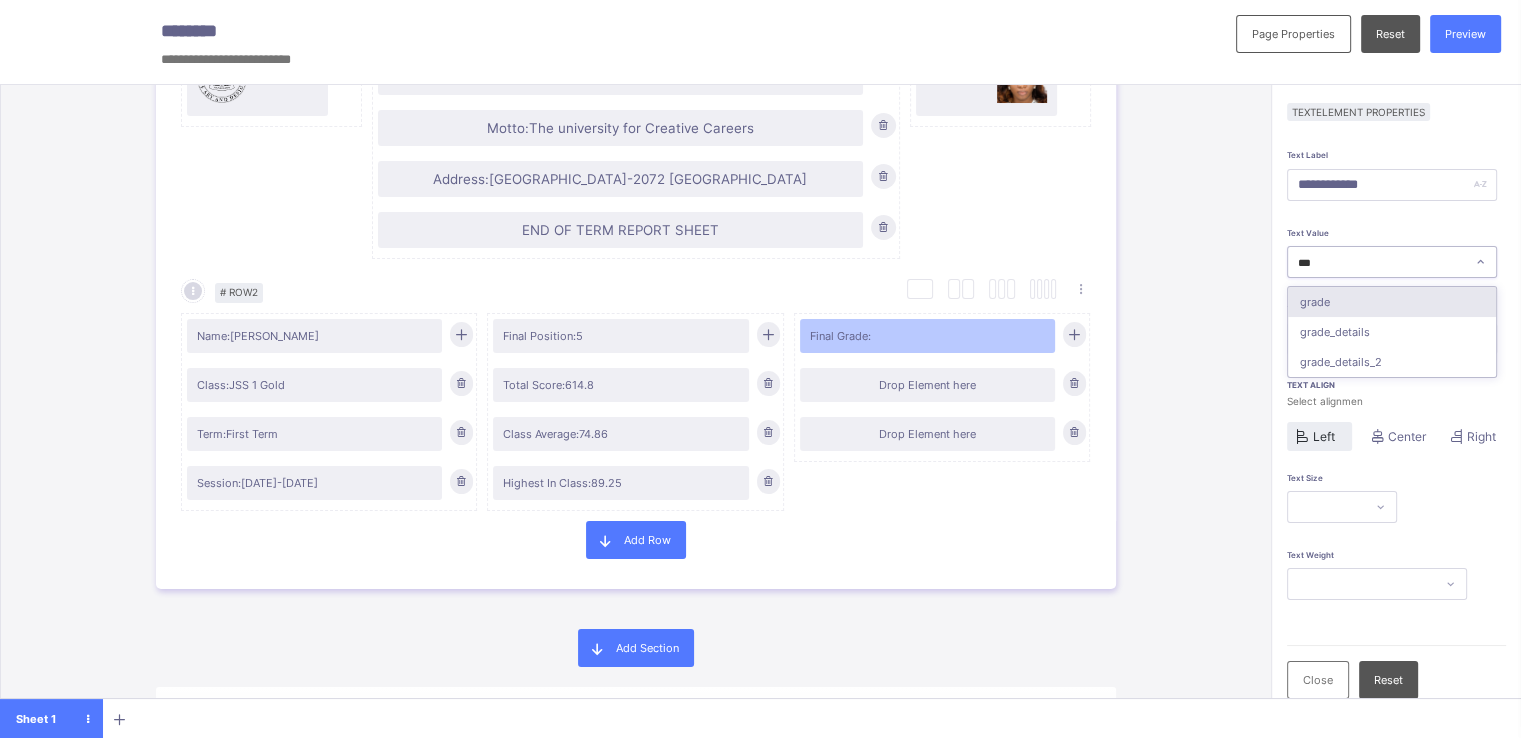 click on "grade" at bounding box center [1392, 302] 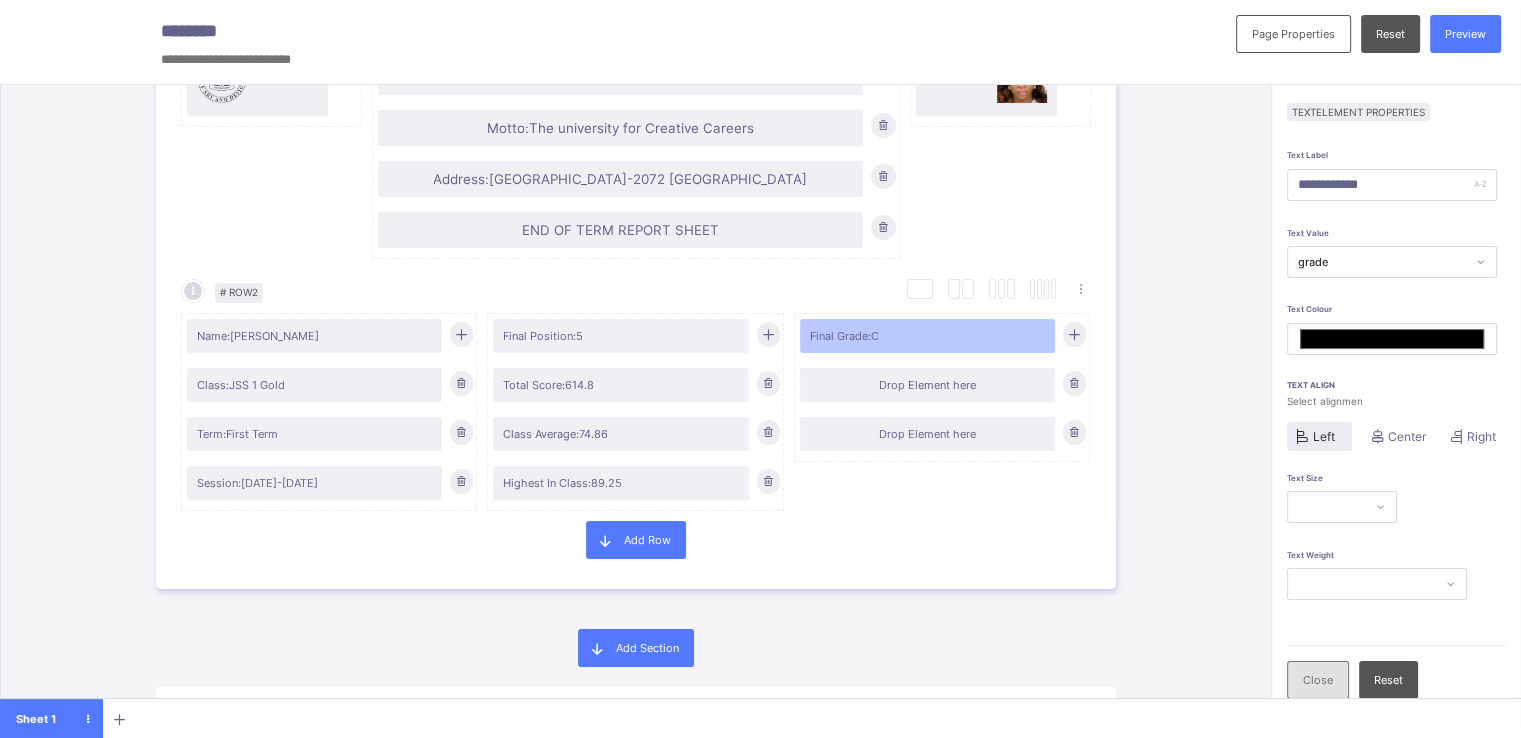 click on "Close" at bounding box center [1318, 680] 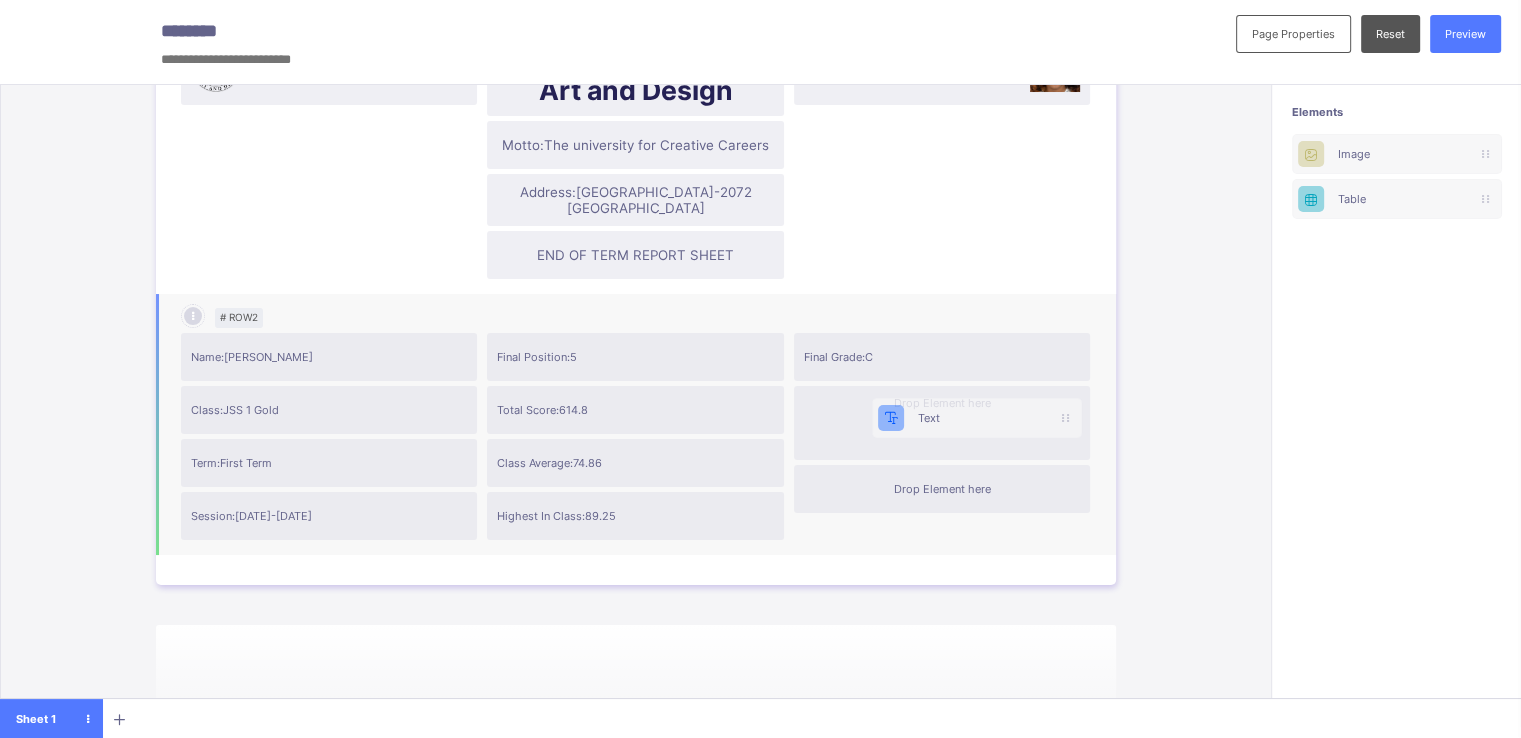 drag, startPoint x: 1365, startPoint y: 143, endPoint x: 938, endPoint y: 415, distance: 506.27365 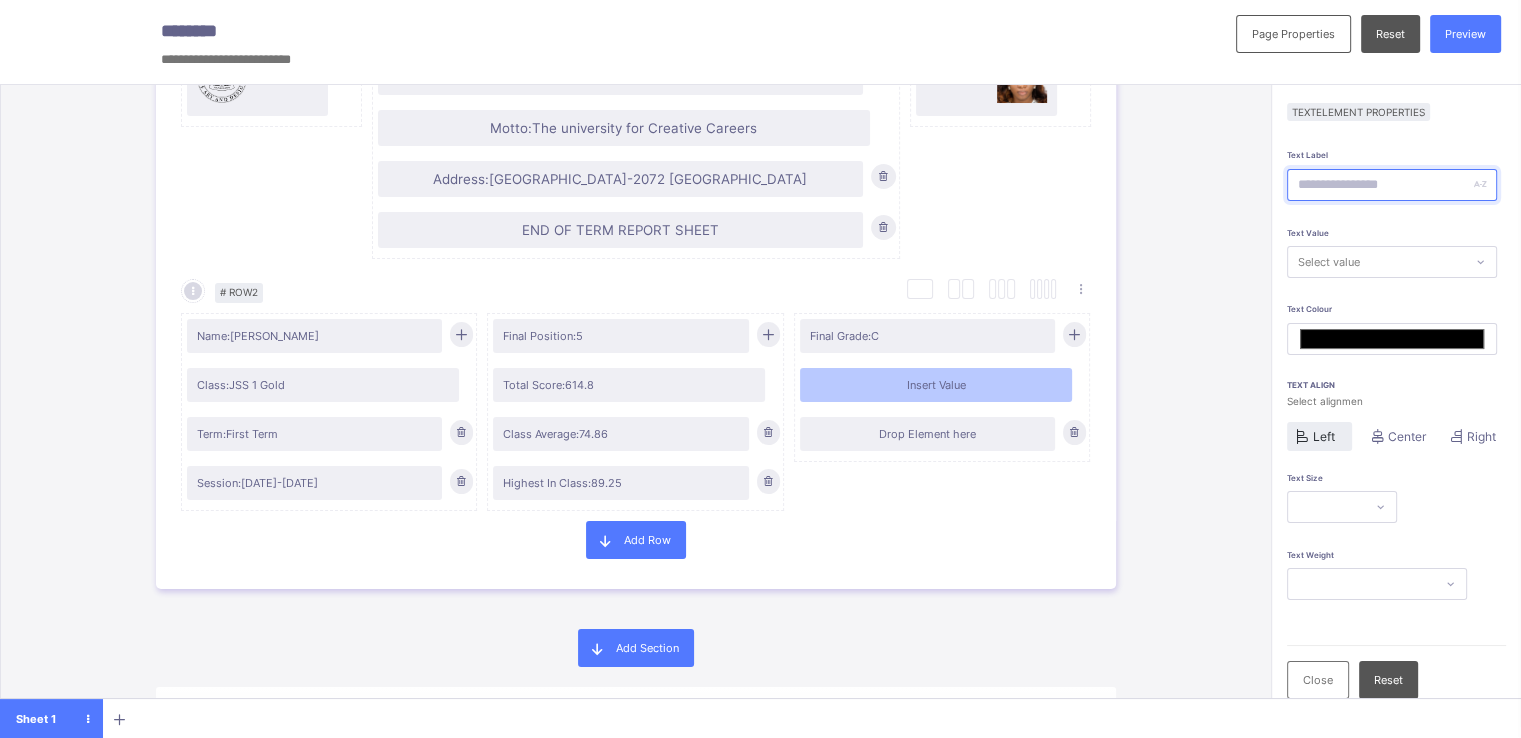 click at bounding box center (1392, 185) 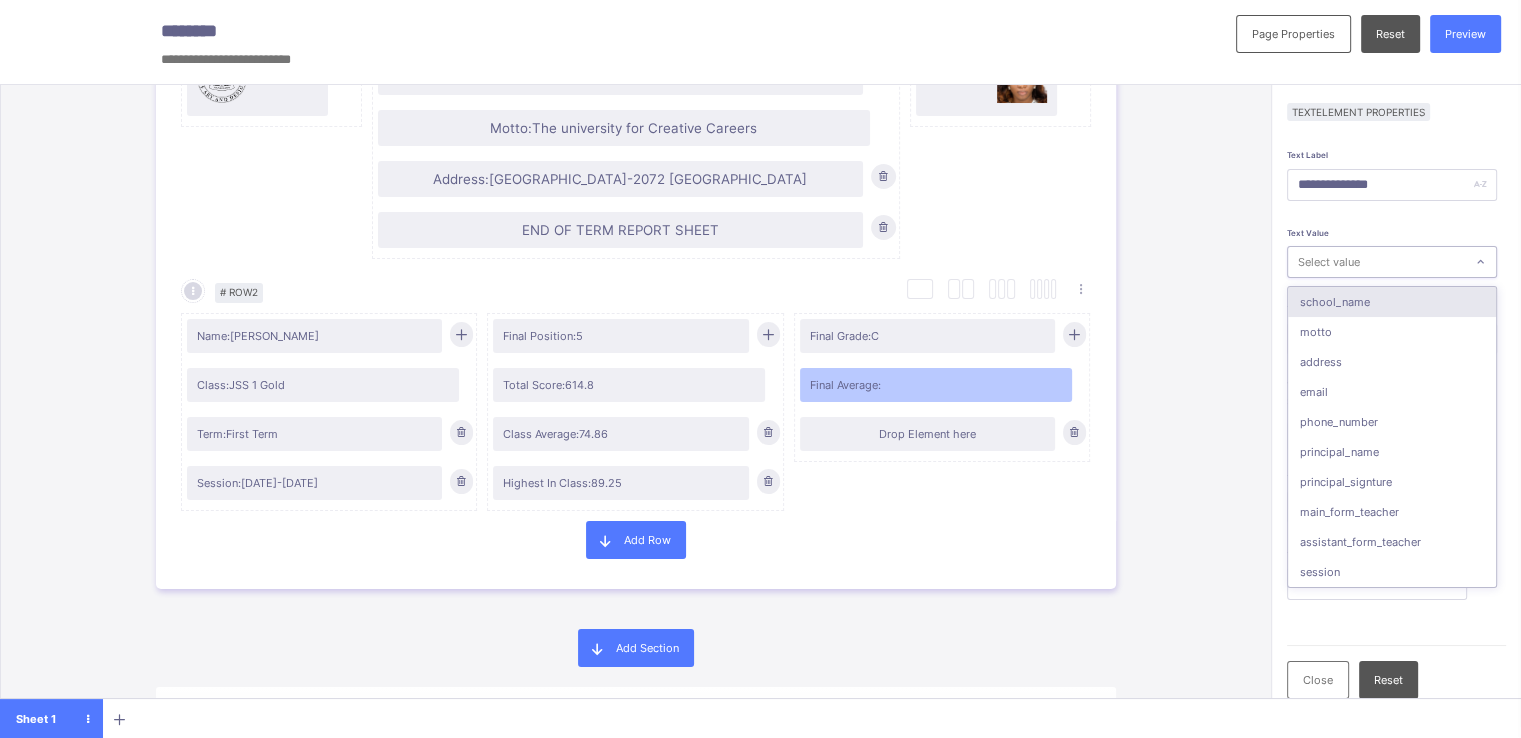click on "Select value" at bounding box center [1329, 262] 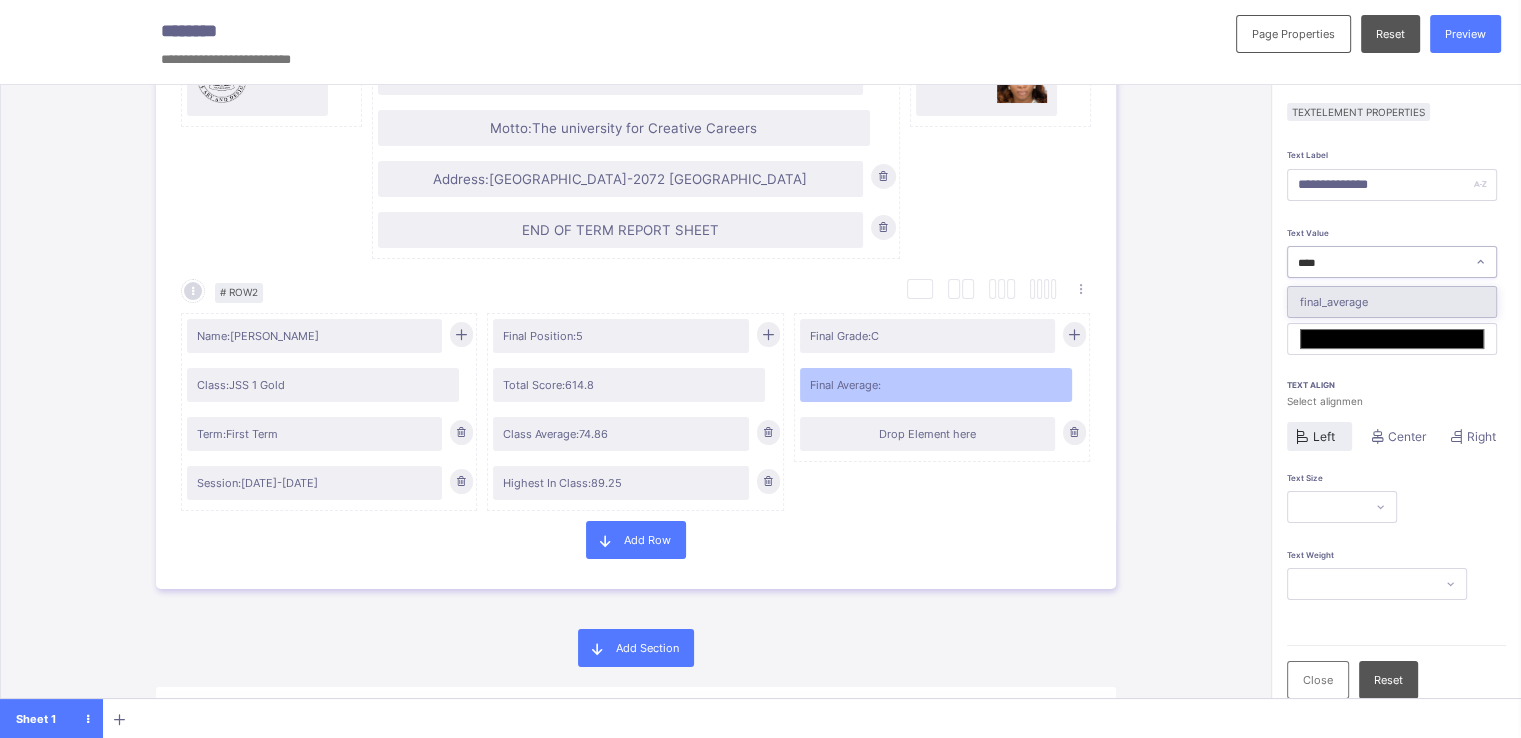 click on "final_average" at bounding box center [1392, 302] 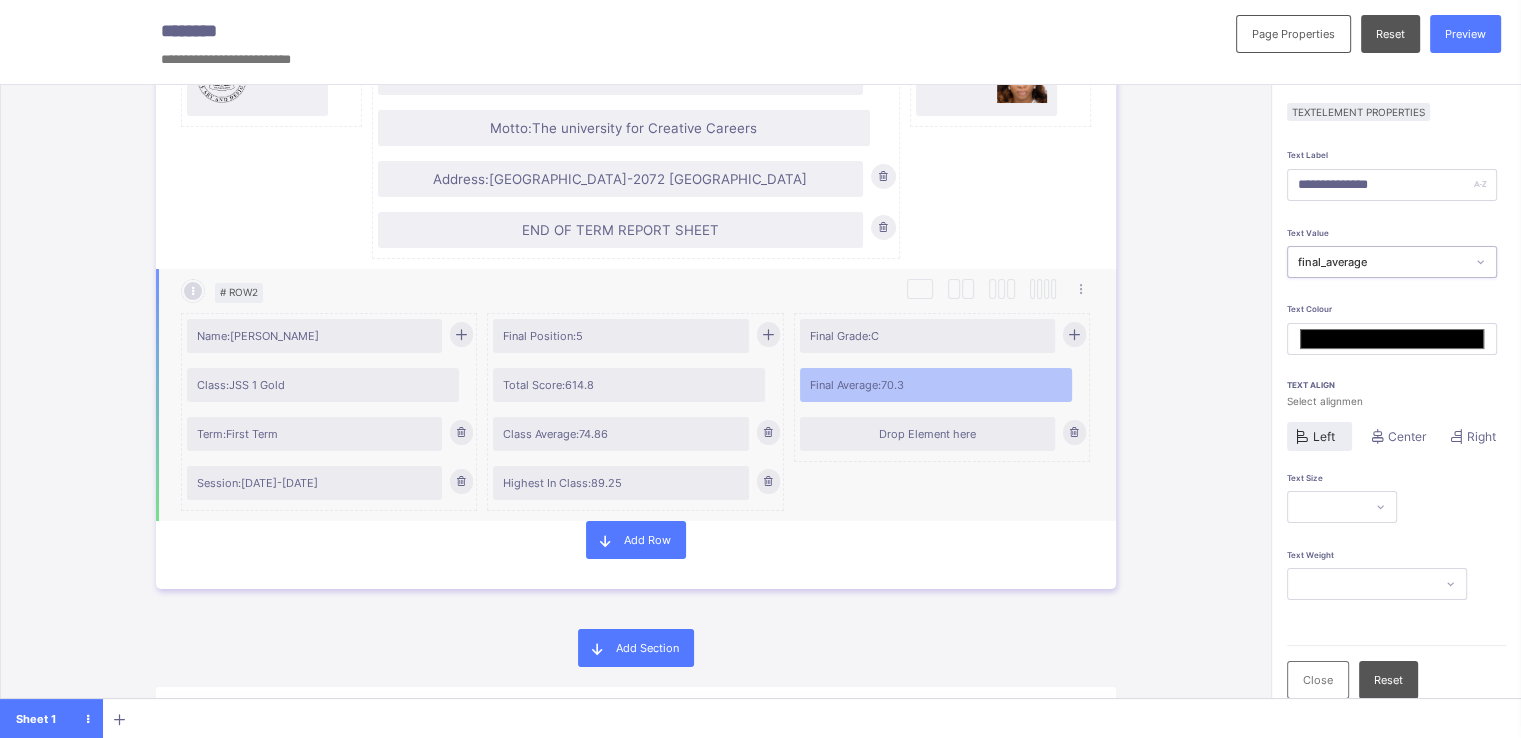 click at bounding box center (1074, 432) 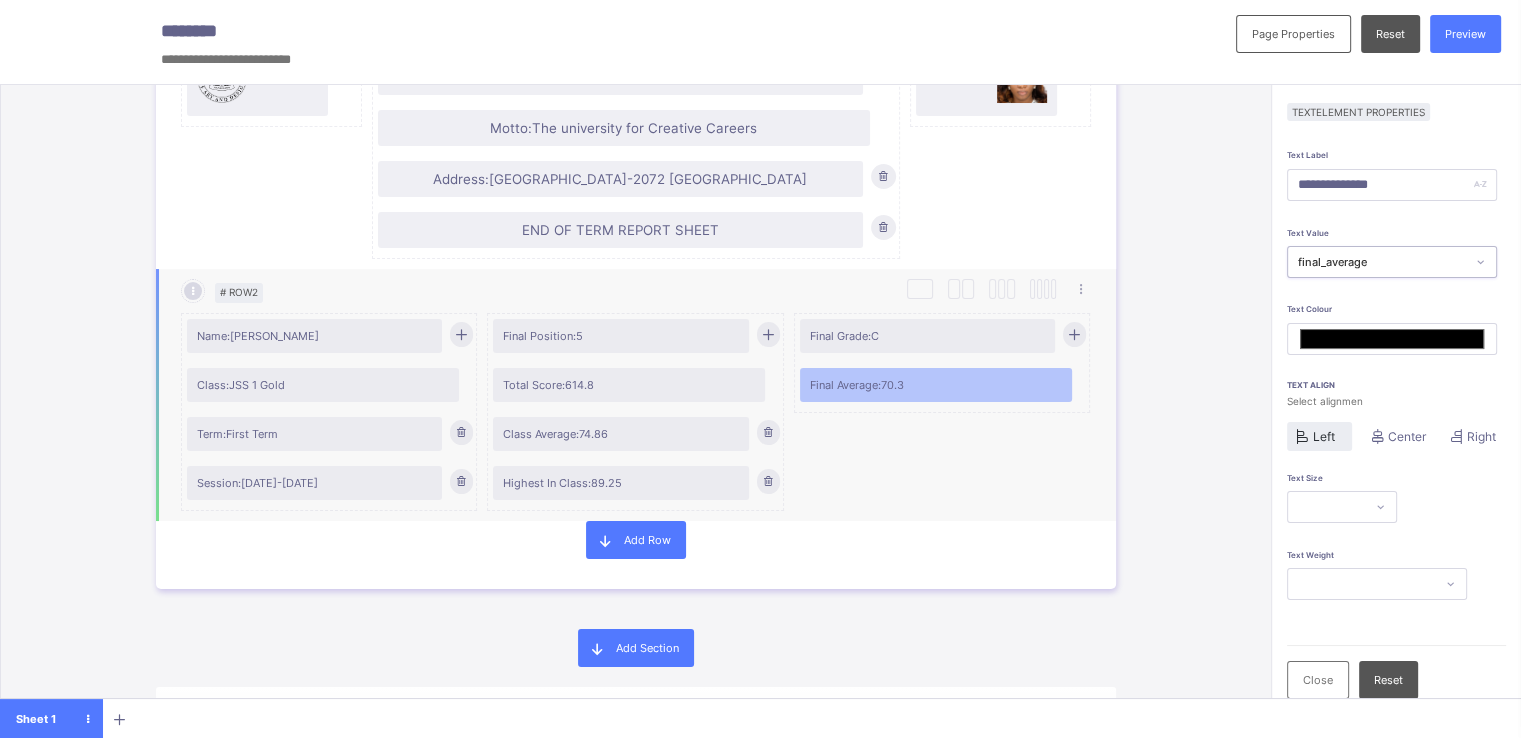 scroll, scrollTop: 365, scrollLeft: 0, axis: vertical 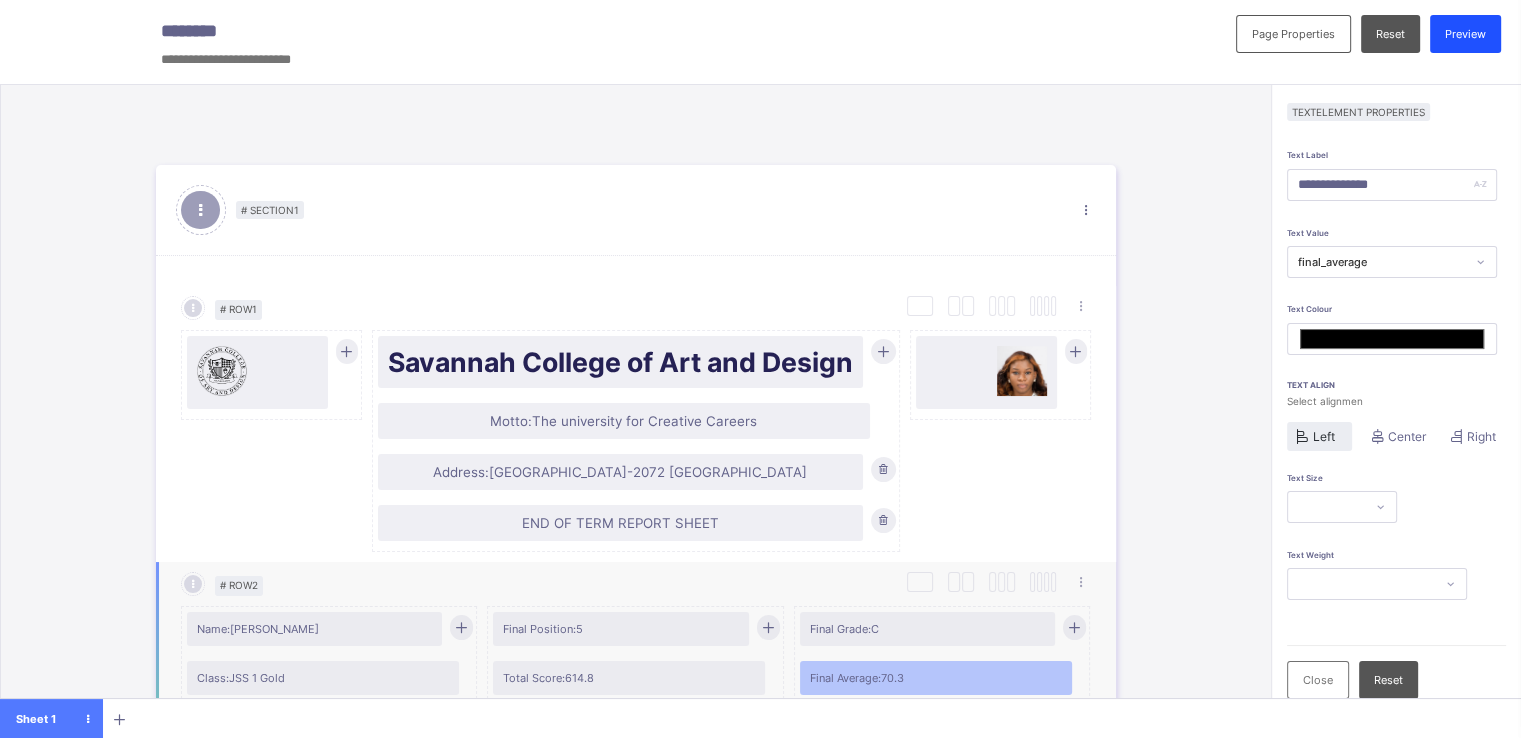 click on "Preview" at bounding box center (1465, 34) 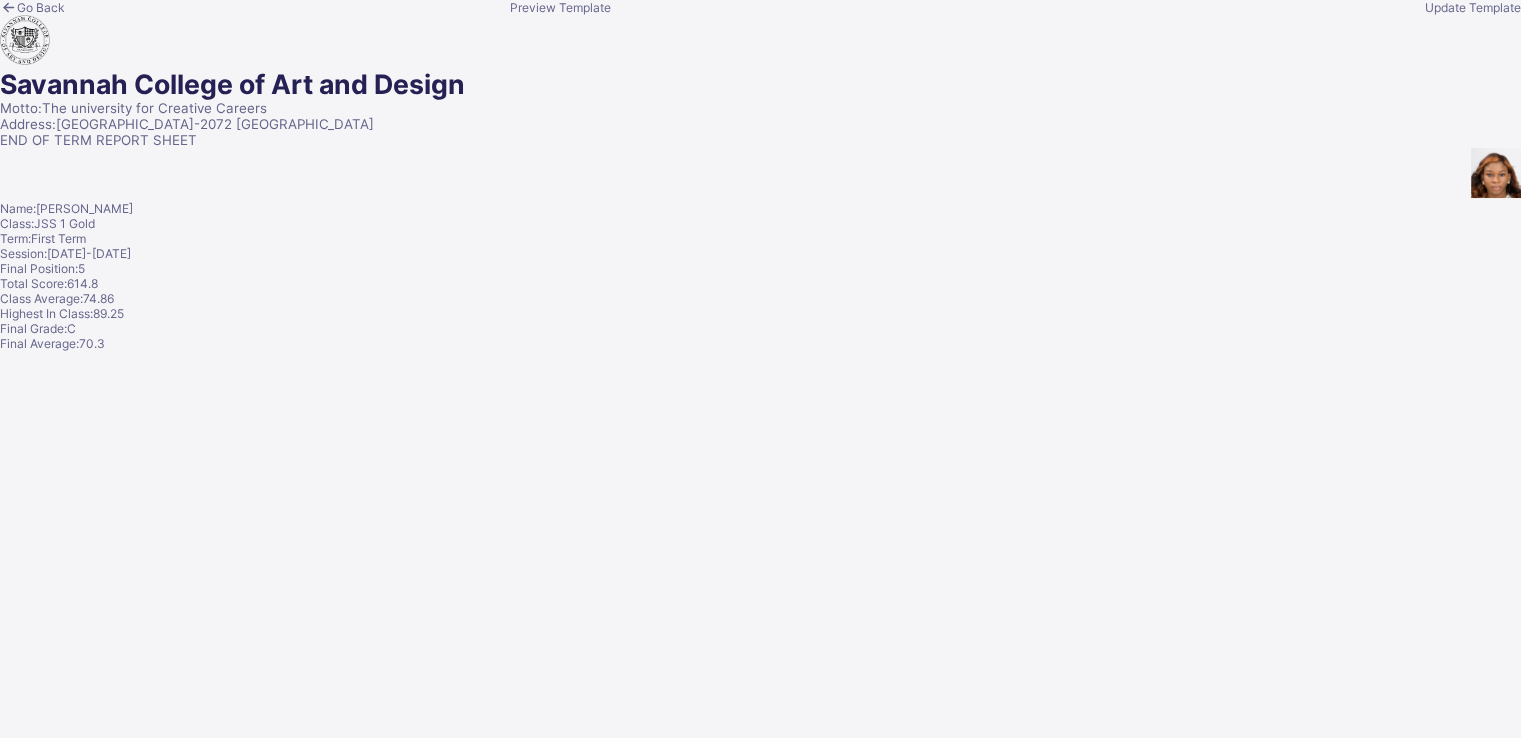 click on "Update Template" at bounding box center (1473, 7) 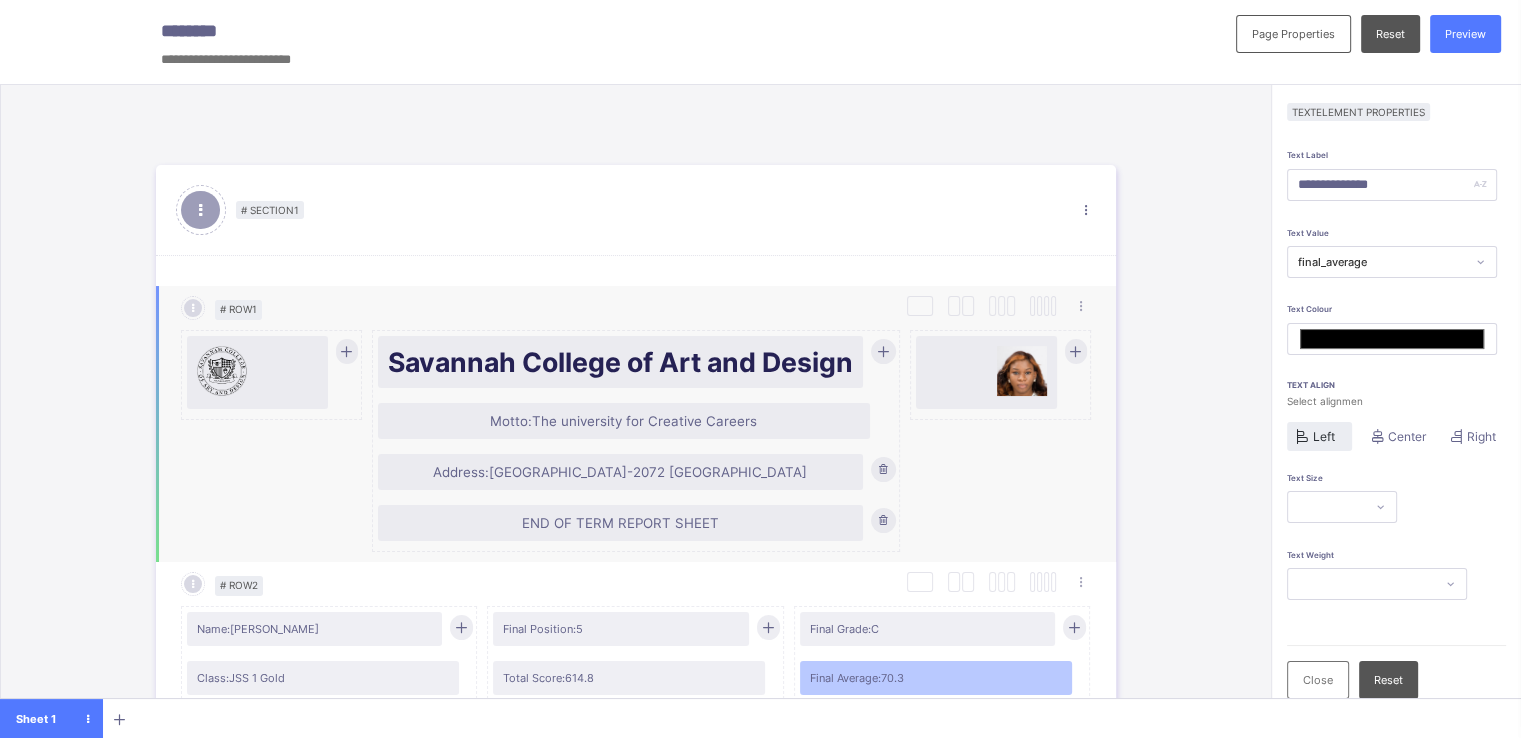 scroll, scrollTop: 365, scrollLeft: 0, axis: vertical 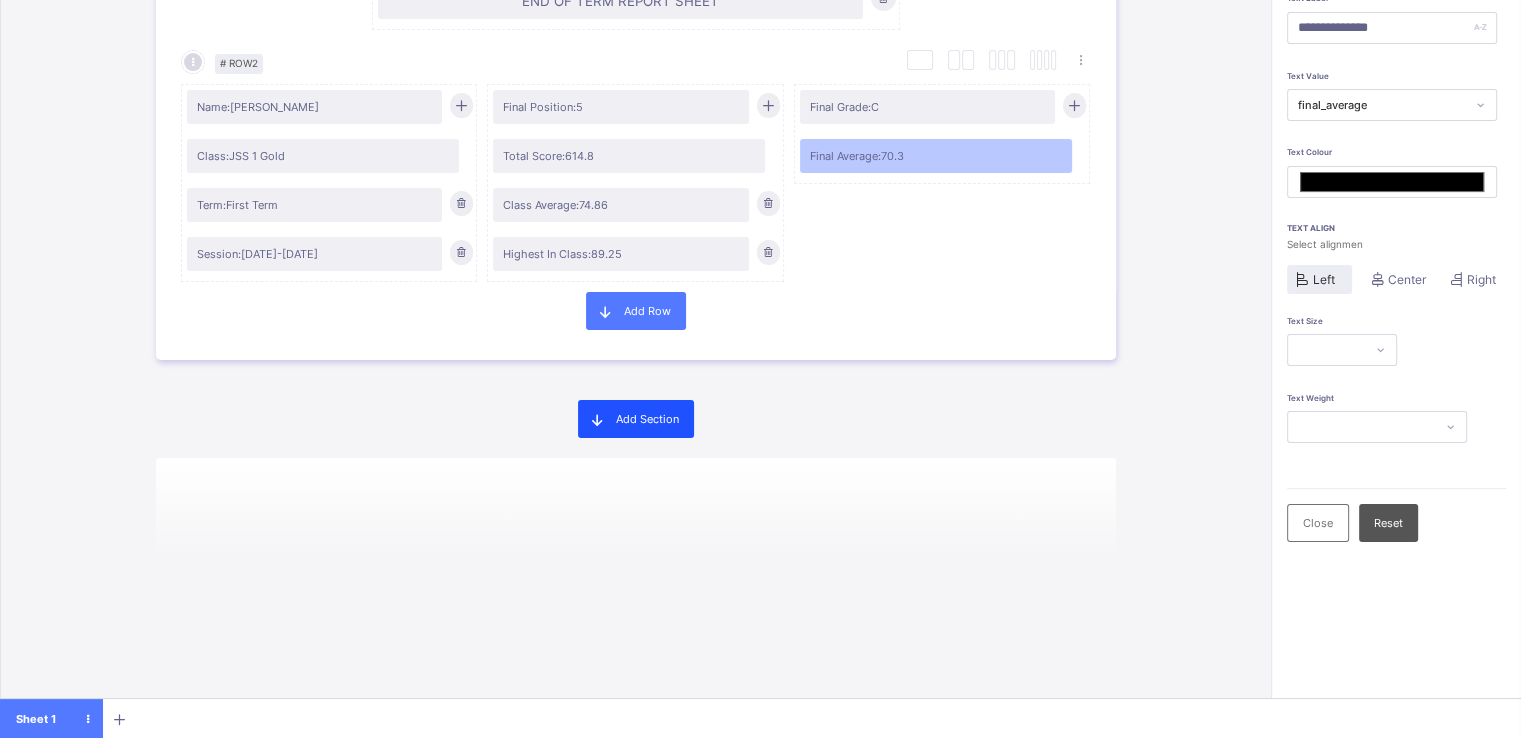 click at bounding box center [597, 419] 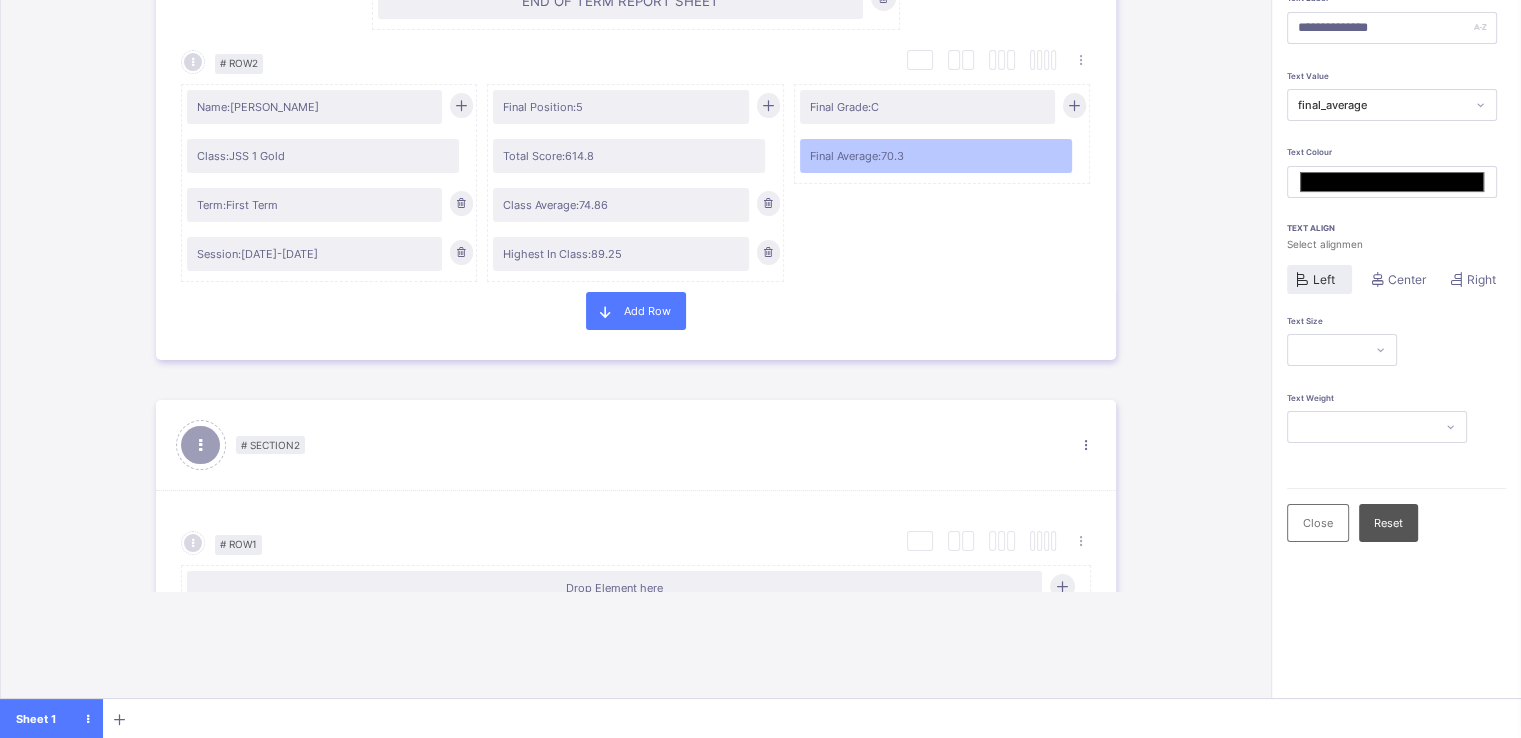 scroll, scrollTop: 157, scrollLeft: 0, axis: vertical 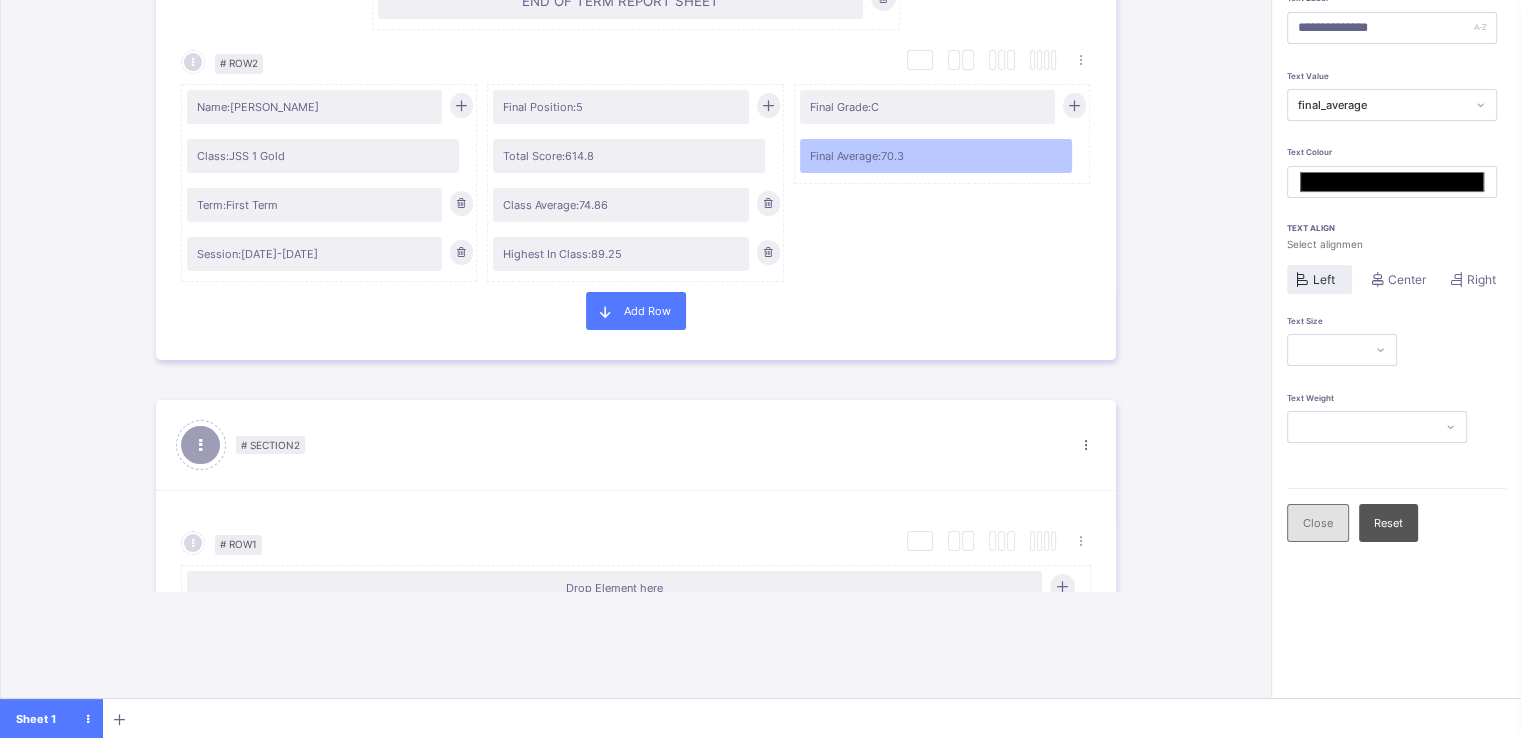 click on "Close" at bounding box center (1318, 523) 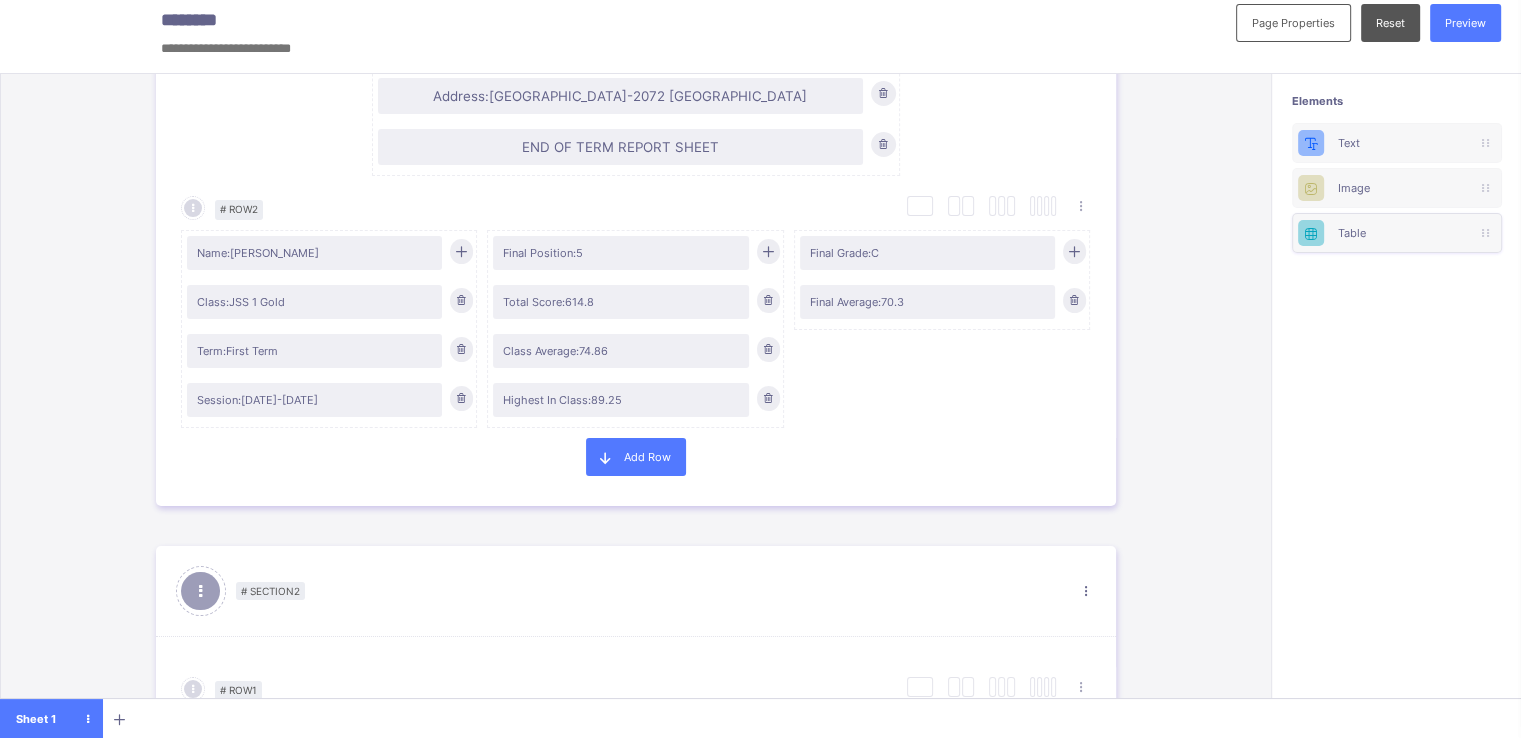click on "Table" at bounding box center (1397, 233) 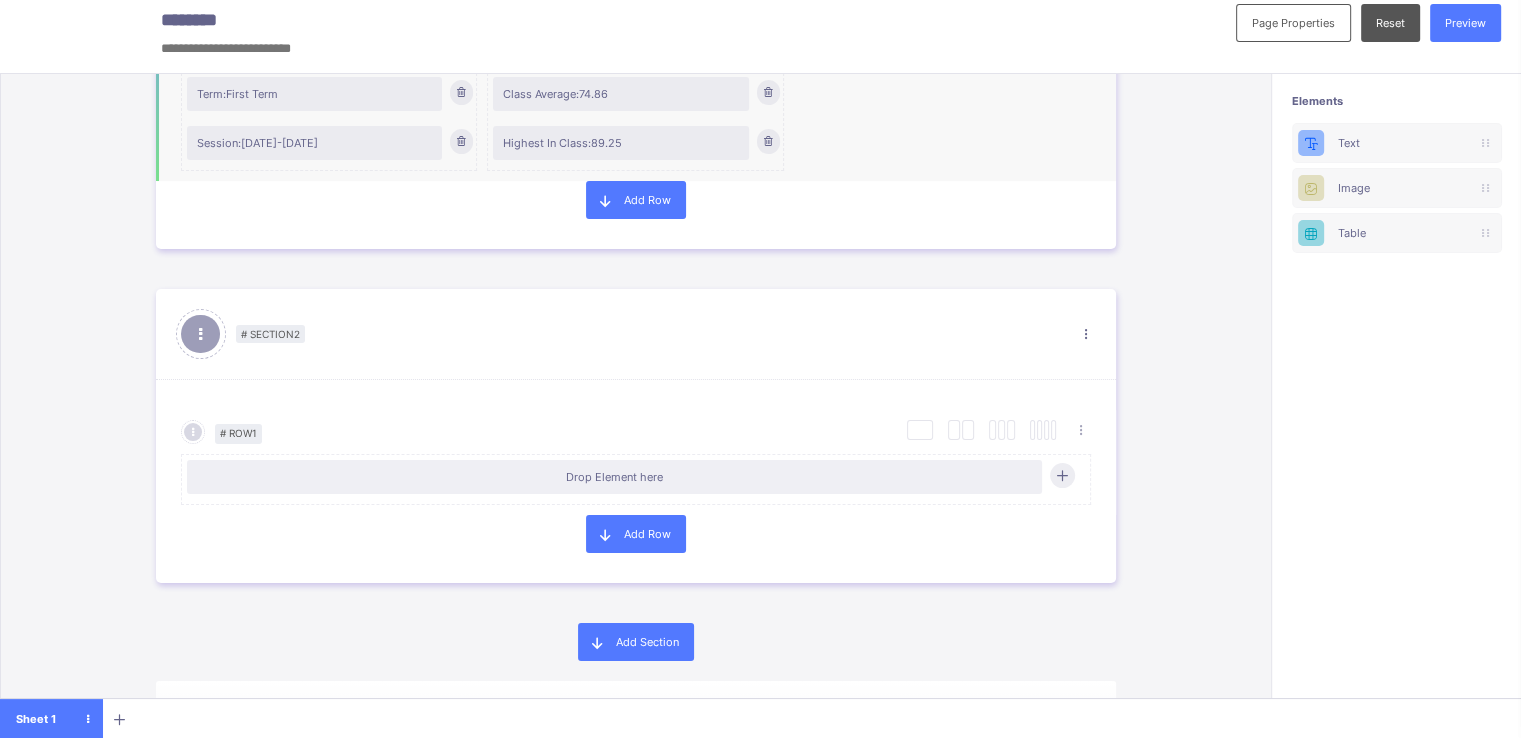 scroll, scrollTop: 629, scrollLeft: 0, axis: vertical 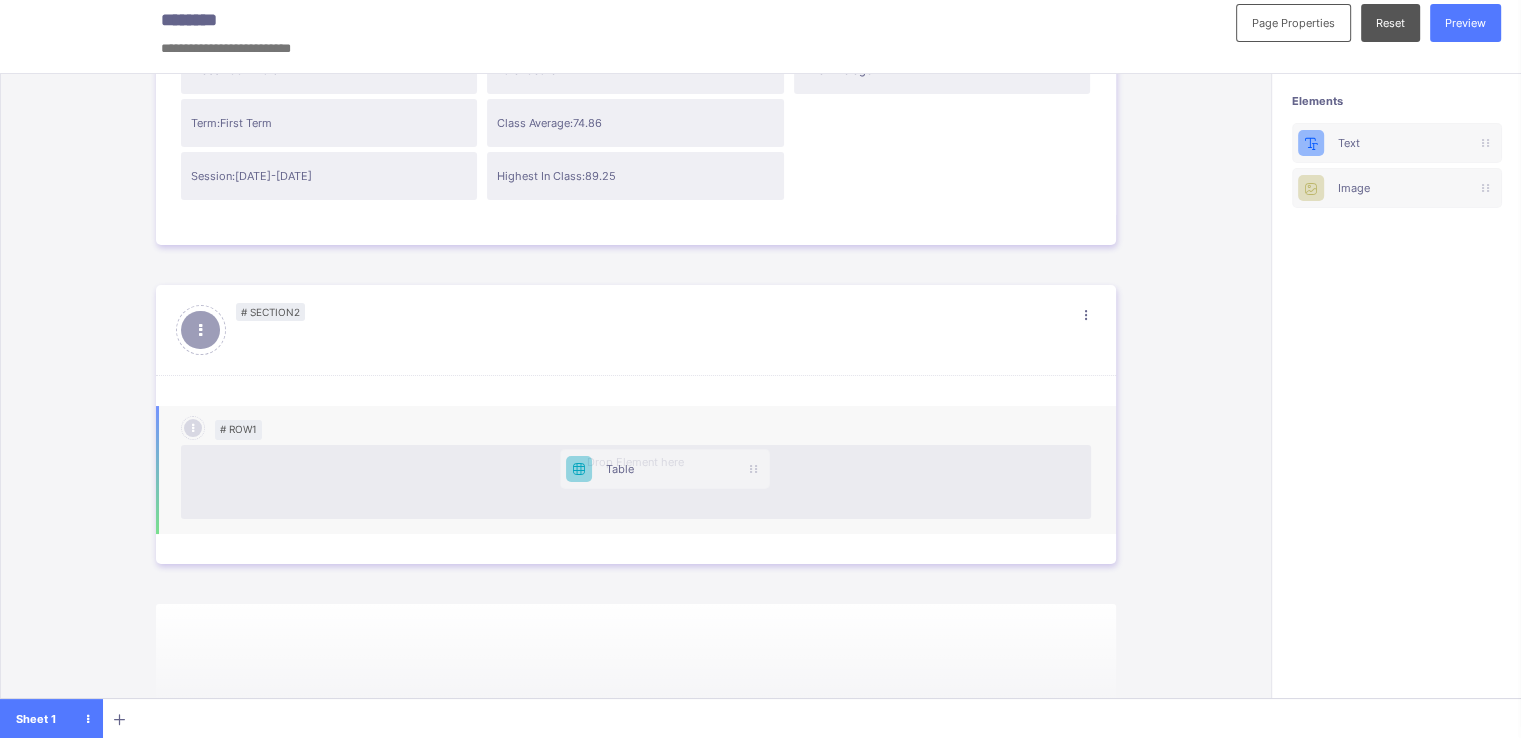 drag, startPoint x: 1363, startPoint y: 235, endPoint x: 611, endPoint y: 469, distance: 787.56586 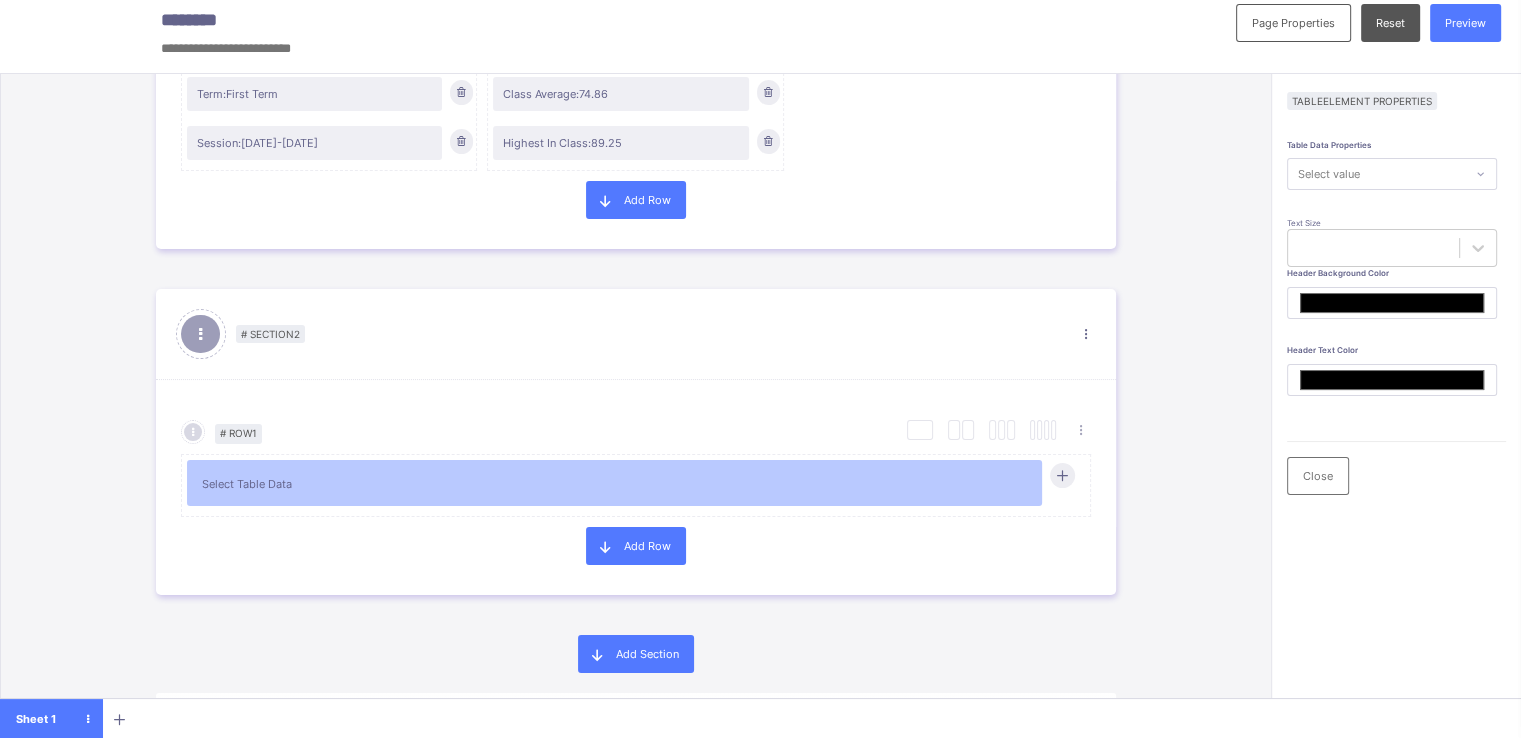 scroll, scrollTop: 629, scrollLeft: 0, axis: vertical 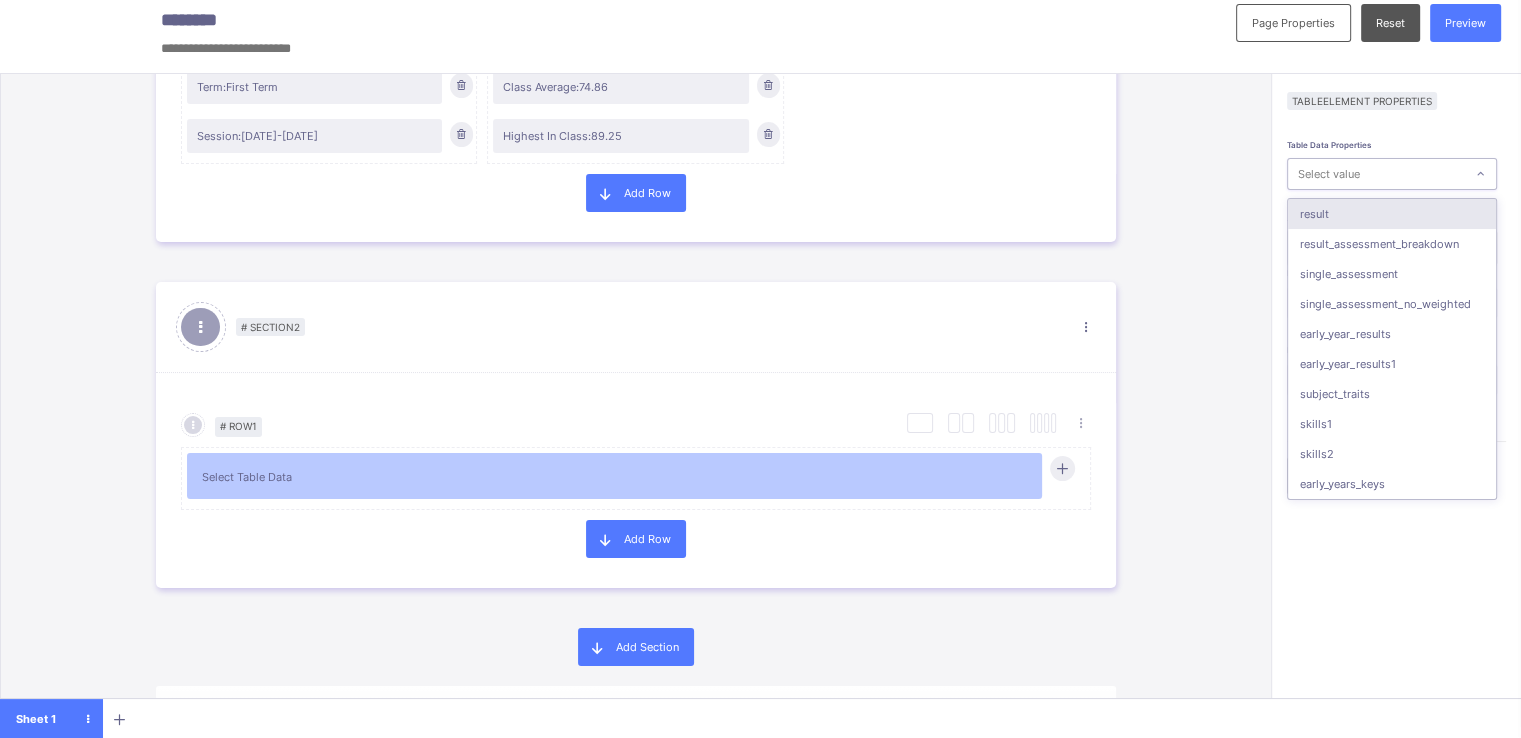 click on "Select value" at bounding box center (1376, 174) 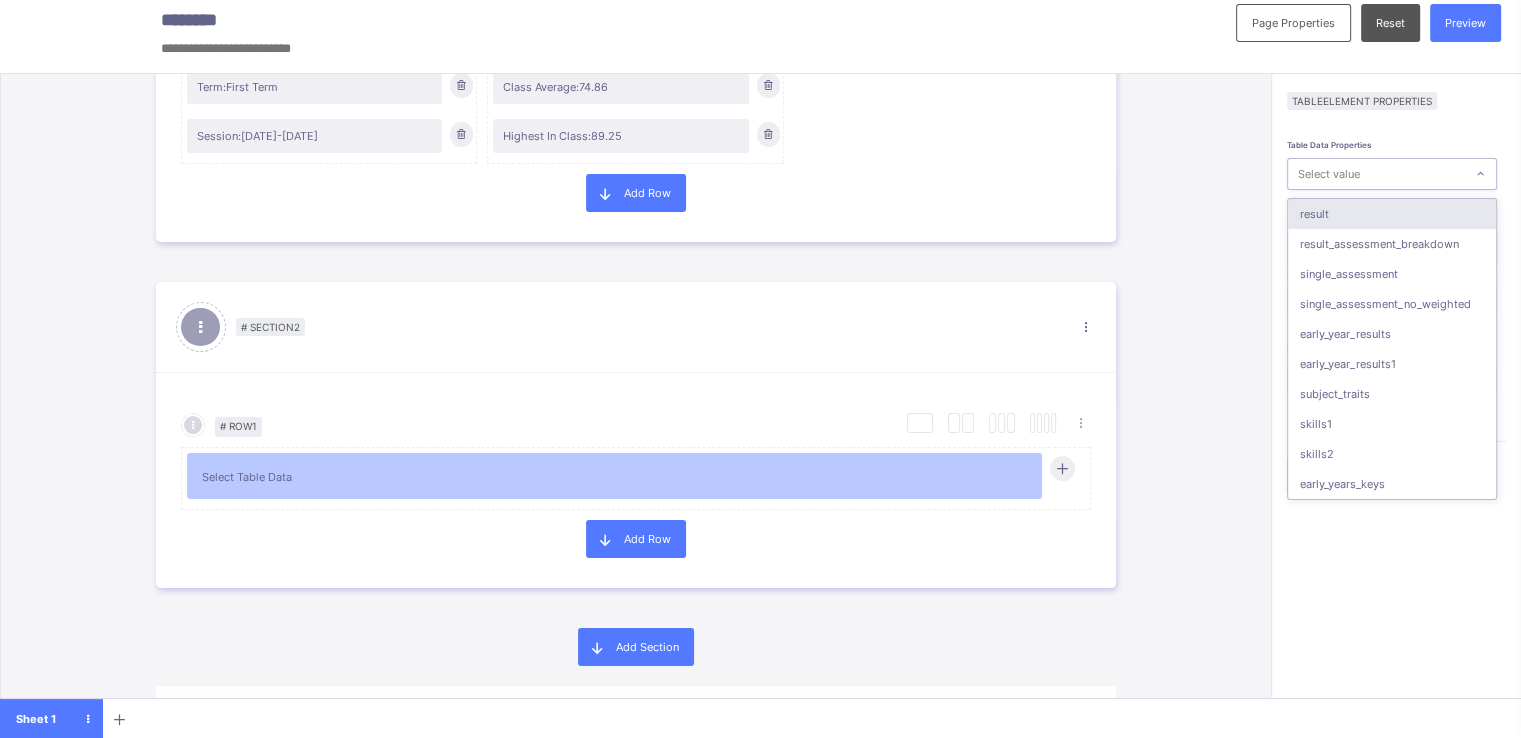 click on "result" at bounding box center (1392, 214) 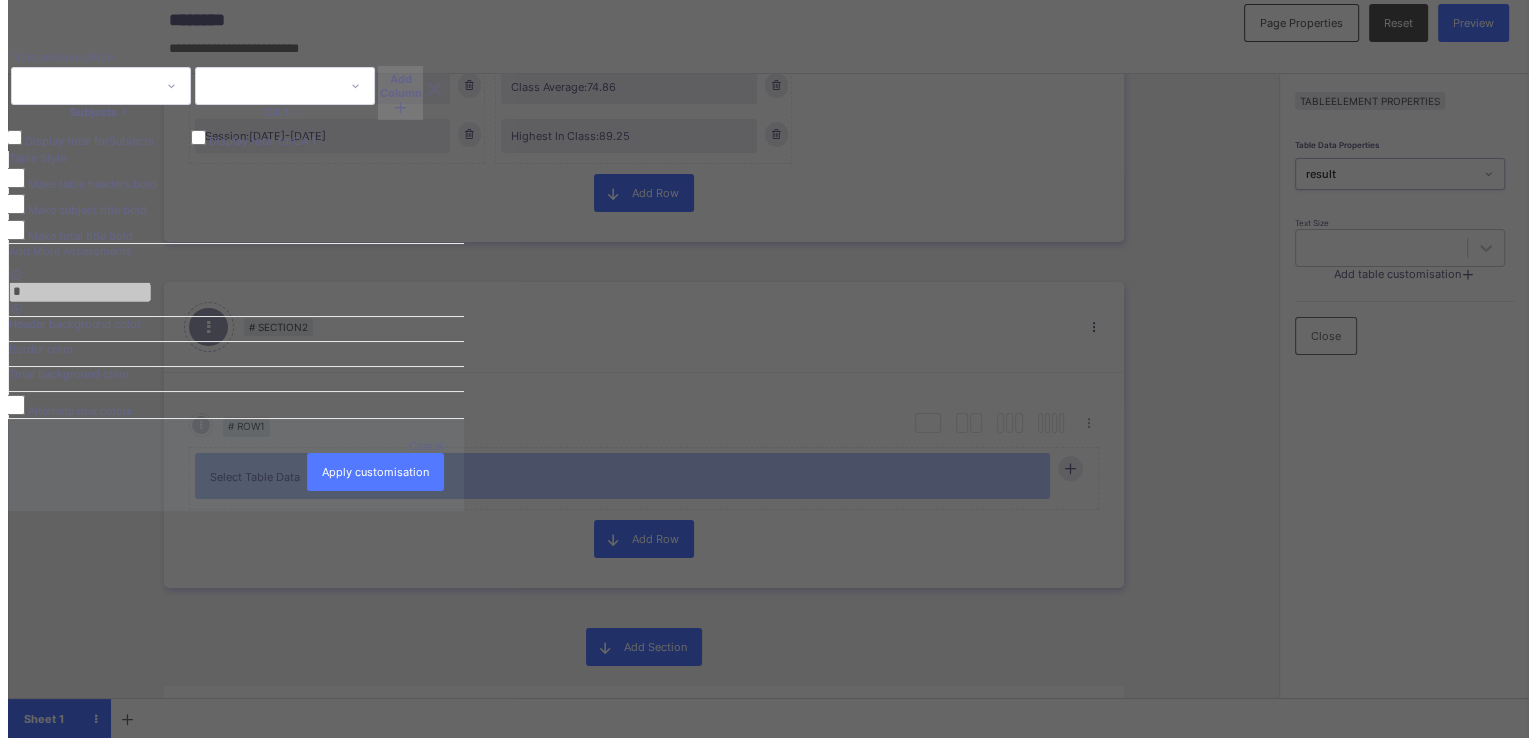 scroll, scrollTop: 11, scrollLeft: 0, axis: vertical 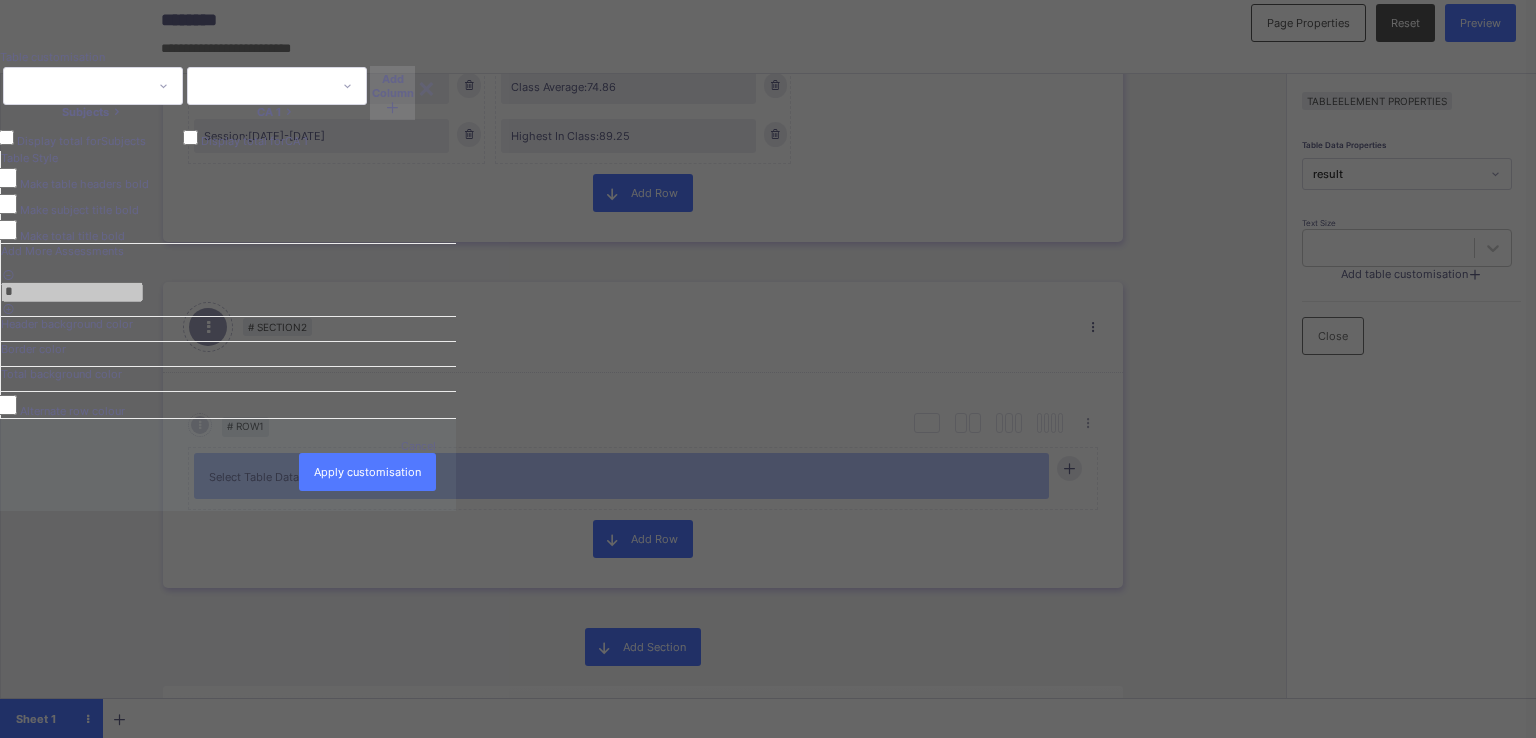 click at bounding box center (392, 107) 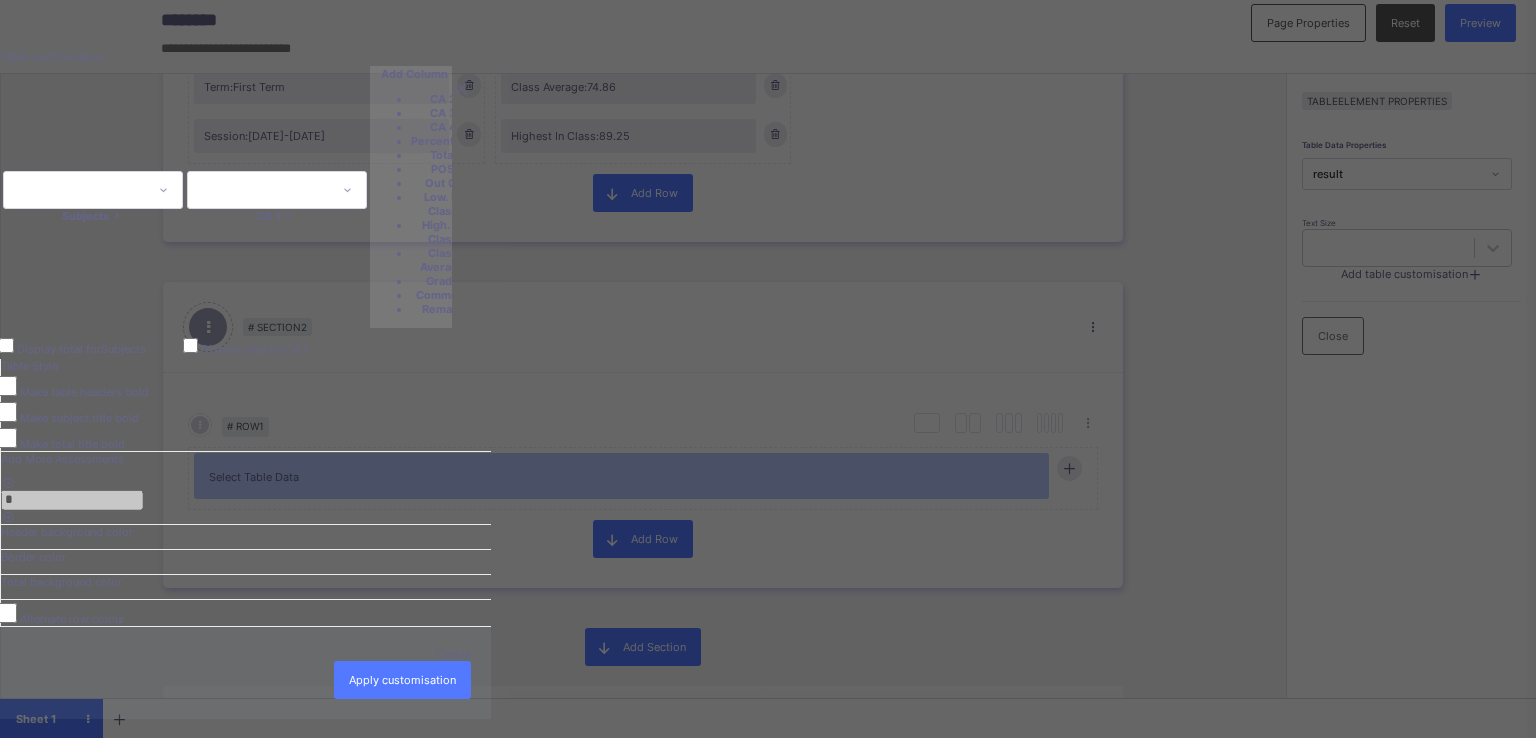 click on "CA 2" at bounding box center [442, 99] 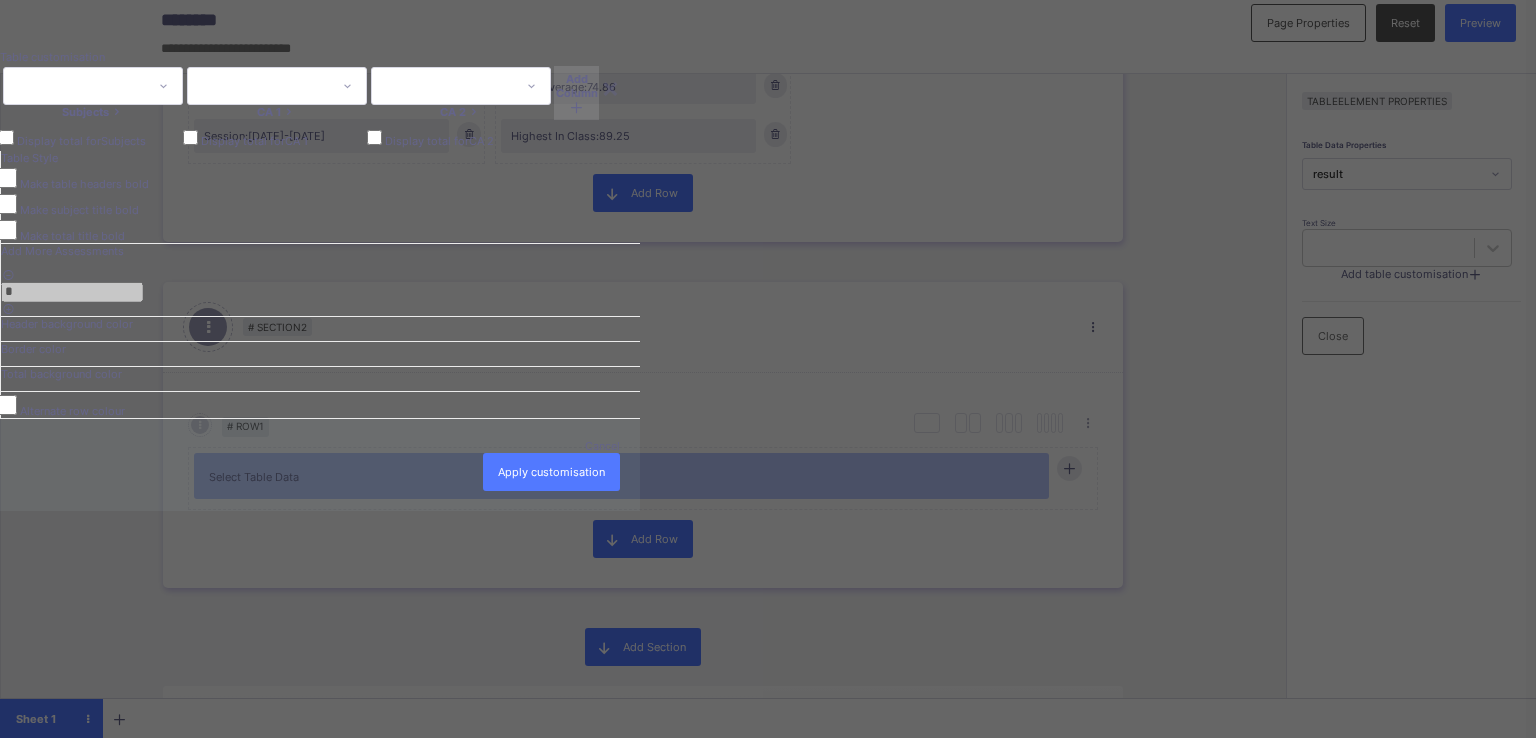 click at bounding box center [576, 107] 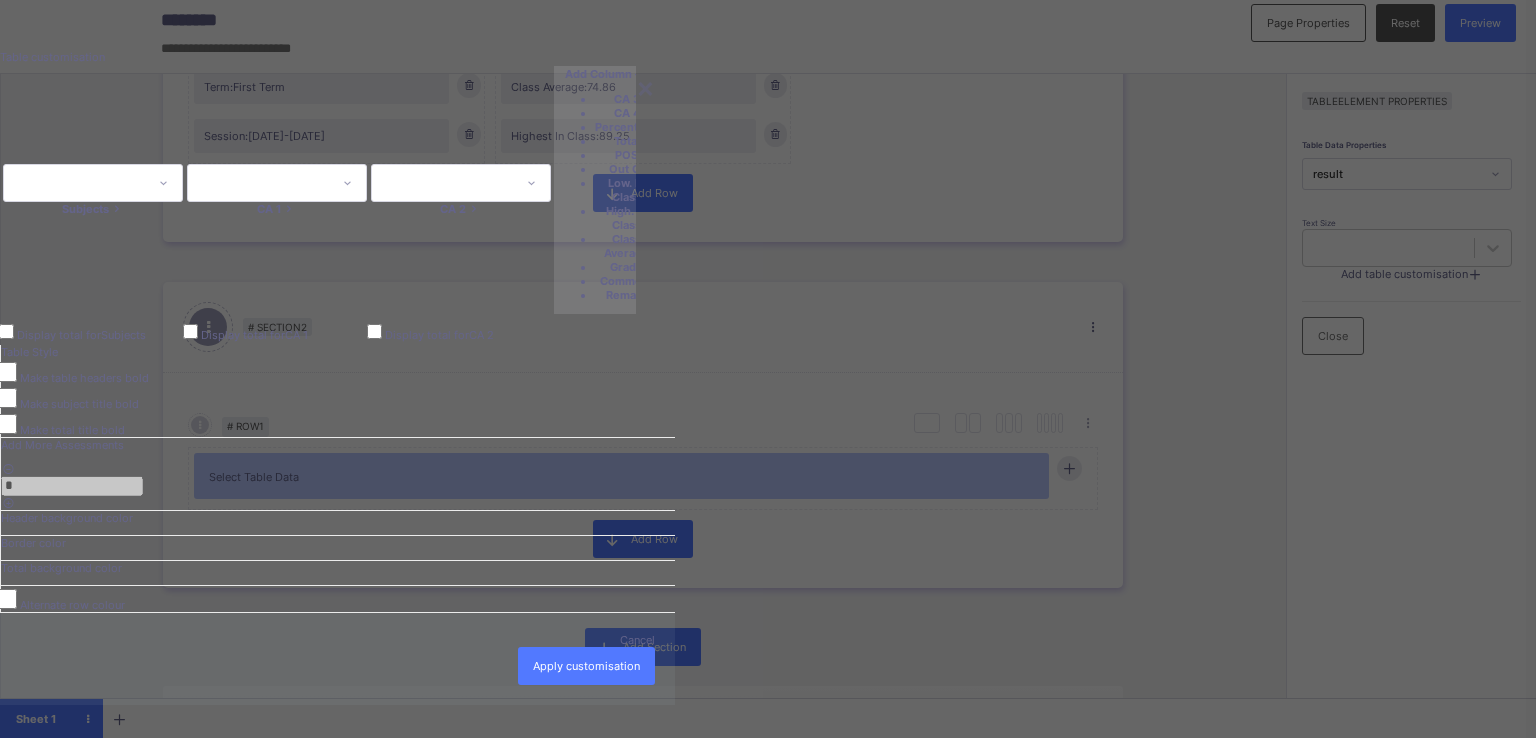 click on "CA 3" at bounding box center [626, 99] 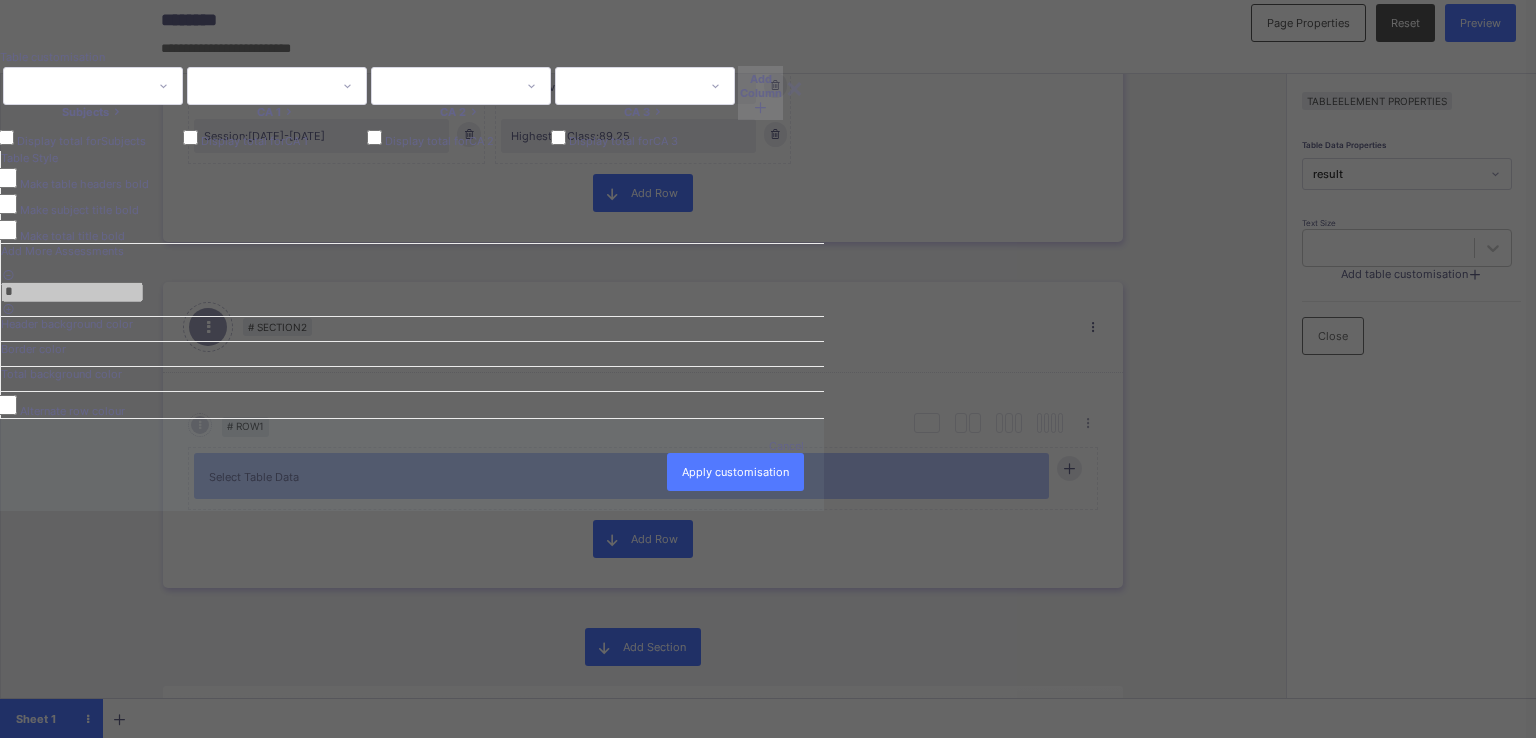 click at bounding box center [760, 107] 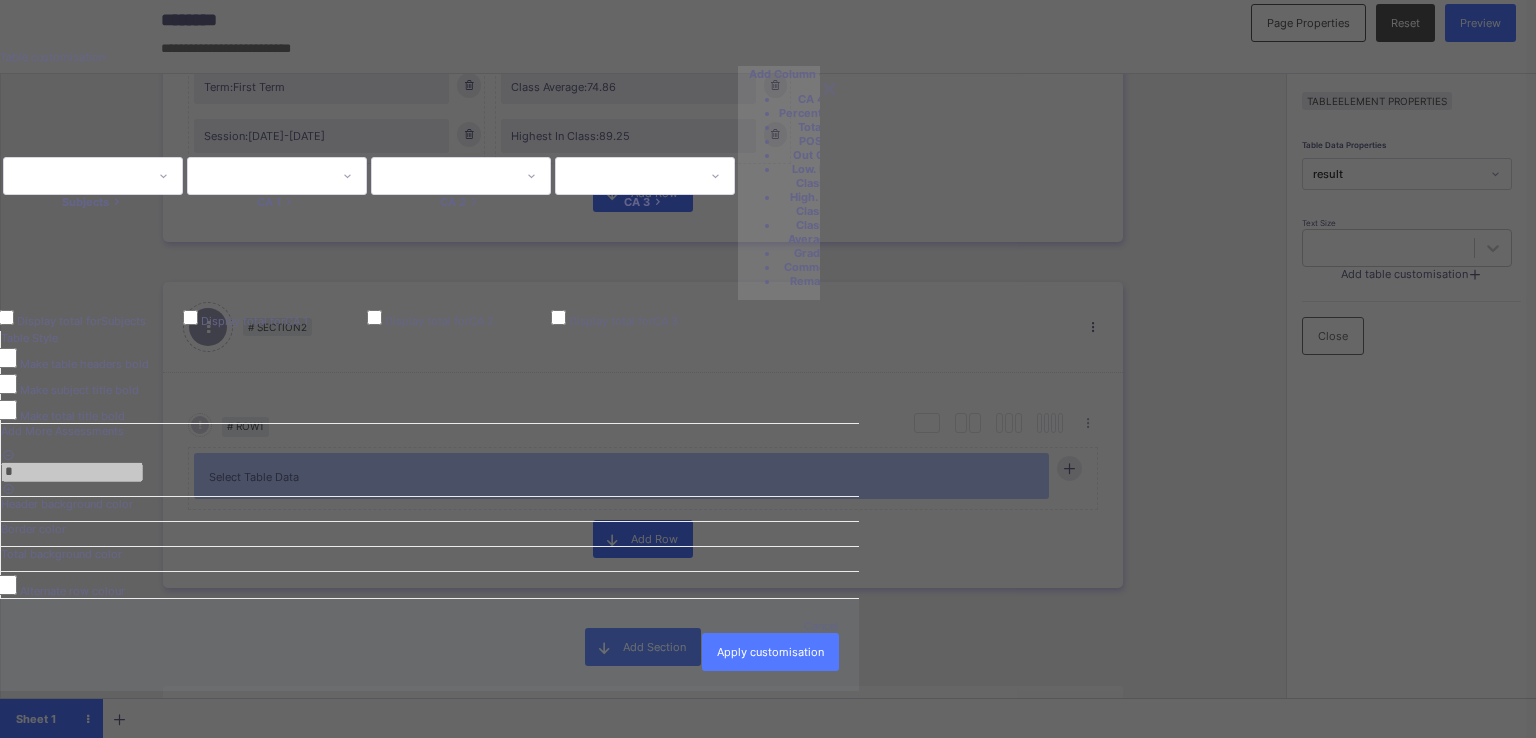 click on "Total" at bounding box center [810, 127] 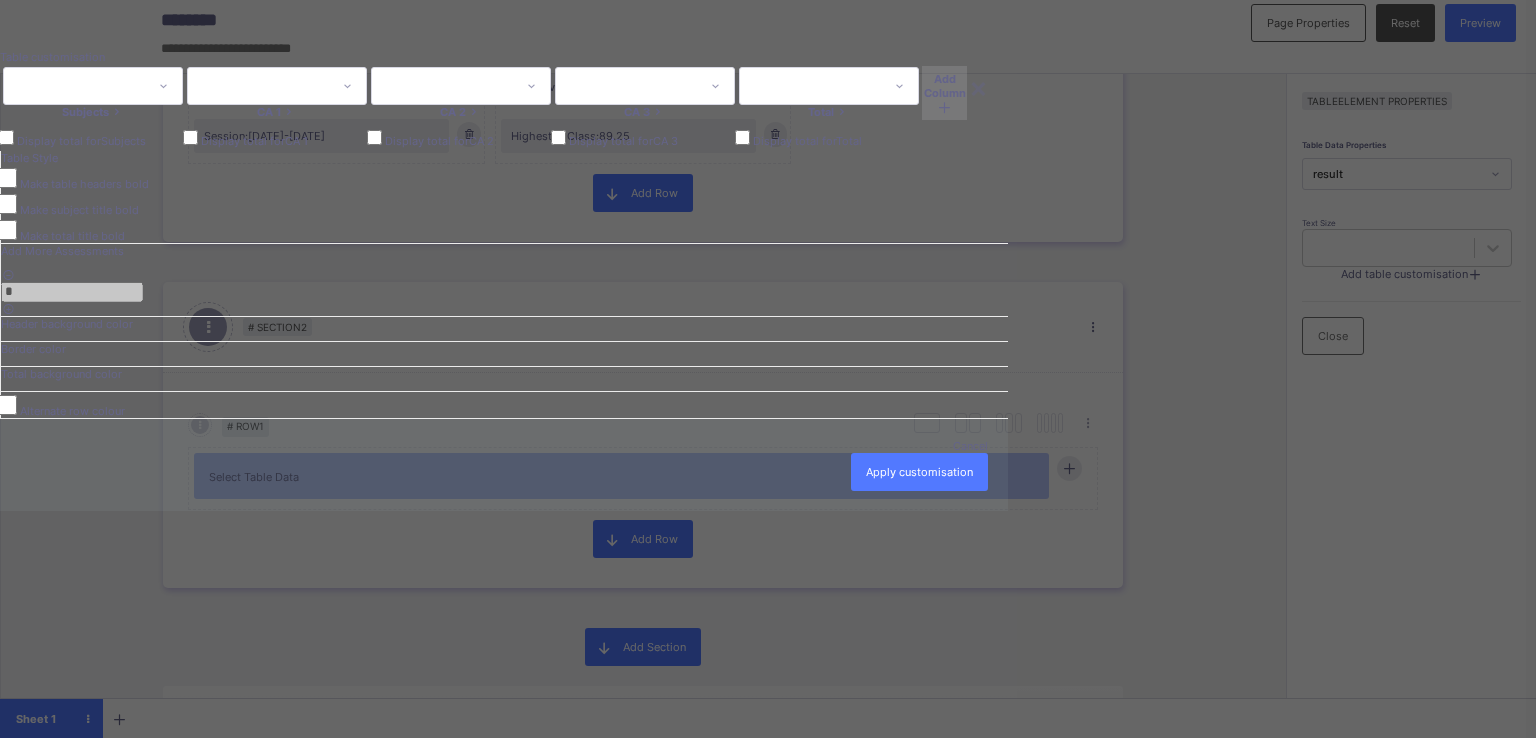 click at bounding box center (944, 107) 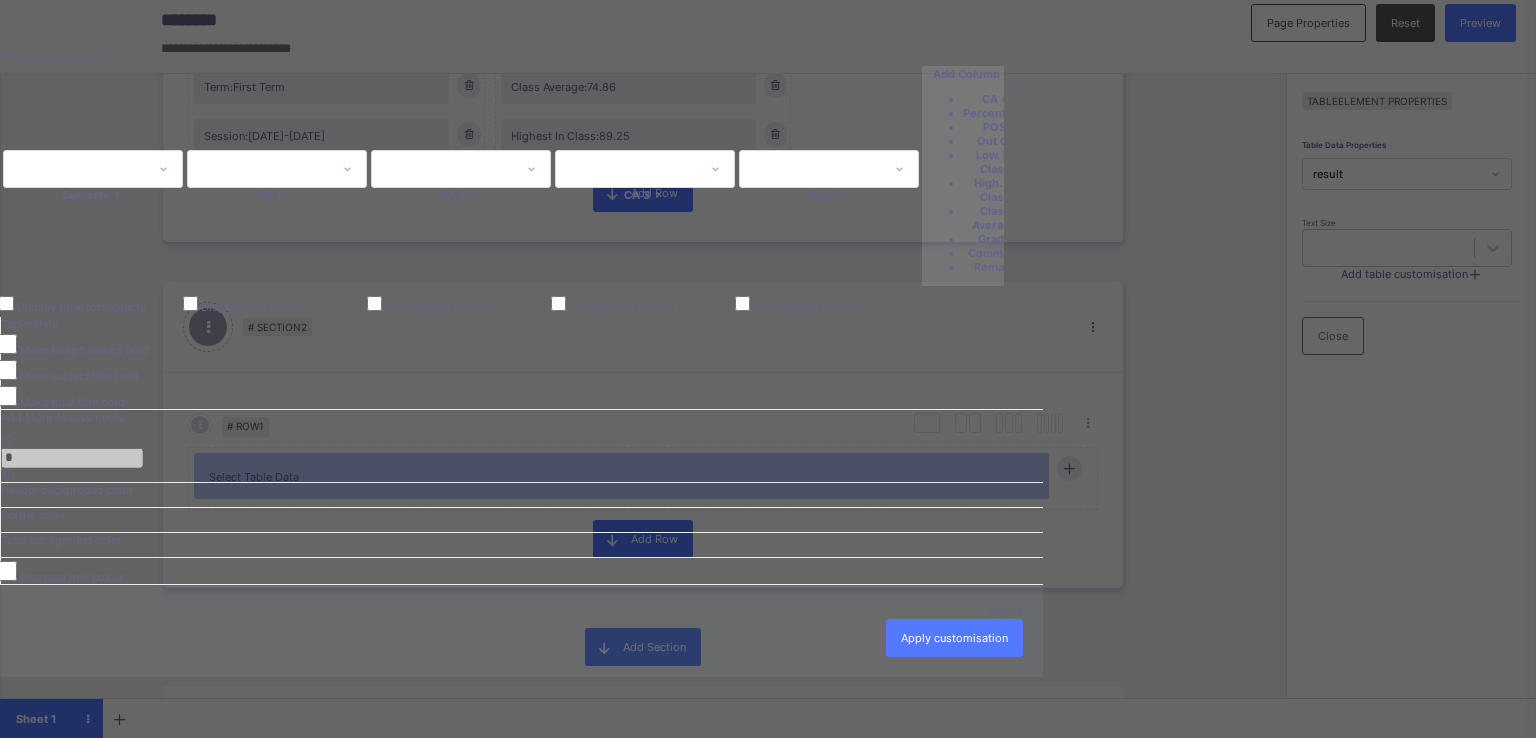 click on "POS" at bounding box center (994, 127) 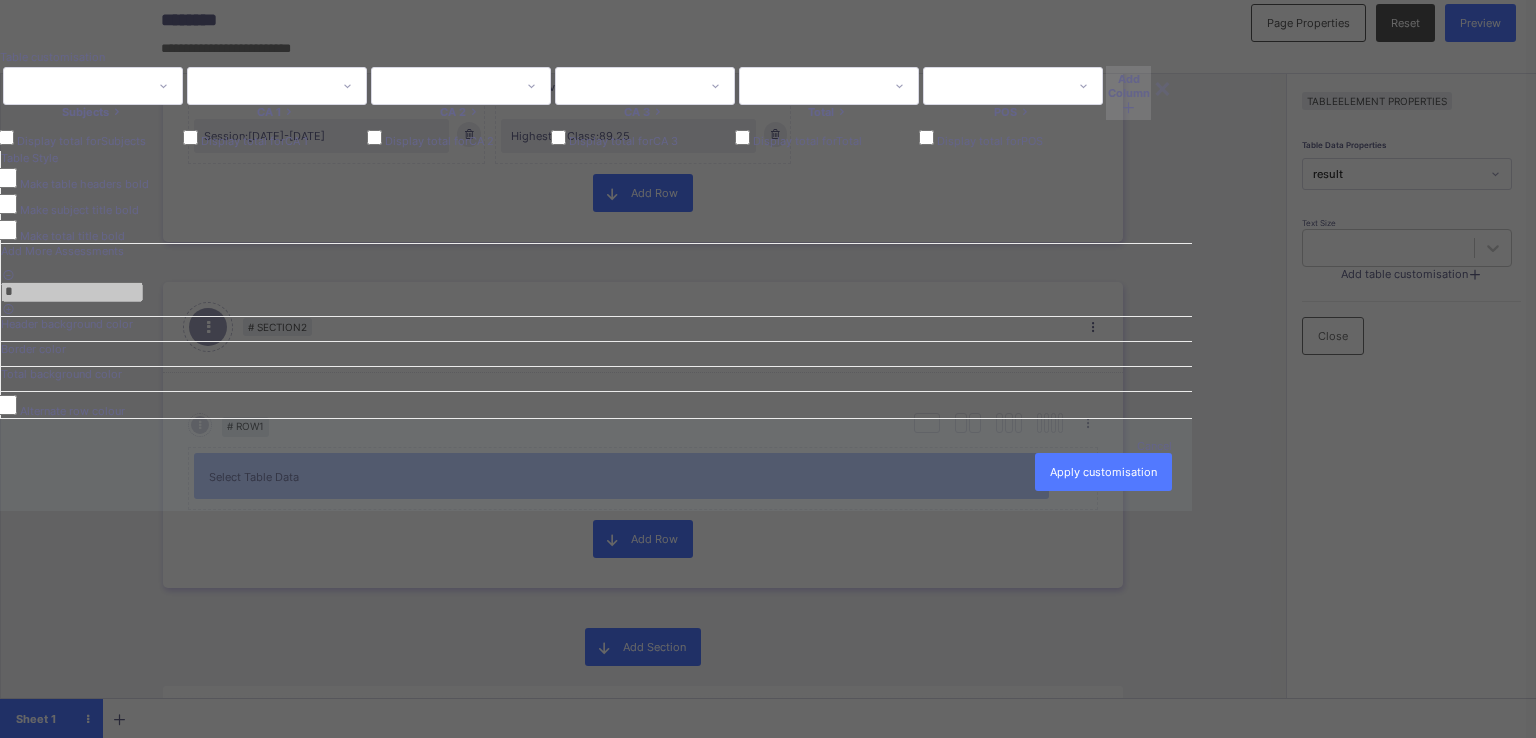 scroll, scrollTop: 0, scrollLeft: 0, axis: both 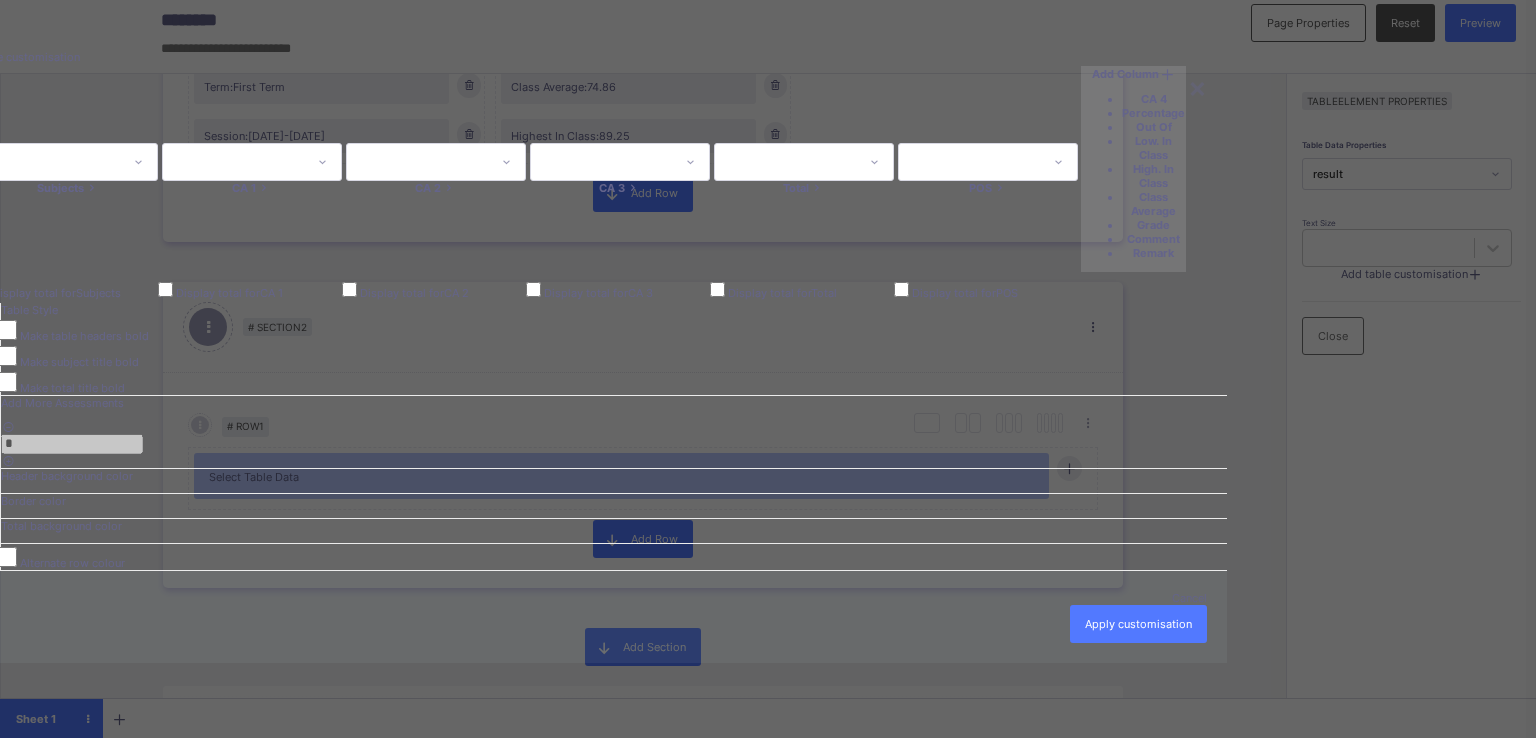 click on "Out Of" at bounding box center [1153, 127] 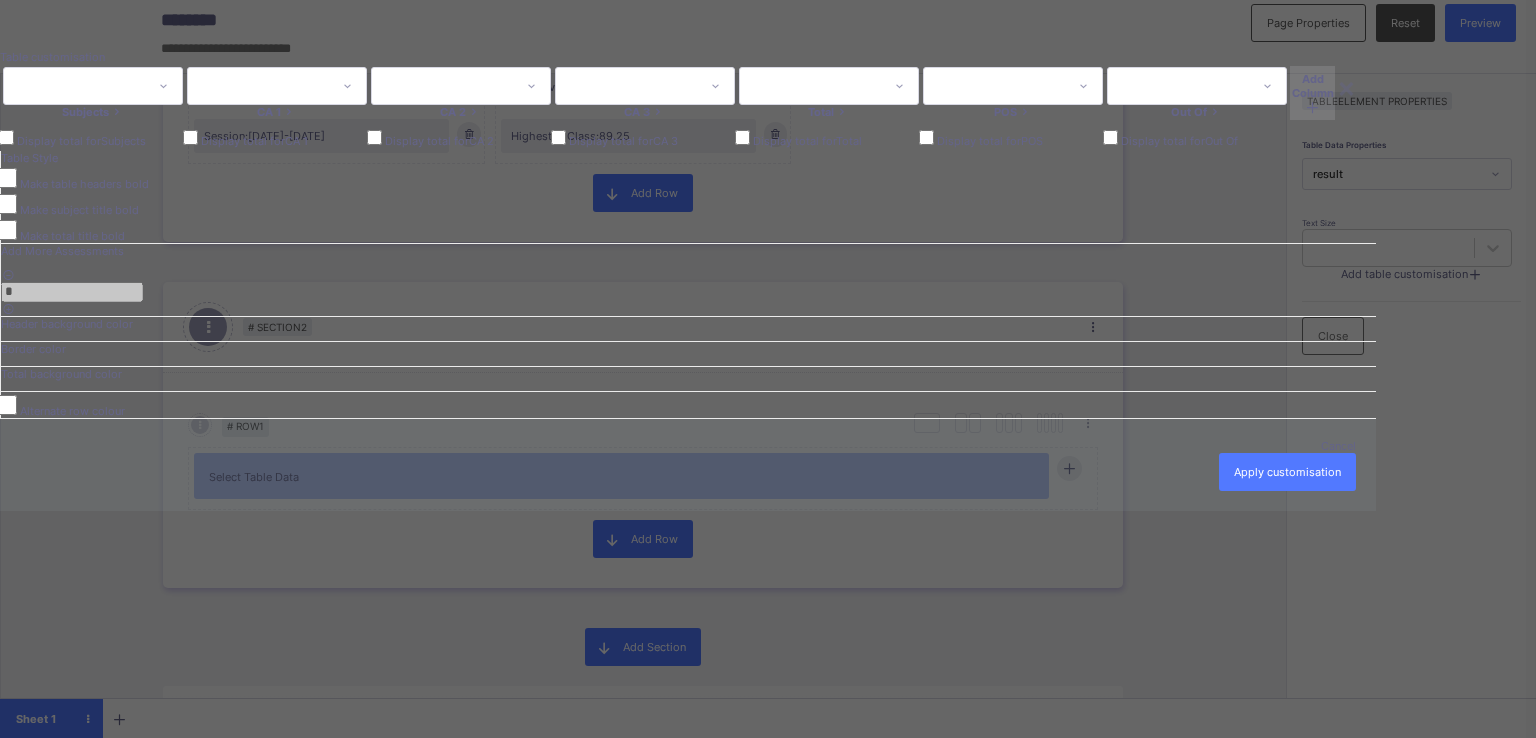 scroll, scrollTop: 0, scrollLeft: 384, axis: horizontal 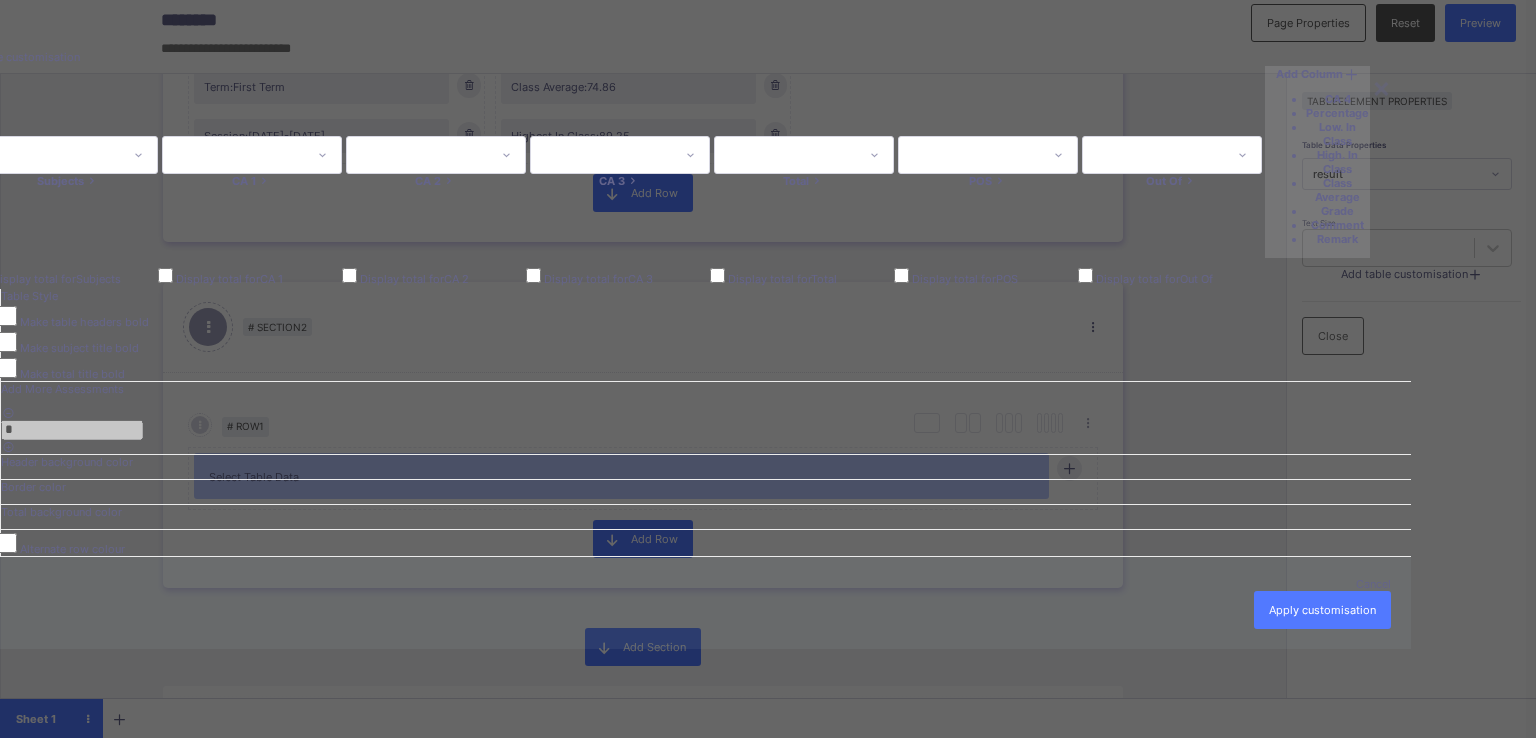 click on "Grade" at bounding box center (1337, 211) 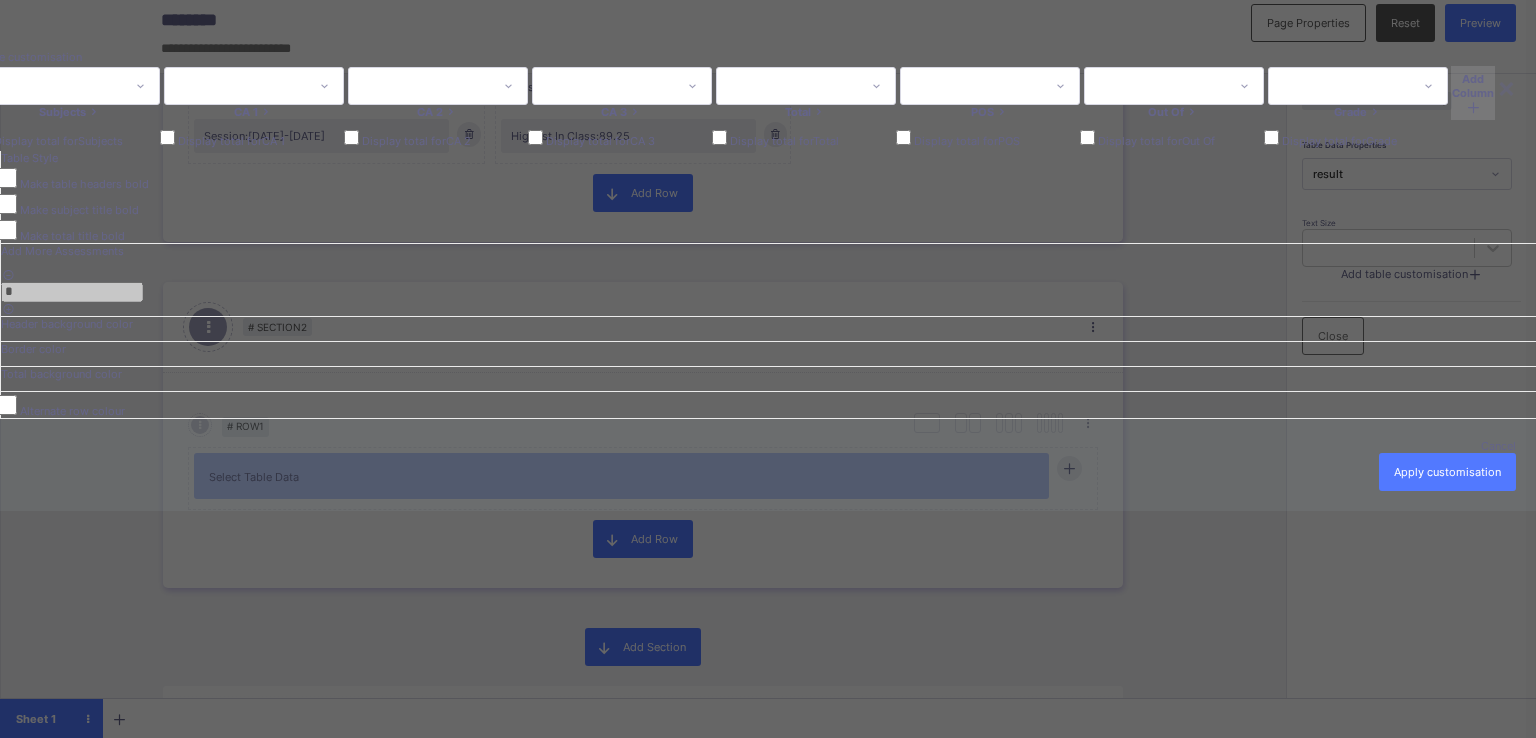 scroll, scrollTop: 0, scrollLeft: 584, axis: horizontal 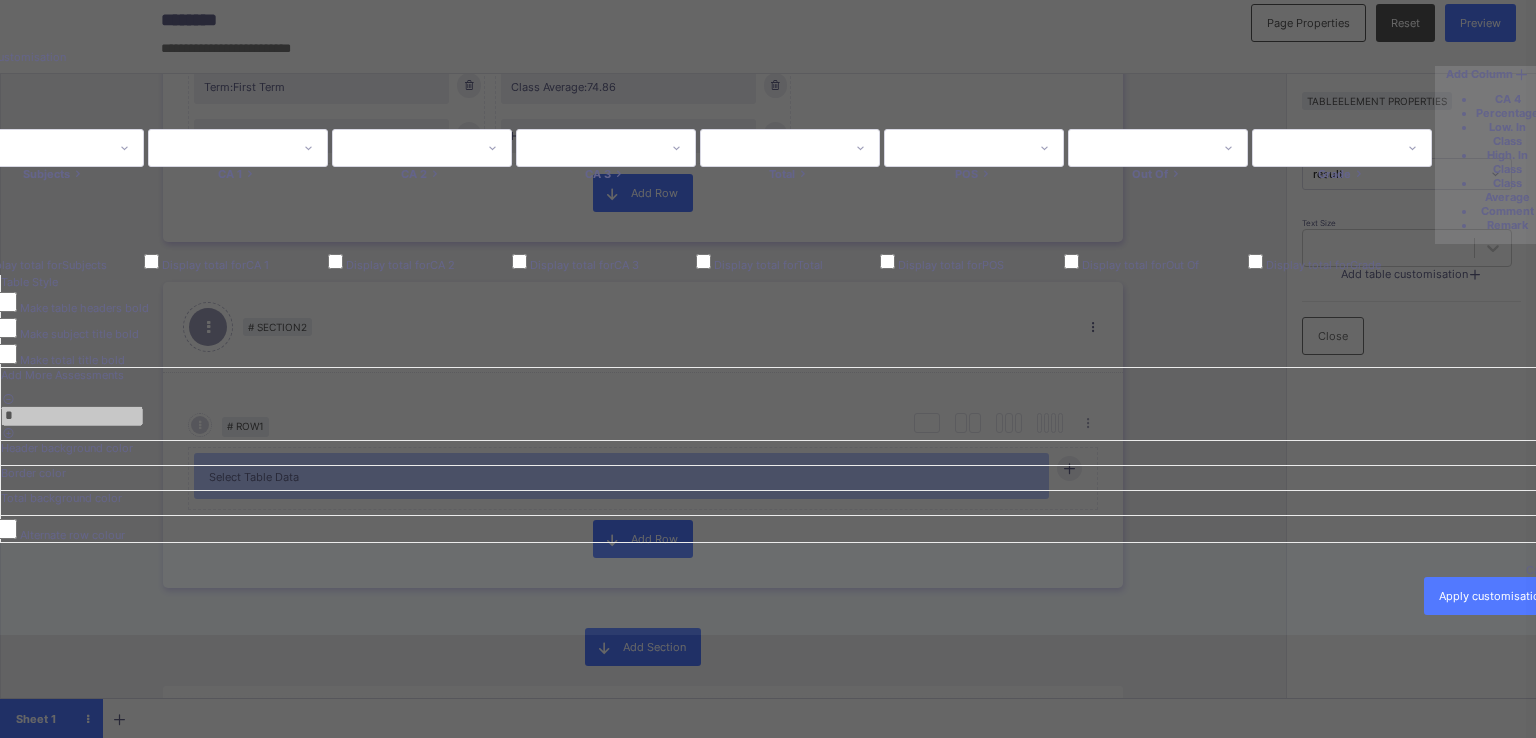 click on "Remark" at bounding box center (1507, 225) 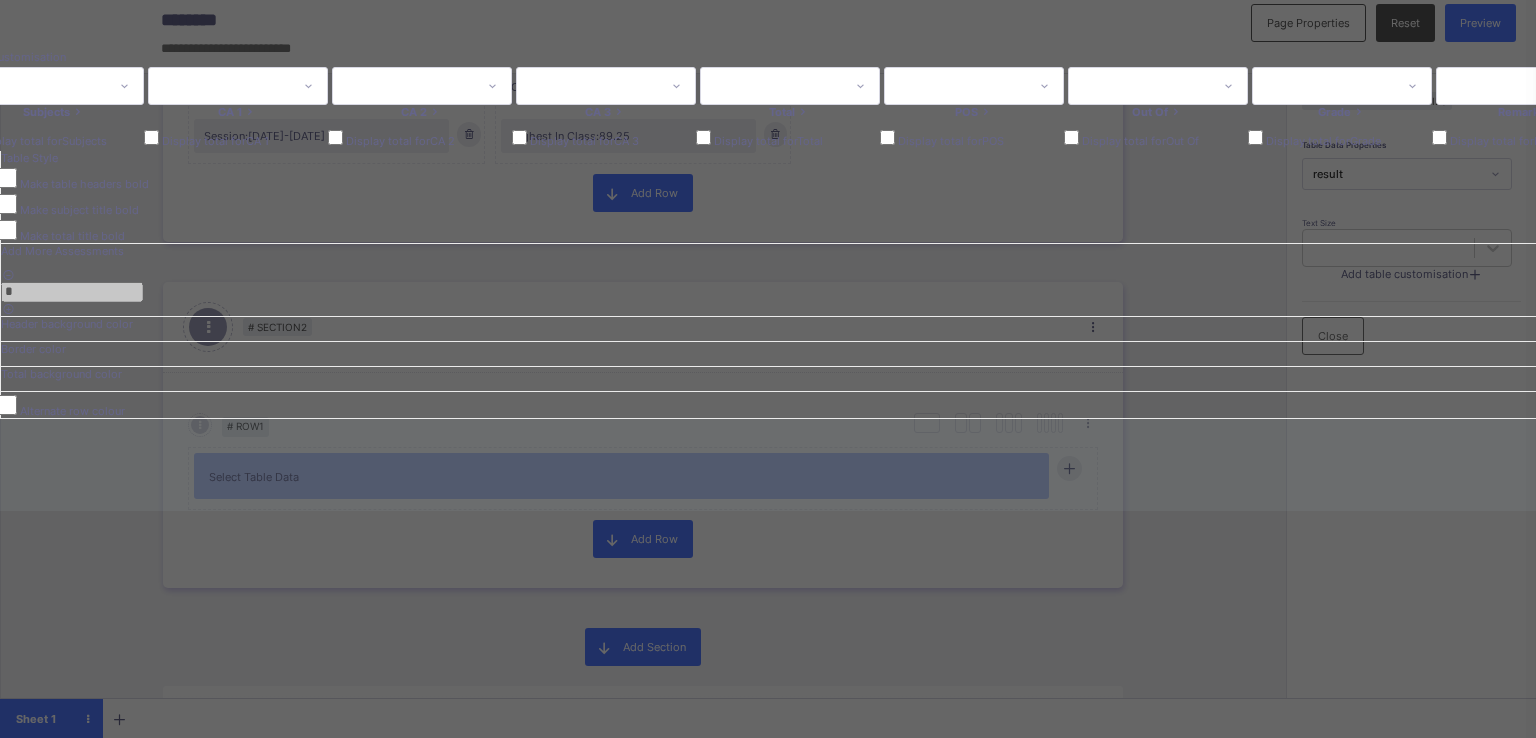 scroll, scrollTop: 112, scrollLeft: 0, axis: vertical 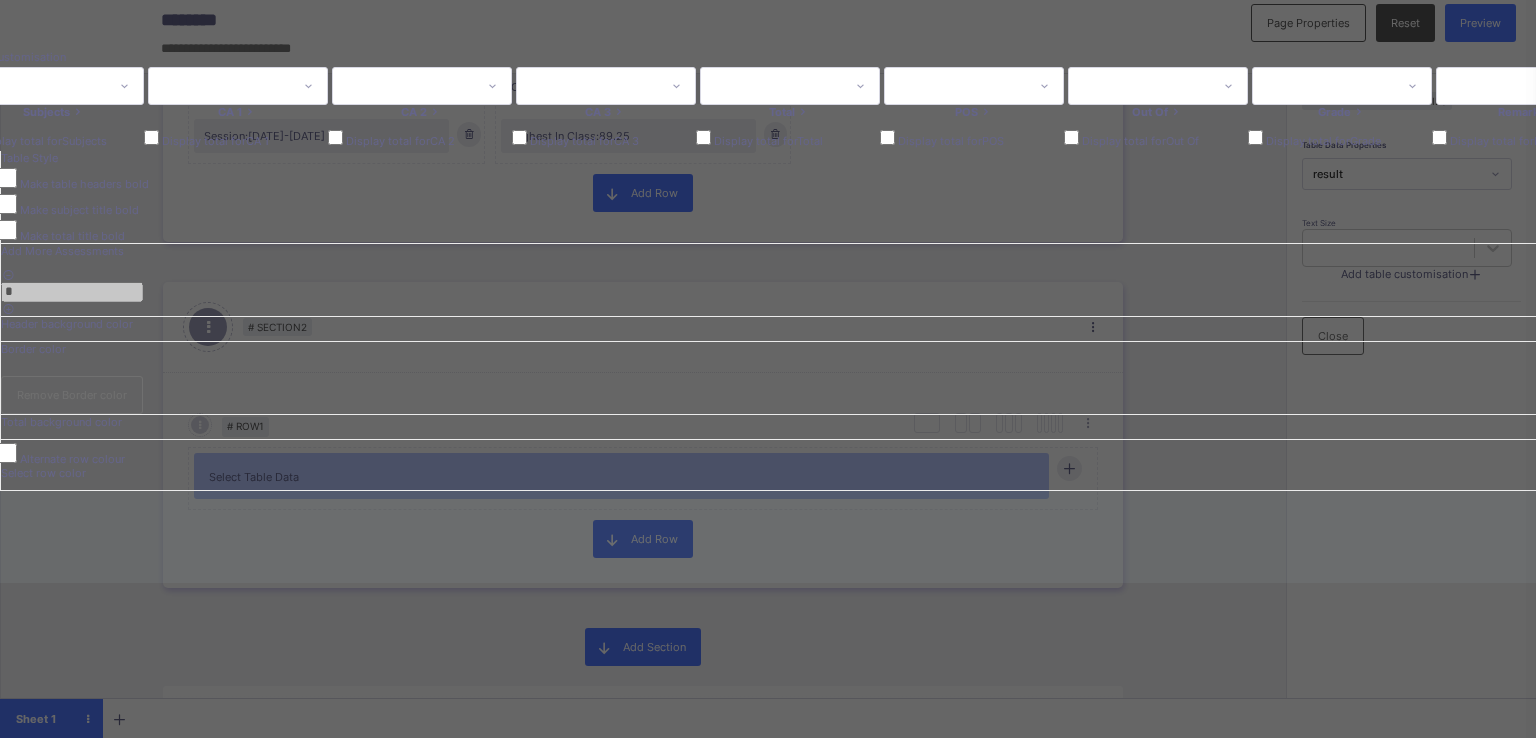 click at bounding box center (852, 490) 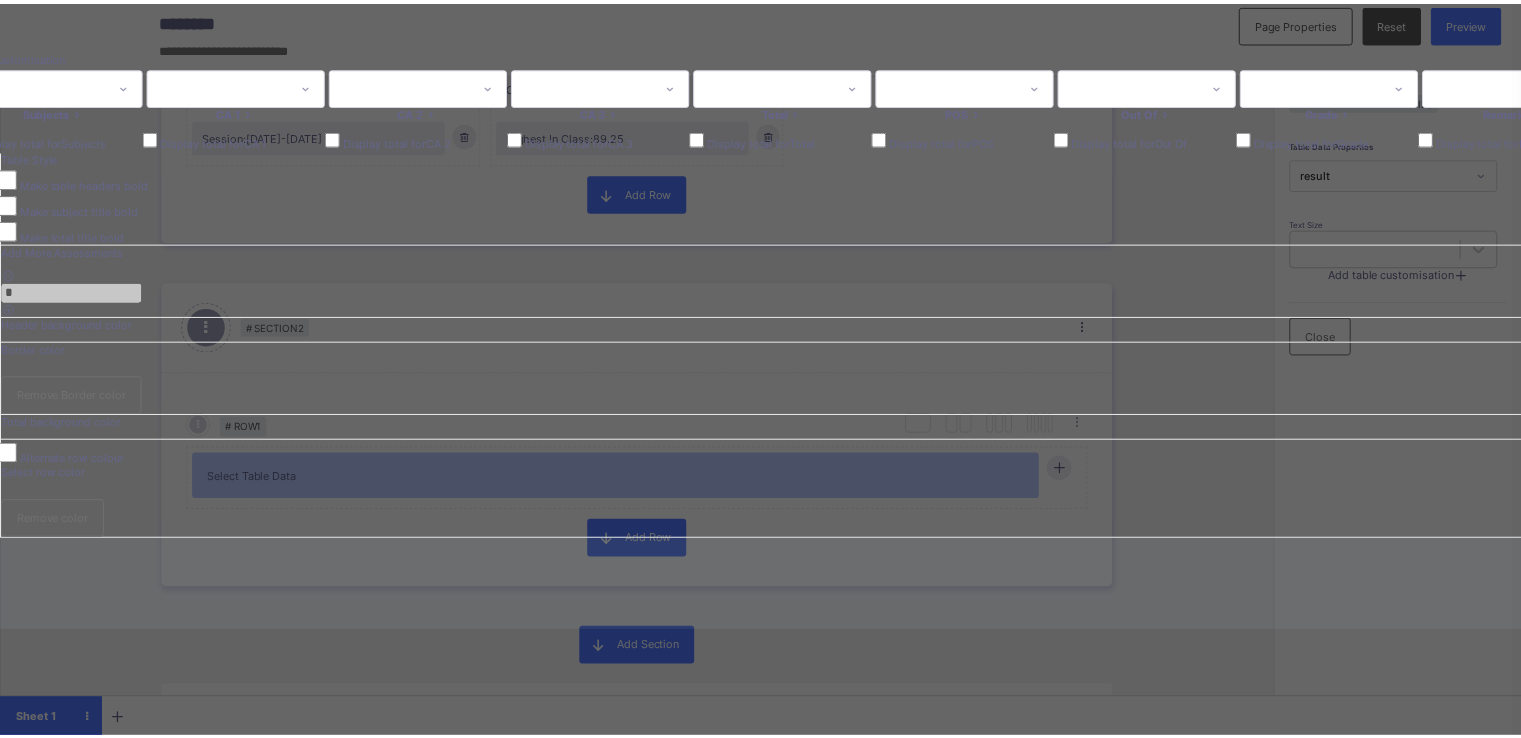 scroll, scrollTop: 478, scrollLeft: 0, axis: vertical 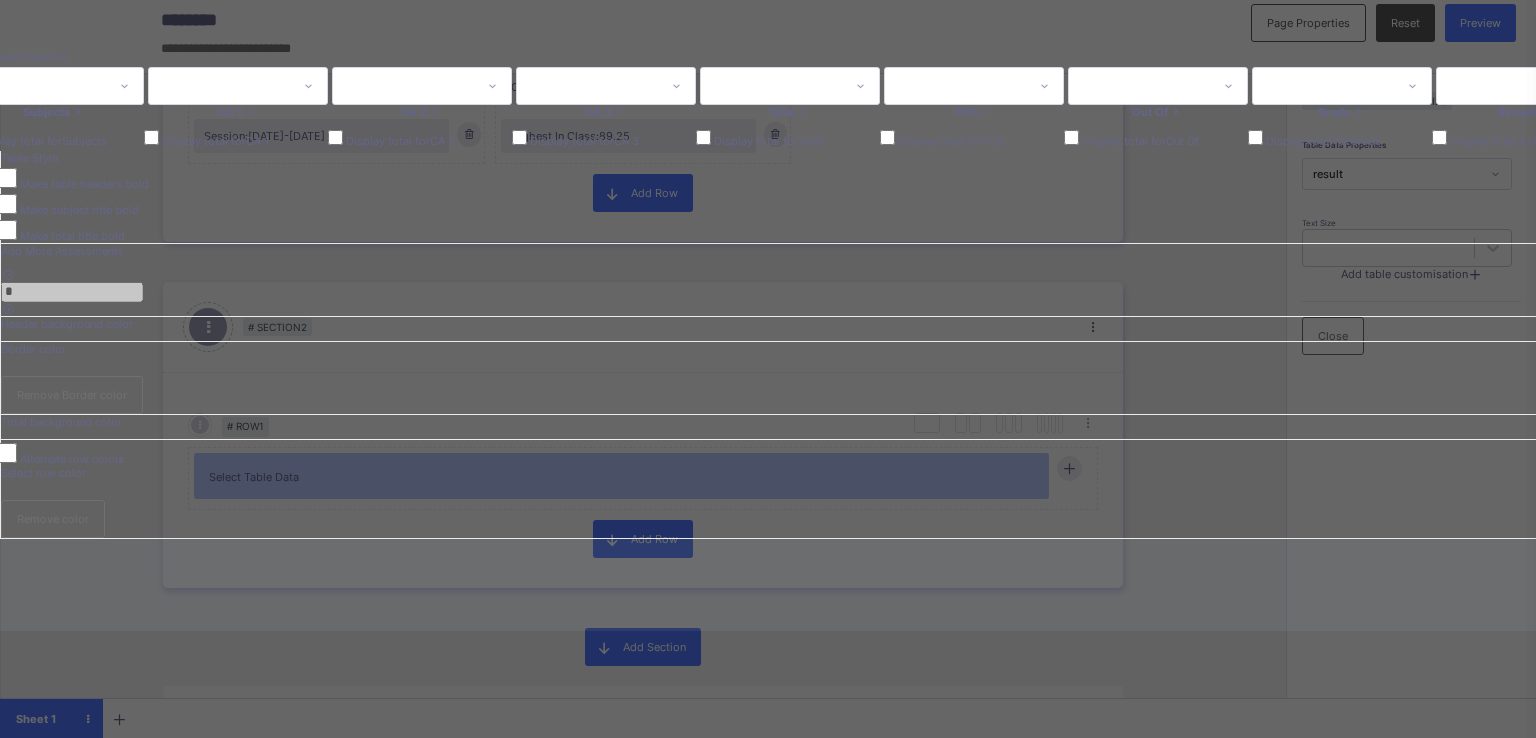 click on "Apply customisation" at bounding box center [1615, 592] 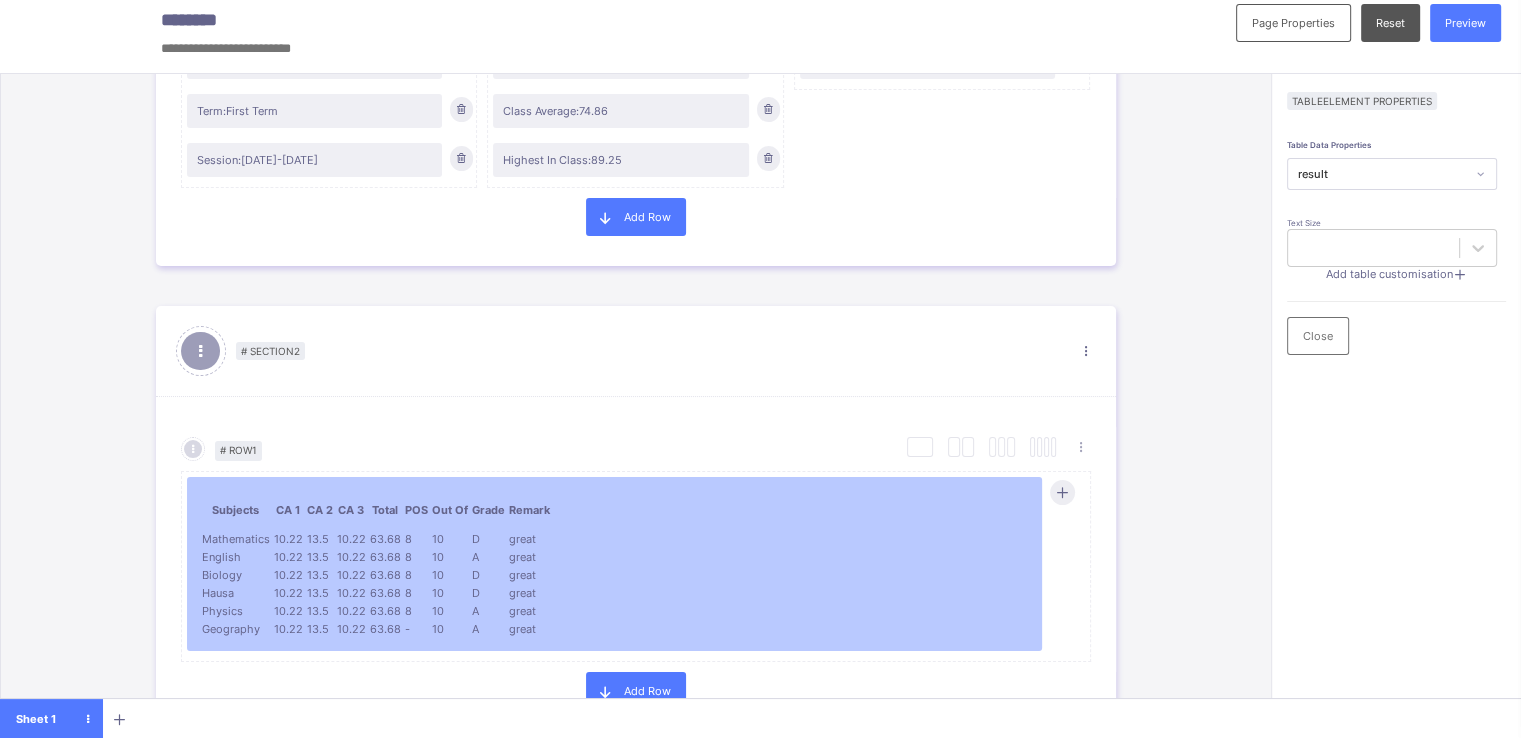 scroll, scrollTop: 588, scrollLeft: 0, axis: vertical 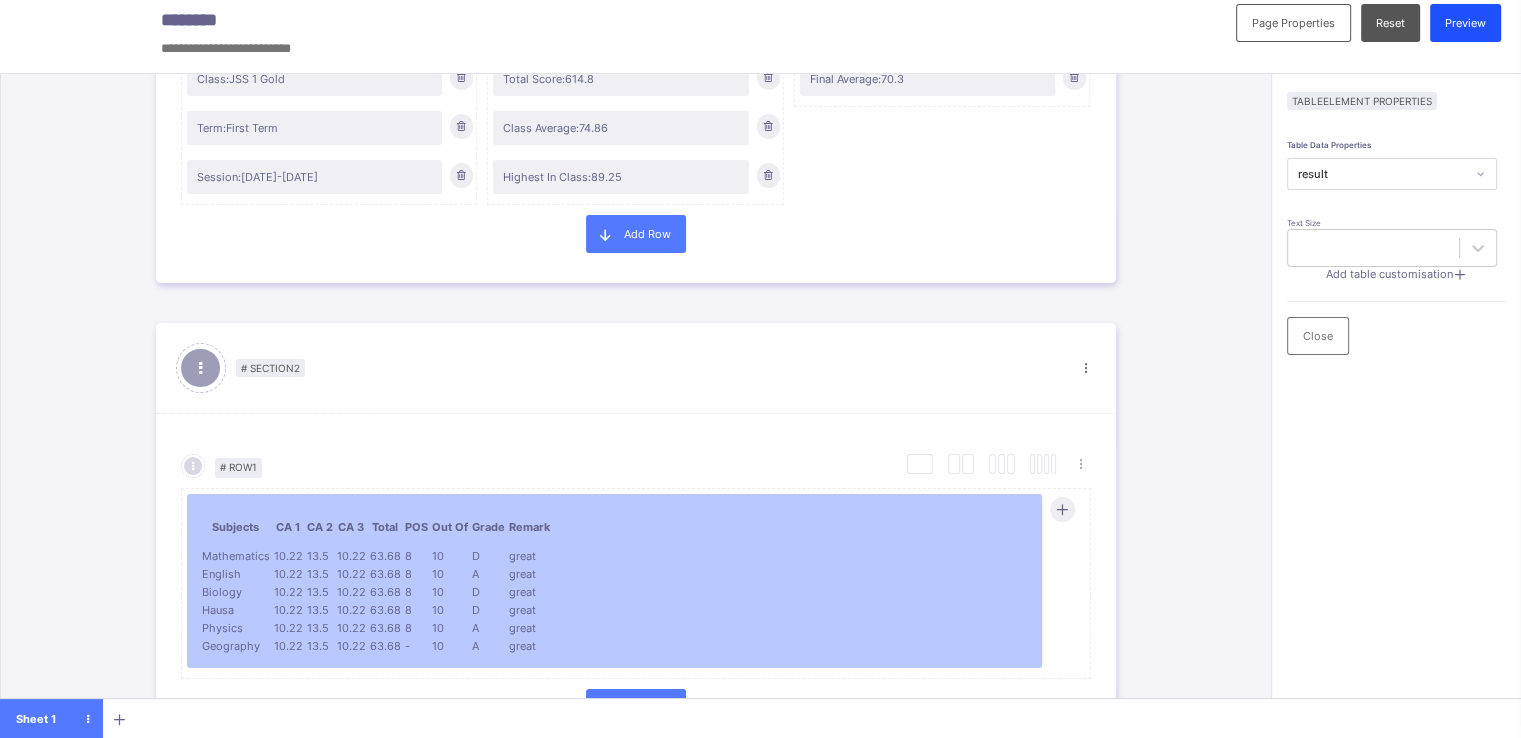 click on "Preview" at bounding box center (1465, 23) 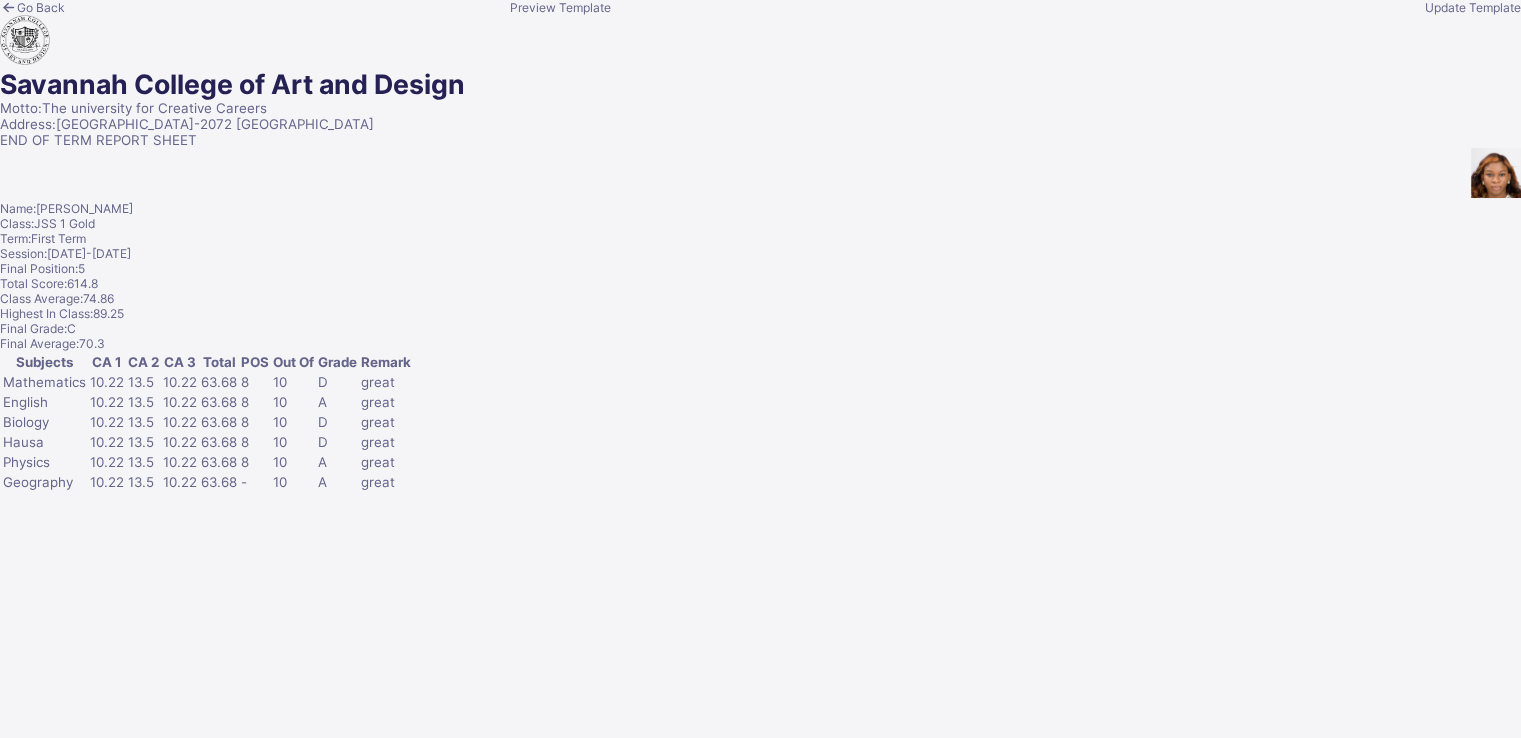 scroll, scrollTop: 0, scrollLeft: 0, axis: both 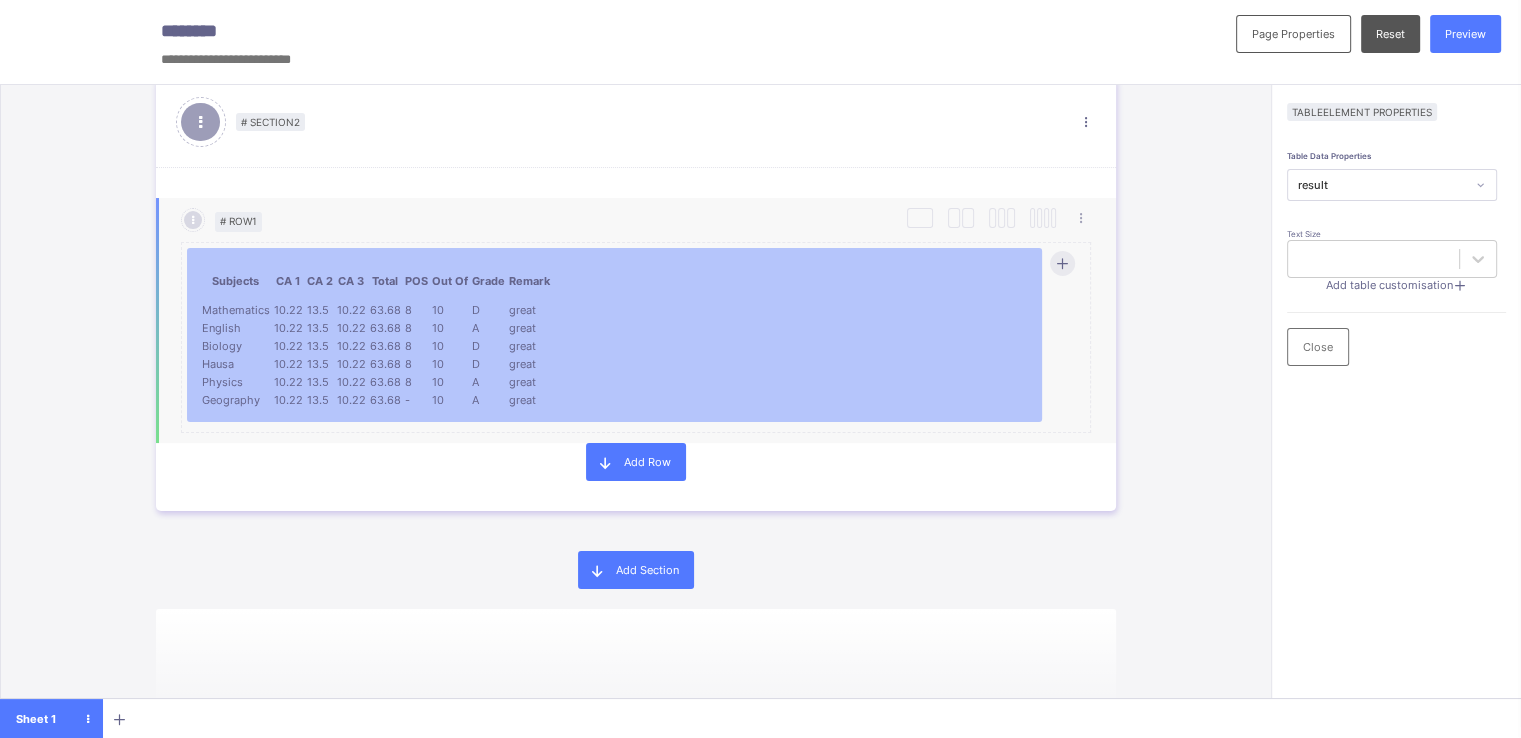click on "A" at bounding box center [488, 382] 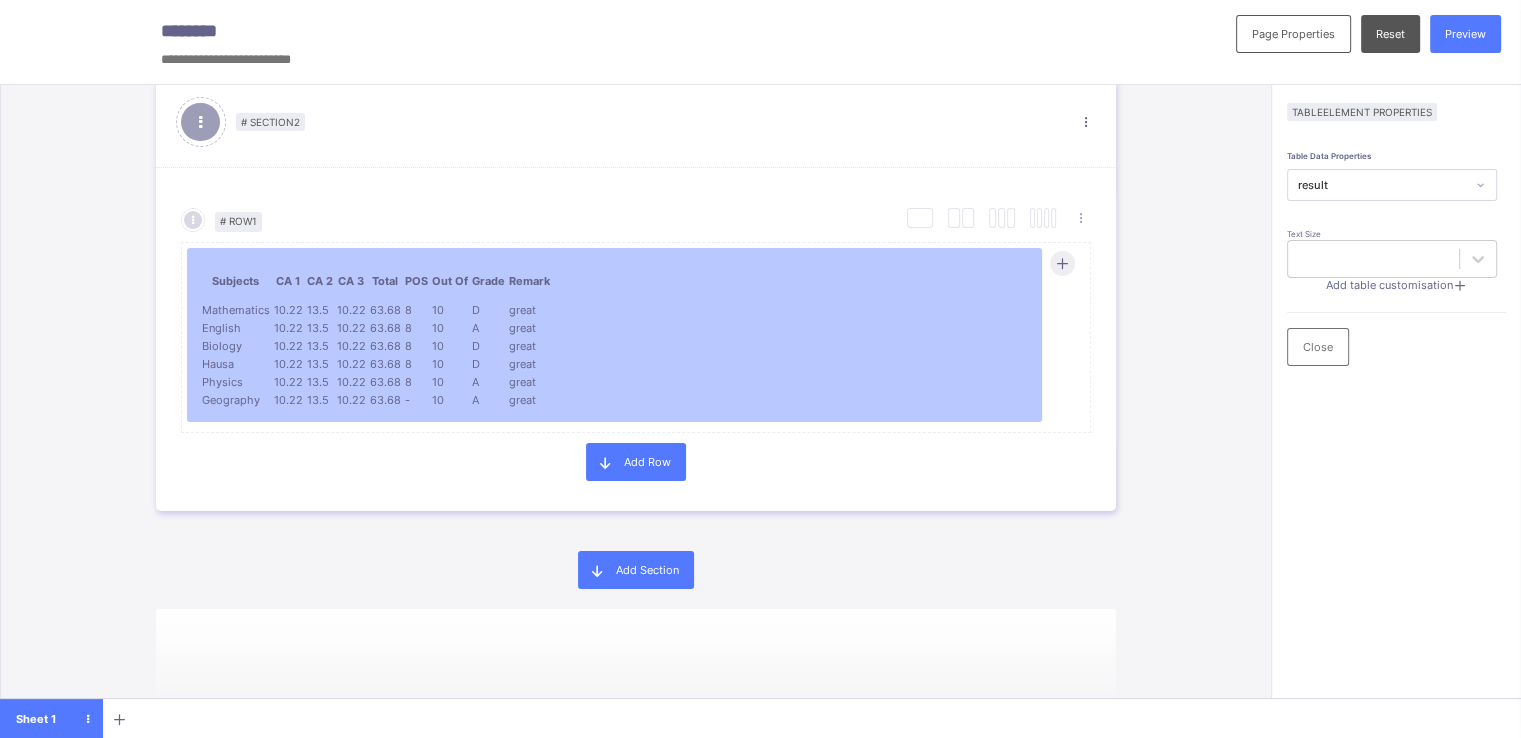 click on "Add table customisation" at bounding box center [1389, 285] 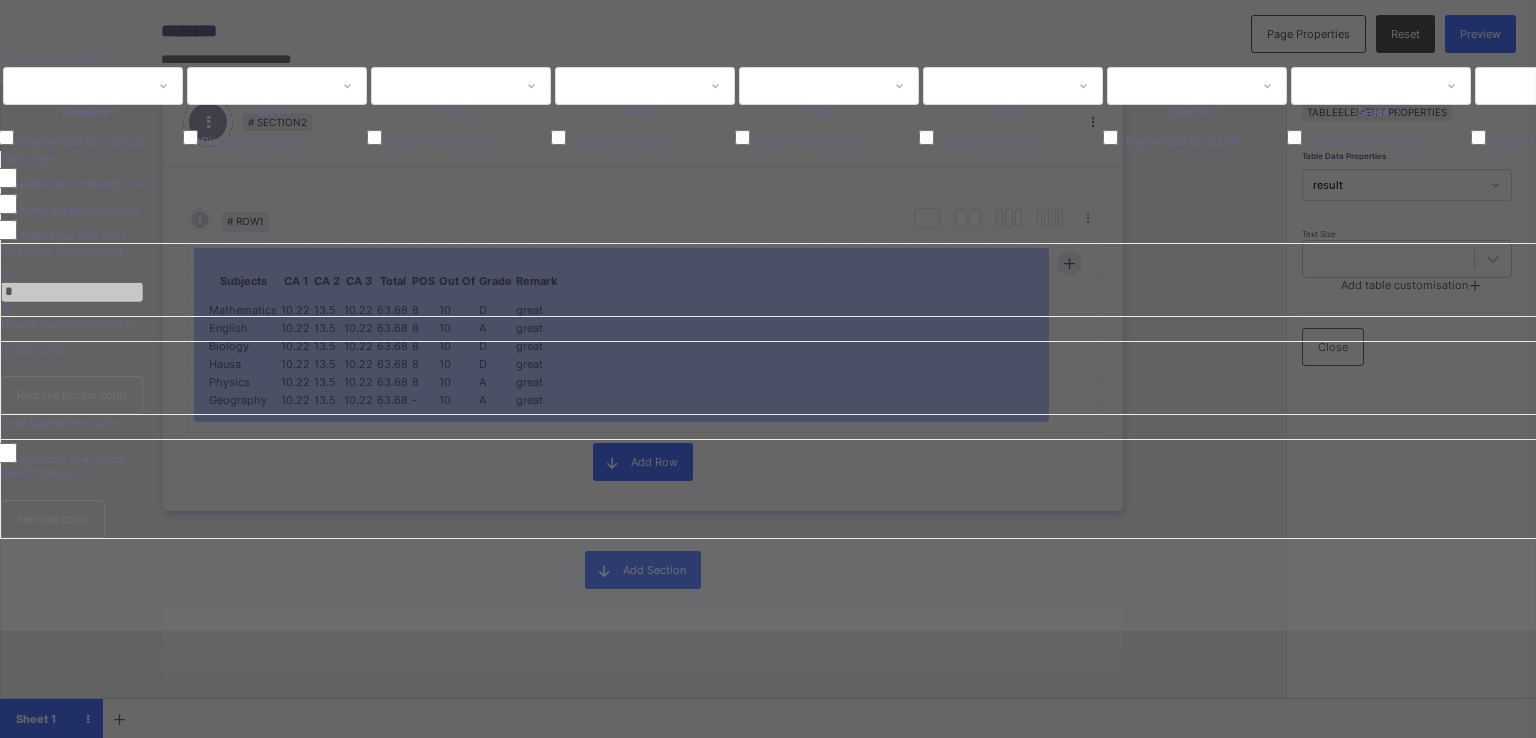 scroll, scrollTop: 0, scrollLeft: 0, axis: both 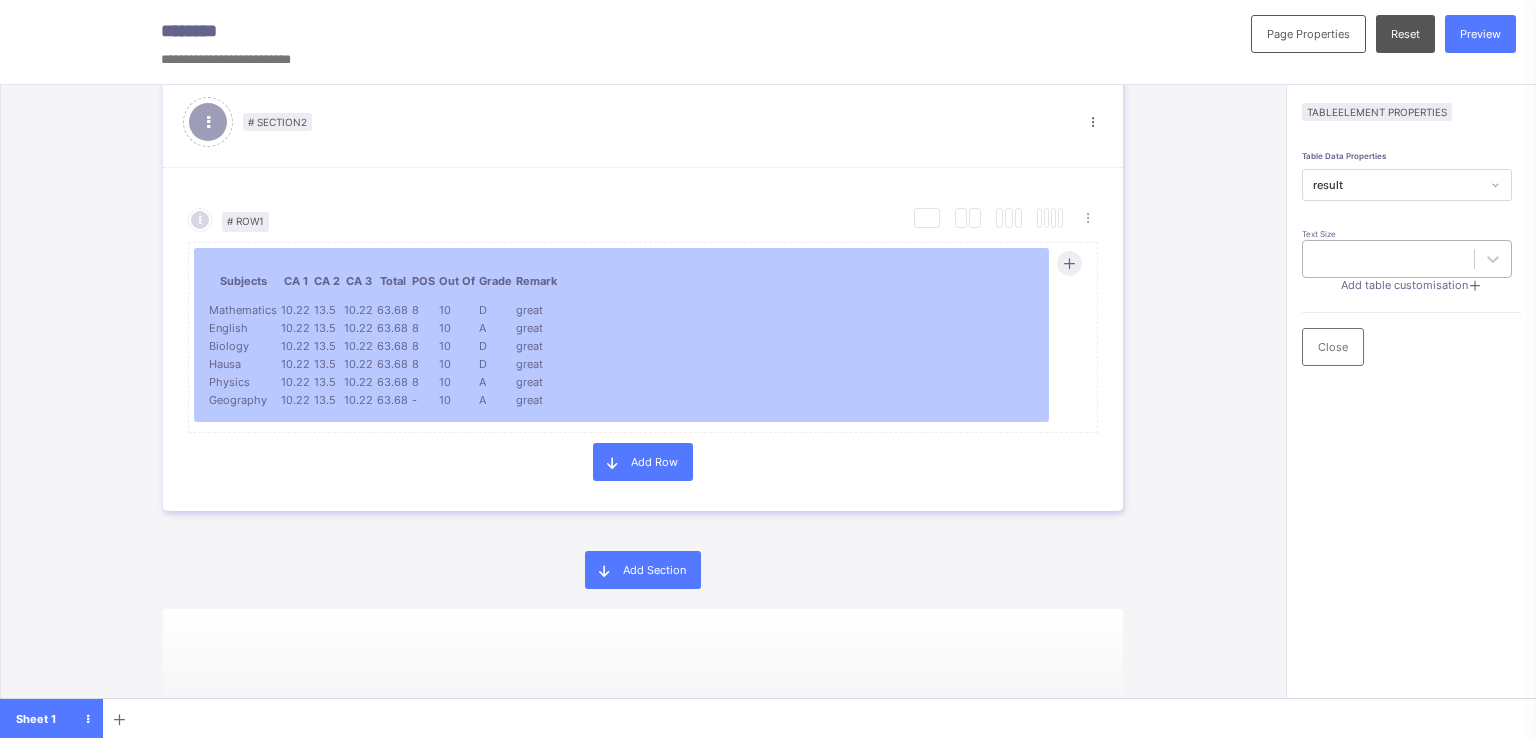 click at bounding box center [1388, 259] 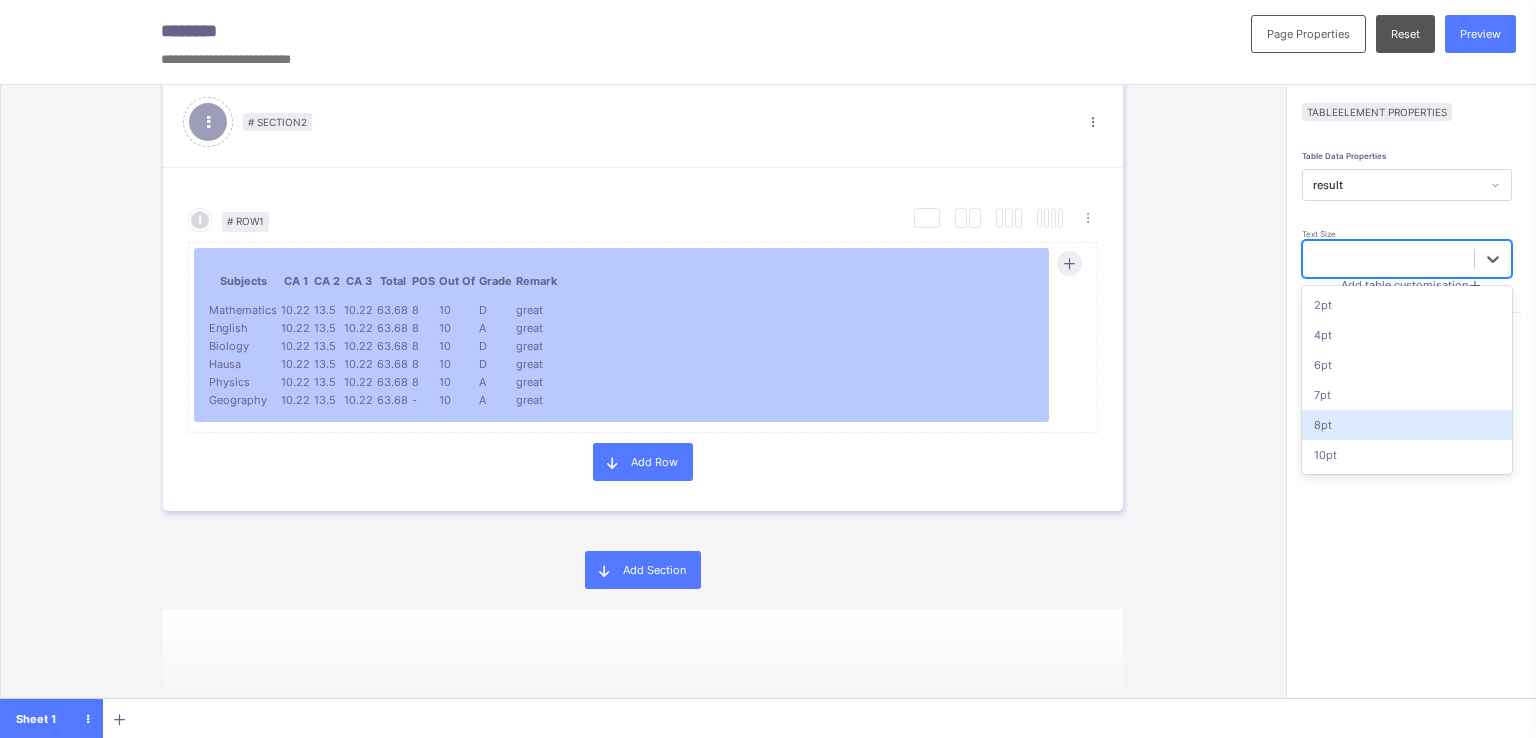 click on "8pt" at bounding box center [1407, 425] 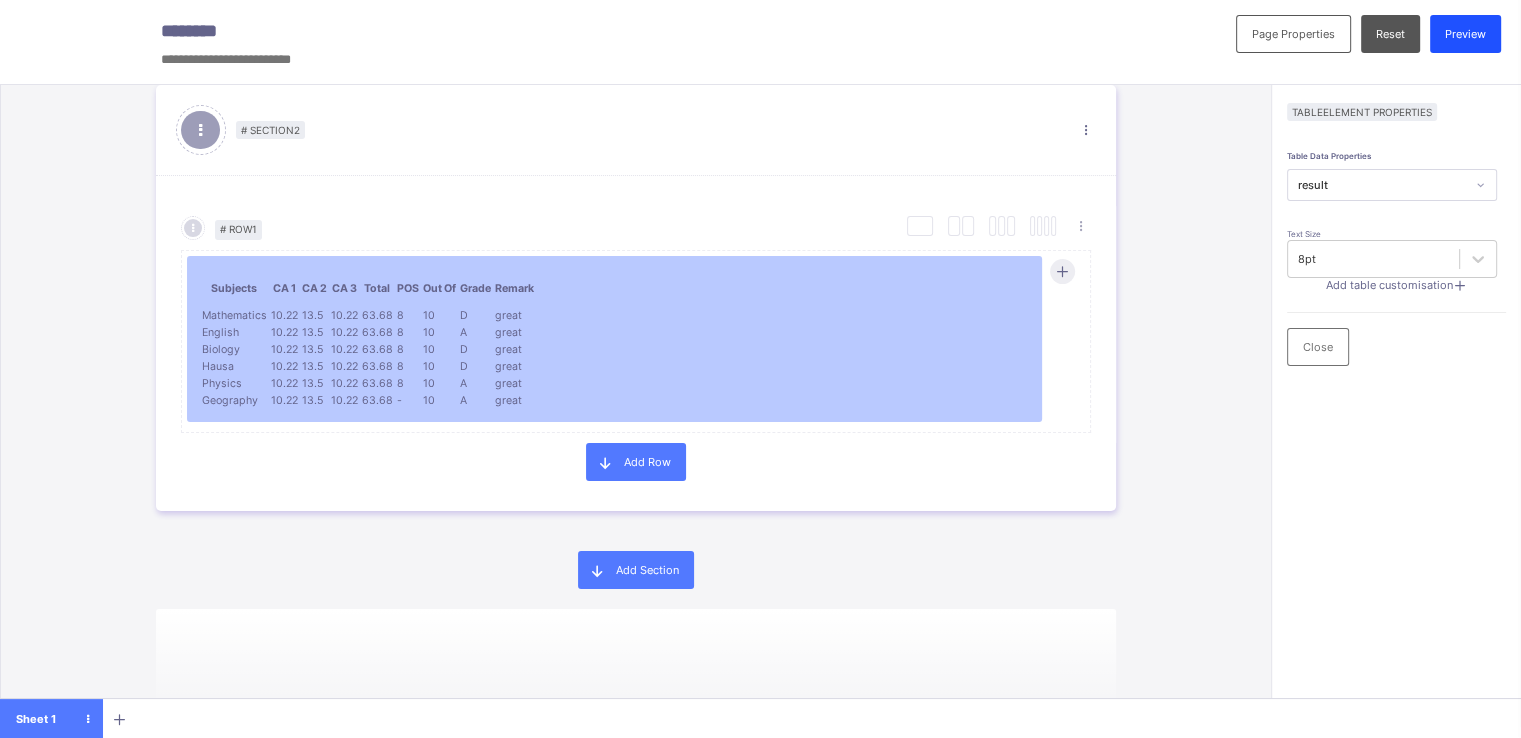 click on "Preview" at bounding box center (1465, 34) 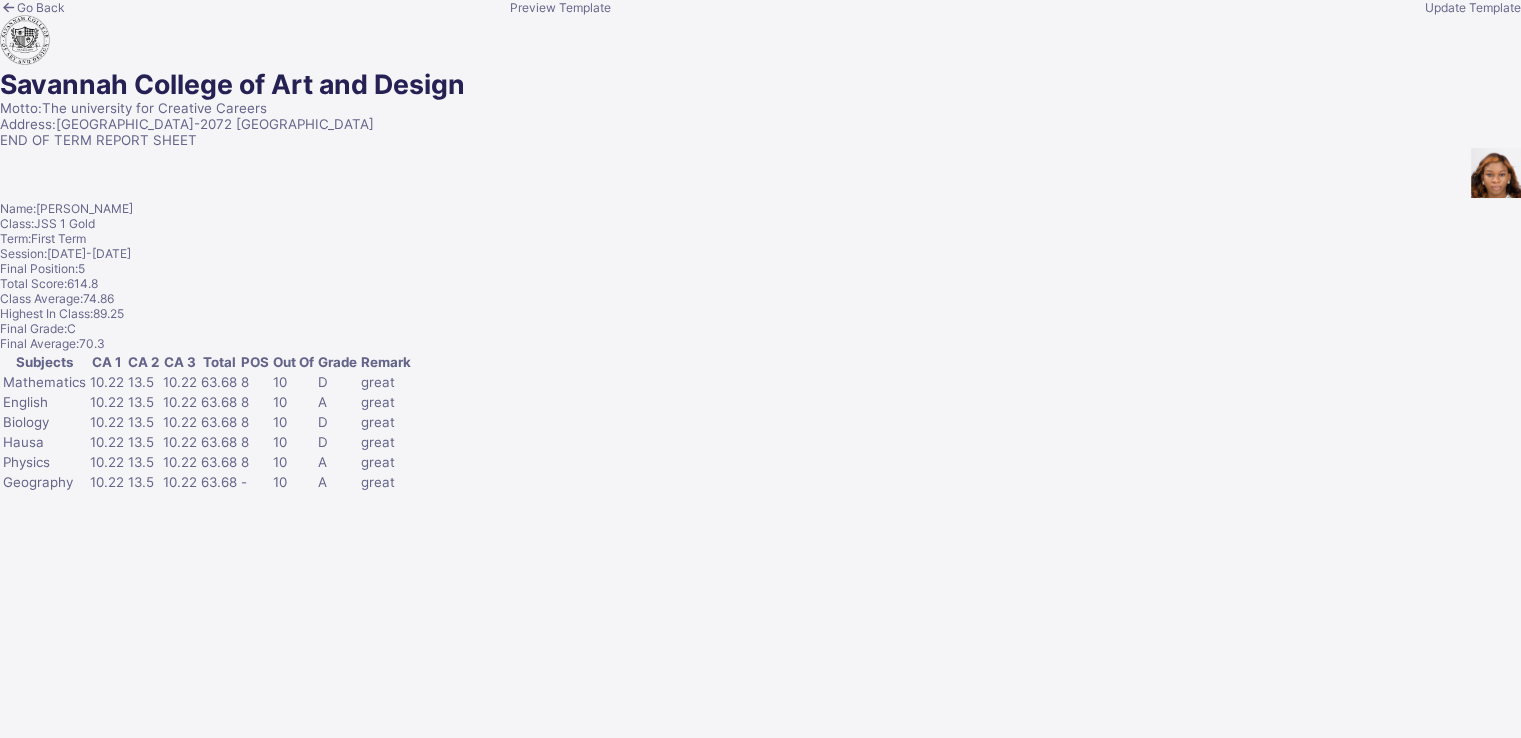 click on "Update Template" at bounding box center (1473, 7) 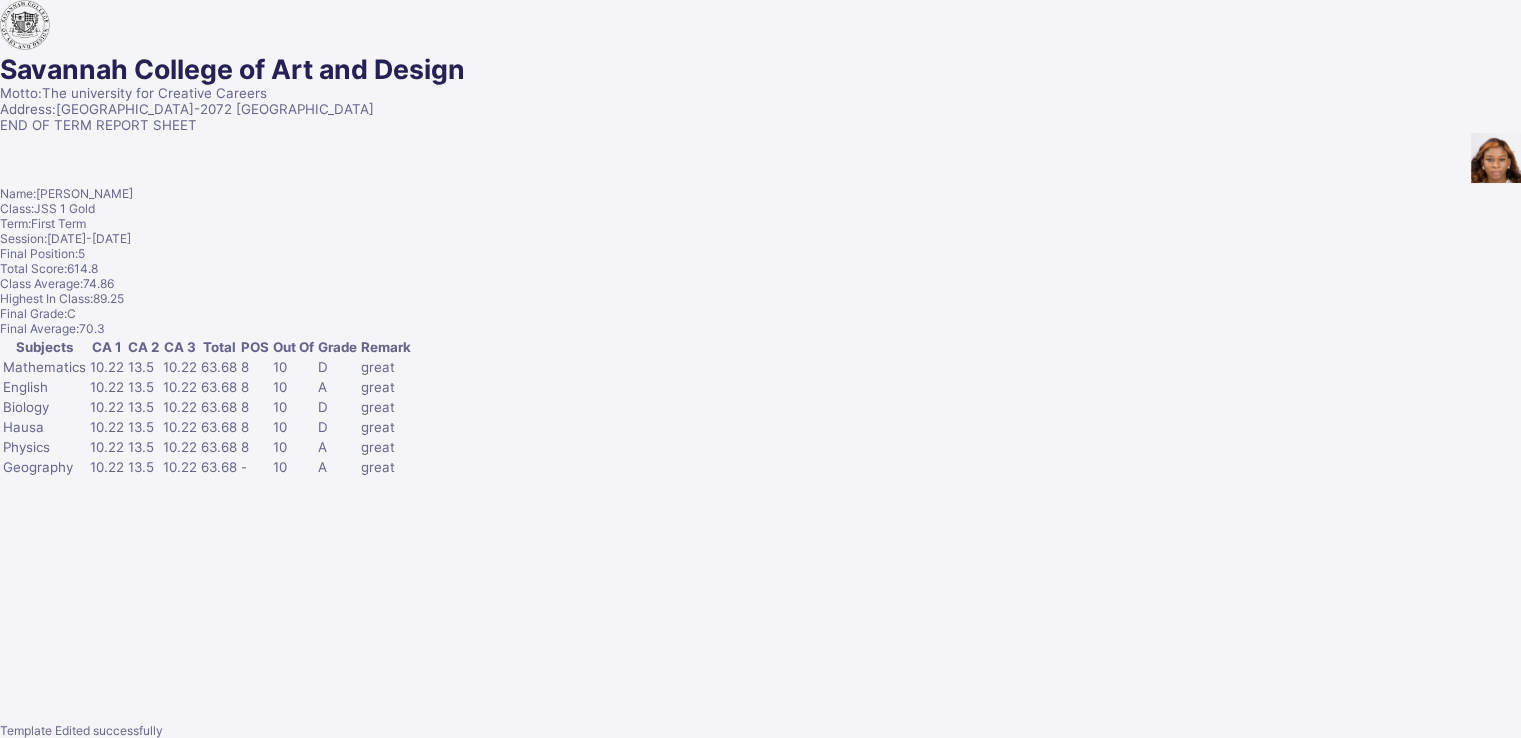 scroll, scrollTop: 0, scrollLeft: 0, axis: both 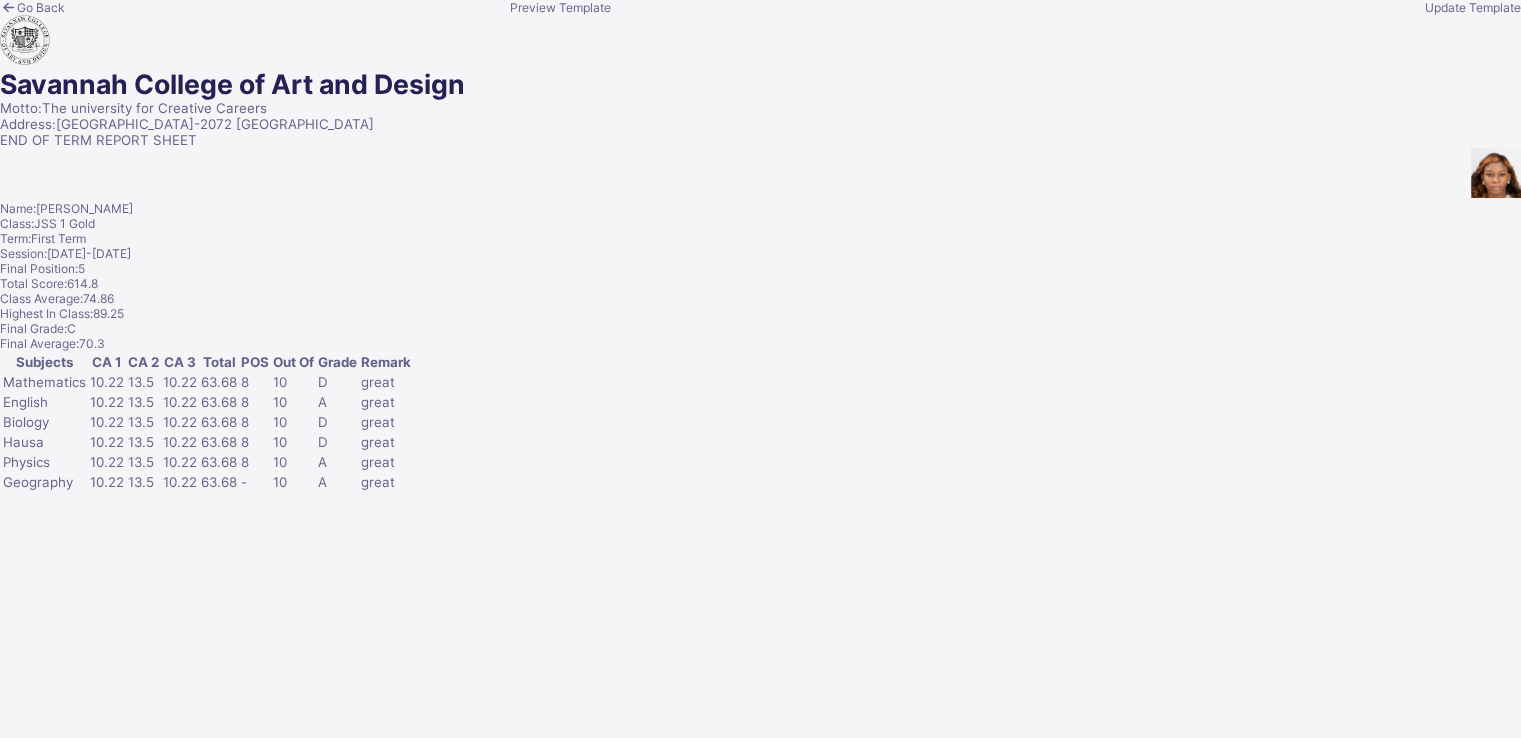 click at bounding box center [8, 7] 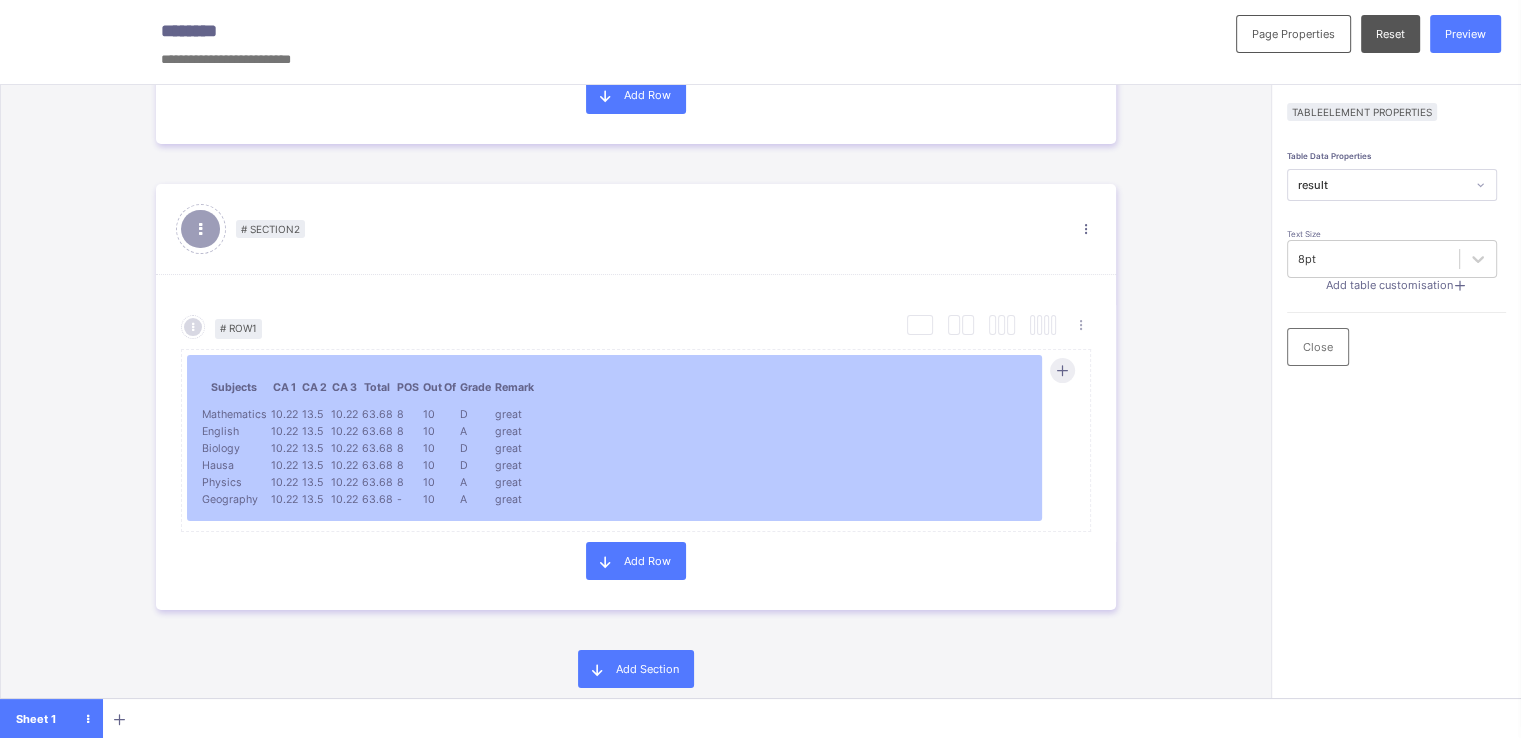 scroll, scrollTop: 1048, scrollLeft: 0, axis: vertical 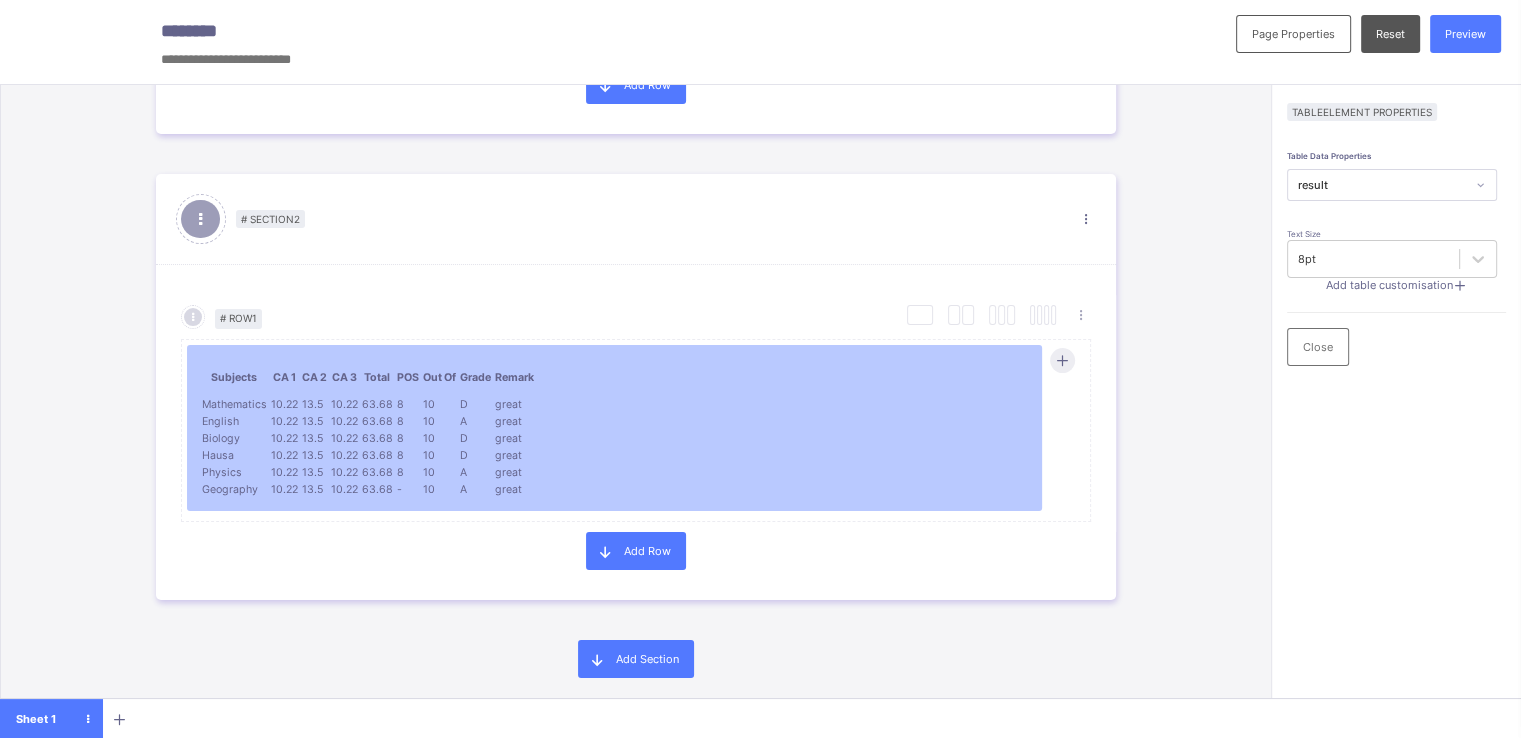 click on "# Section  1   Section Properties Duplicate Section Delete Section Select Column Layout Cancel   # Row  1   Duplicate Row Delete Row Savannah College of Art and Design Motto:  The university for Creative Careers Address:  Savannah, GA 31402-2072 USA END OF TERM REPORT SHEET  Select Column Layout Cancel   # Row  2   Duplicate Row Delete Row Name:  Taylor Manixa Class:  JSS 1 Gold Term:  First Term Session:  2021-2022 Final Position:  5 Total Score:  614.8 Class Average:  74.86 Highest In Class:  89.25 Final Grade:  C Final Average:  70.3 Add Row   # Section  2   Section Properties Duplicate Section Delete Section Select Column Layout Cancel   # Row  1   Duplicate Row Delete Row Subjects CA 1 CA 2 CA 3 Total POS Out Of Grade Remark Mathematics 10.22 13.5 10.22 63.68 8 10 D great English 10.22 13.5 10.22 63.68 8 10 A great Biology 10.22 13.5 10.22 63.68 8 10 D great Hausa 10.22 13.5 10.22 63.68 8 10 D great Physics 10.22 13.5 10.22 63.68 8 10 A great Geography 10.22 13.5 10.22 63.68 - 10 A great Add Row" at bounding box center [636, 97] 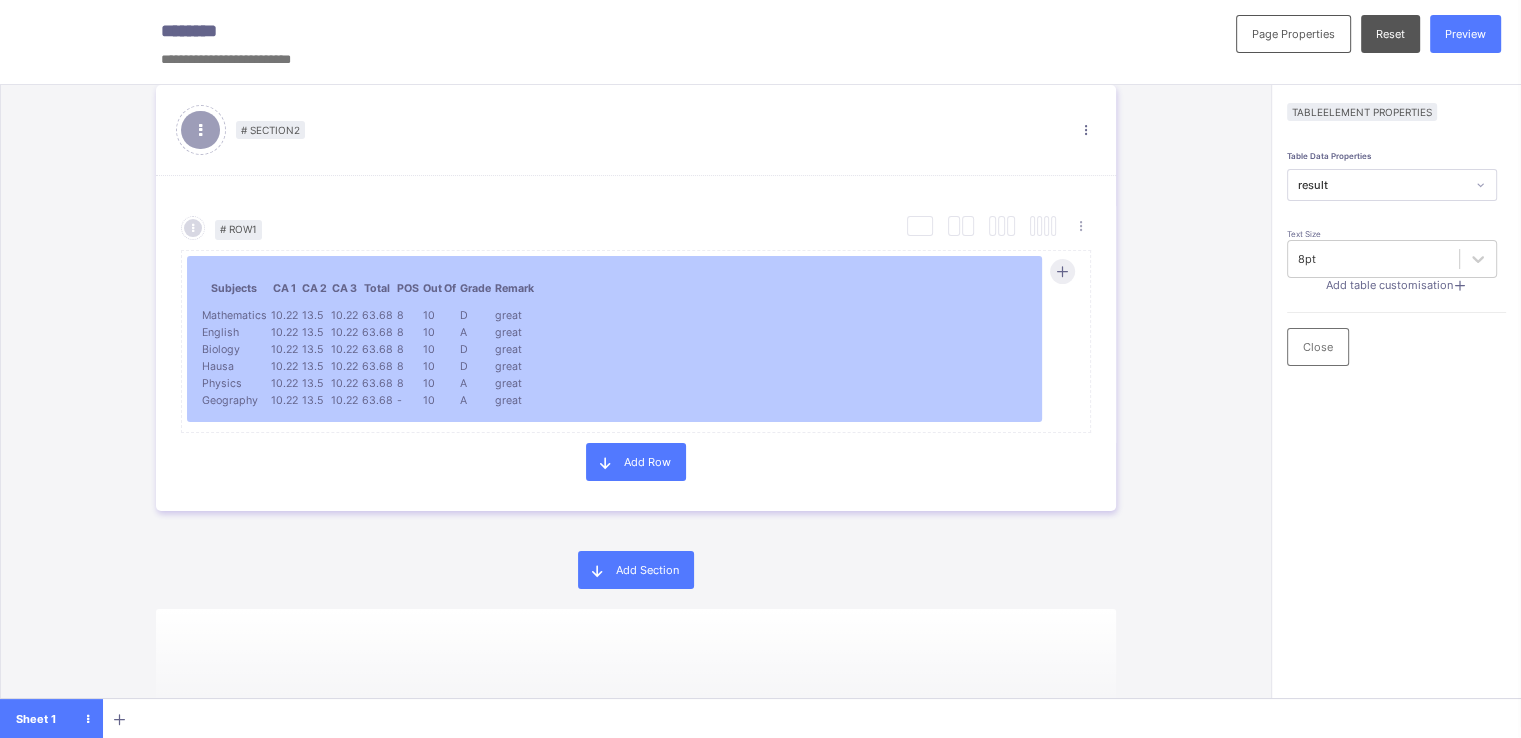 scroll, scrollTop: 1048, scrollLeft: 0, axis: vertical 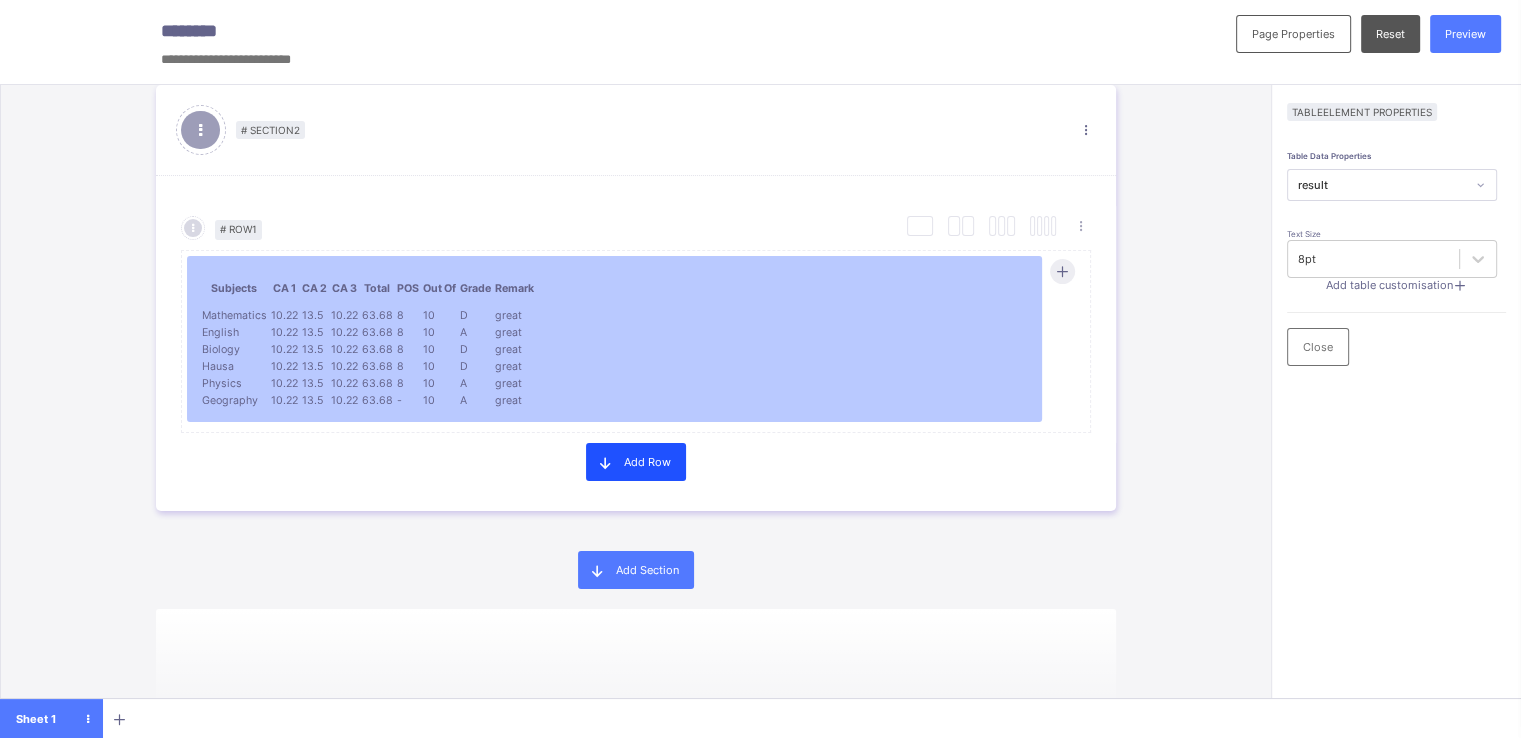 click at bounding box center [605, 462] 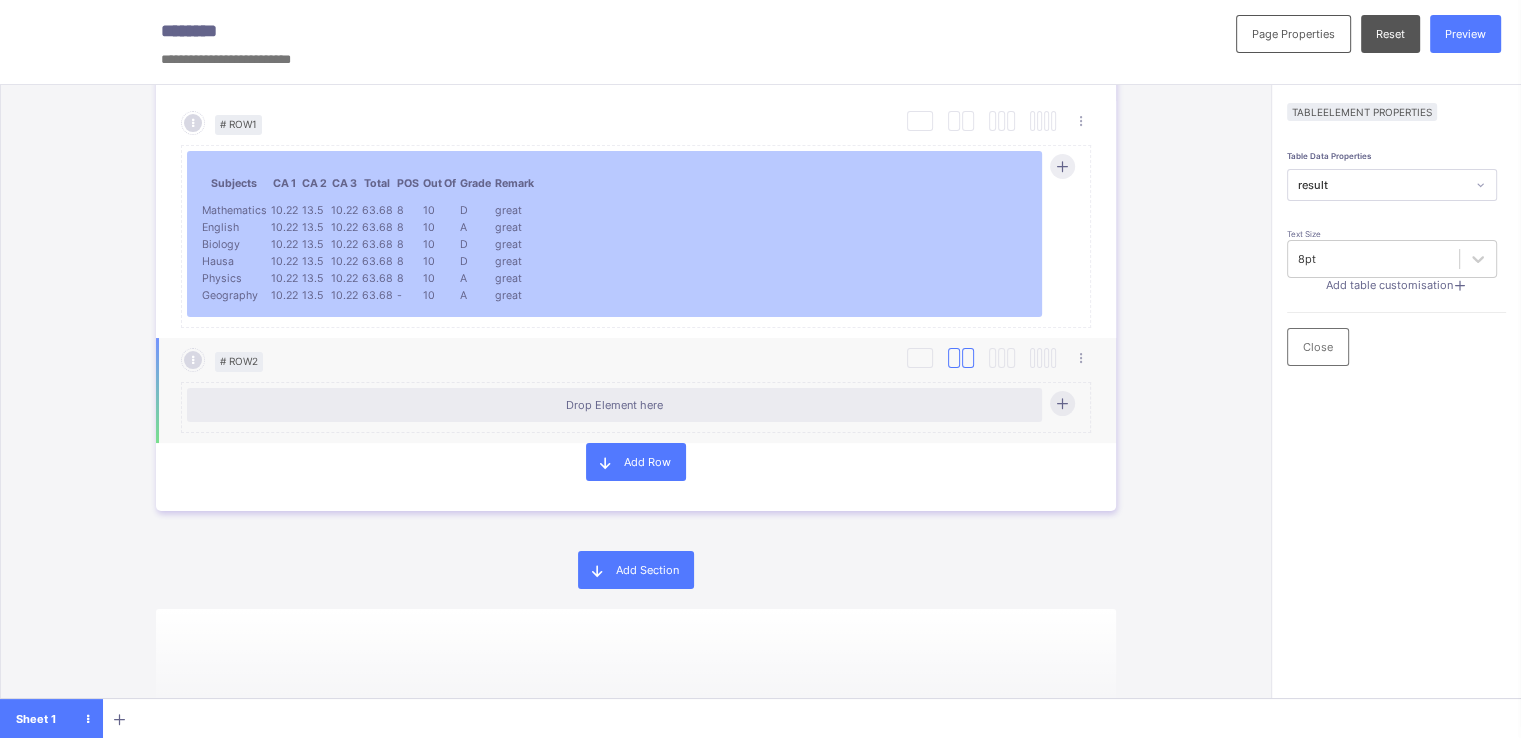 click at bounding box center [968, 358] 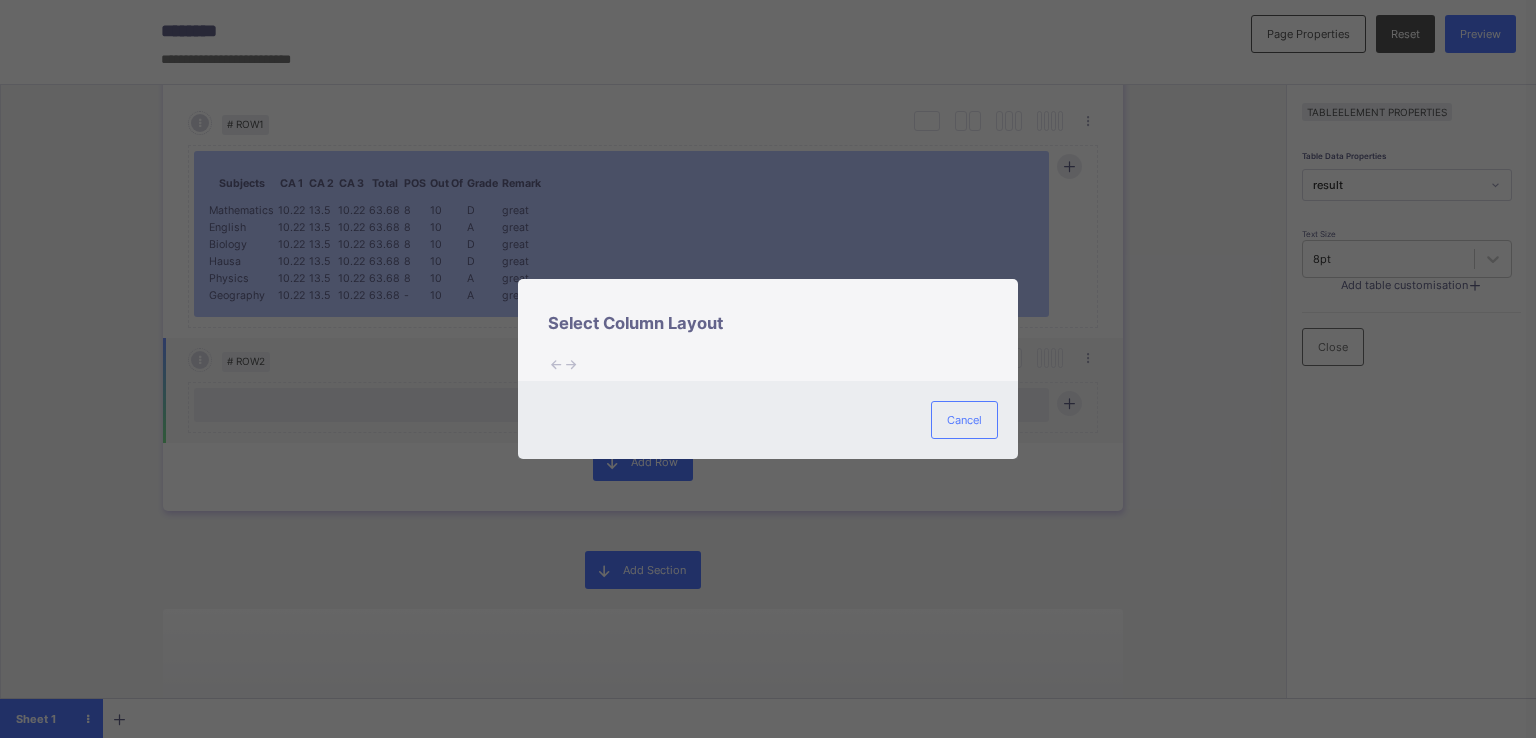 click at bounding box center [783, 364] 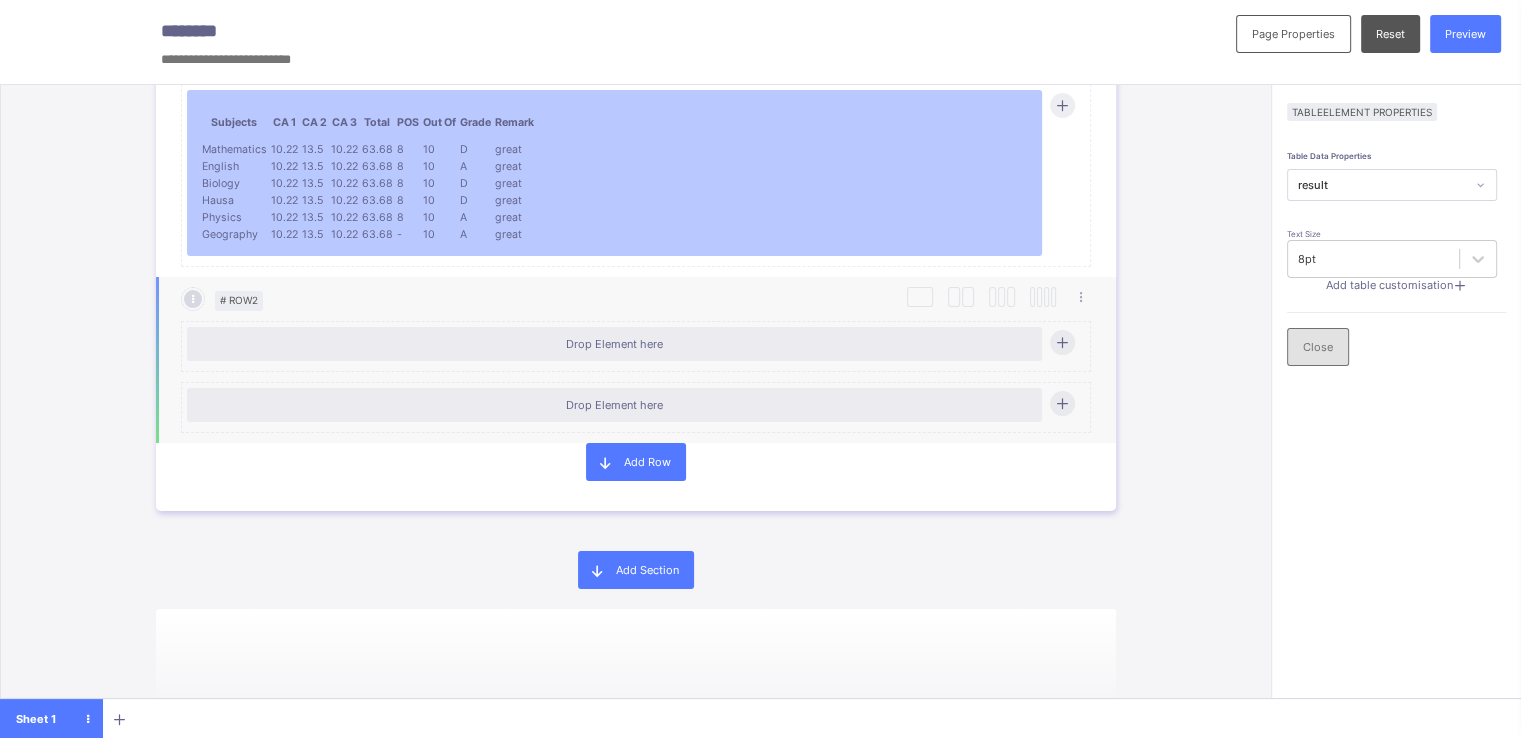 click on "Close" at bounding box center [1318, 347] 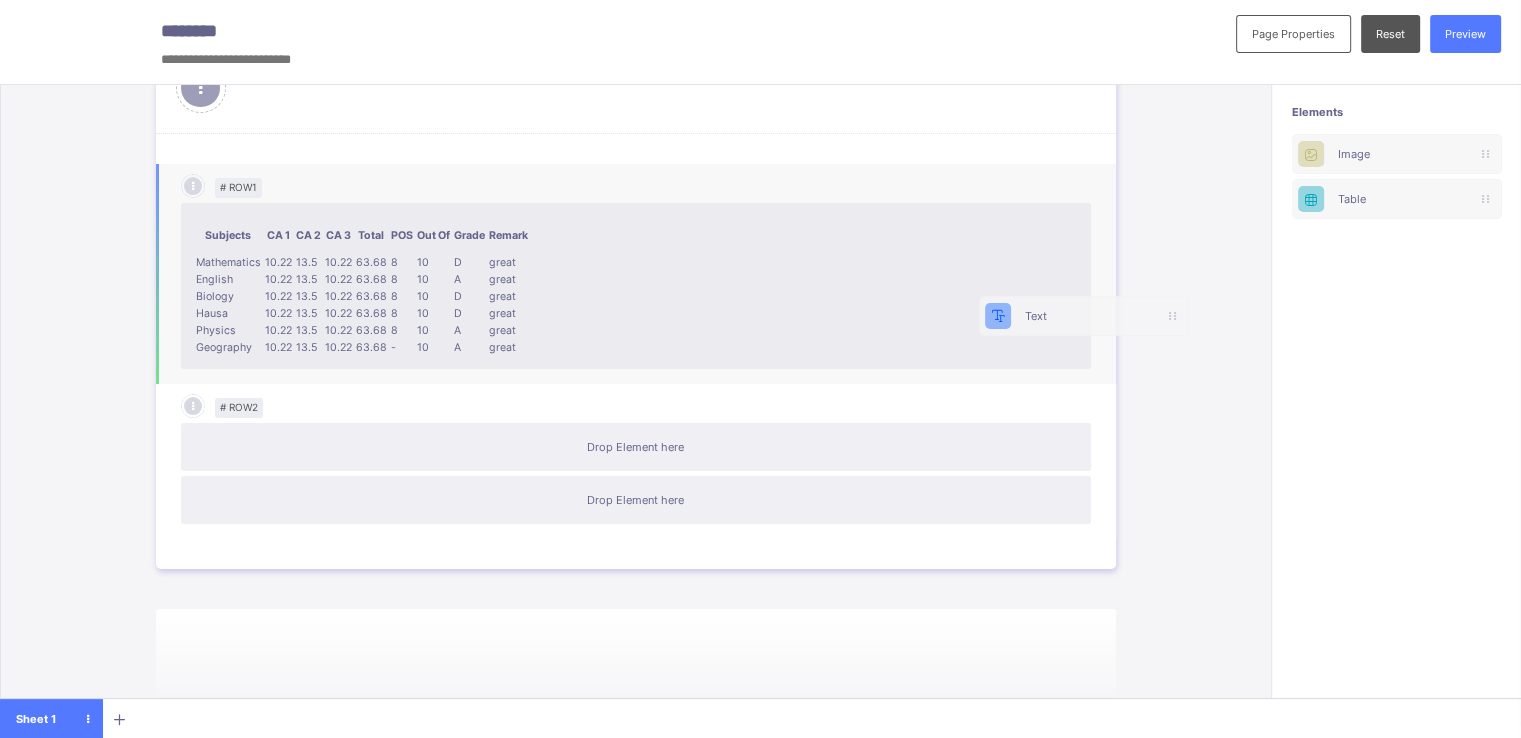 scroll, scrollTop: 0, scrollLeft: 1, axis: horizontal 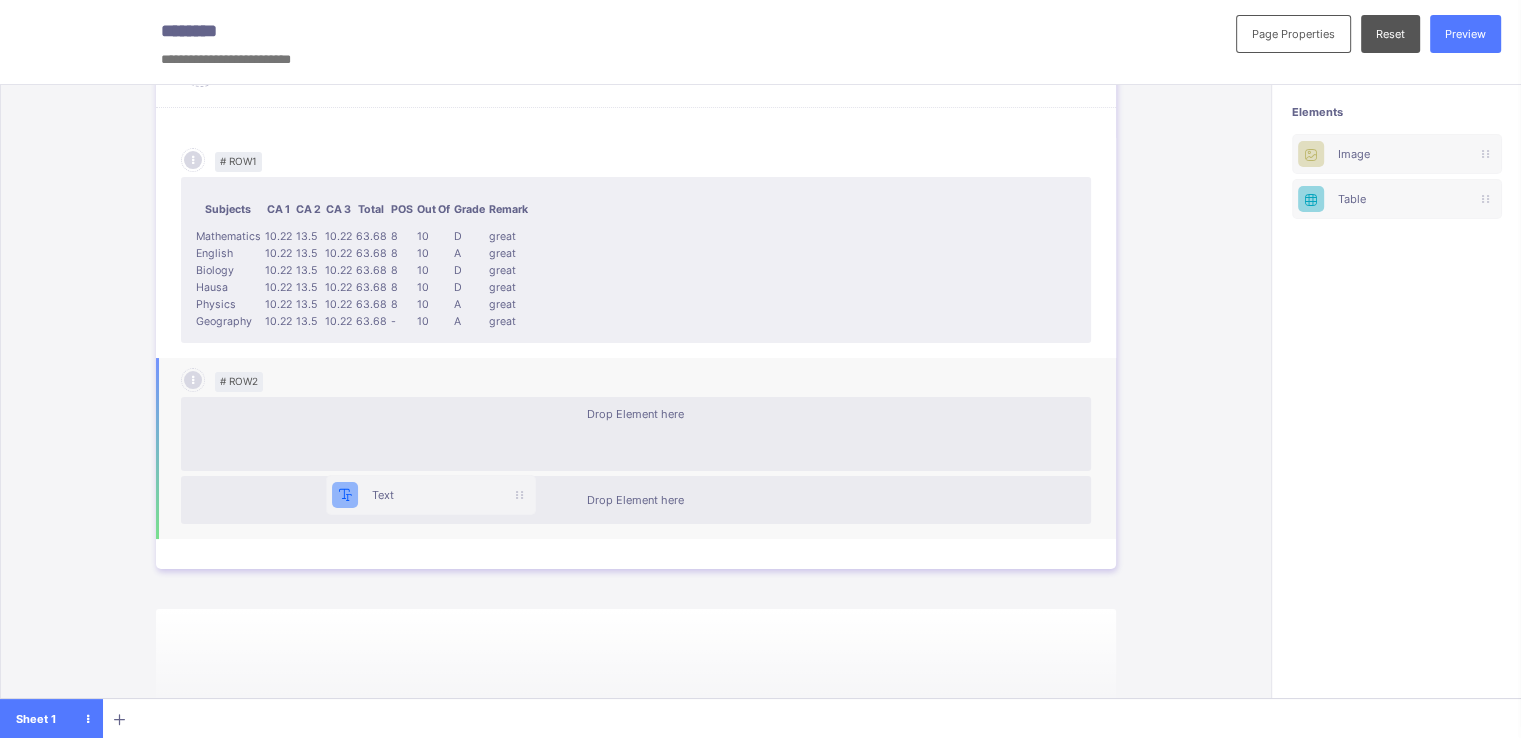 drag, startPoint x: 1370, startPoint y: 156, endPoint x: 371, endPoint y: 505, distance: 1058.207 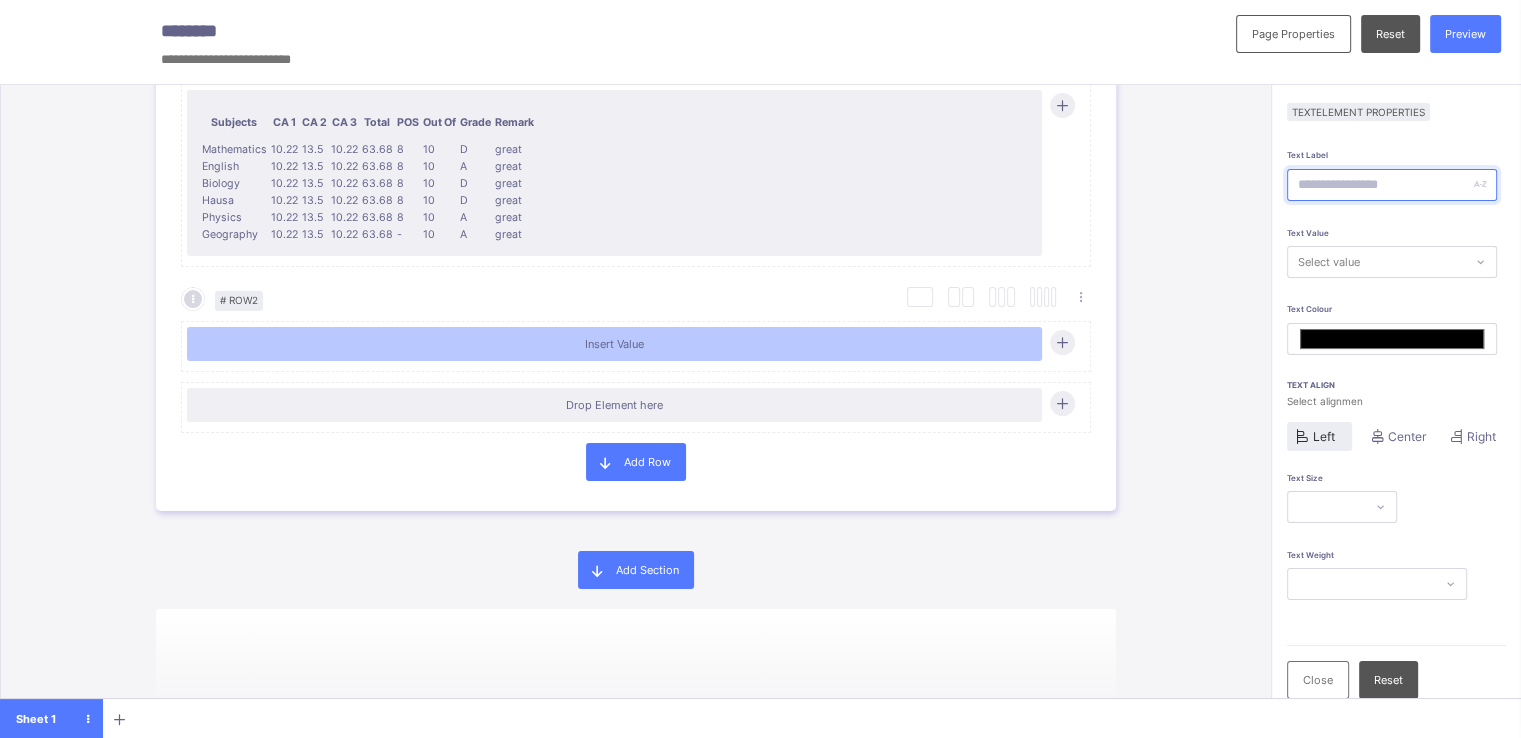 click at bounding box center [1392, 185] 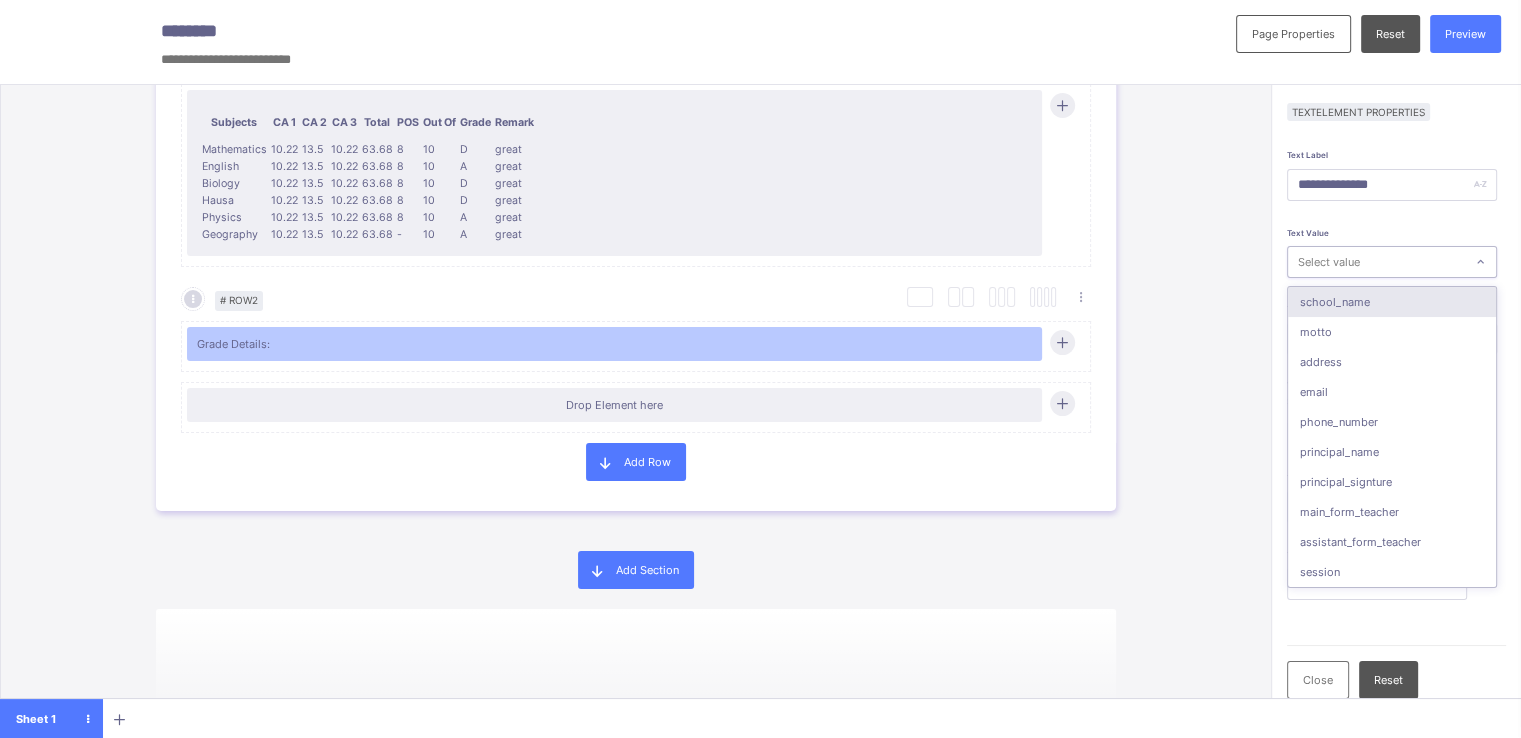 click on "Select value" at bounding box center [1329, 262] 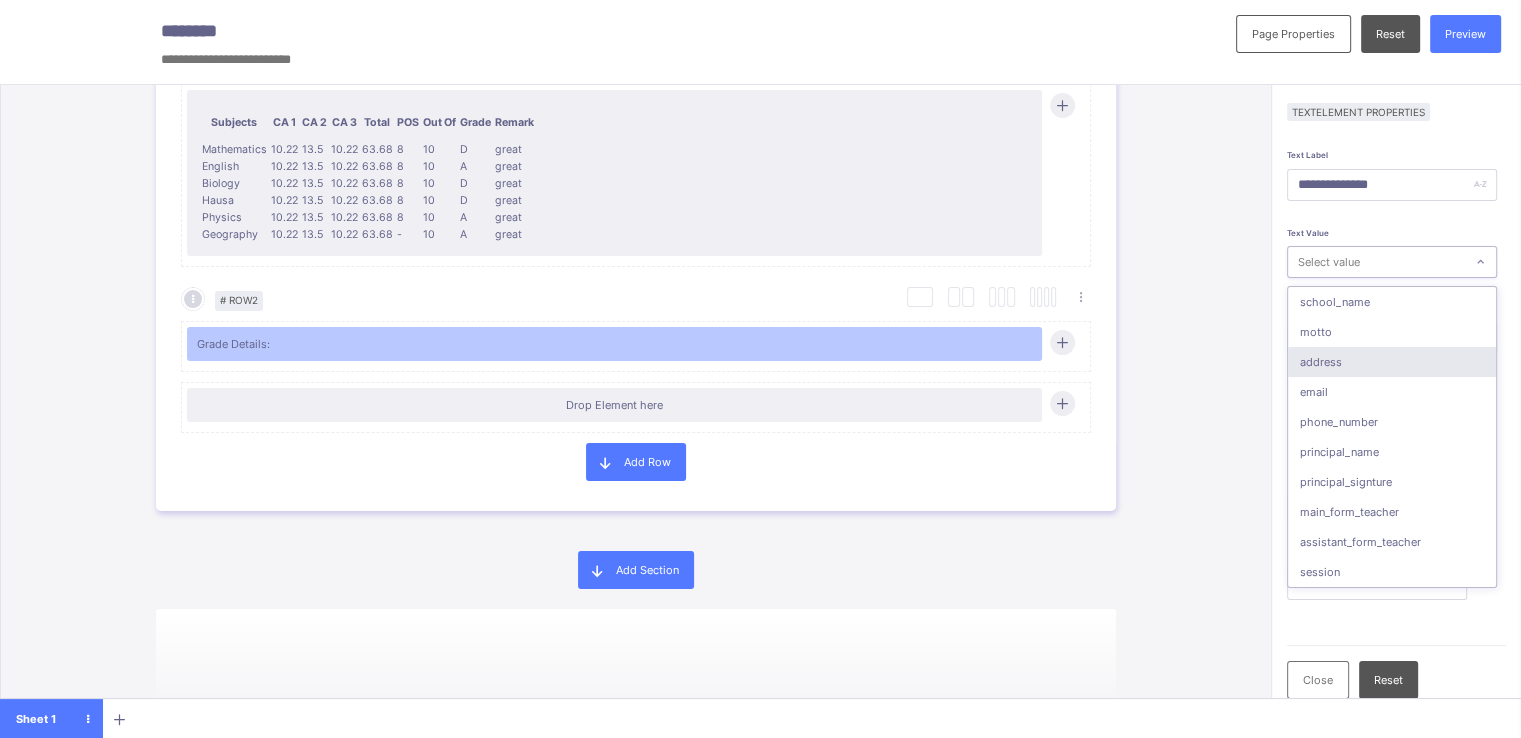 scroll, scrollTop: 909, scrollLeft: 0, axis: vertical 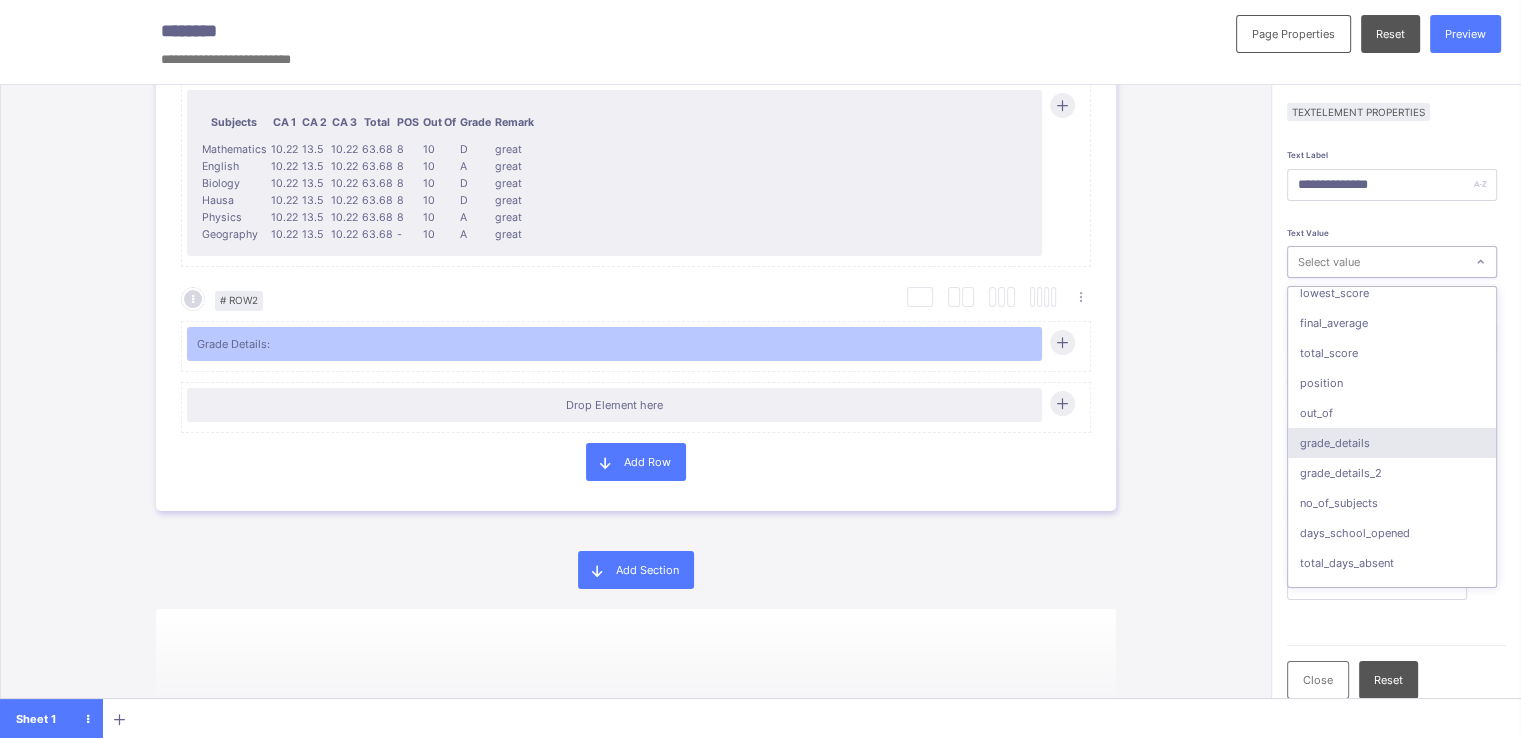 click on "grade_details" at bounding box center (1392, 443) 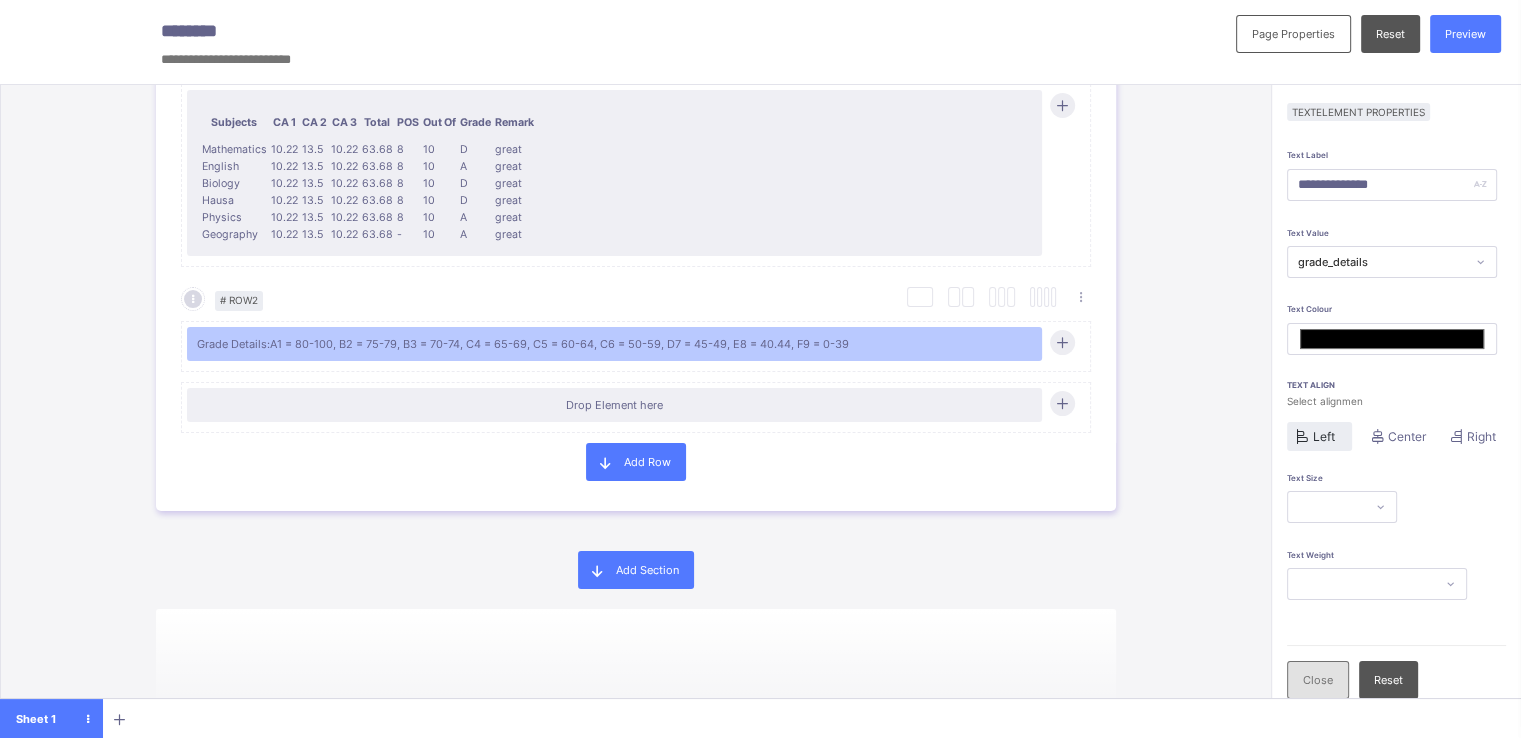 click on "Close" at bounding box center (1318, 680) 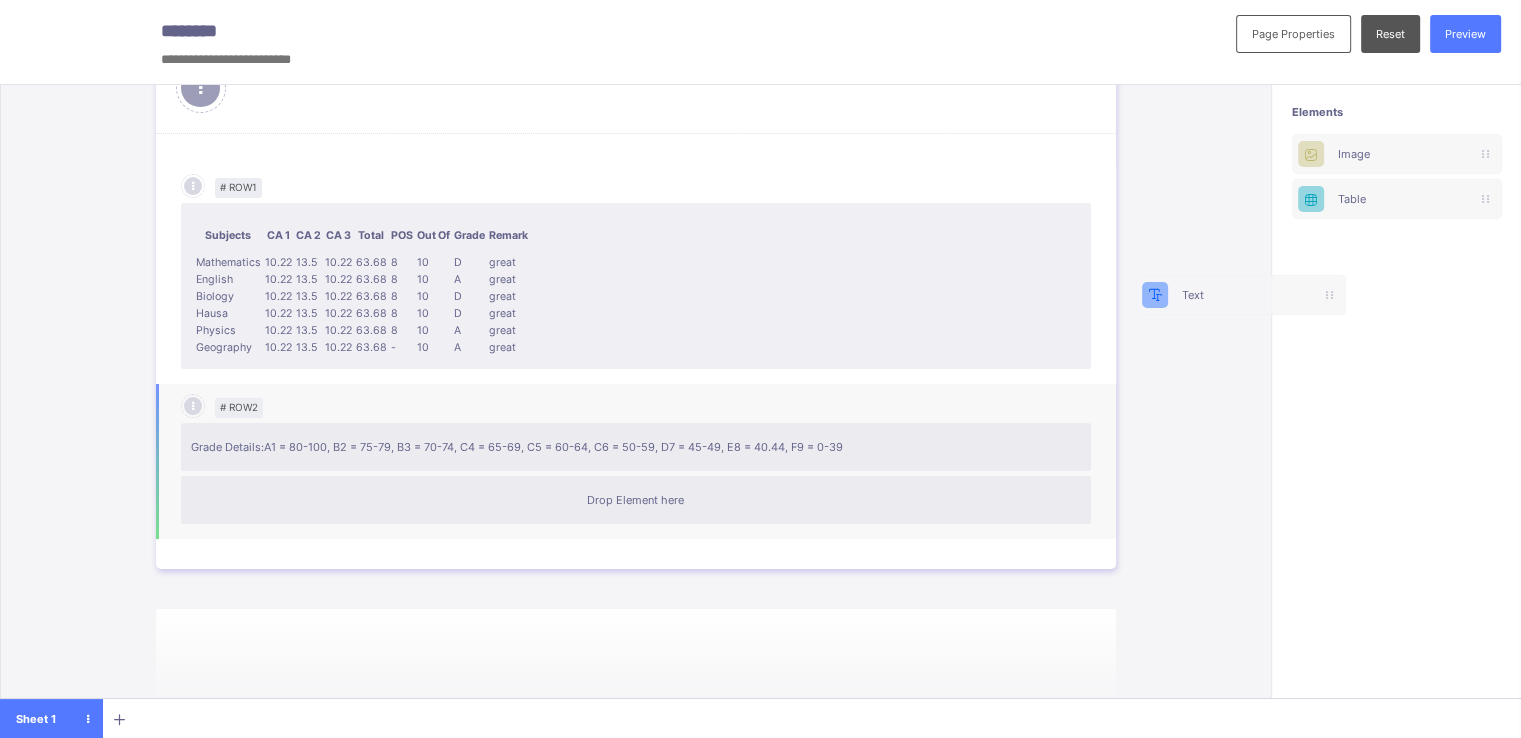 scroll, scrollTop: 0, scrollLeft: 12, axis: horizontal 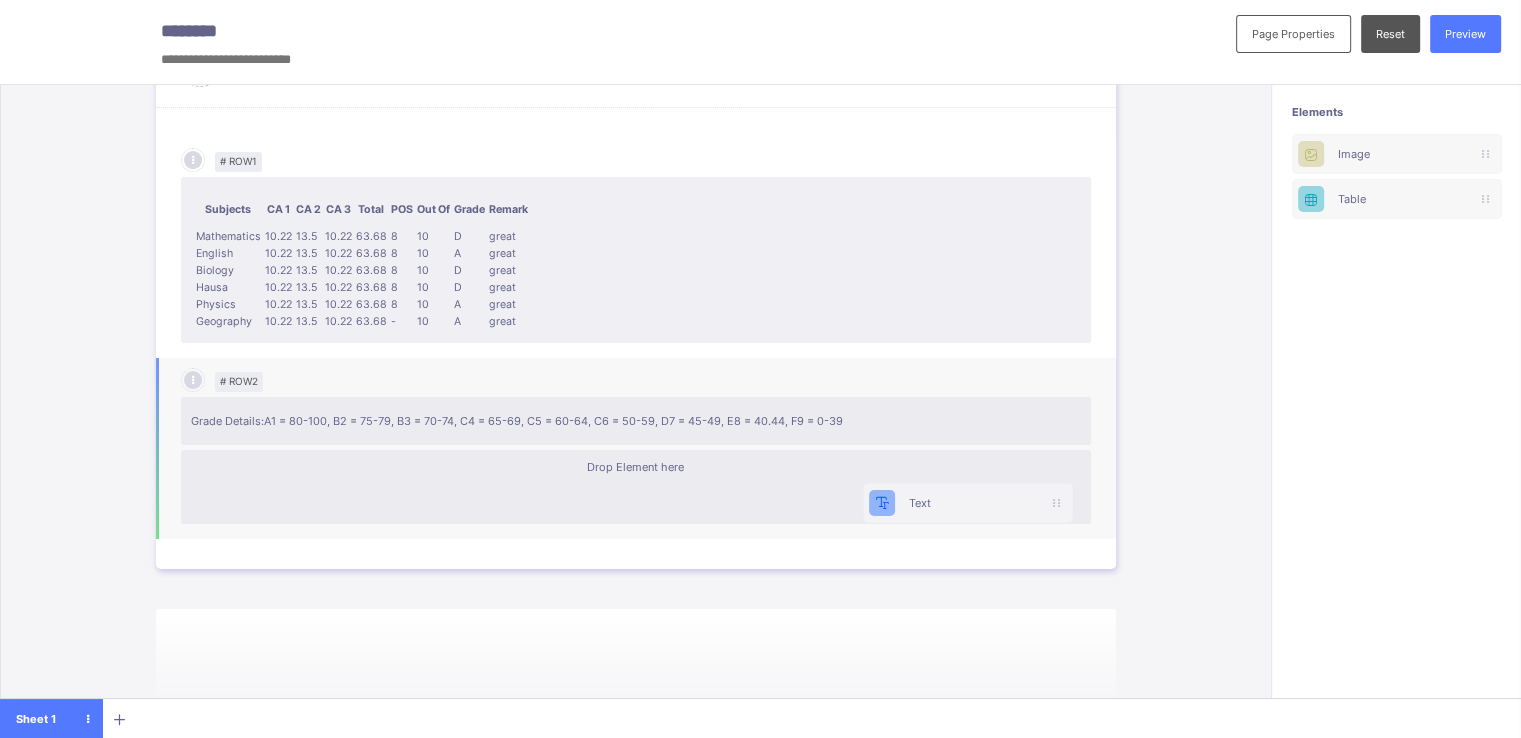 drag, startPoint x: 1367, startPoint y: 152, endPoint x: 904, endPoint y: 509, distance: 584.65204 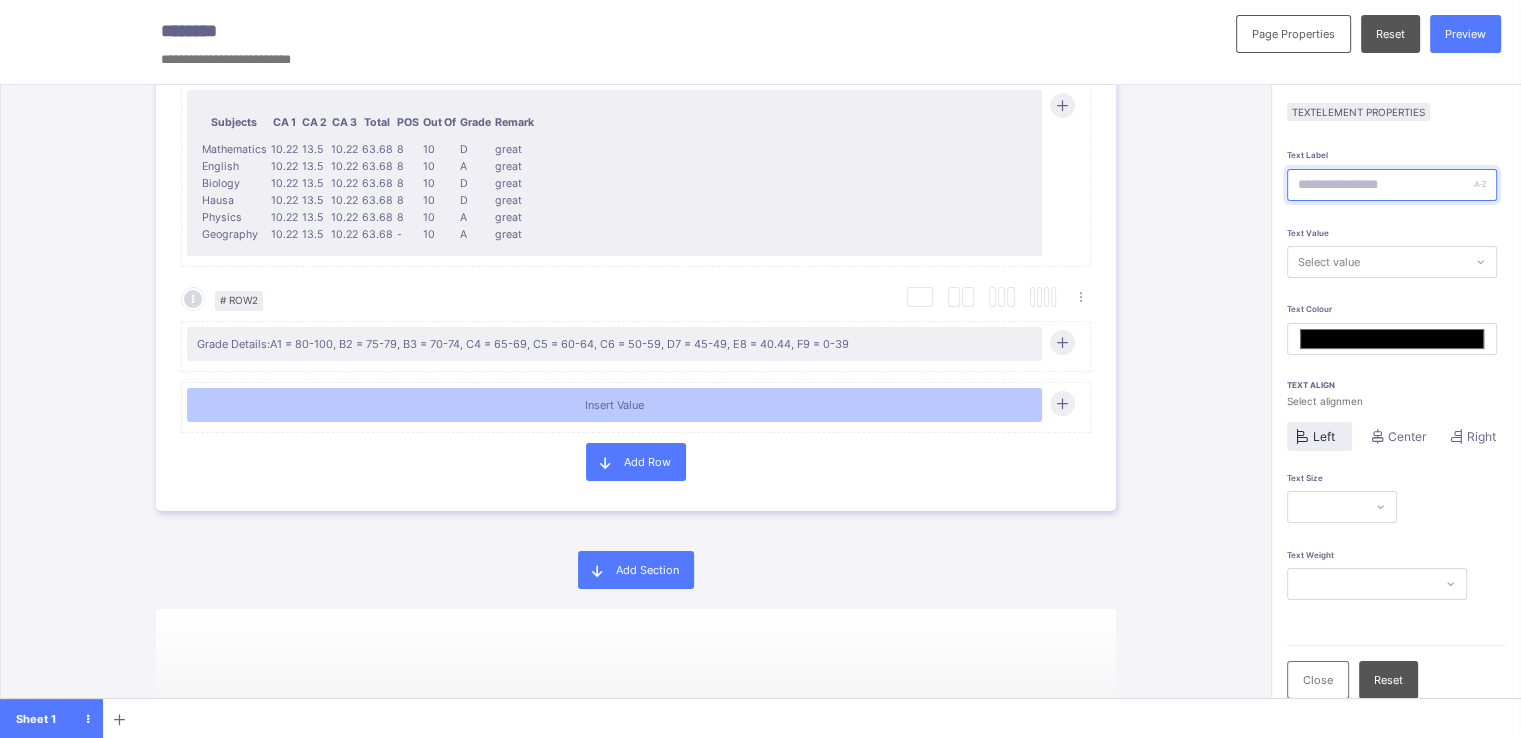 click at bounding box center [1392, 185] 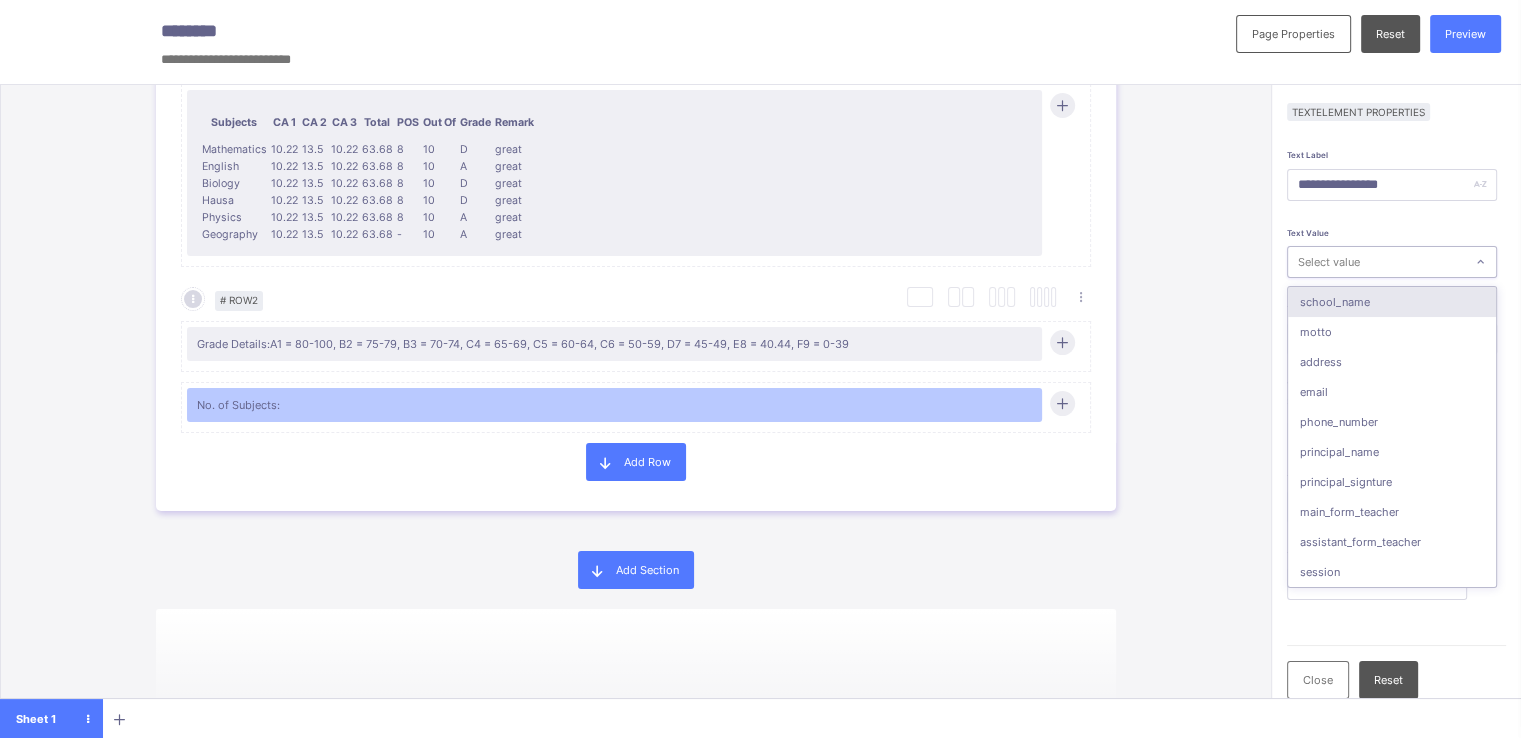 click on "Select value" at bounding box center [1376, 262] 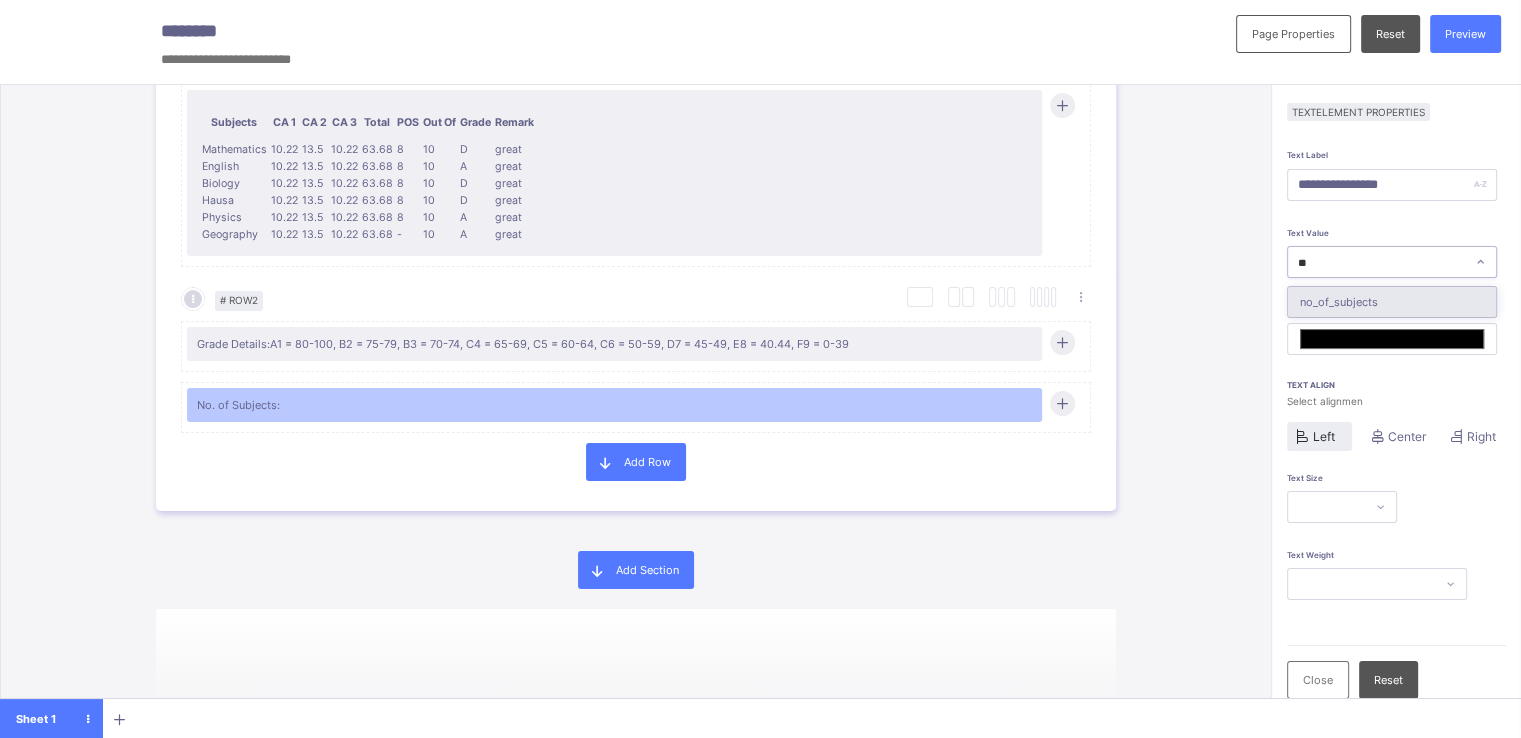 click on "no_of_subjects" at bounding box center (1392, 302) 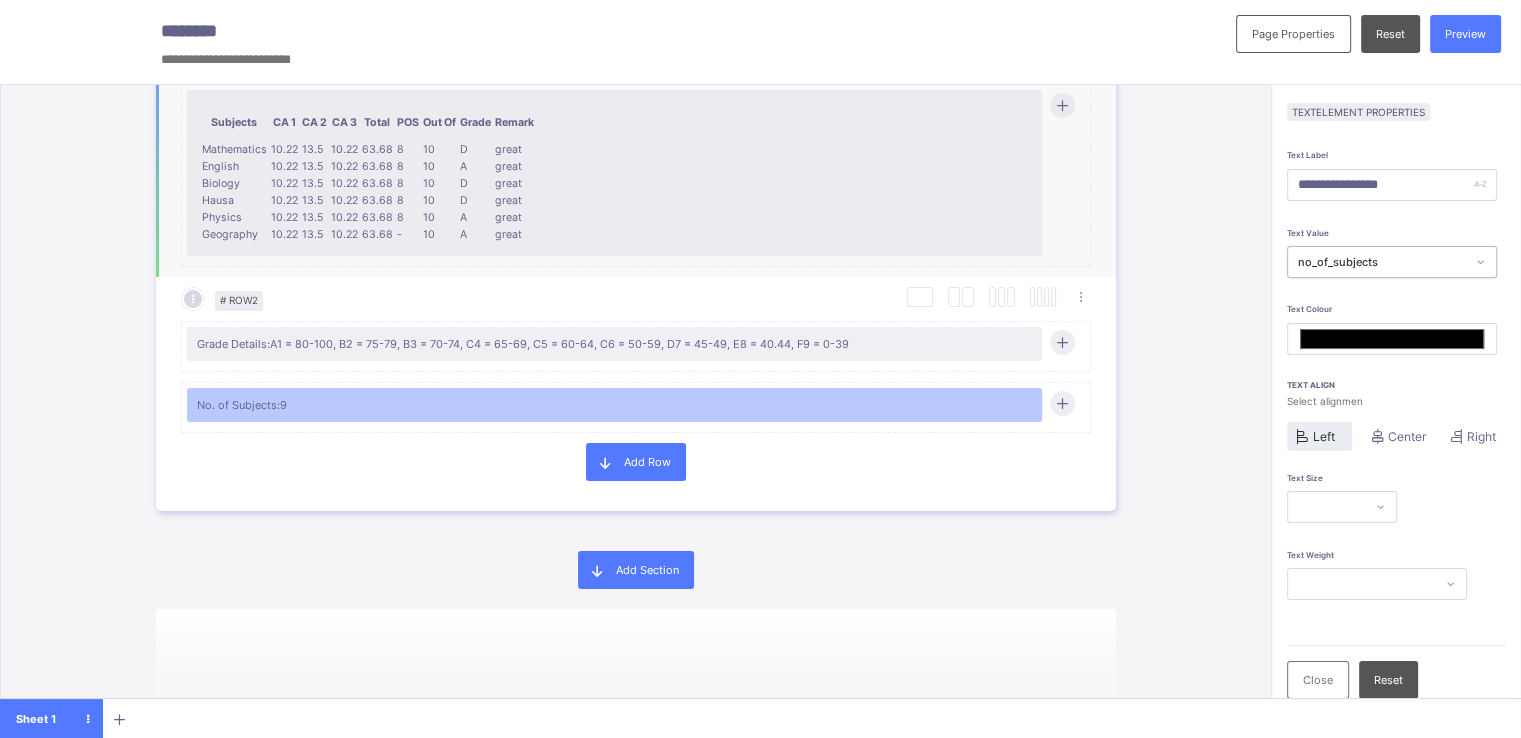 scroll, scrollTop: 1111, scrollLeft: 0, axis: vertical 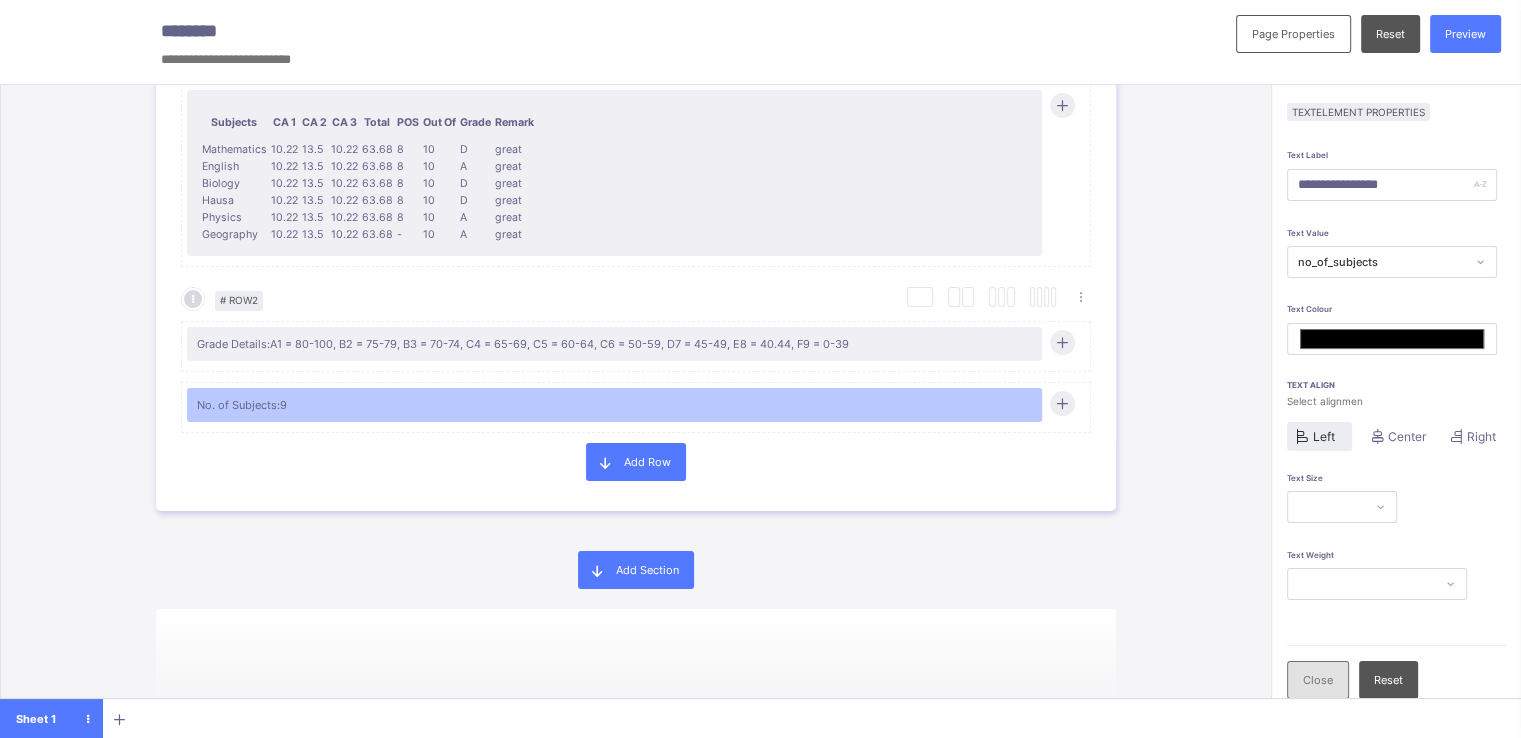 click on "Close" at bounding box center [1318, 680] 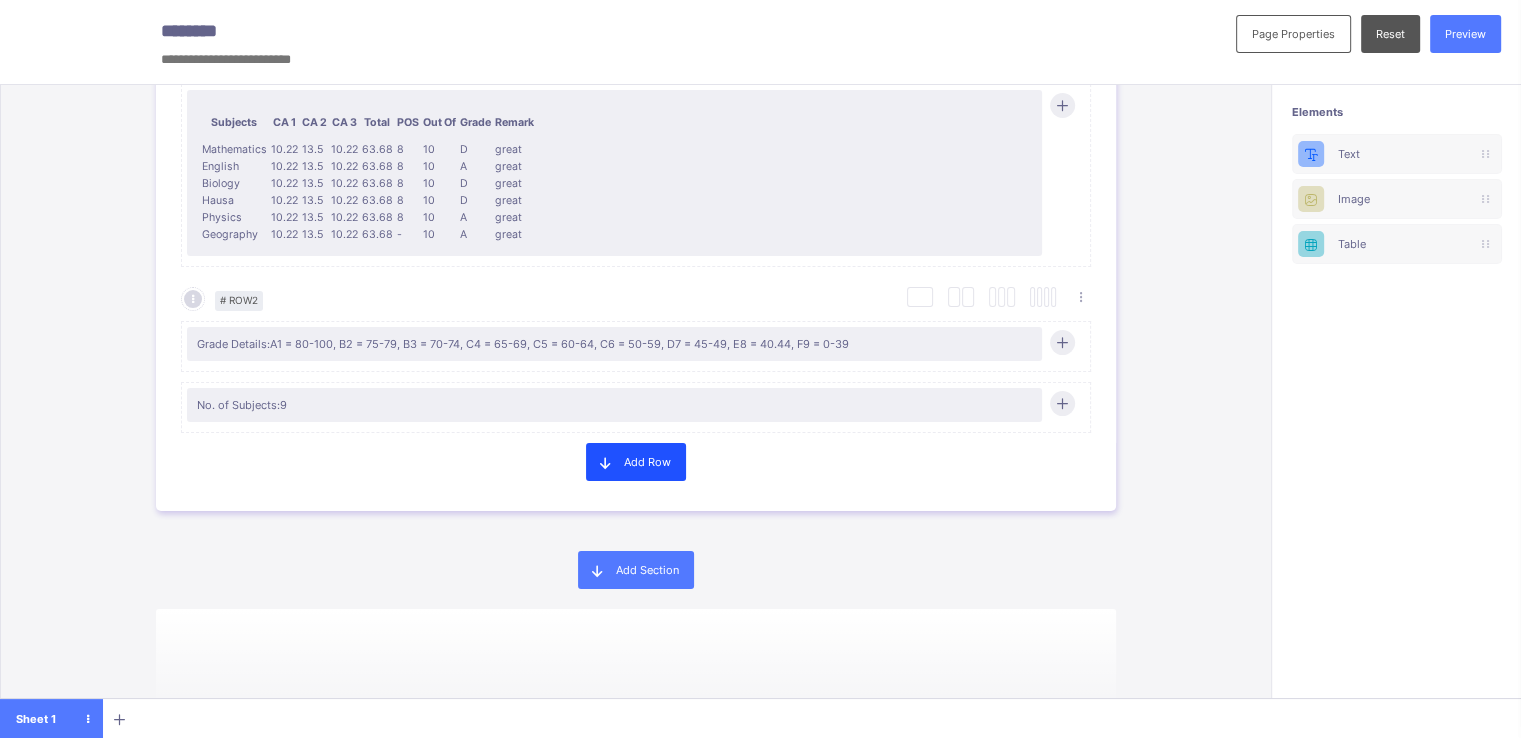 click at bounding box center [605, 462] 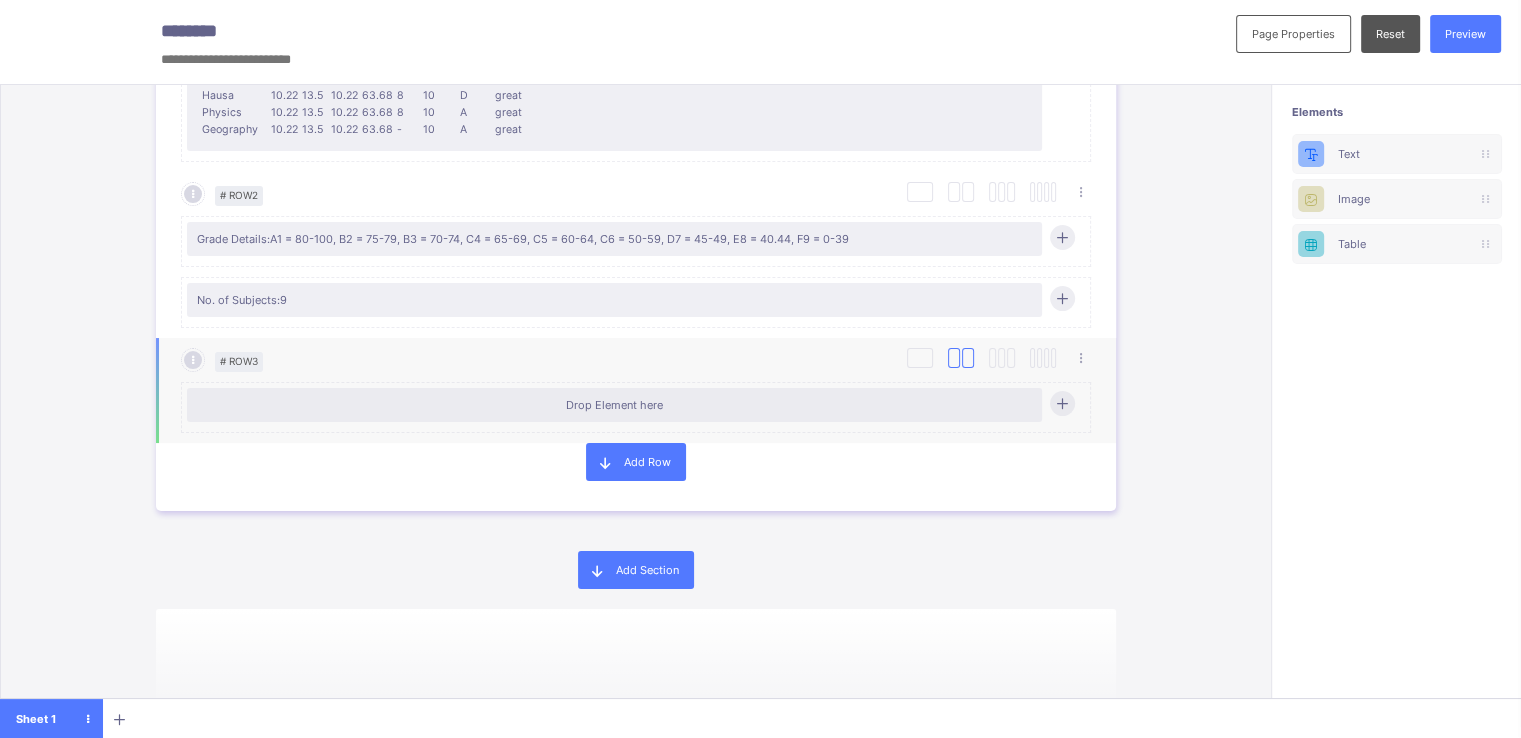 click at bounding box center [961, 358] 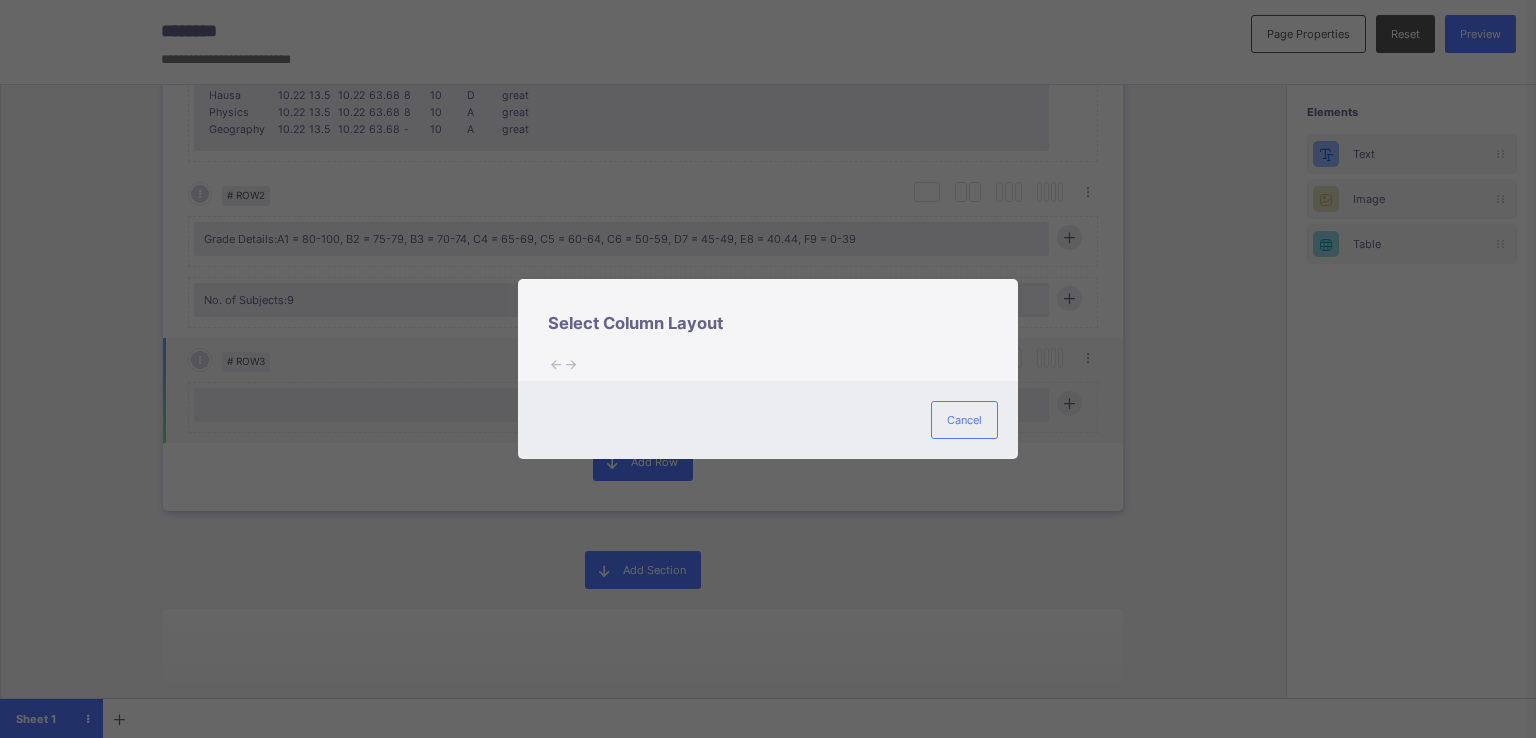 click at bounding box center [783, 357] 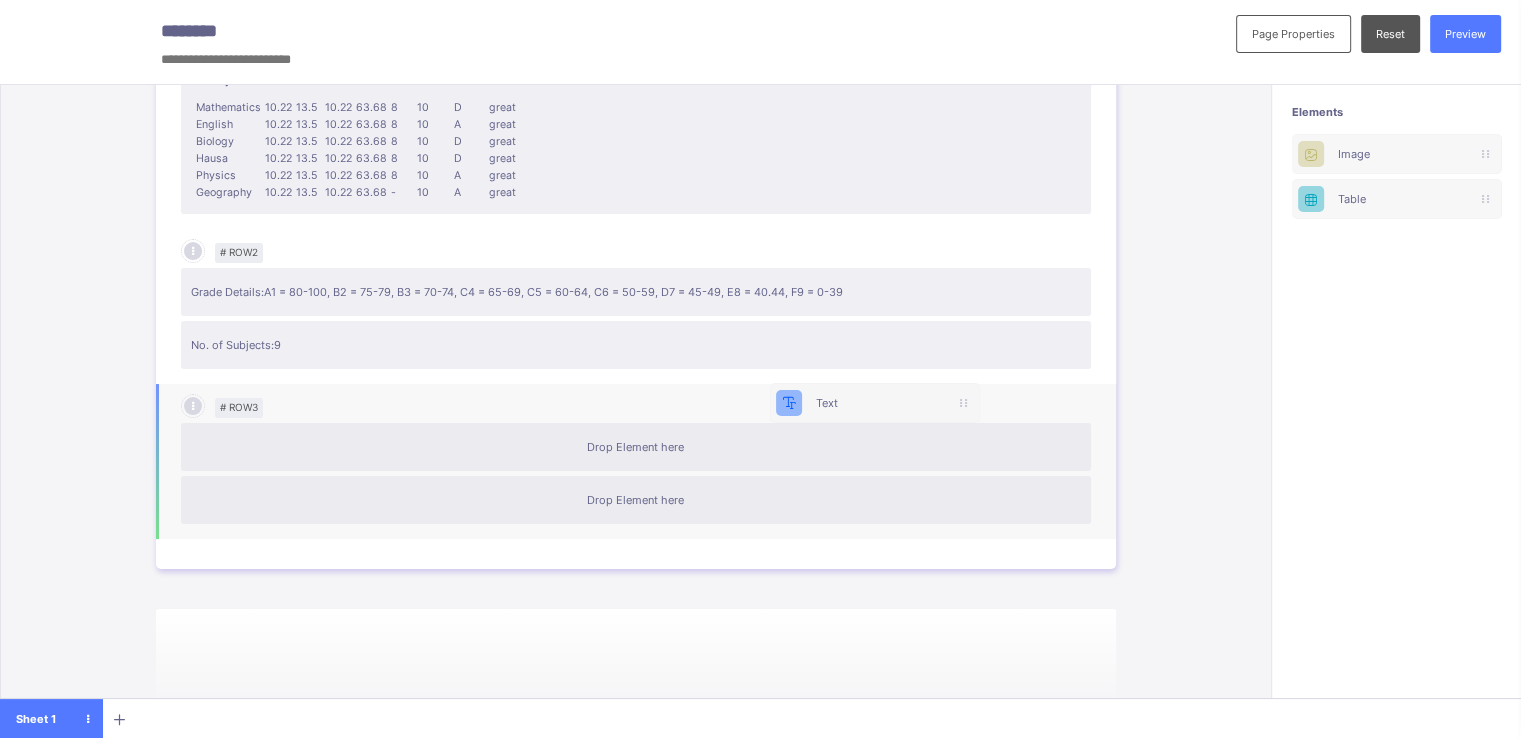 scroll, scrollTop: 0, scrollLeft: 0, axis: both 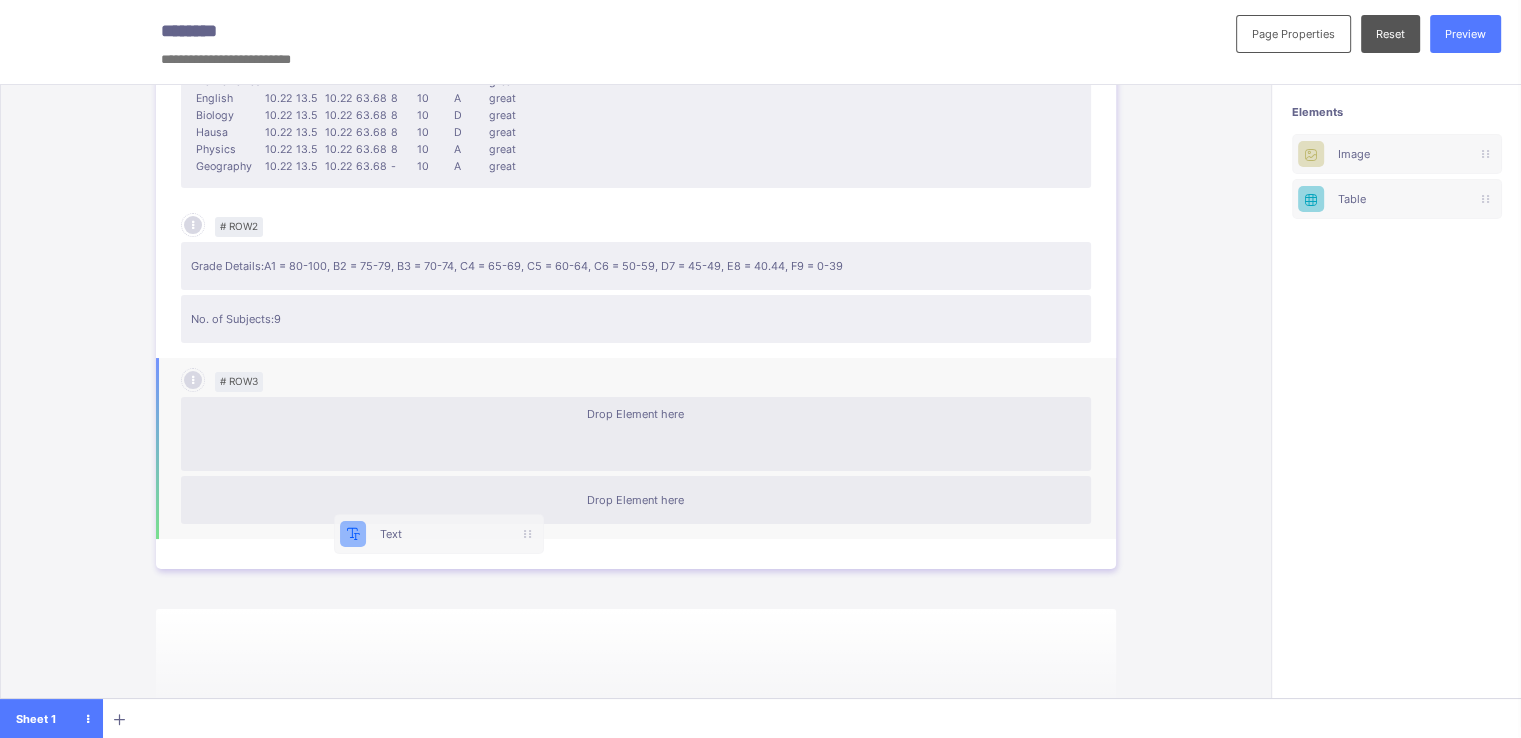 drag, startPoint x: 1364, startPoint y: 157, endPoint x: 365, endPoint y: 549, distance: 1073.1566 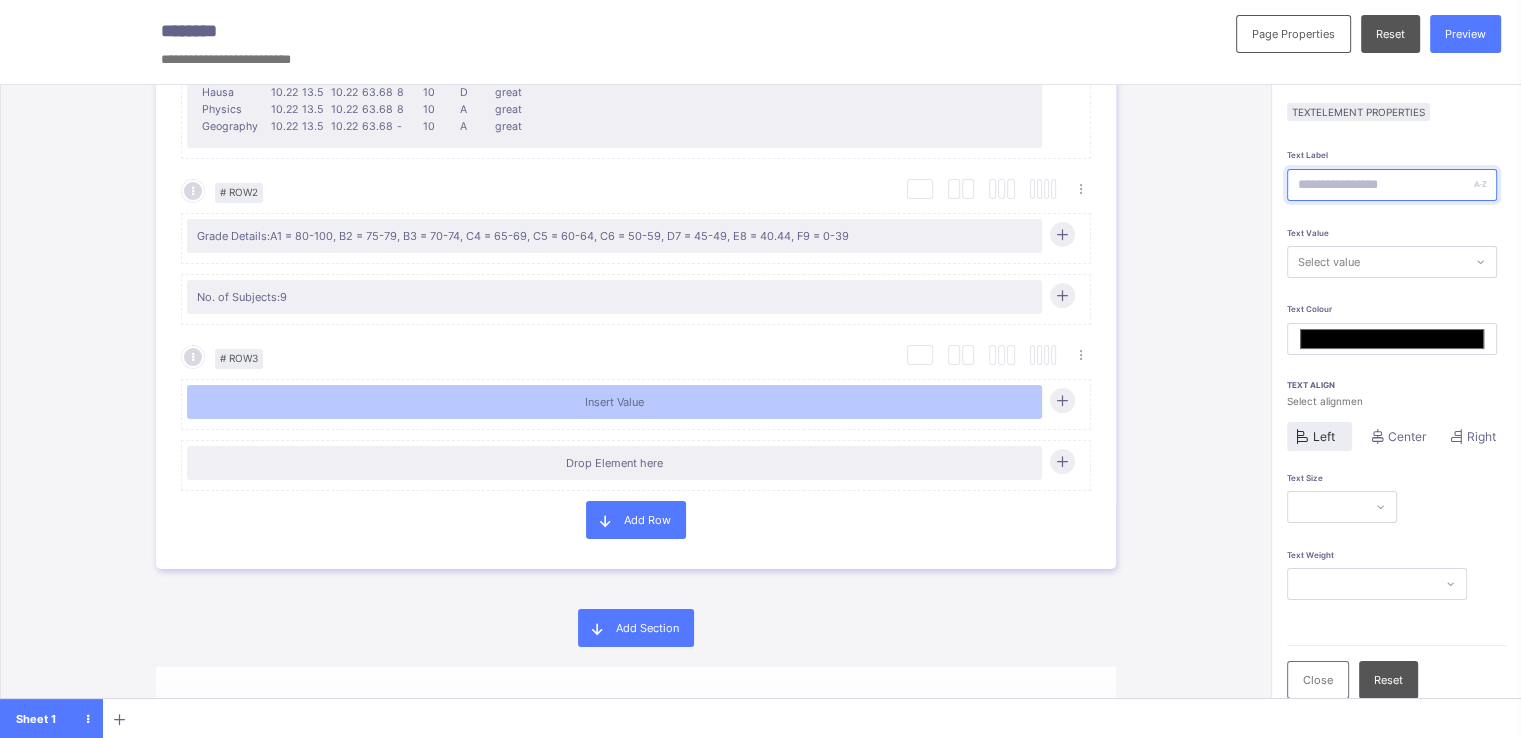 click at bounding box center (1392, 185) 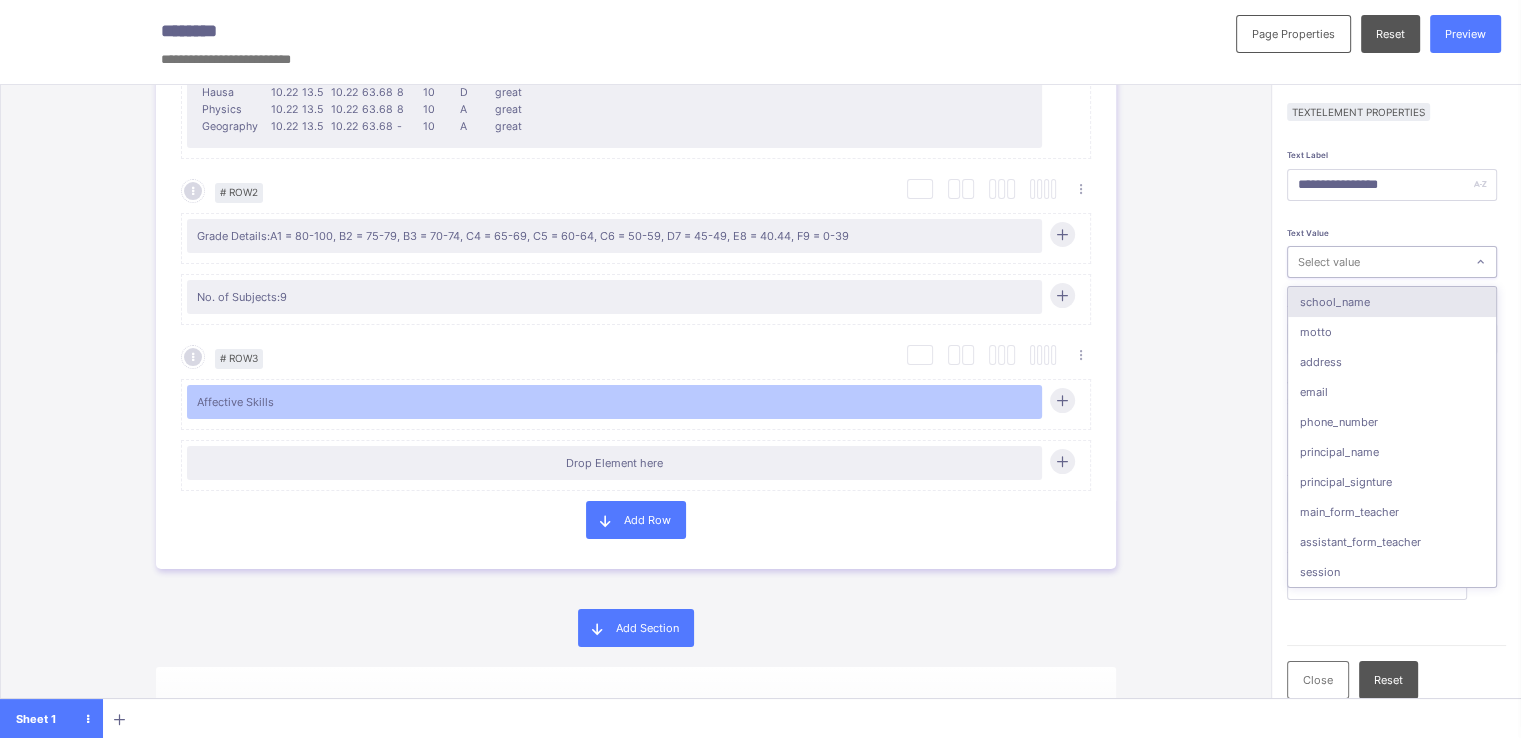 click on "Select value" at bounding box center [1376, 262] 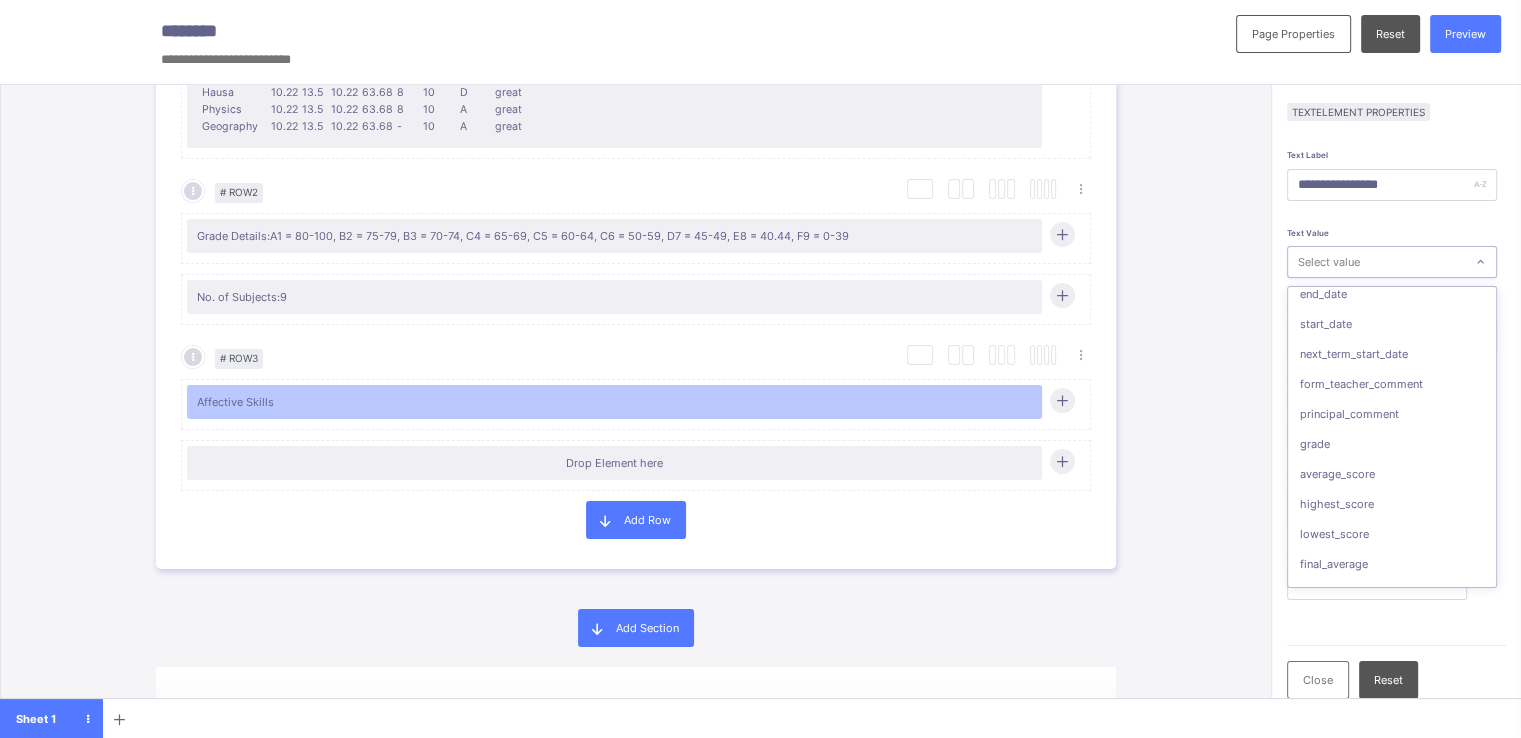 scroll, scrollTop: 909, scrollLeft: 0, axis: vertical 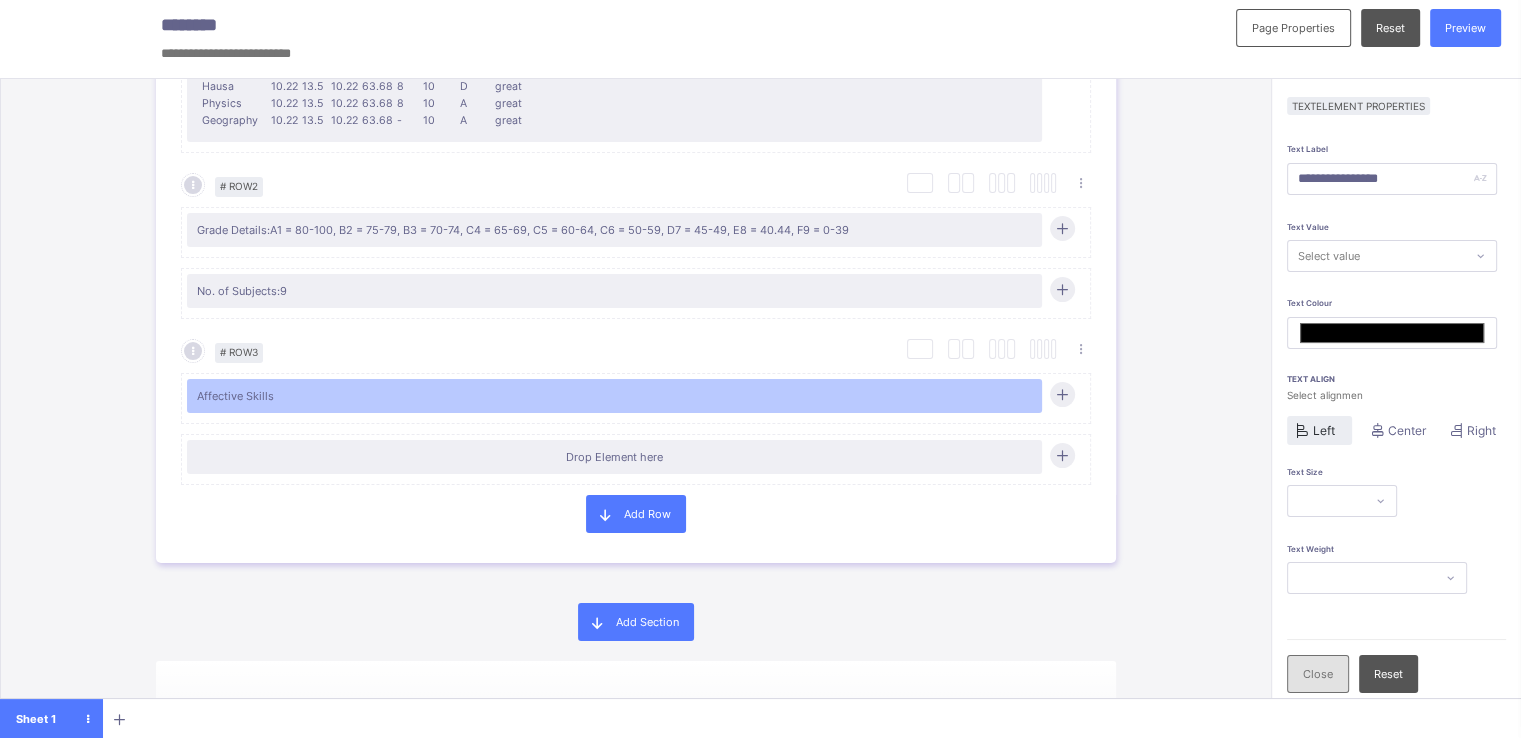 click on "Close" at bounding box center [1318, 674] 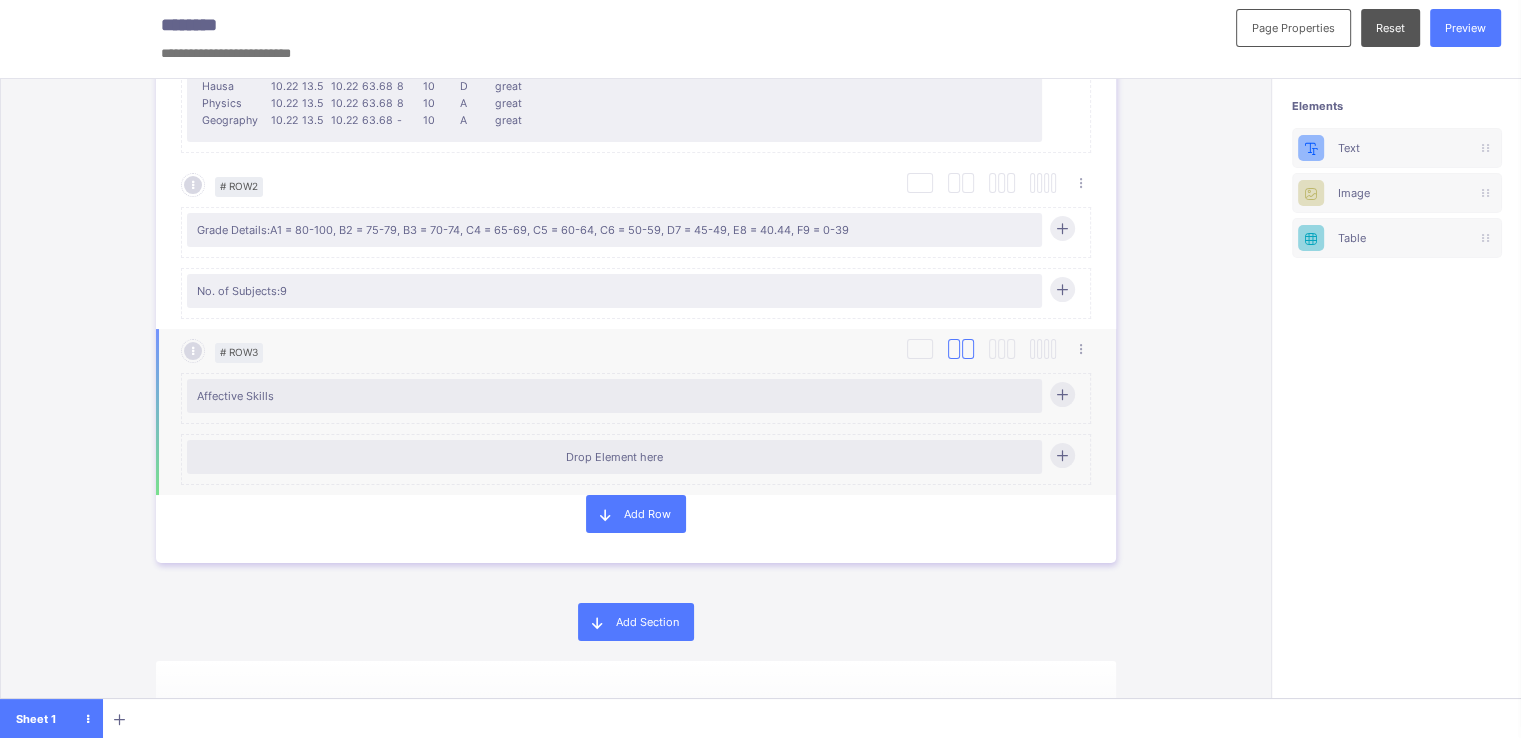 click at bounding box center [968, 349] 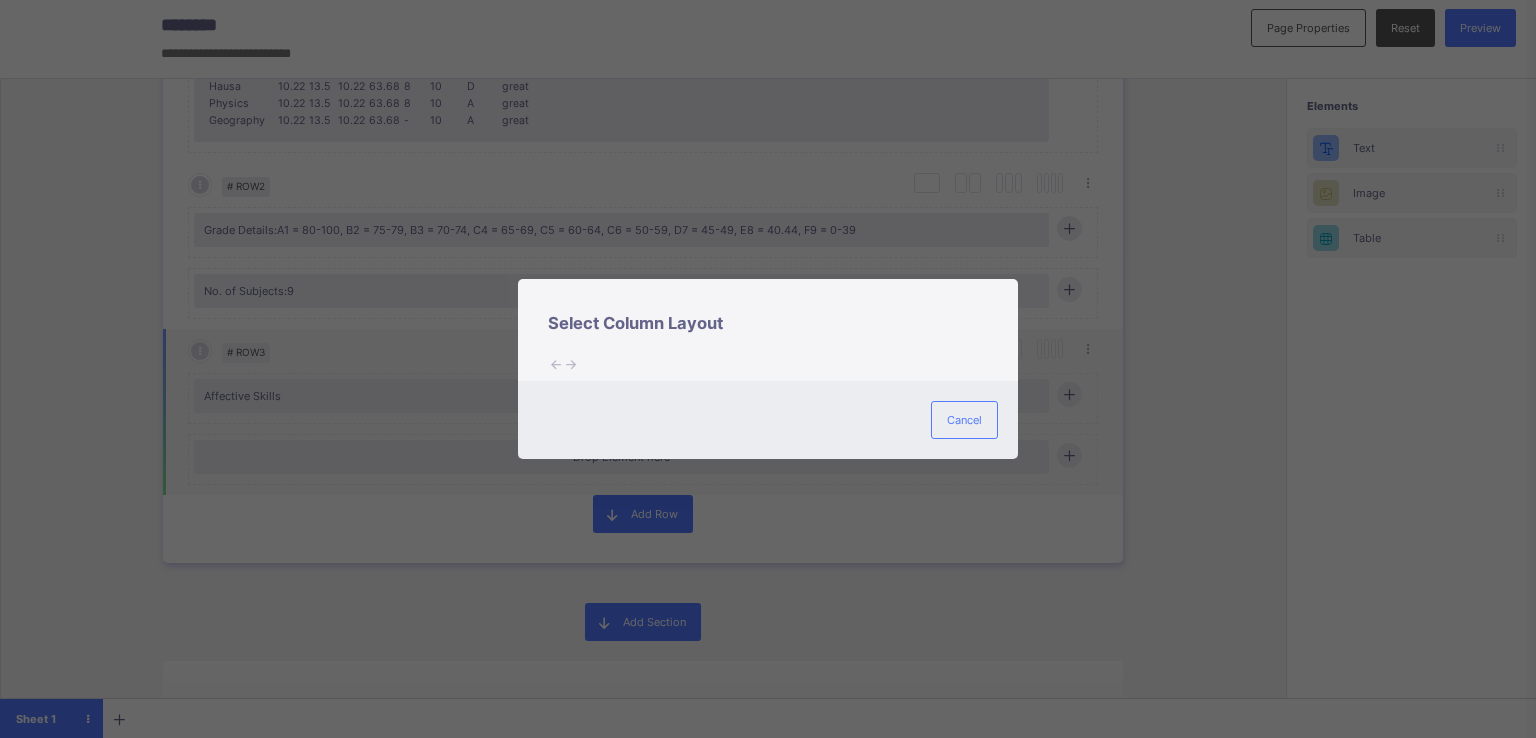 click at bounding box center (783, 357) 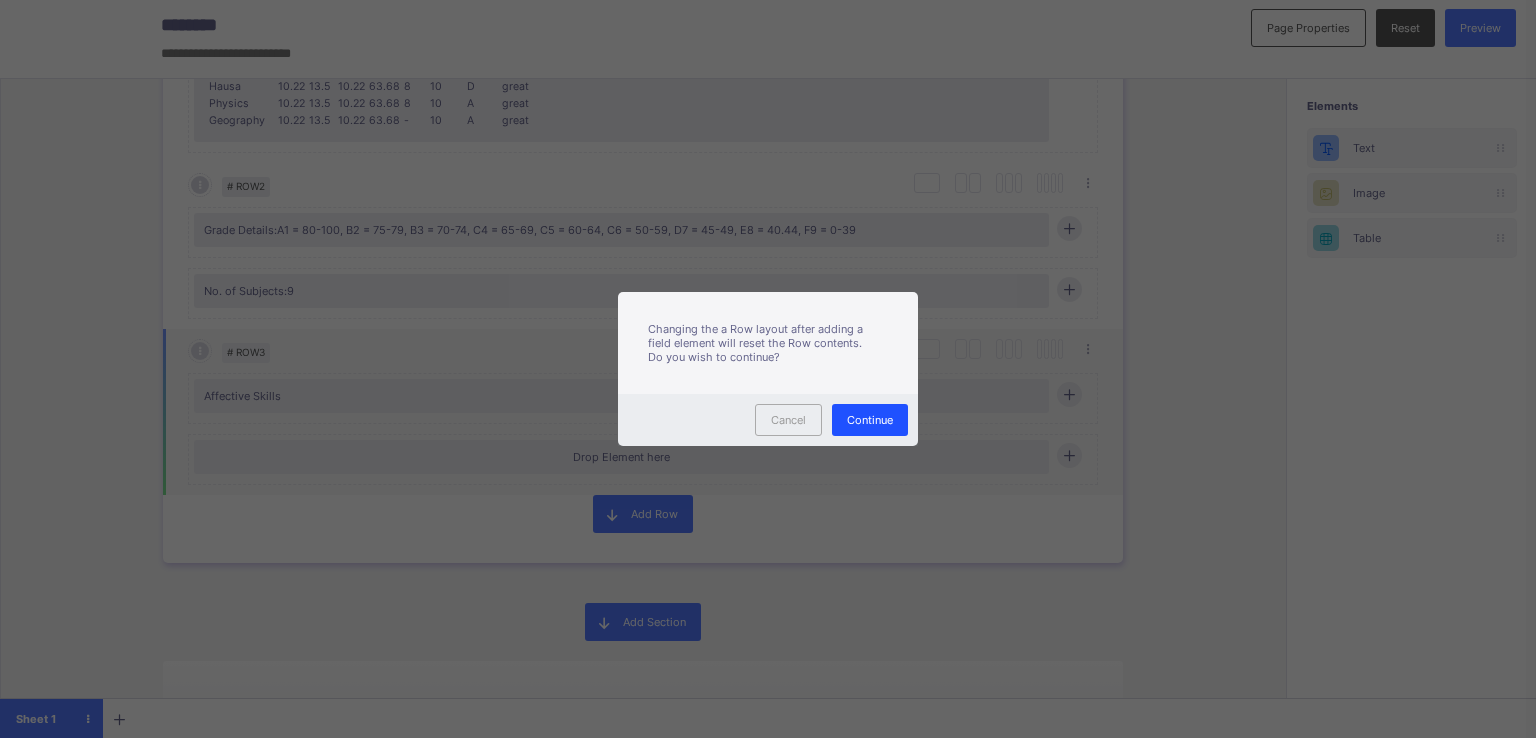 click on "Continue" at bounding box center [870, 420] 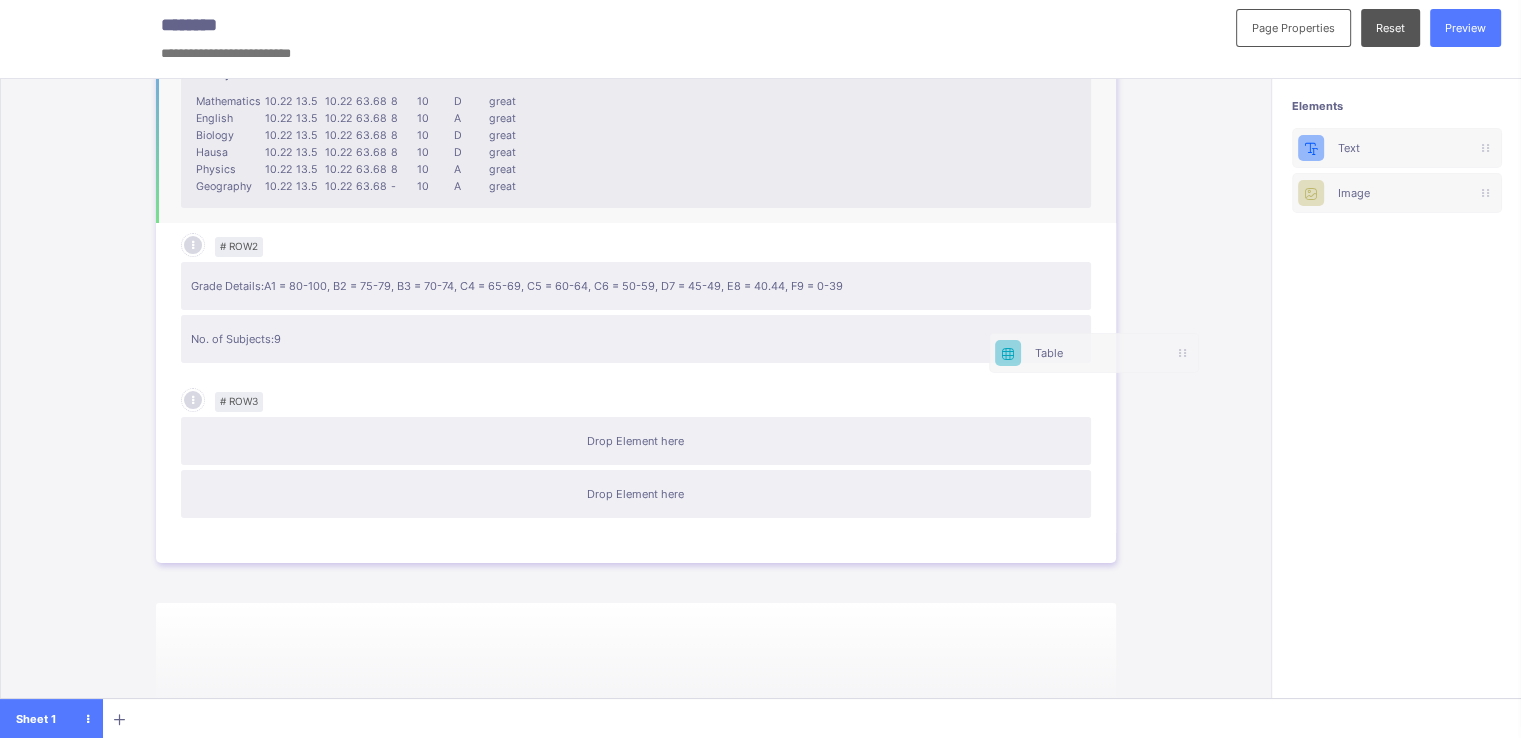 scroll, scrollTop: 6, scrollLeft: 4, axis: both 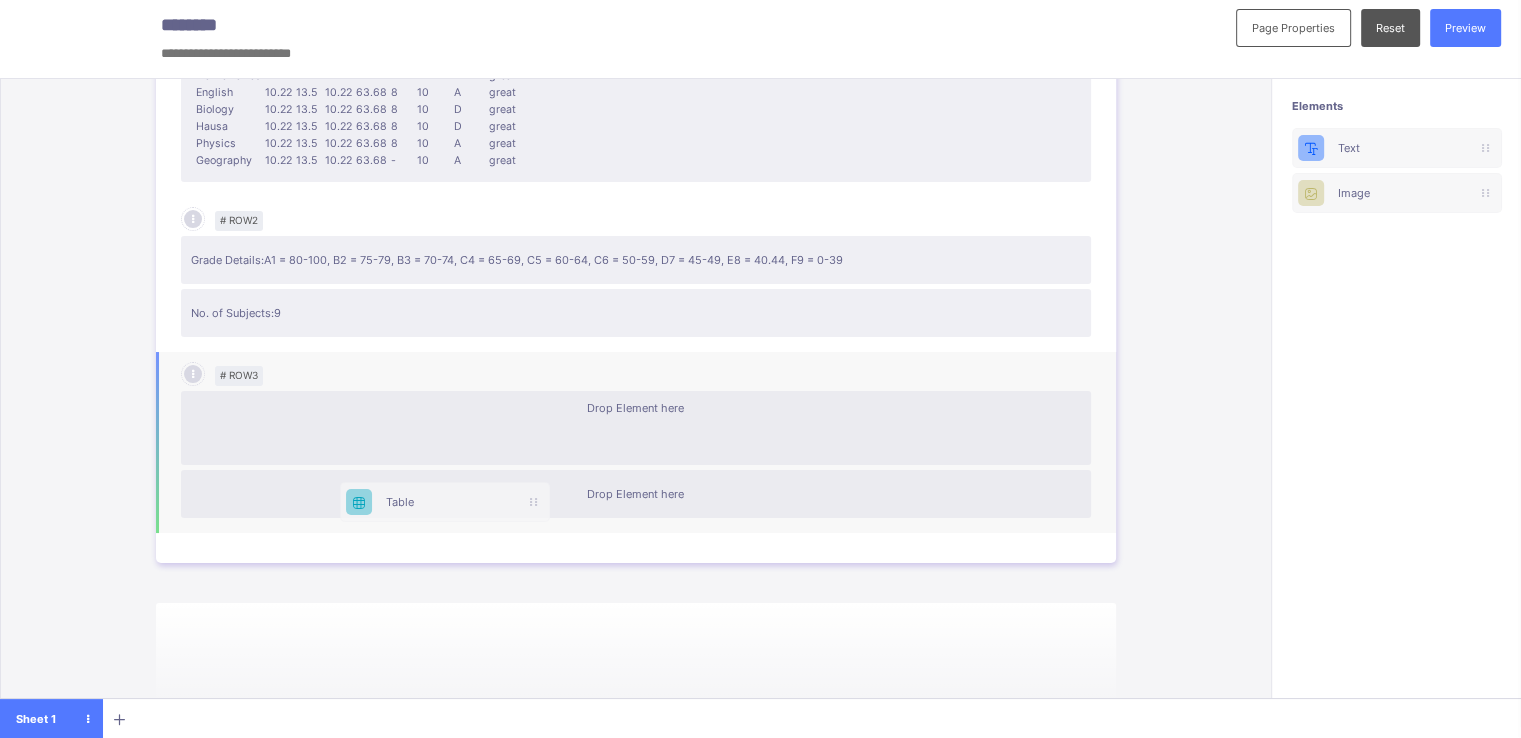 drag, startPoint x: 1376, startPoint y: 228, endPoint x: 396, endPoint y: 494, distance: 1015.4585 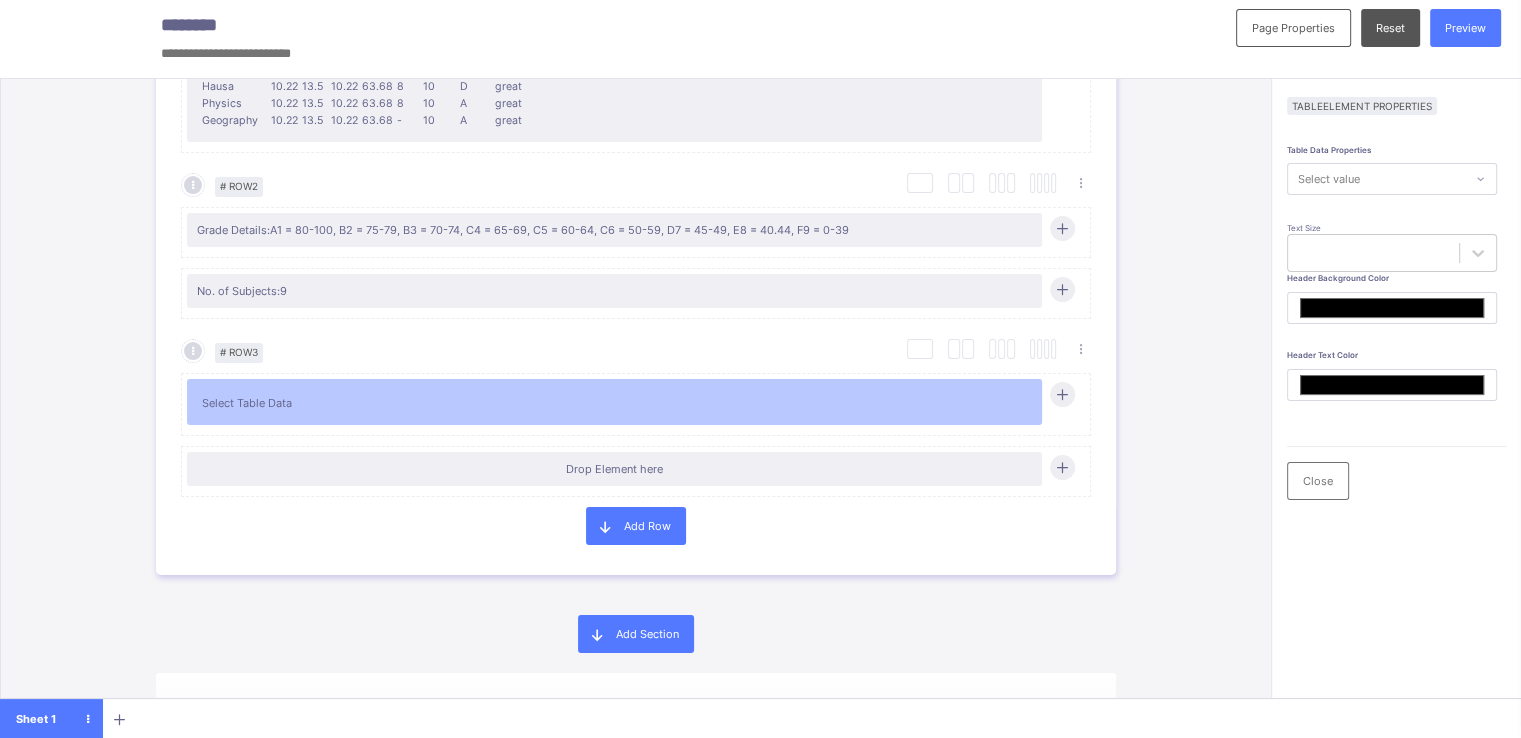 click on "Select value" at bounding box center (1376, 179) 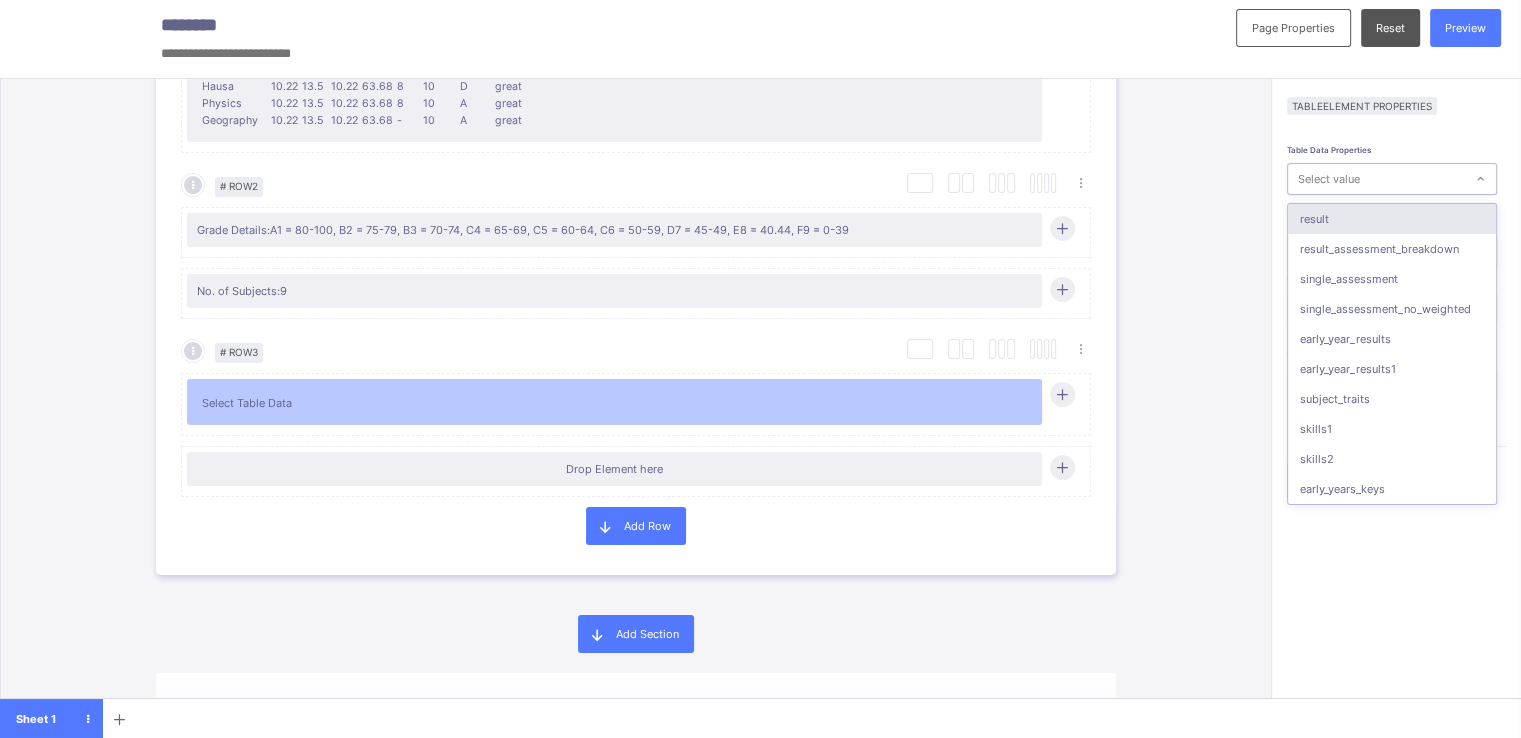 paste on "**********" 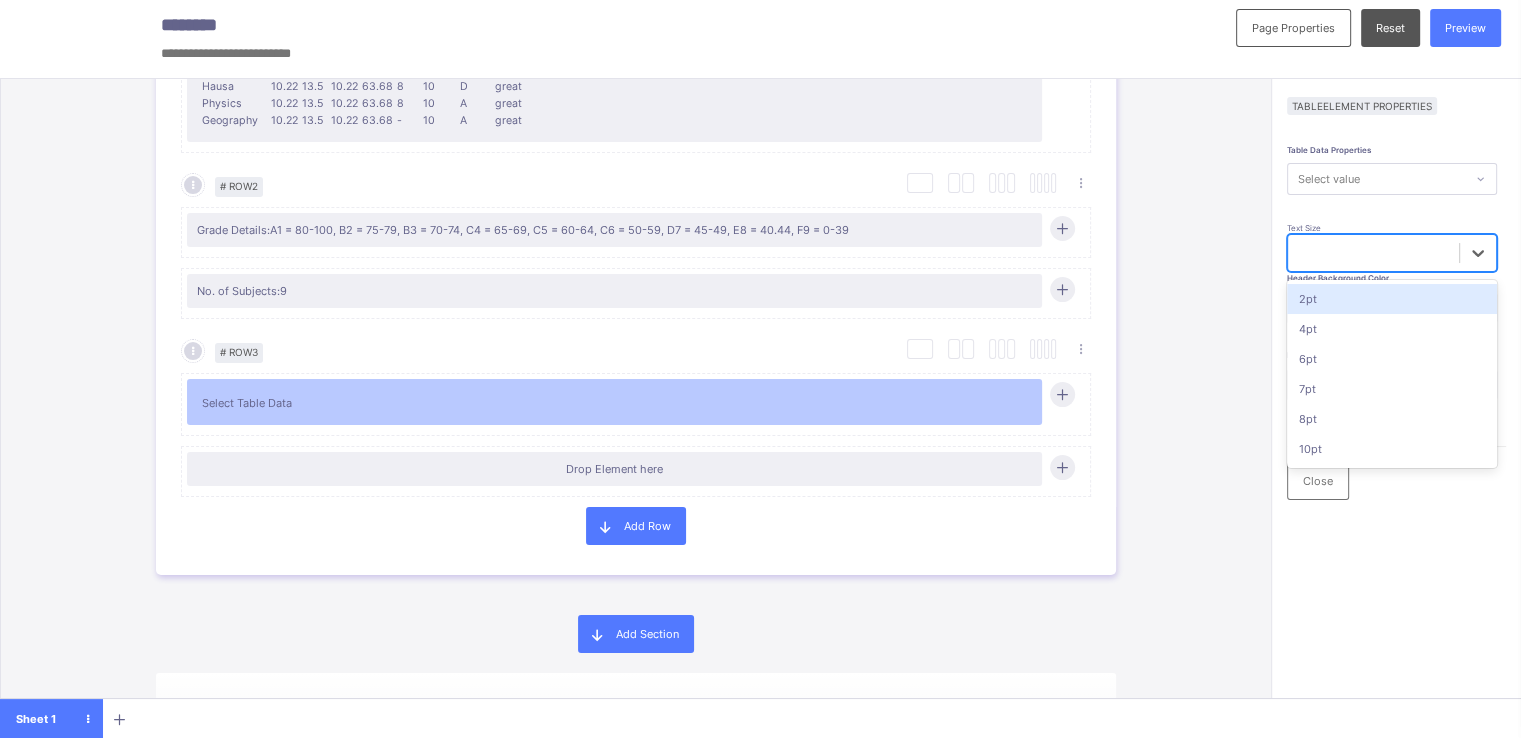 click at bounding box center [1373, 253] 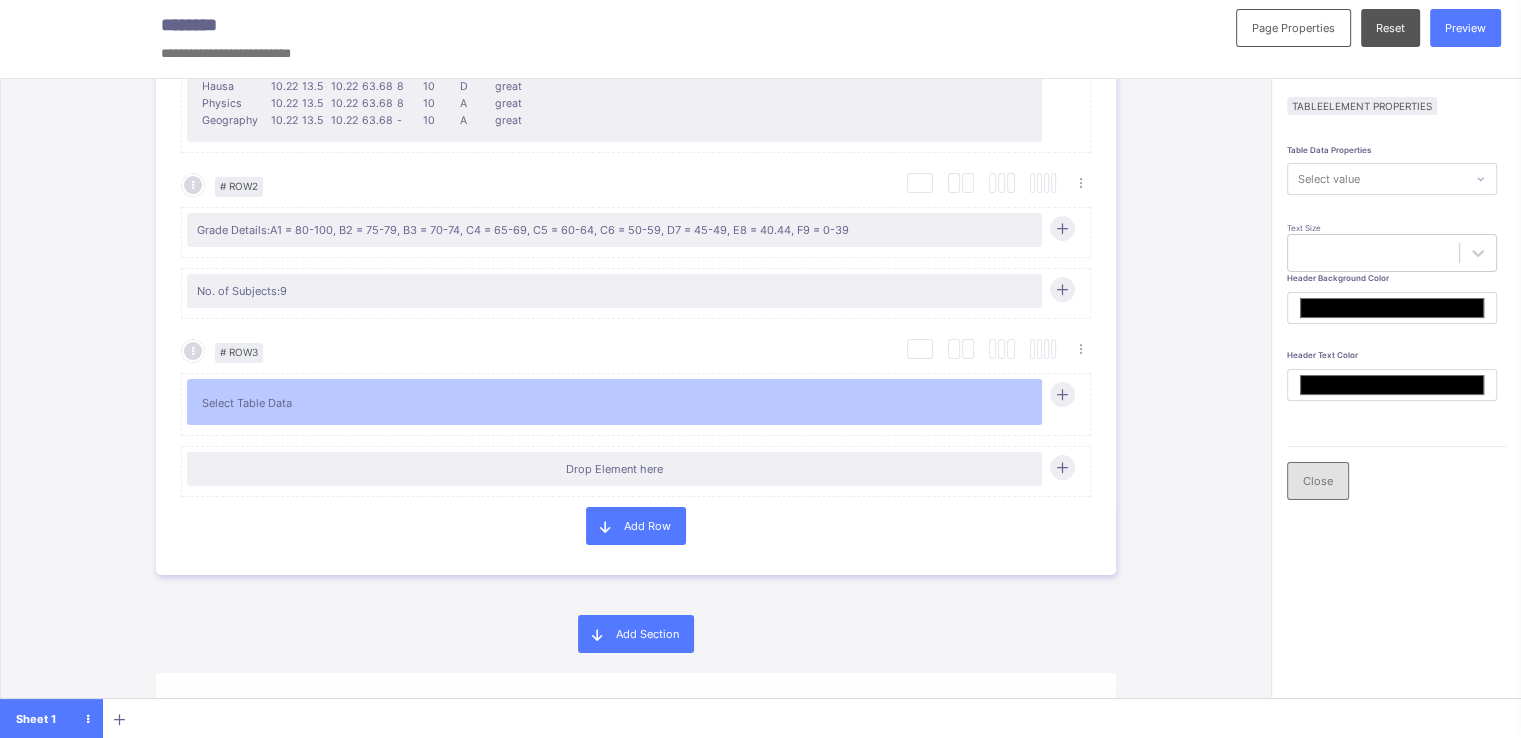 click on "Close" at bounding box center [1318, 481] 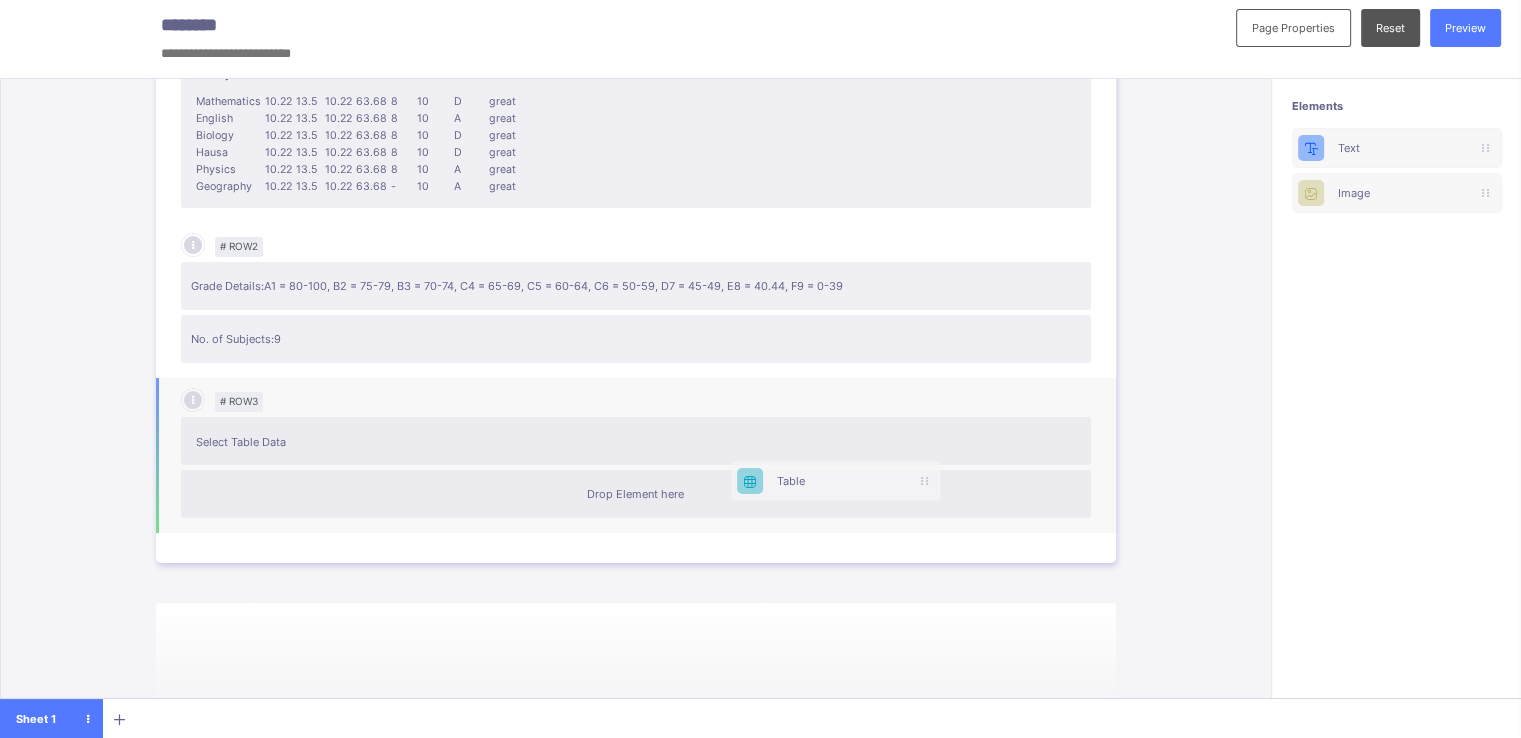 scroll, scrollTop: 11, scrollLeft: 12, axis: both 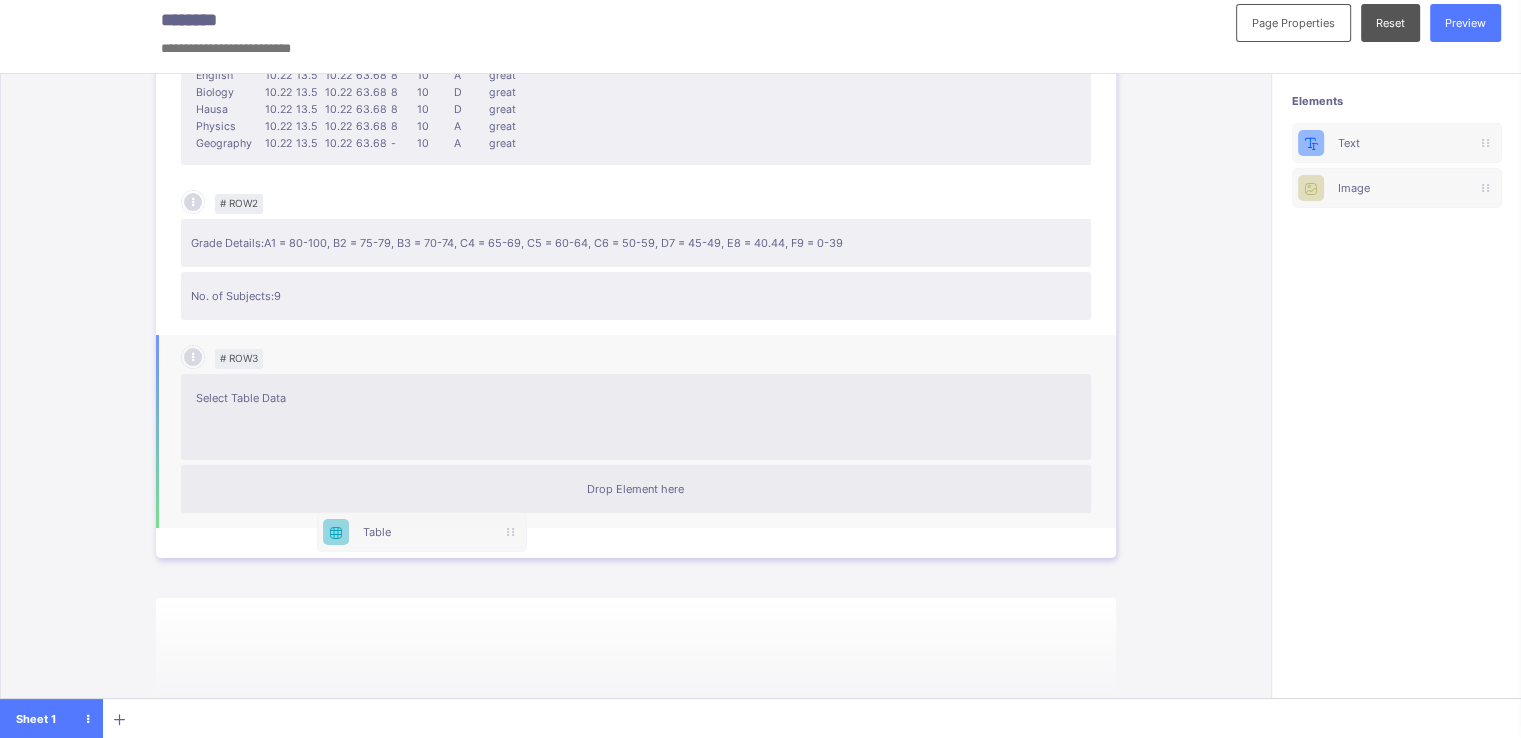 drag, startPoint x: 1362, startPoint y: 237, endPoint x: 365, endPoint y: 529, distance: 1038.8806 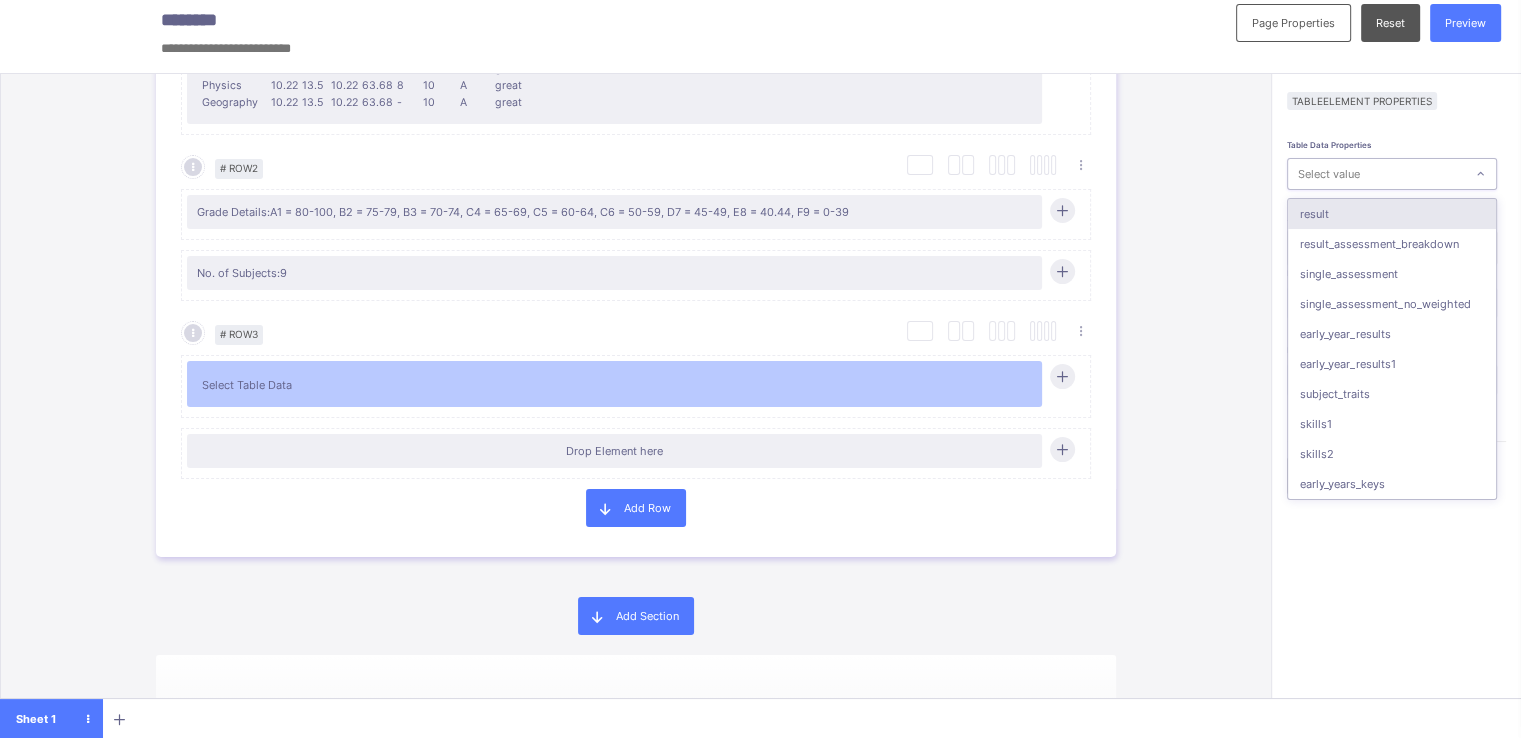 click on "Select value" at bounding box center (1376, 174) 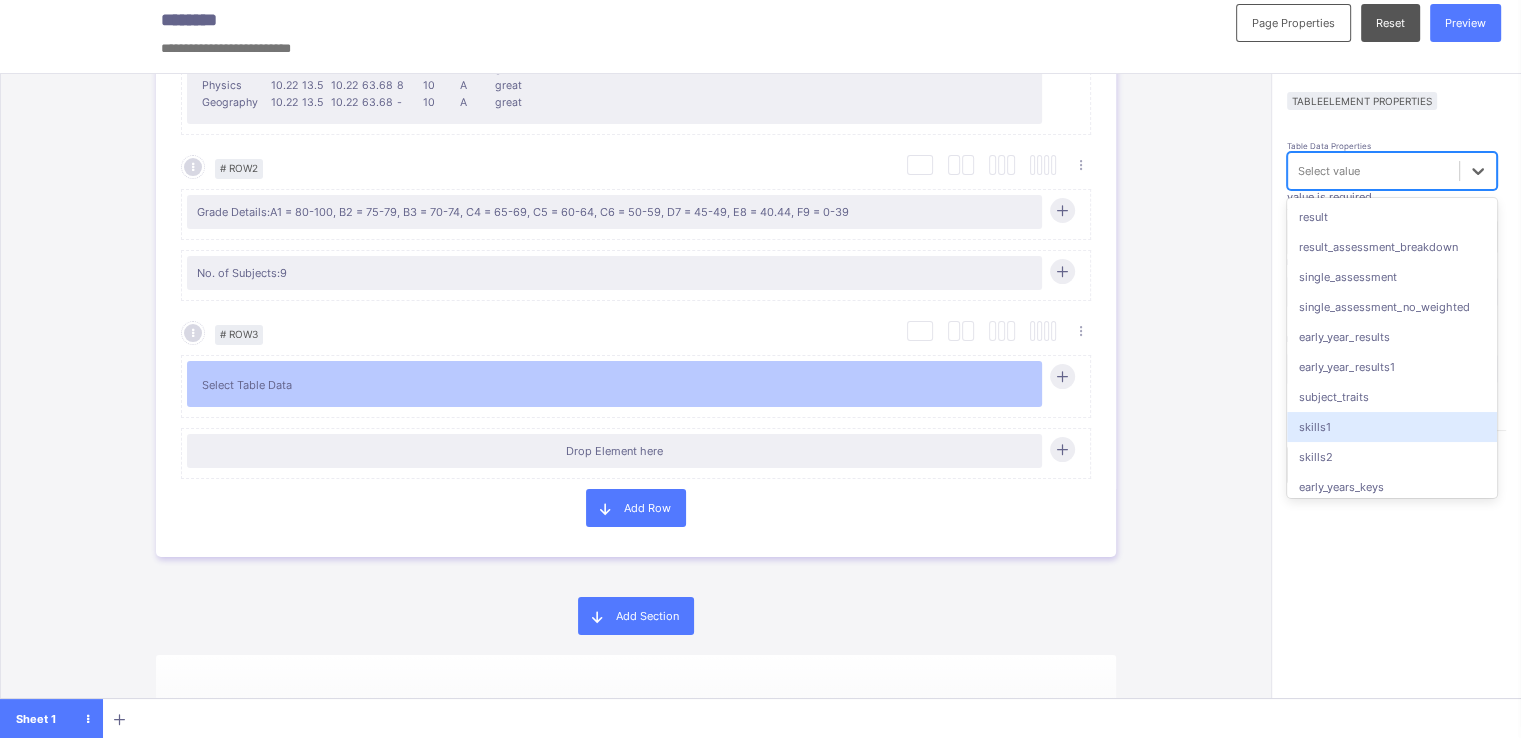 click on "skills1" at bounding box center [1392, 427] 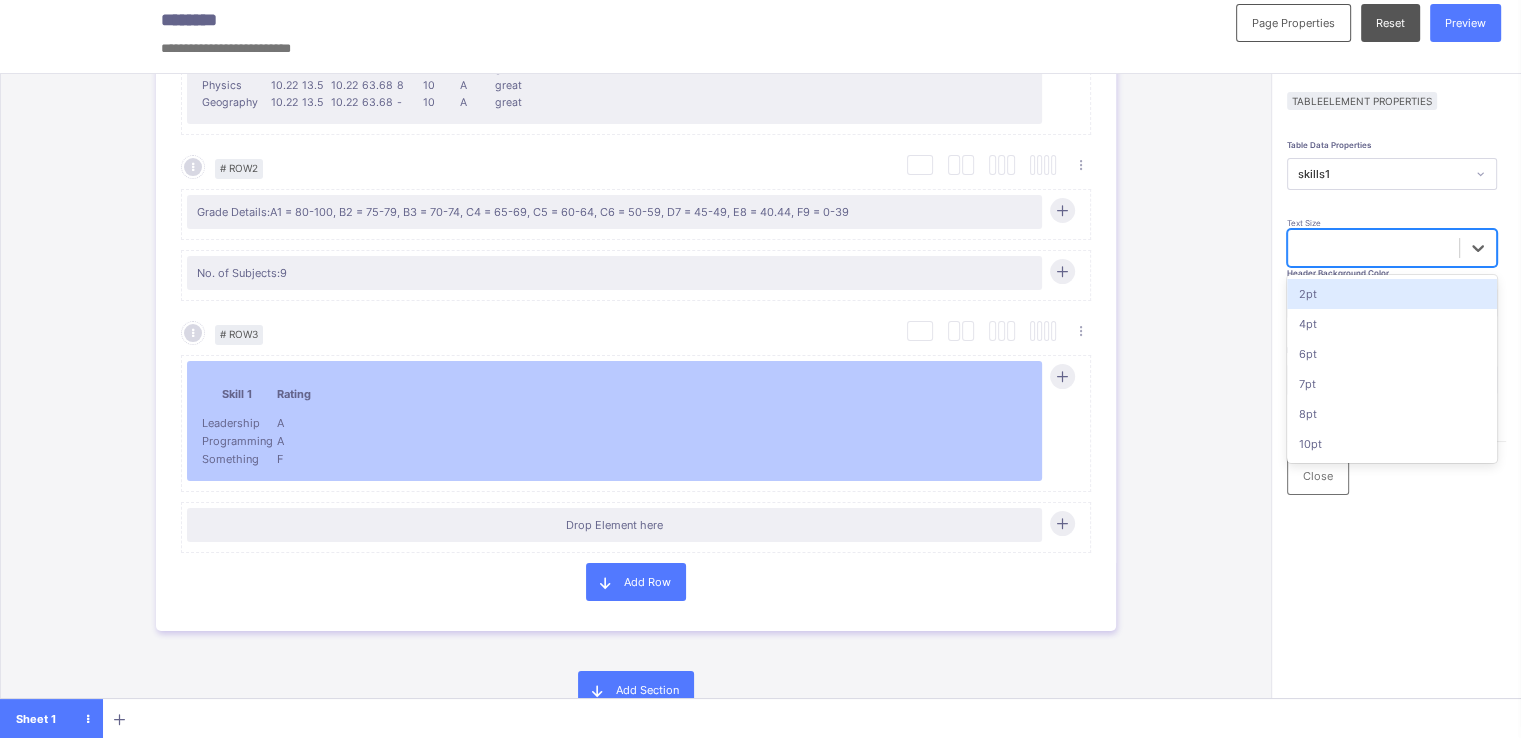 click at bounding box center (1373, 248) 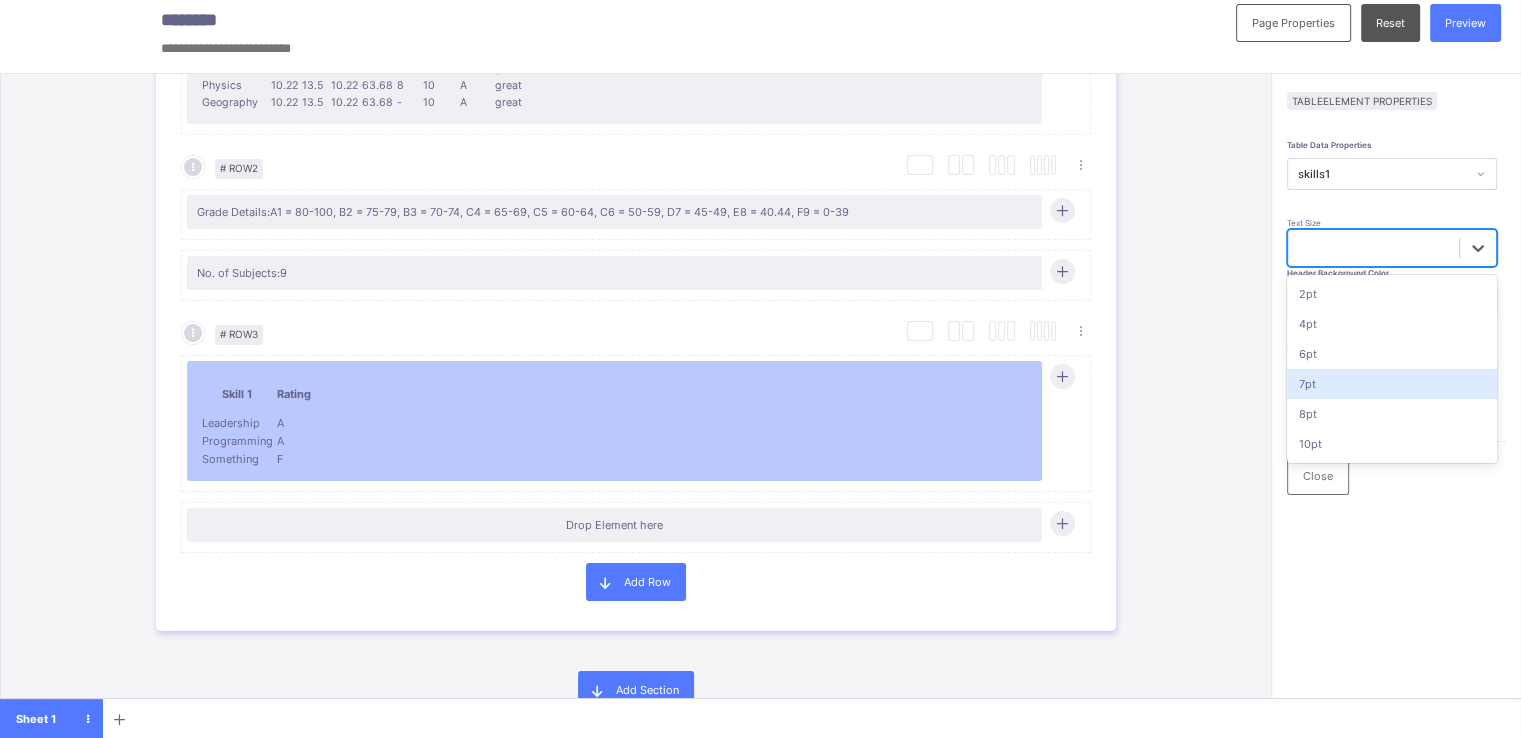 click on "7pt" at bounding box center (1392, 384) 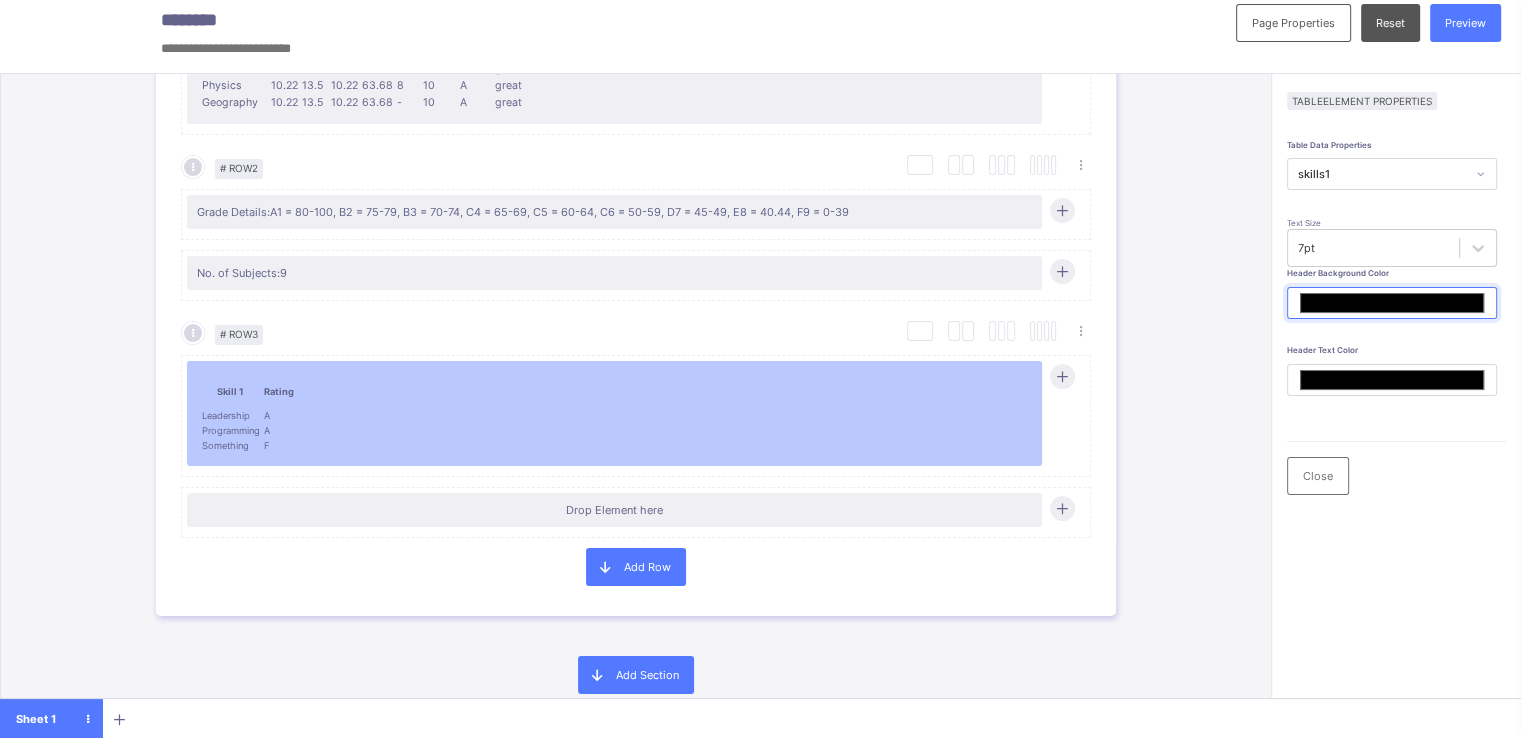 click on "*******" at bounding box center (1392, 303) 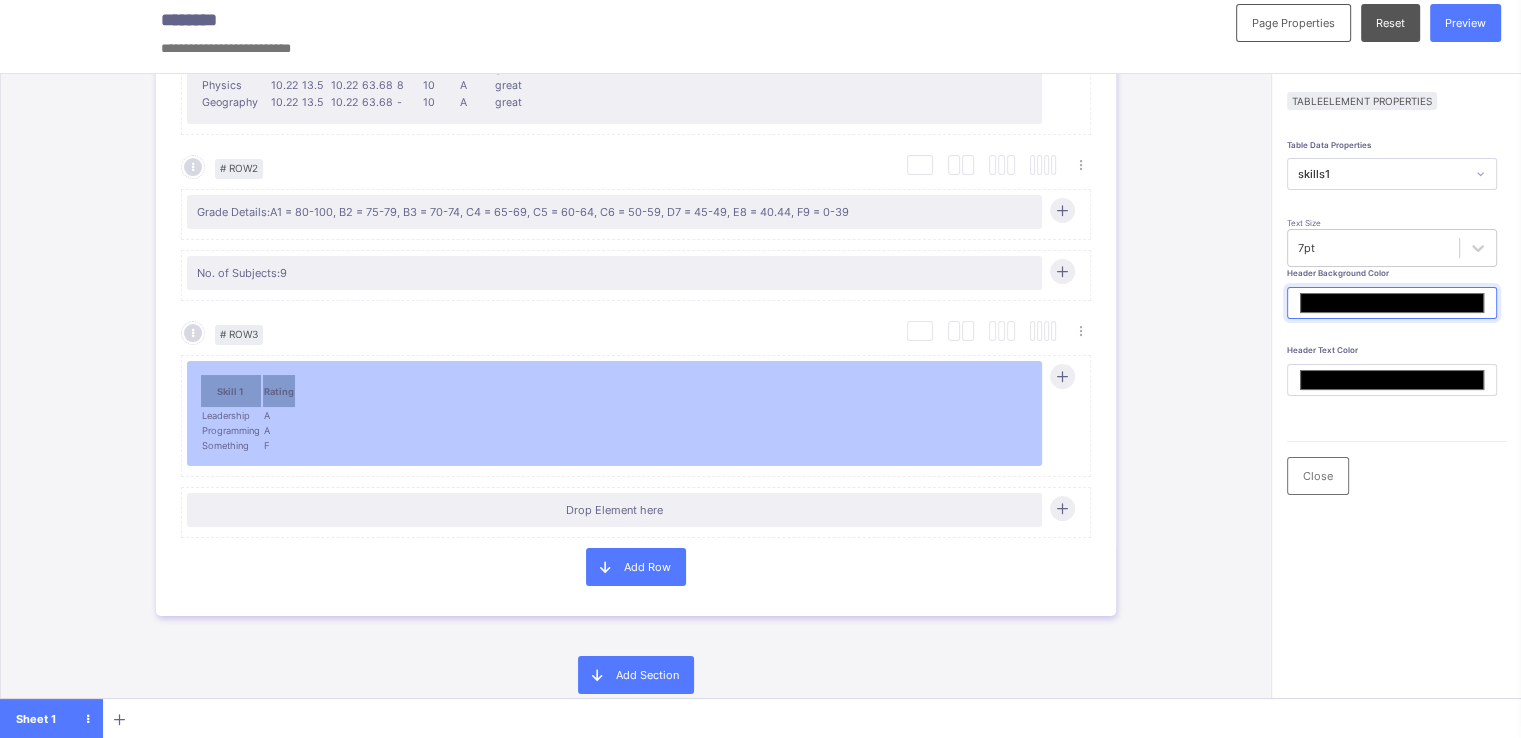 scroll, scrollTop: 157, scrollLeft: 12, axis: both 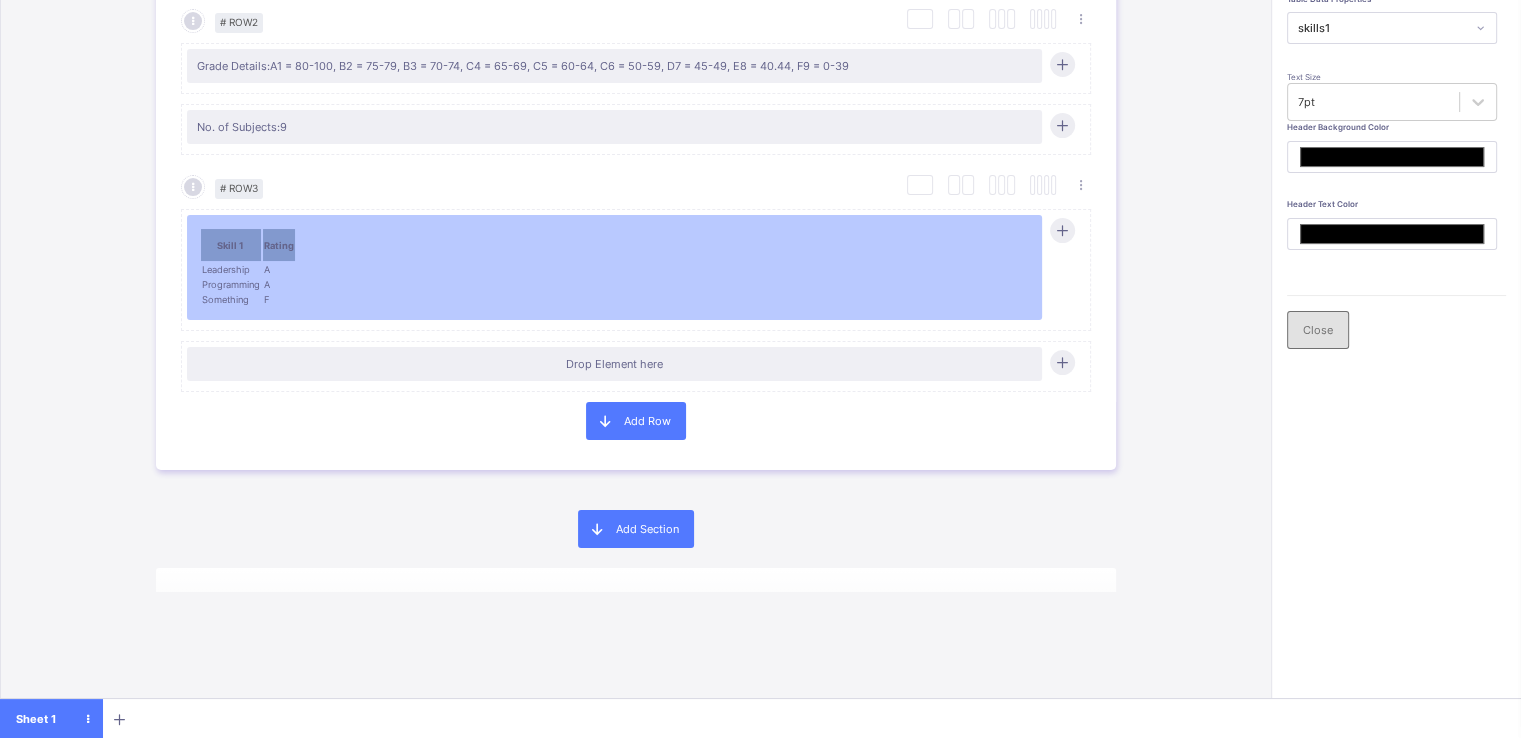 click on "Close" at bounding box center (1318, 330) 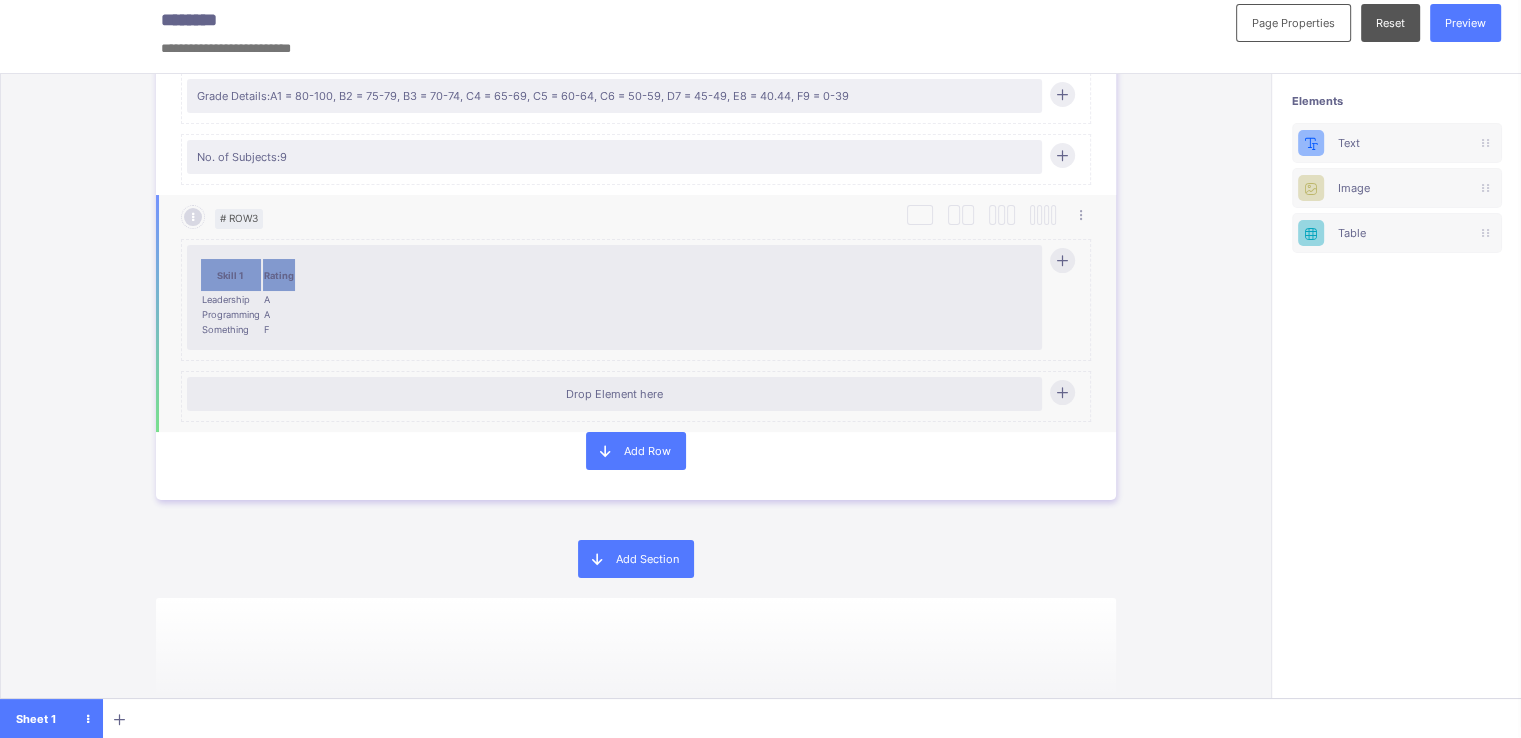 scroll, scrollTop: 1480, scrollLeft: 0, axis: vertical 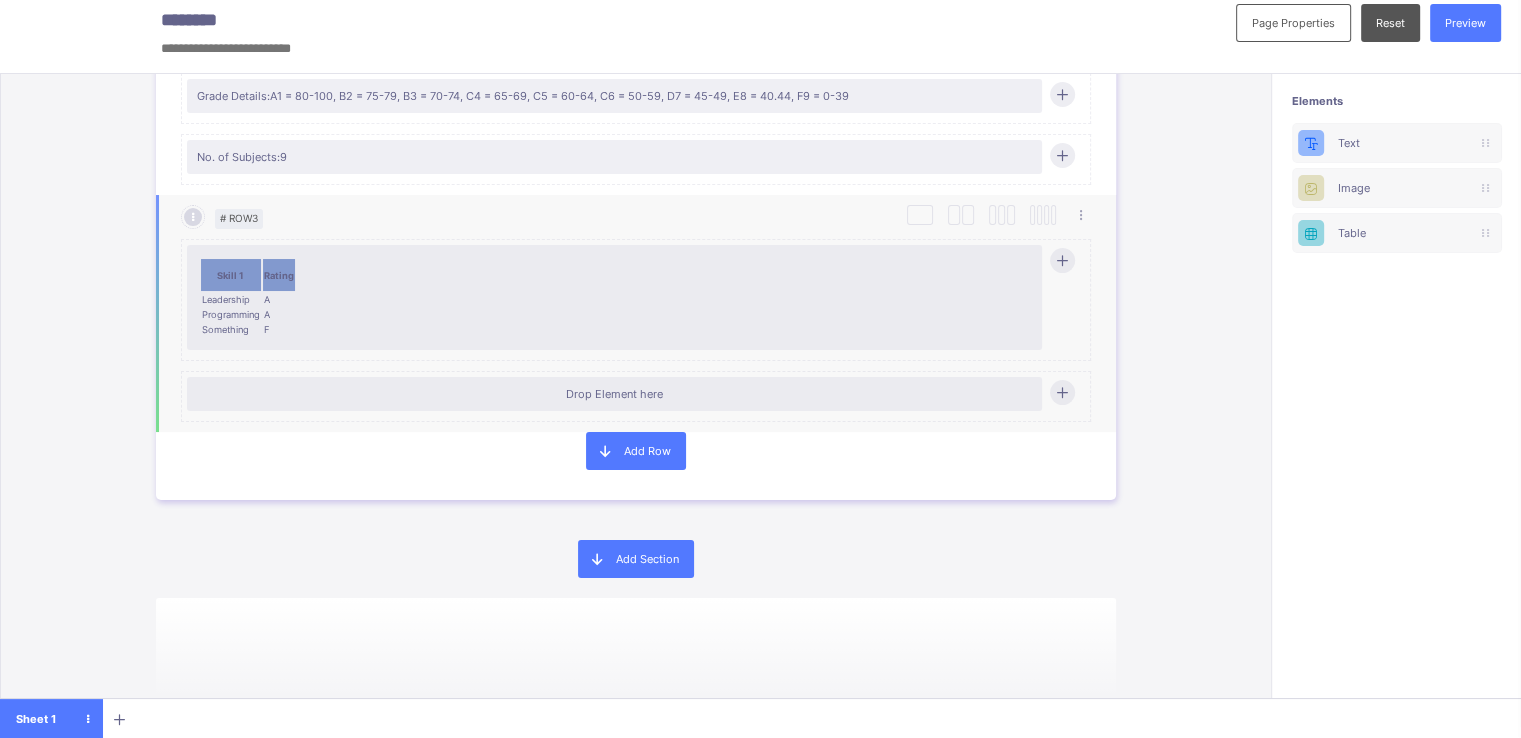 click on "F" at bounding box center (279, 329) 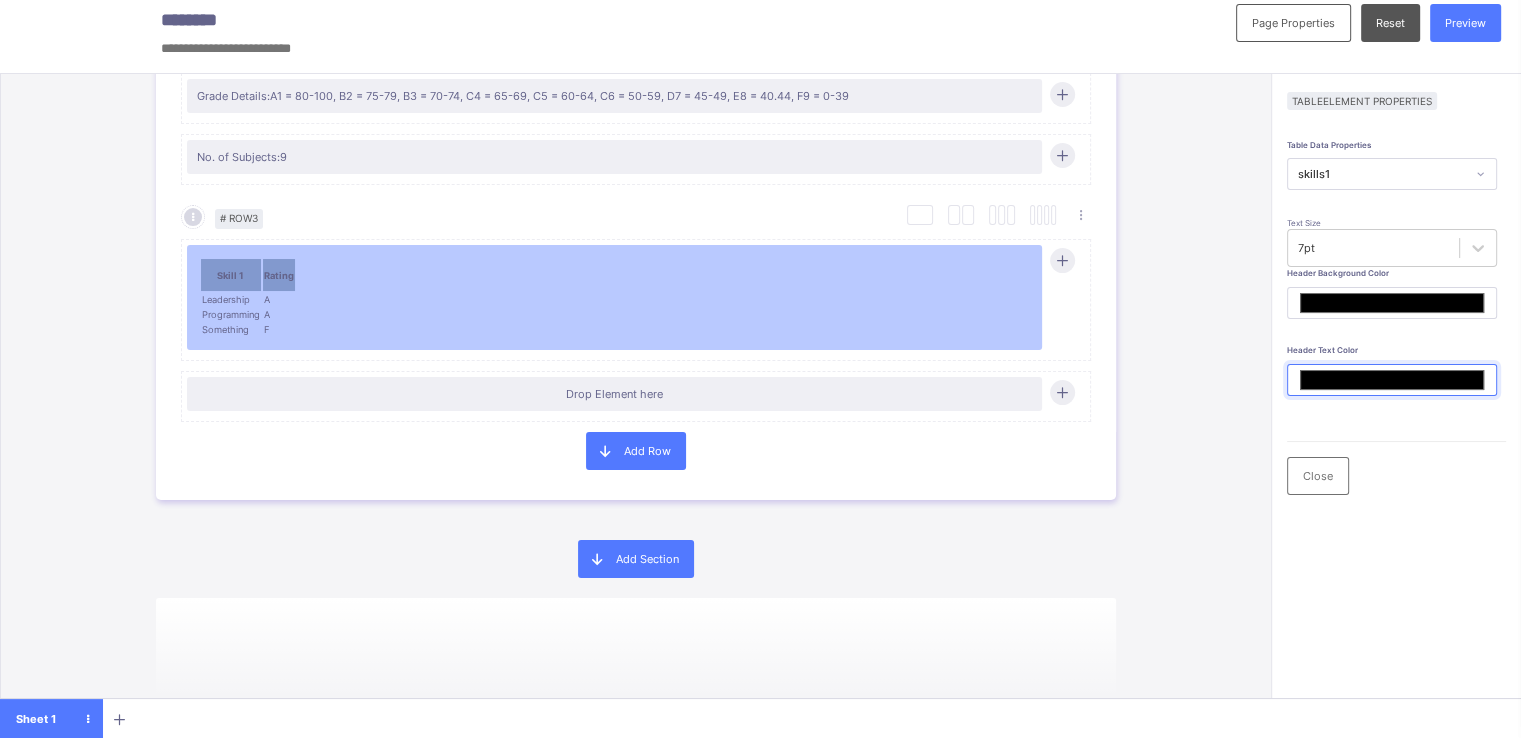 click on "*******" at bounding box center (1392, 380) 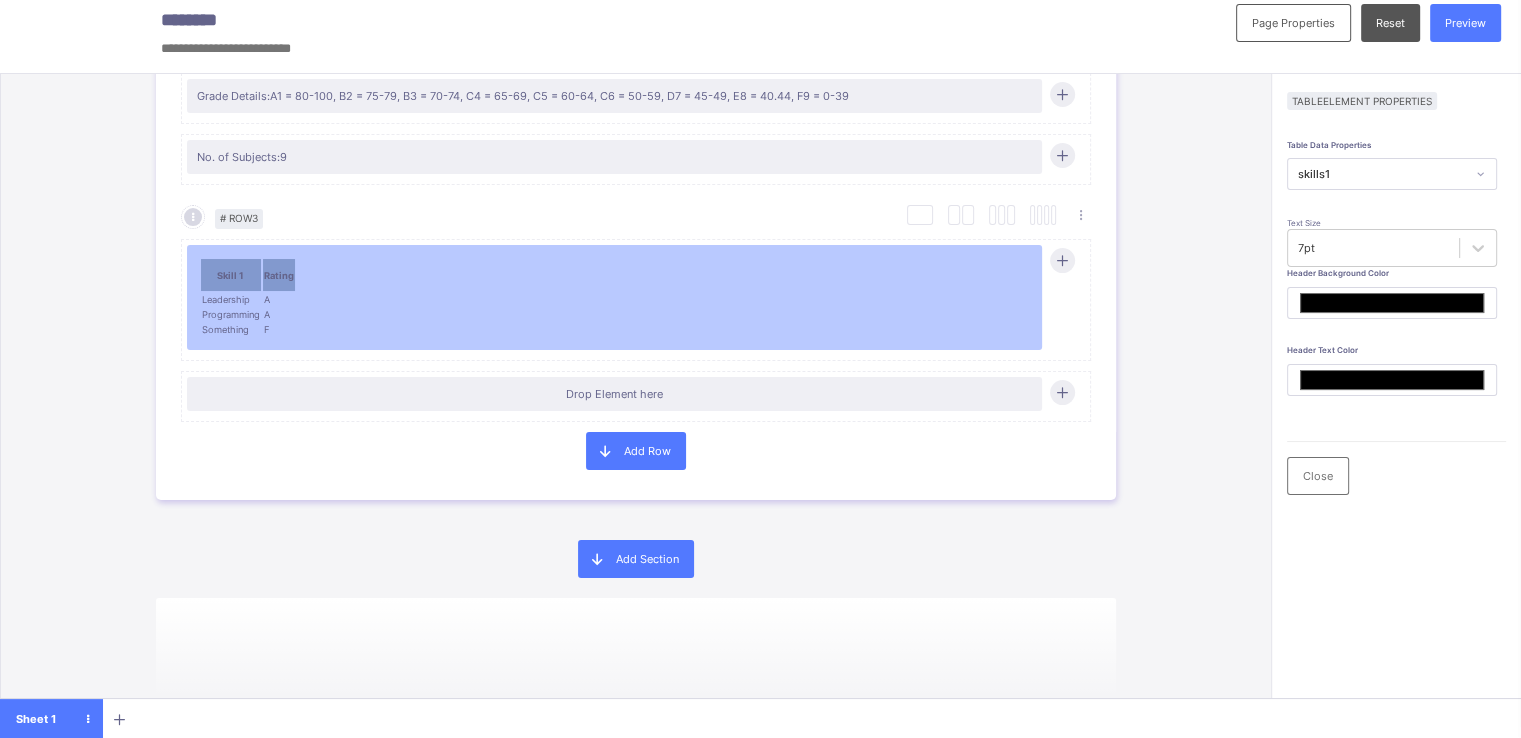 click on "Table Data Properties  skills1  Text Size  7pt  Header Background Color  *******  Header Text Color  ******* Close" at bounding box center [1396, 507] 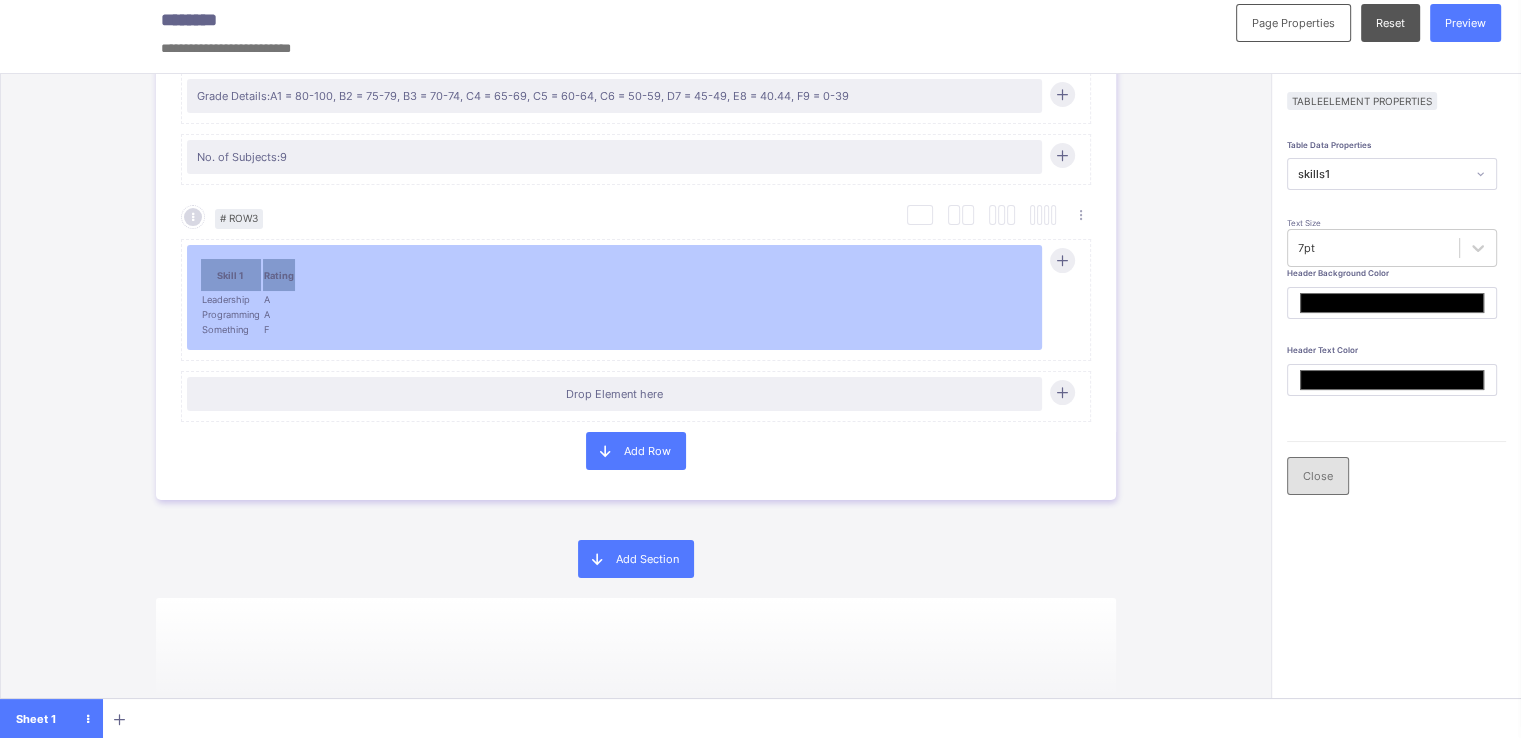 click on "Close" at bounding box center [1318, 476] 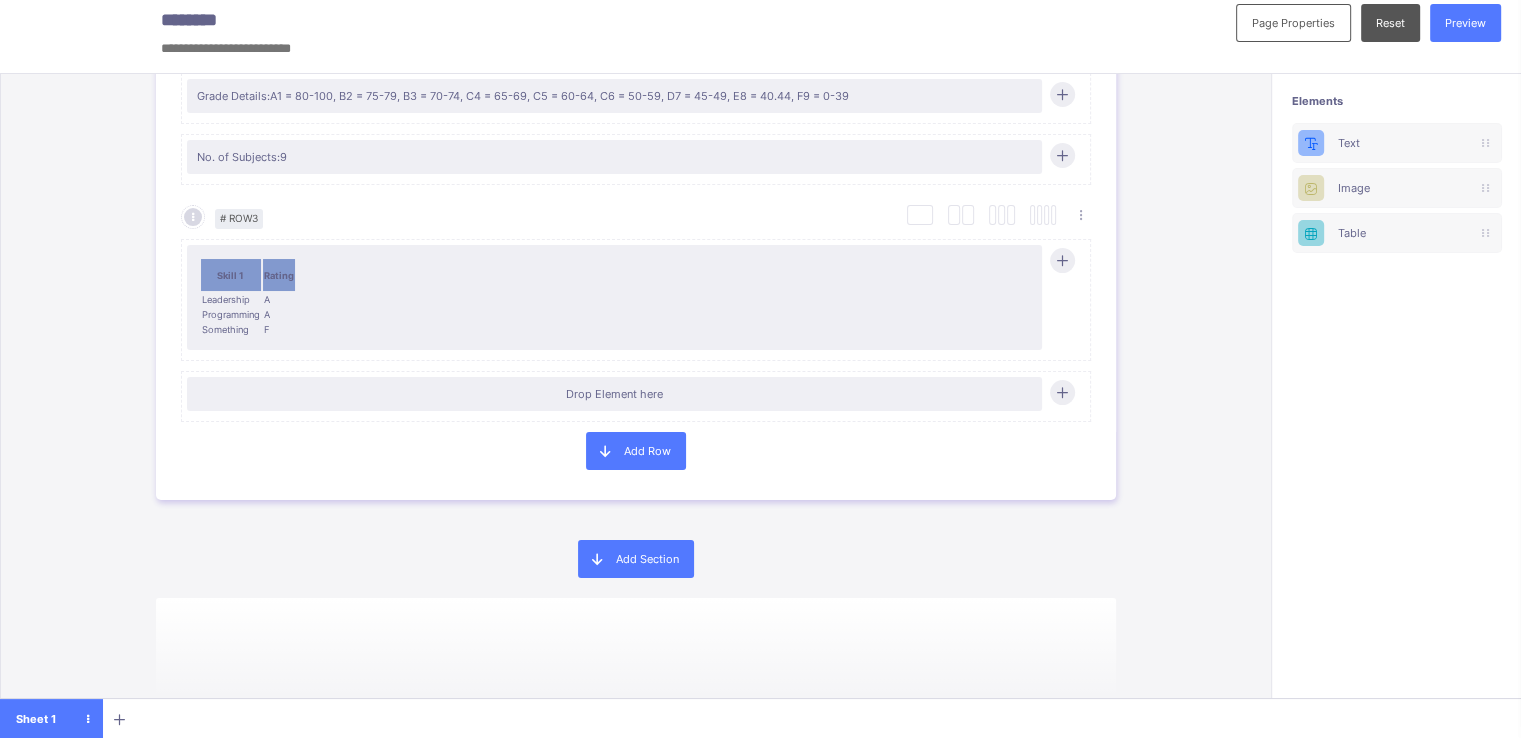 scroll, scrollTop: 11, scrollLeft: 15, axis: both 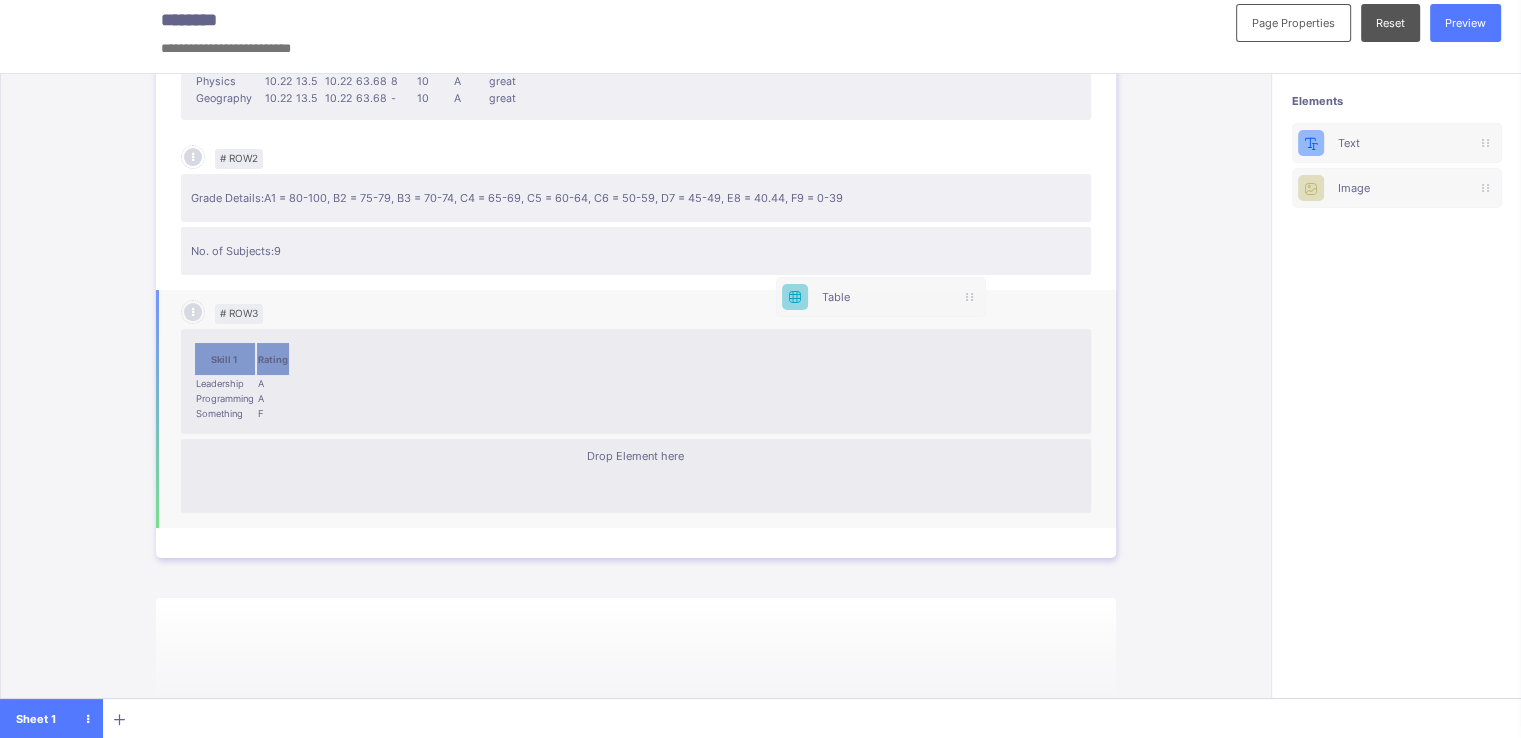 drag, startPoint x: 1356, startPoint y: 234, endPoint x: 822, endPoint y: 298, distance: 537.82153 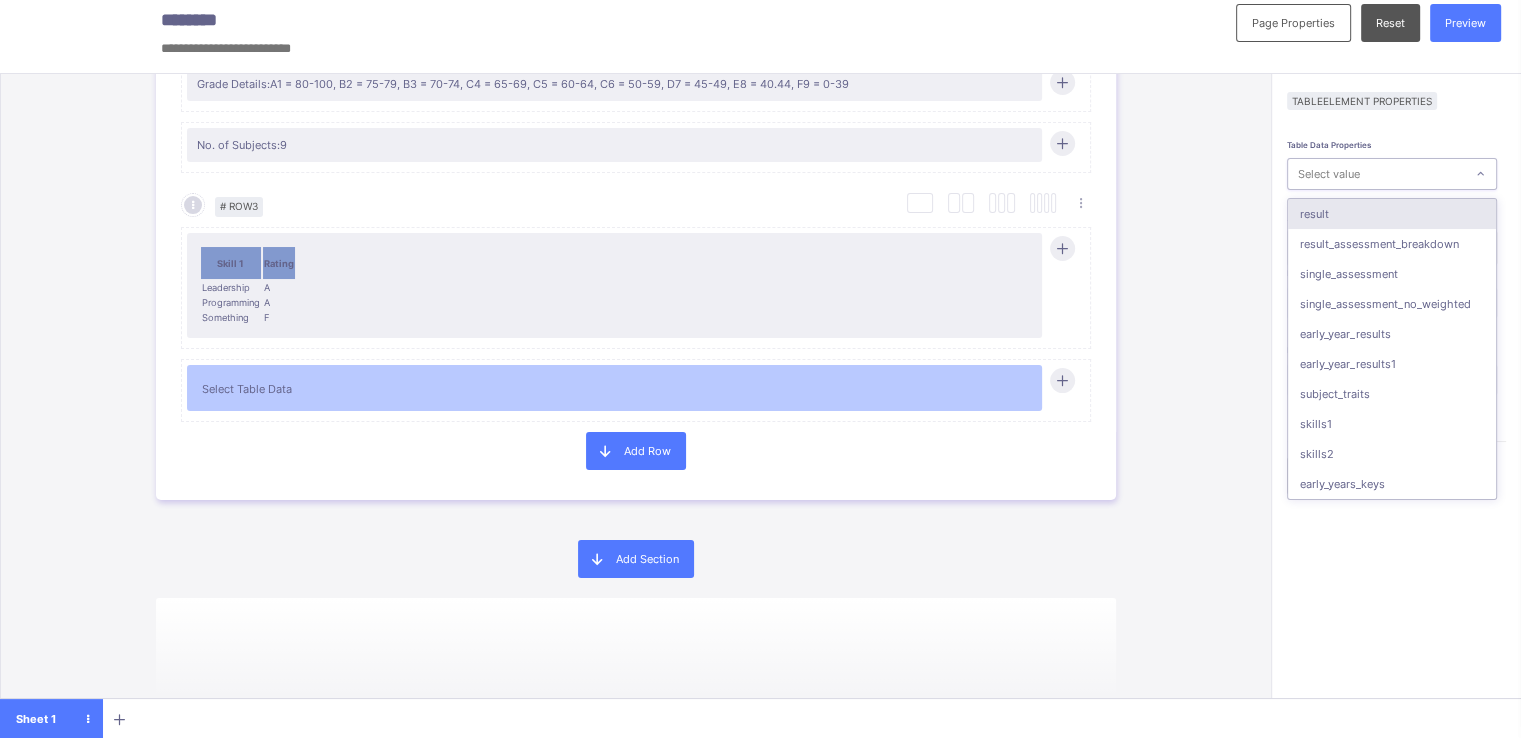 click on "Select value" at bounding box center [1376, 174] 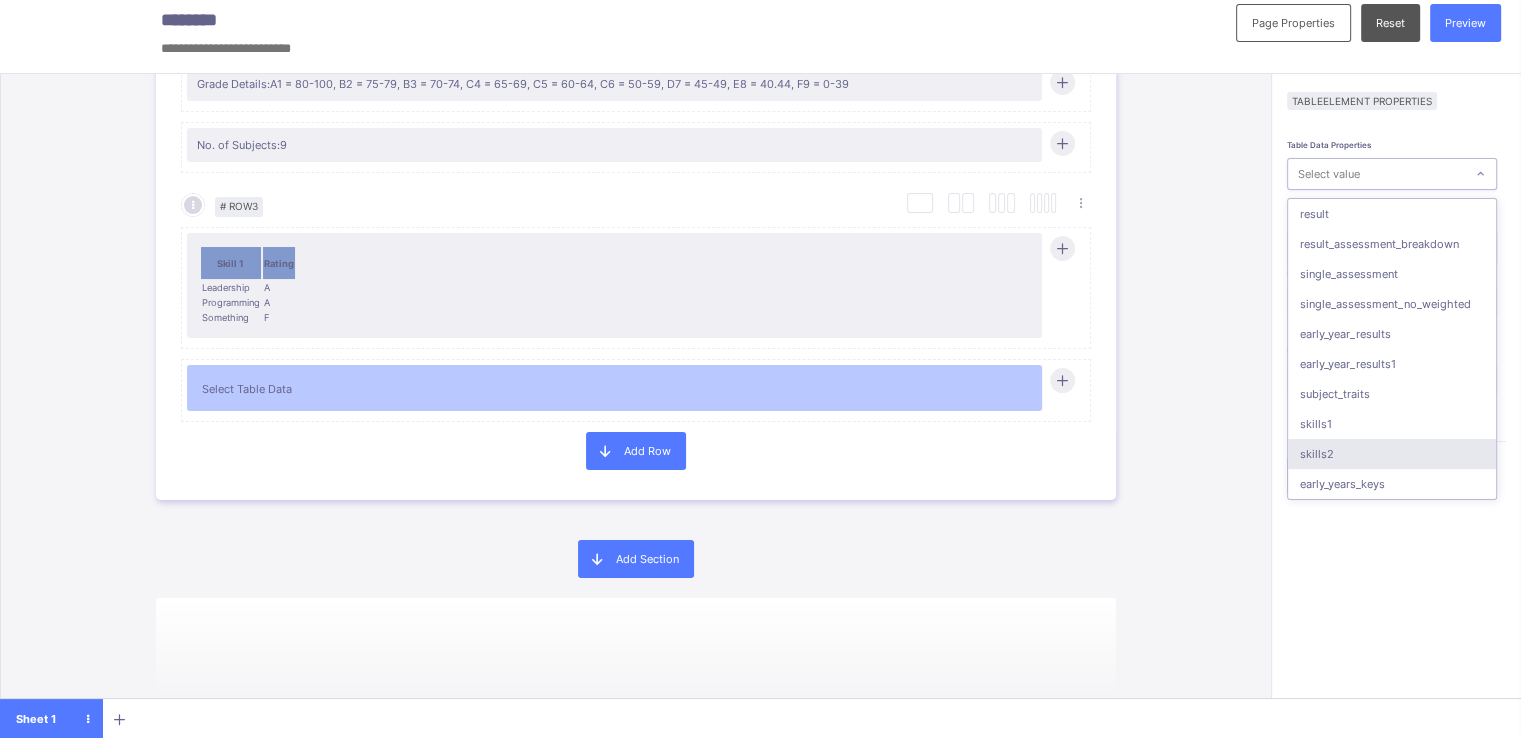 click on "skills2" at bounding box center (1392, 454) 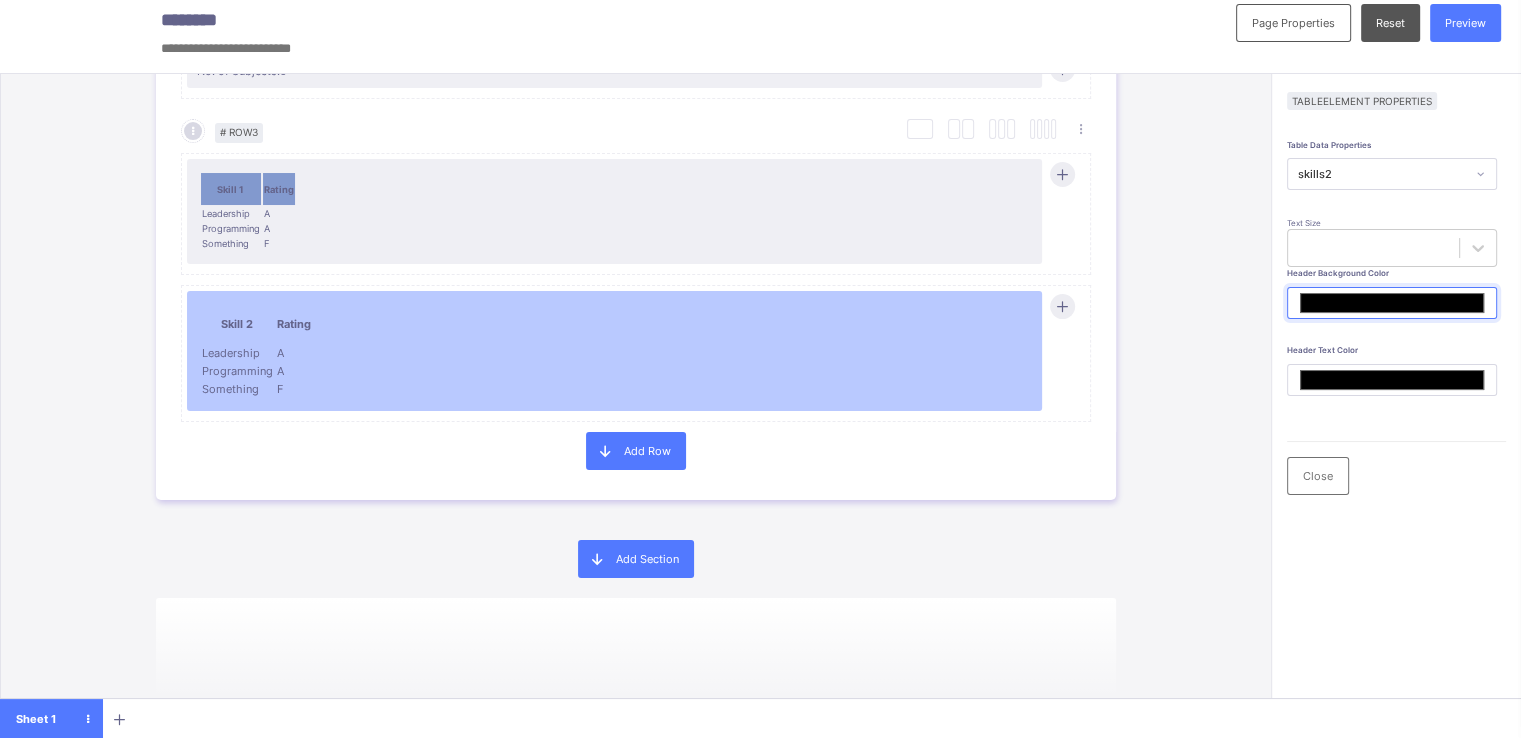 click on "*******" at bounding box center (1392, 303) 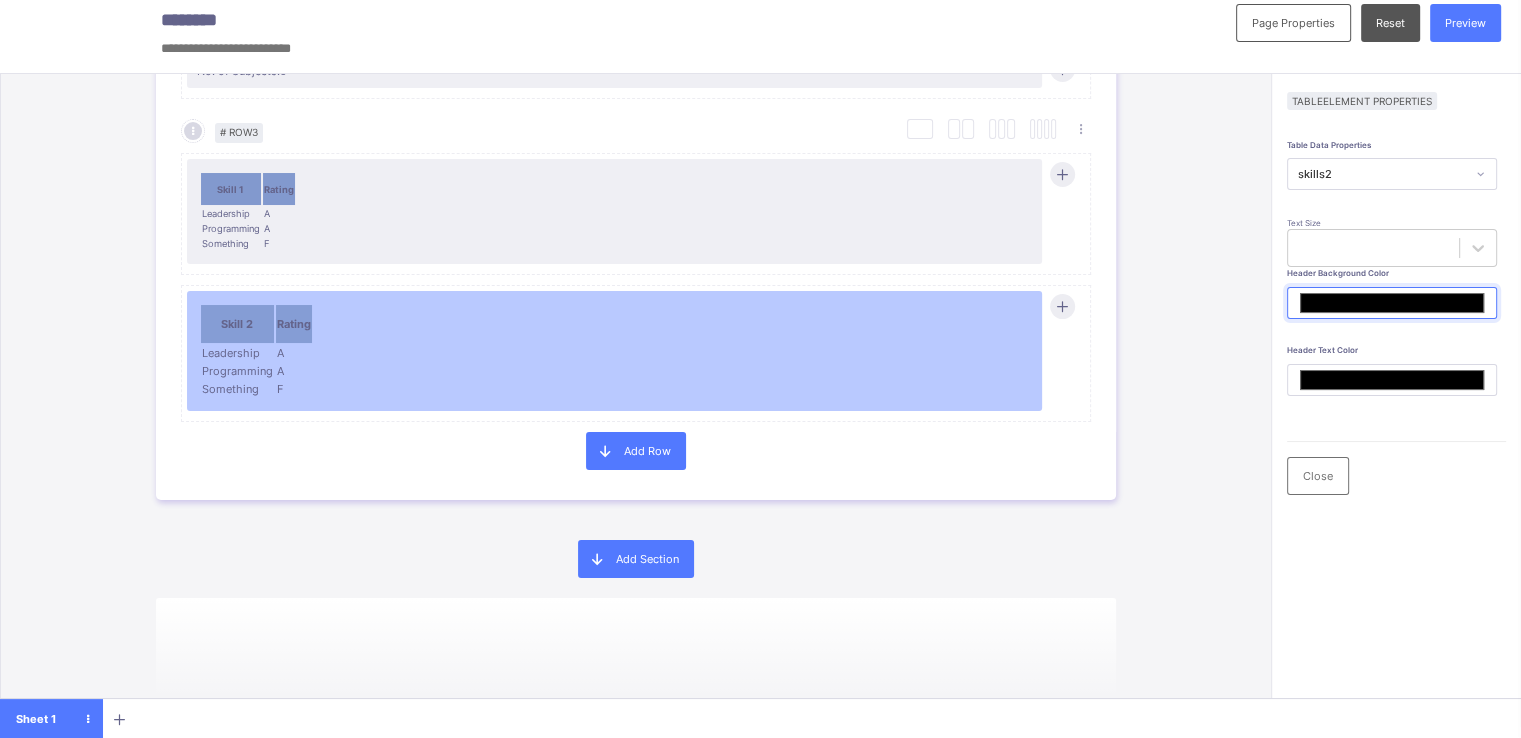 scroll, scrollTop: 157, scrollLeft: 15, axis: both 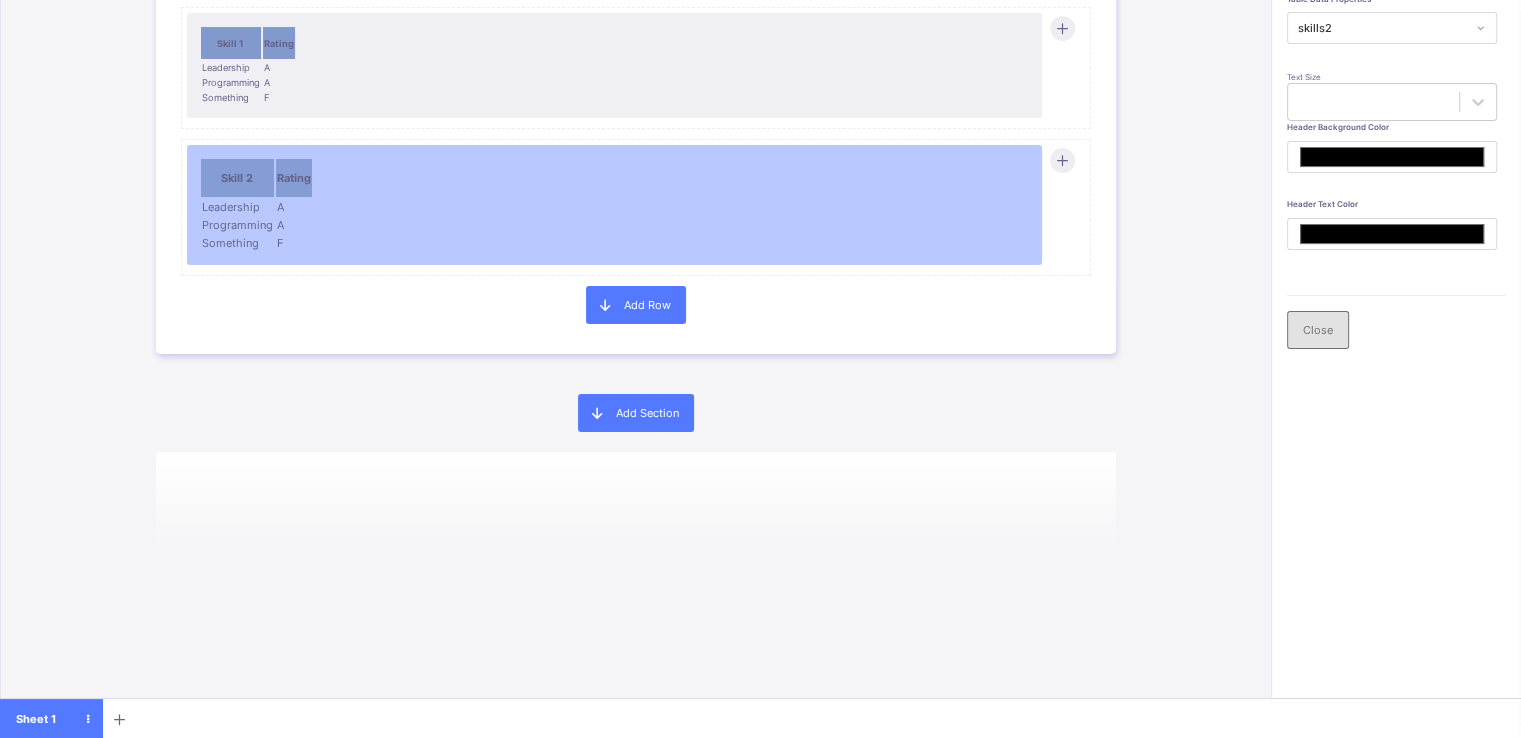 click on "Close" at bounding box center (1318, 330) 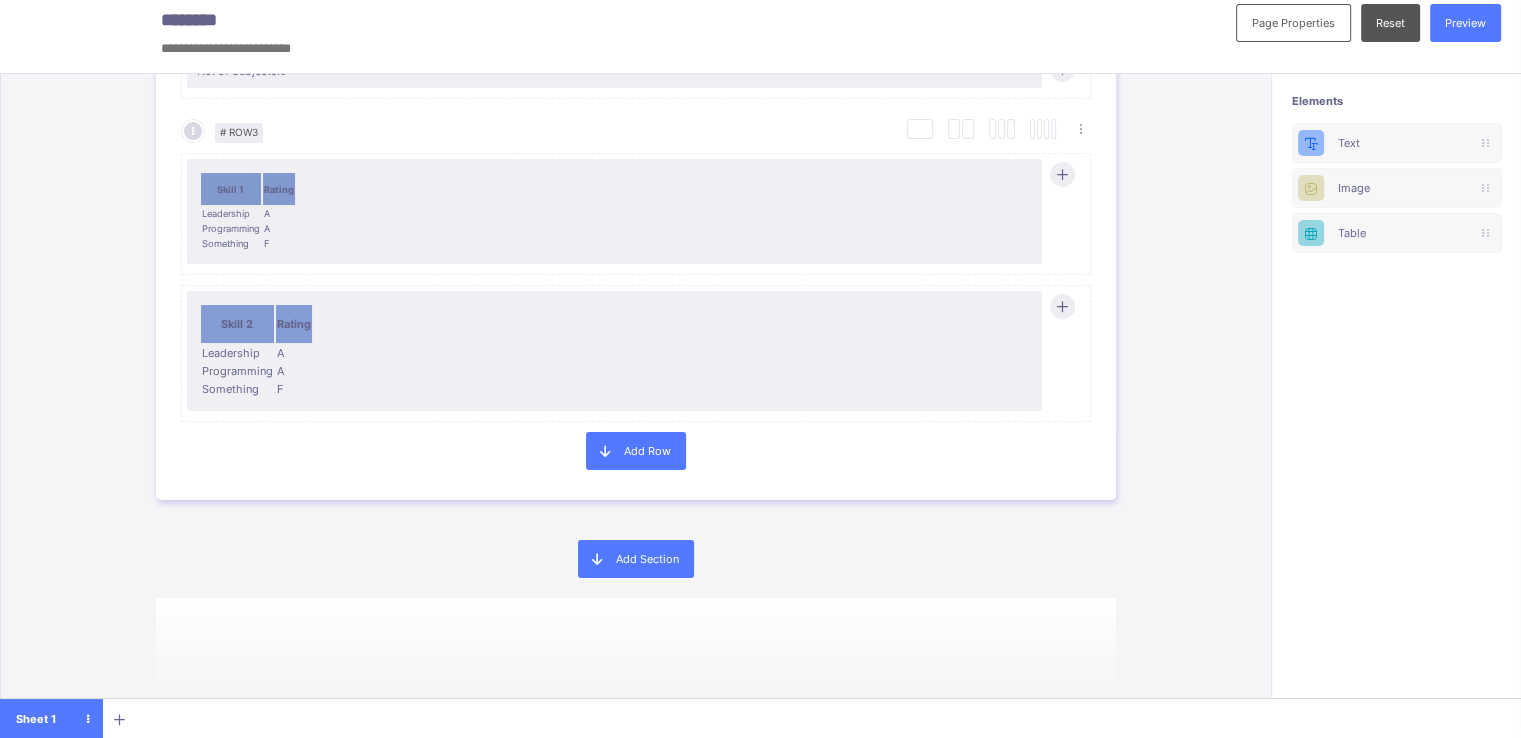 scroll, scrollTop: 11, scrollLeft: 15, axis: both 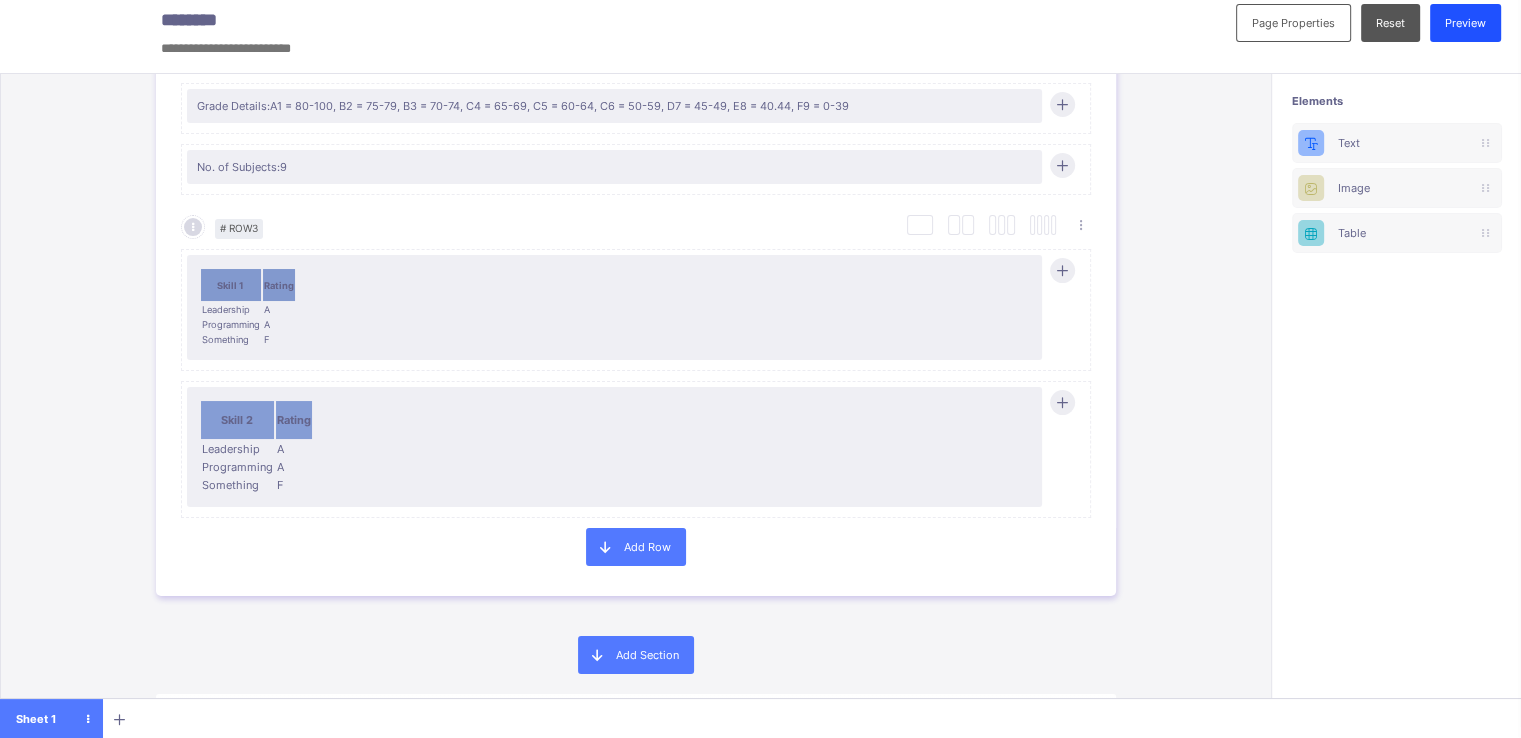 click on "Preview" at bounding box center (1465, 23) 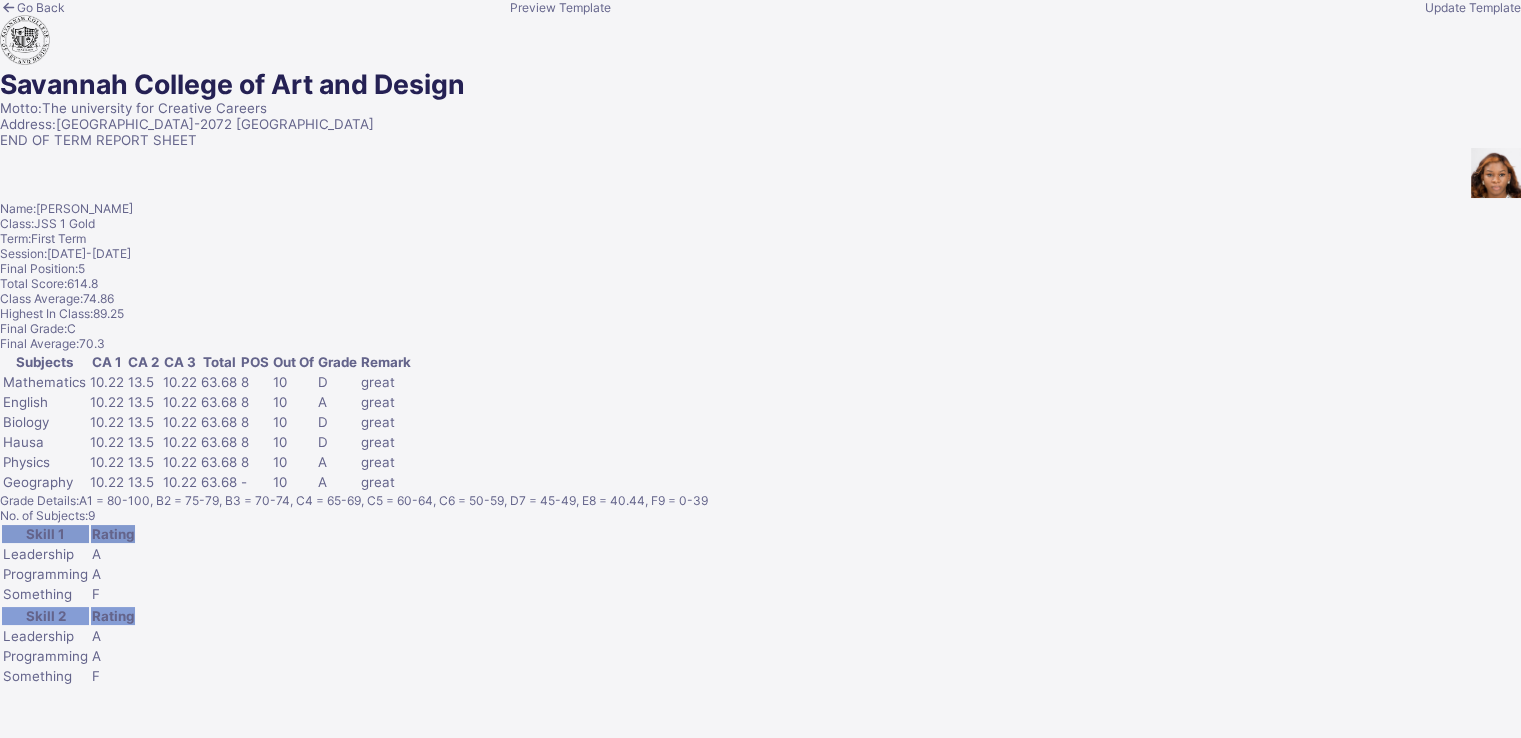 scroll, scrollTop: 0, scrollLeft: 15, axis: horizontal 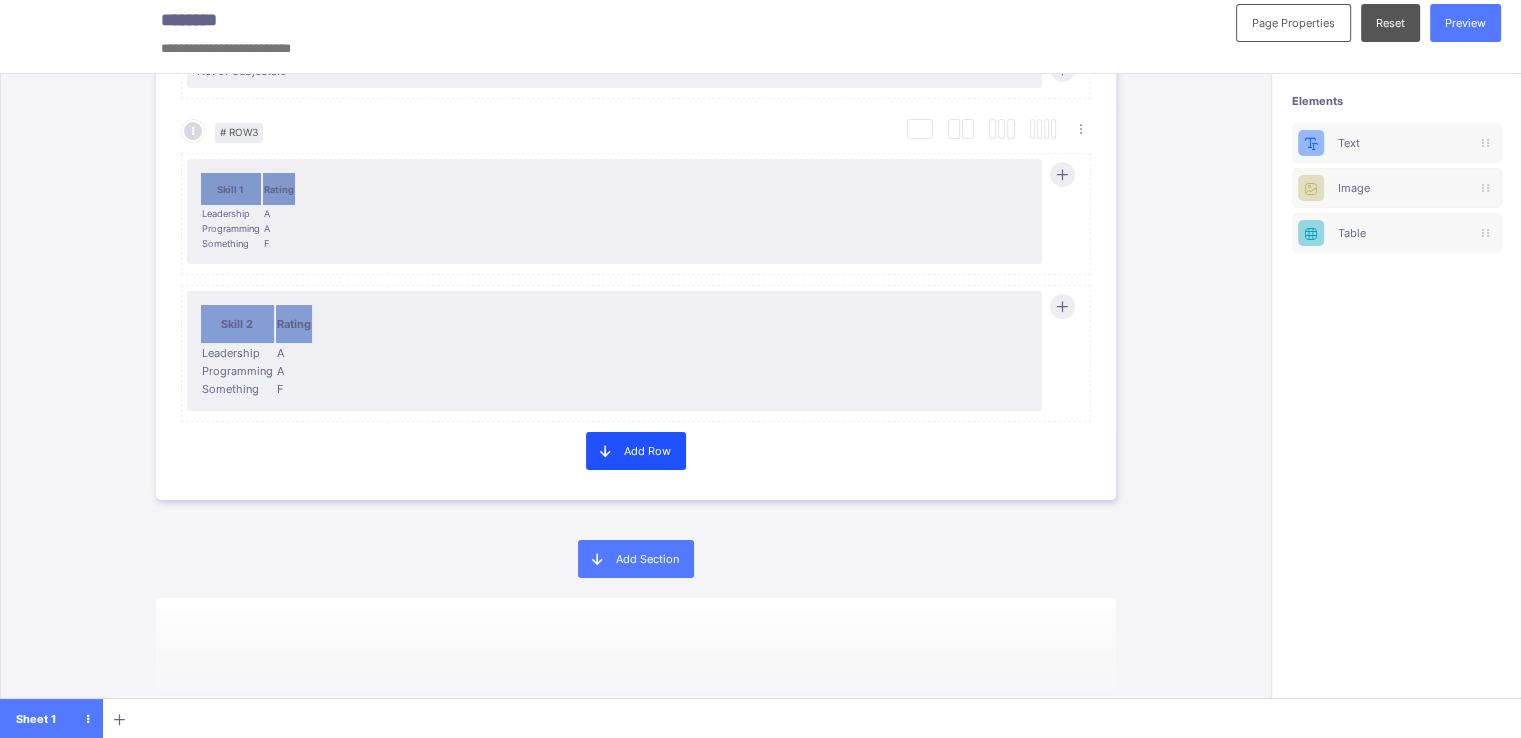 click at bounding box center [605, 450] 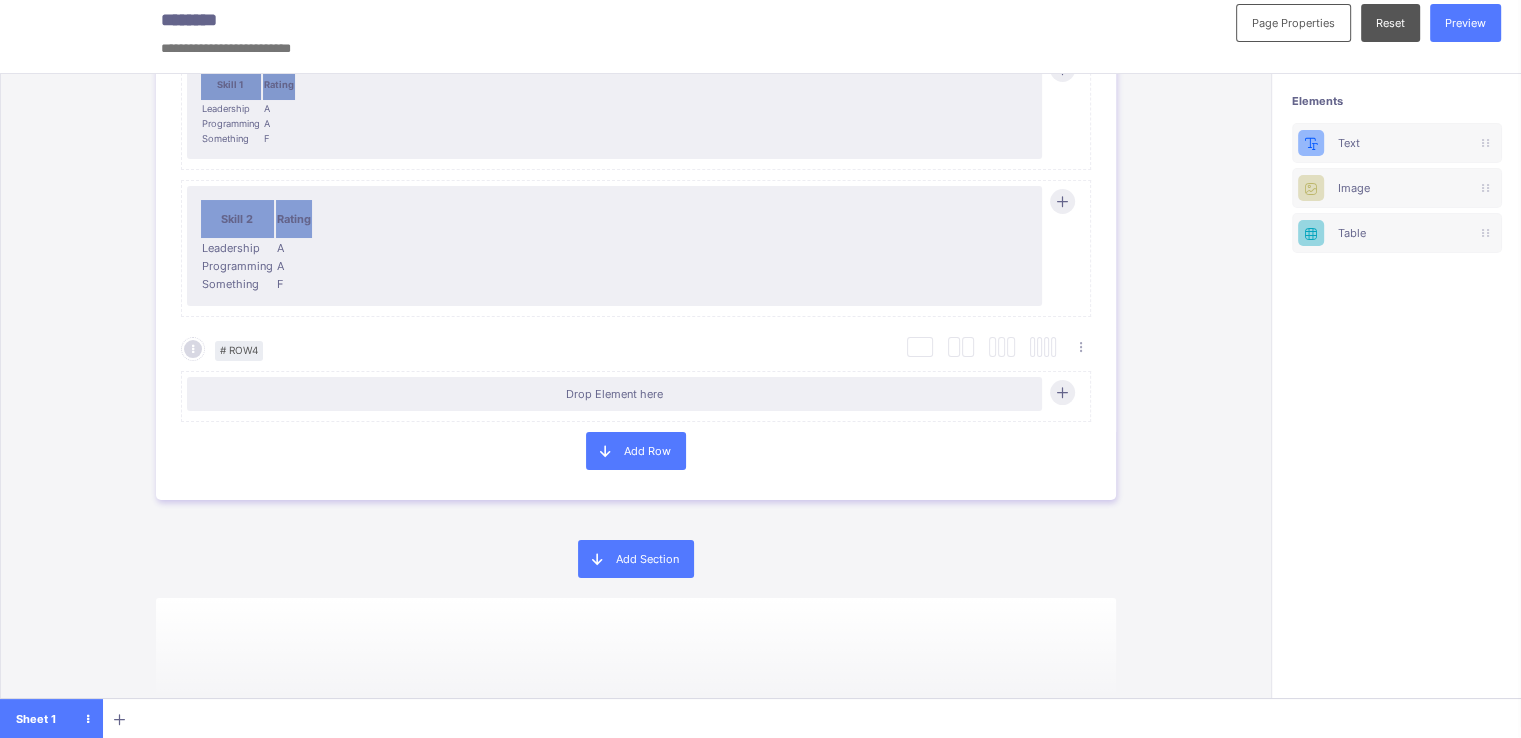 scroll, scrollTop: 1583, scrollLeft: 0, axis: vertical 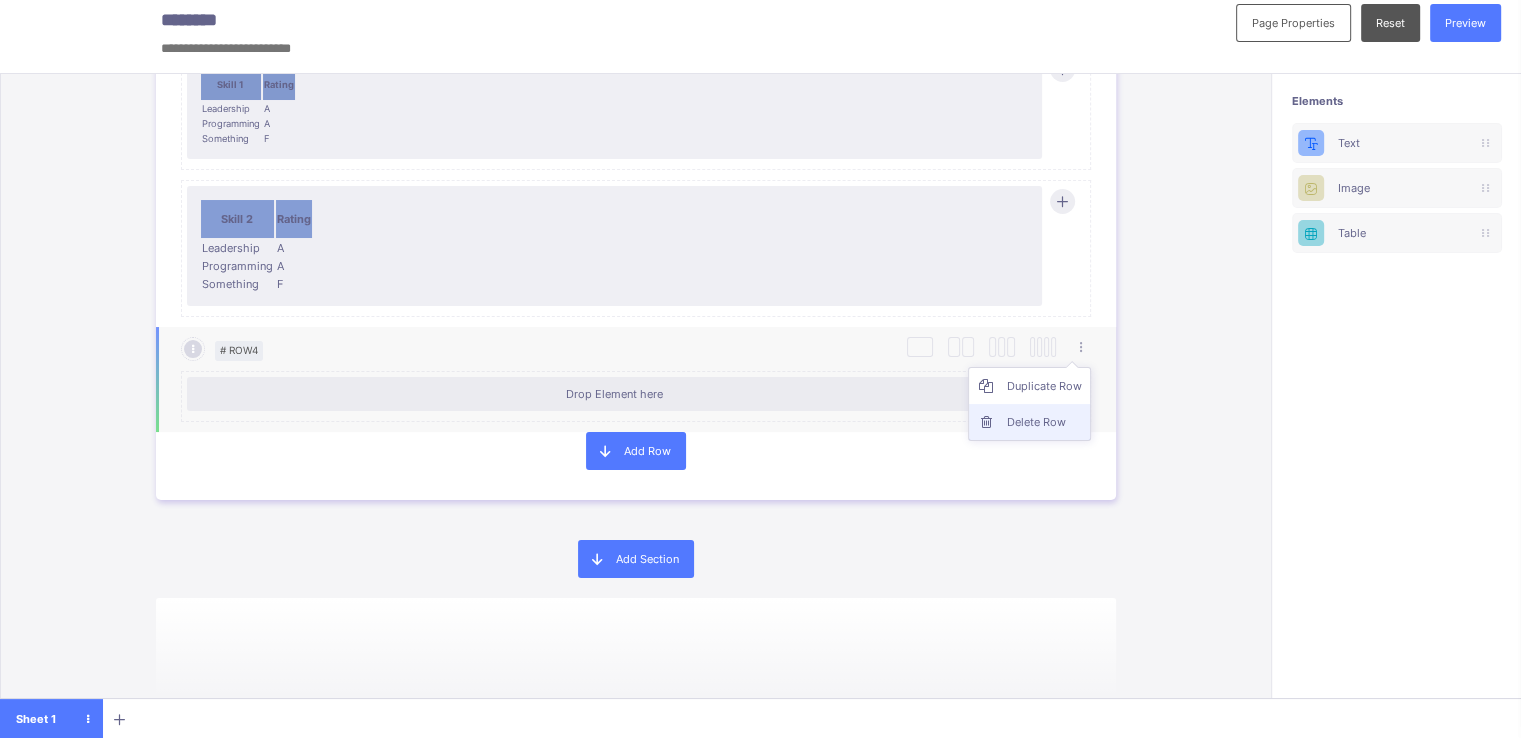 click on "Delete Row" at bounding box center (1044, 422) 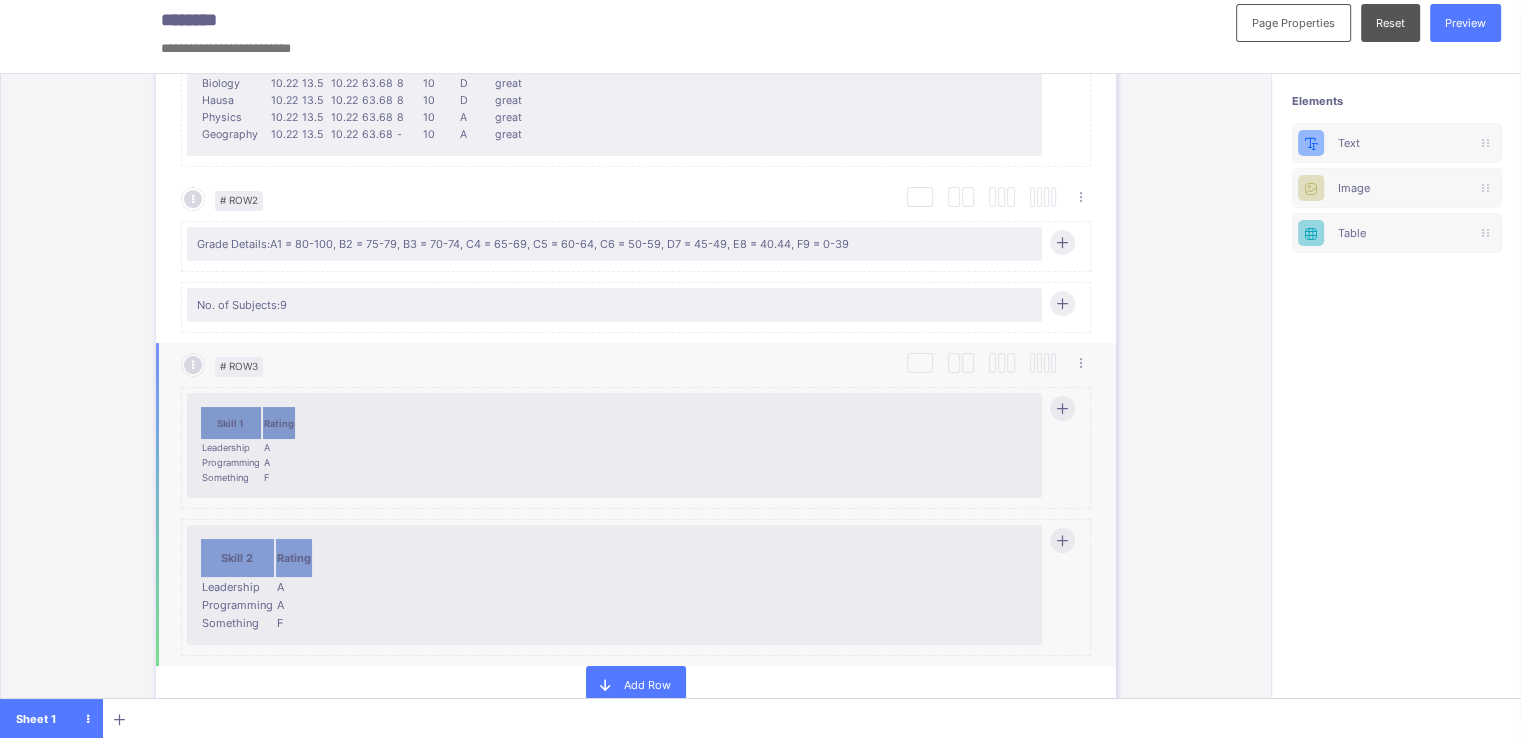 scroll, scrollTop: 1480, scrollLeft: 0, axis: vertical 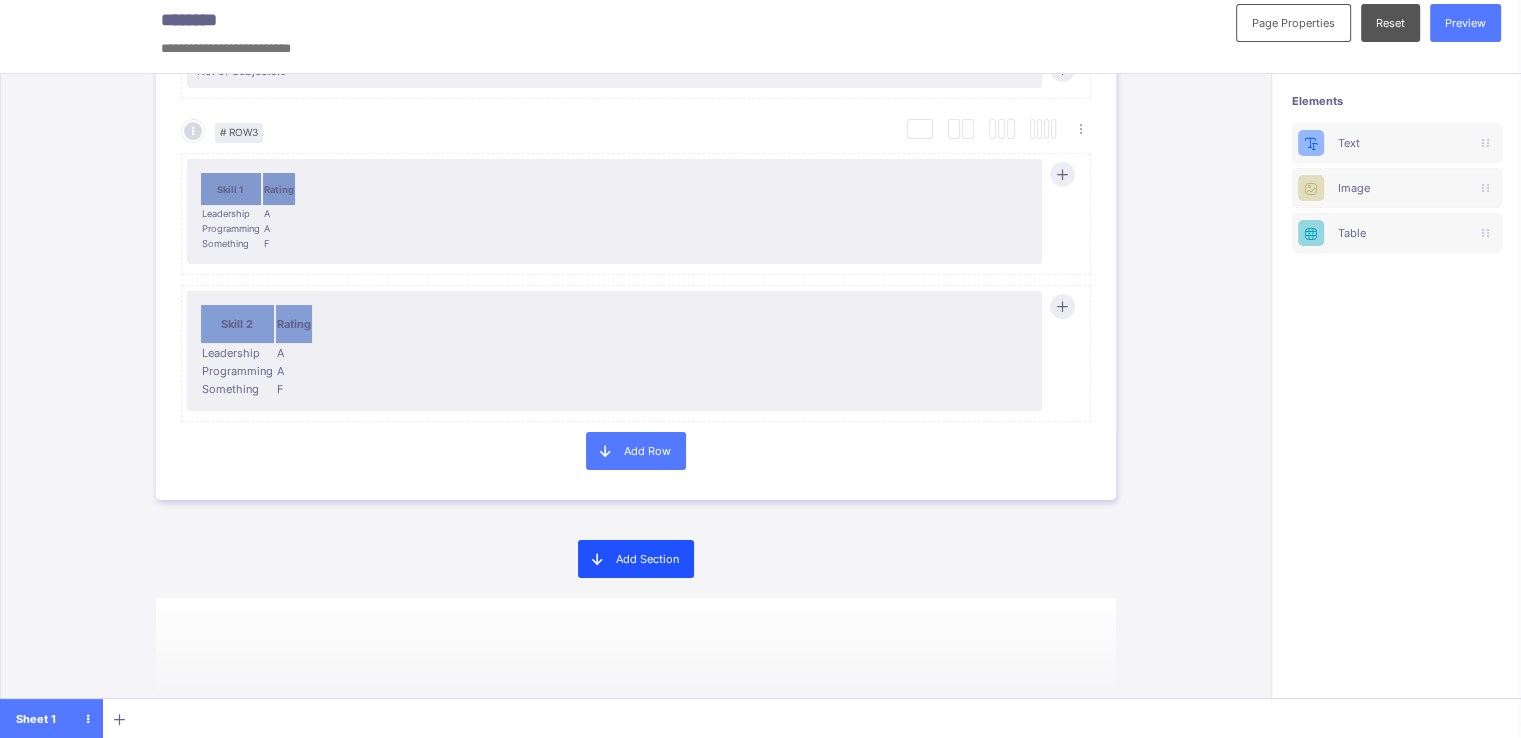 click at bounding box center [597, 559] 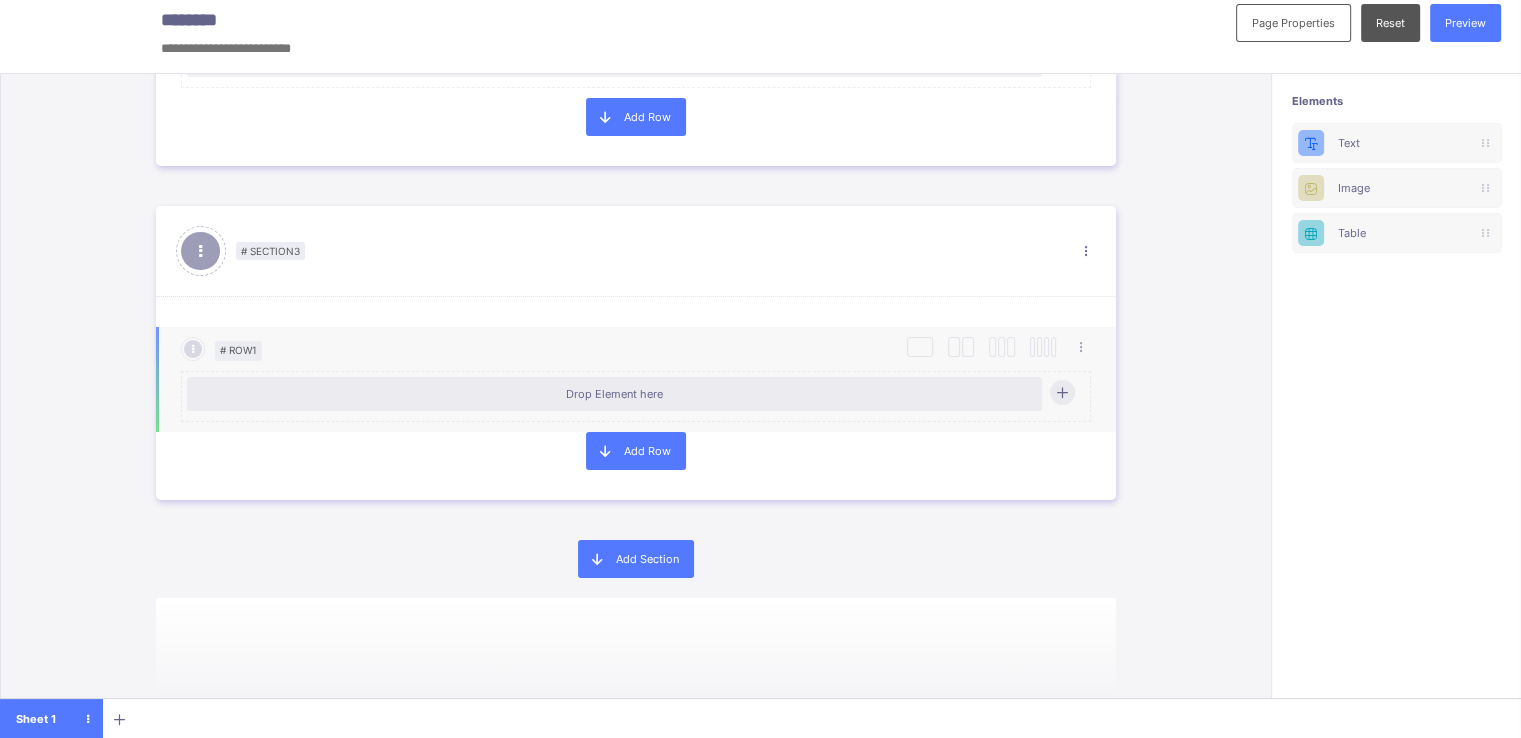 scroll, scrollTop: 1812, scrollLeft: 0, axis: vertical 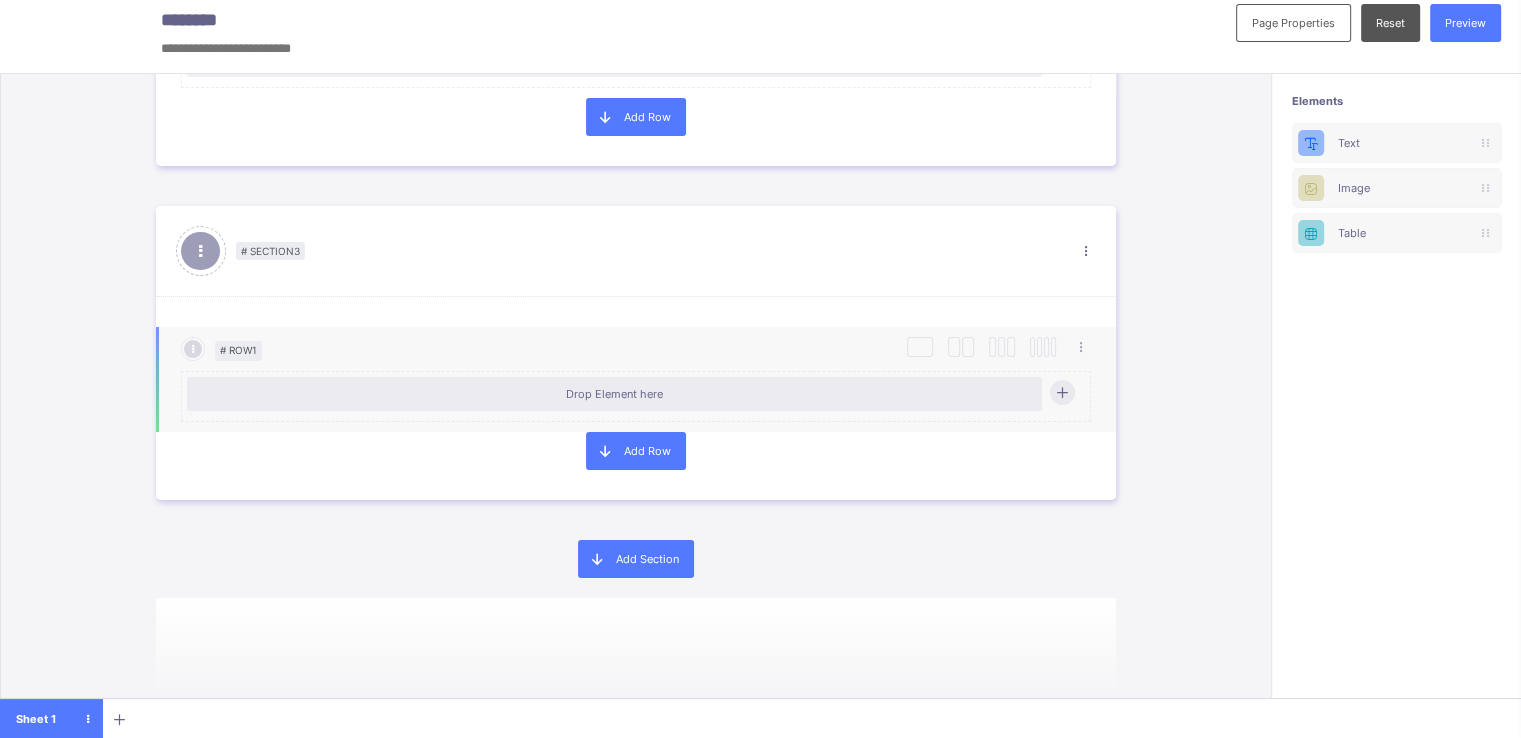 click at bounding box center [1062, 392] 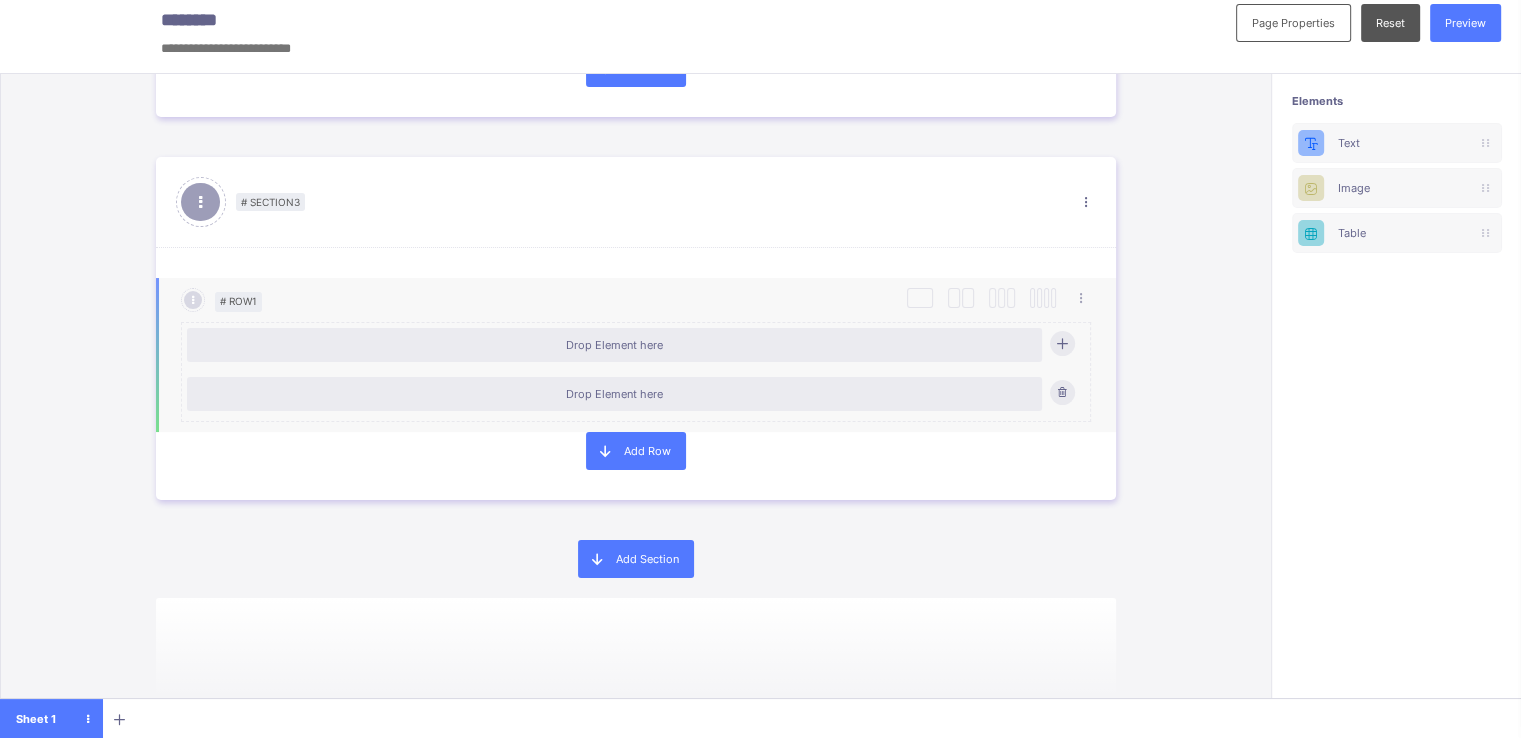 click at bounding box center (1062, 343) 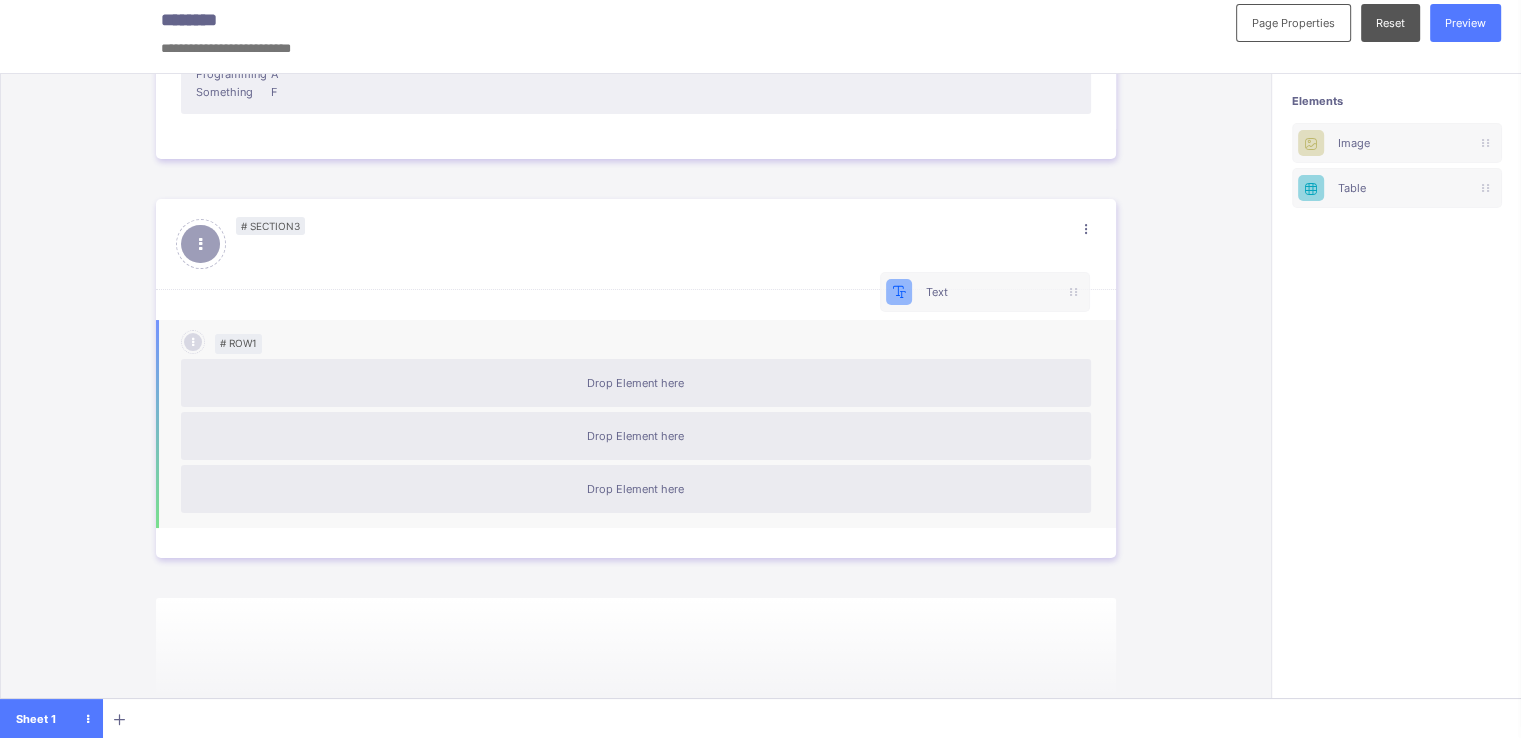 scroll, scrollTop: 9, scrollLeft: 1, axis: both 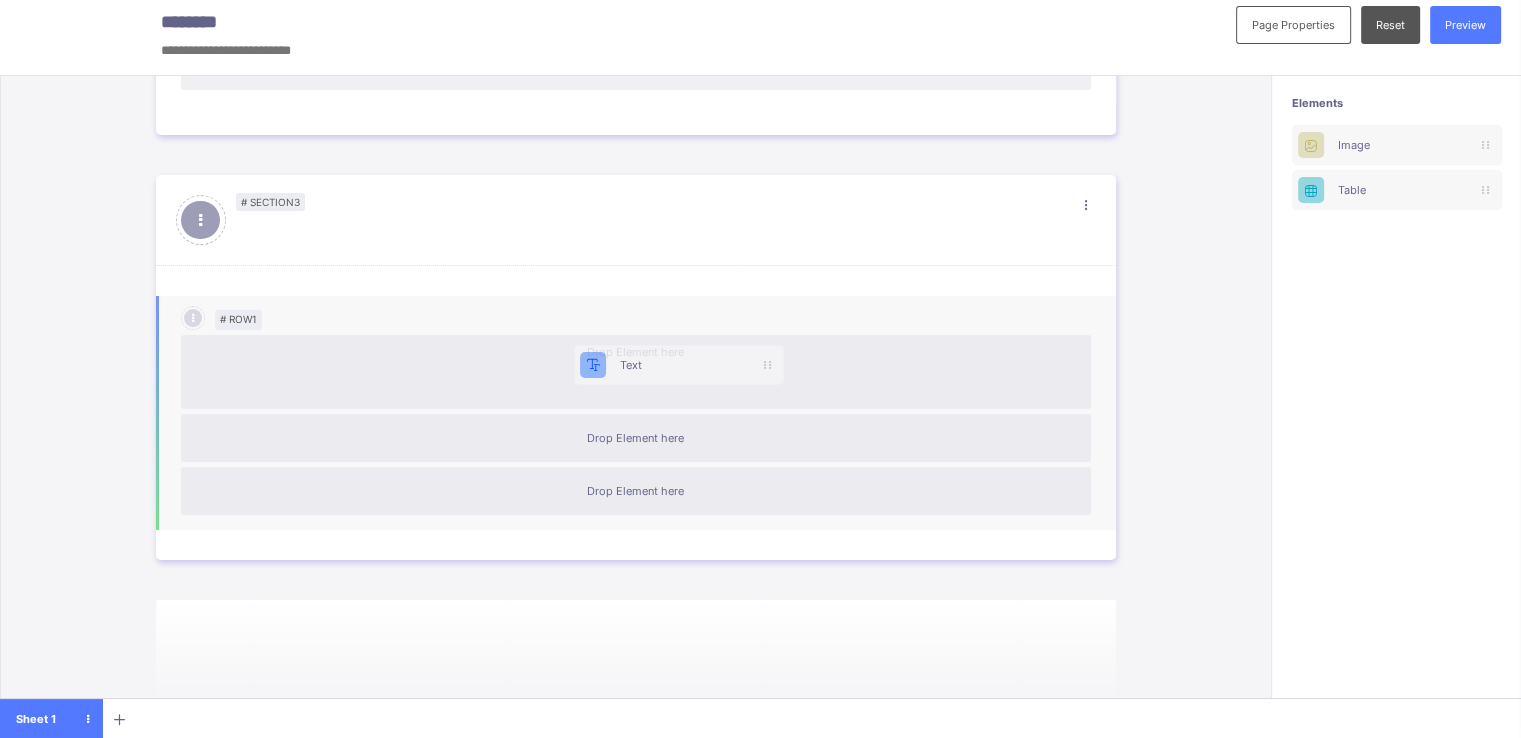 drag, startPoint x: 1372, startPoint y: 139, endPoint x: 622, endPoint y: 367, distance: 783.8903 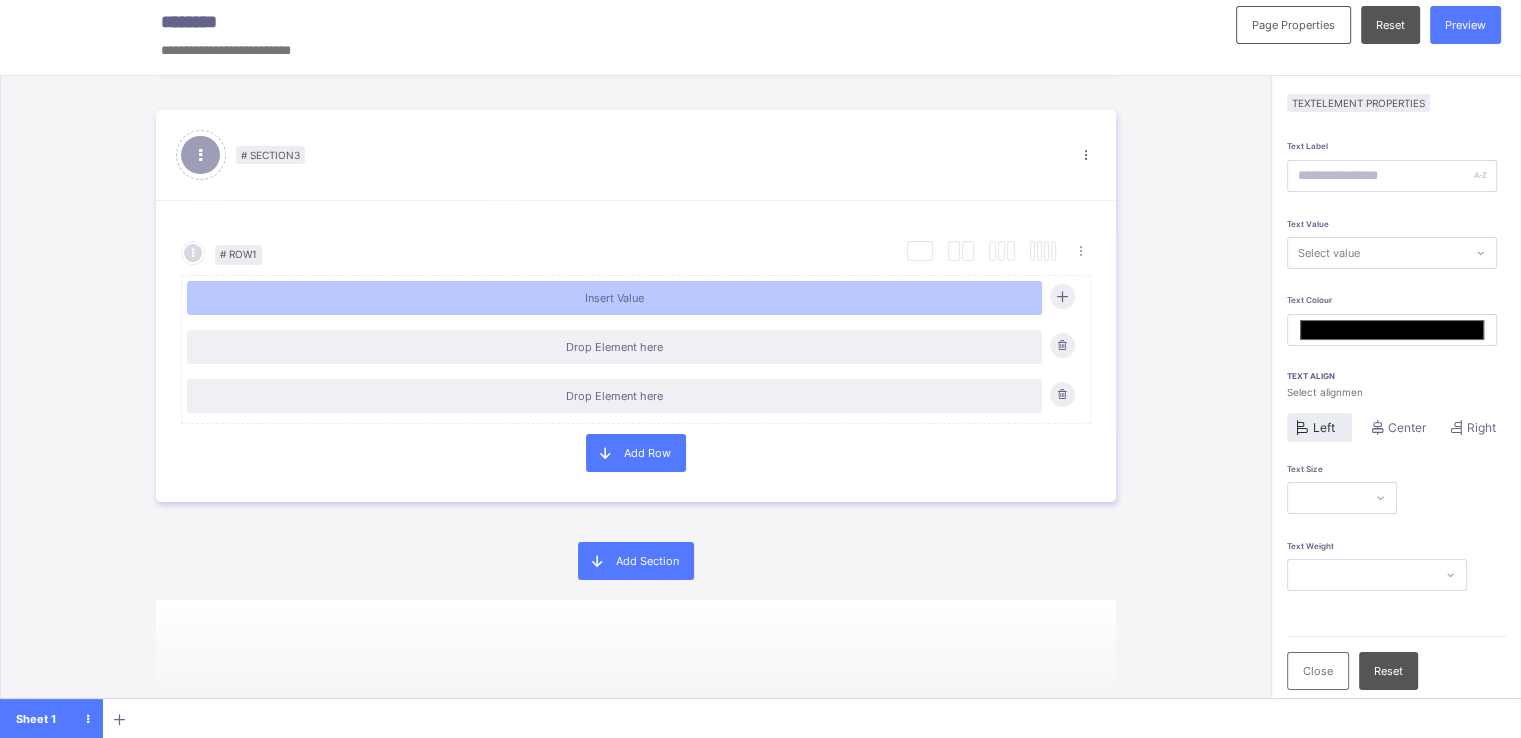 scroll, scrollTop: 1812, scrollLeft: 0, axis: vertical 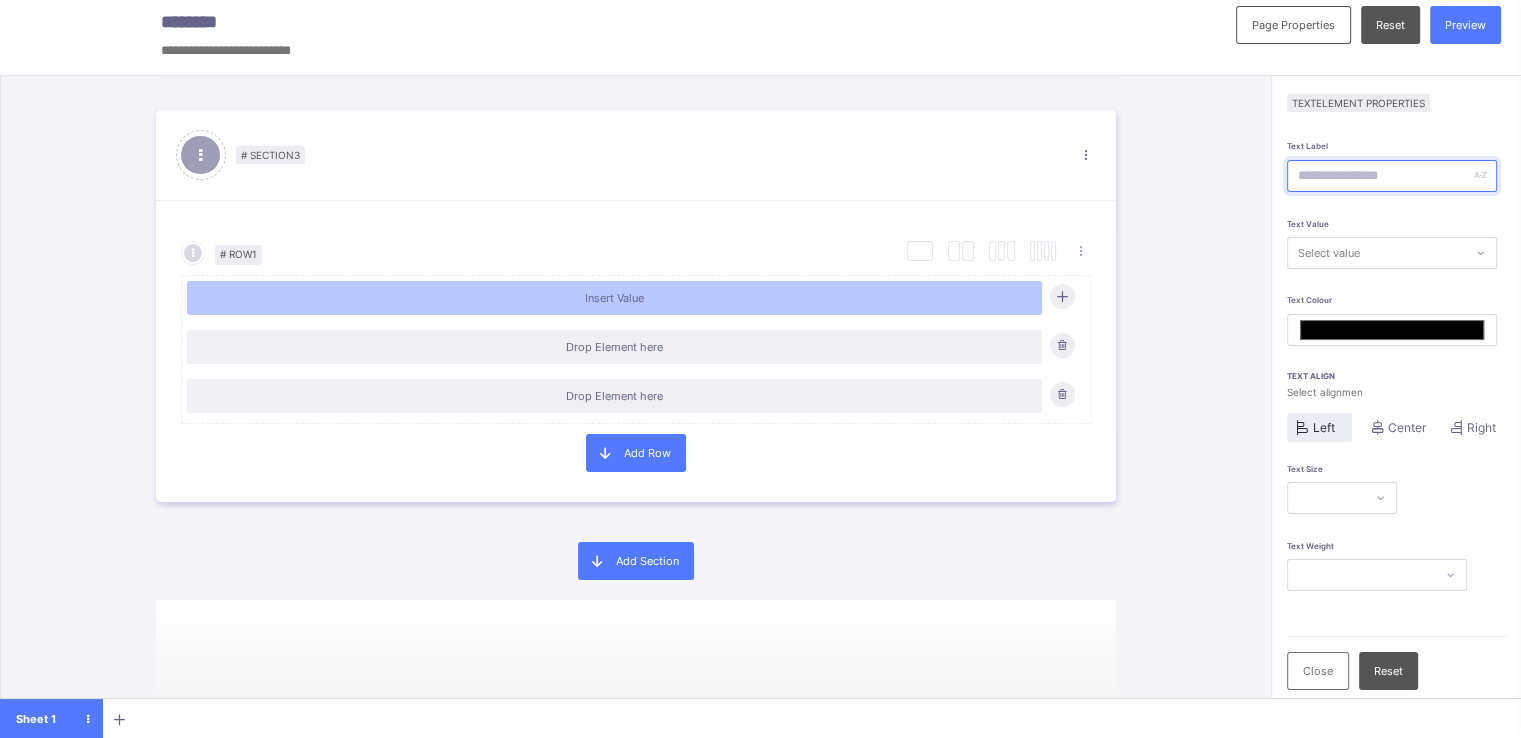 click at bounding box center (1392, 176) 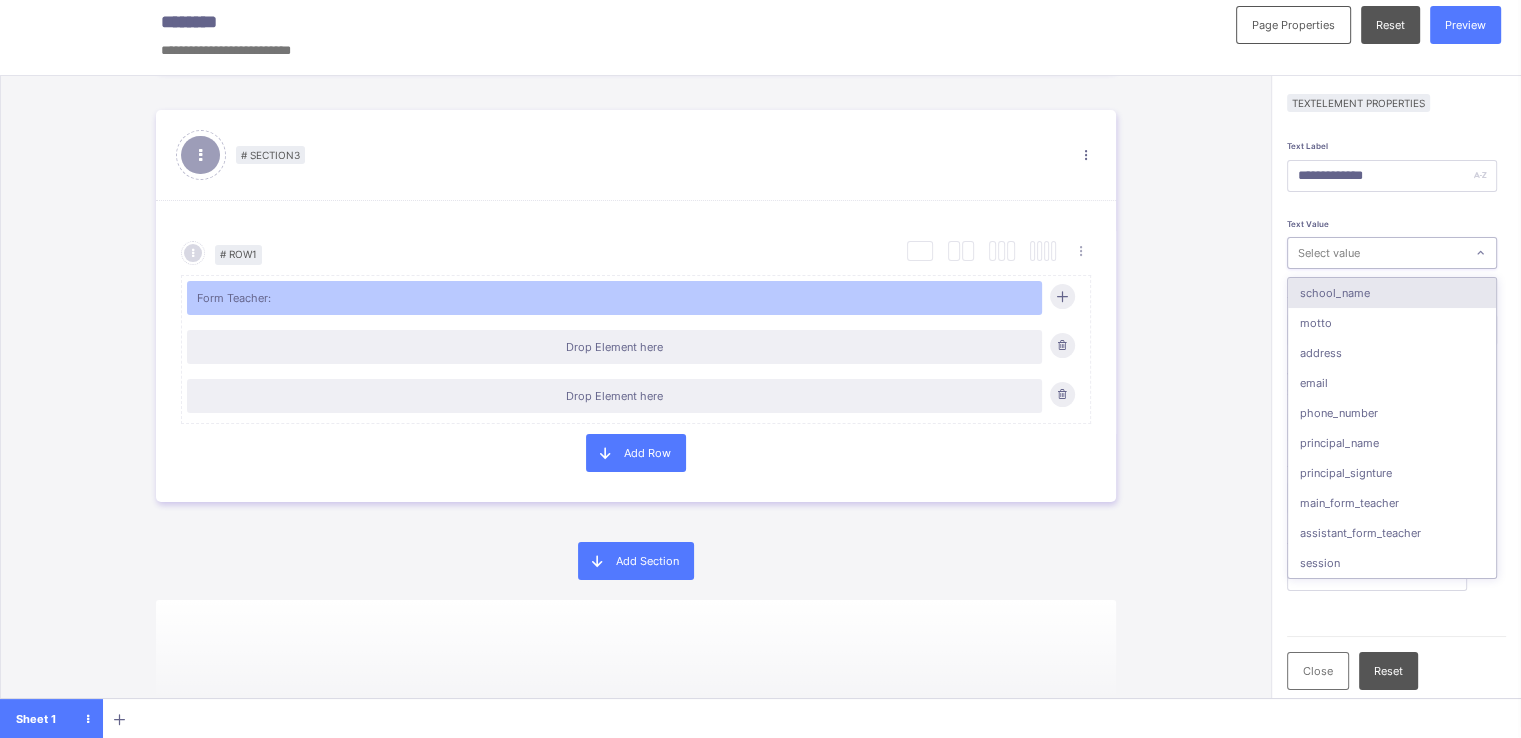 click on "Select value" at bounding box center (1329, 253) 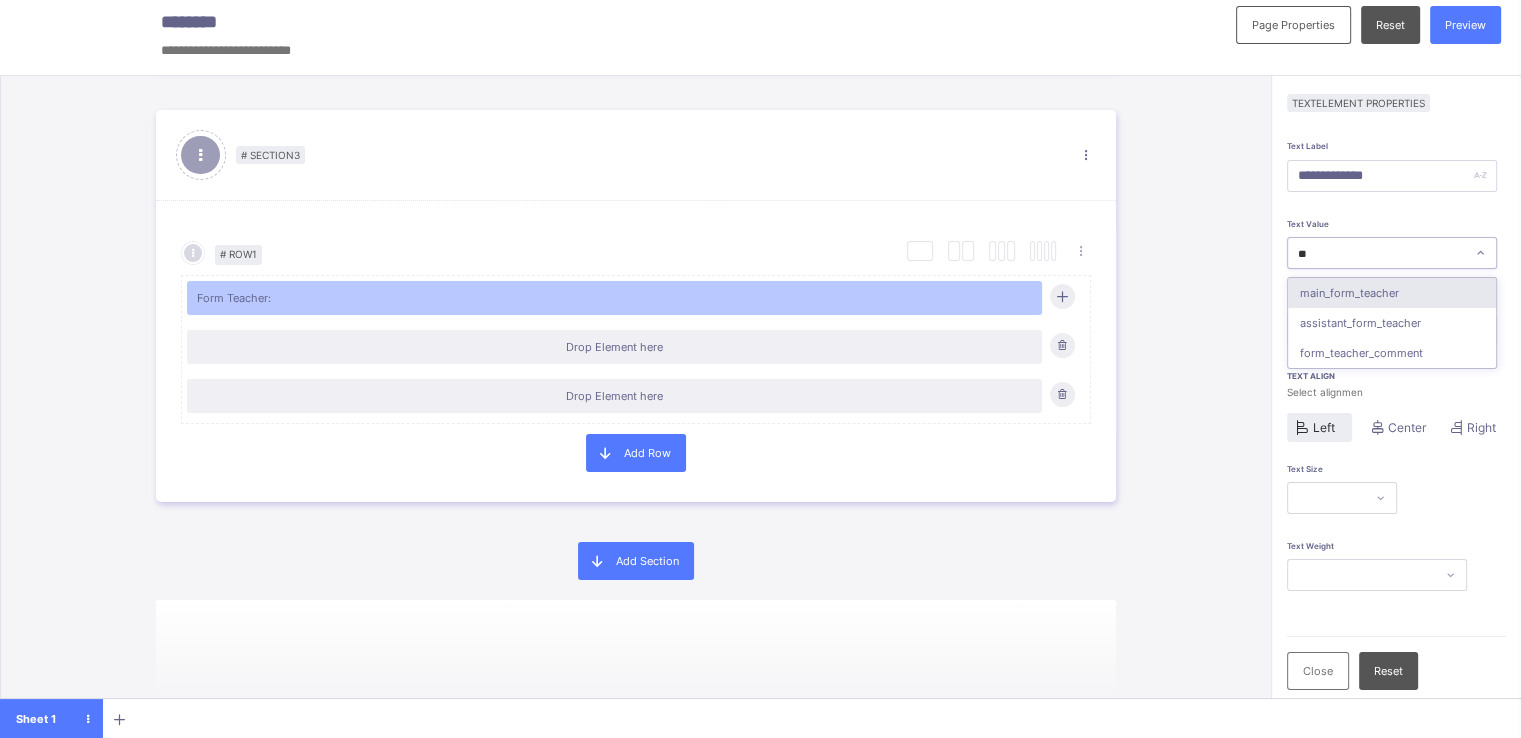 click on "main_form_teacher" at bounding box center [1392, 293] 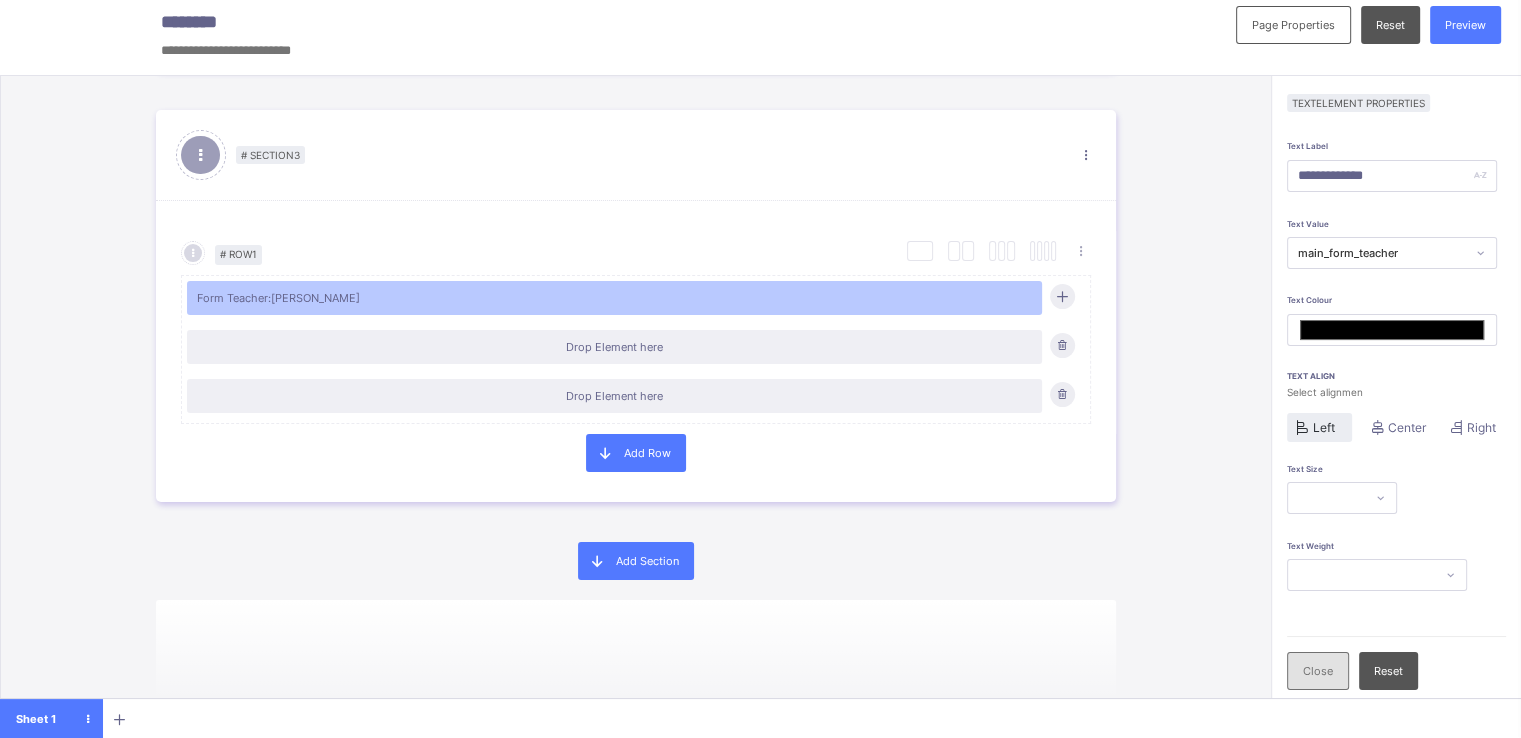 click on "Close" at bounding box center [1318, 671] 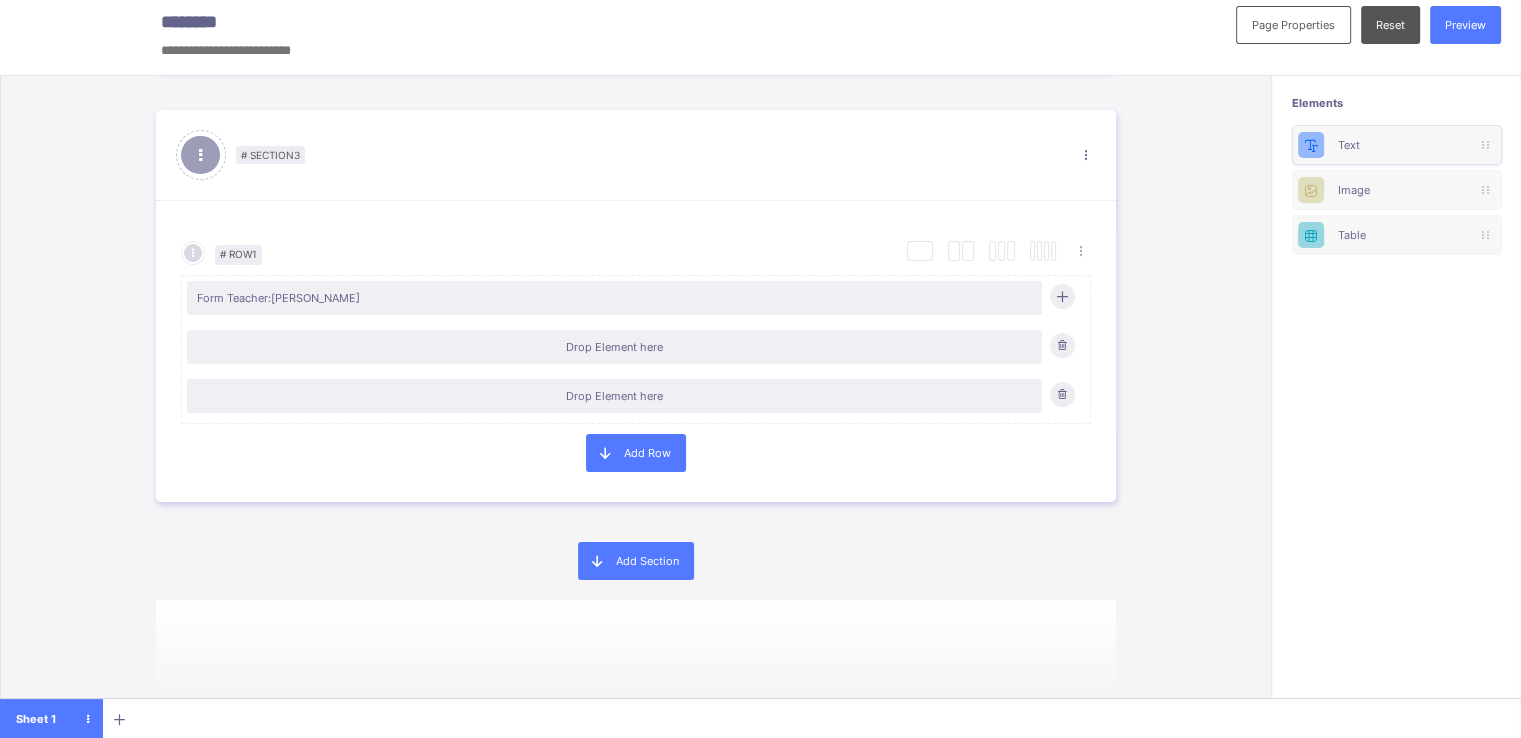 scroll, scrollTop: 8, scrollLeft: 3, axis: both 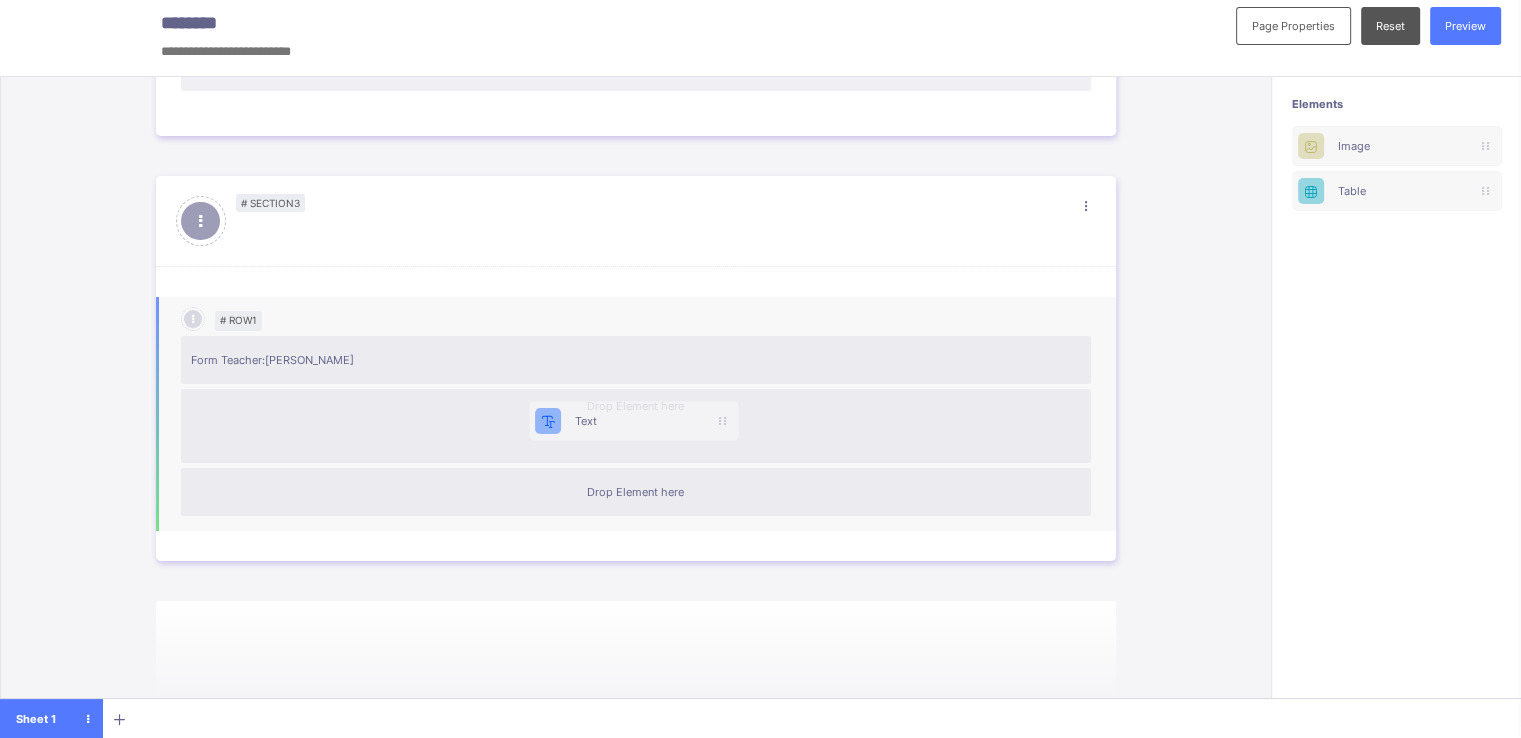 drag, startPoint x: 1375, startPoint y: 138, endPoint x: 572, endPoint y: 426, distance: 853.0844 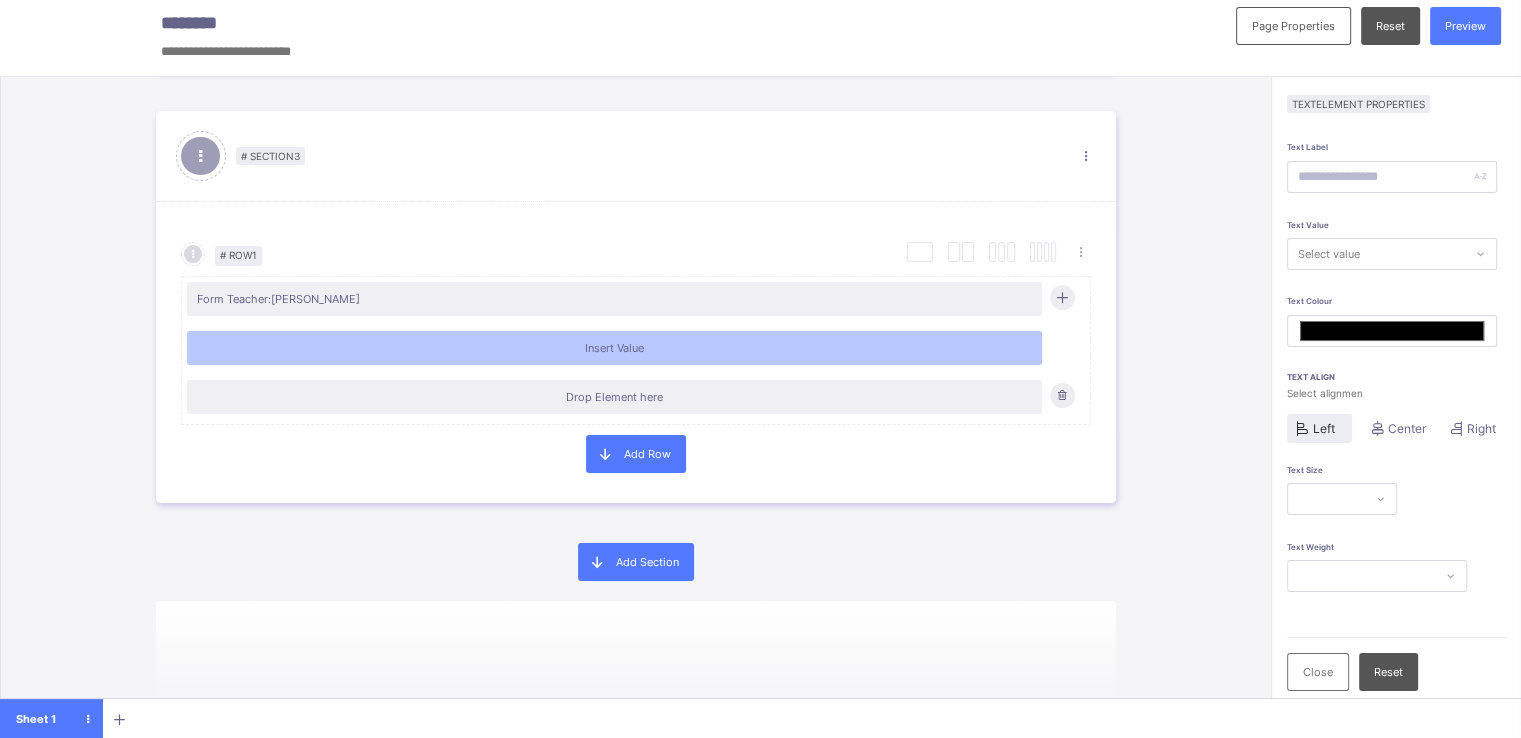 scroll, scrollTop: 1812, scrollLeft: 0, axis: vertical 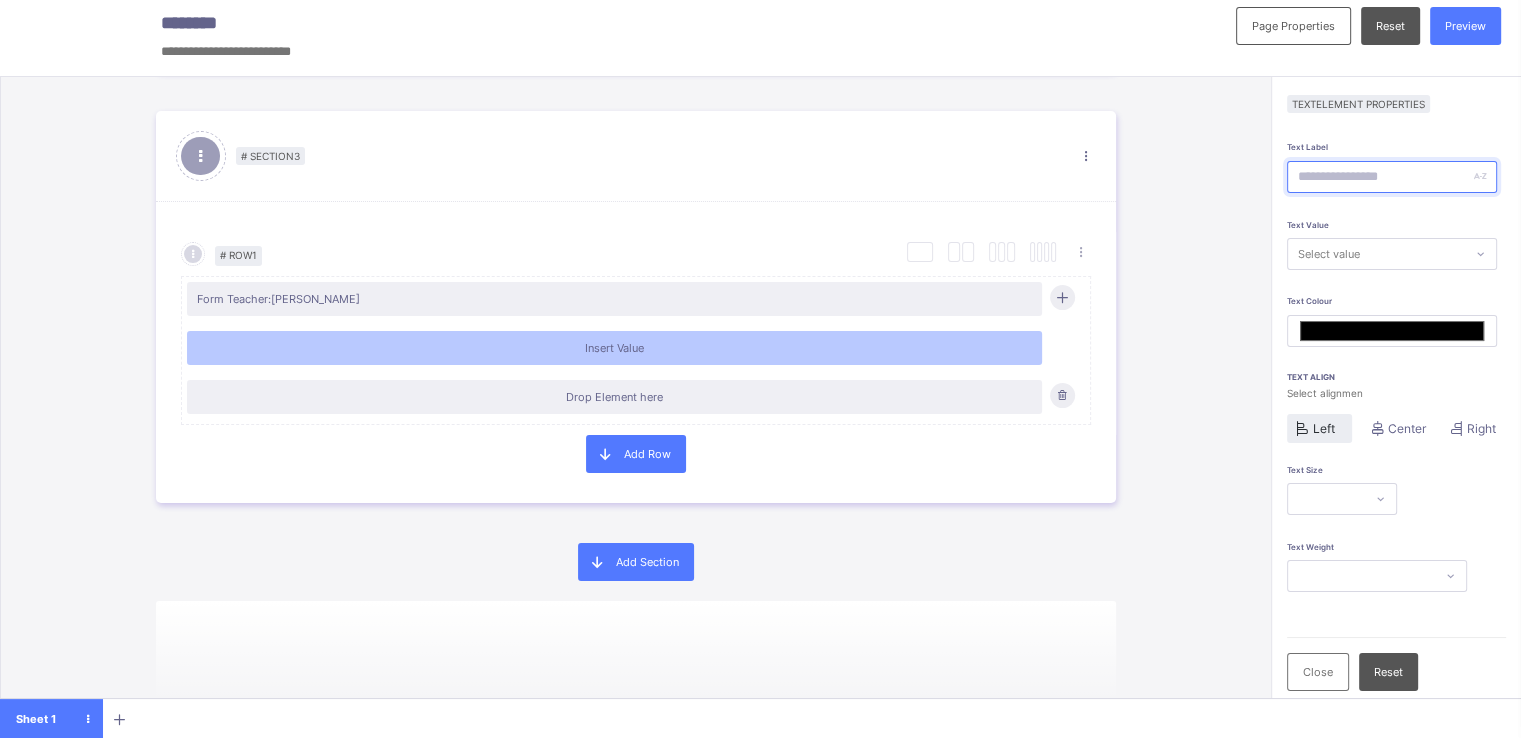 click at bounding box center (1392, 177) 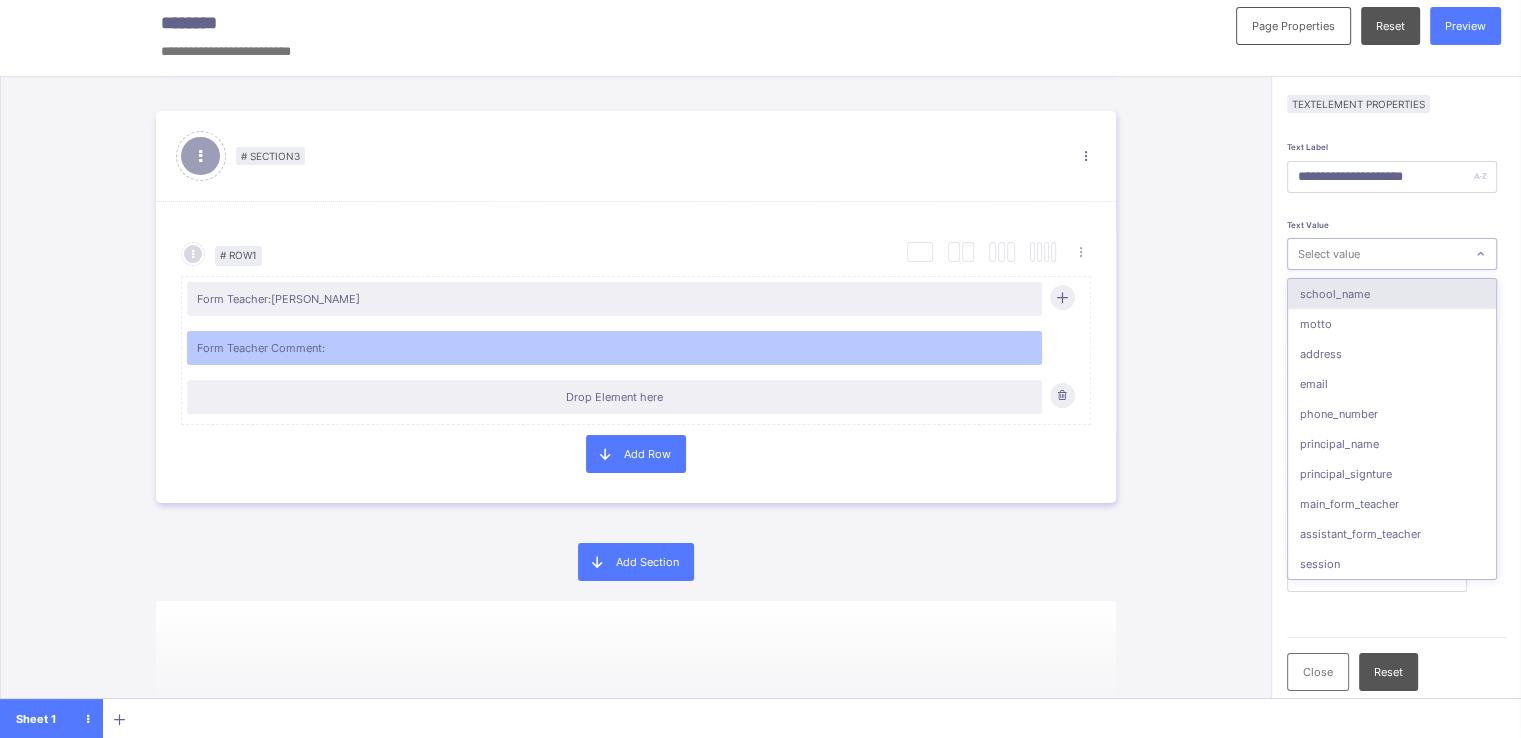 click on "Select value" at bounding box center [1329, 254] 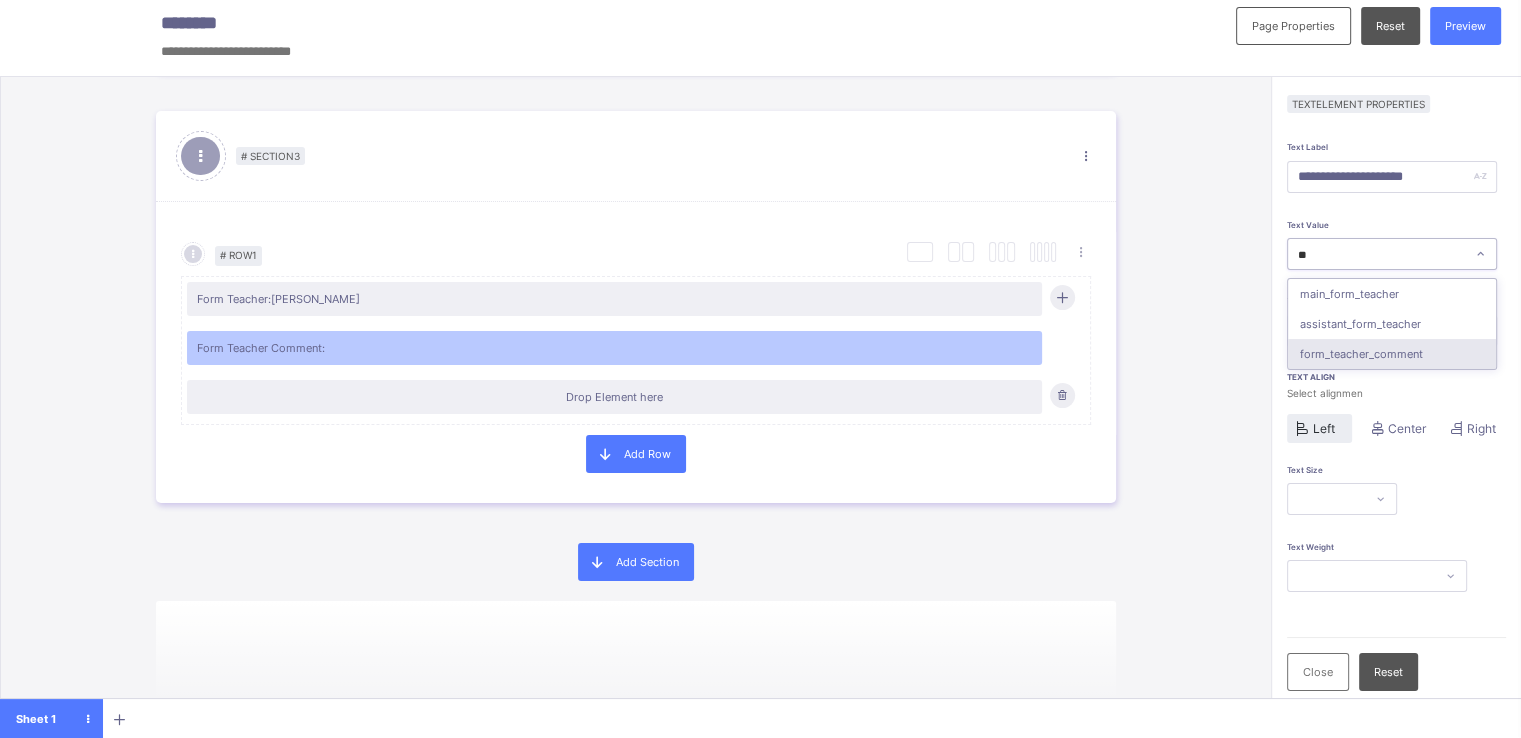 click on "form_teacher_comment" at bounding box center [1392, 354] 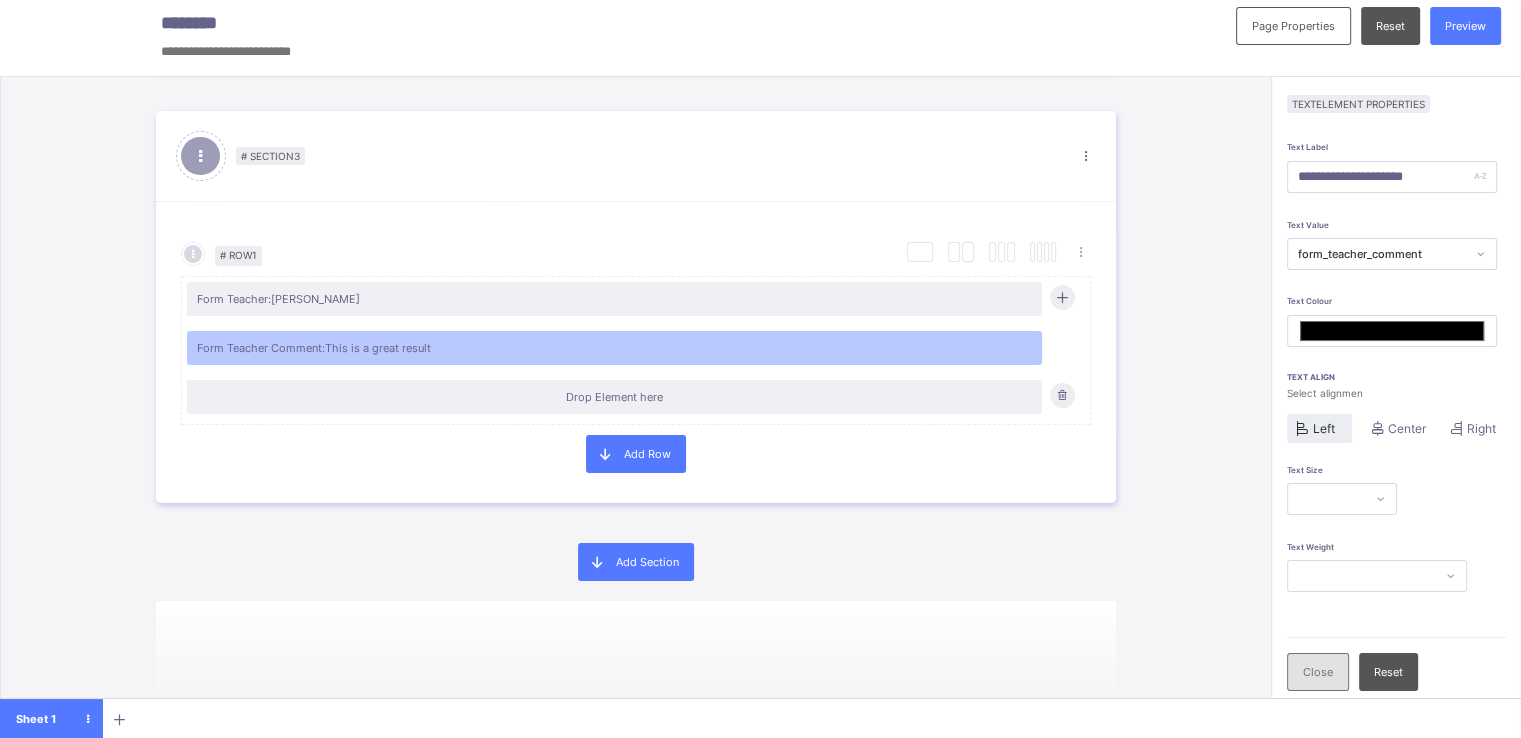 click on "Close" at bounding box center [1318, 672] 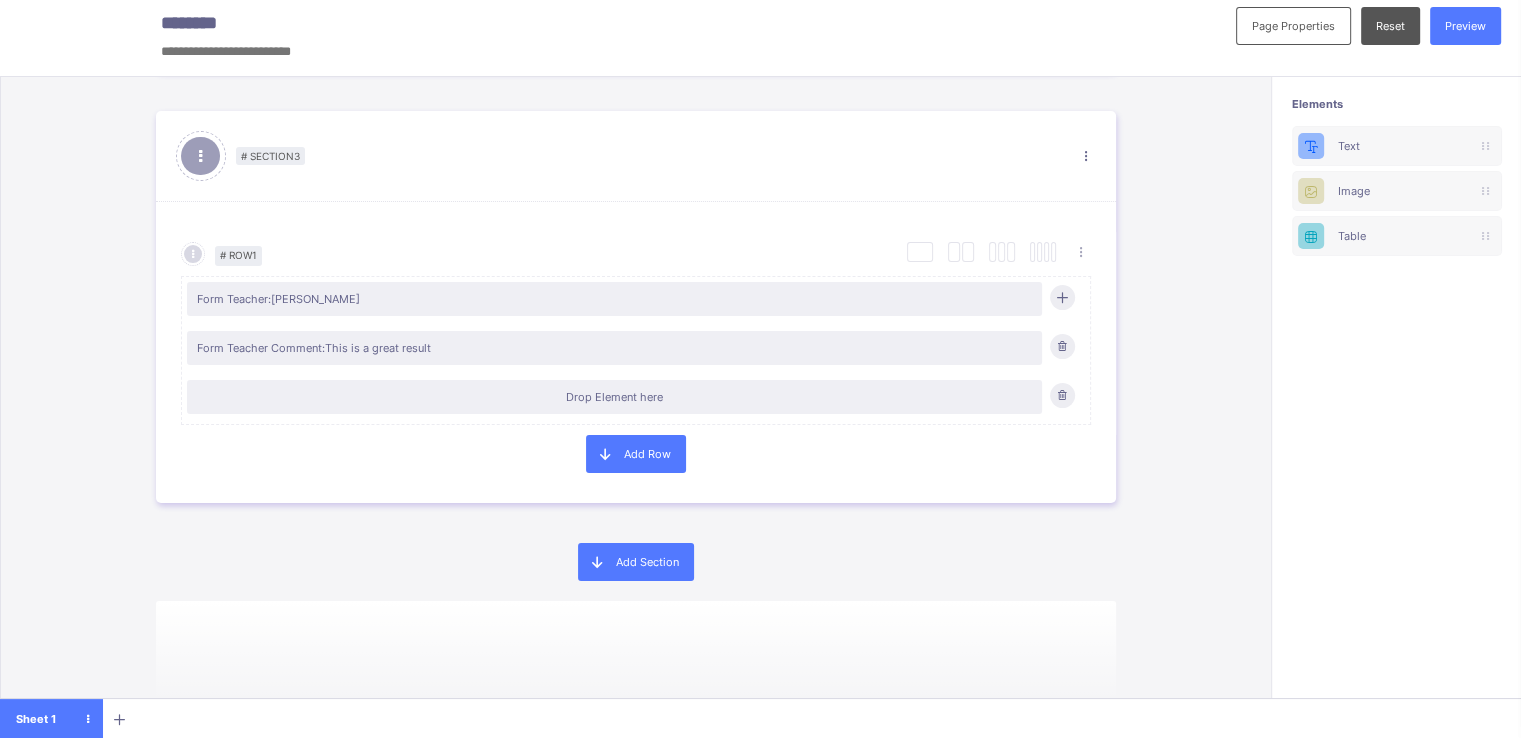 scroll, scrollTop: 1743, scrollLeft: 0, axis: vertical 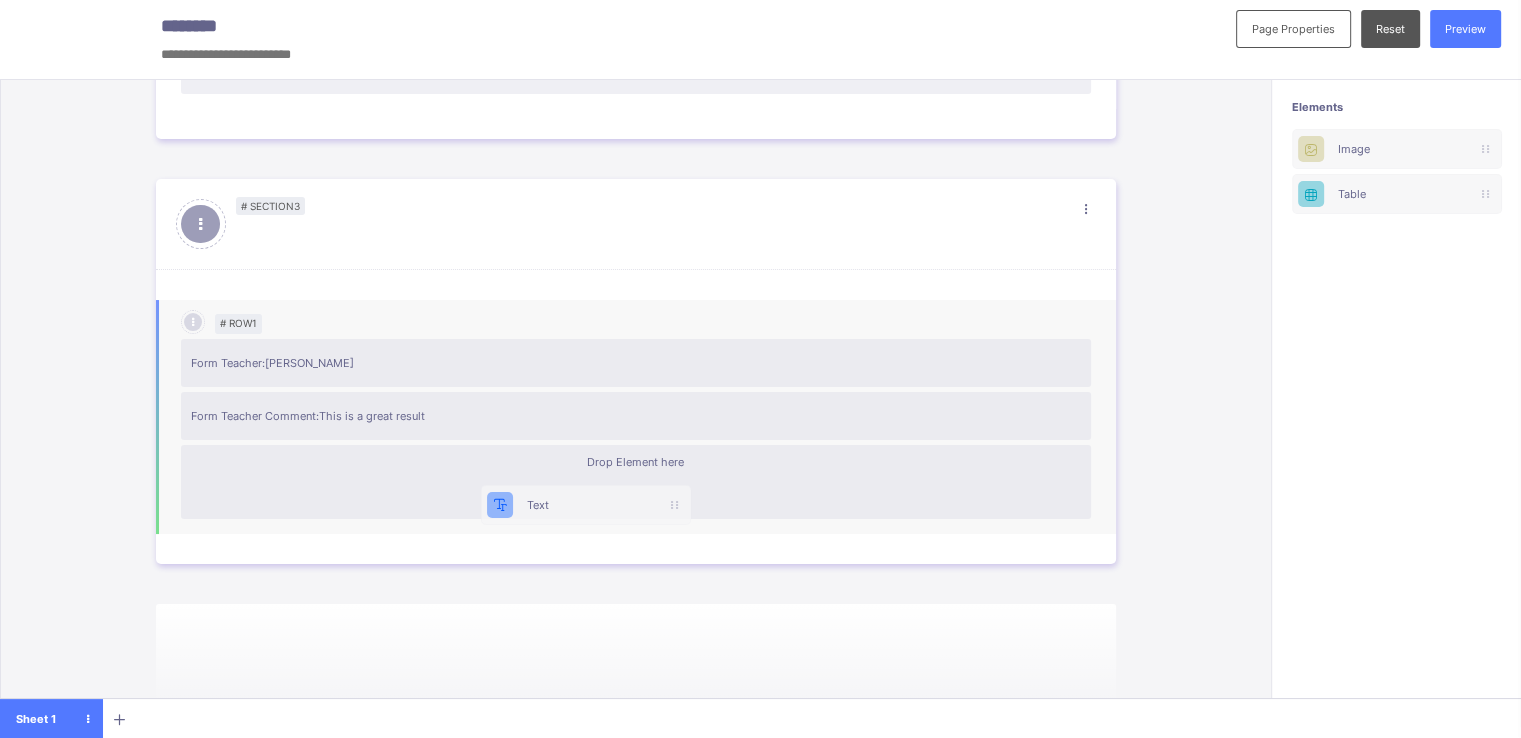 drag, startPoint x: 1367, startPoint y: 145, endPoint x: 539, endPoint y: 499, distance: 900.4999 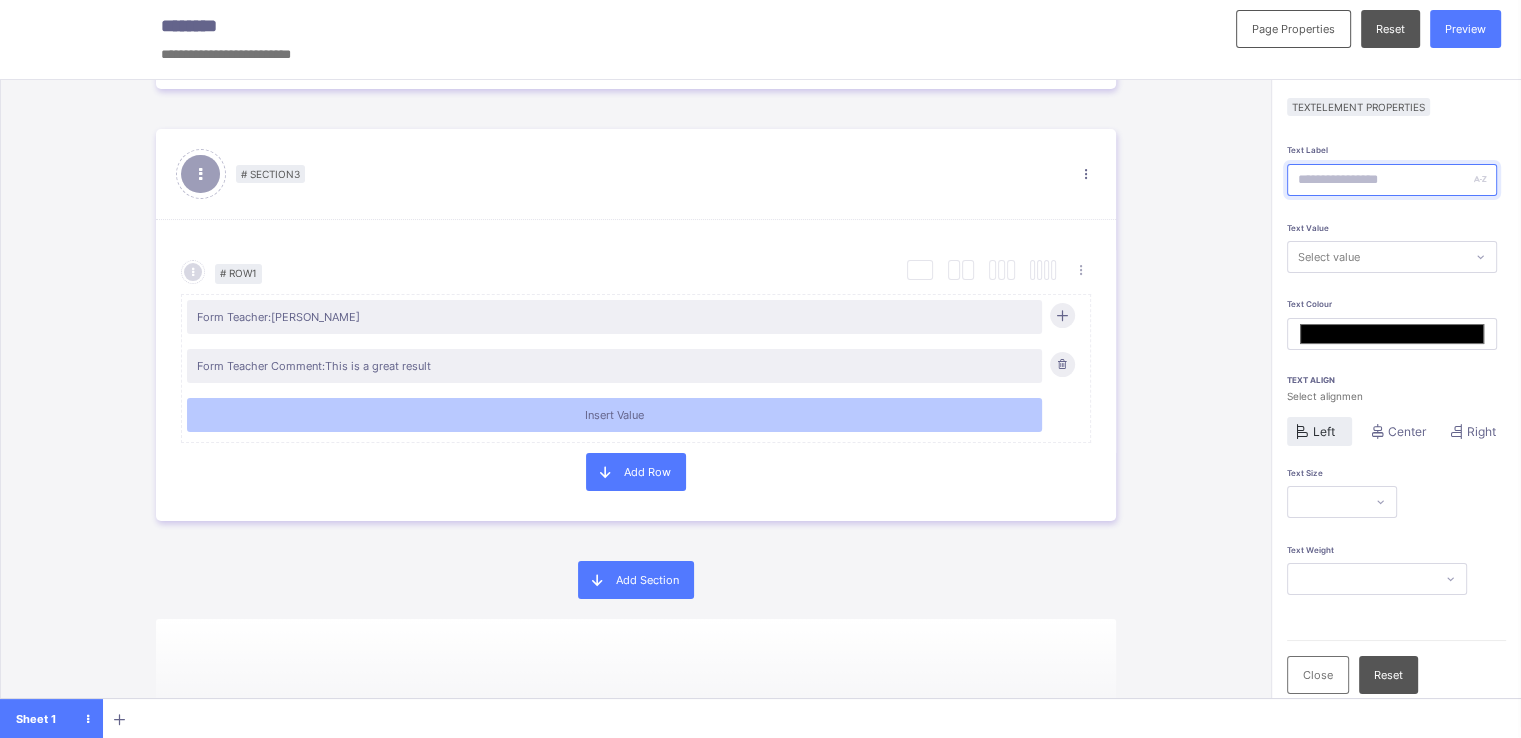 click at bounding box center [1392, 180] 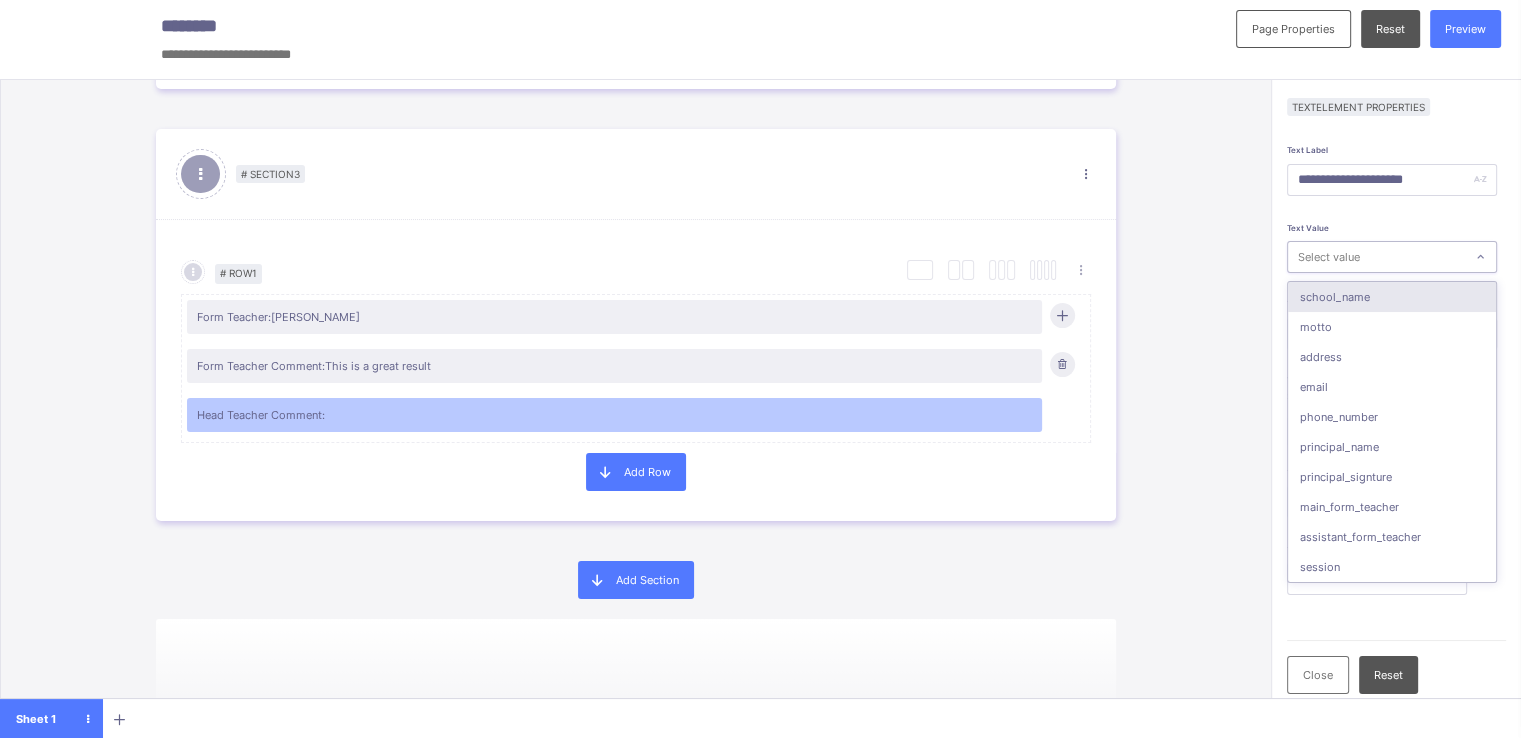 click on "Select value" at bounding box center [1329, 257] 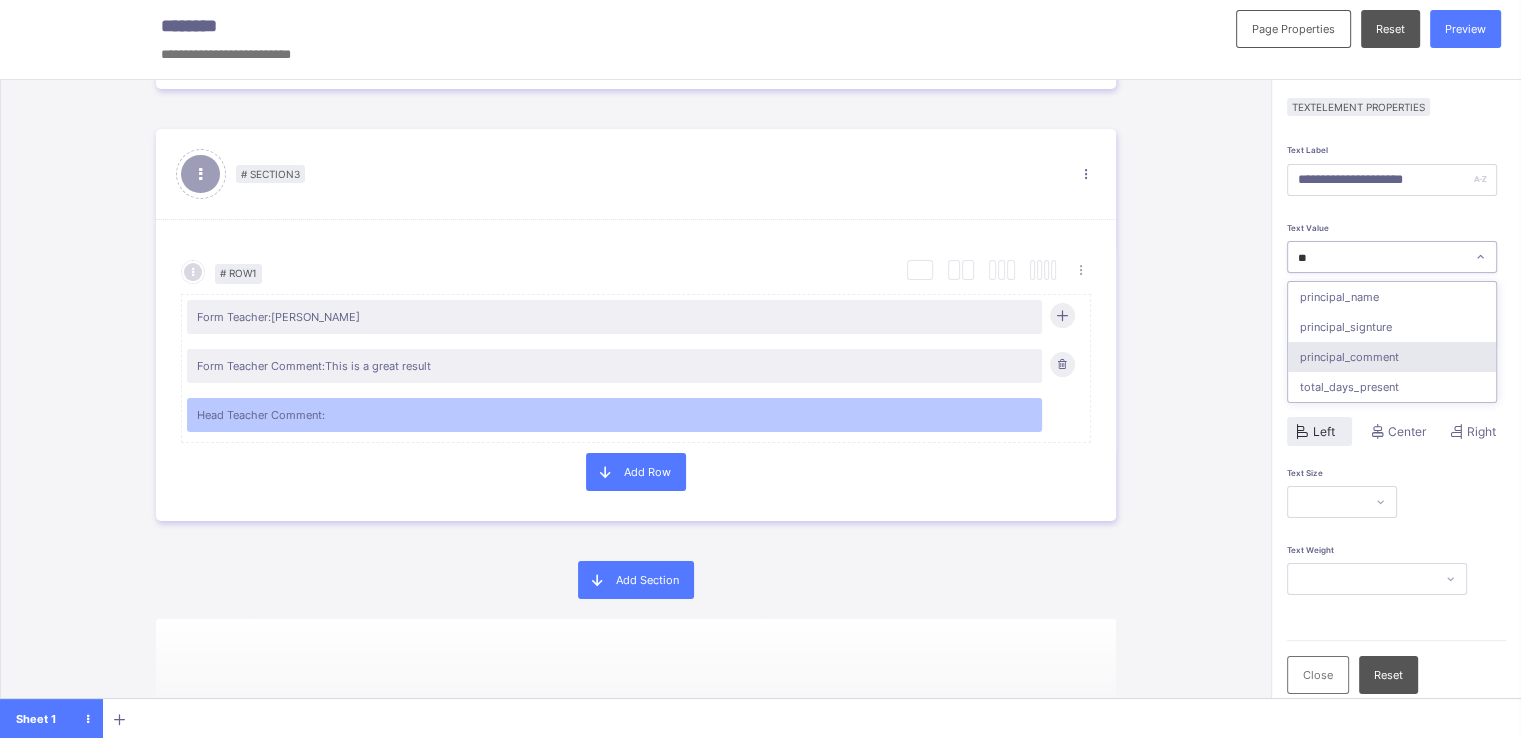 click on "principal_comment" at bounding box center [1392, 357] 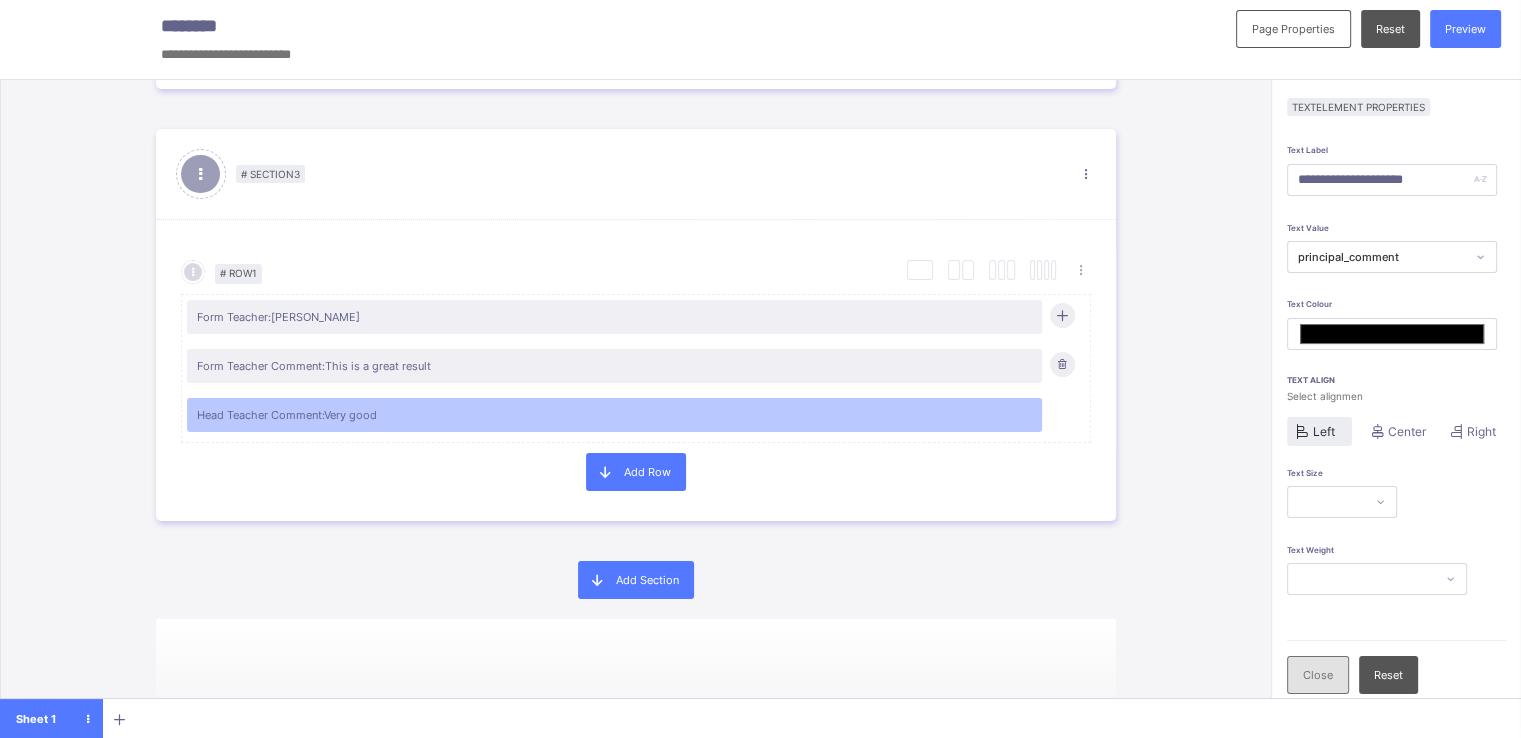 click on "Close" at bounding box center [1318, 675] 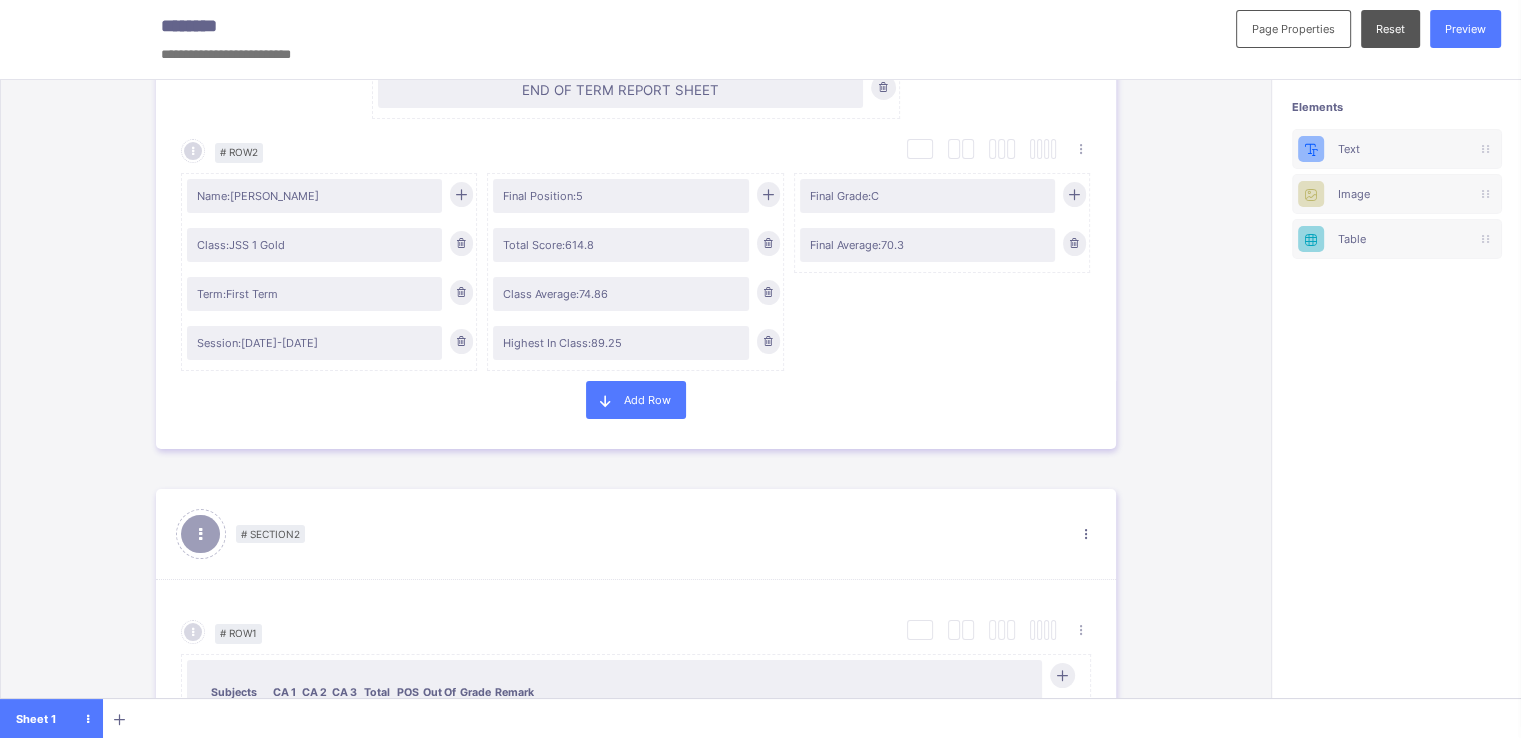 scroll, scrollTop: 0, scrollLeft: 0, axis: both 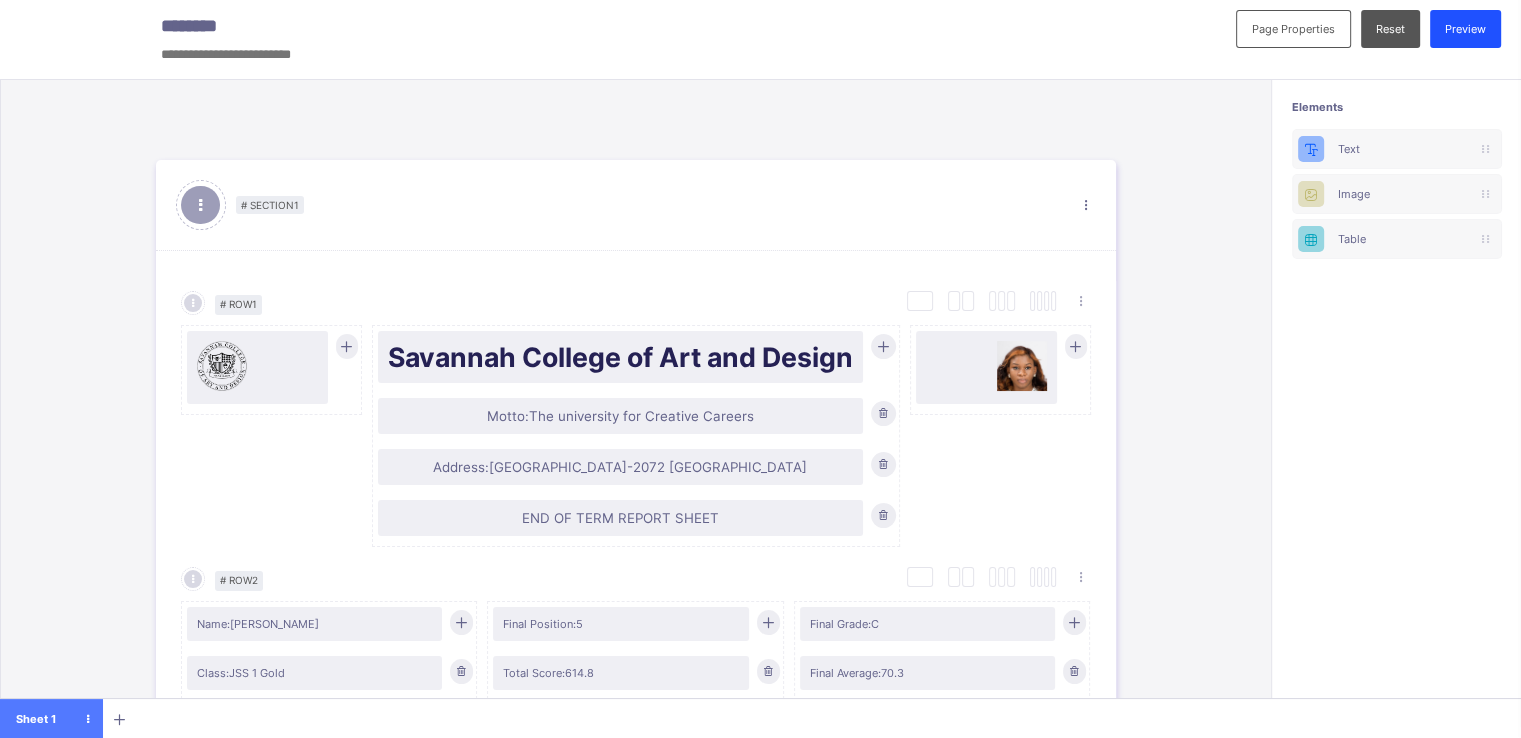 click on "Preview" at bounding box center [1465, 29] 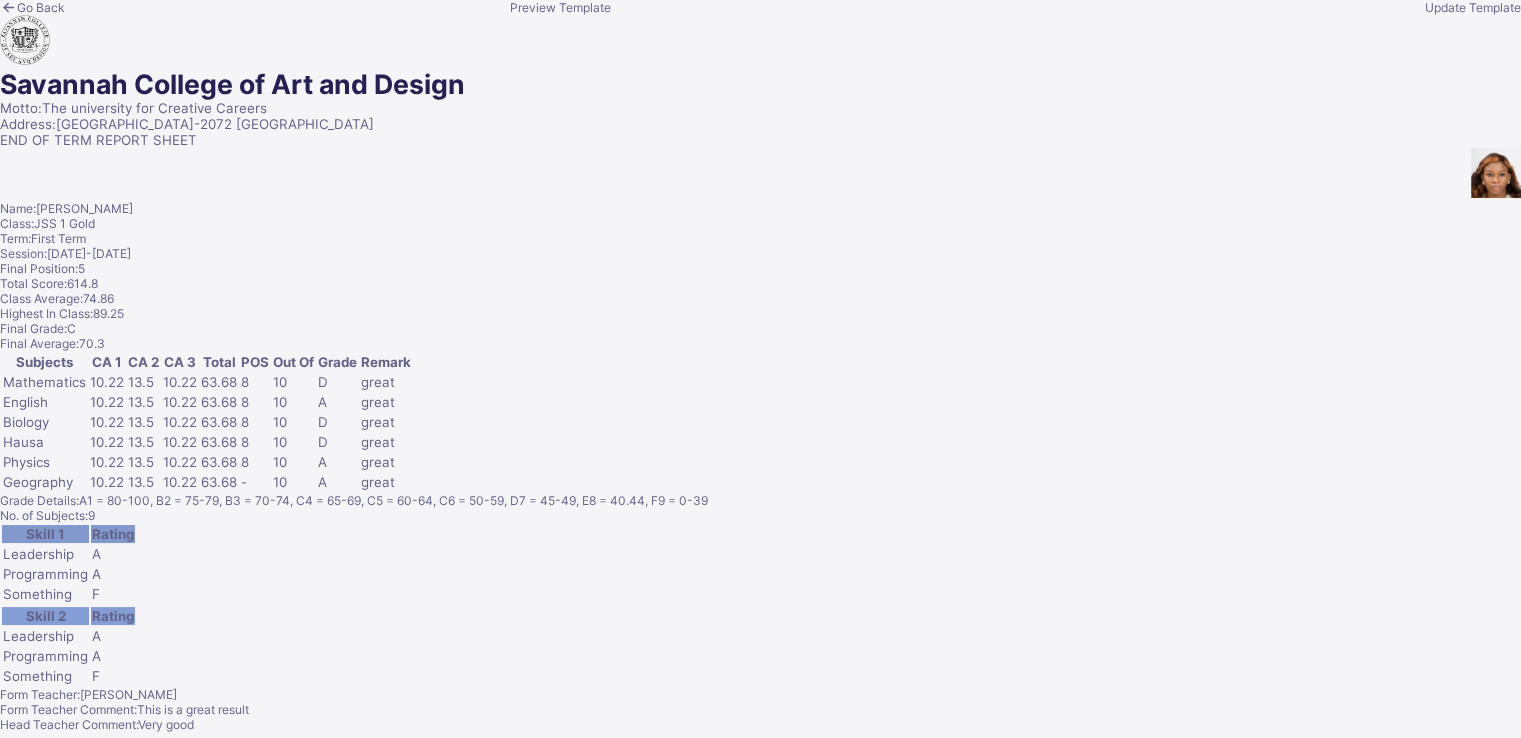 scroll, scrollTop: 0, scrollLeft: 7, axis: horizontal 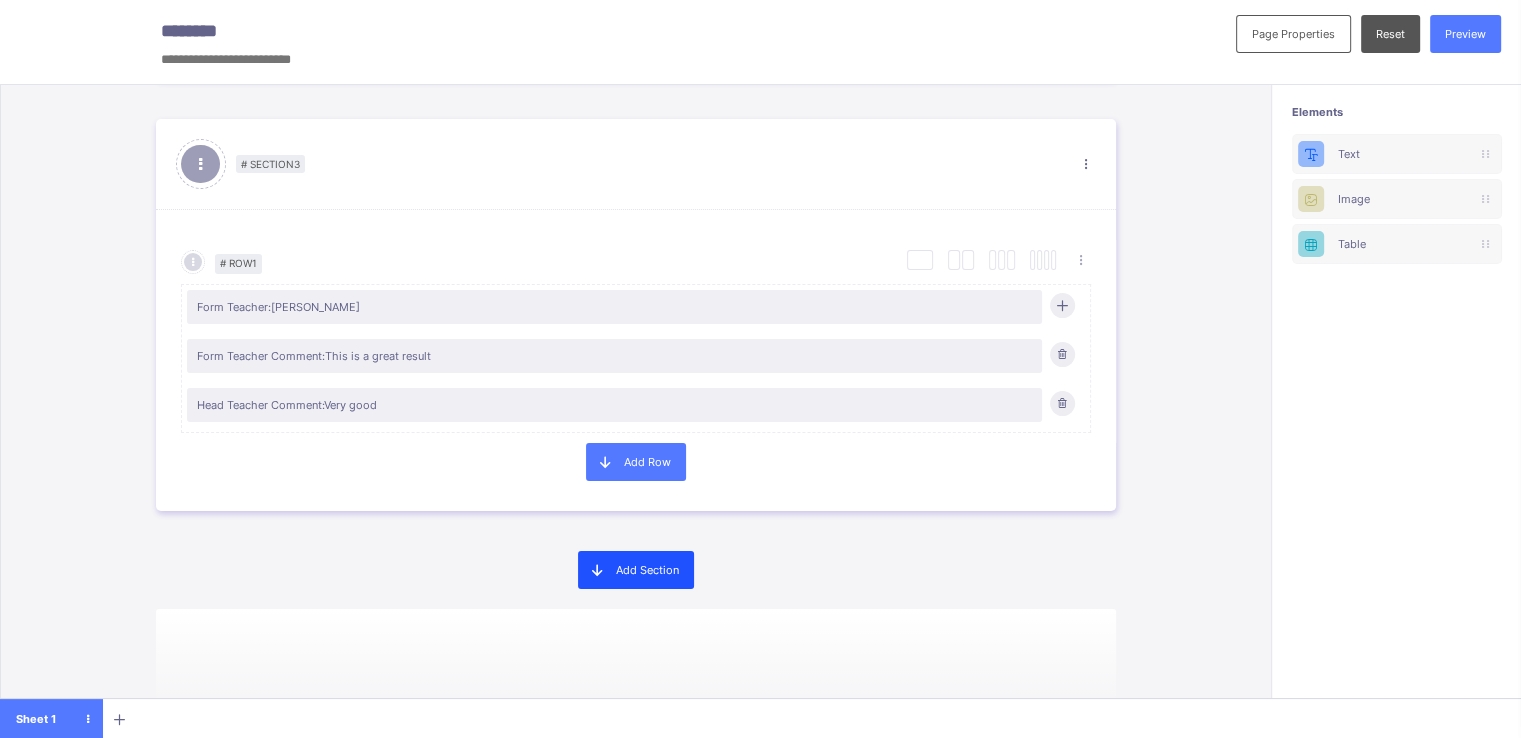 click at bounding box center [597, 569] 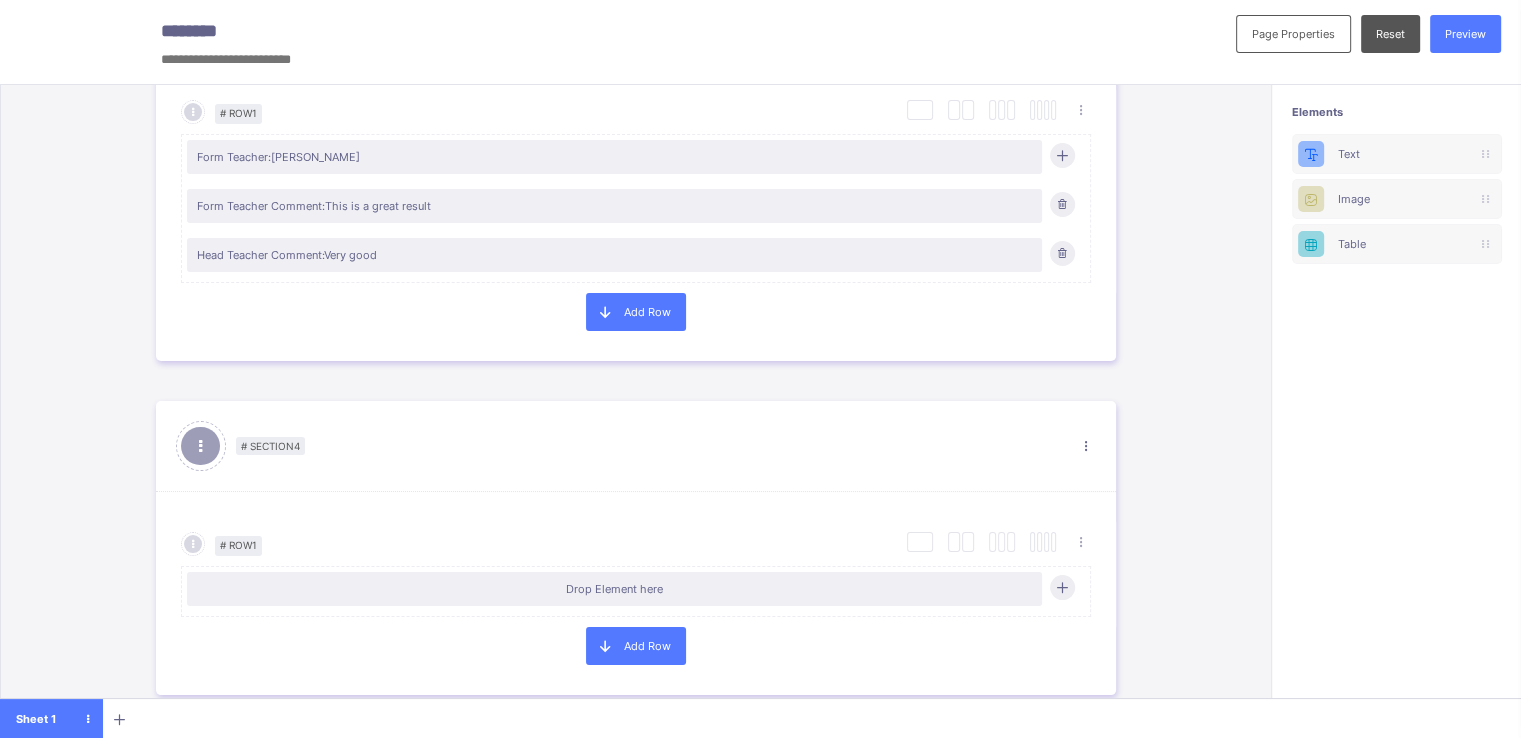 scroll, scrollTop: 11, scrollLeft: 0, axis: vertical 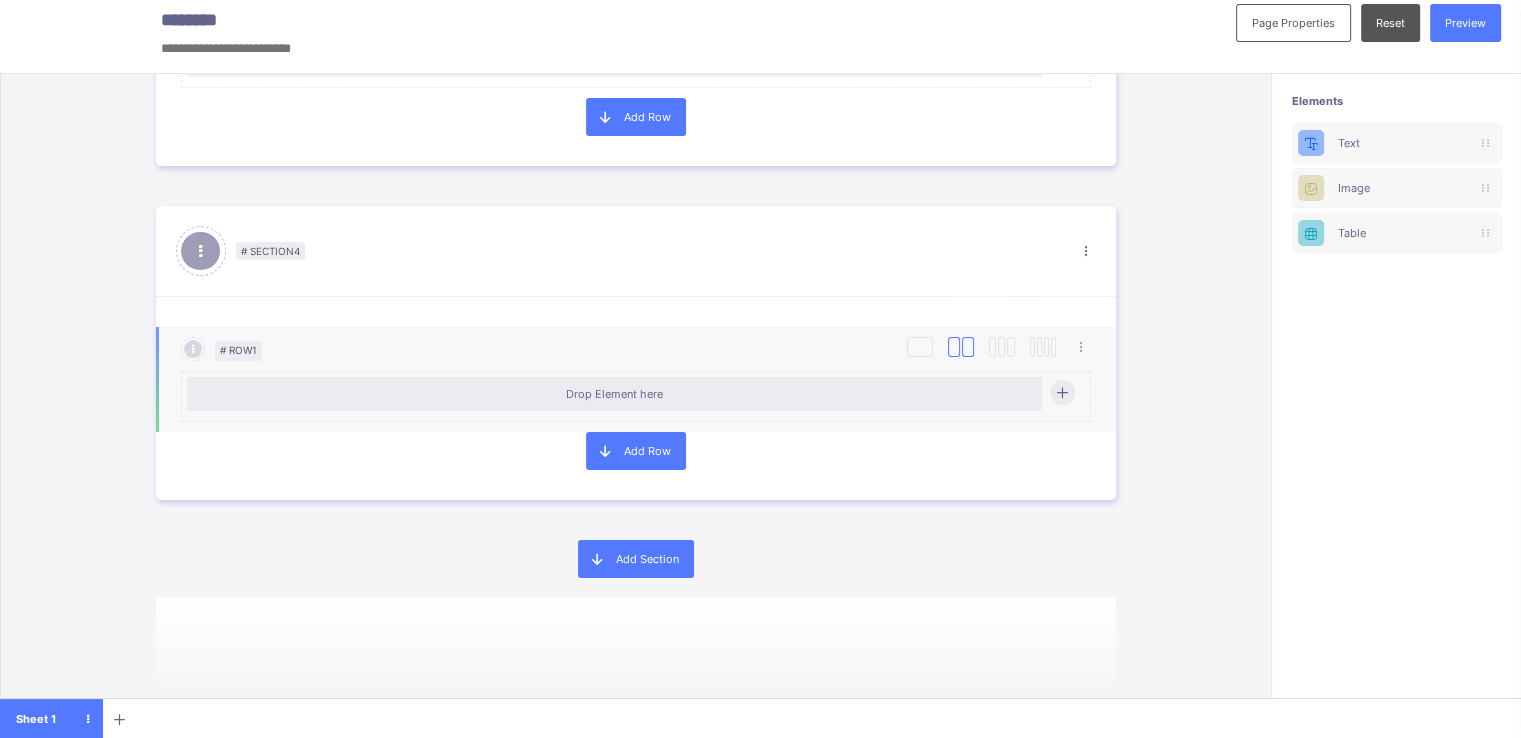 click at bounding box center (954, 347) 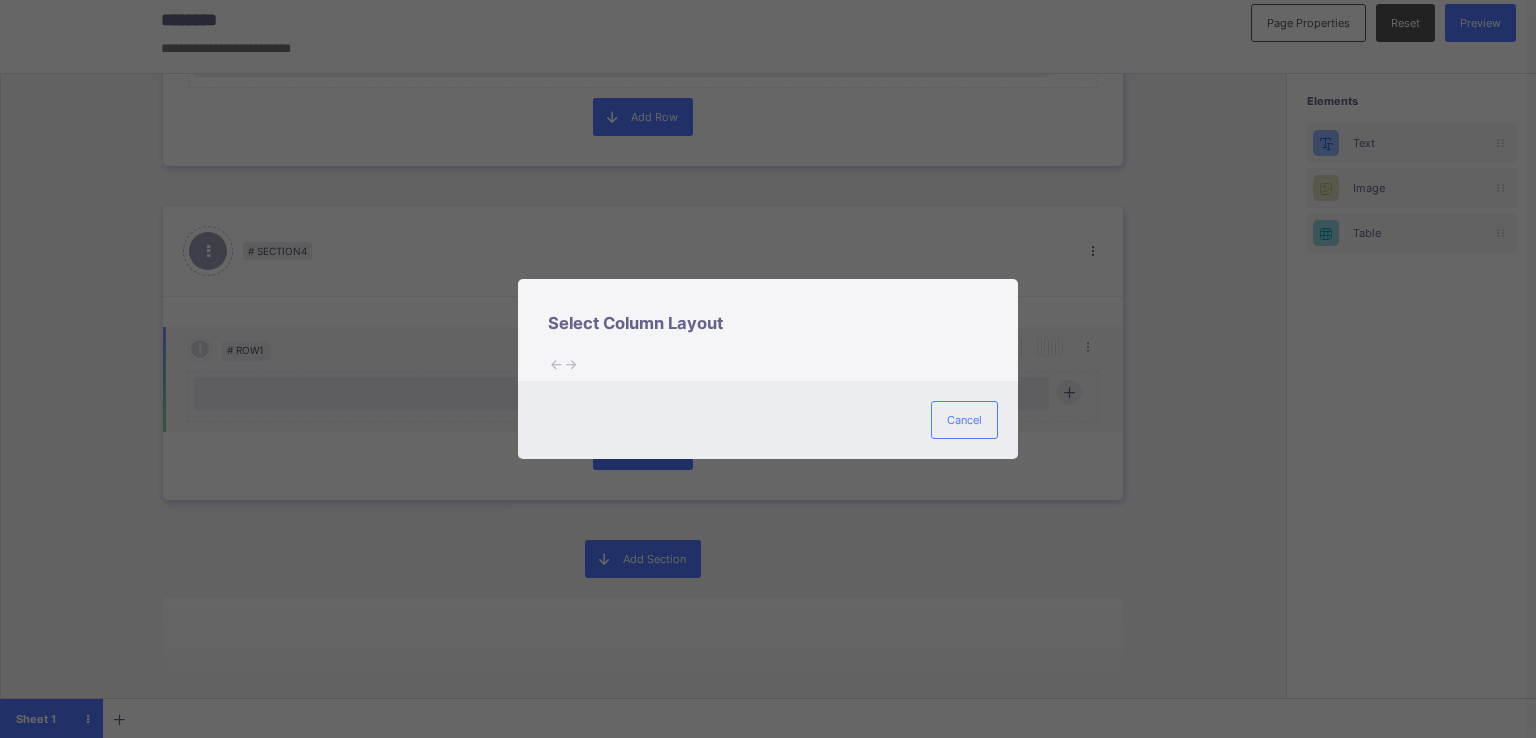 click at bounding box center (783, 357) 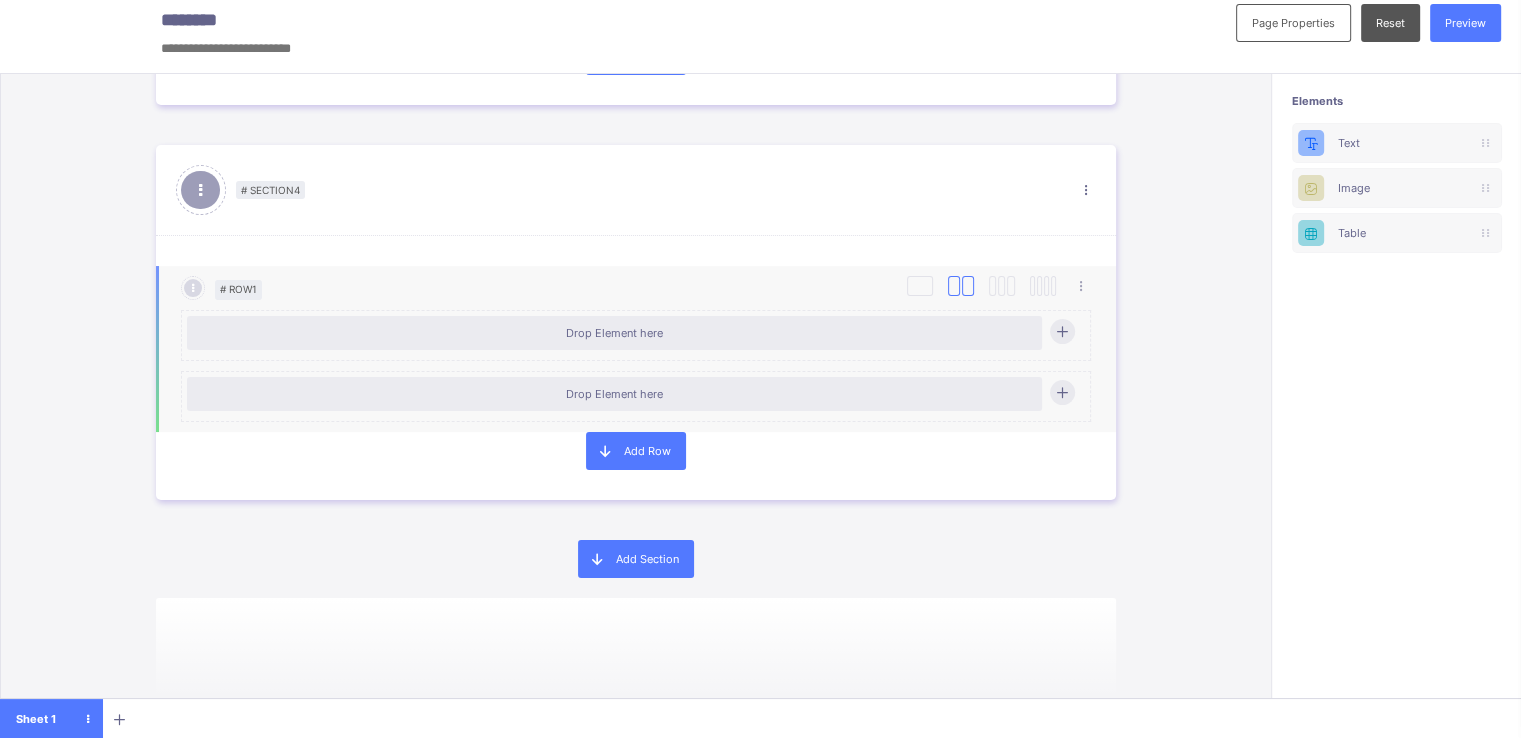 click at bounding box center [968, 286] 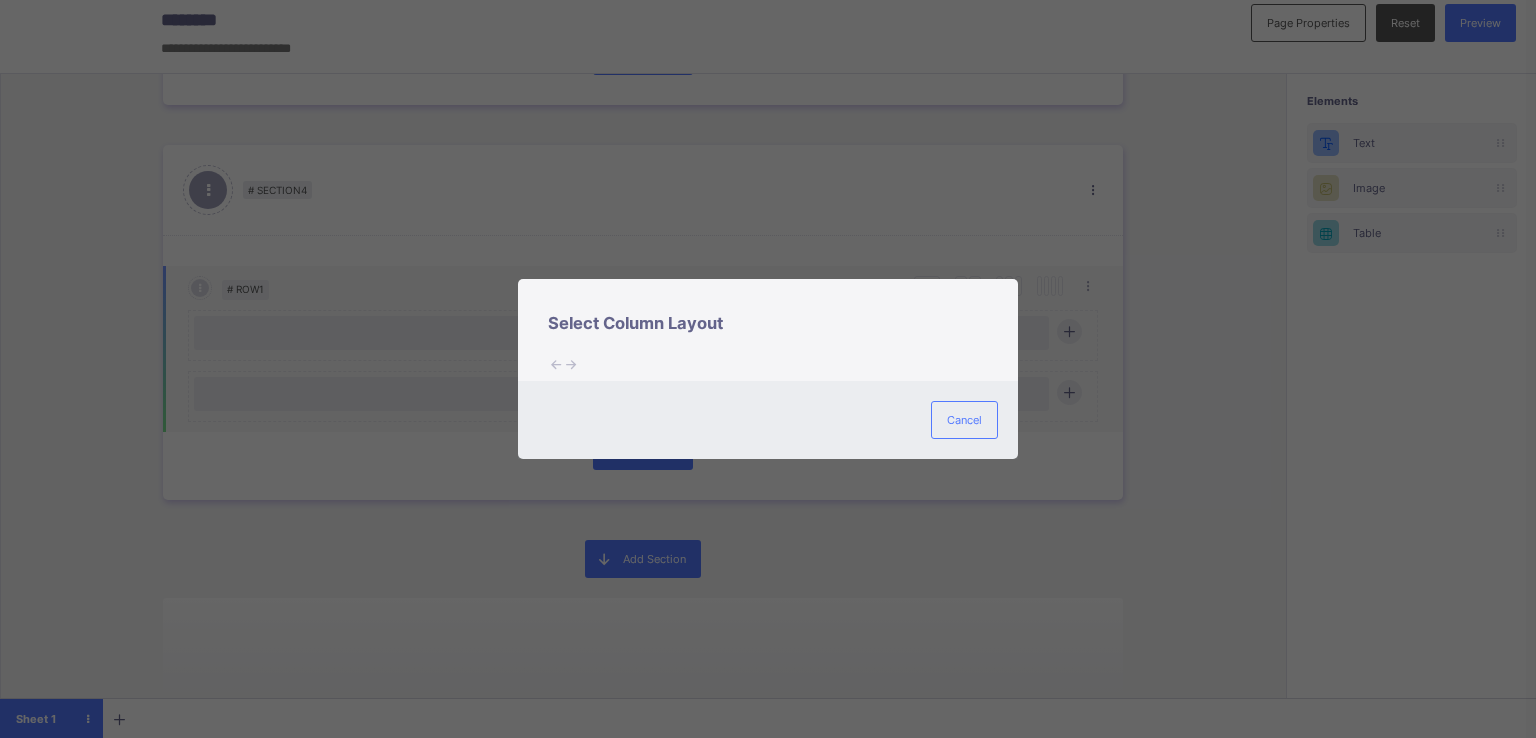 click at bounding box center (783, 357) 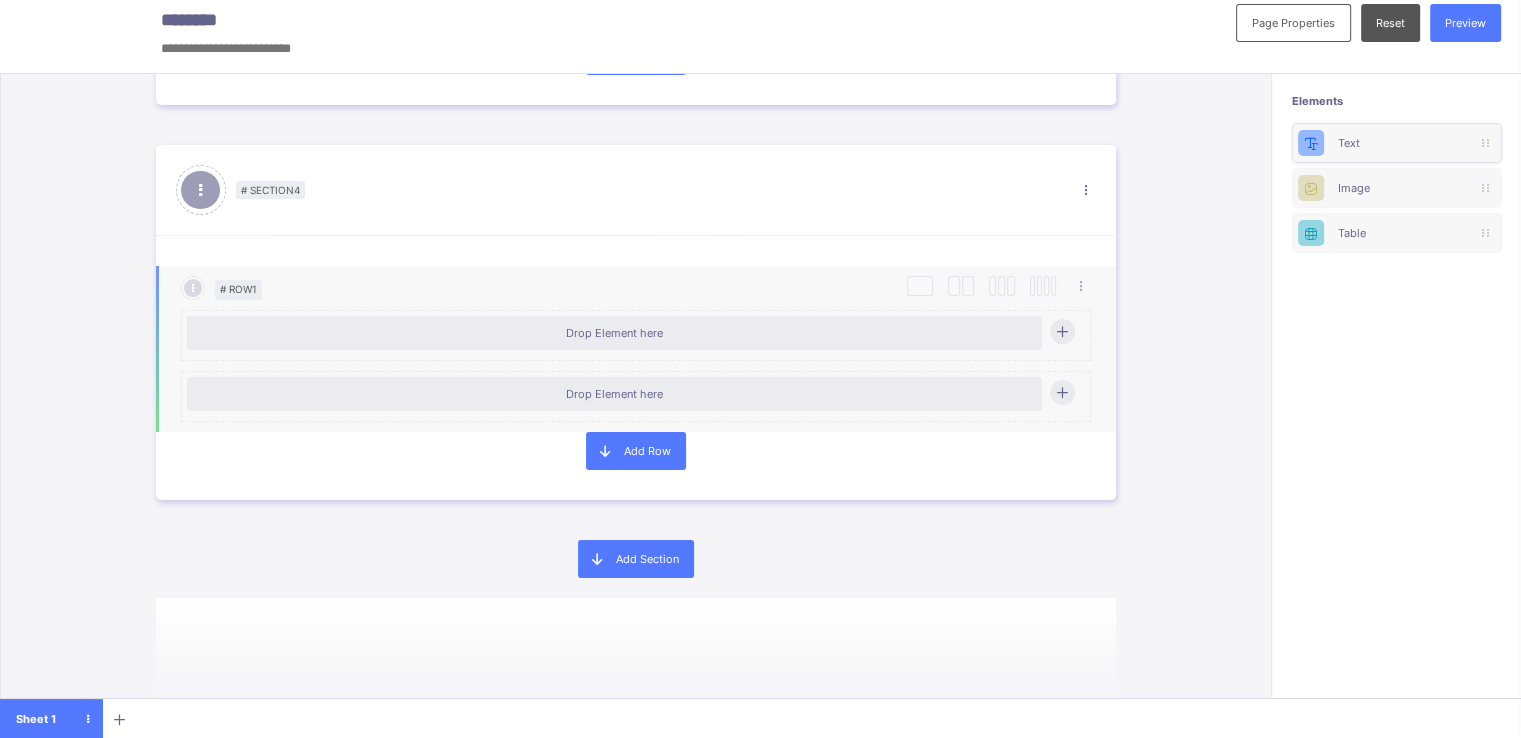 scroll, scrollTop: 9, scrollLeft: 1, axis: both 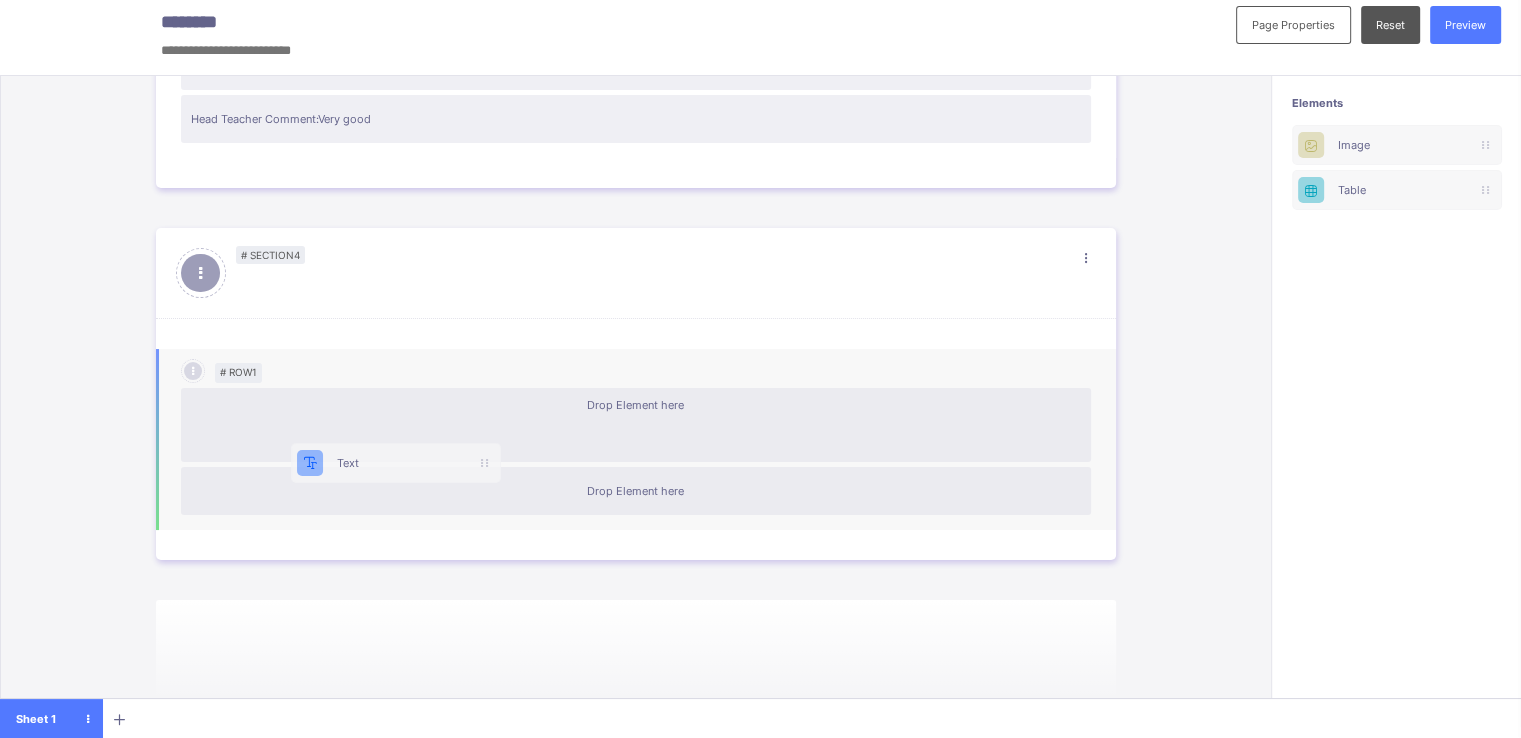 drag, startPoint x: 1364, startPoint y: 138, endPoint x: 304, endPoint y: 467, distance: 1109.8833 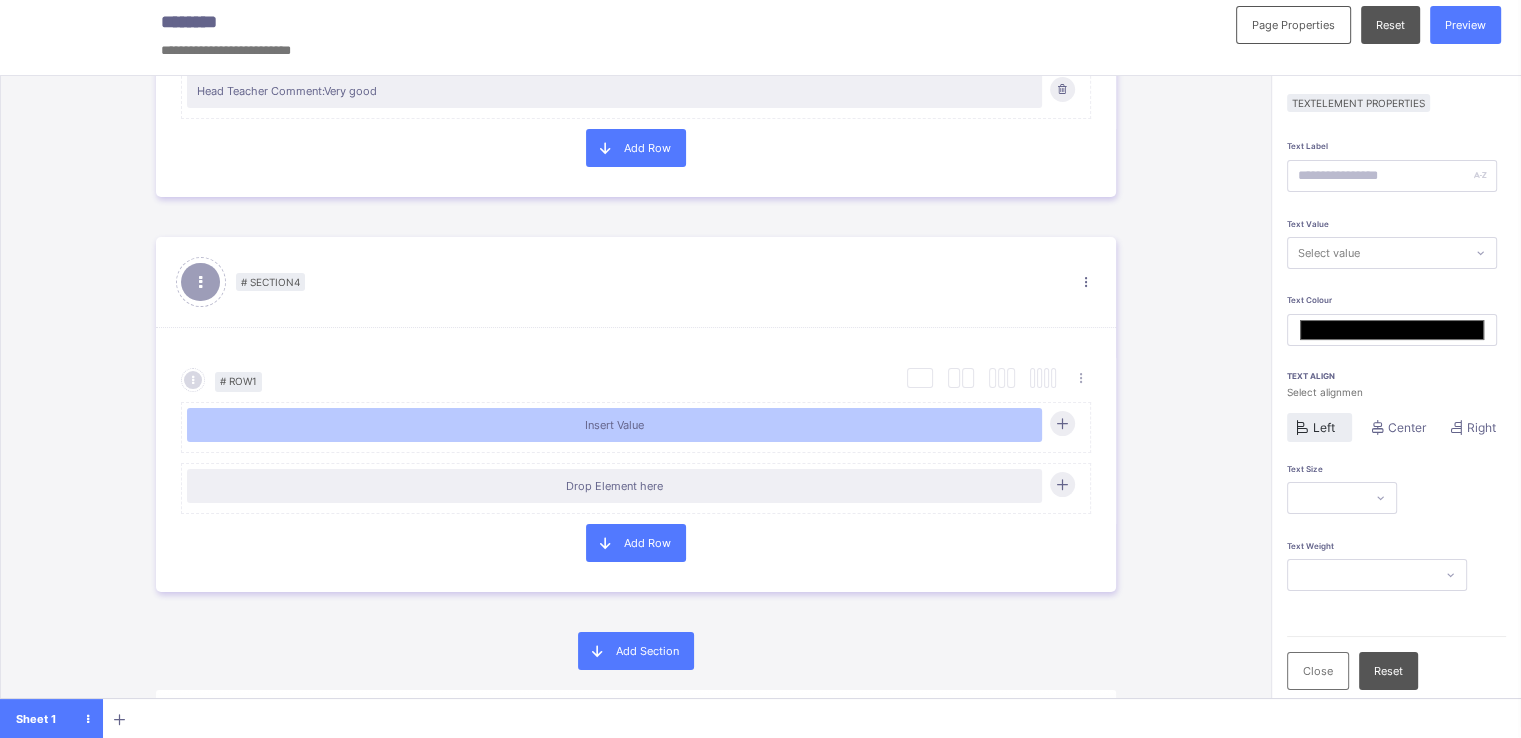 scroll, scrollTop: 2156, scrollLeft: 0, axis: vertical 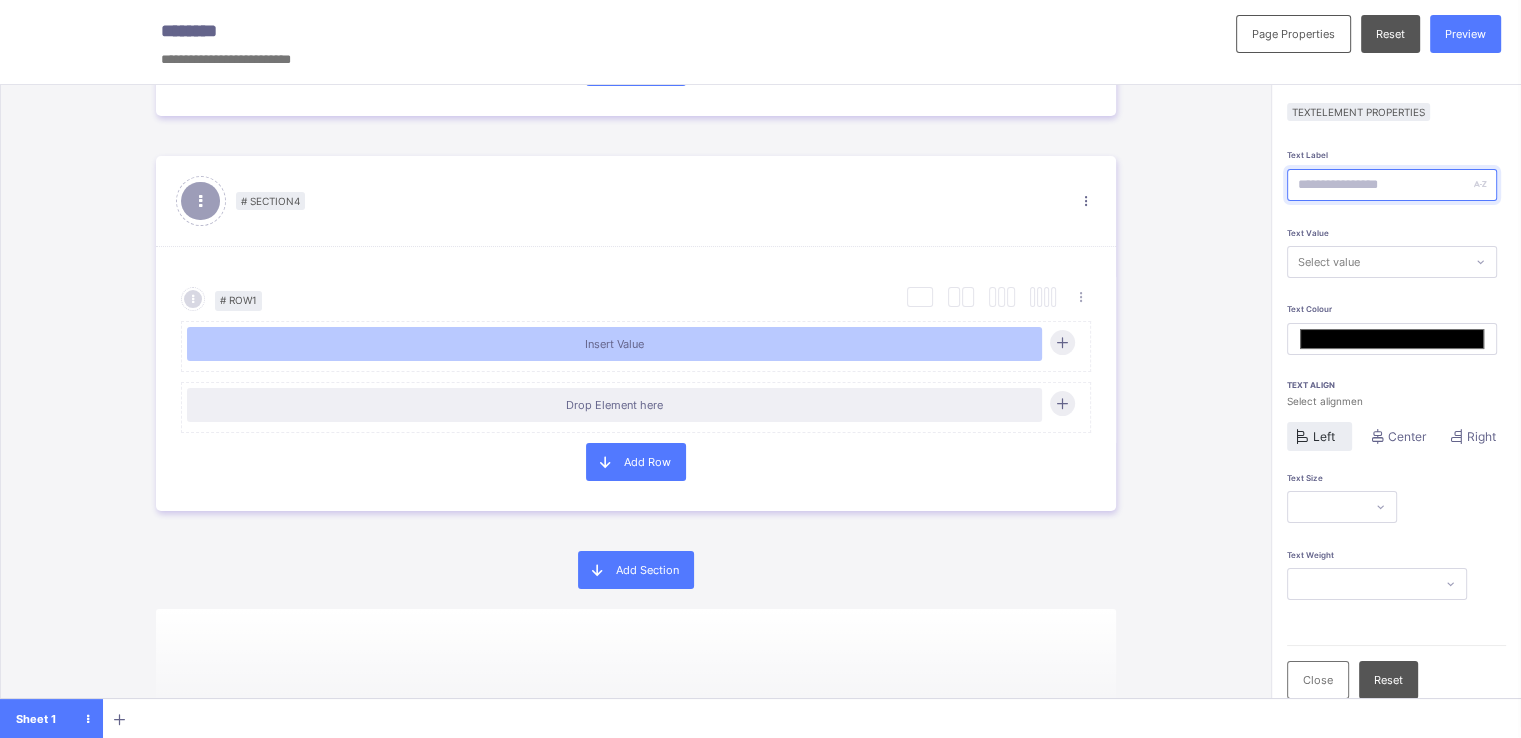 click at bounding box center [1392, 185] 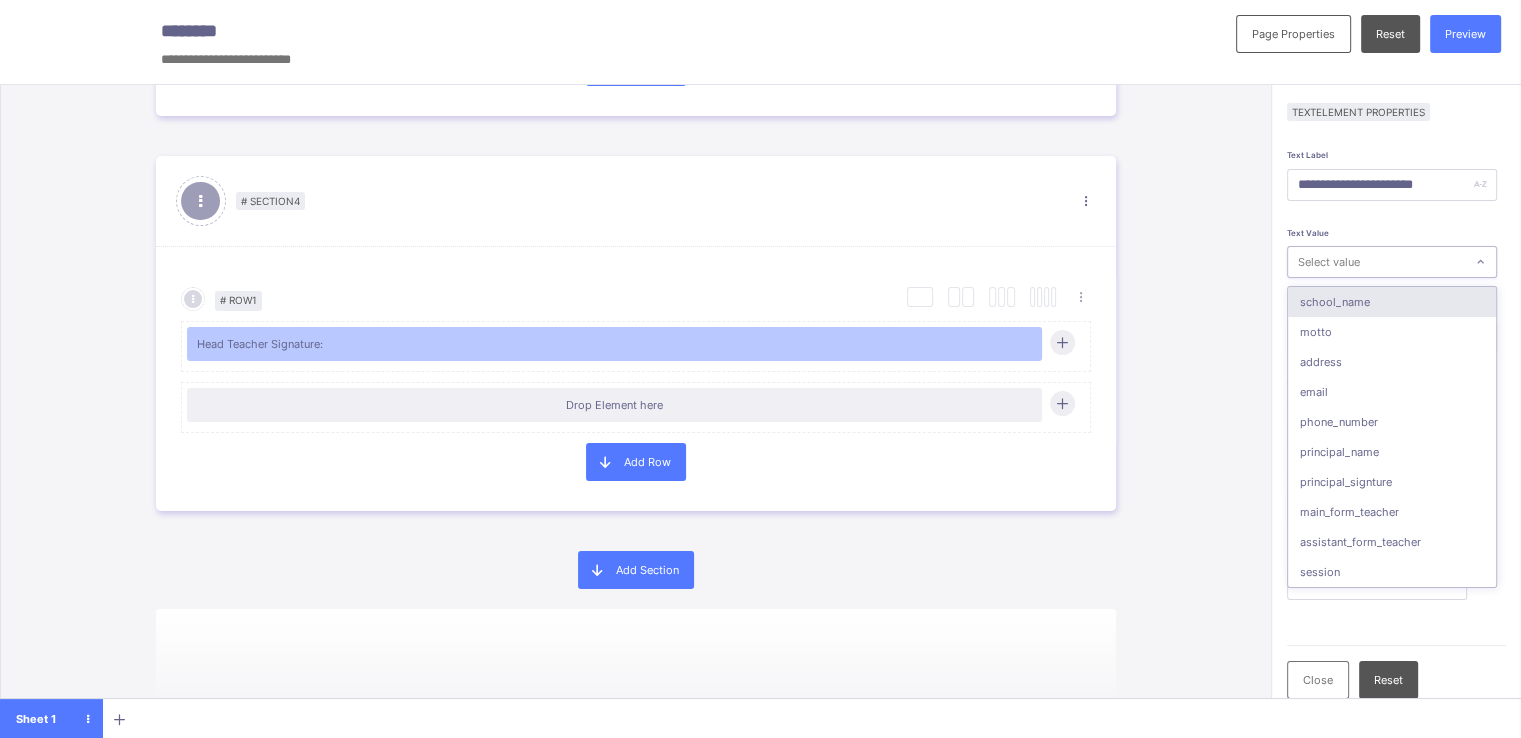 click on "Select value" at bounding box center (1329, 262) 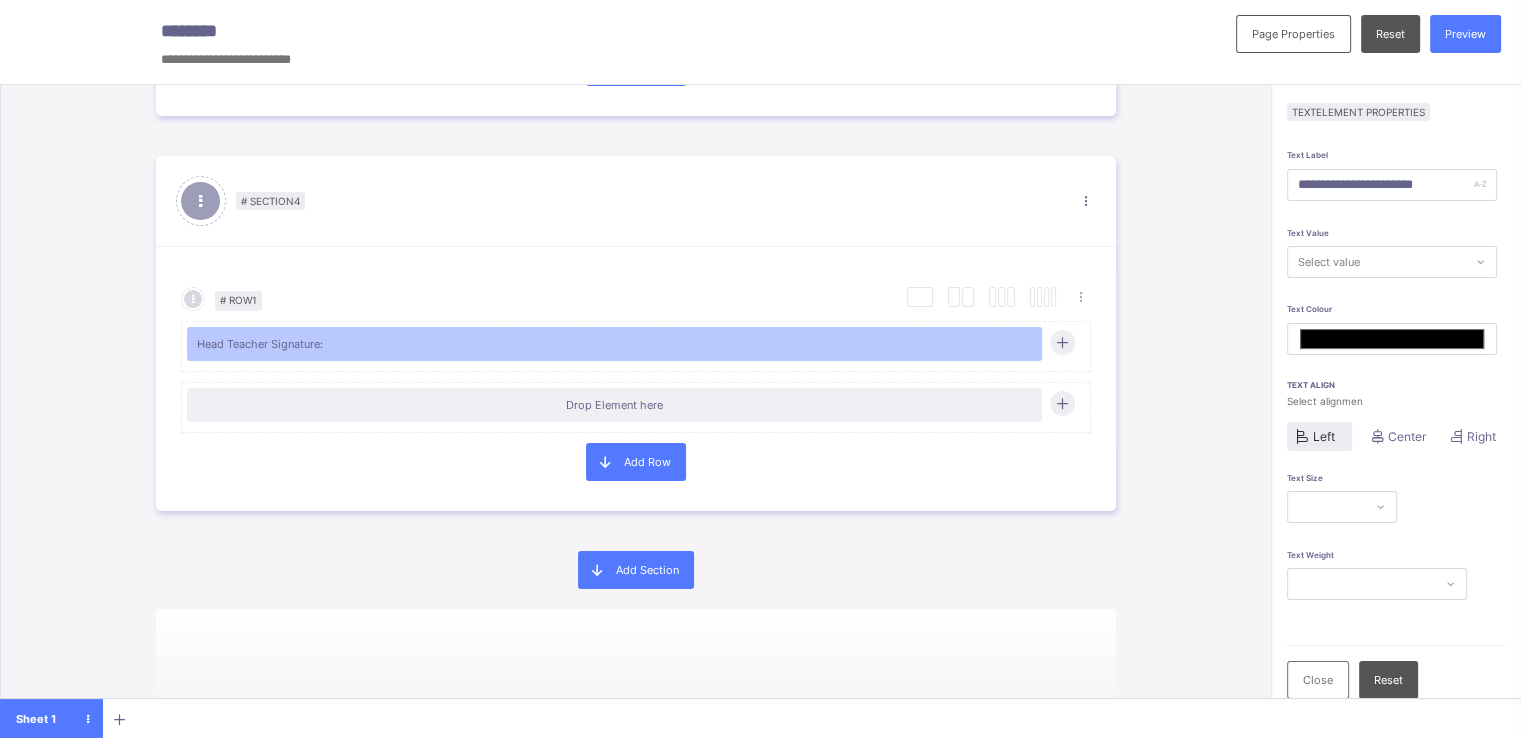 click on "**********" at bounding box center [1396, 518] 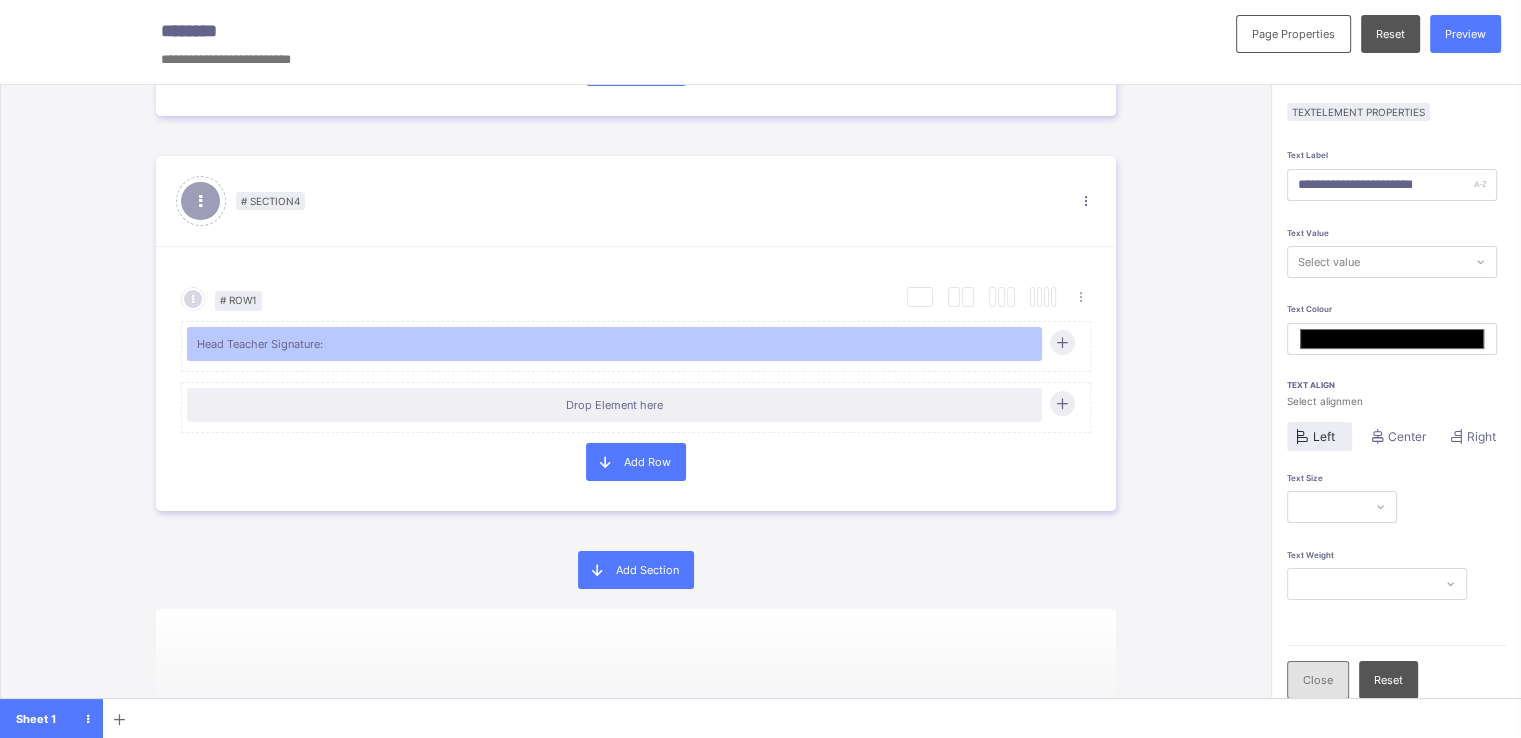 click on "Close" at bounding box center (1318, 680) 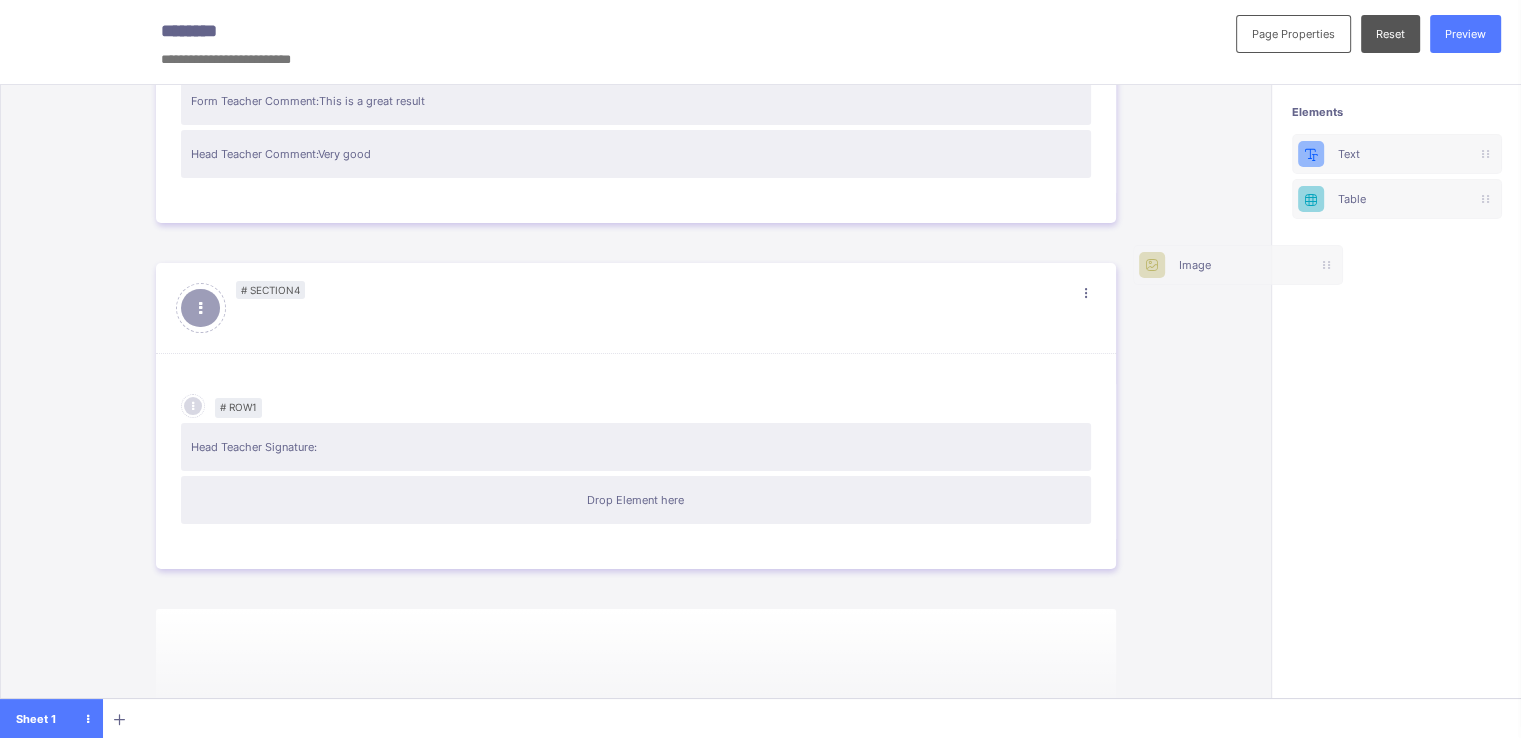 scroll, scrollTop: 0, scrollLeft: 8, axis: horizontal 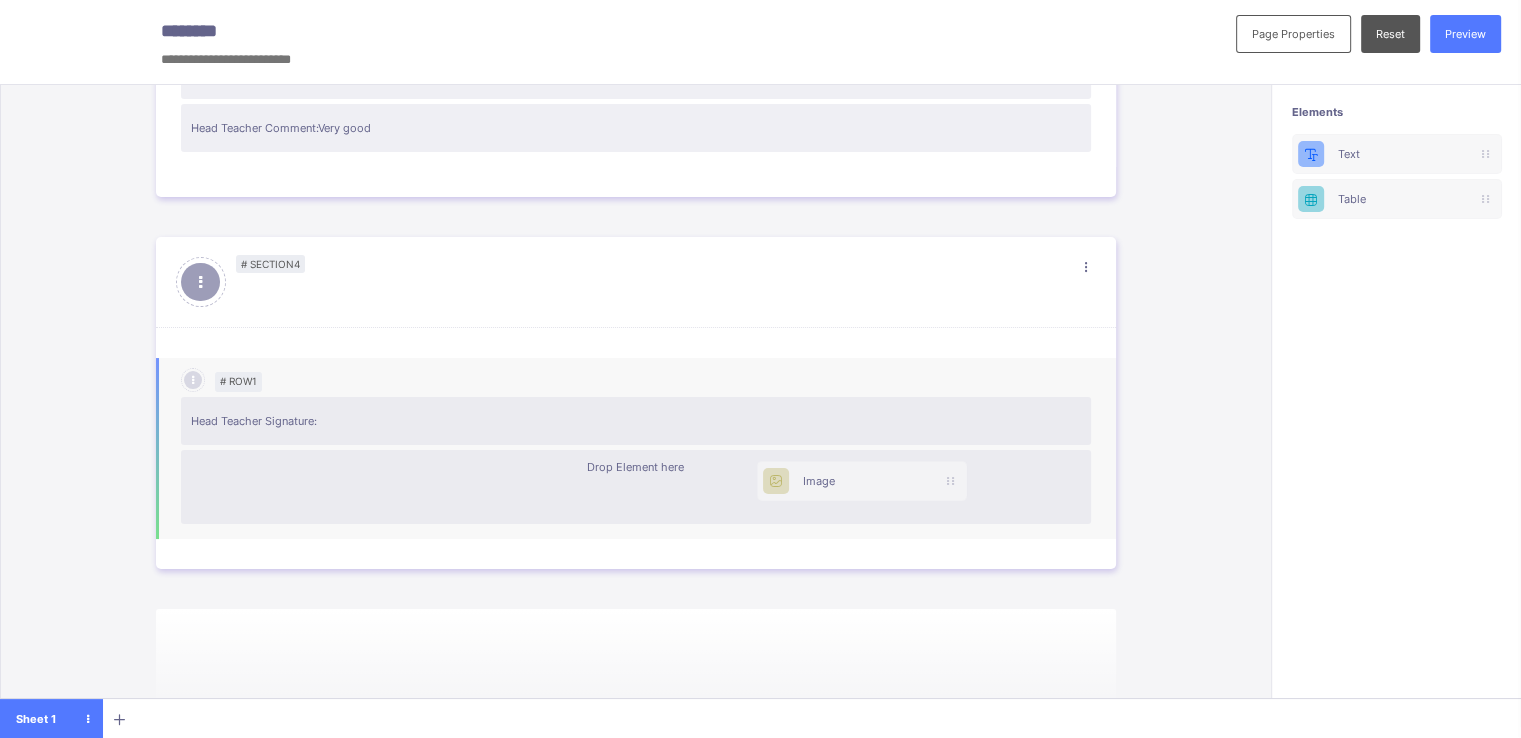 drag, startPoint x: 1366, startPoint y: 193, endPoint x: 800, endPoint y: 474, distance: 631.91534 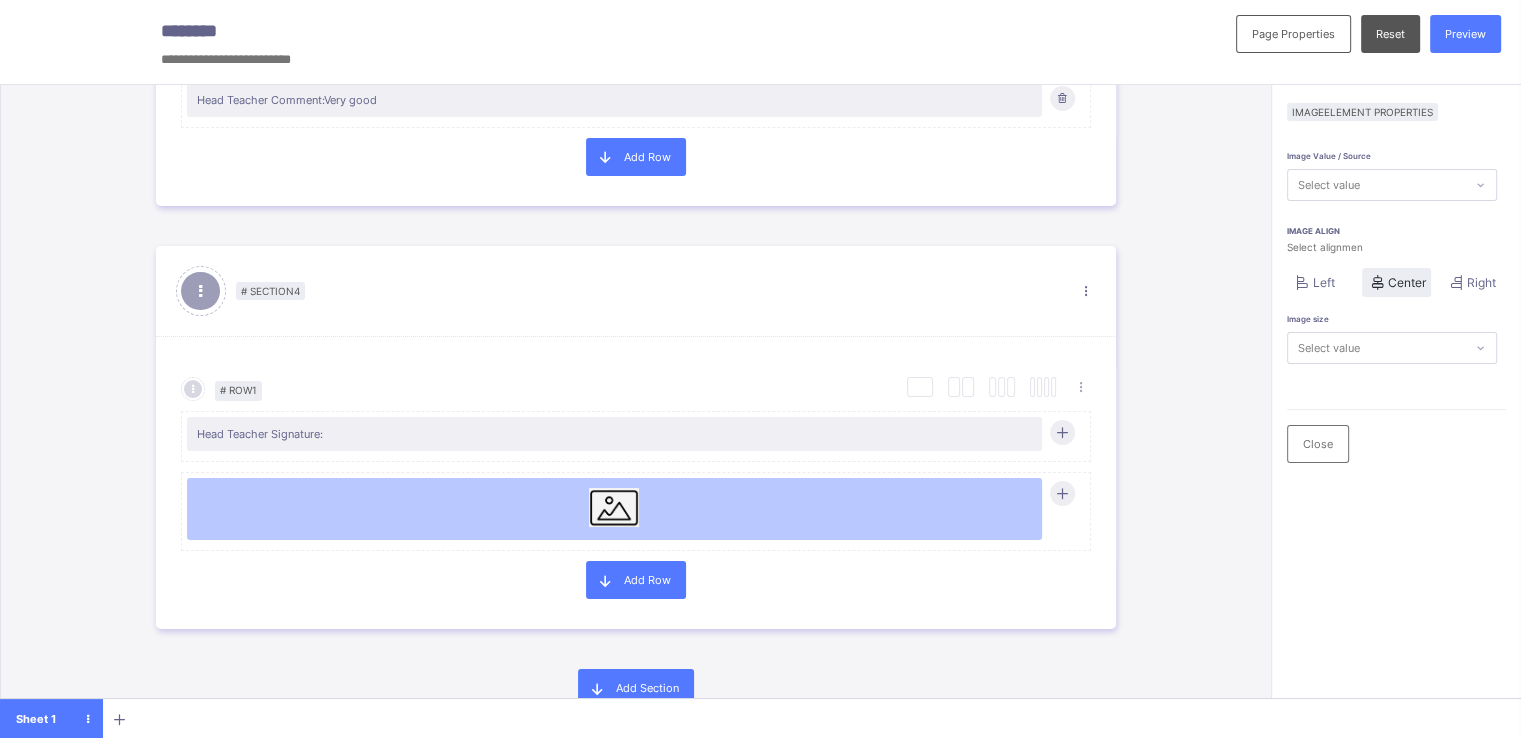 scroll, scrollTop: 2156, scrollLeft: 0, axis: vertical 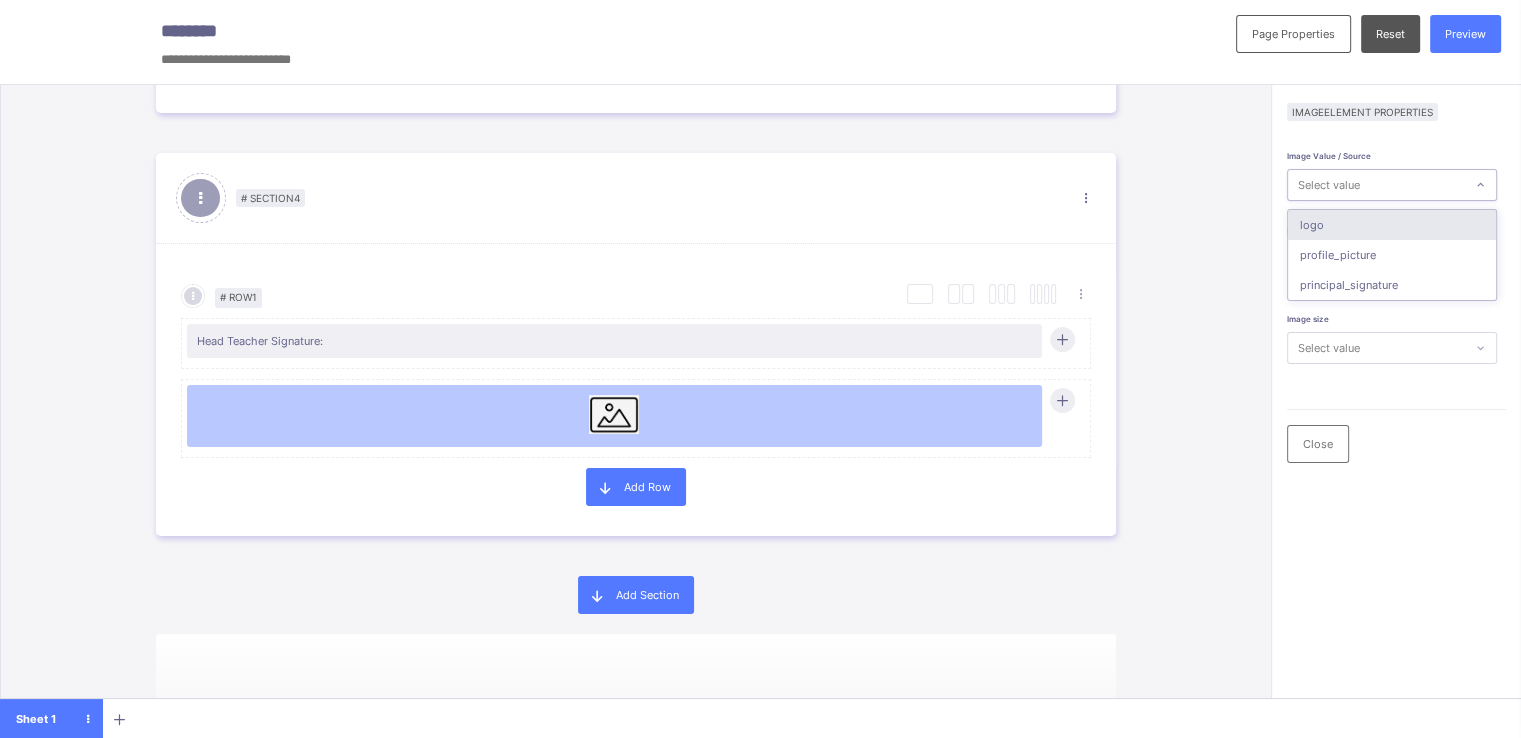 click on "Select value" at bounding box center [1376, 185] 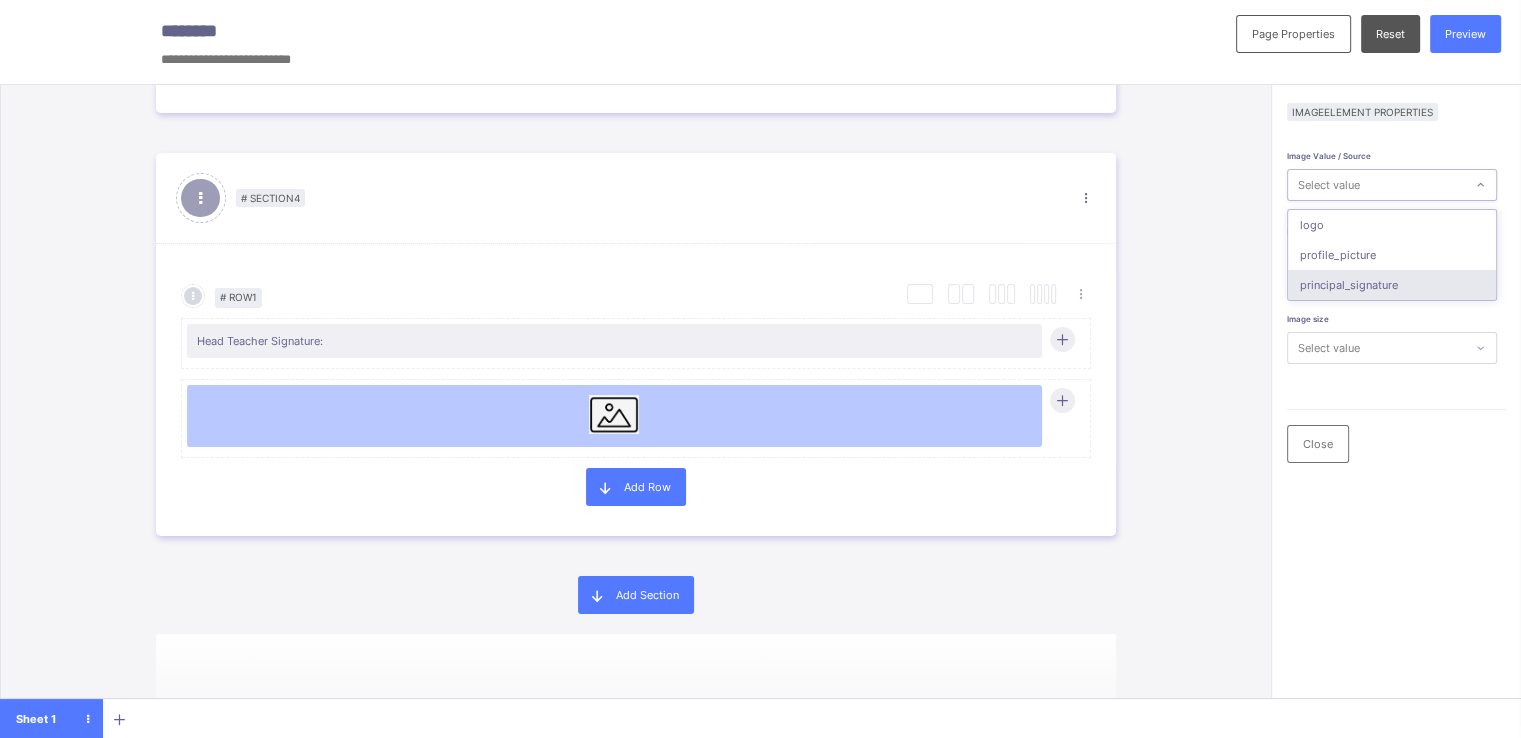 click on "principal_signature" at bounding box center [1392, 285] 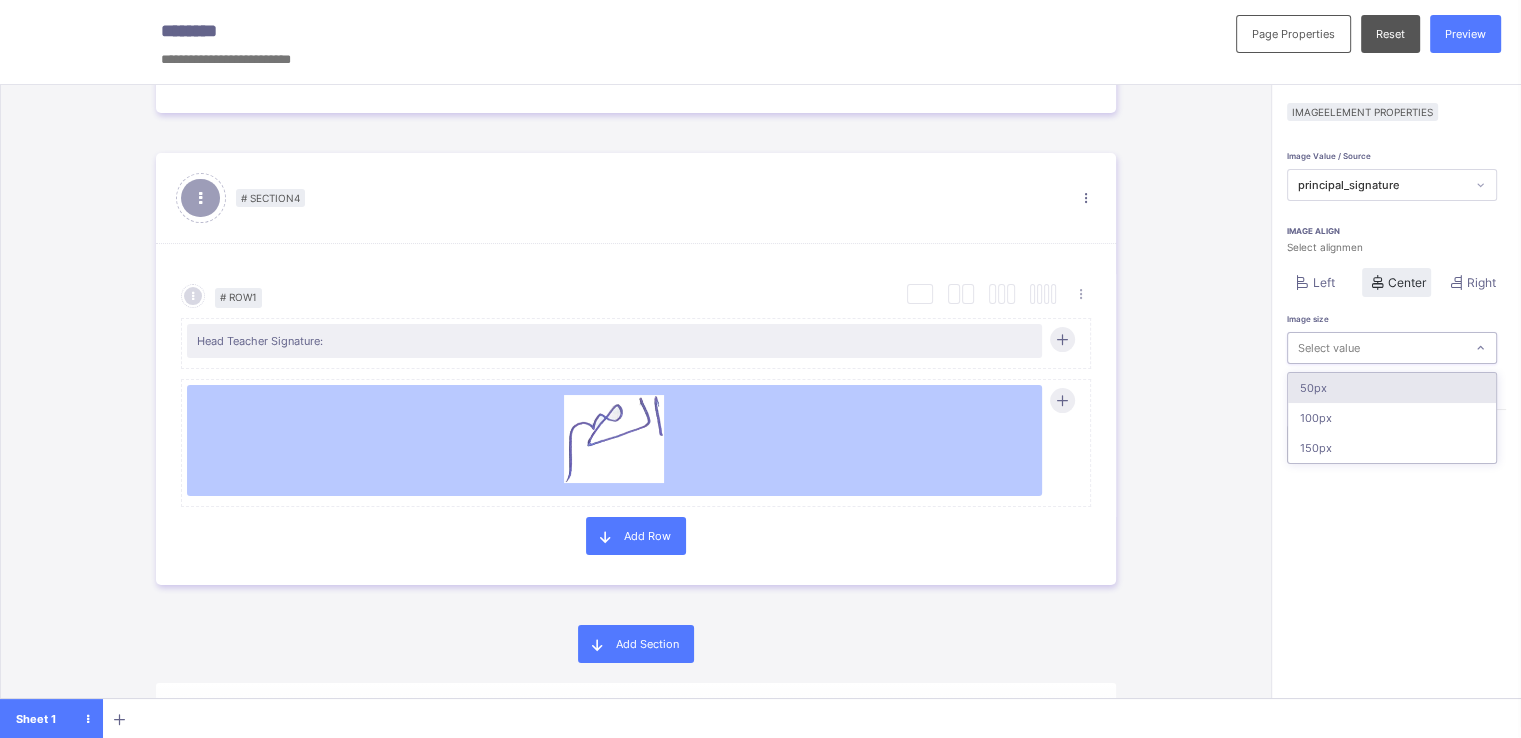 click on "Select value" at bounding box center (1376, 348) 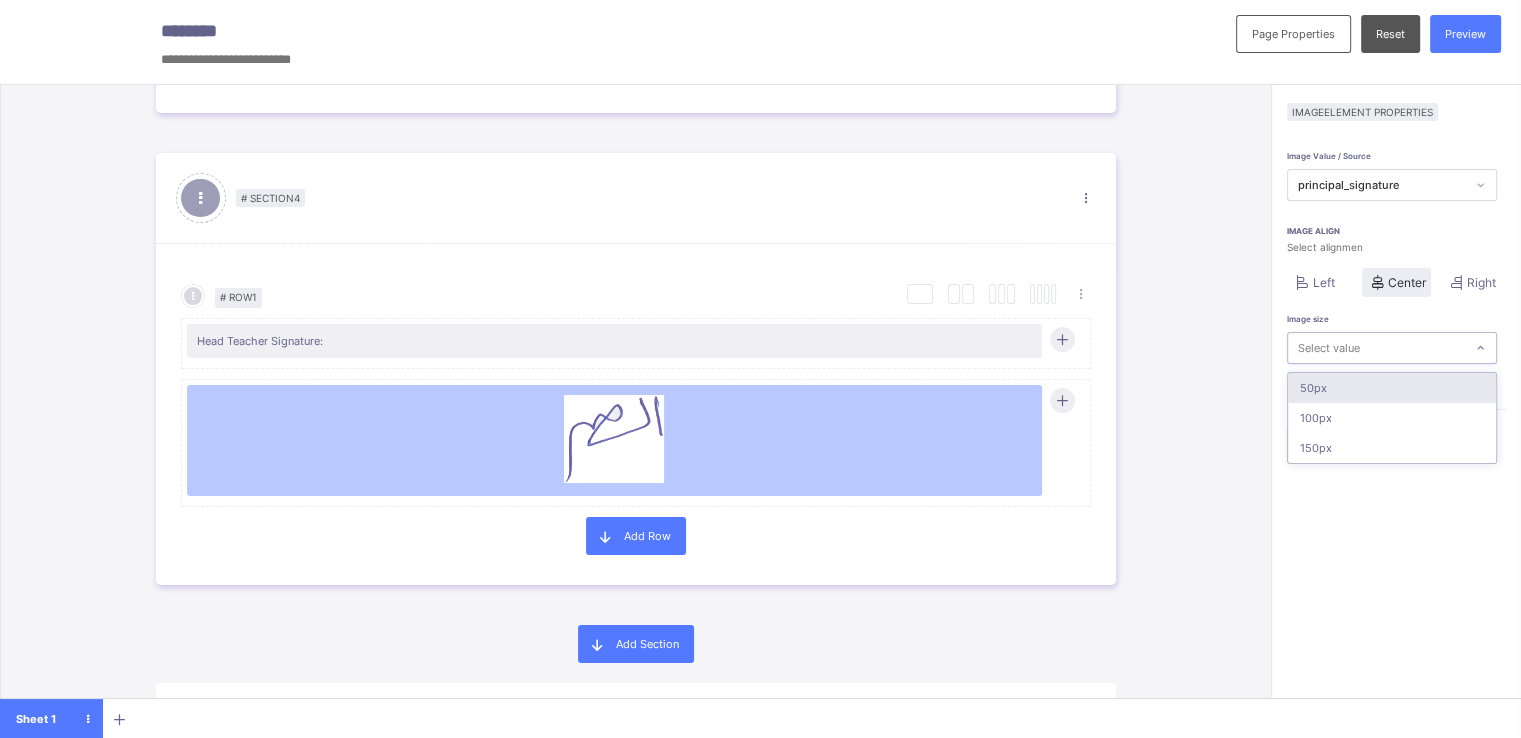 click on "50px" at bounding box center (1392, 388) 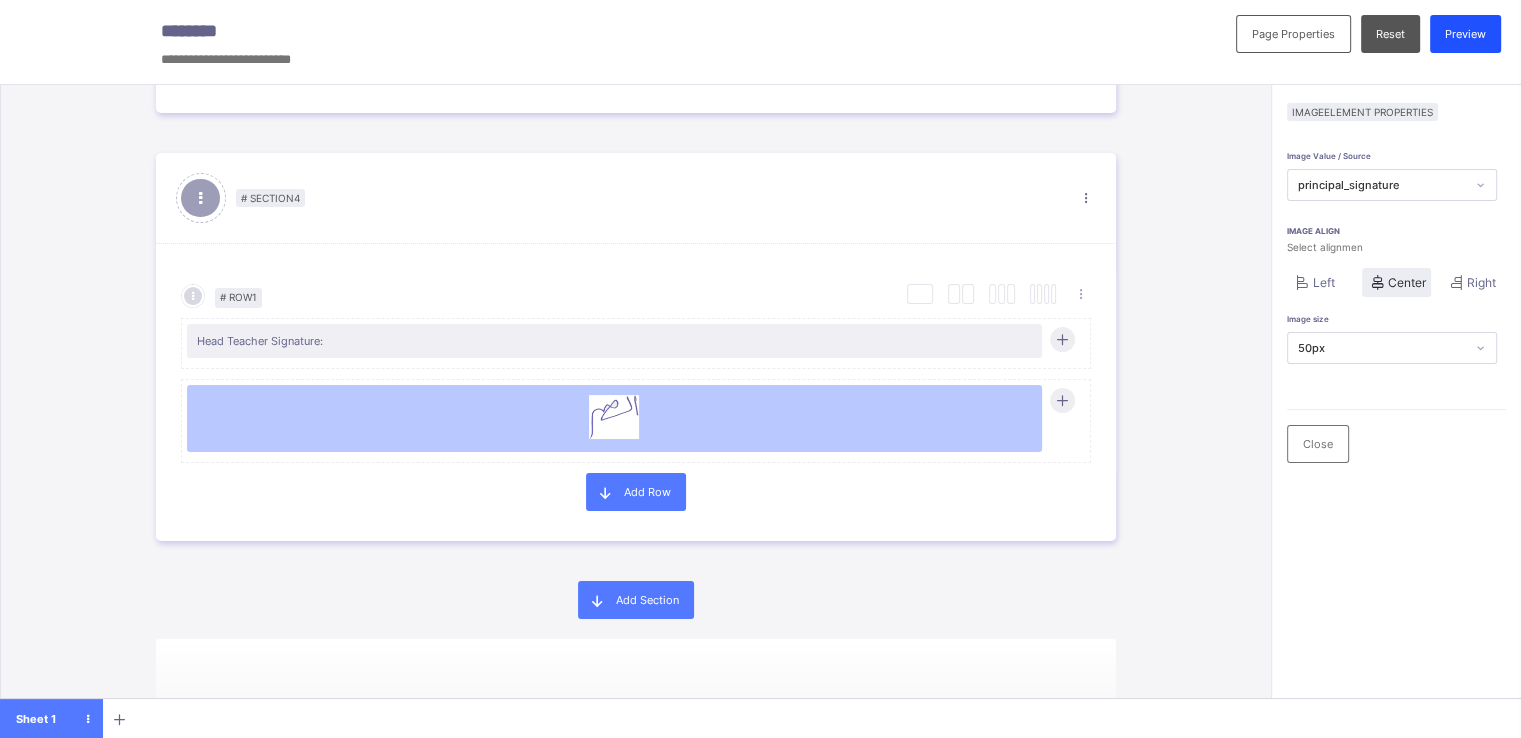 click on "Preview" at bounding box center [1465, 34] 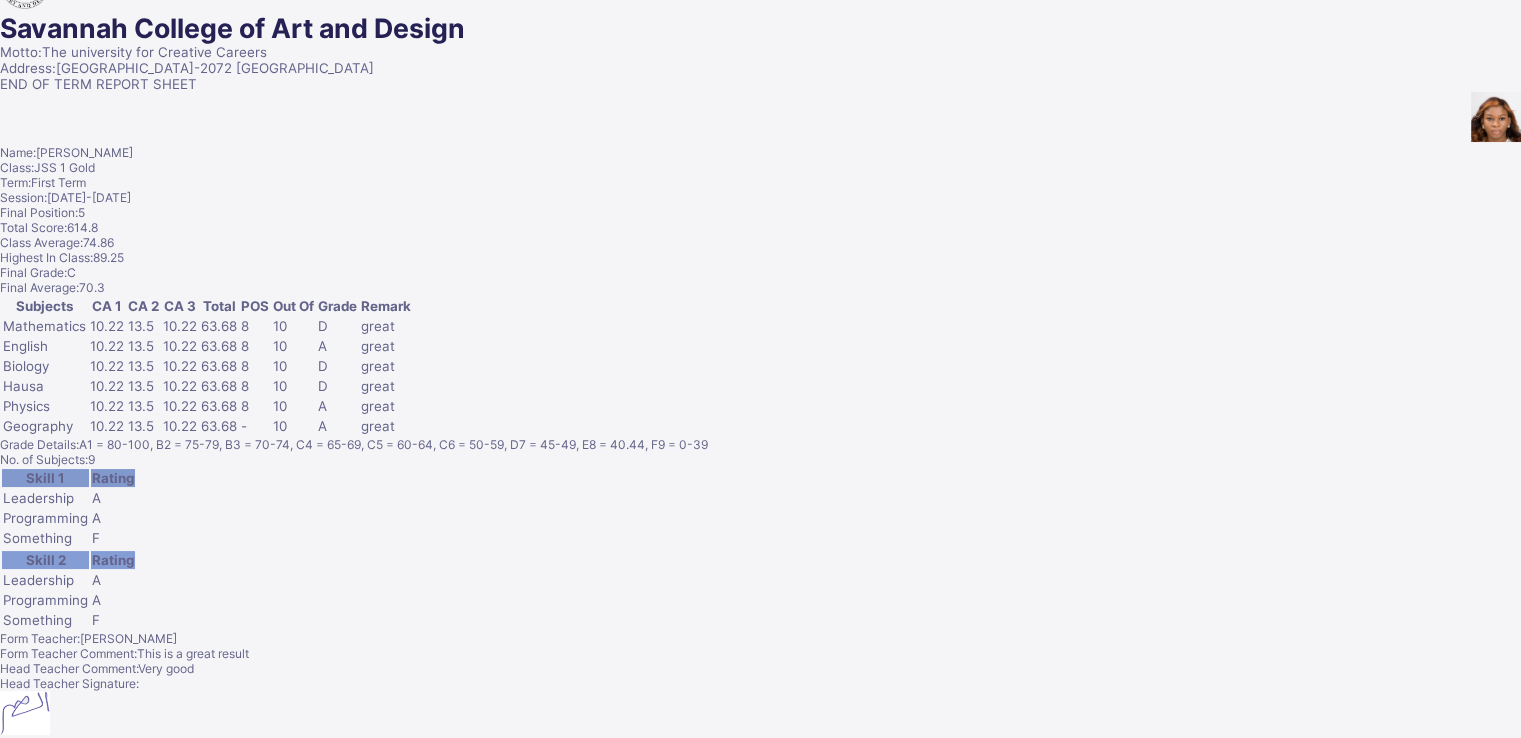 scroll, scrollTop: 0, scrollLeft: 8, axis: horizontal 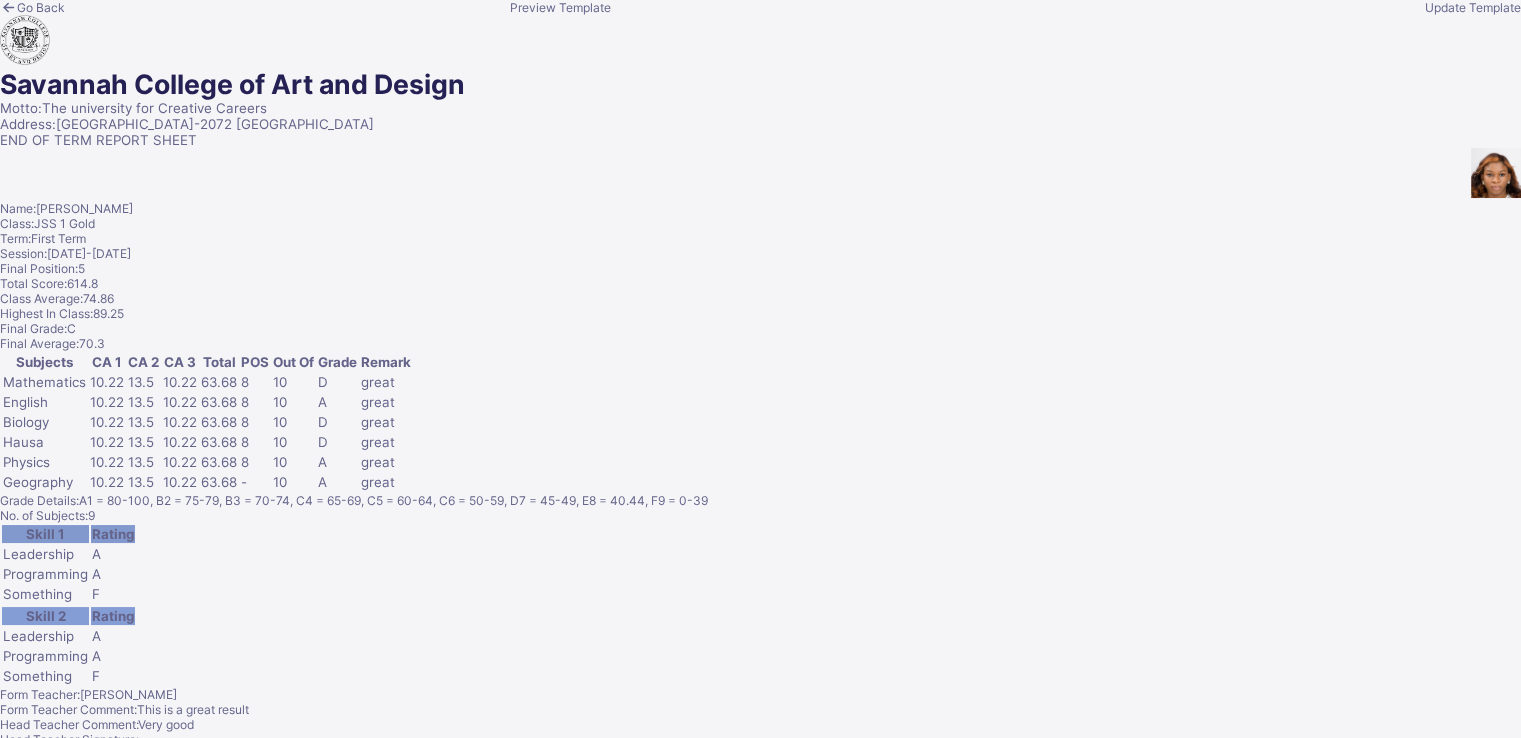click on "Update Template" at bounding box center [1473, 7] 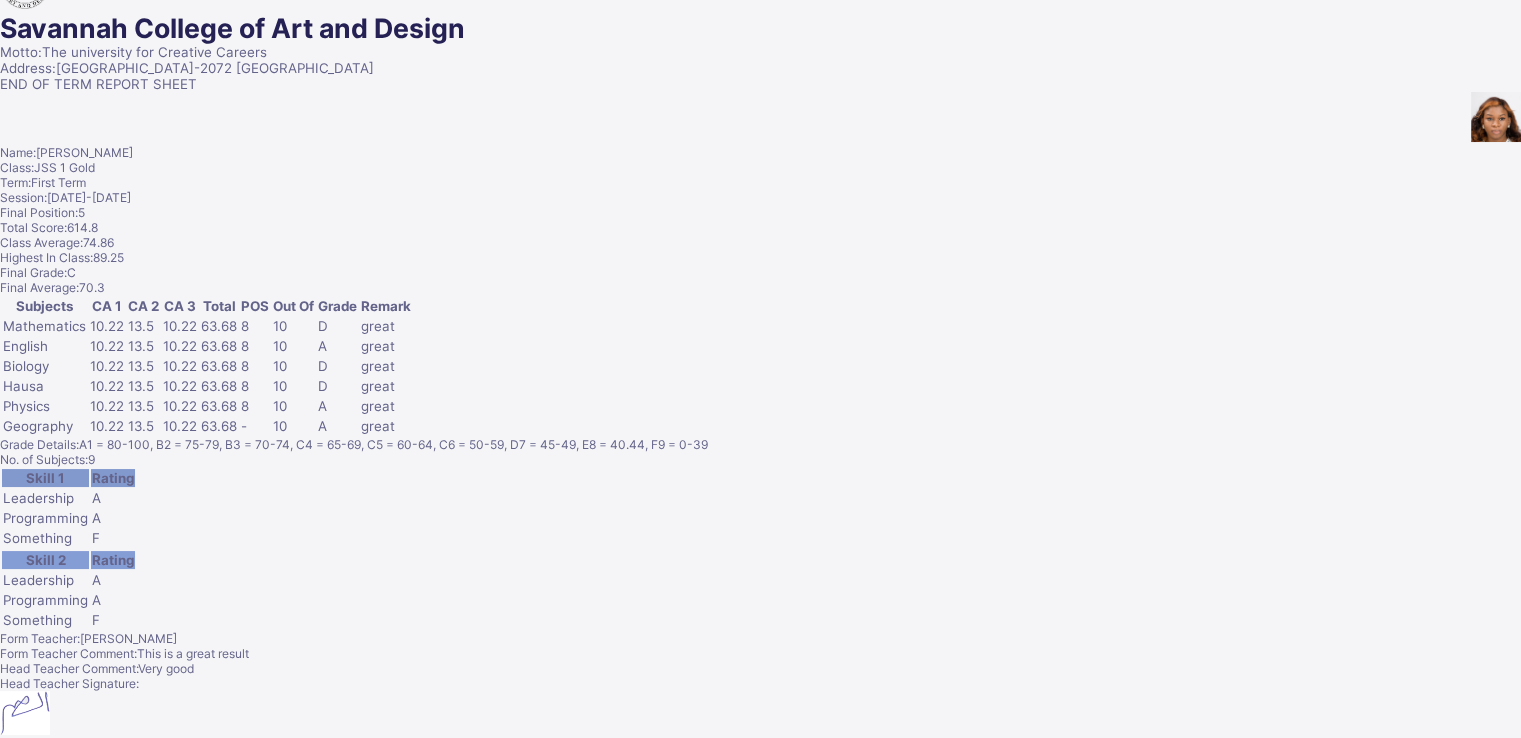 scroll, scrollTop: 0, scrollLeft: 8, axis: horizontal 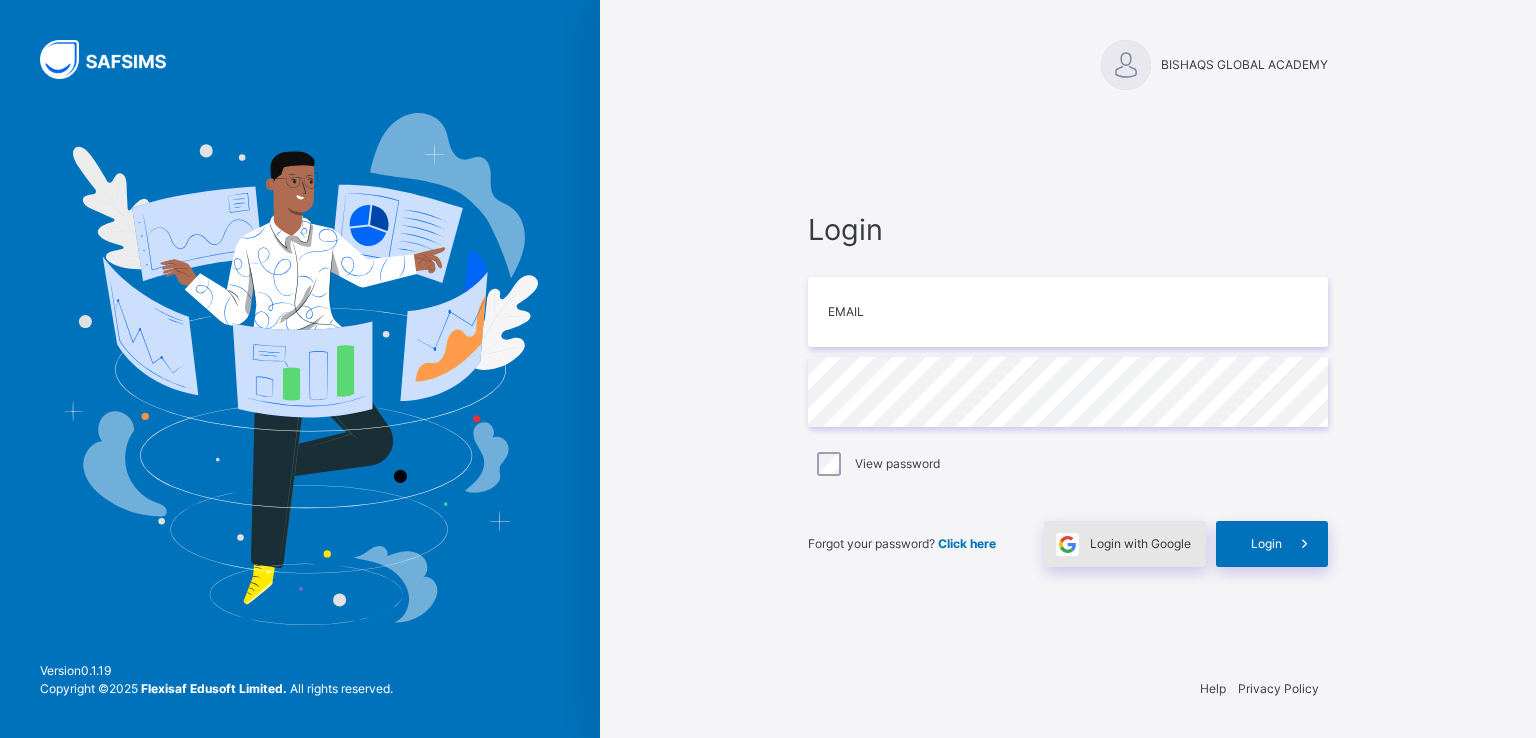 click on "Login with Google" at bounding box center [1140, 544] 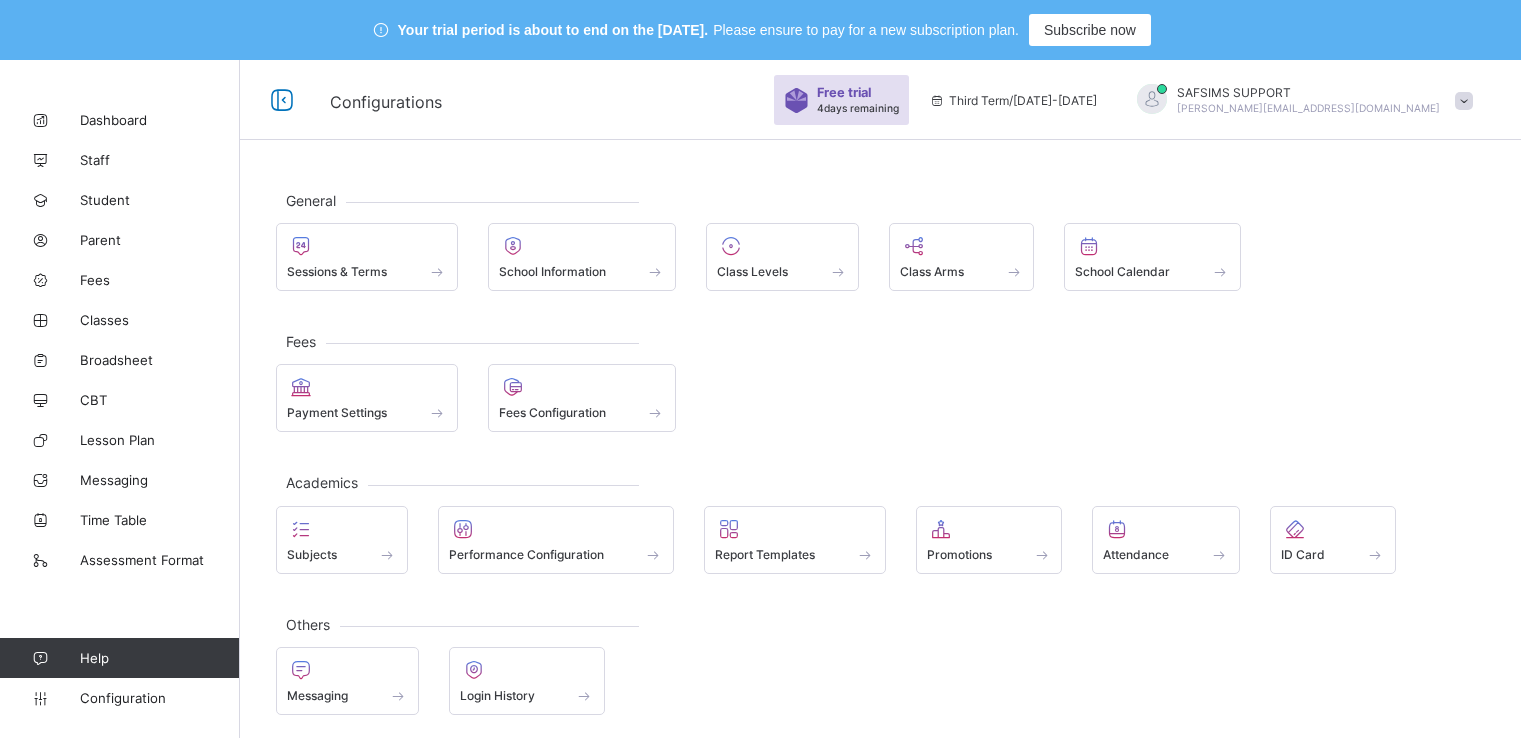 scroll, scrollTop: 0, scrollLeft: 0, axis: both 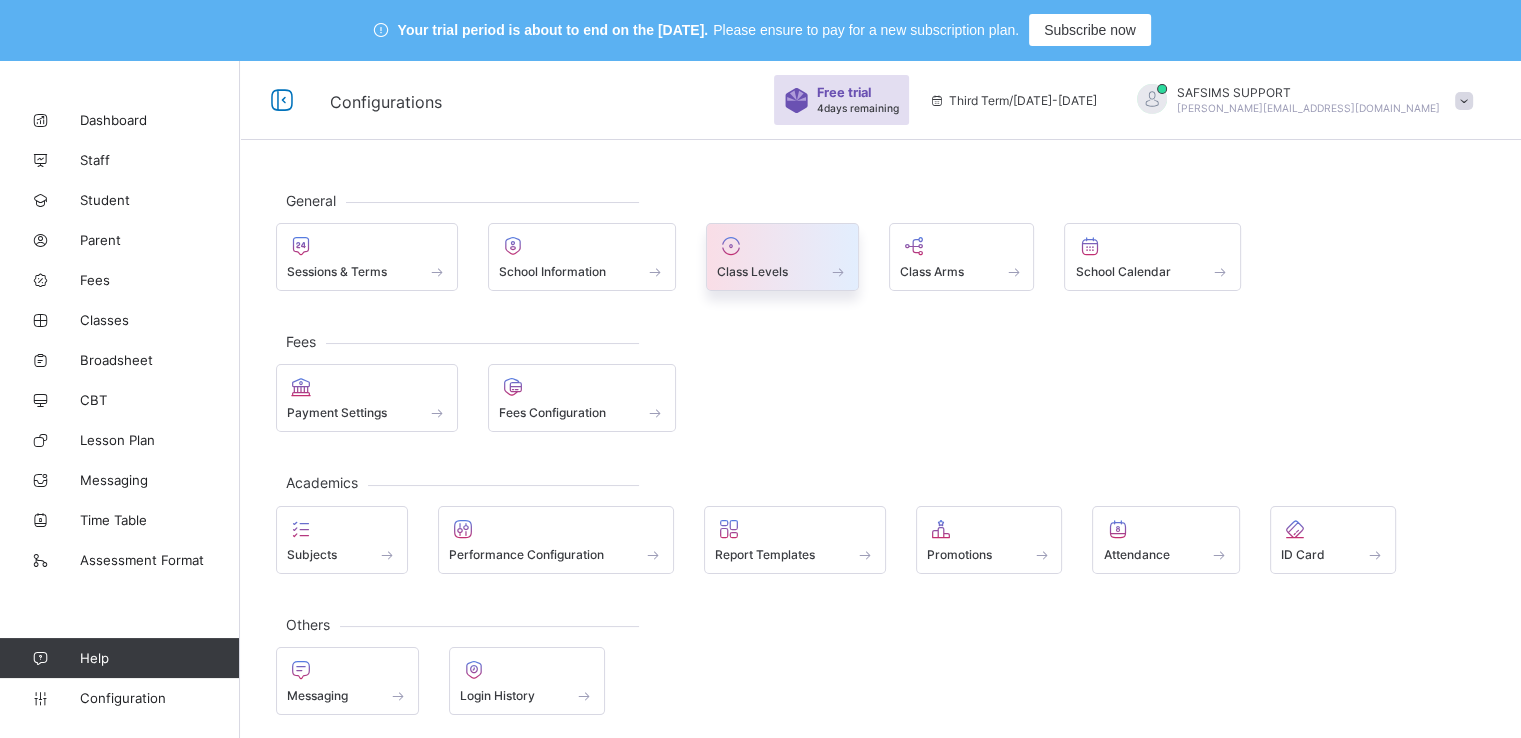 click at bounding box center (782, 246) 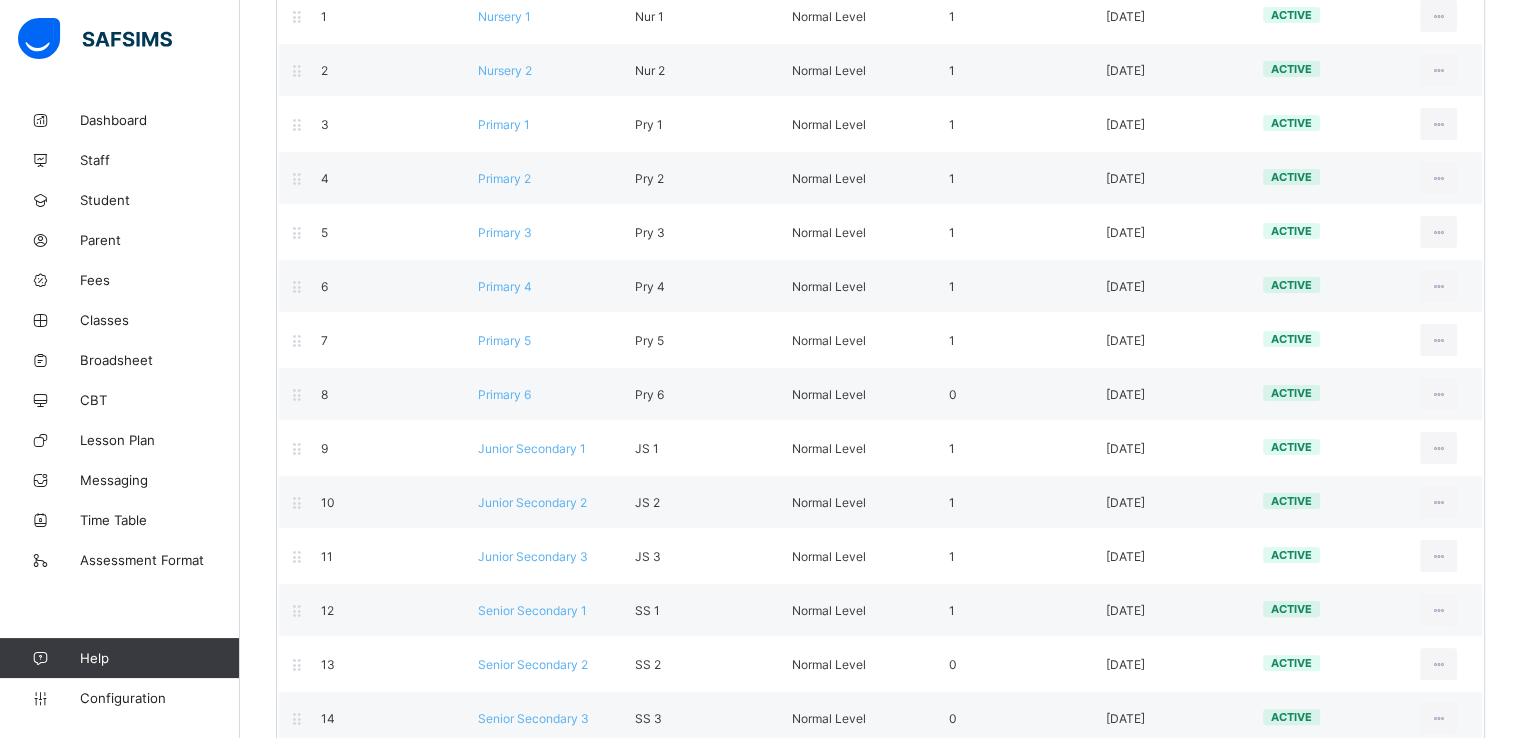 scroll, scrollTop: 422, scrollLeft: 0, axis: vertical 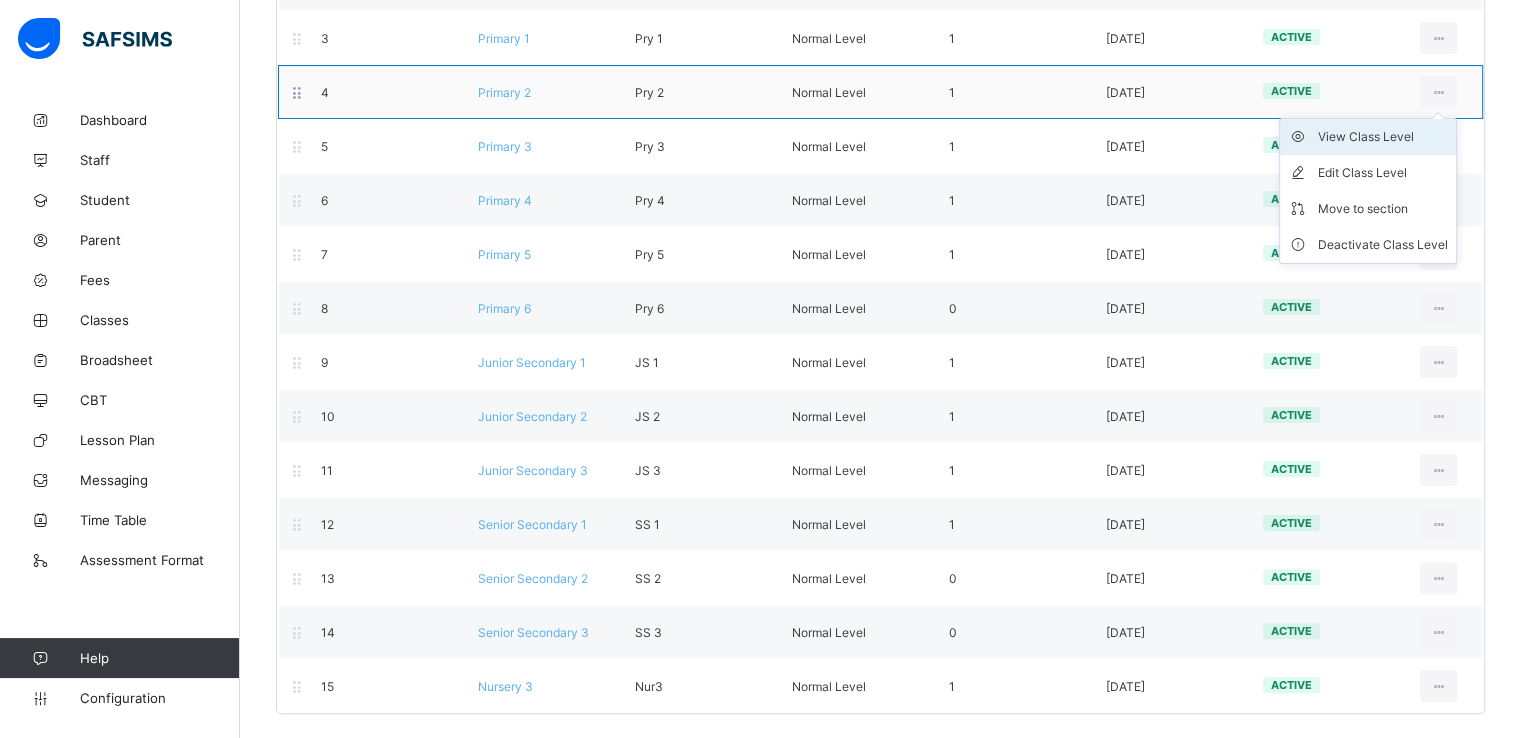 click on "View Class Level" at bounding box center [1383, 137] 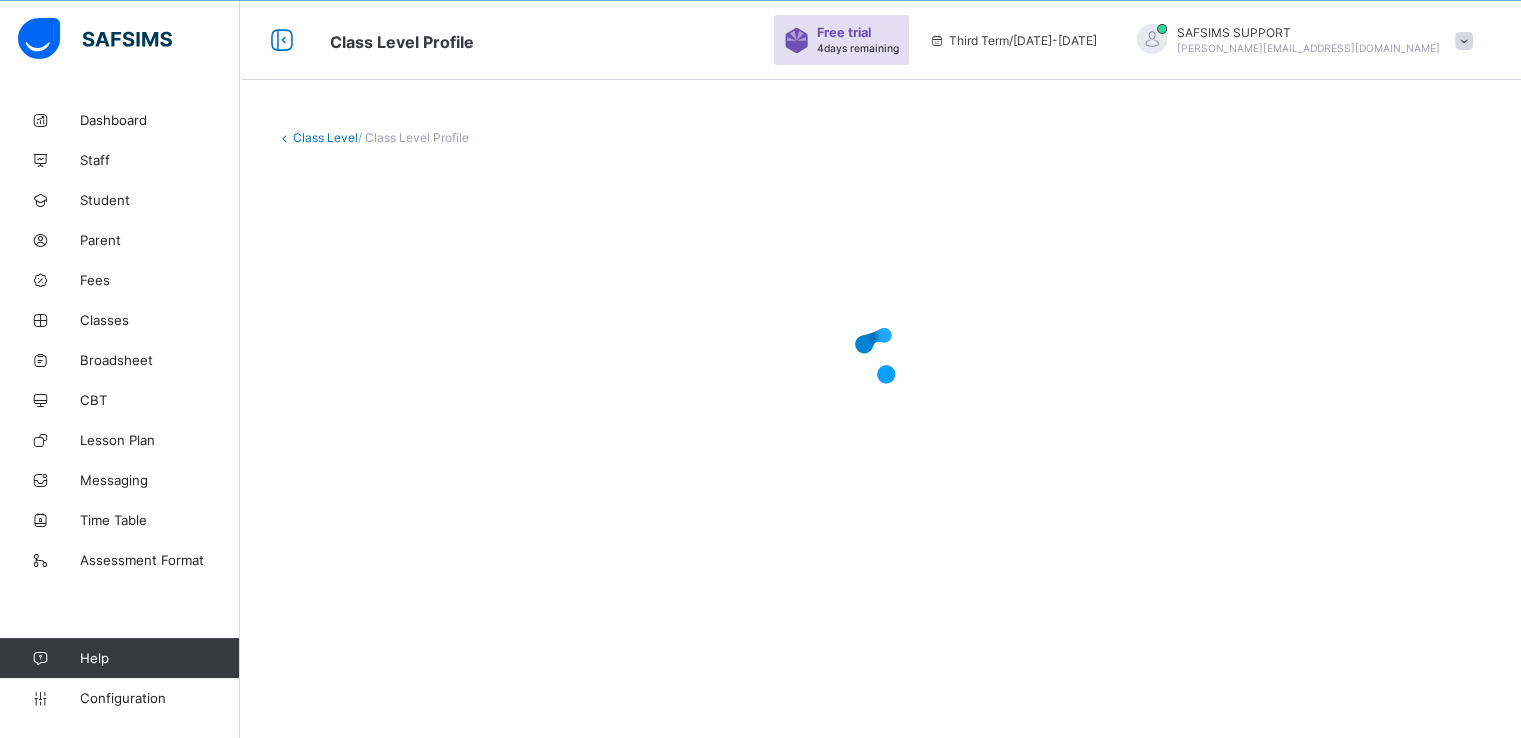 scroll, scrollTop: 60, scrollLeft: 0, axis: vertical 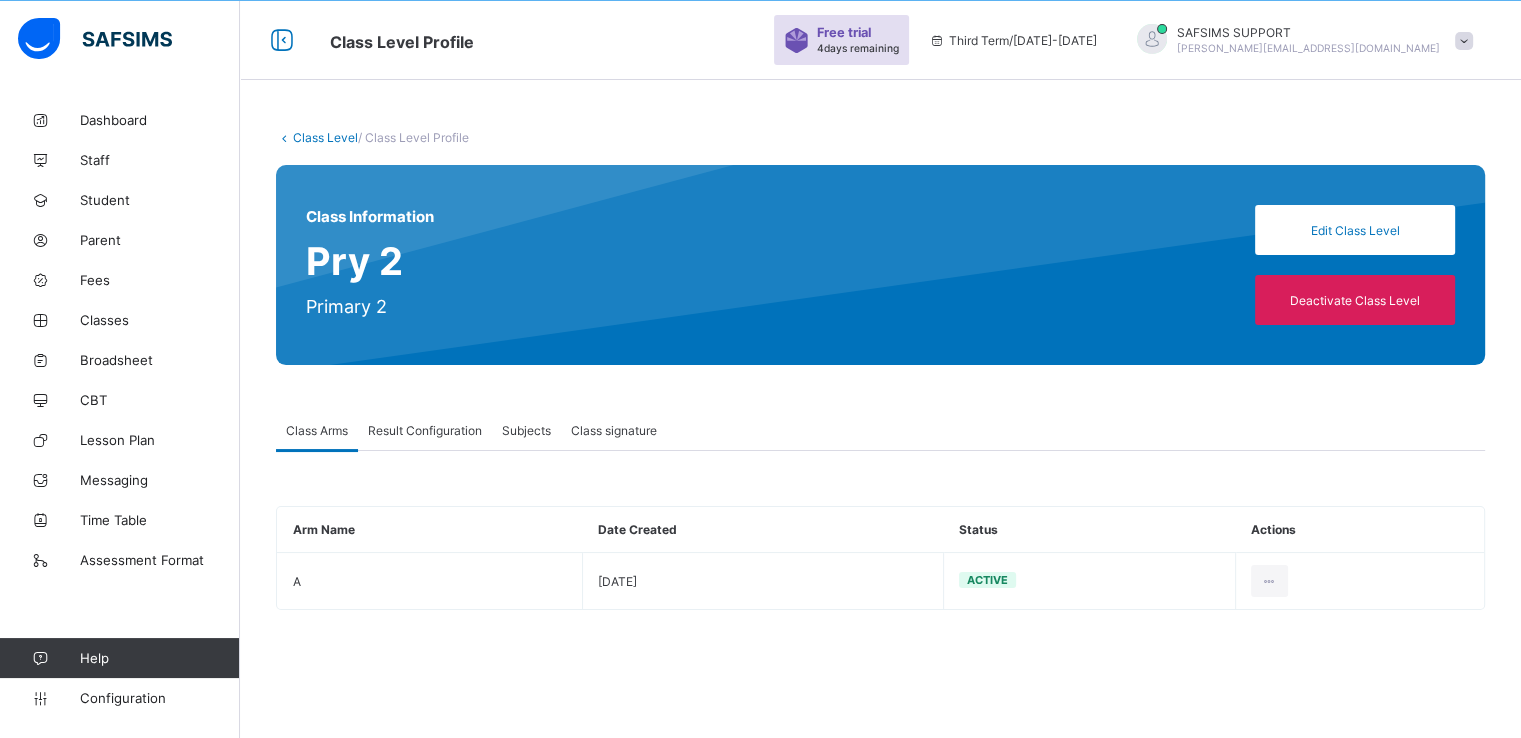 click on "Result Configuration" at bounding box center (425, 430) 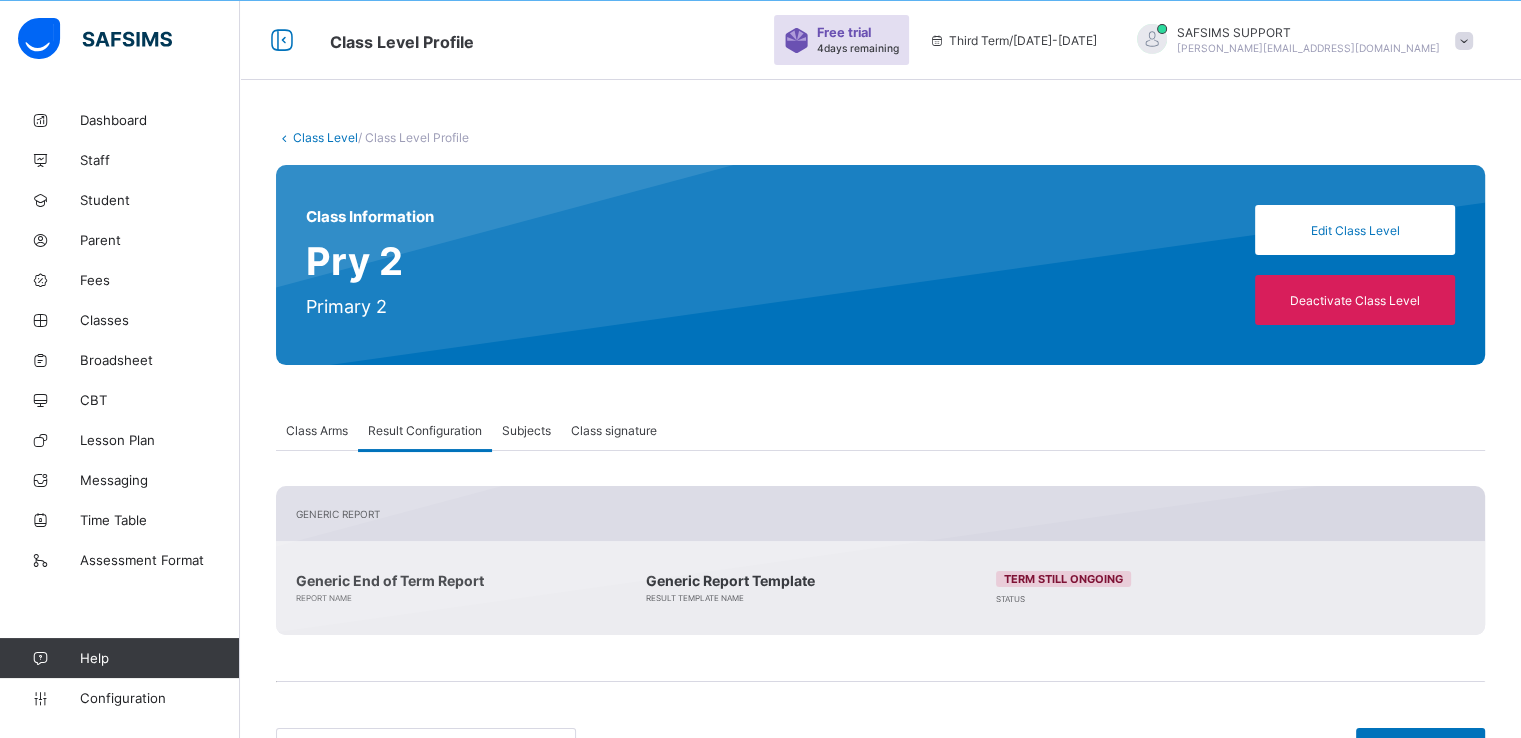 scroll, scrollTop: 262, scrollLeft: 0, axis: vertical 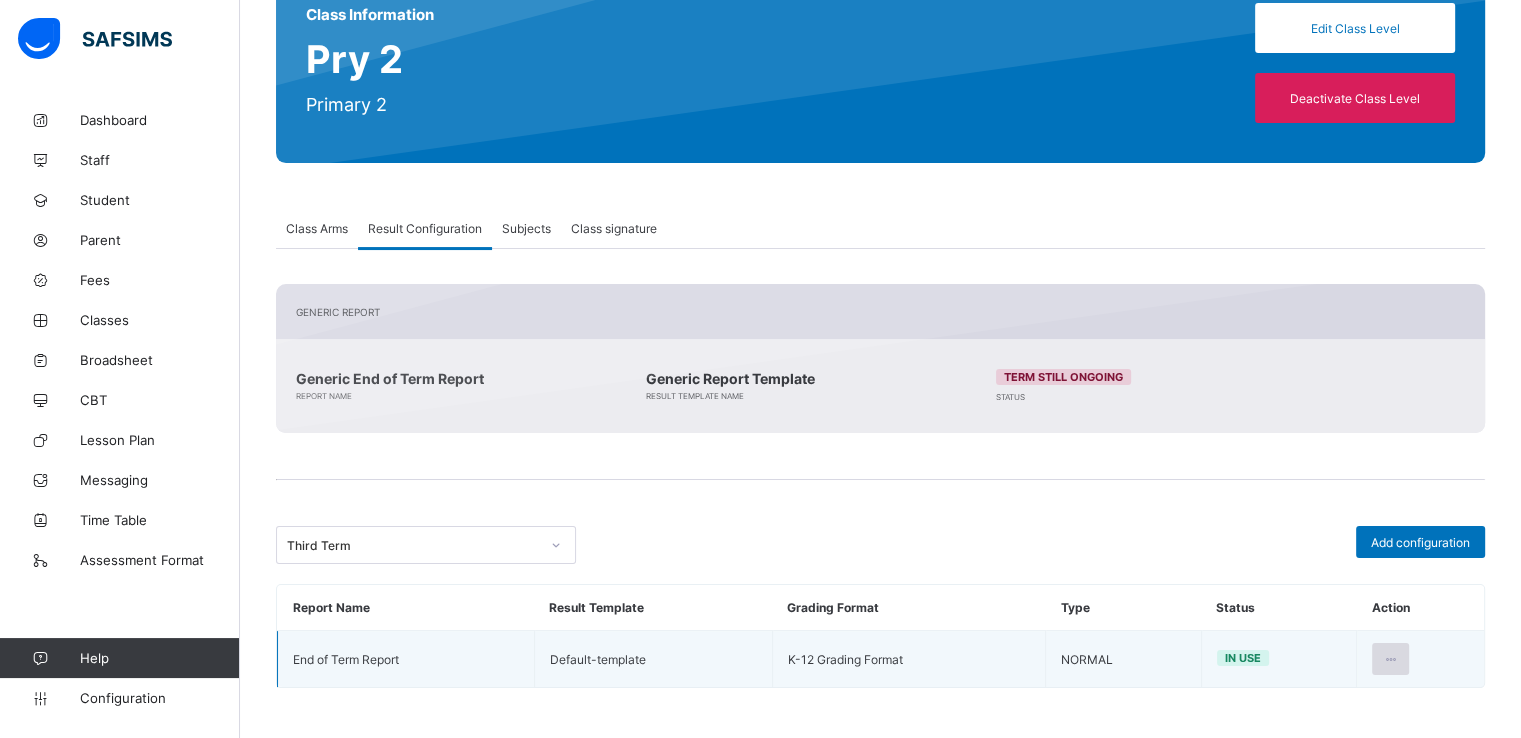 click at bounding box center [1390, 659] 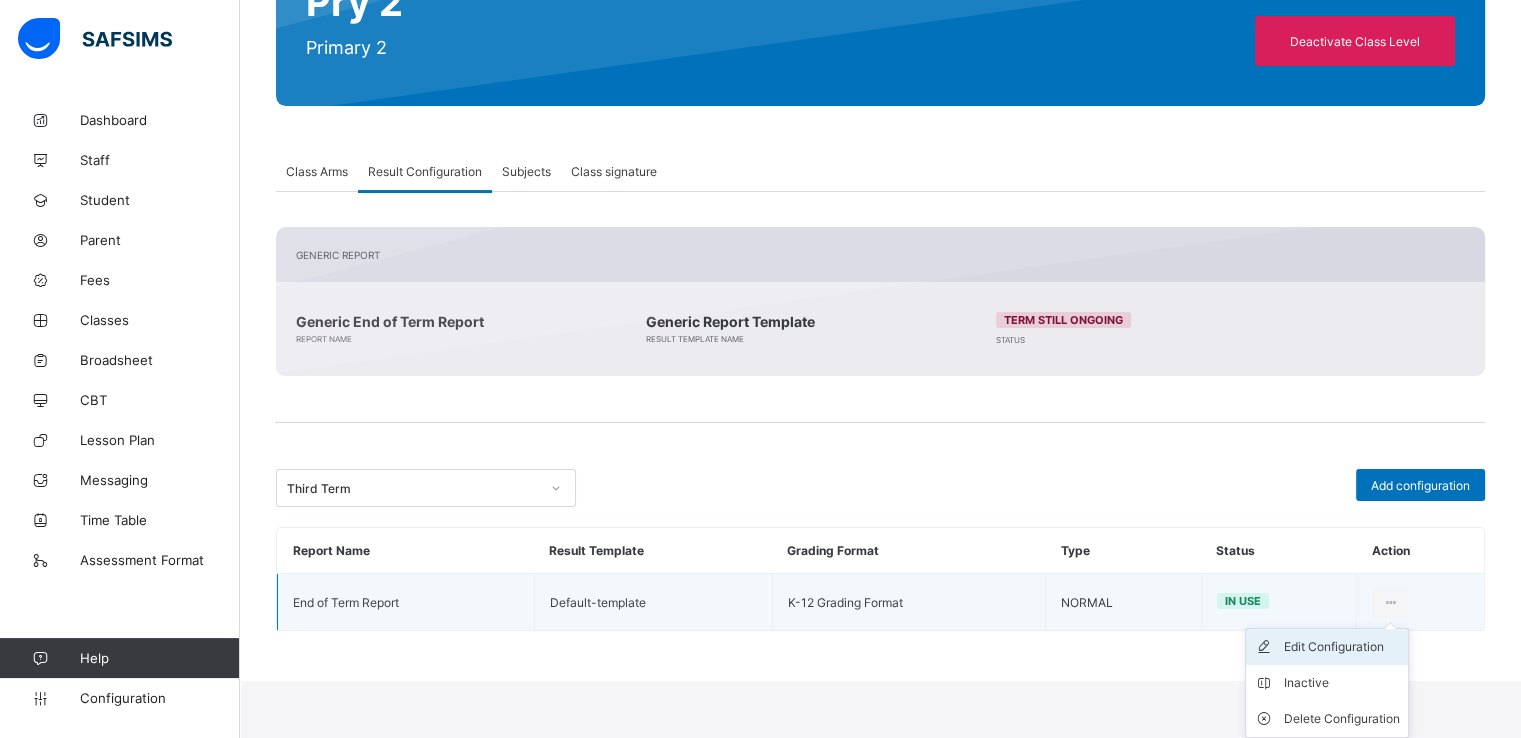 click on "Edit Configuration" at bounding box center [1342, 647] 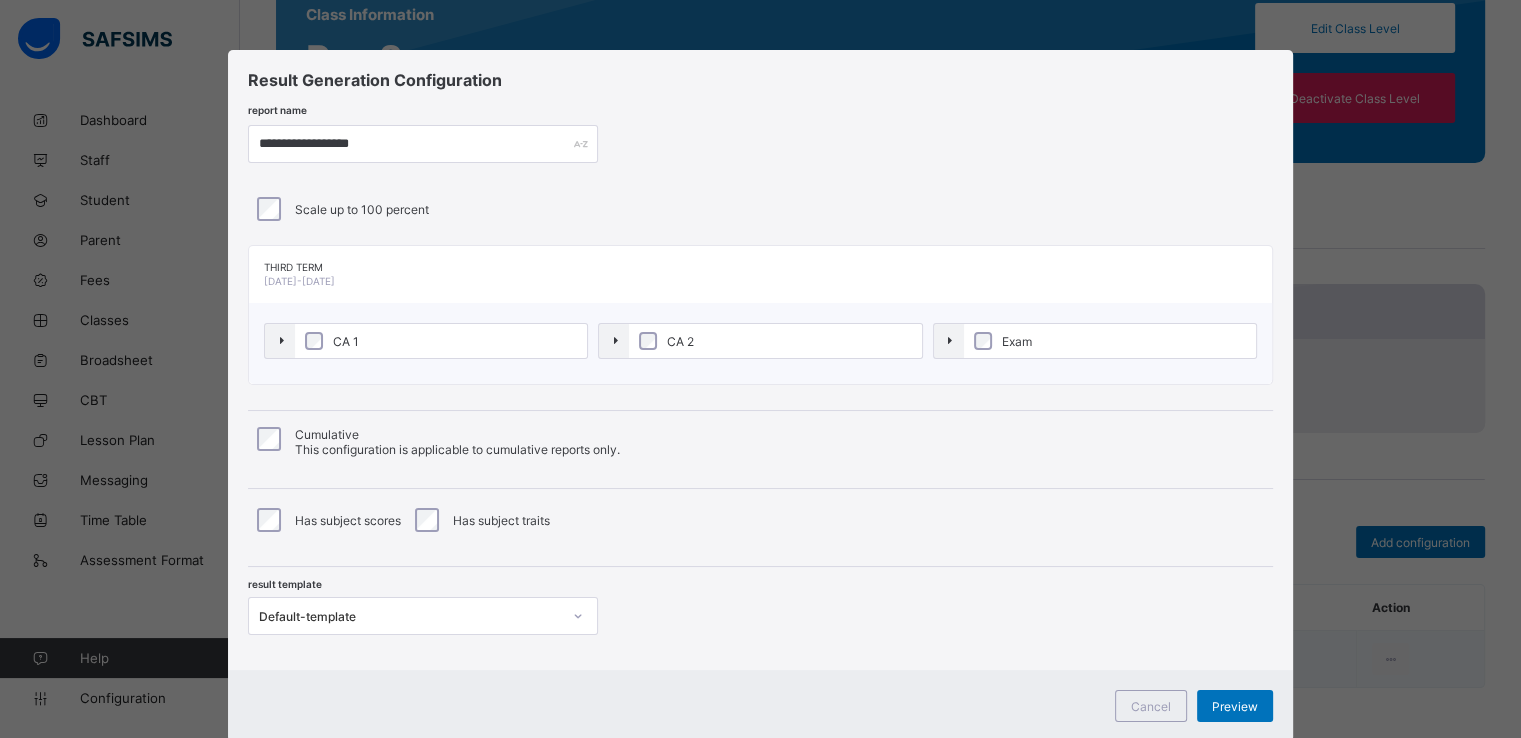 scroll, scrollTop: 262, scrollLeft: 0, axis: vertical 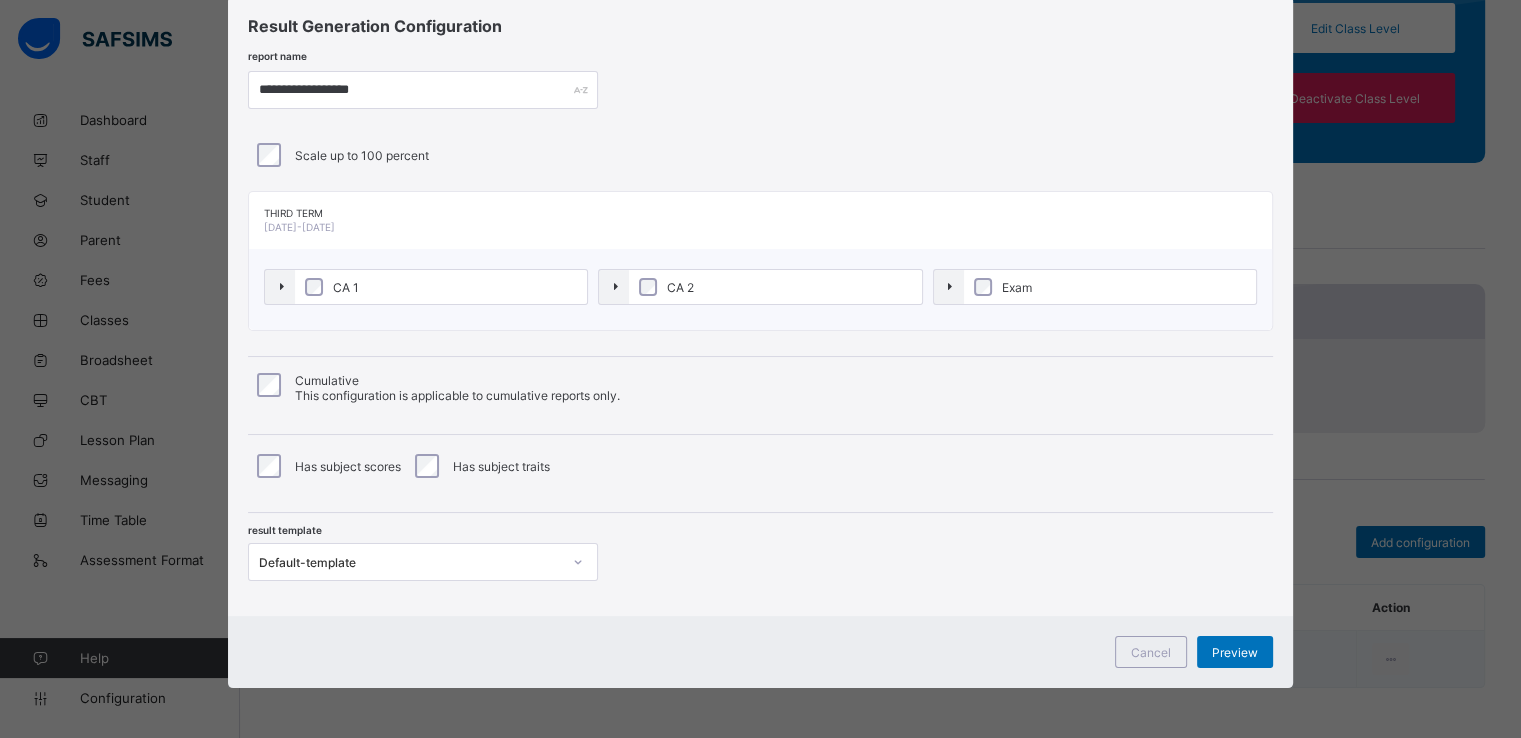 click on "Default-template" at bounding box center (404, 562) 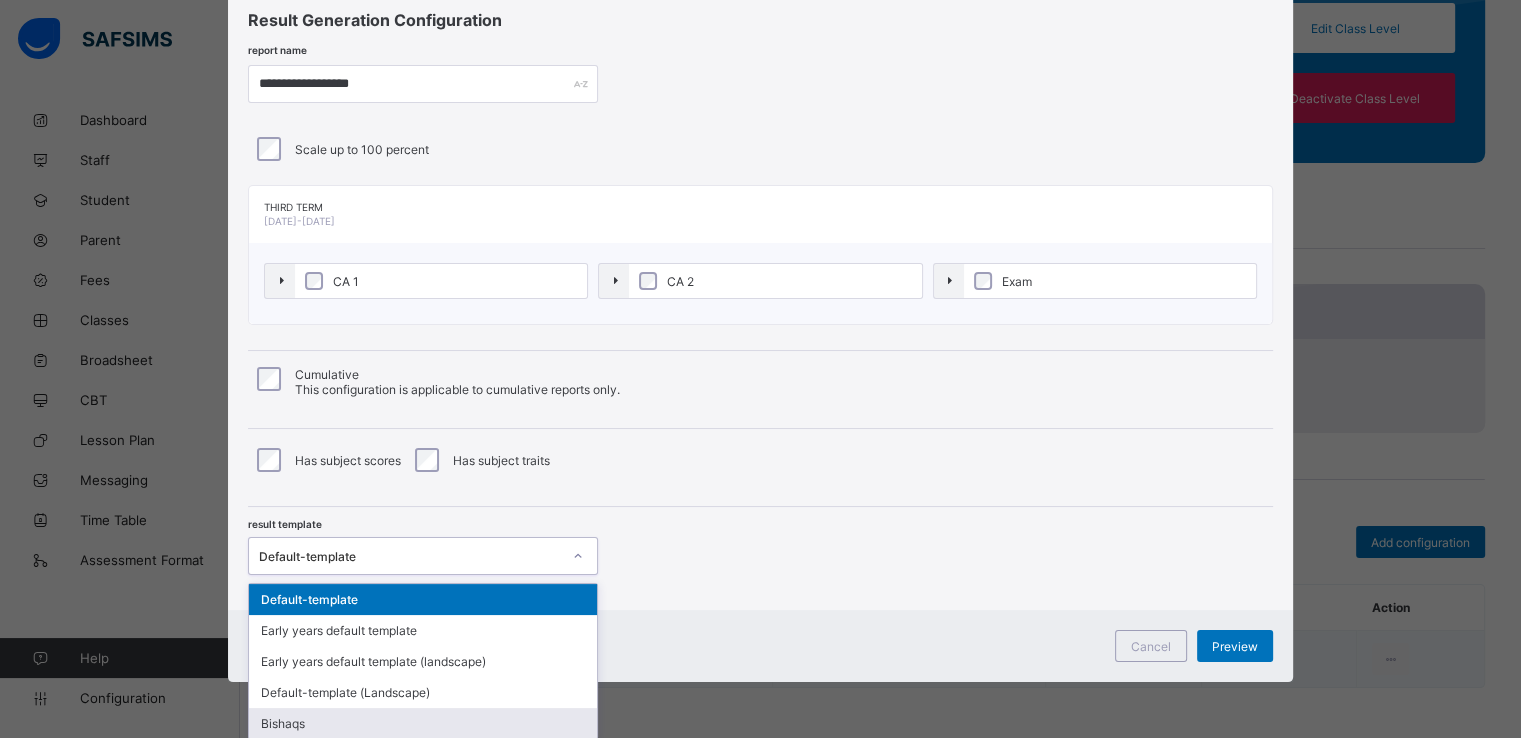 click on "Bishaqs" at bounding box center (423, 723) 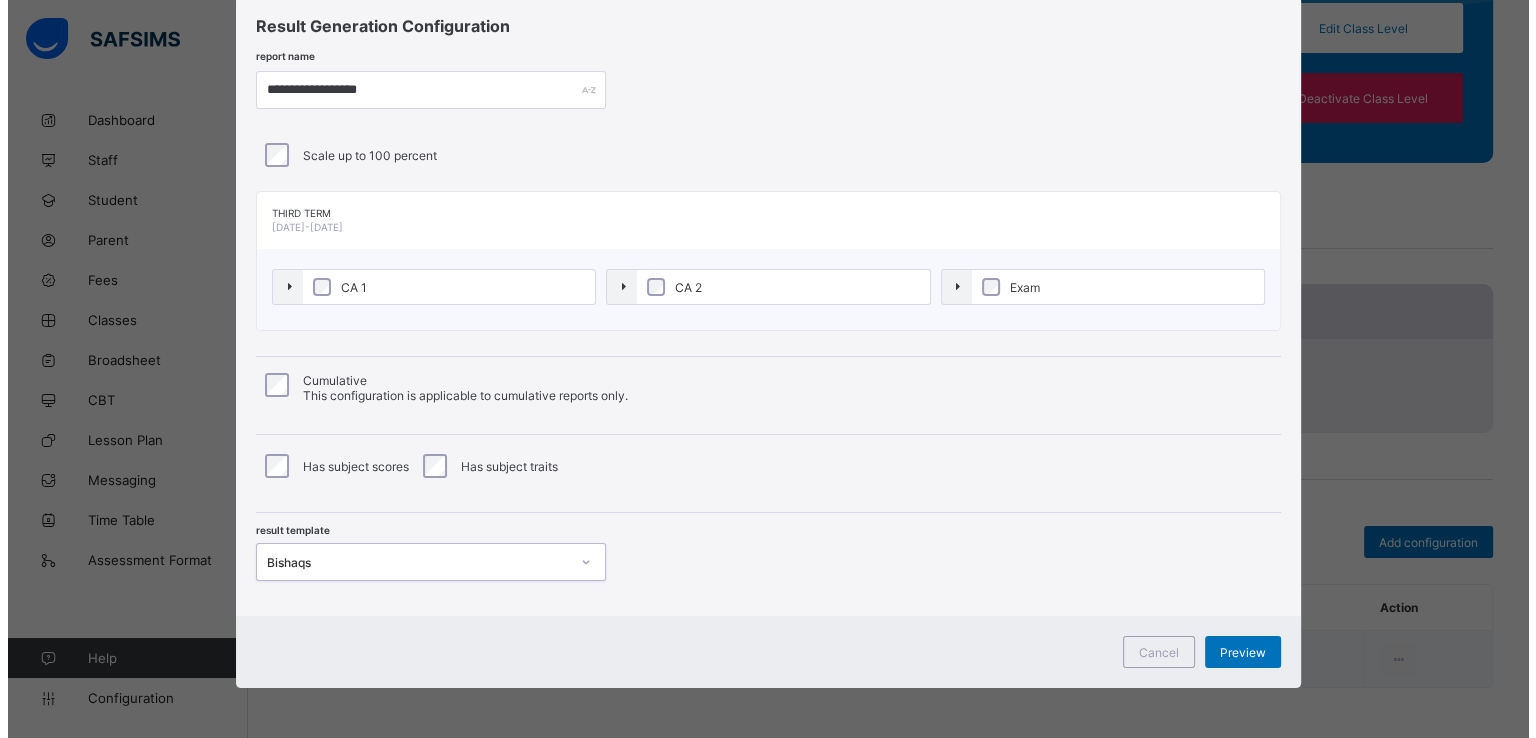 scroll, scrollTop: 52, scrollLeft: 0, axis: vertical 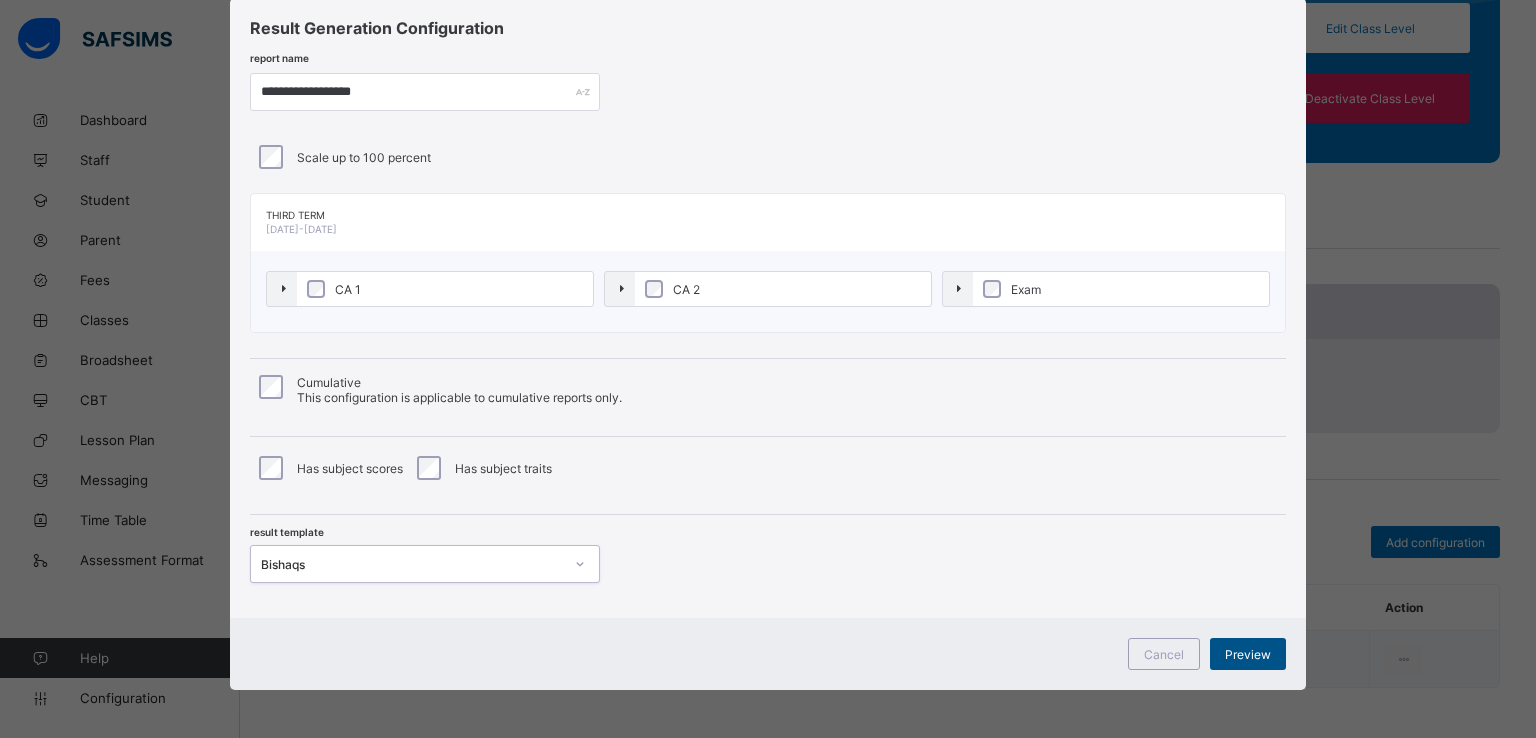 click on "Preview" at bounding box center [1248, 654] 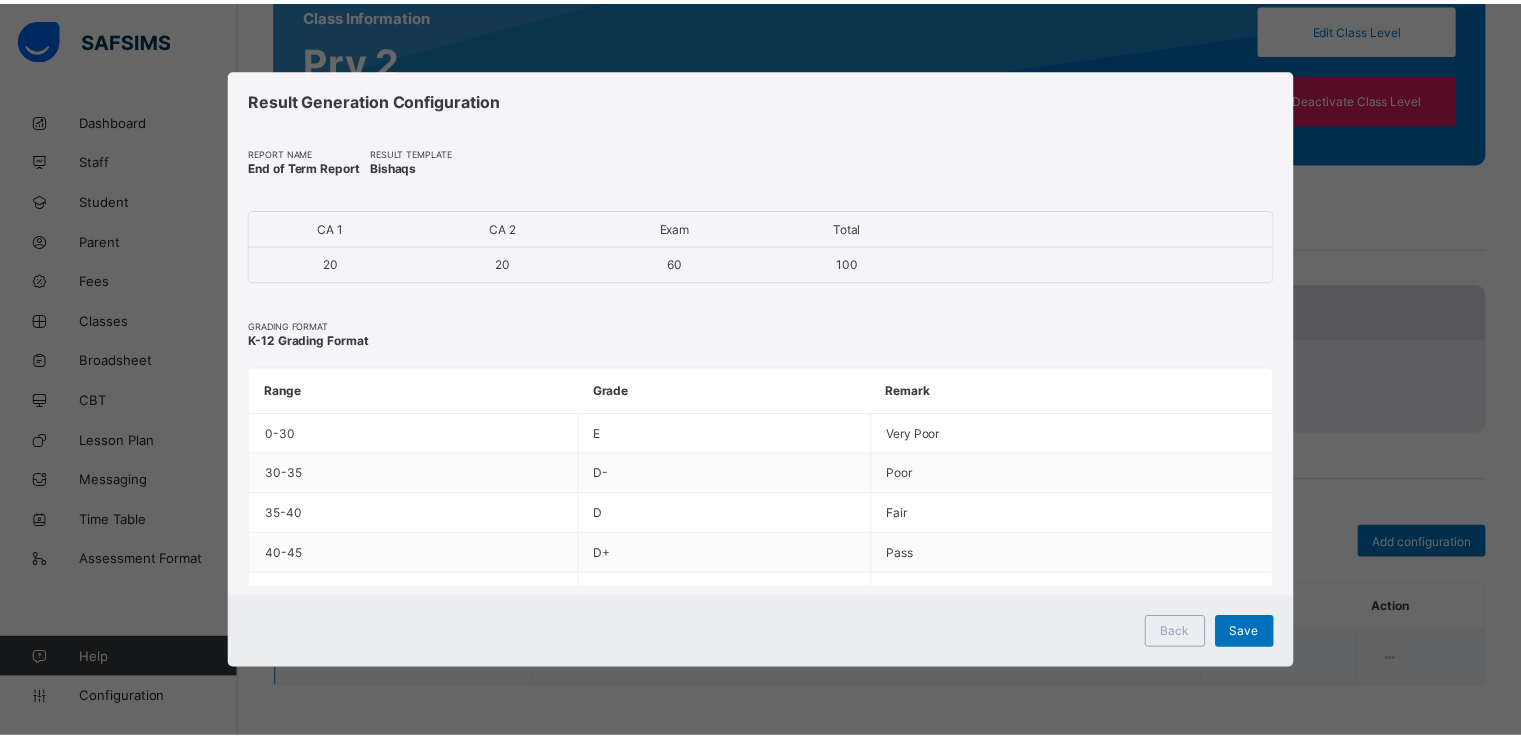 scroll, scrollTop: 0, scrollLeft: 0, axis: both 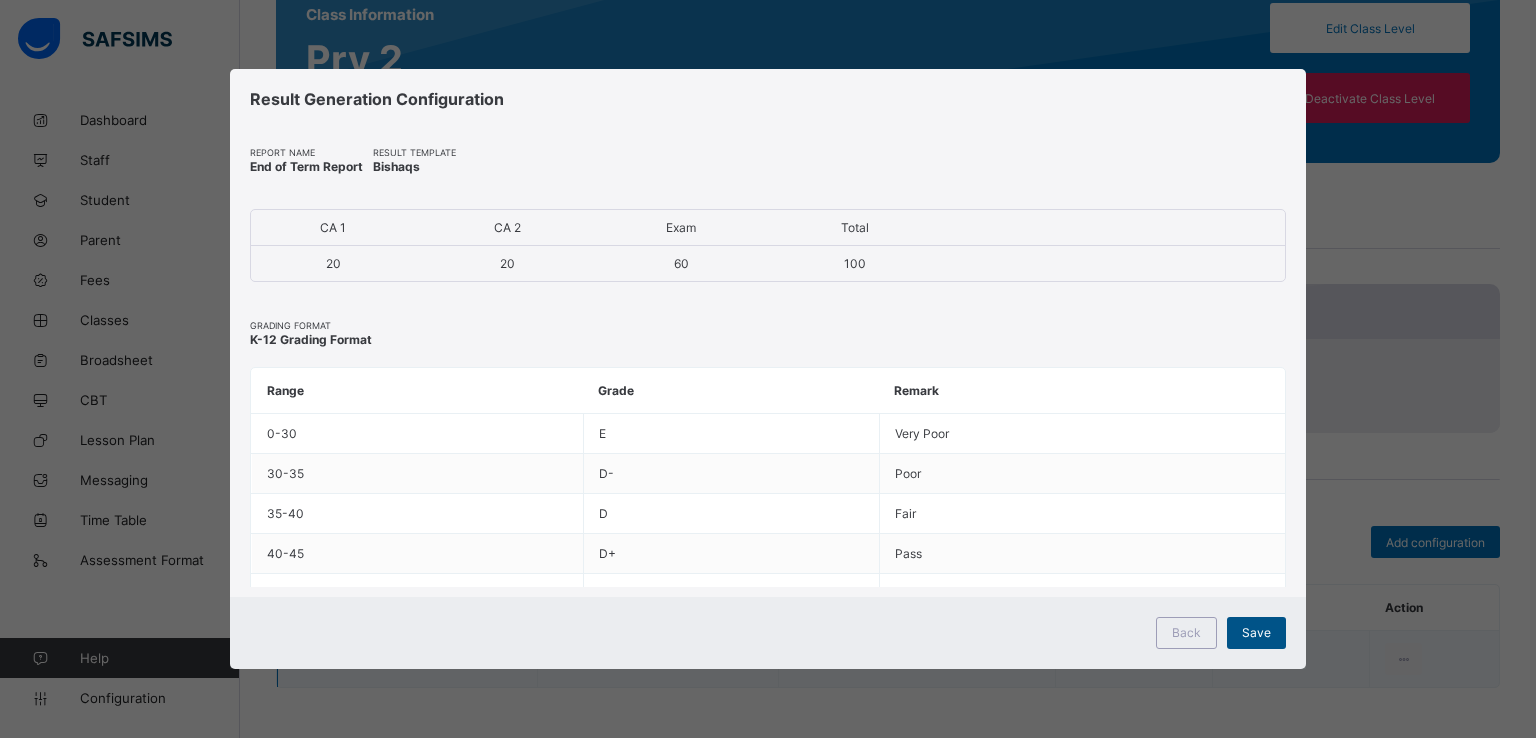 click on "Save" at bounding box center (1256, 633) 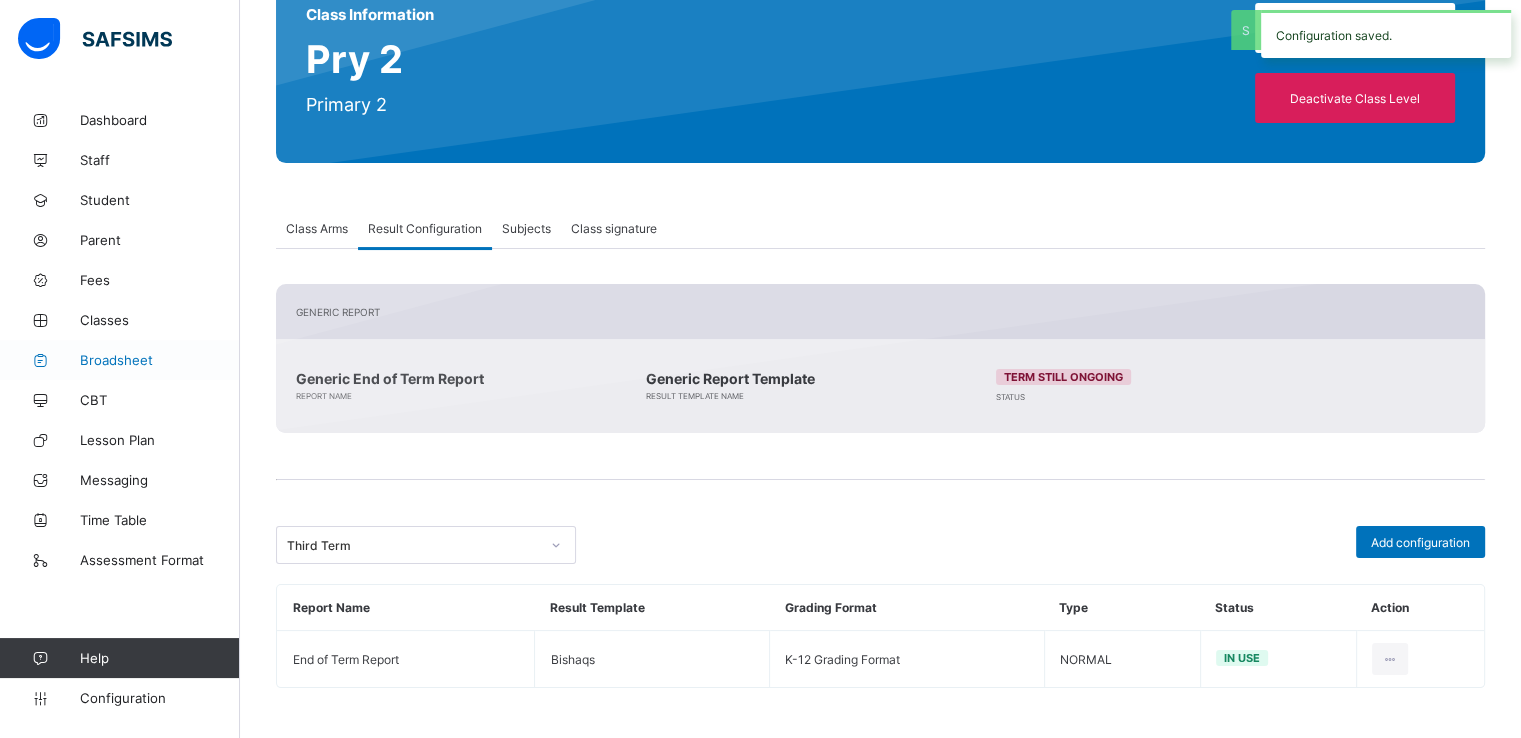 click on "Broadsheet" at bounding box center [120, 360] 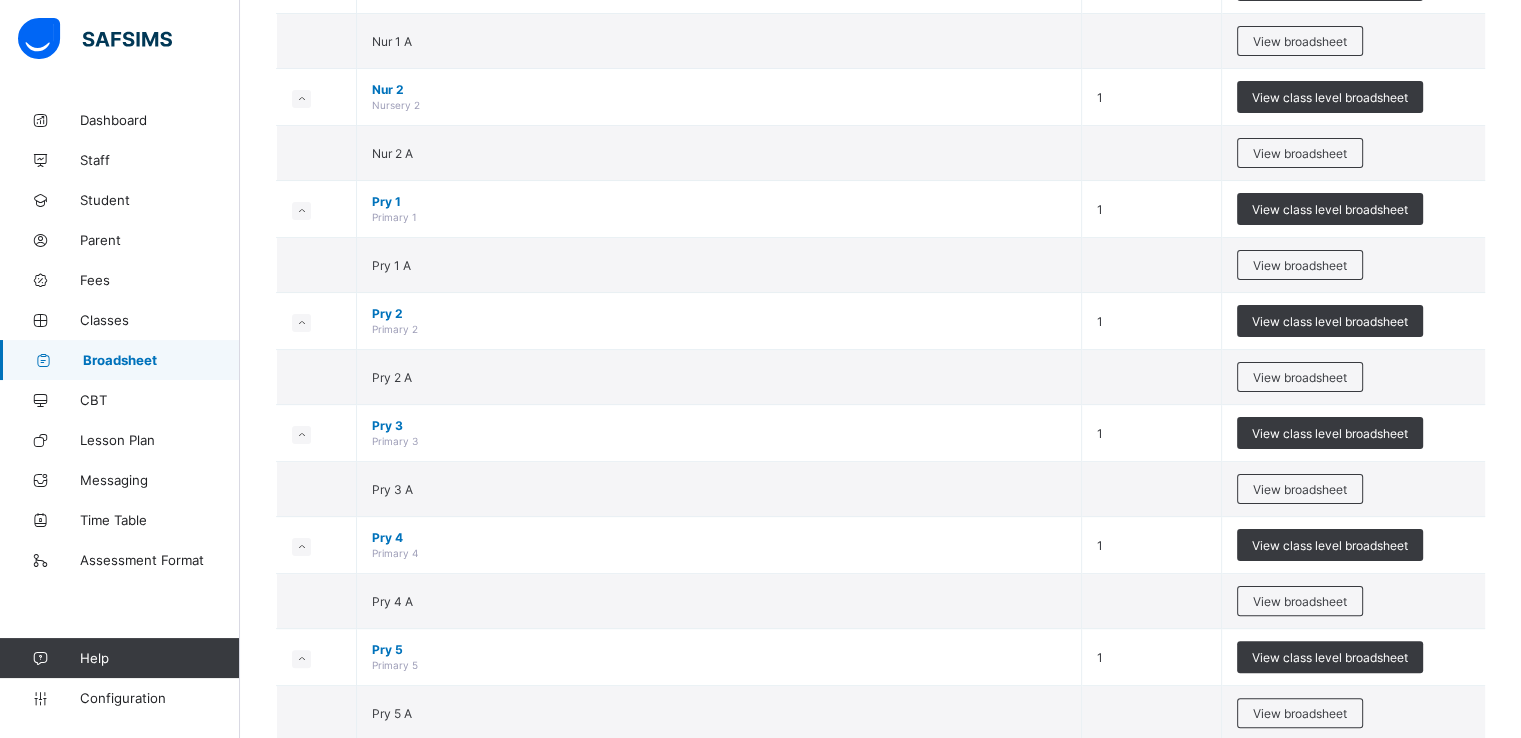 scroll, scrollTop: 337, scrollLeft: 0, axis: vertical 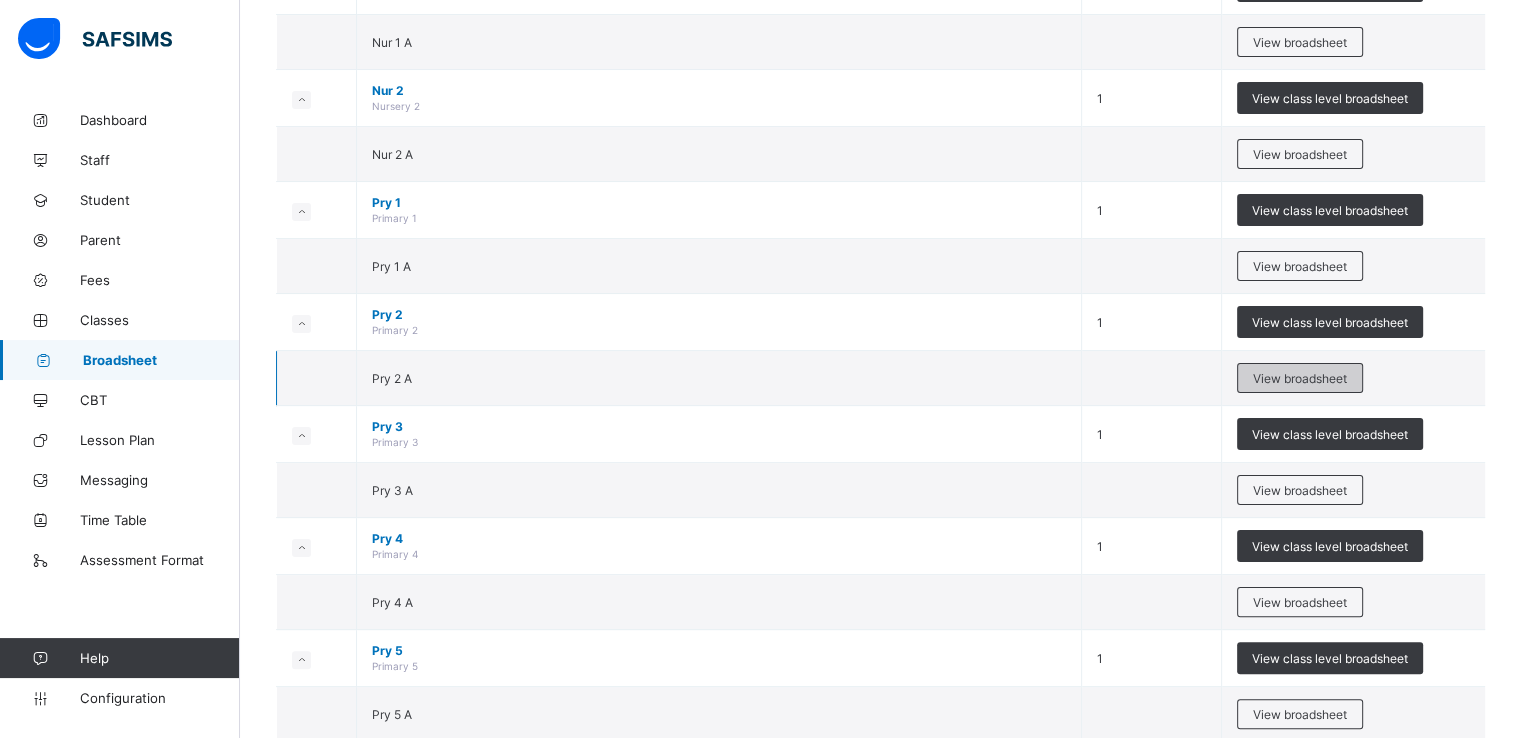 click on "View broadsheet" at bounding box center (1300, 378) 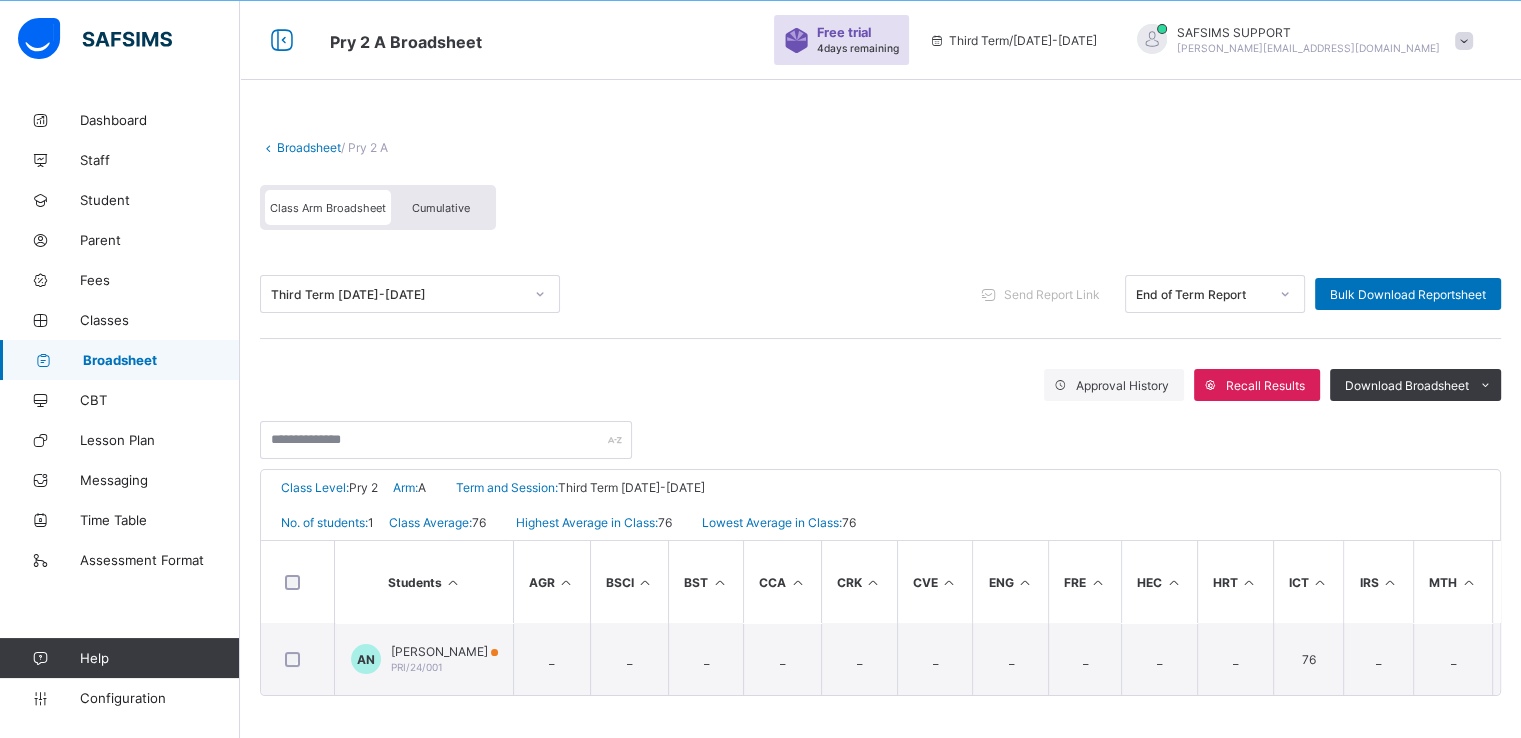 scroll, scrollTop: 66, scrollLeft: 0, axis: vertical 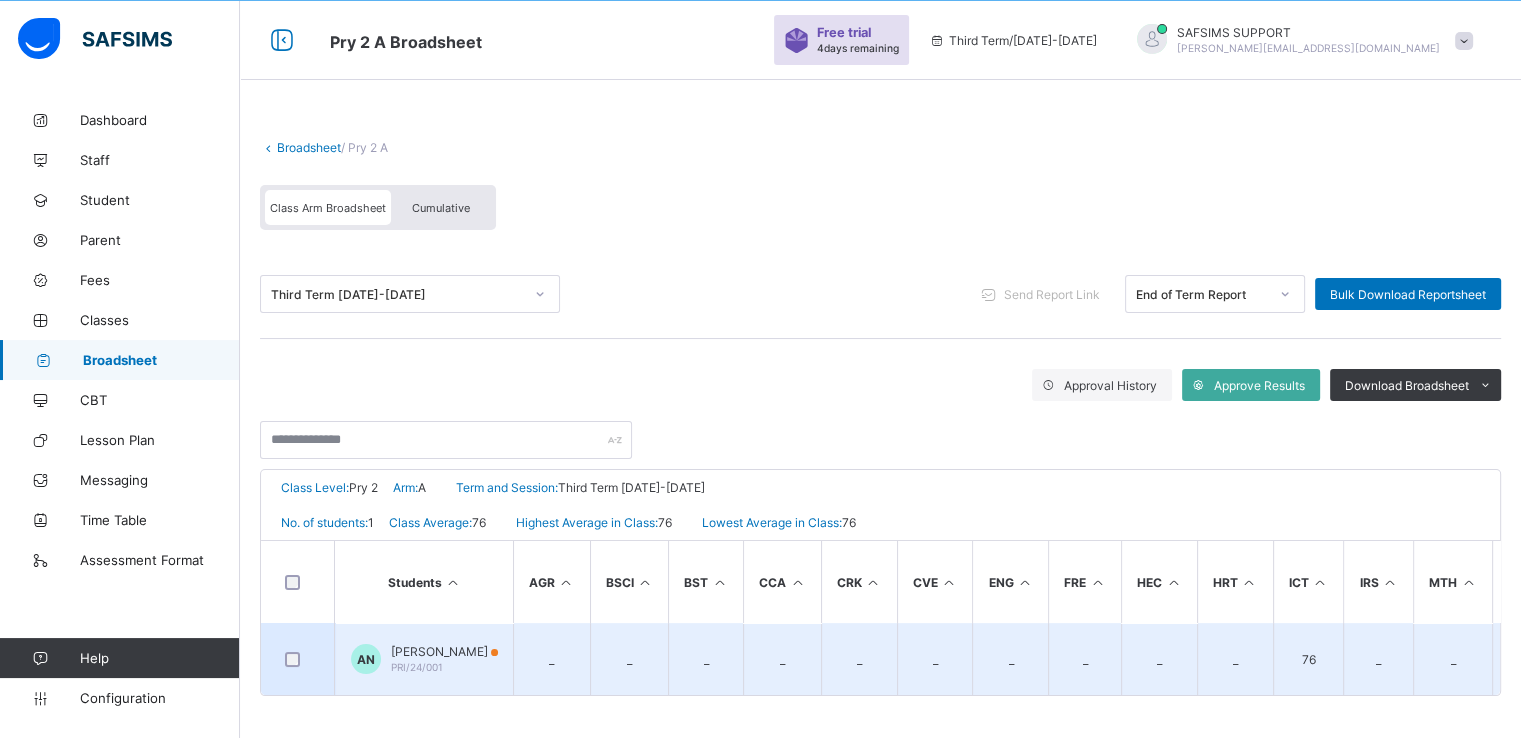 click on "[PERSON_NAME]" at bounding box center [444, 651] 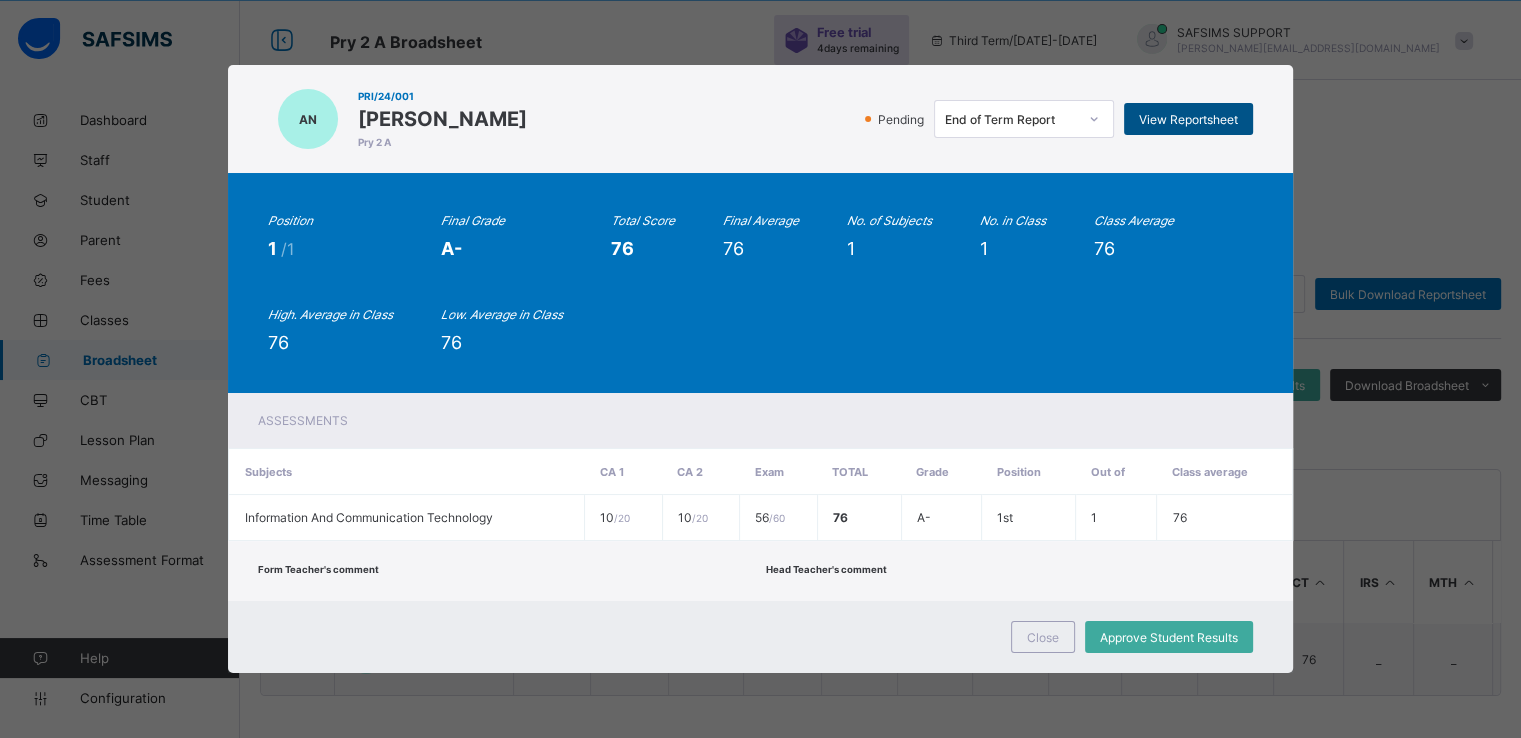 click on "View Reportsheet" at bounding box center (1188, 119) 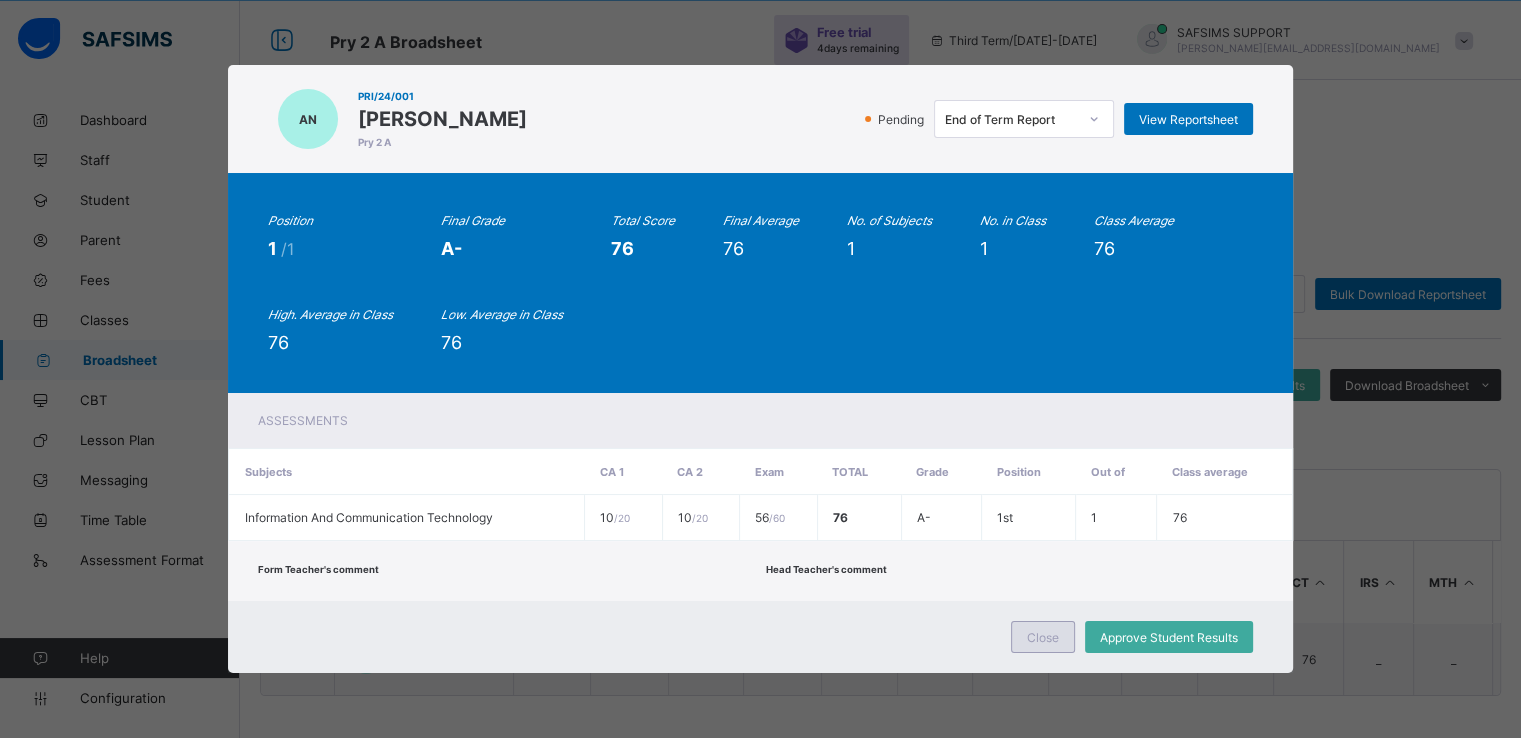 click on "Close" at bounding box center (1043, 637) 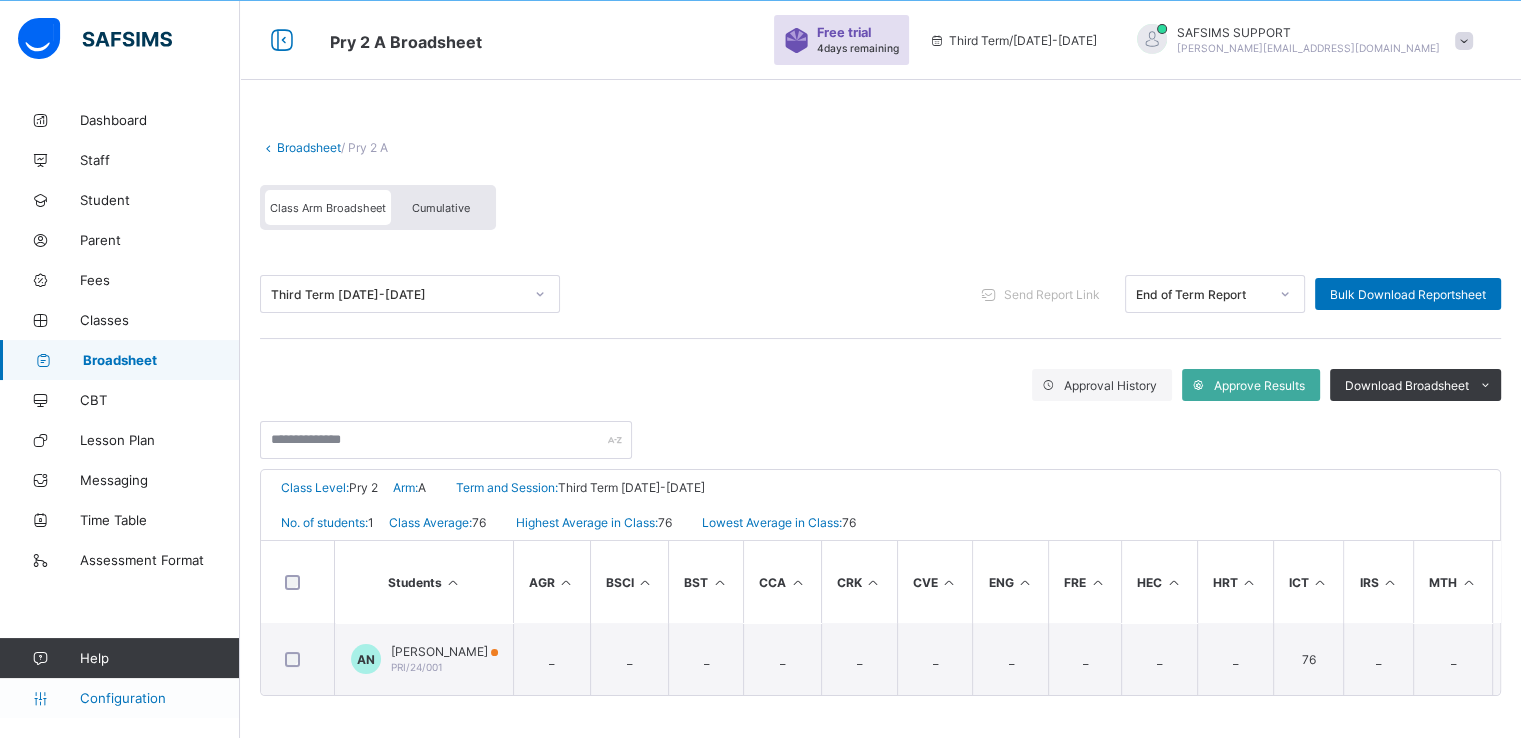 click on "Configuration" at bounding box center (159, 698) 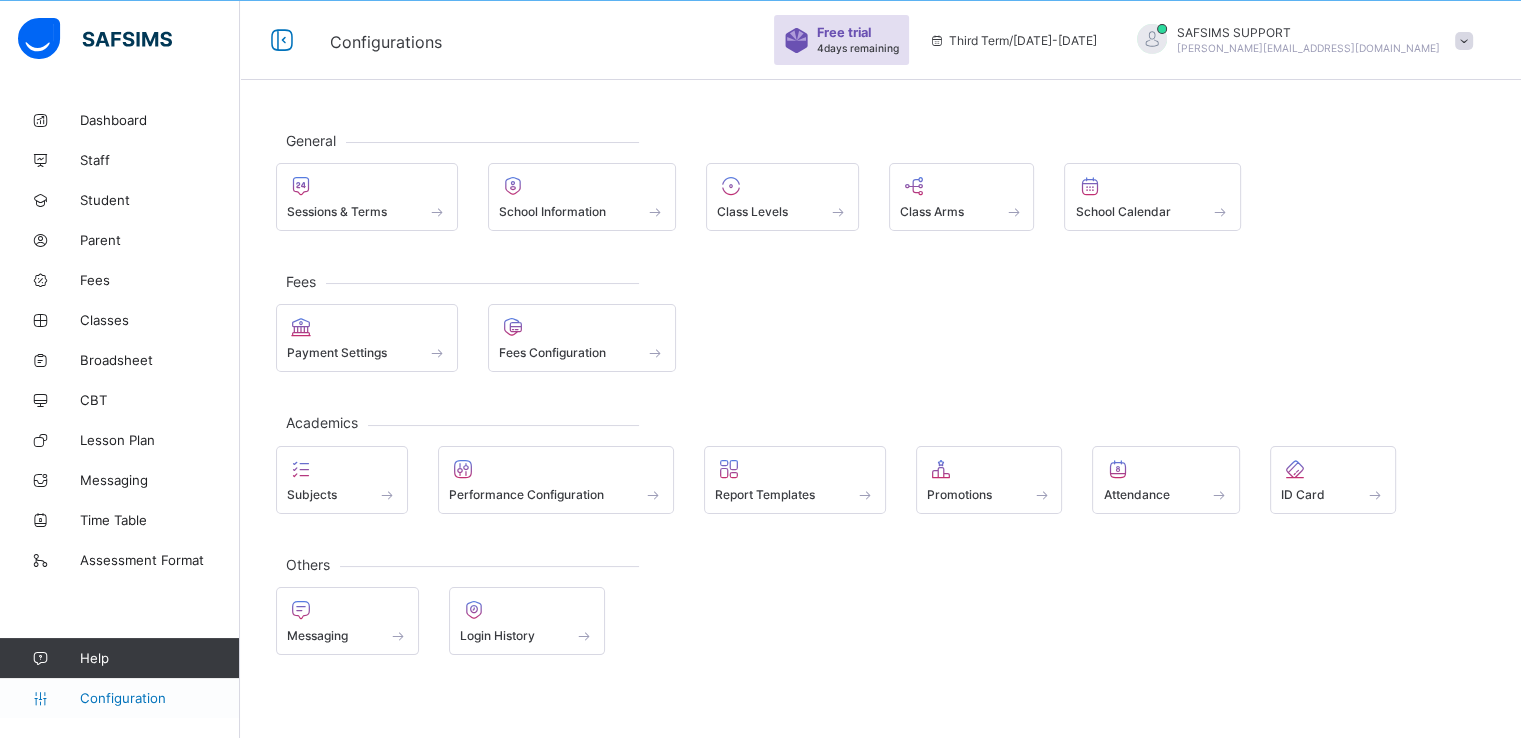 scroll, scrollTop: 60, scrollLeft: 0, axis: vertical 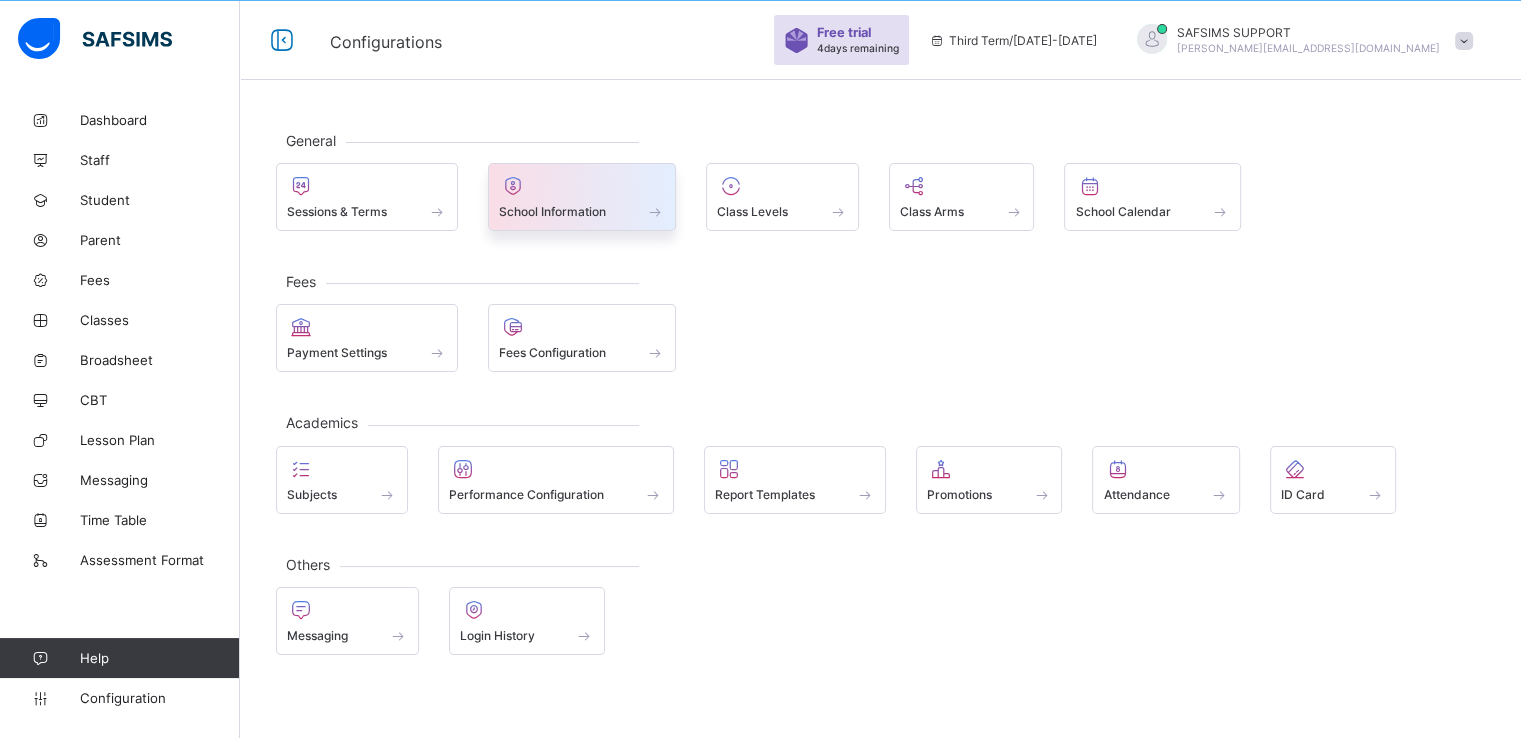 click at bounding box center (582, 200) 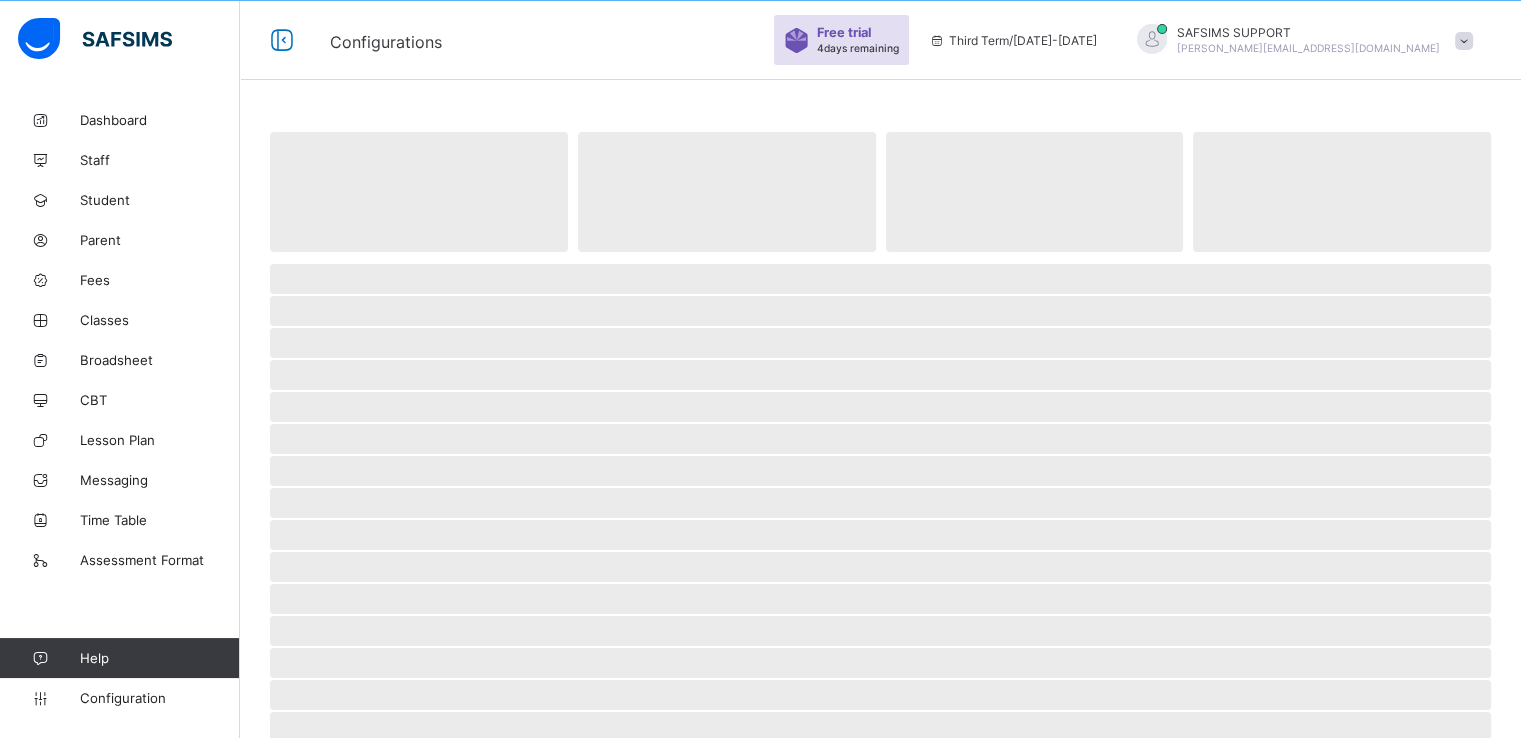 scroll, scrollTop: 66, scrollLeft: 0, axis: vertical 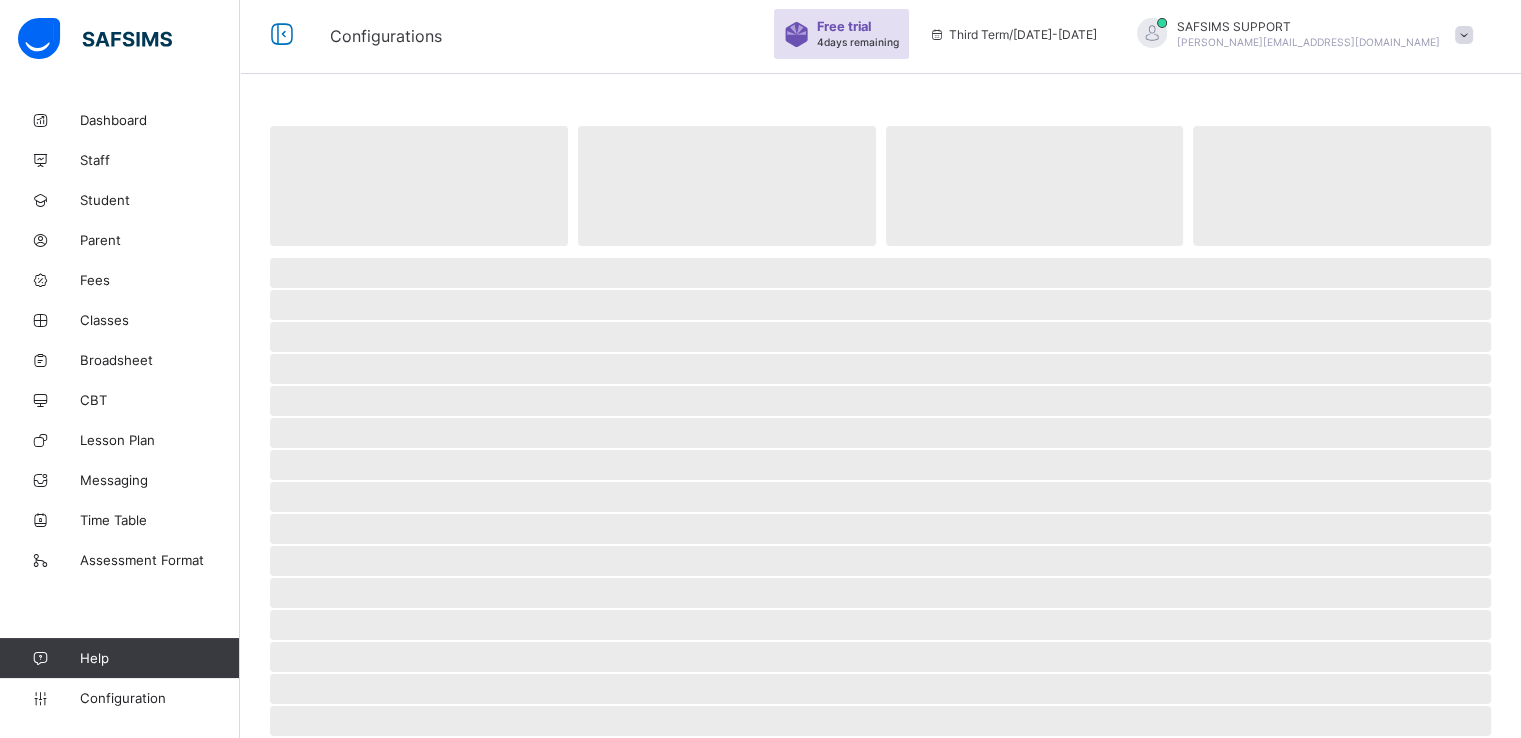 select on "**" 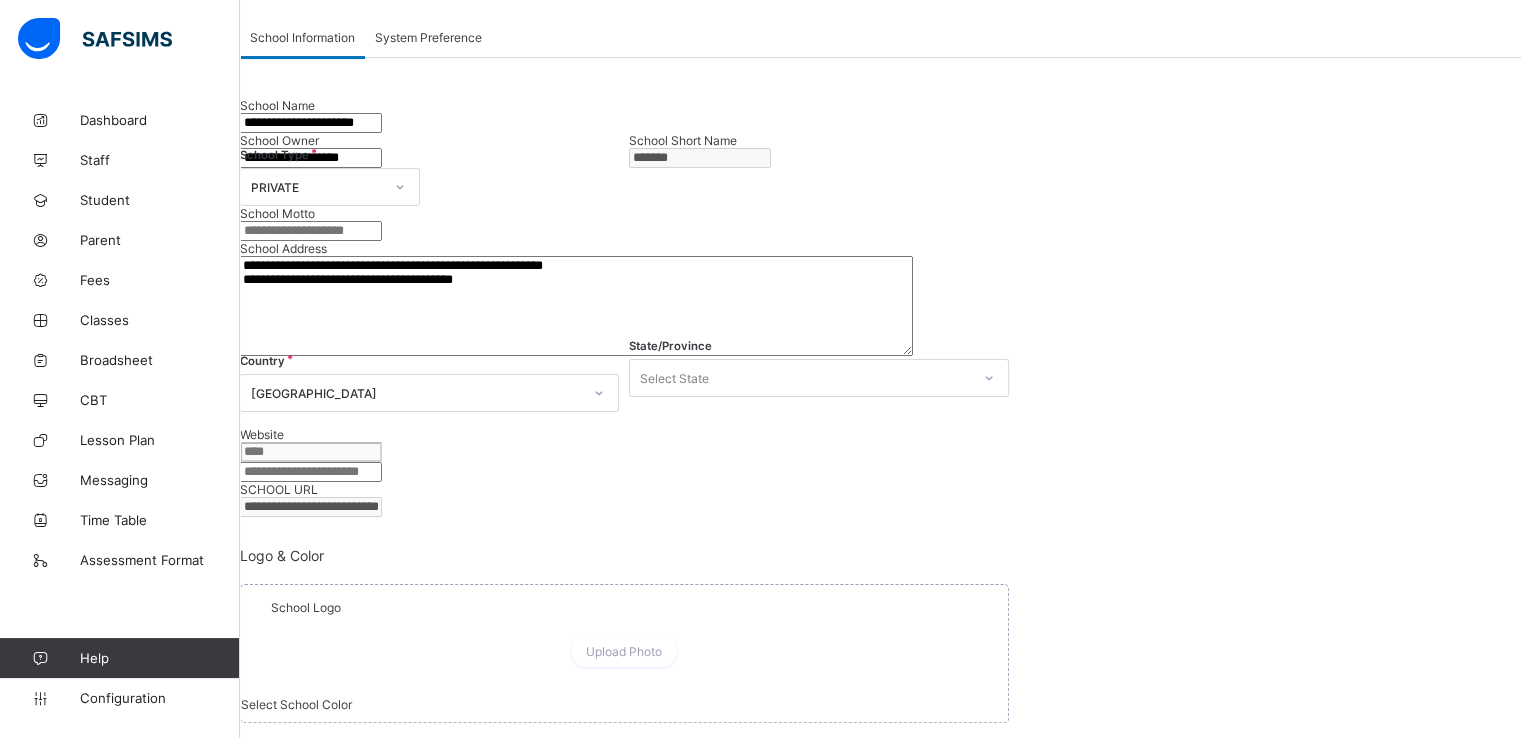 scroll, scrollTop: 239, scrollLeft: 0, axis: vertical 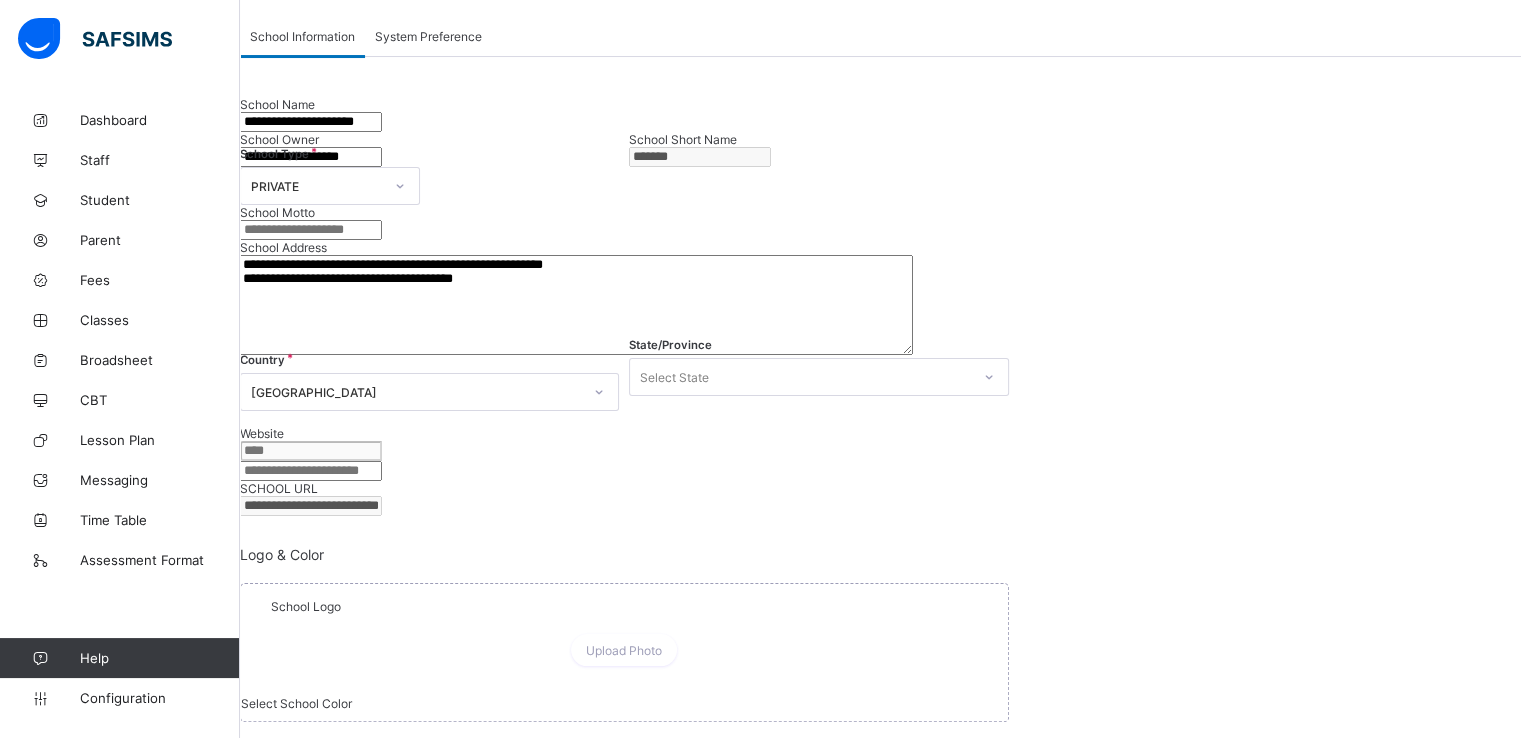 click at bounding box center [311, 230] 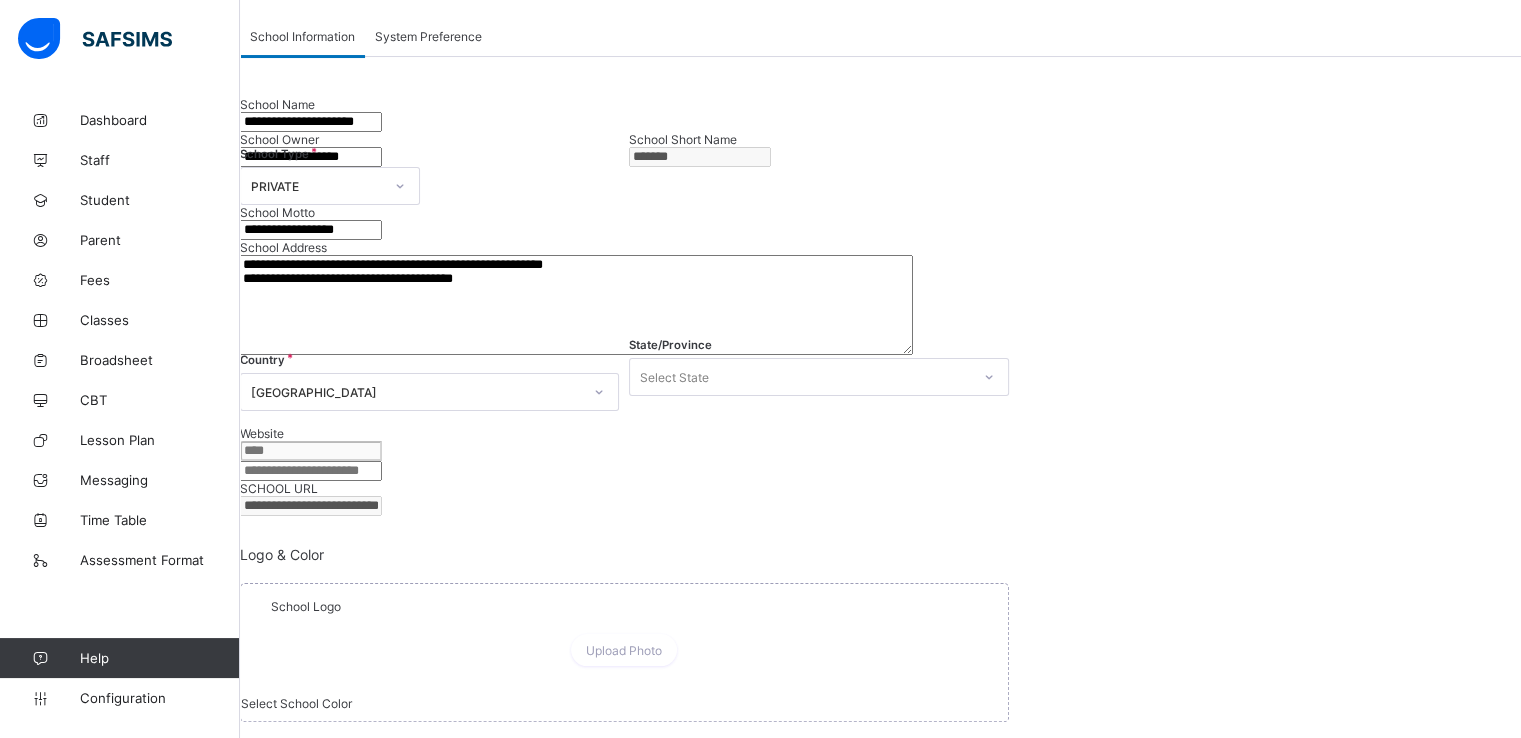 type on "**********" 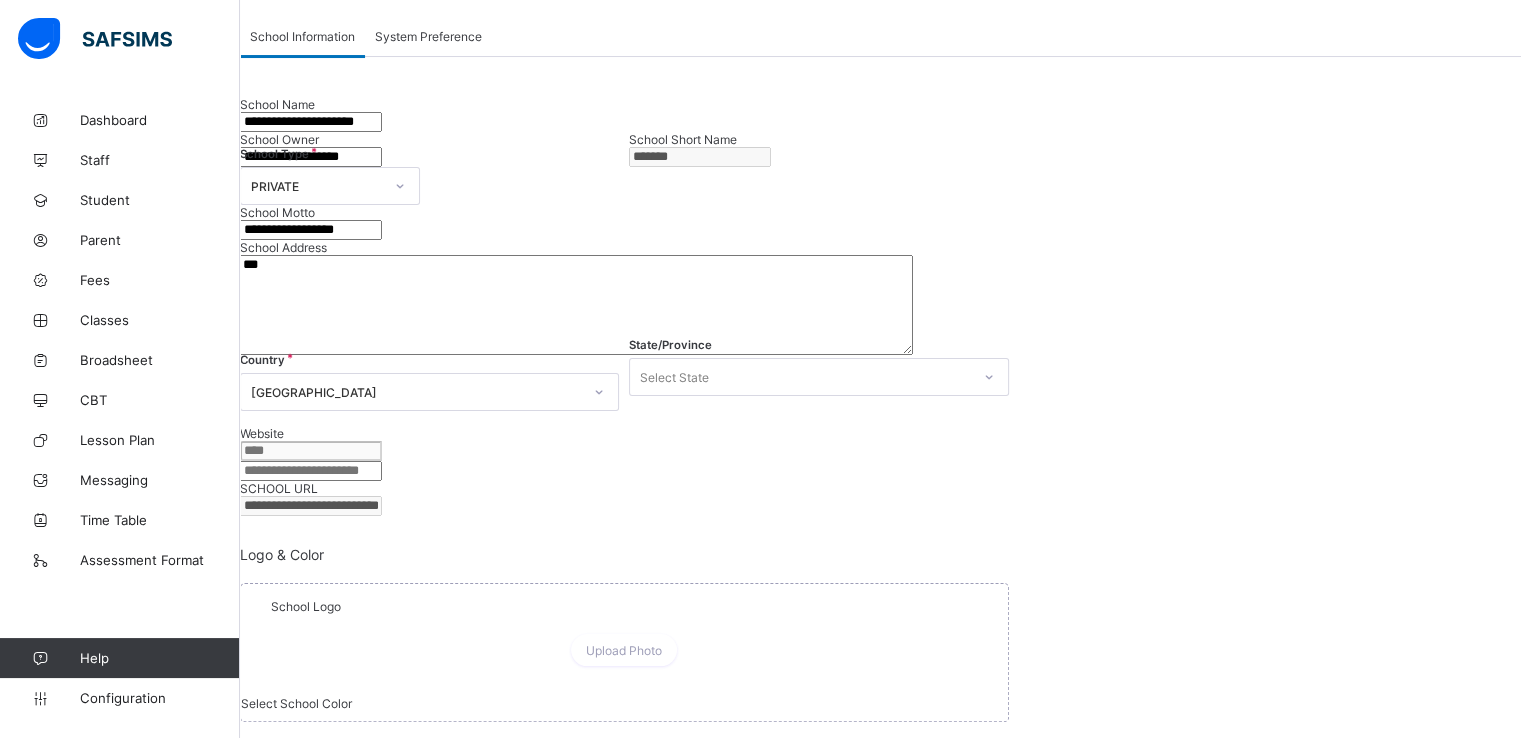 type on "*" 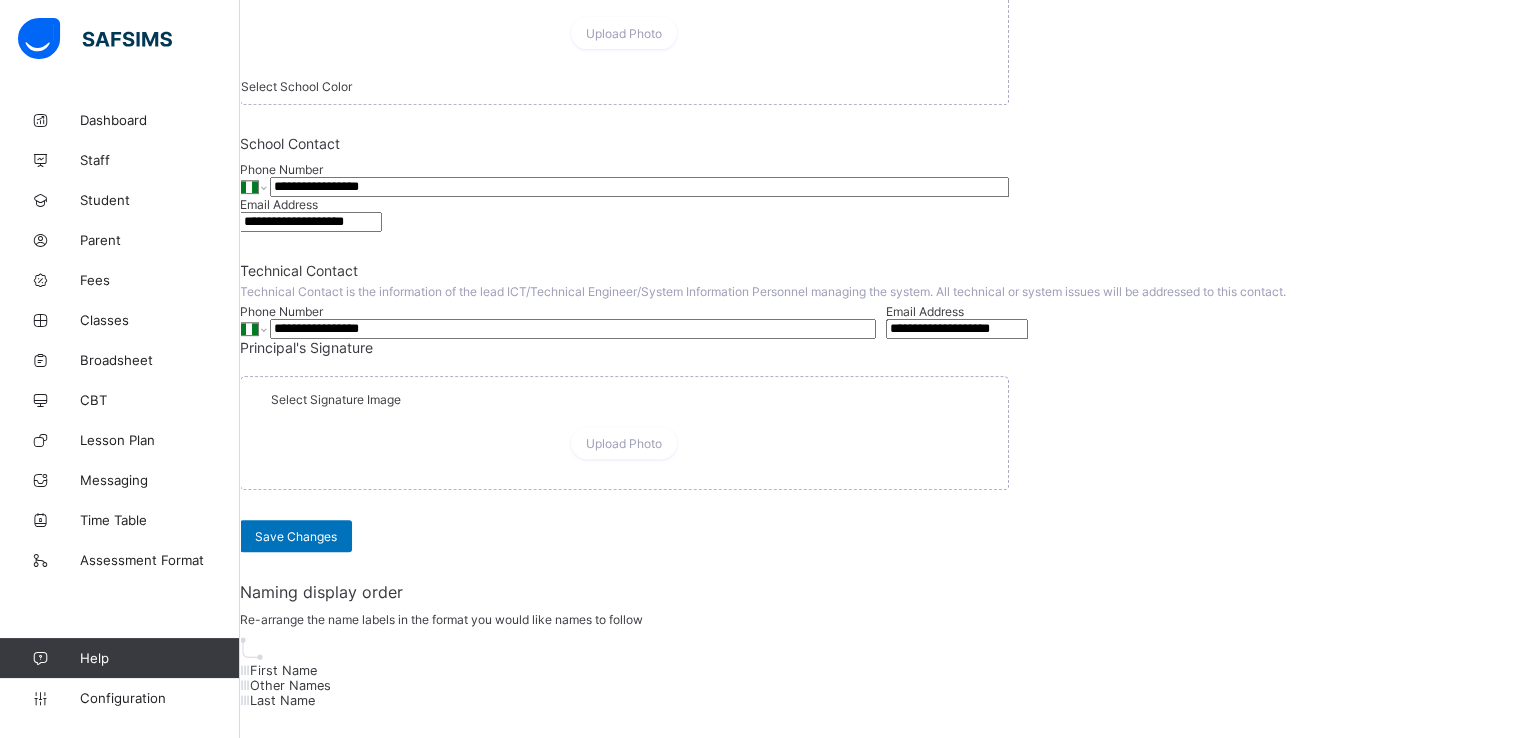 scroll, scrollTop: 1896, scrollLeft: 0, axis: vertical 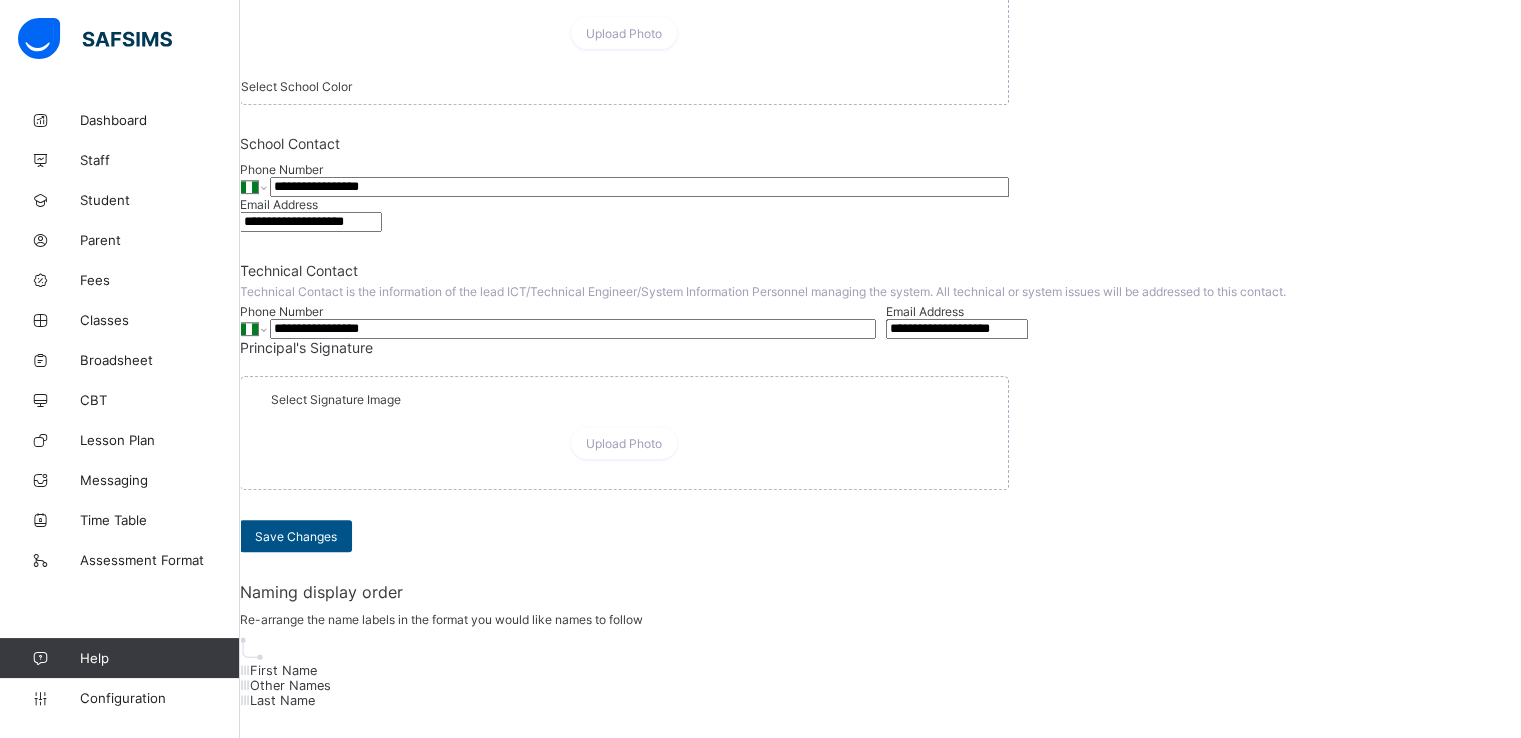 type on "**********" 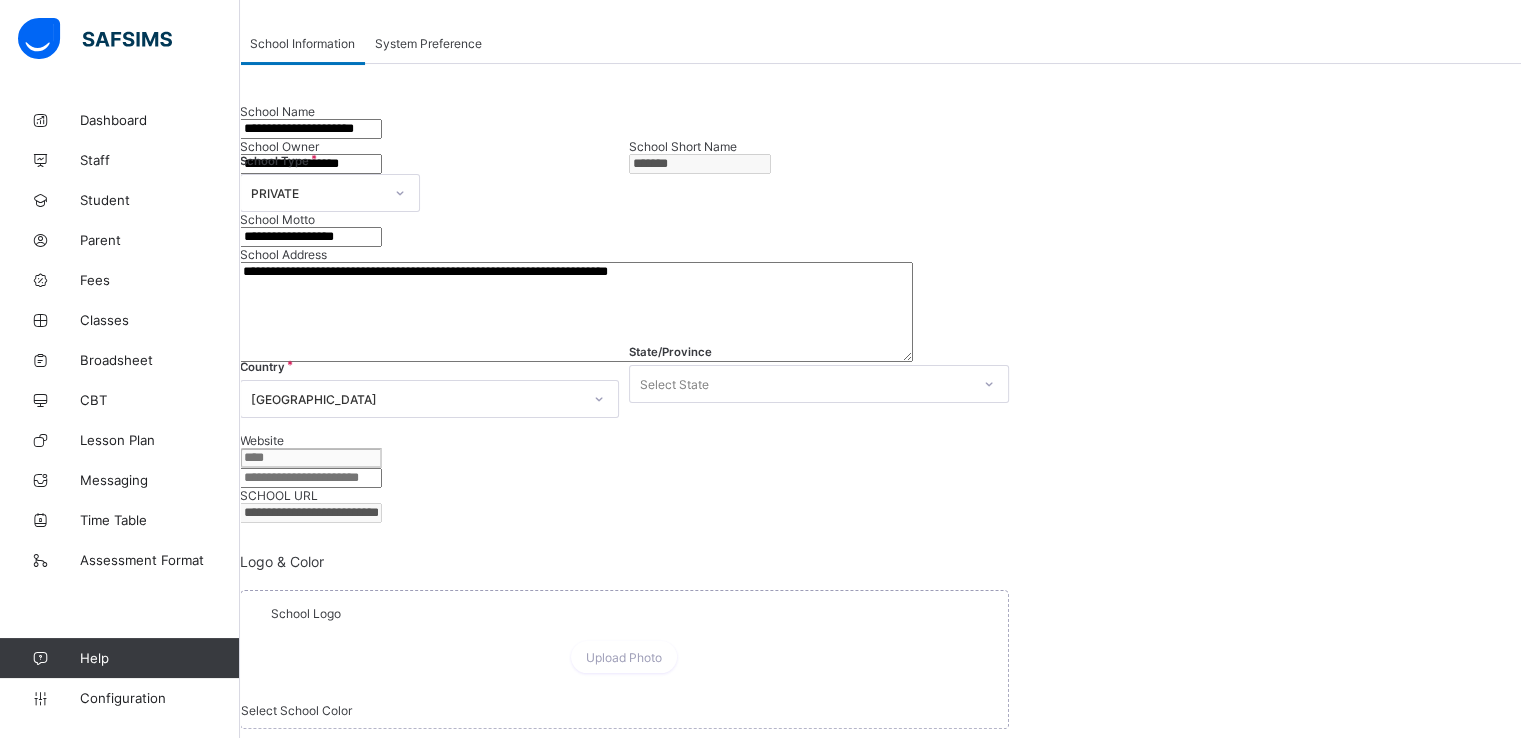 scroll, scrollTop: 227, scrollLeft: 0, axis: vertical 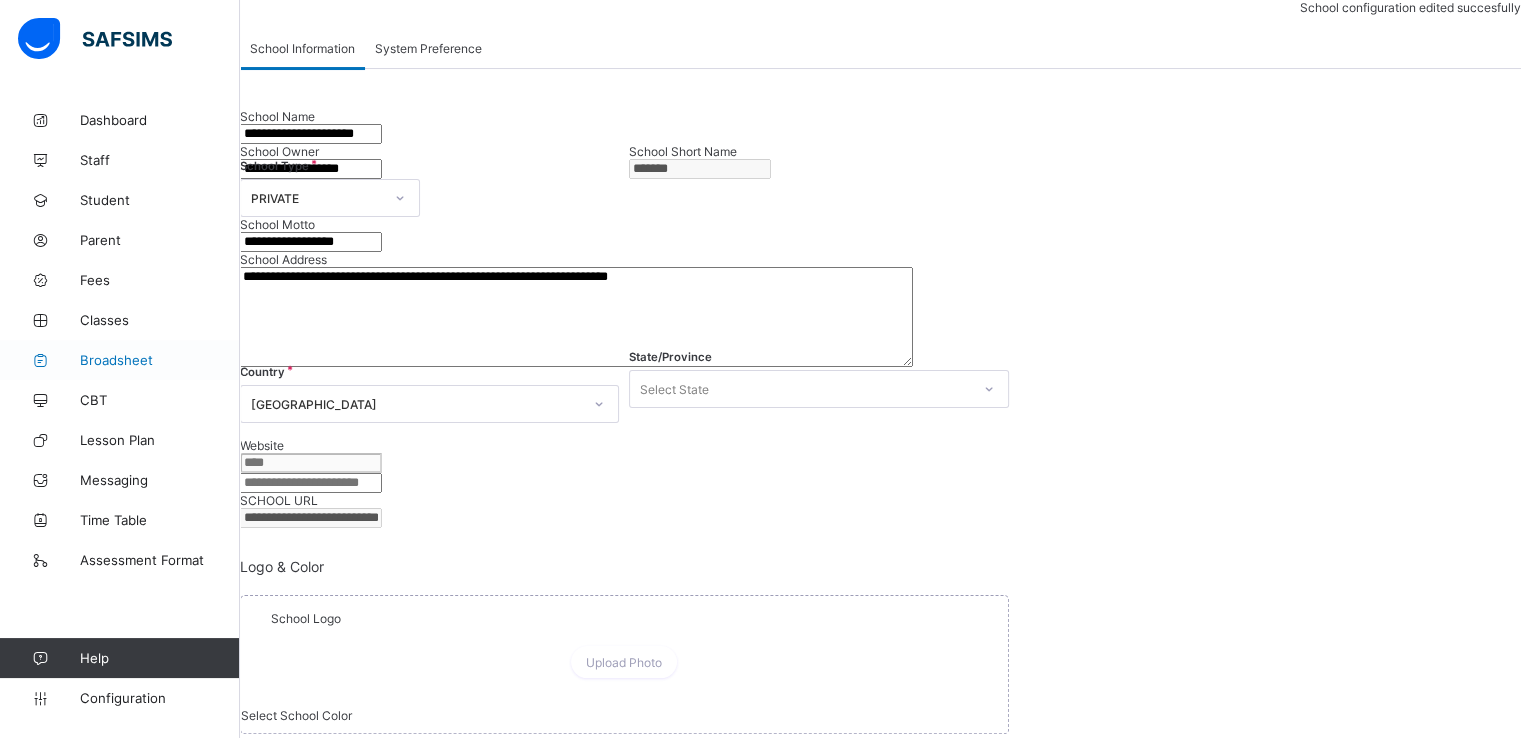 click on "Broadsheet" at bounding box center [160, 360] 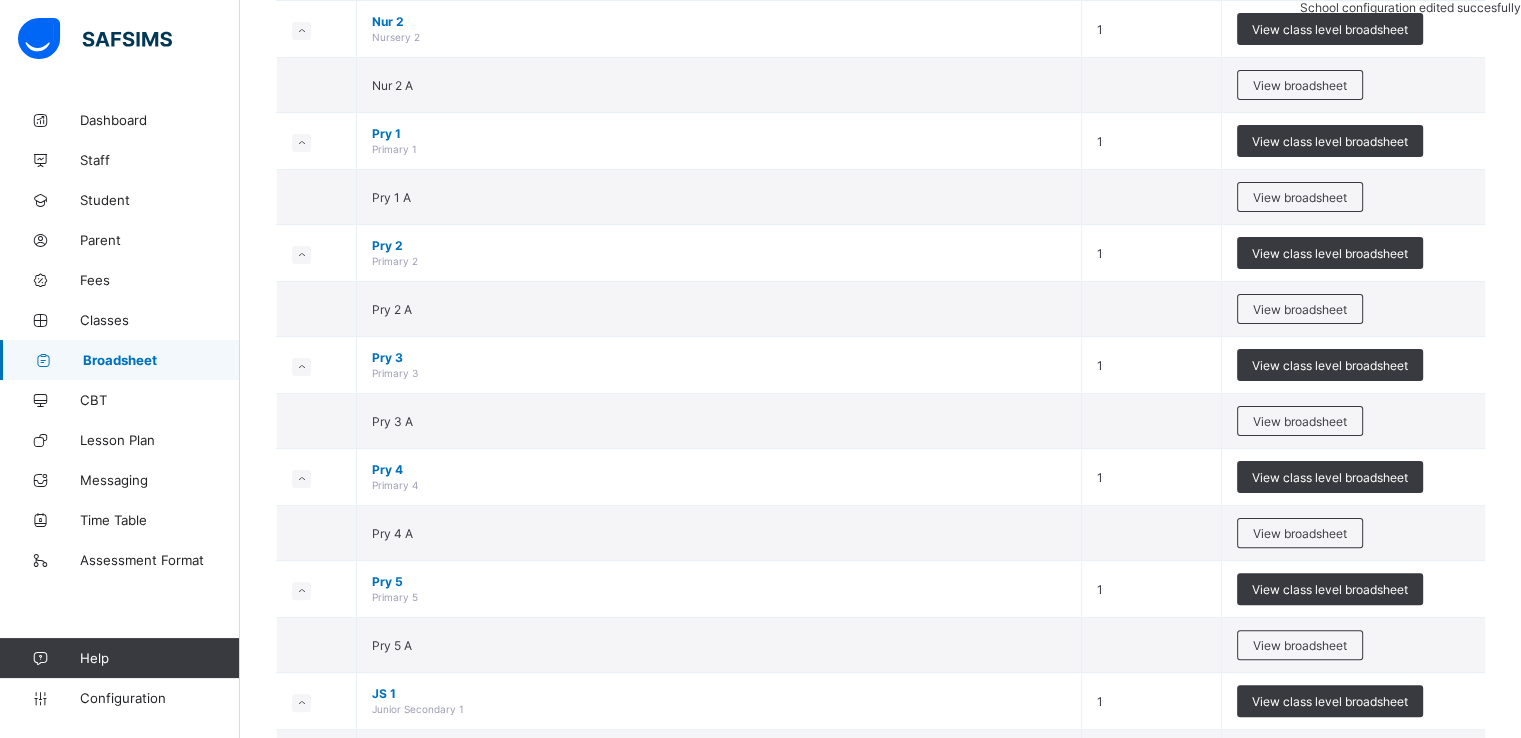 scroll, scrollTop: 407, scrollLeft: 0, axis: vertical 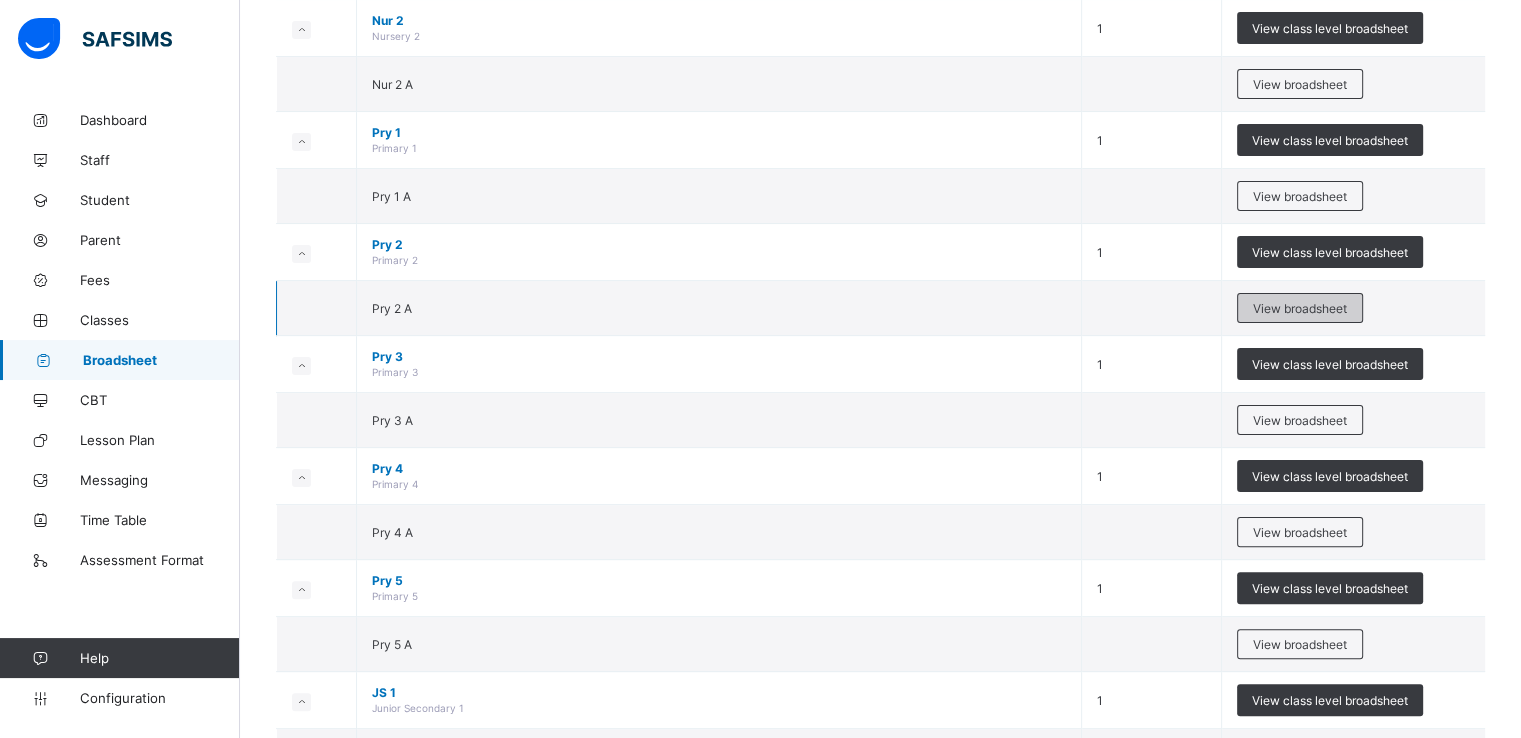 click on "View broadsheet" at bounding box center (1300, 308) 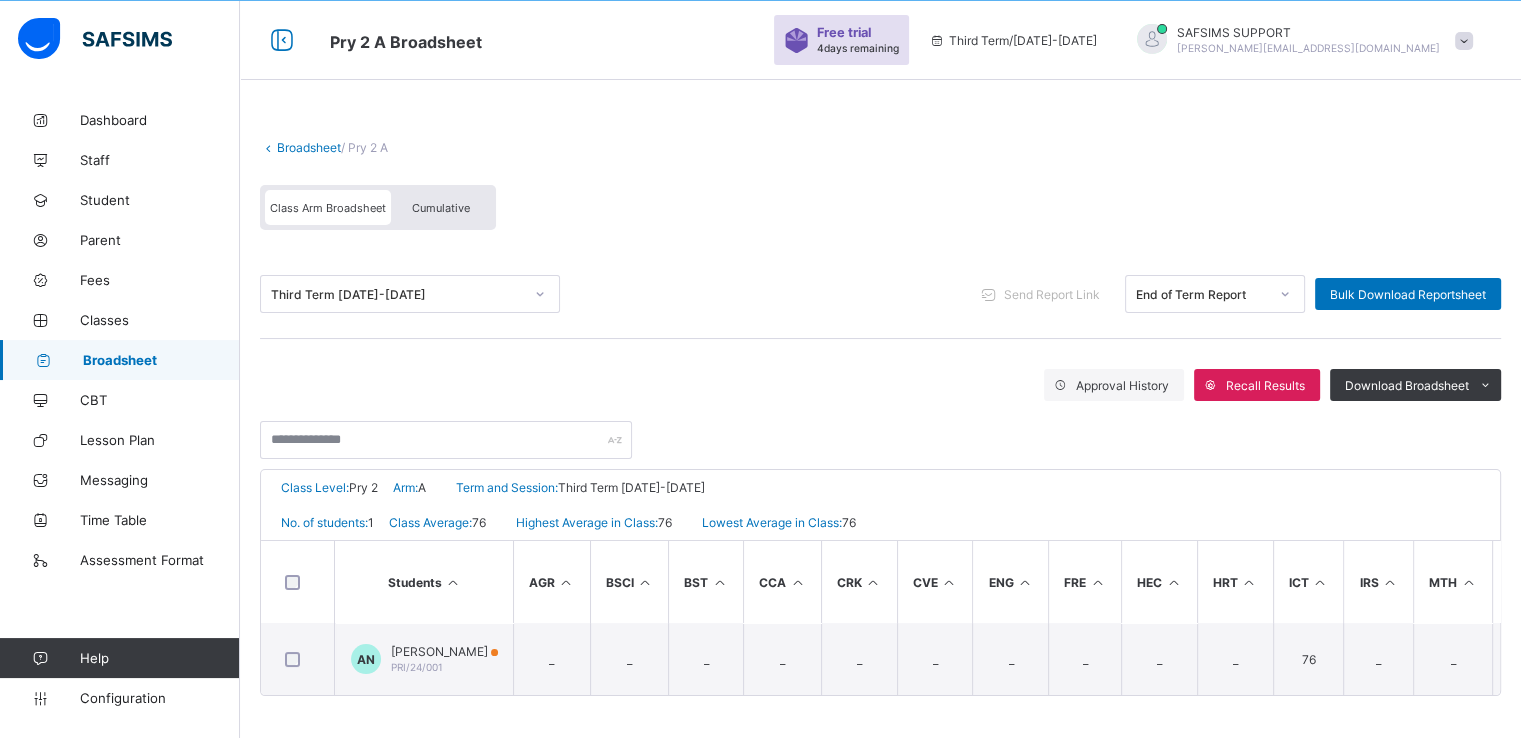 scroll, scrollTop: 66, scrollLeft: 0, axis: vertical 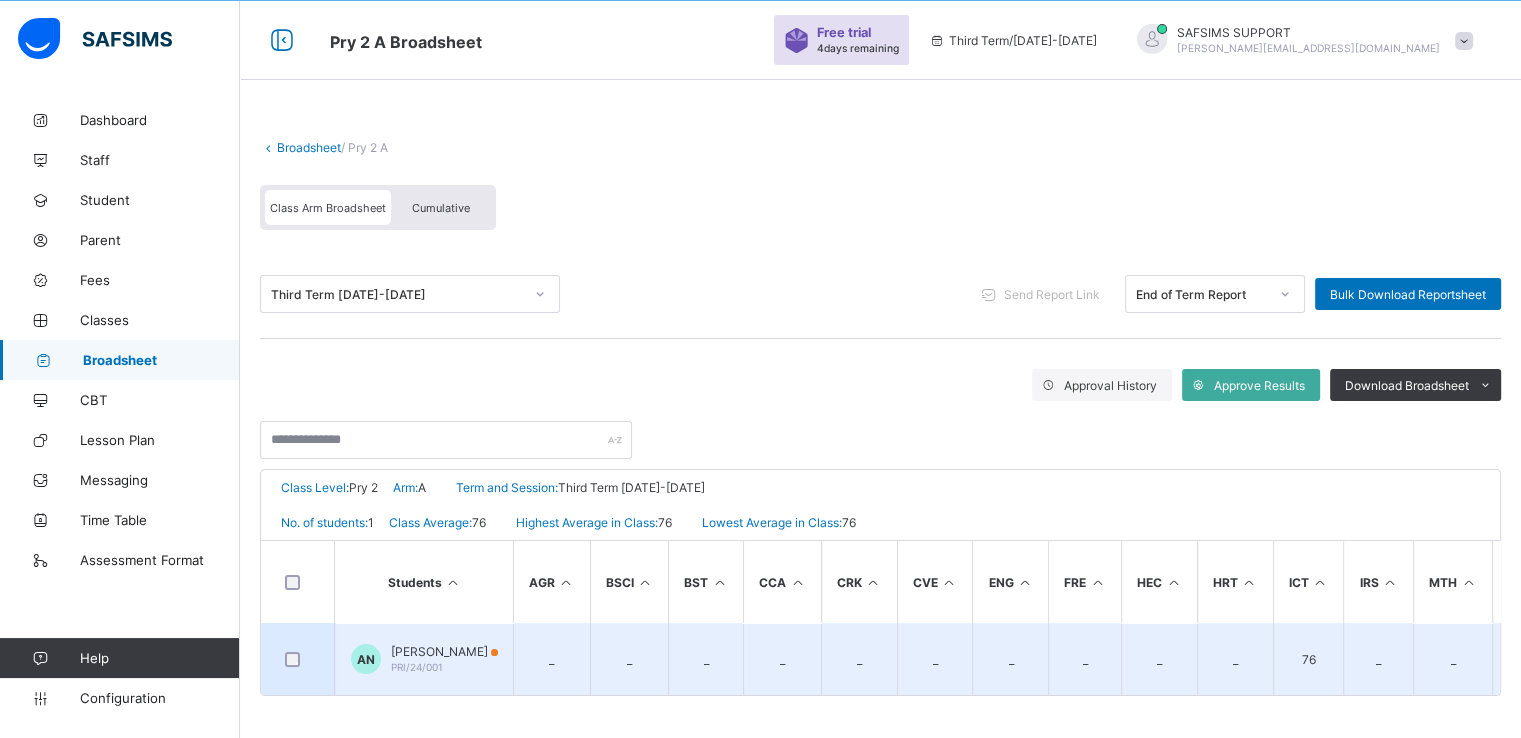 click on "[PERSON_NAME]" at bounding box center (444, 651) 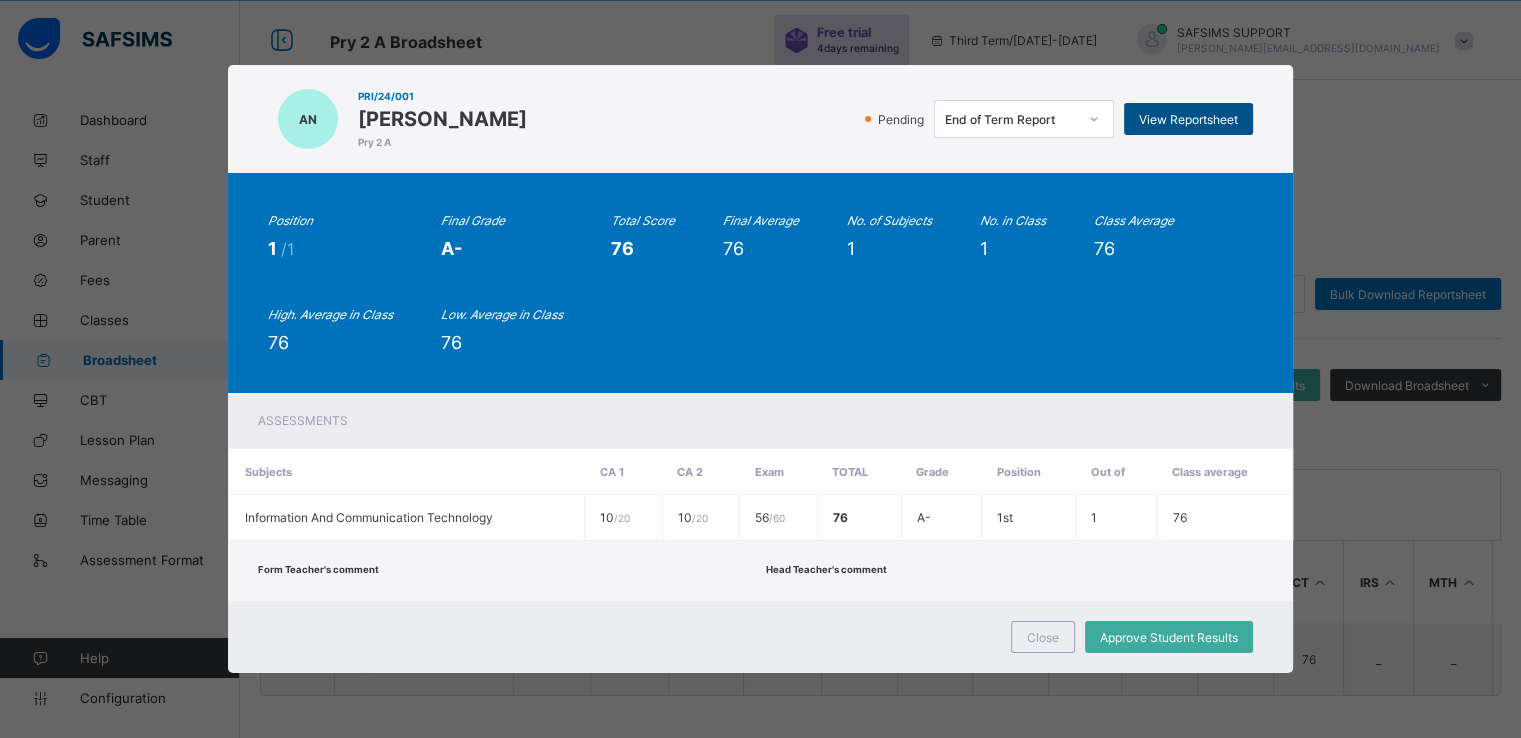 click on "View Reportsheet" at bounding box center (1188, 119) 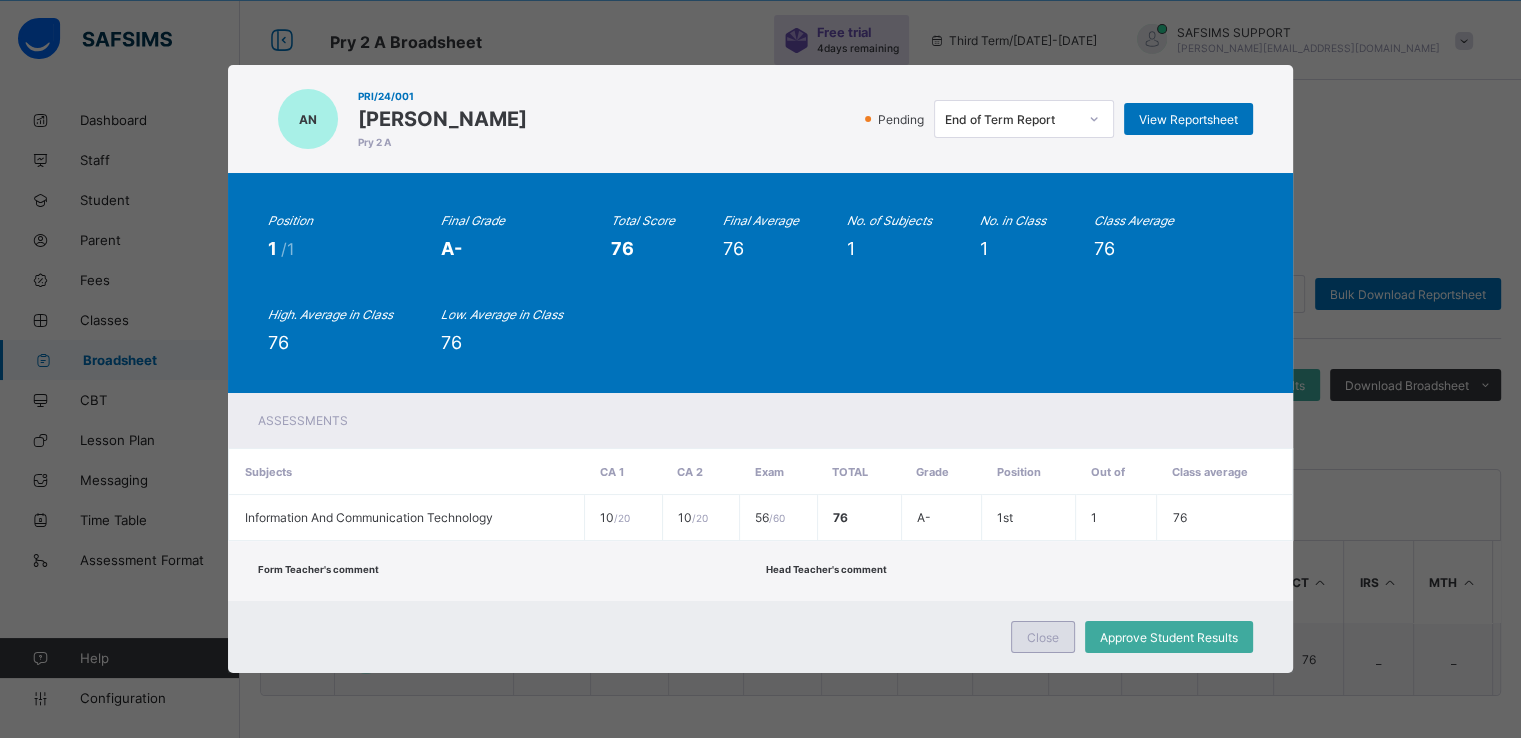 click on "Close" at bounding box center [1043, 637] 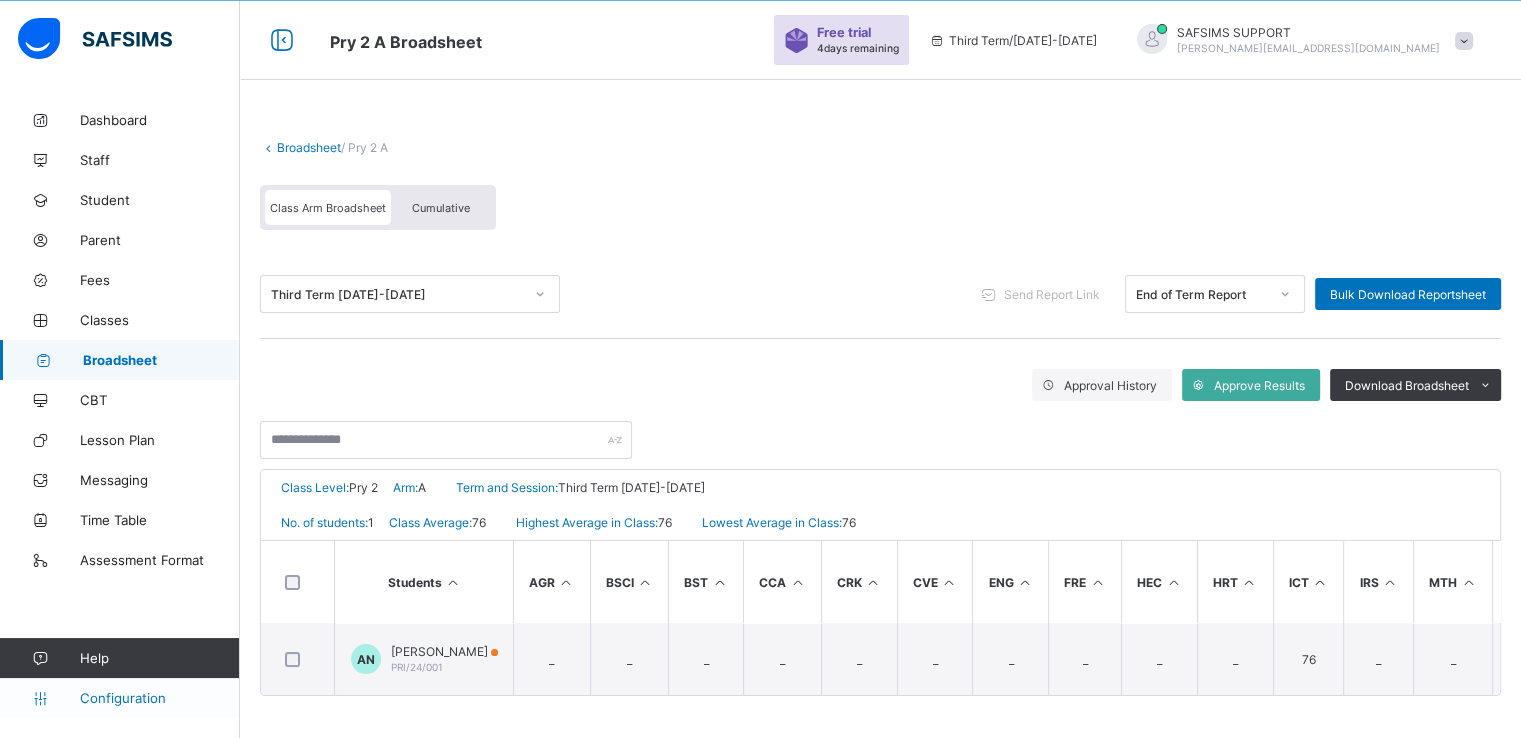 click on "Configuration" at bounding box center [159, 698] 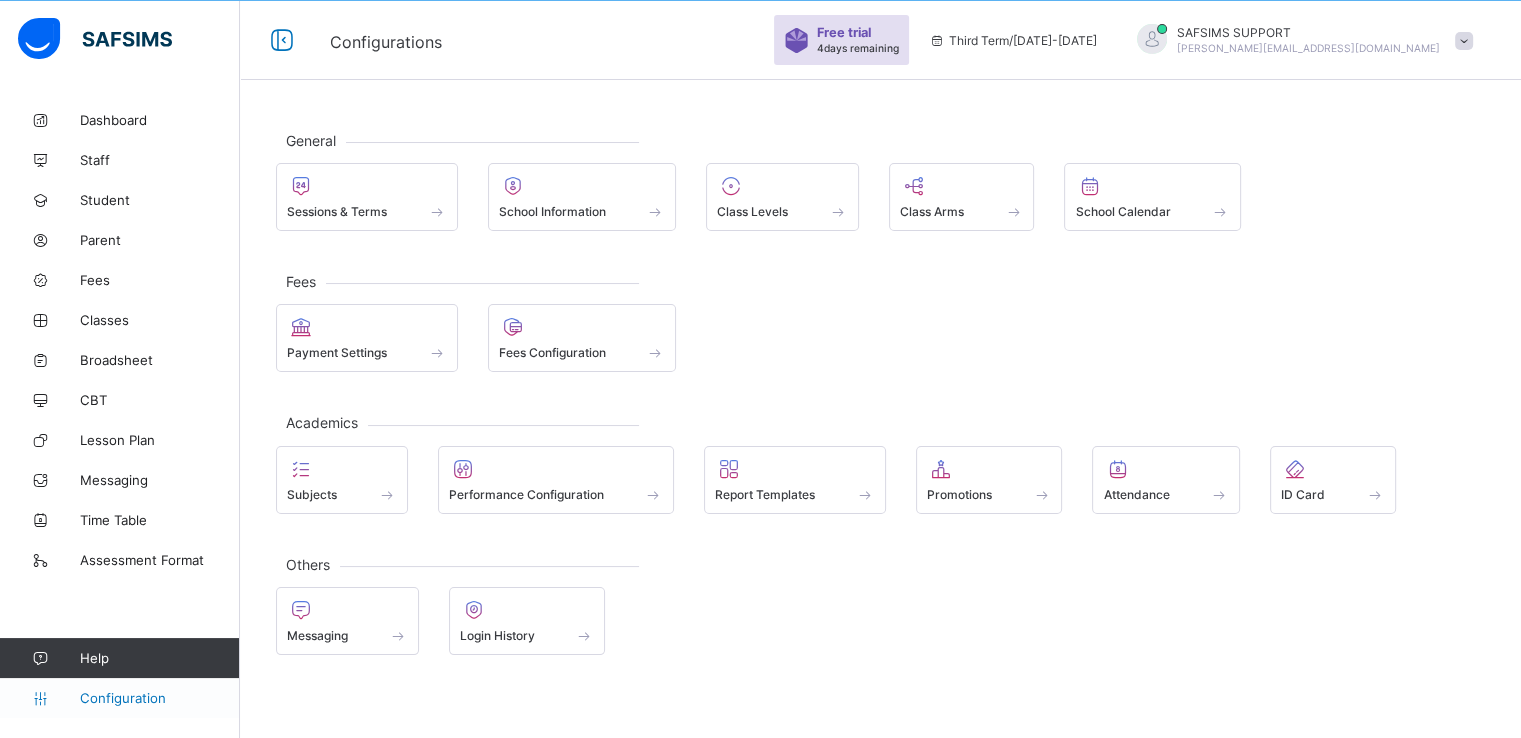 scroll, scrollTop: 60, scrollLeft: 0, axis: vertical 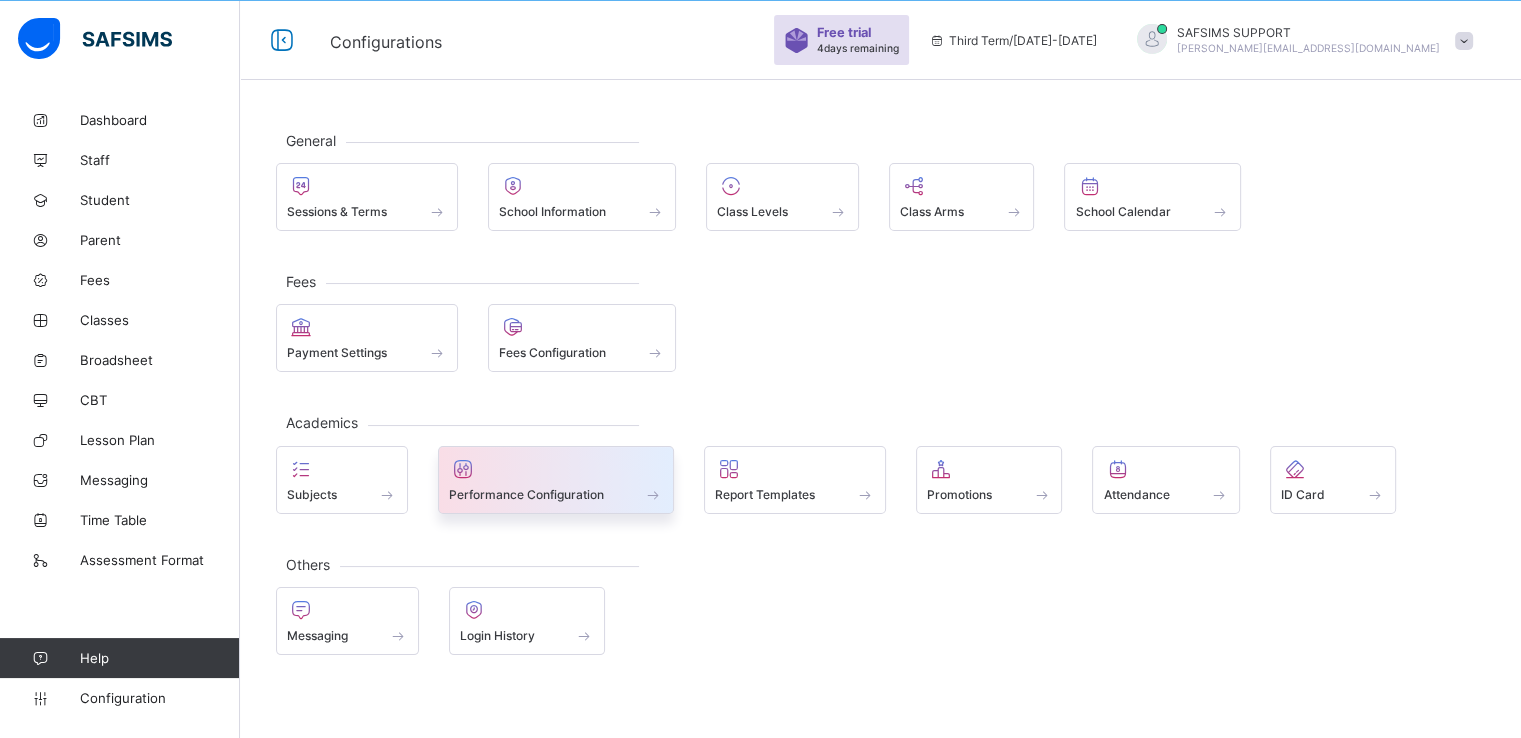 click on "Performance Configuration" at bounding box center [526, 494] 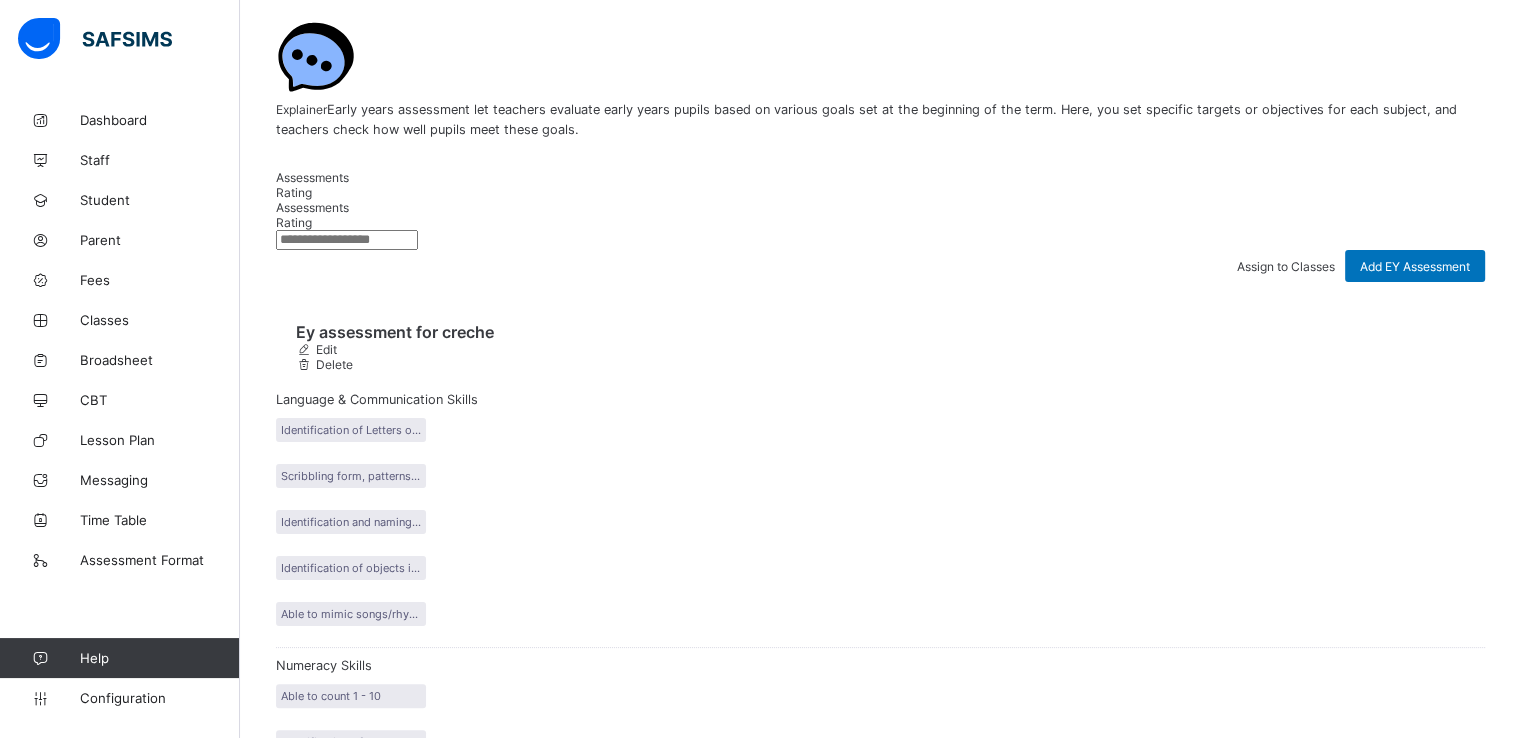 scroll, scrollTop: 407, scrollLeft: 0, axis: vertical 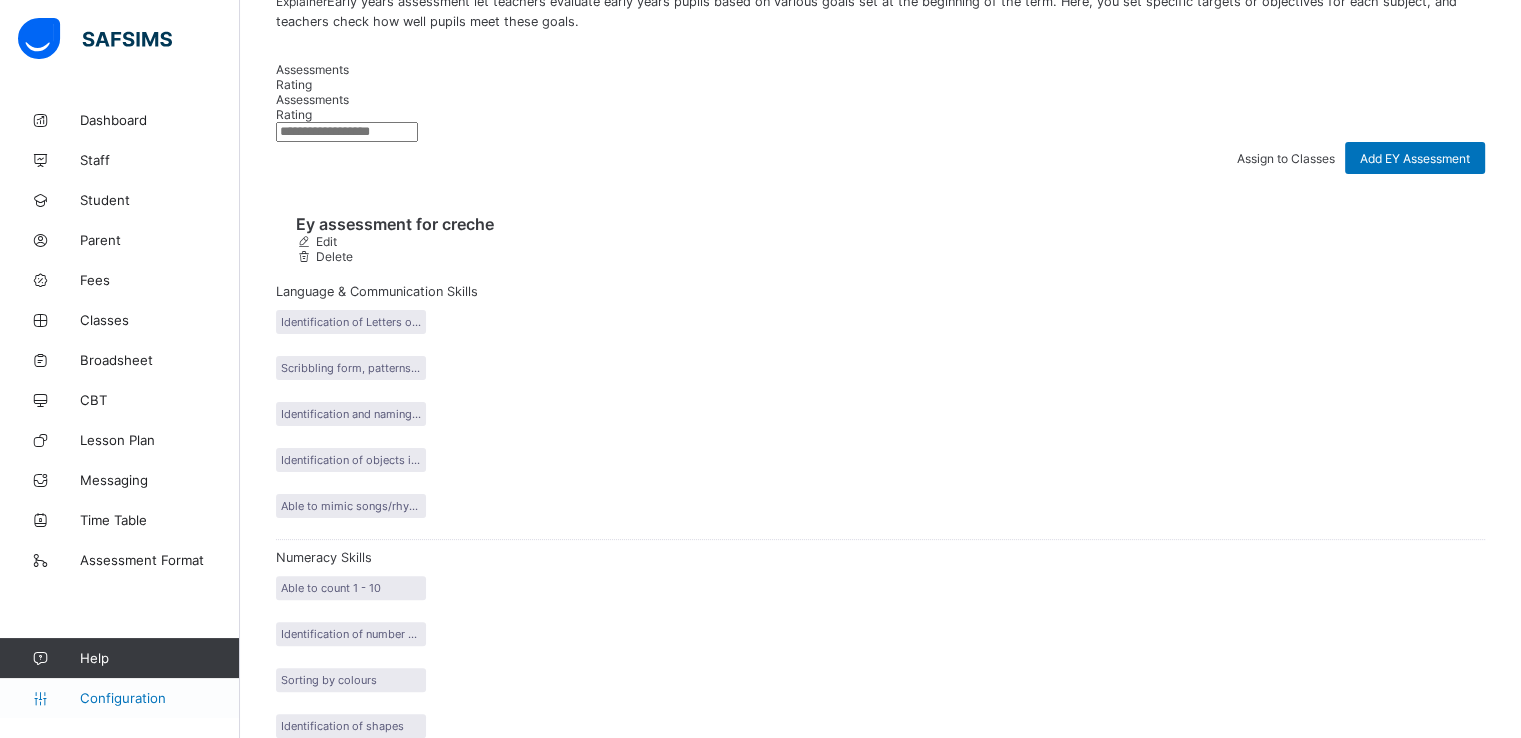 click on "Configuration" at bounding box center [159, 698] 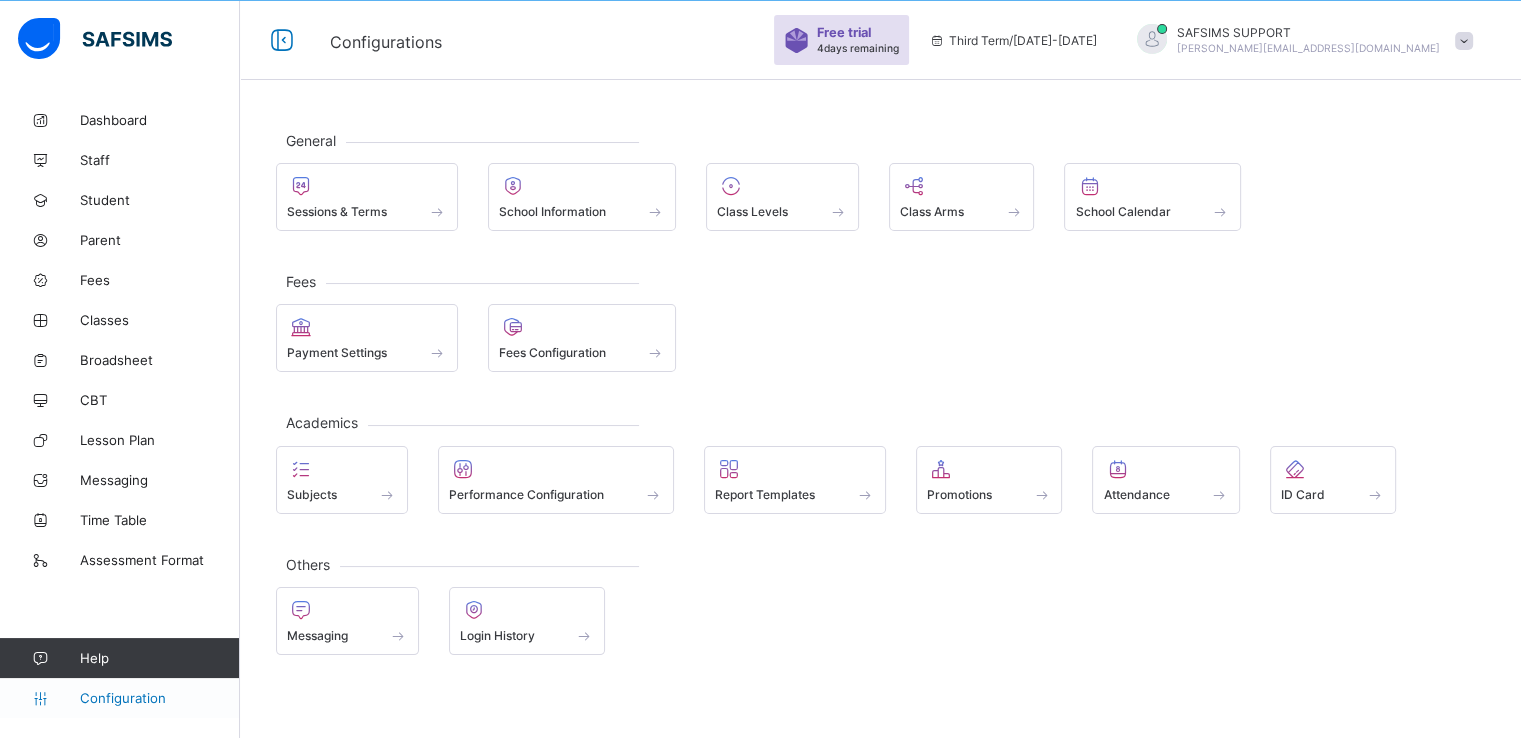 scroll, scrollTop: 60, scrollLeft: 0, axis: vertical 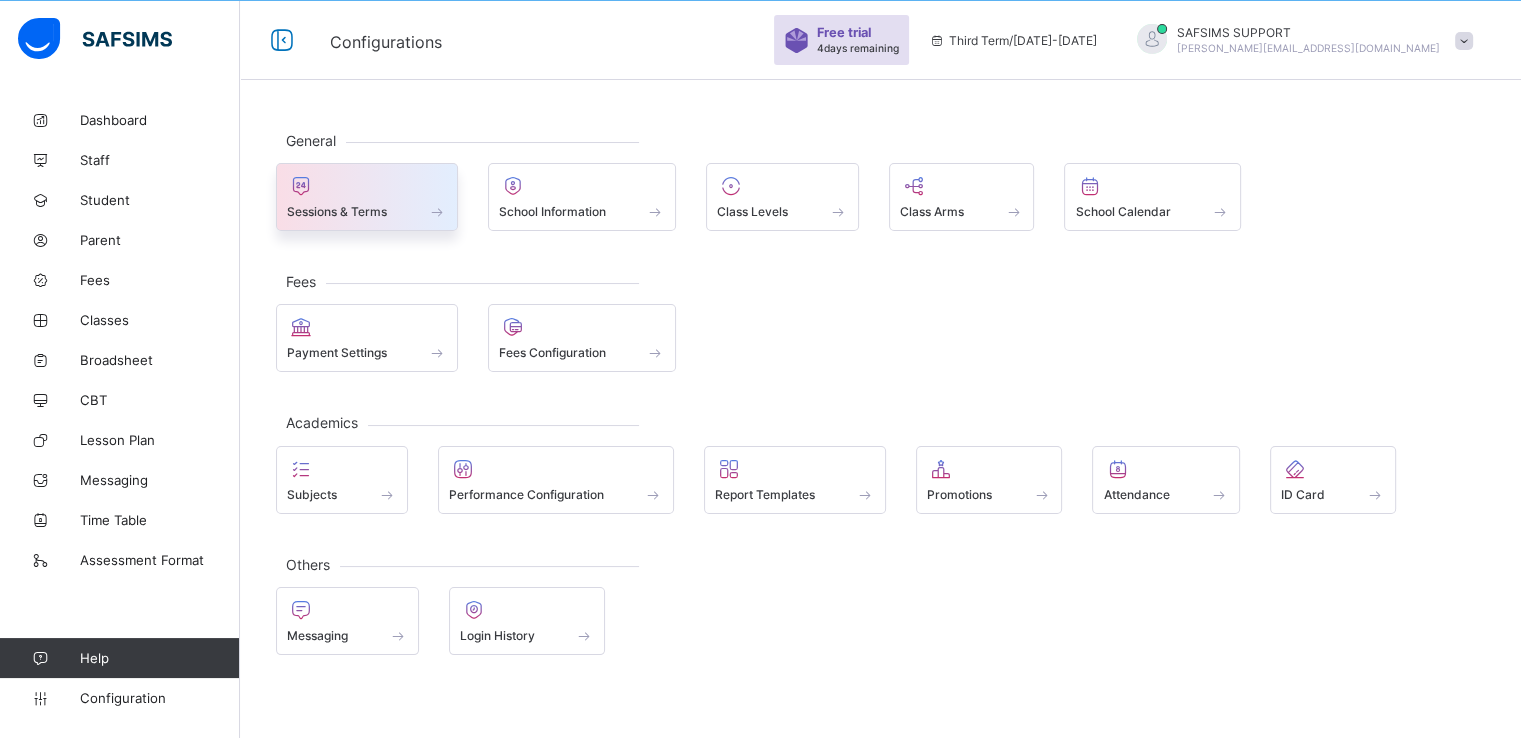 click at bounding box center [367, 200] 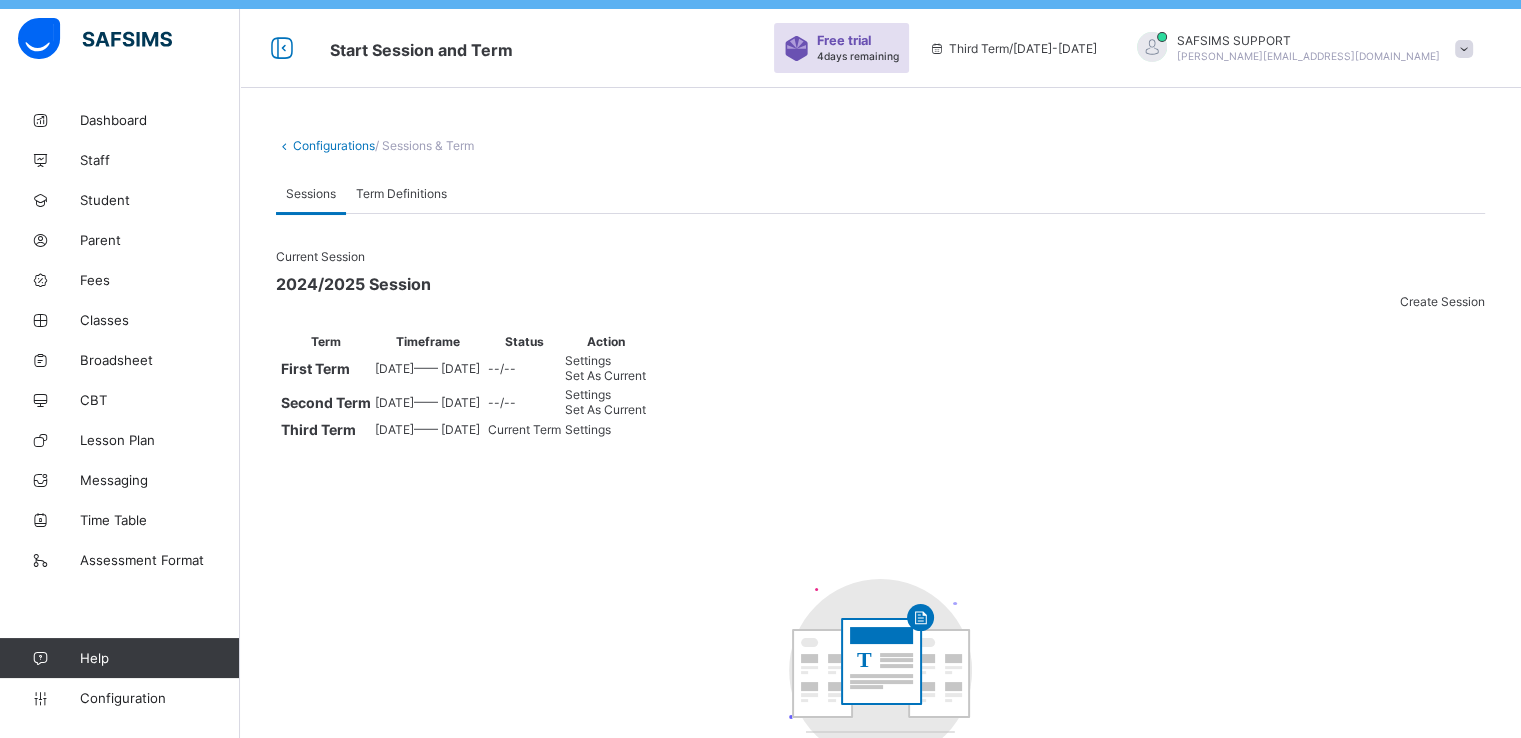 scroll, scrollTop: 49, scrollLeft: 0, axis: vertical 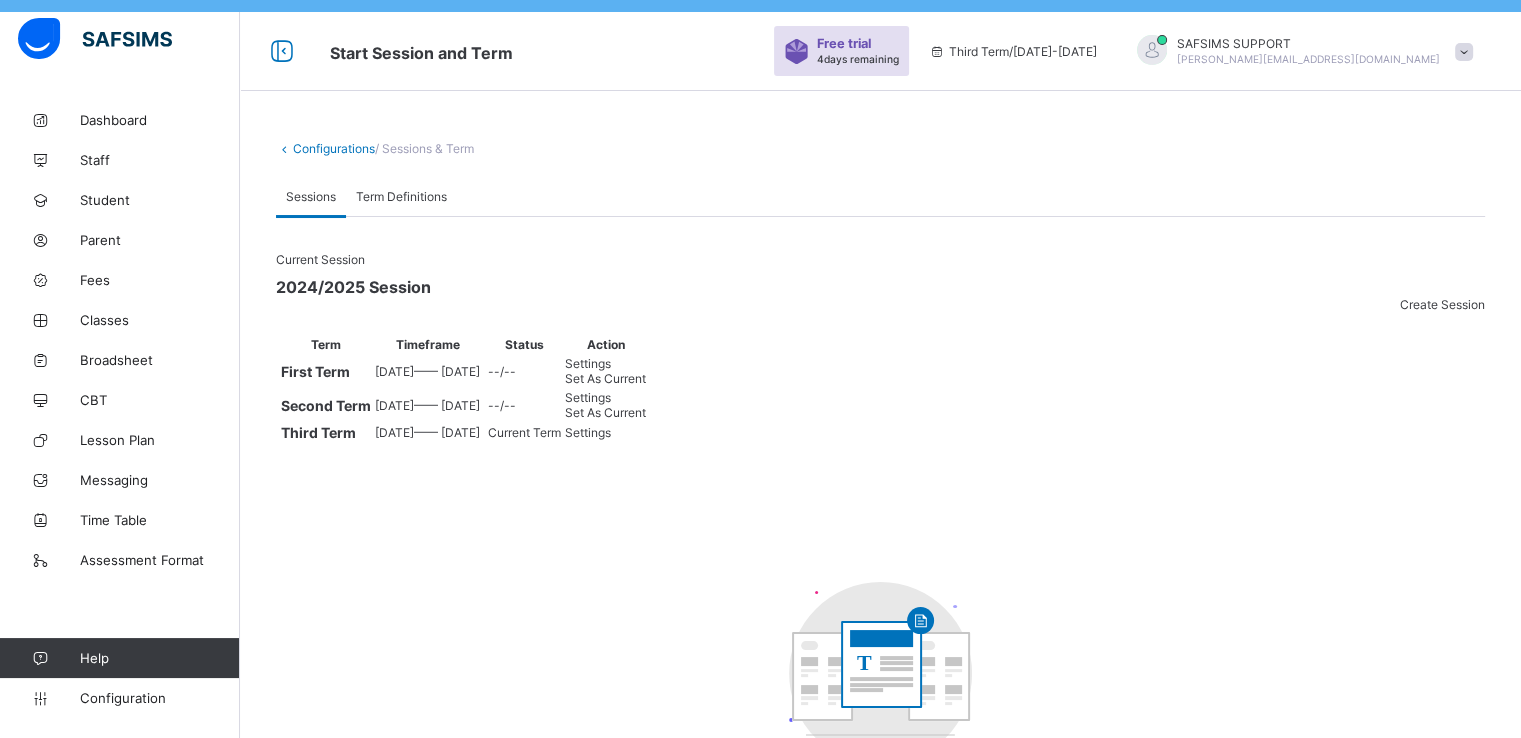 click on "Settings" at bounding box center (588, 432) 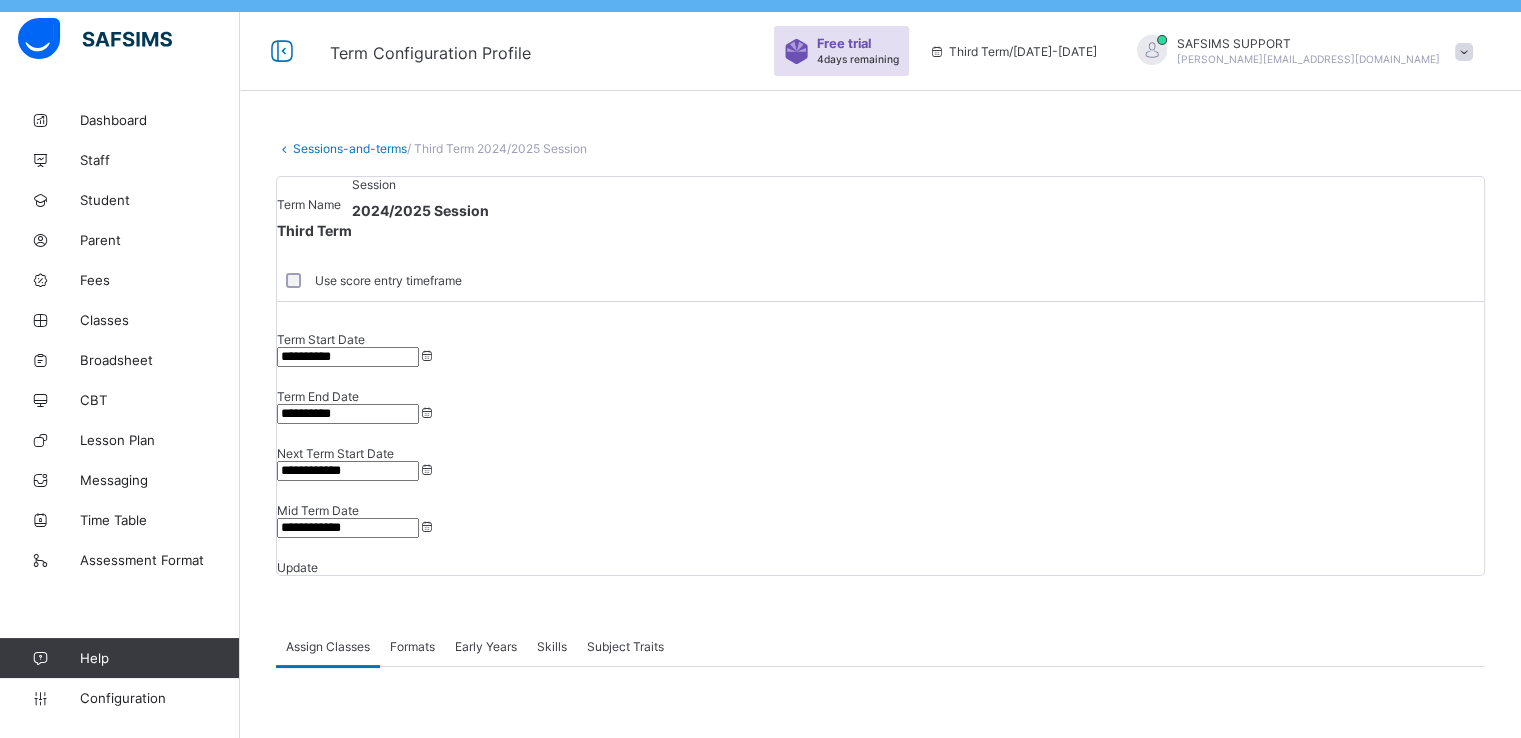 click on "Formats" at bounding box center (412, 646) 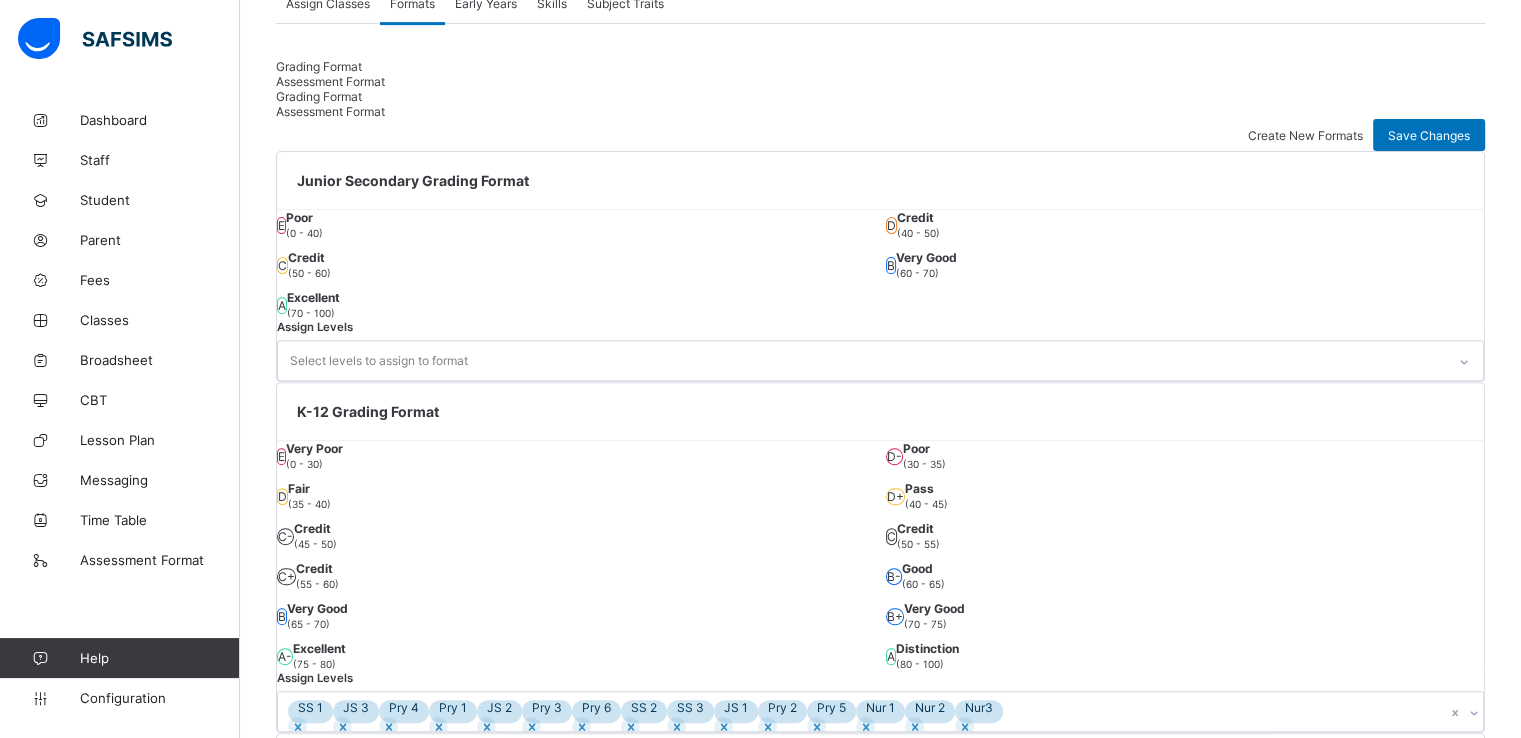 scroll, scrollTop: 828, scrollLeft: 0, axis: vertical 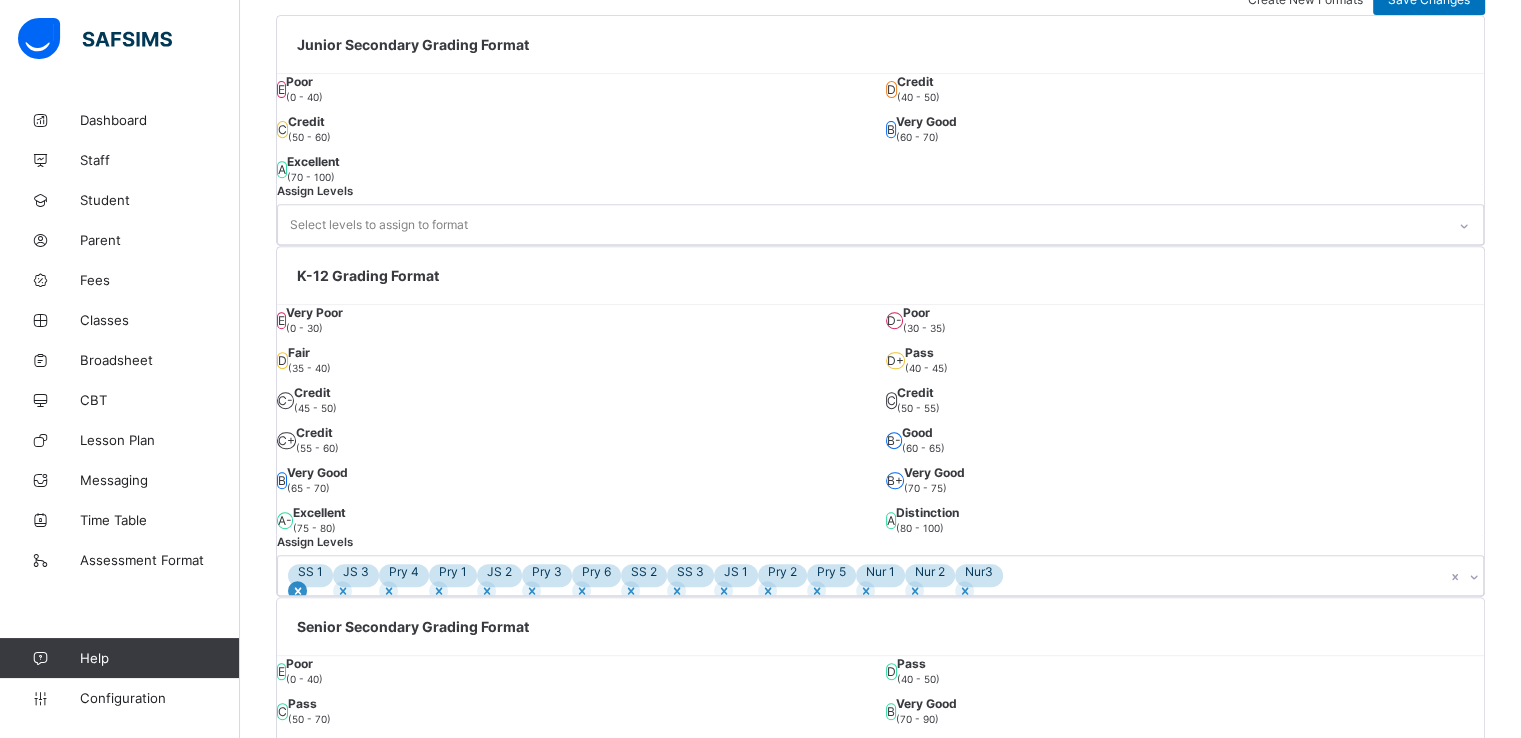 click at bounding box center (297, 590) 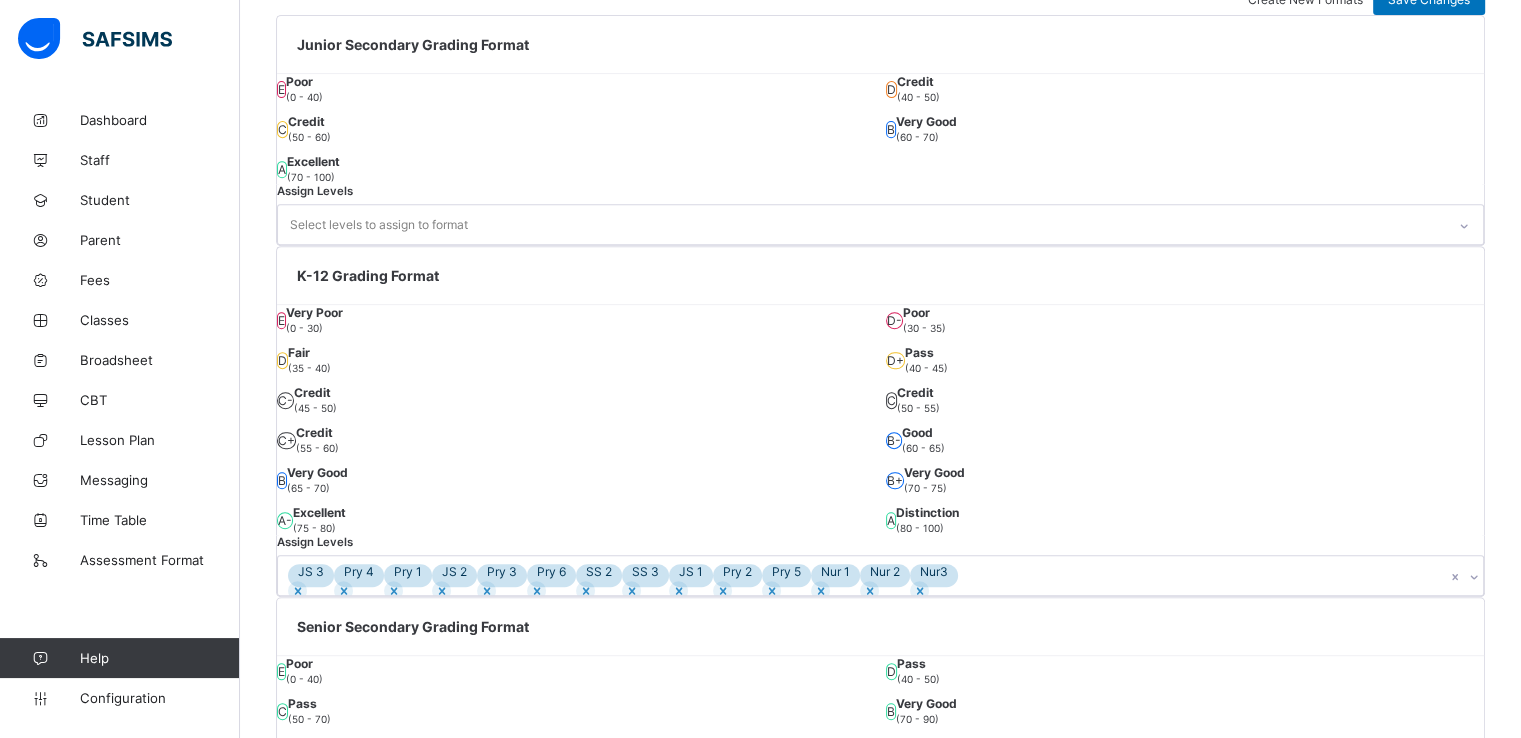 scroll, scrollTop: 802, scrollLeft: 0, axis: vertical 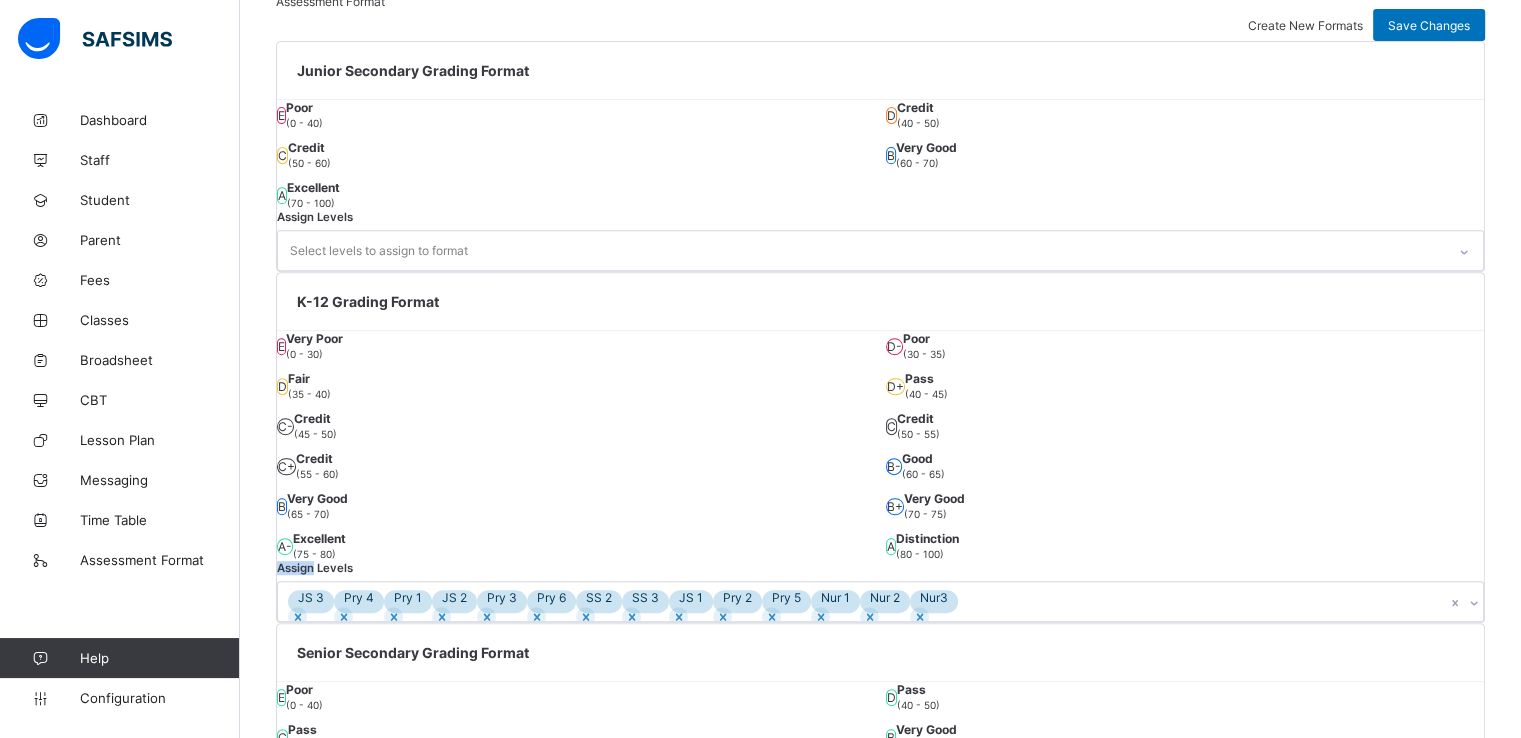 click on "Assign Levels JS 3 Pry 4 Pry 1 JS 2 Pry 3 Pry 6 SS 2 SS 3 JS 1 Pry 2 Pry 5 Nur 1 Nur 2 Nur3" at bounding box center (880, 592) 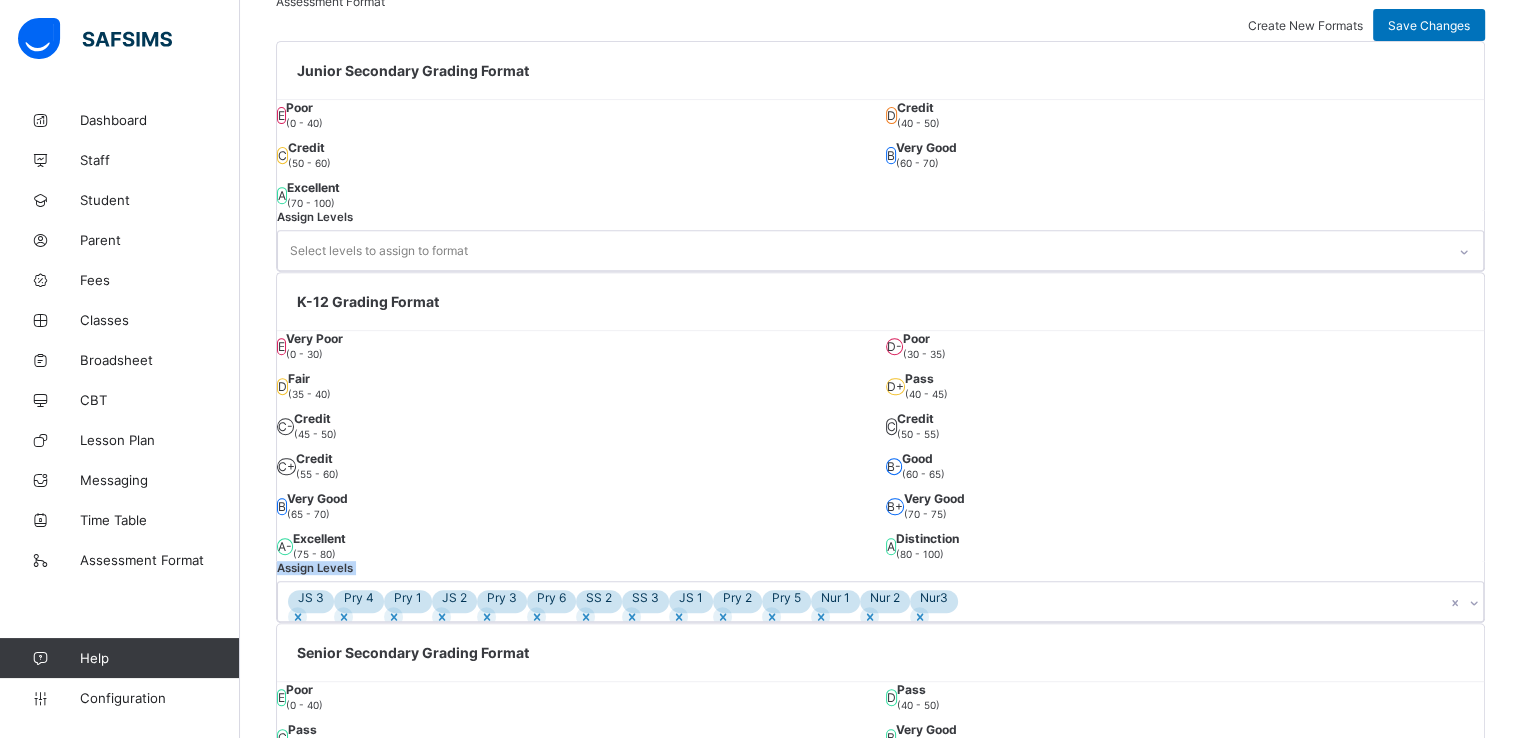 click on "Assign Levels JS 3 Pry 4 Pry 1 JS 2 Pry 3 Pry 6 SS 2 SS 3 JS 1 Pry 2 Pry 5 Nur 1 Nur 2 Nur3" at bounding box center (880, 592) 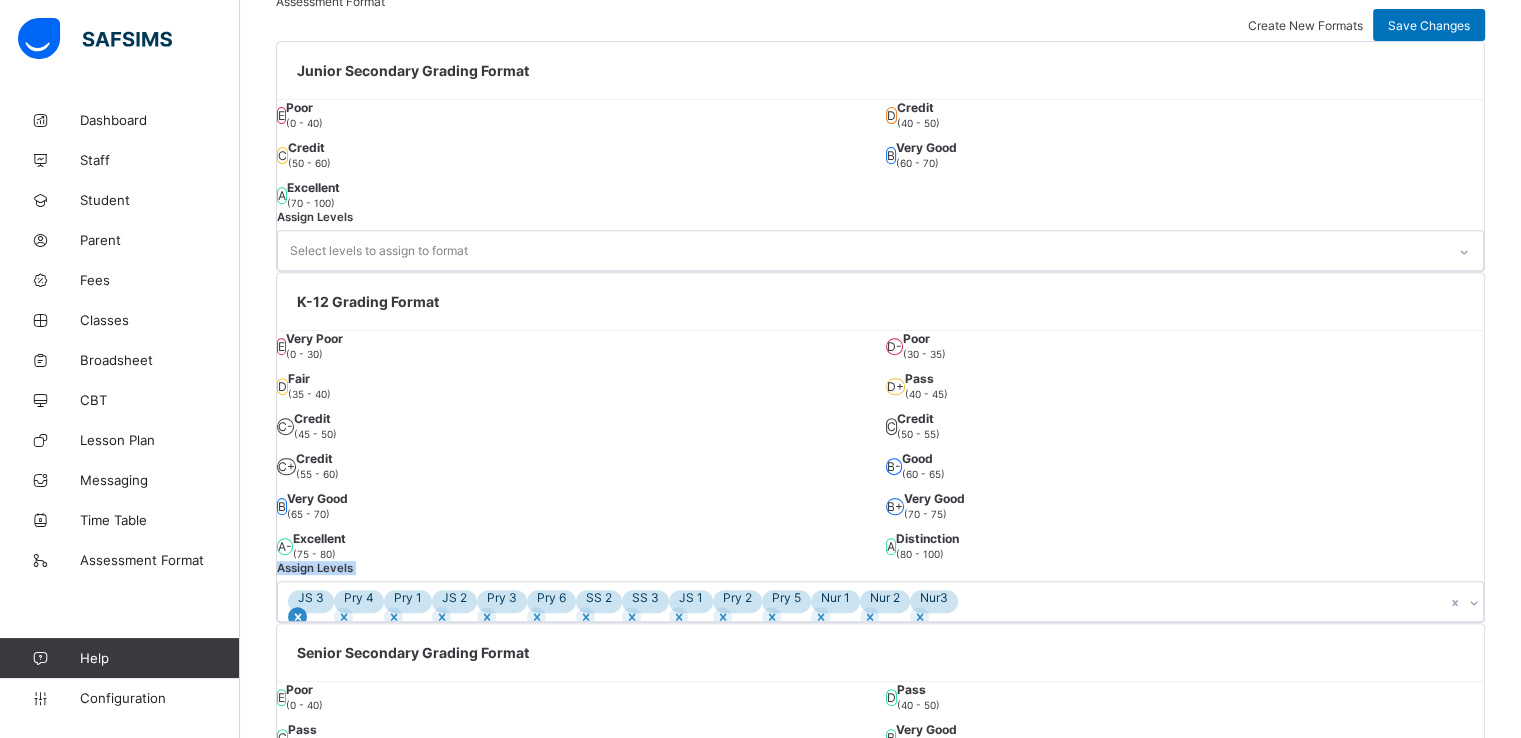 click 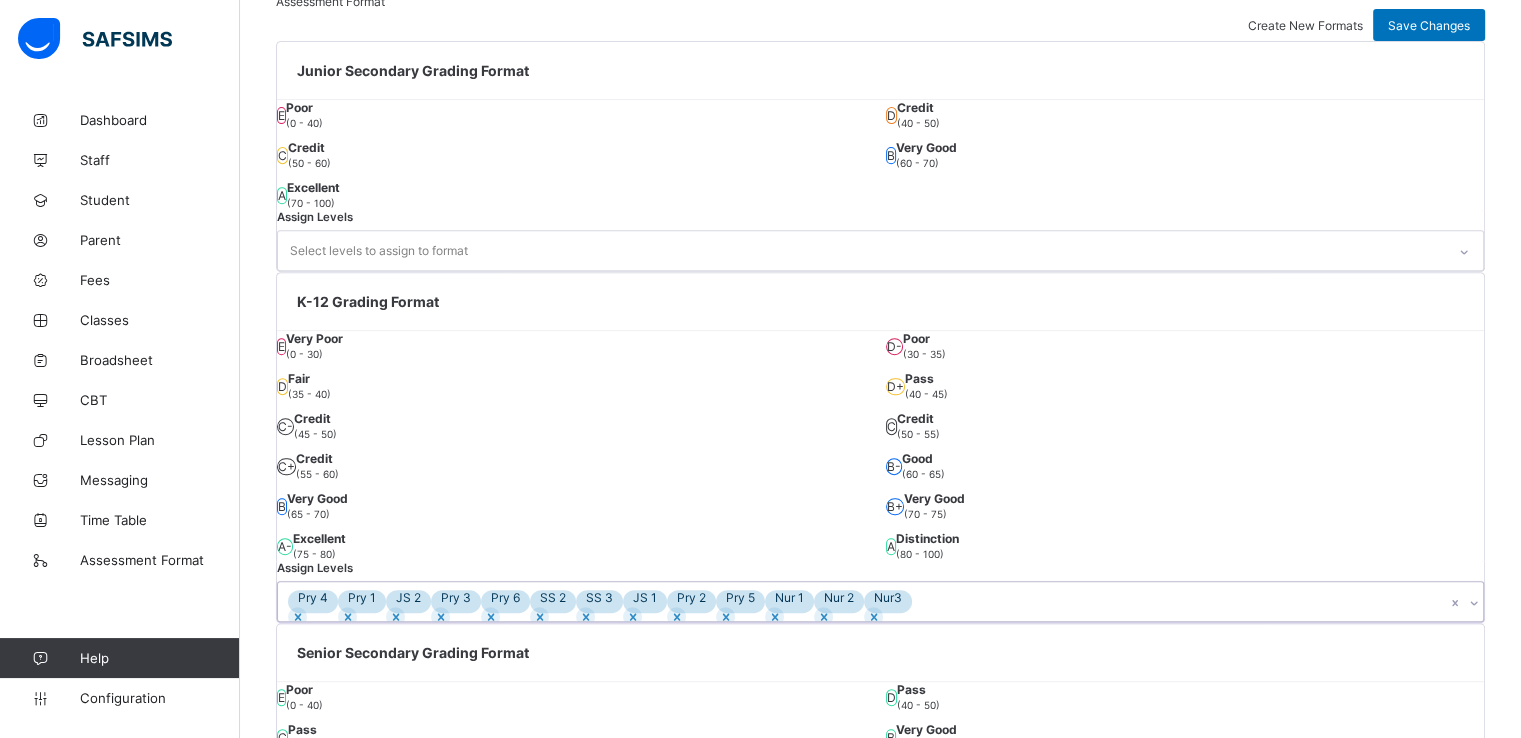 click 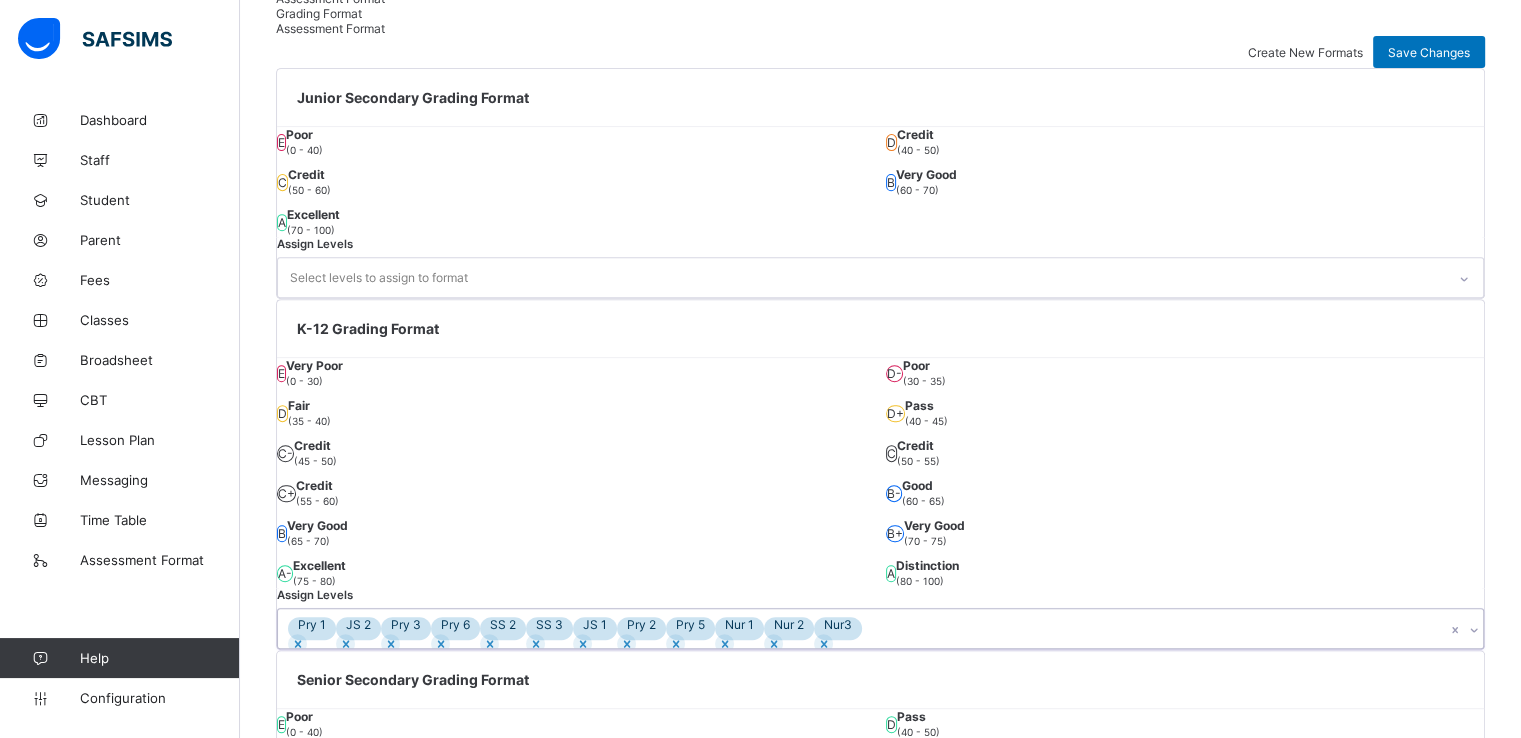 scroll, scrollTop: 817, scrollLeft: 0, axis: vertical 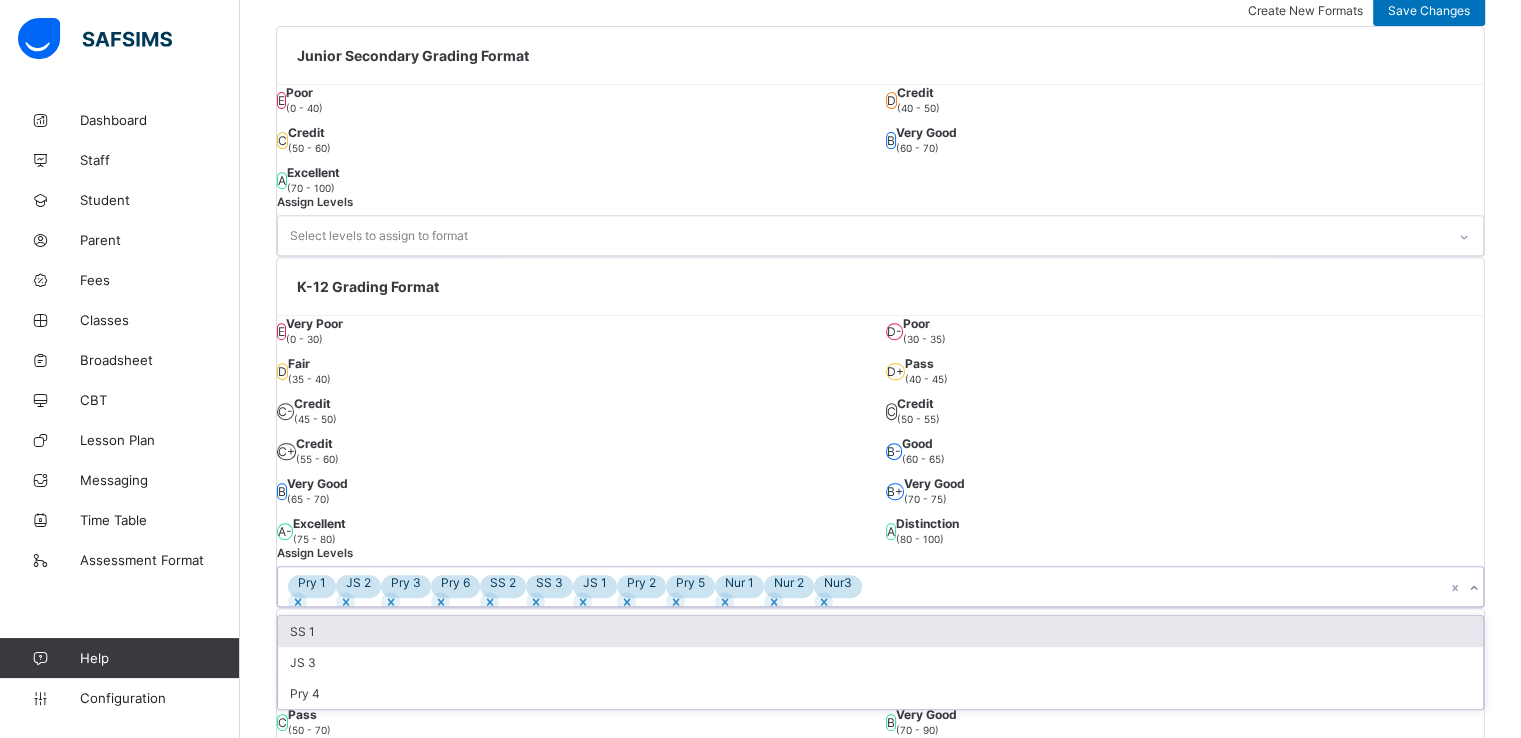 click on "Pry 1 JS 2 Pry 3 Pry 6 SS 2 SS 3 JS 1 Pry 2 Pry 5 Nur 1 Nur 2 Nur3" at bounding box center (880, 586) 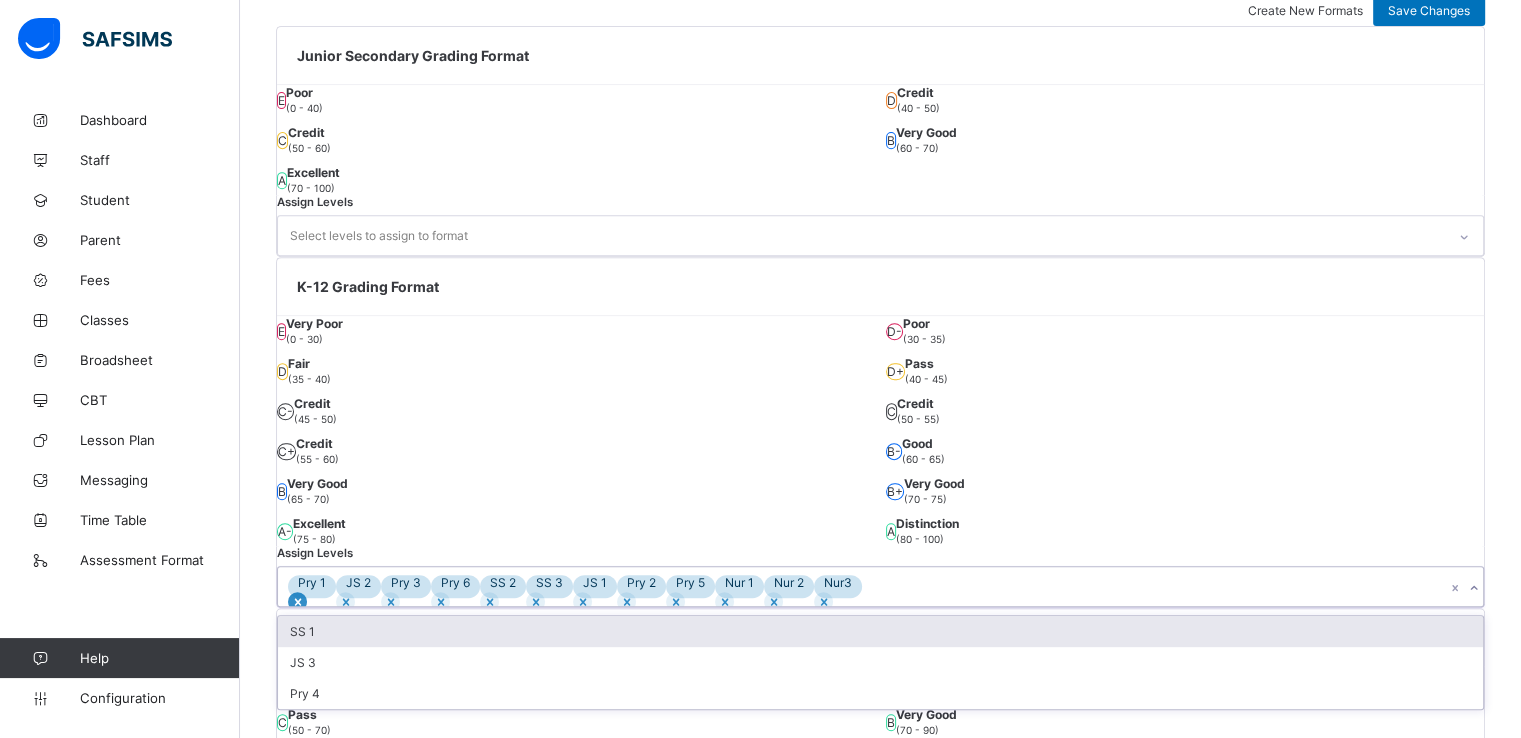 click 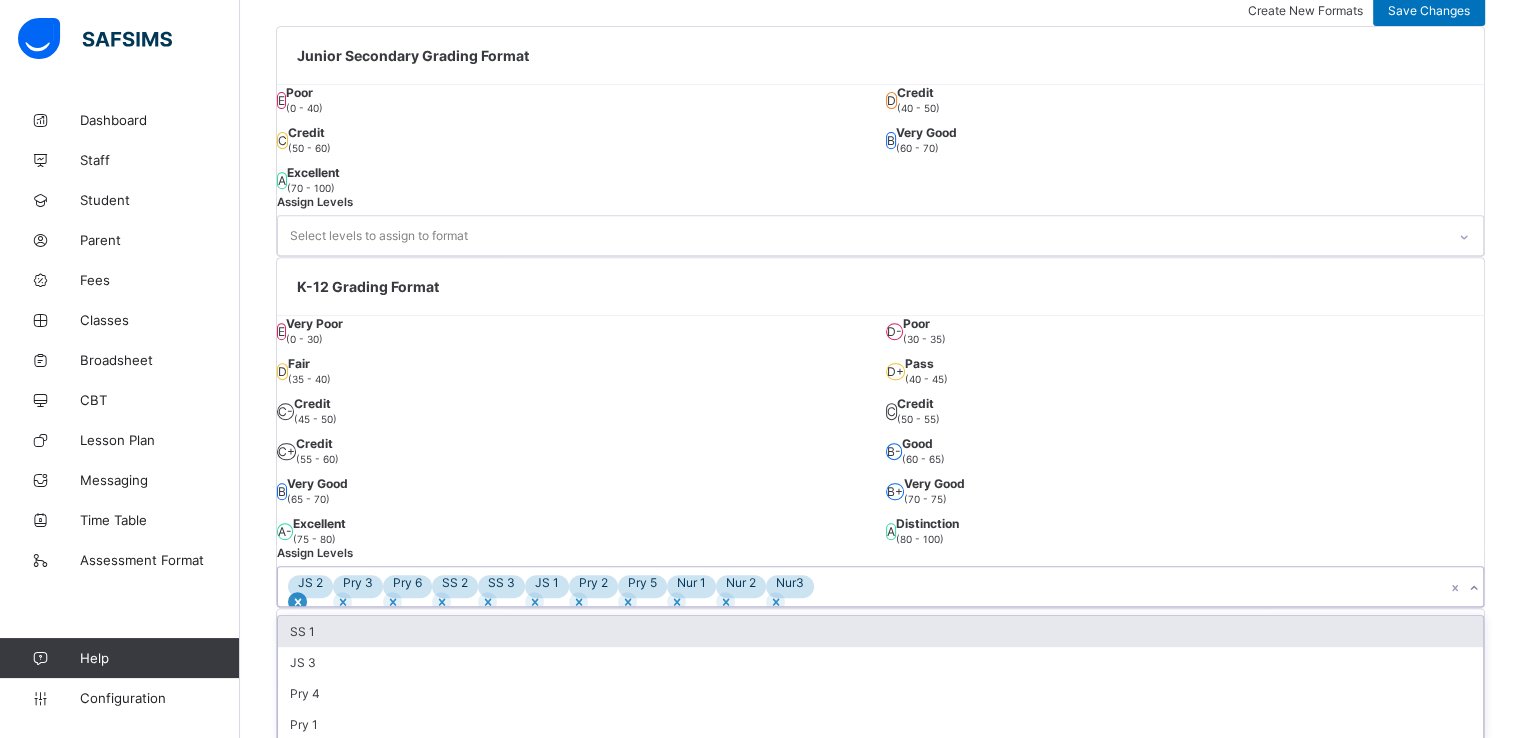click at bounding box center (297, 601) 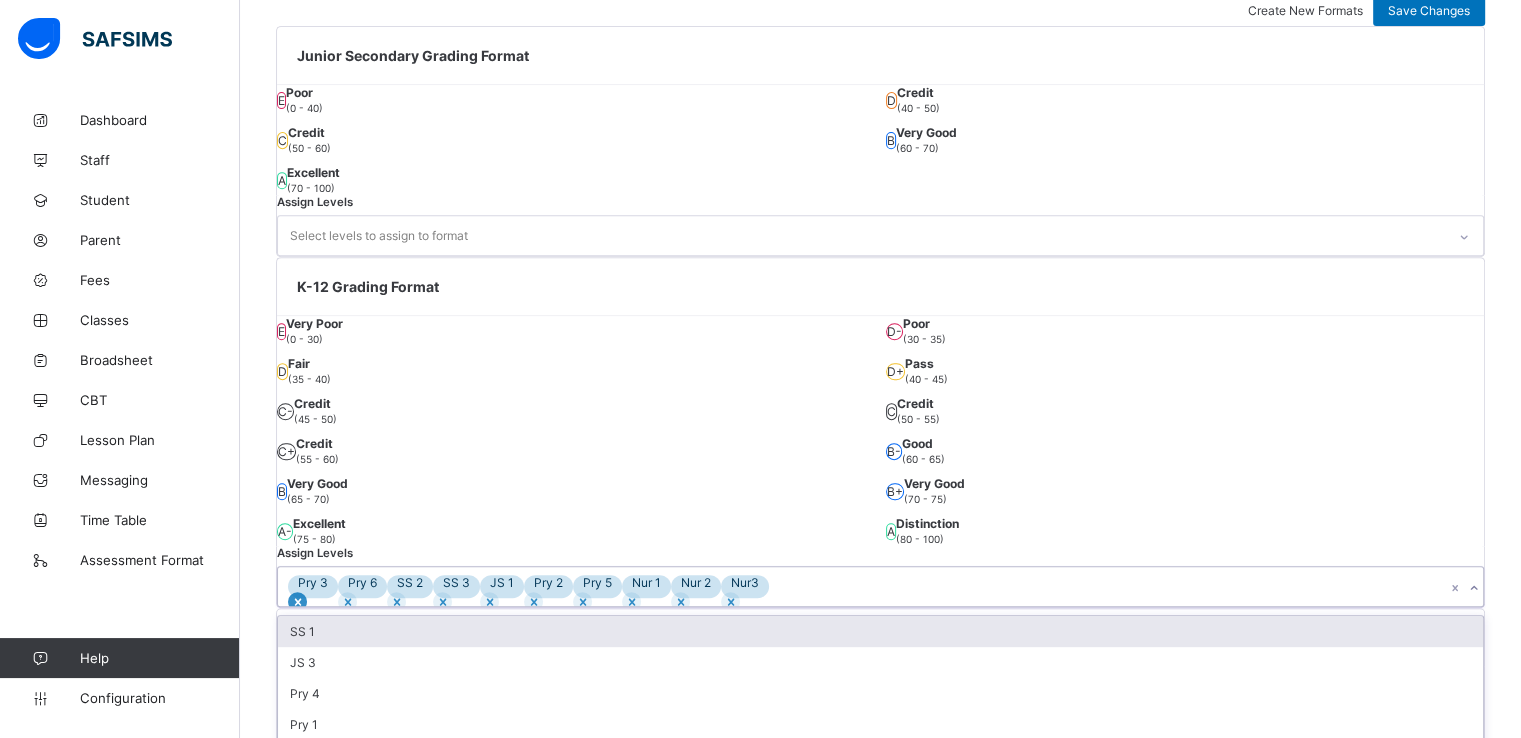 click 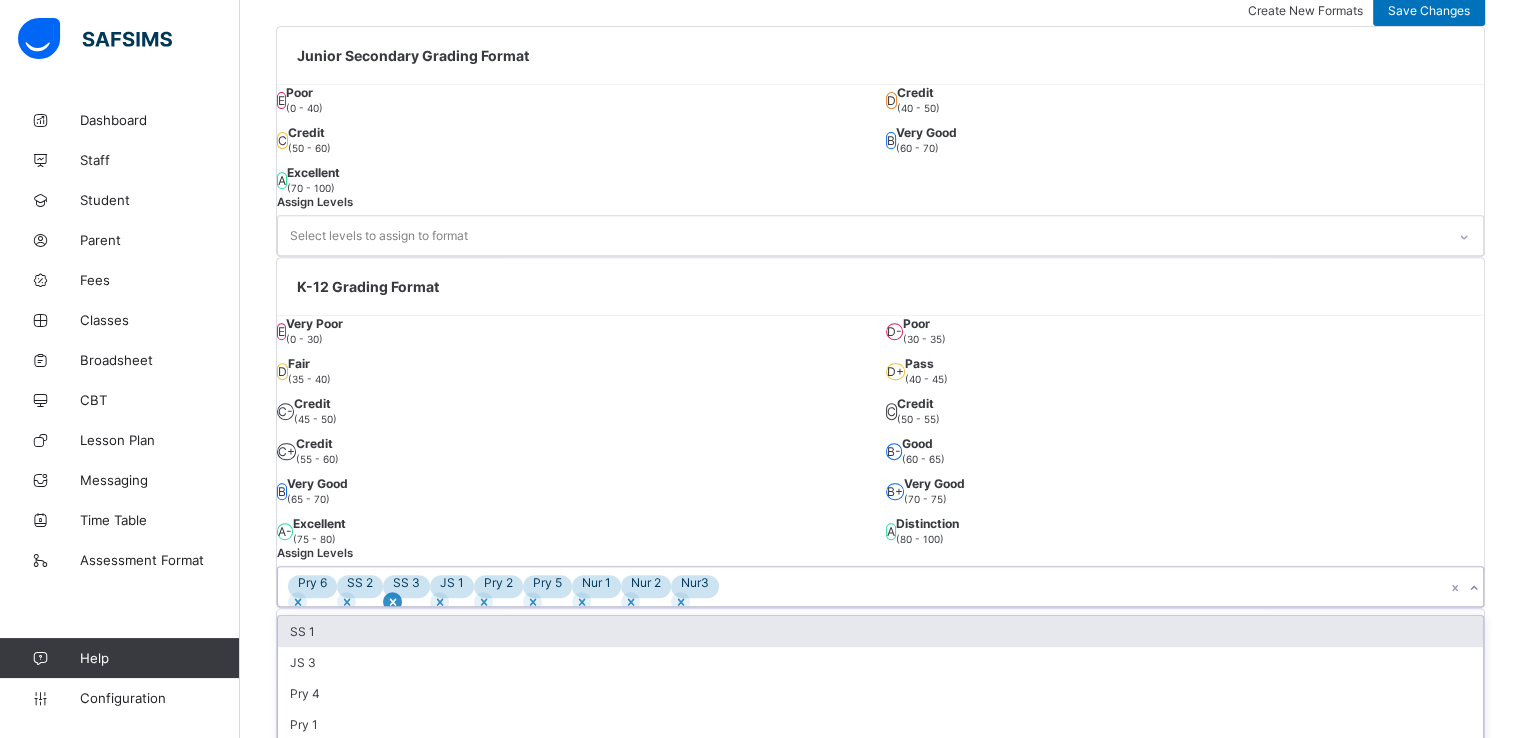 click 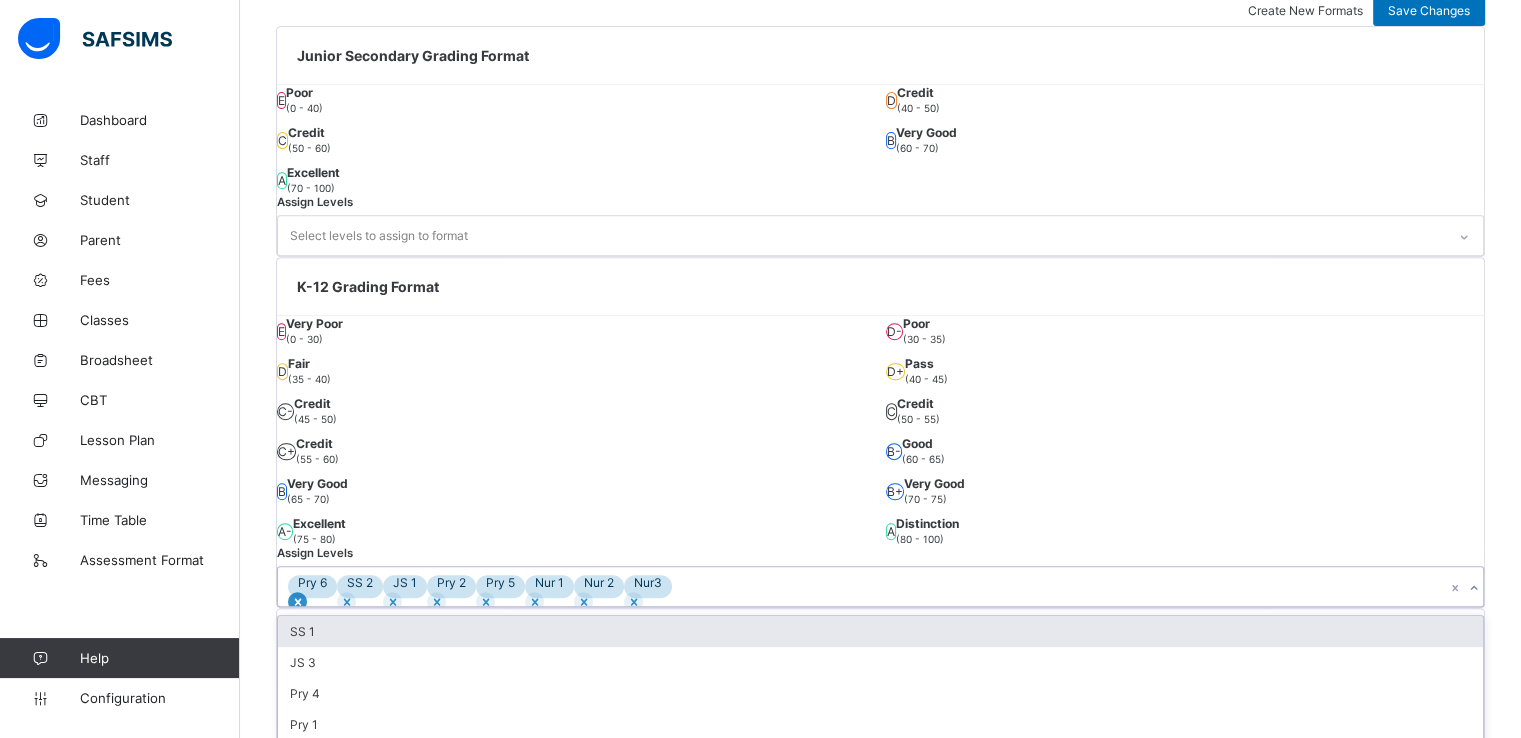 click 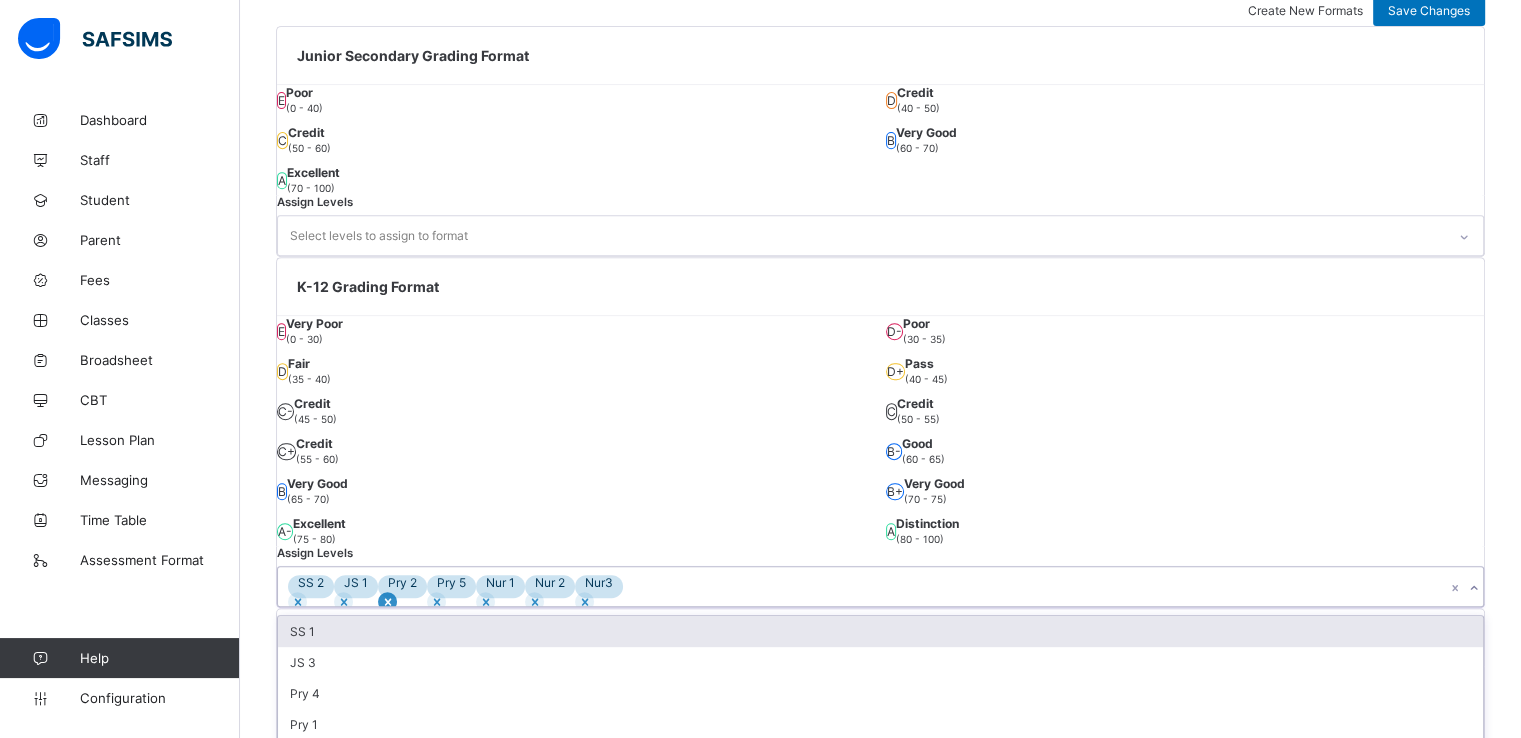 click 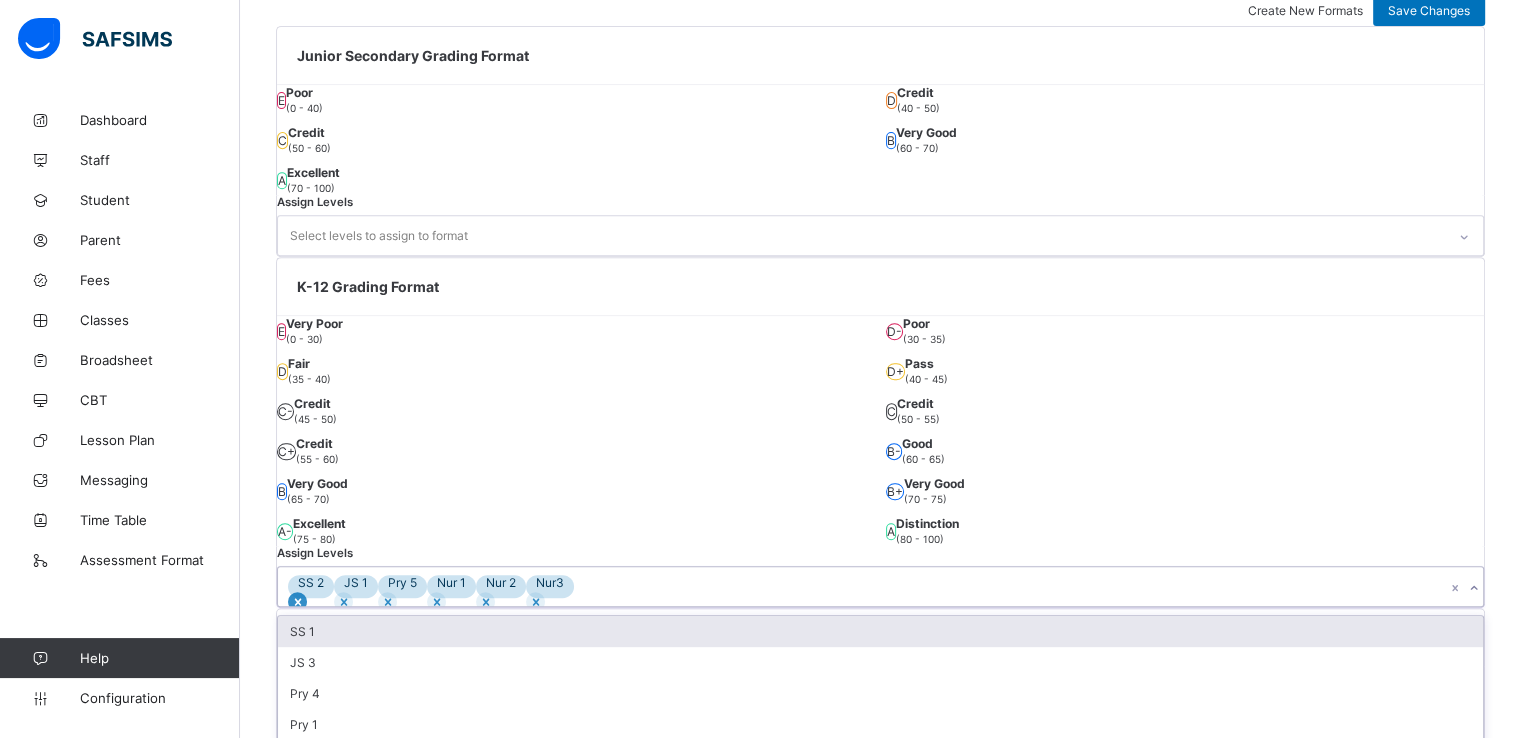 click 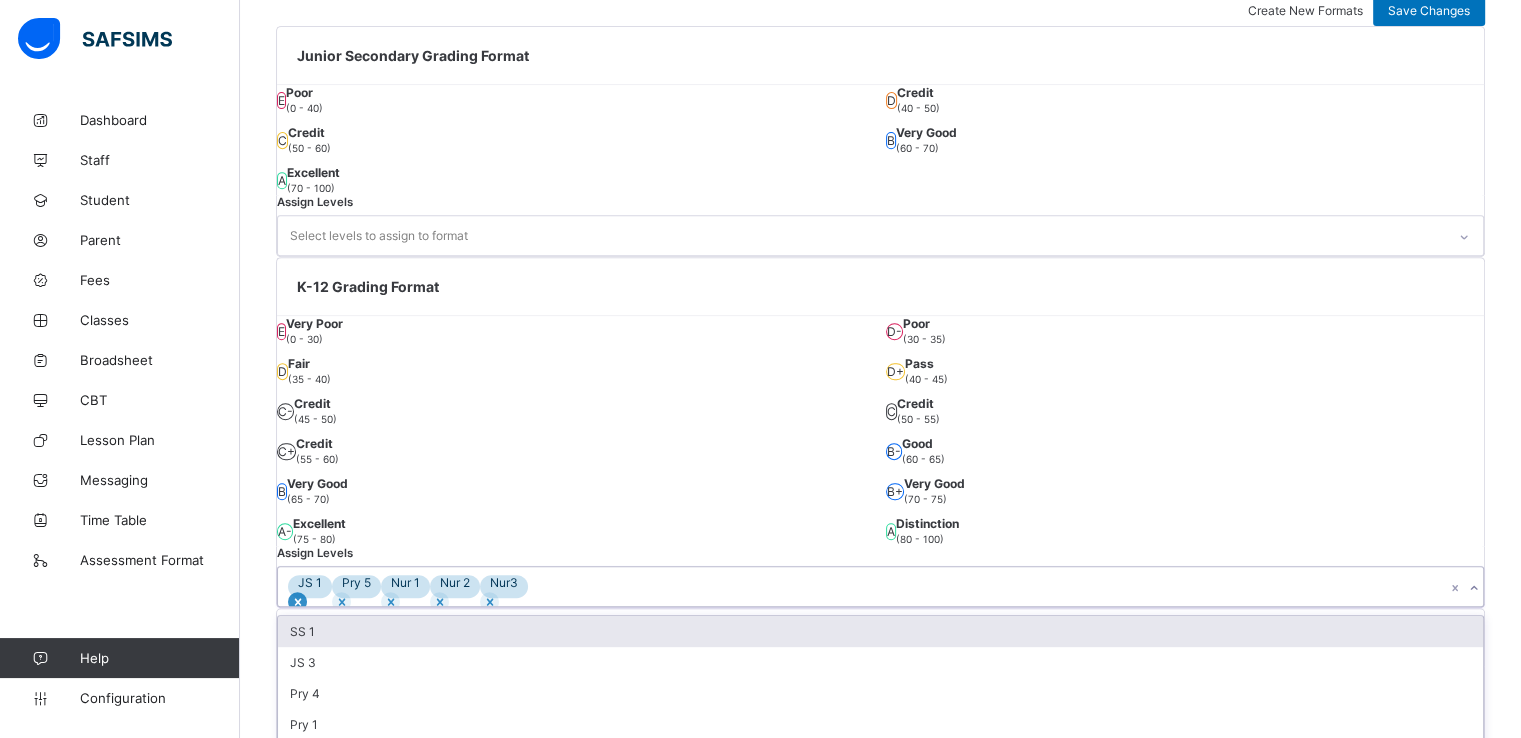 click 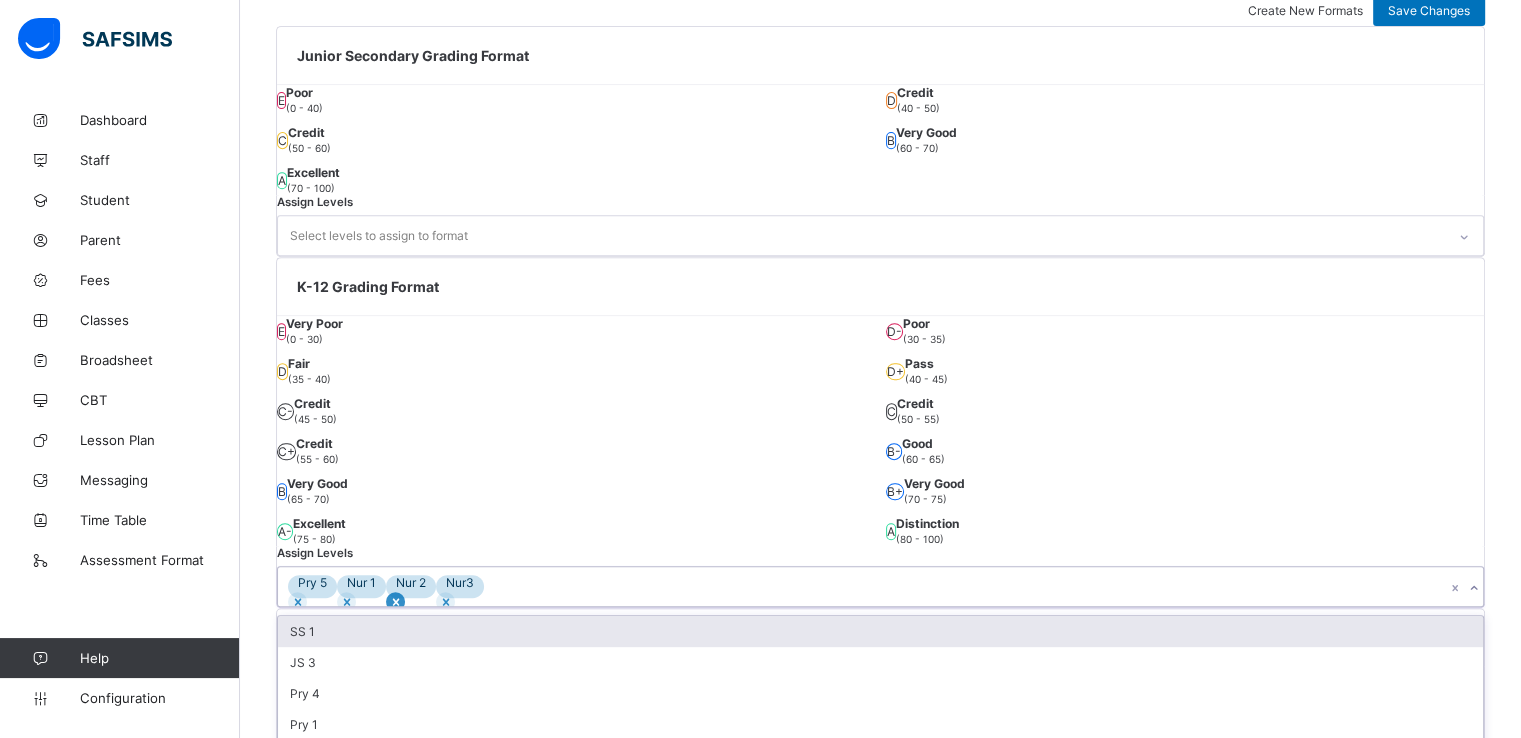 click 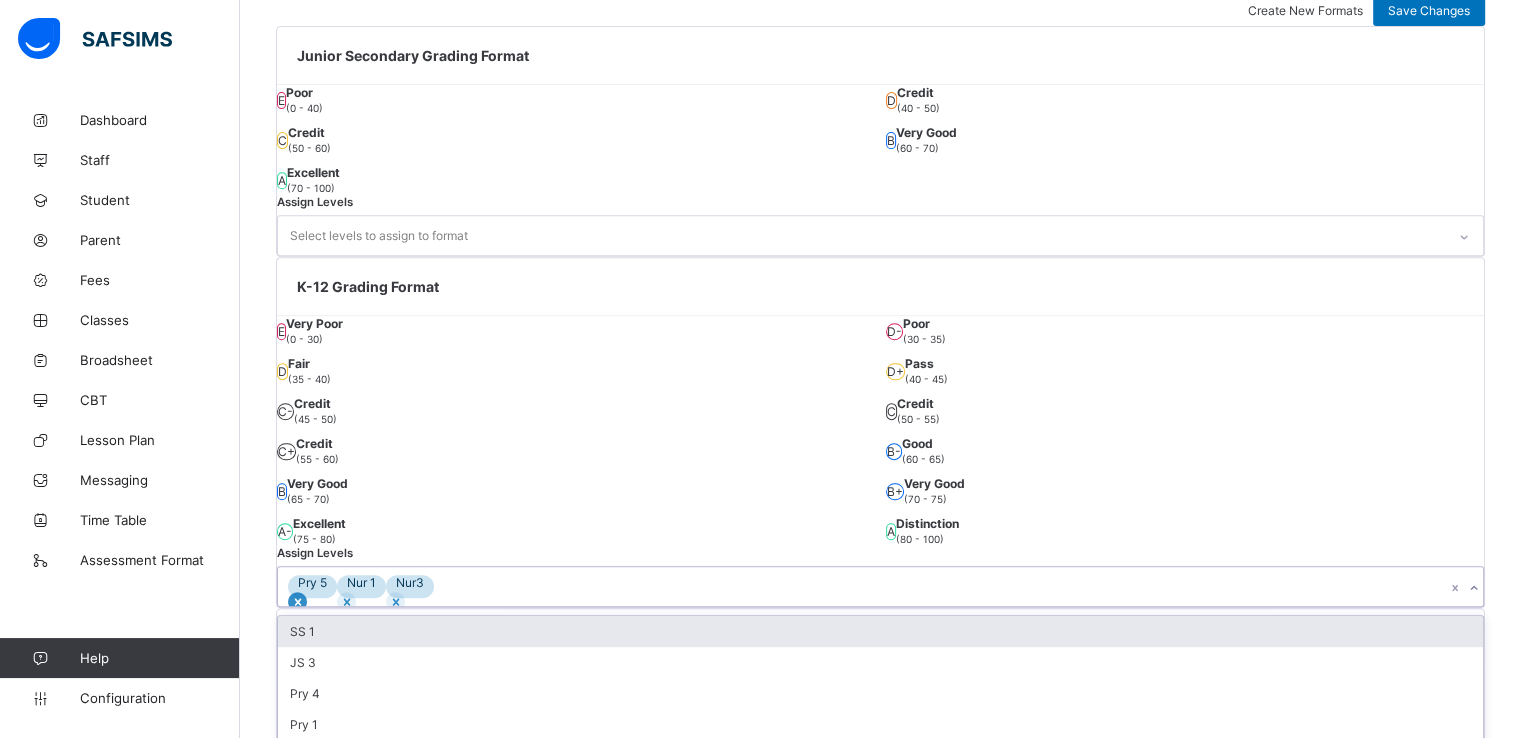 click 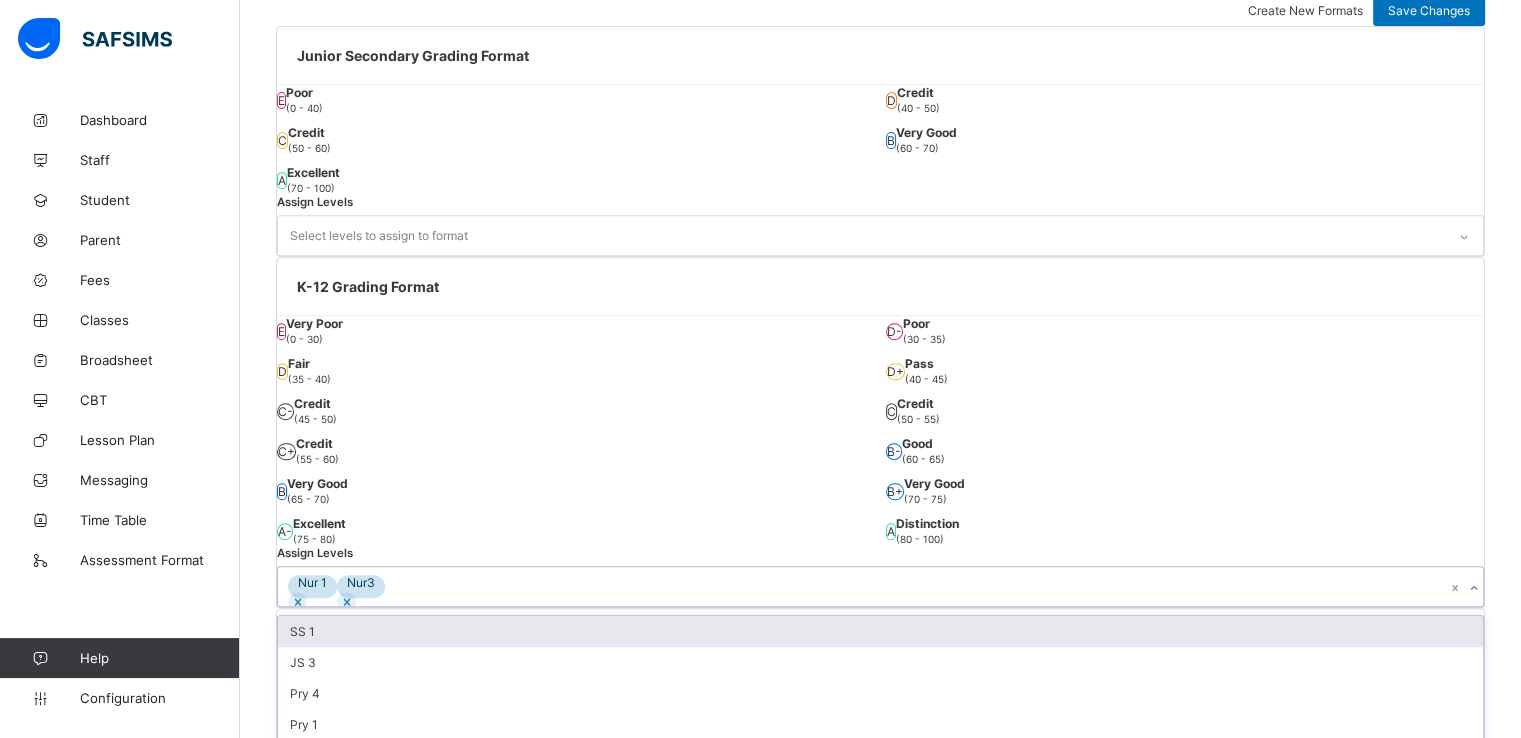 click 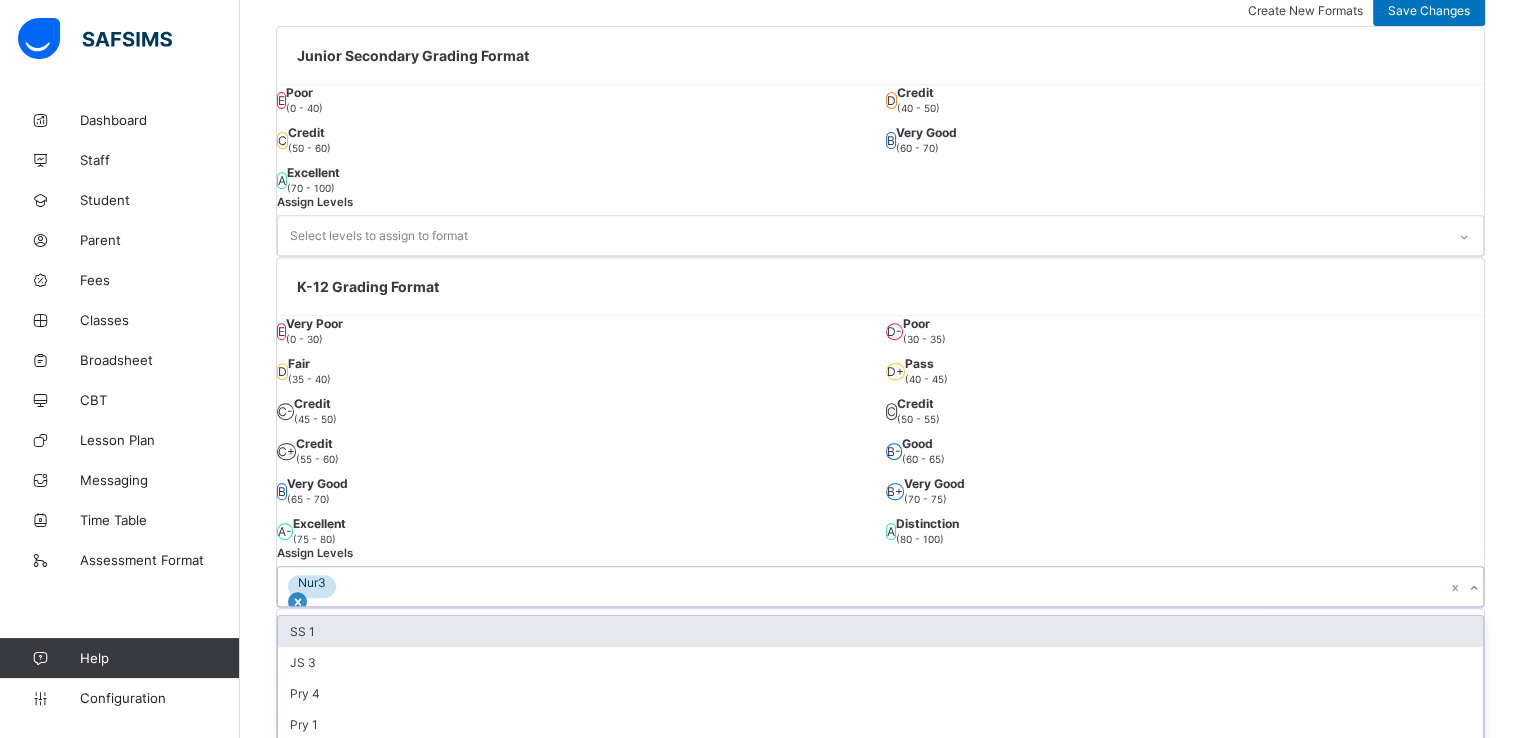 click 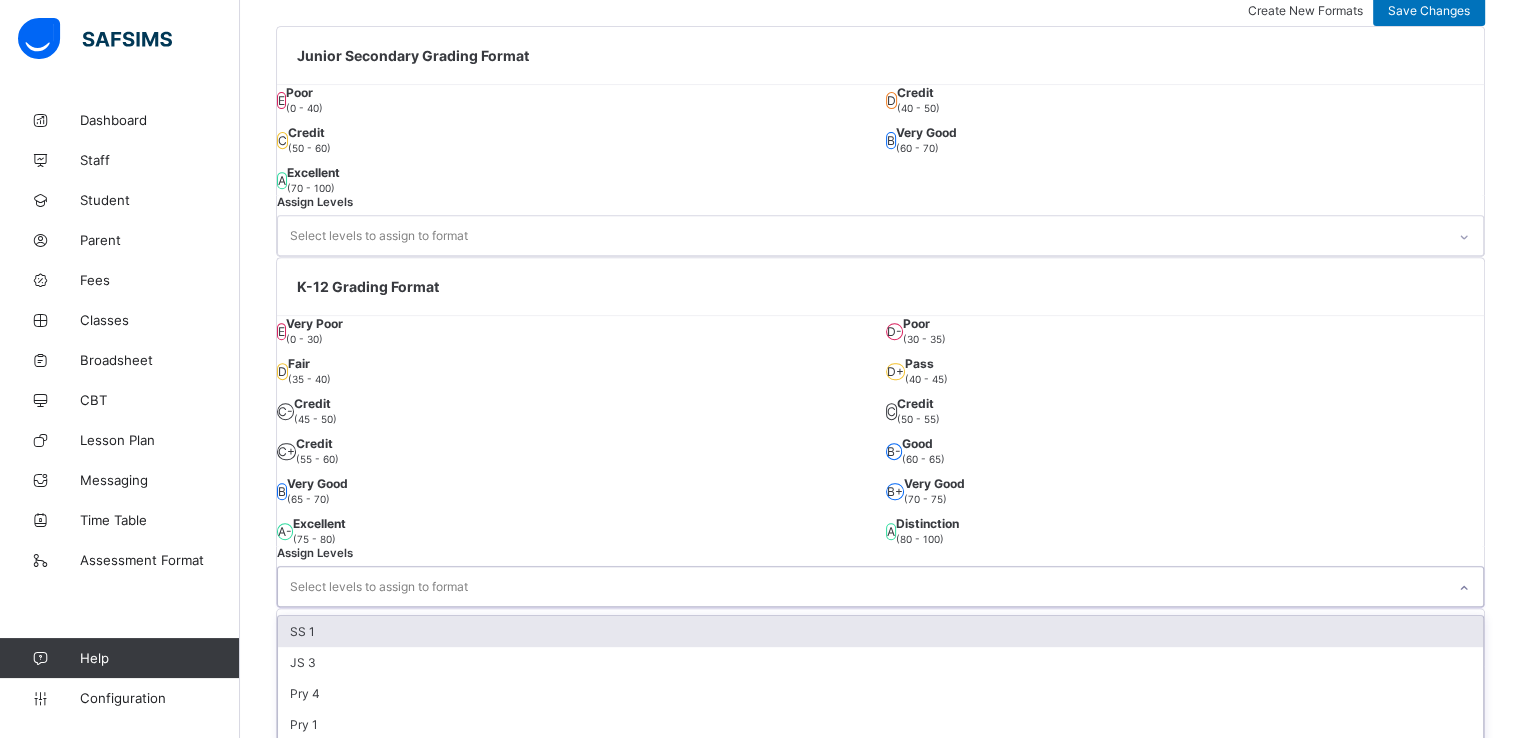 scroll, scrollTop: 661, scrollLeft: 0, axis: vertical 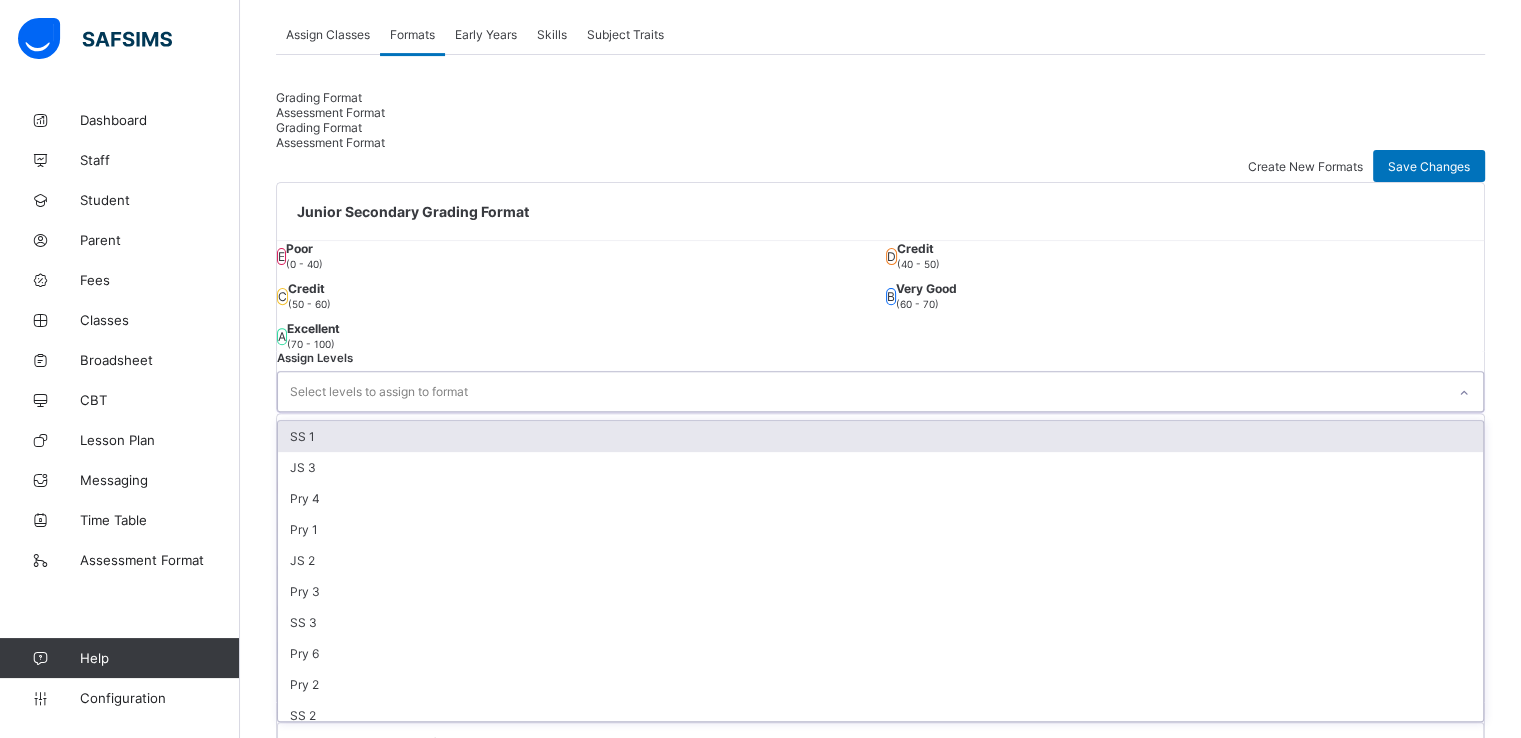 click on "Junior Secondary Grading Format E Poor   (0 - 40)   D Credit   (40 - 50)   C Credit   (50 - 60)   B Very Good   (60 - 70)   A Excellent   (70 - 100)   Assign Levels      option SS 1 focused, 1 of 15. 15 results available. Use Up and Down to choose options, press Enter to select the currently focused option, press Escape to exit the menu, press Tab to select the option and exit the menu. Select levels to assign to format SS 1 JS 3 Pry 4 Pry 1 JS 2 Pry 3 SS 3 Pry 6 Pry 2 SS 2 JS 1 Nur 2 Pry 5 Nur 1 Nur3" at bounding box center [880, 297] 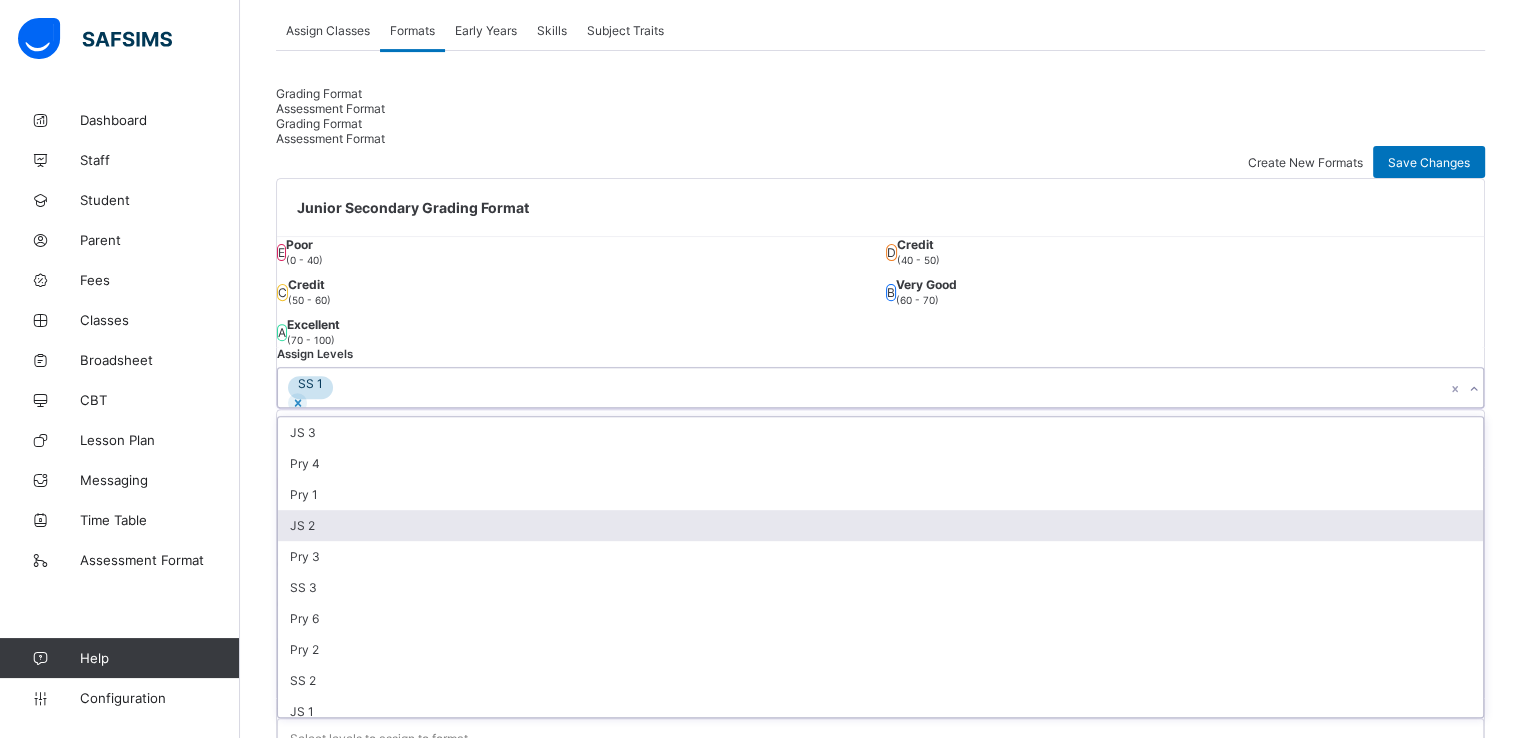 click on "JS 2" at bounding box center (880, 525) 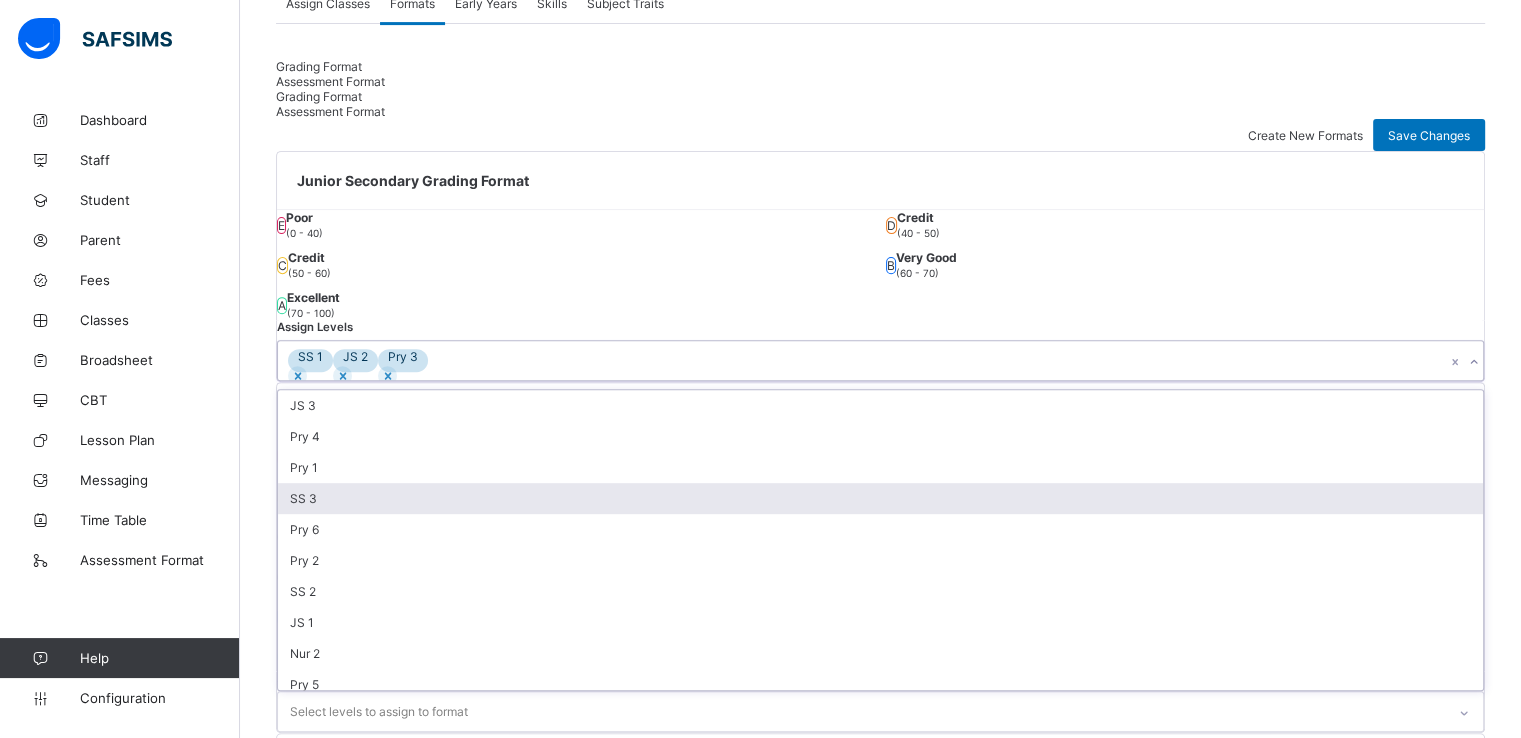 click on "JS 3 Pry 4 Pry 1 SS 3 Pry 6 Pry 2 SS 2 JS 1 Nur 2 Pry 5 Nur 1 Nur3" at bounding box center [880, 540] 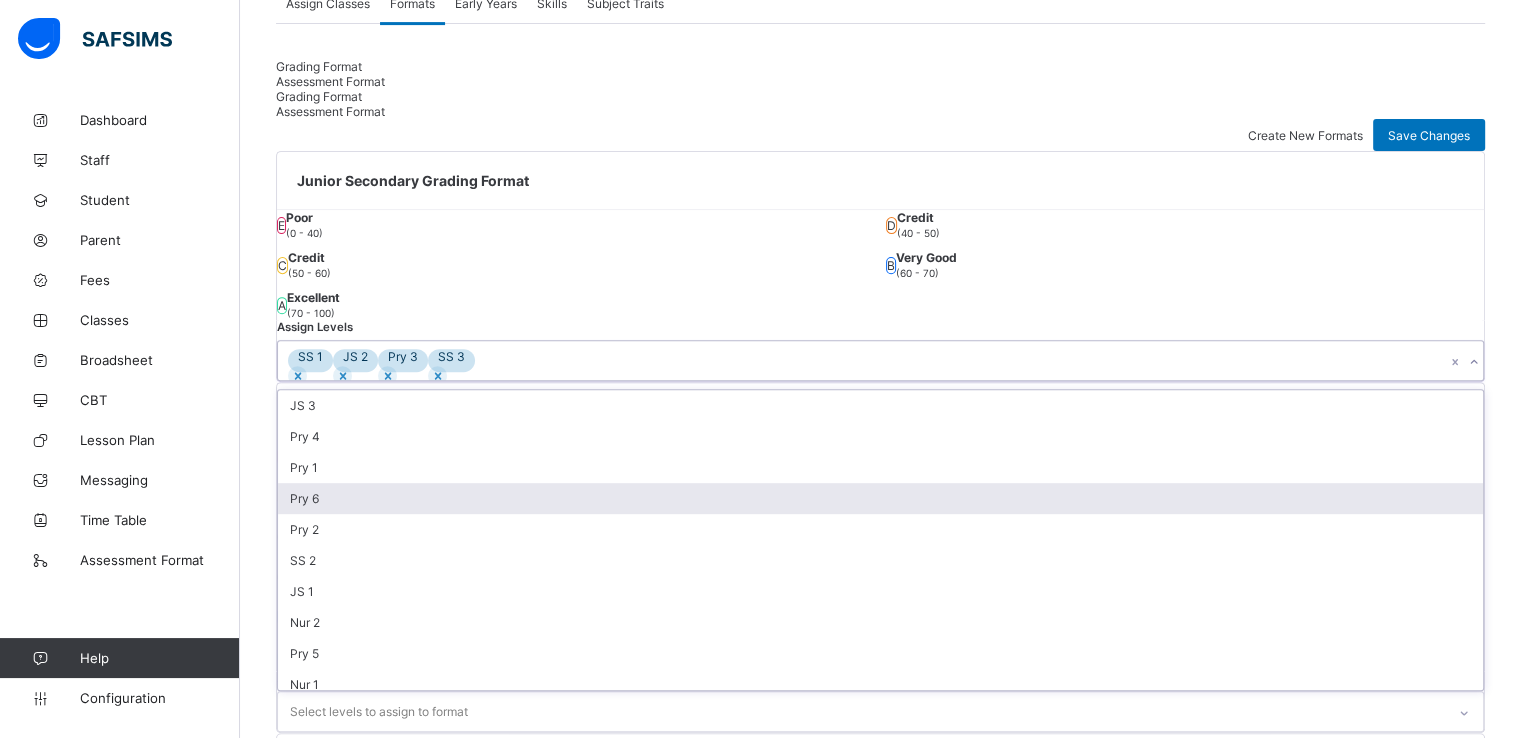 click on "JS 3 Pry 4 Pry 1 Pry 6 Pry 2 SS 2 JS 1 Nur 2 Pry 5 Nur 1 Nur3" at bounding box center [880, 540] 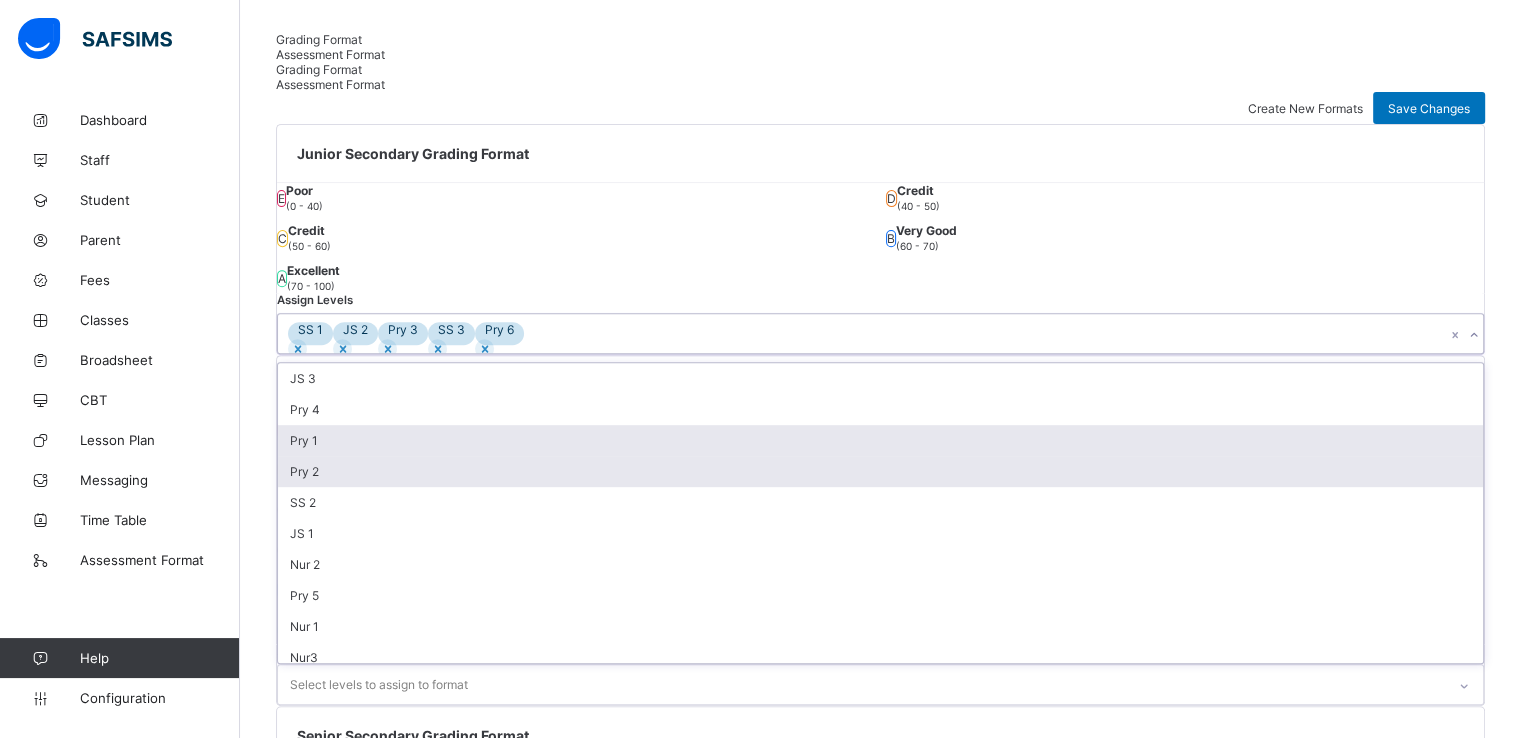 click on "Pry 2" at bounding box center [880, 471] 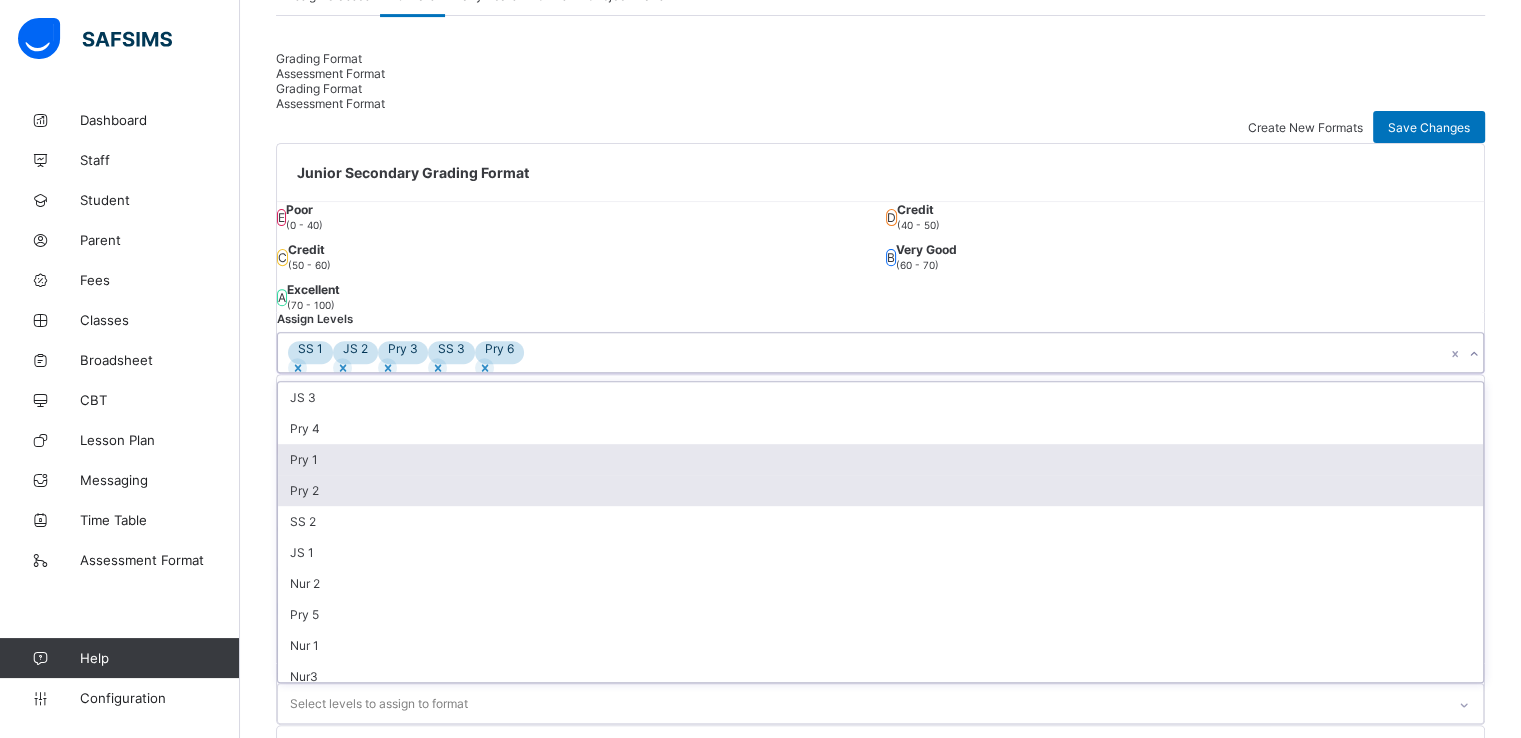 click on "Pry 1" at bounding box center [880, 459] 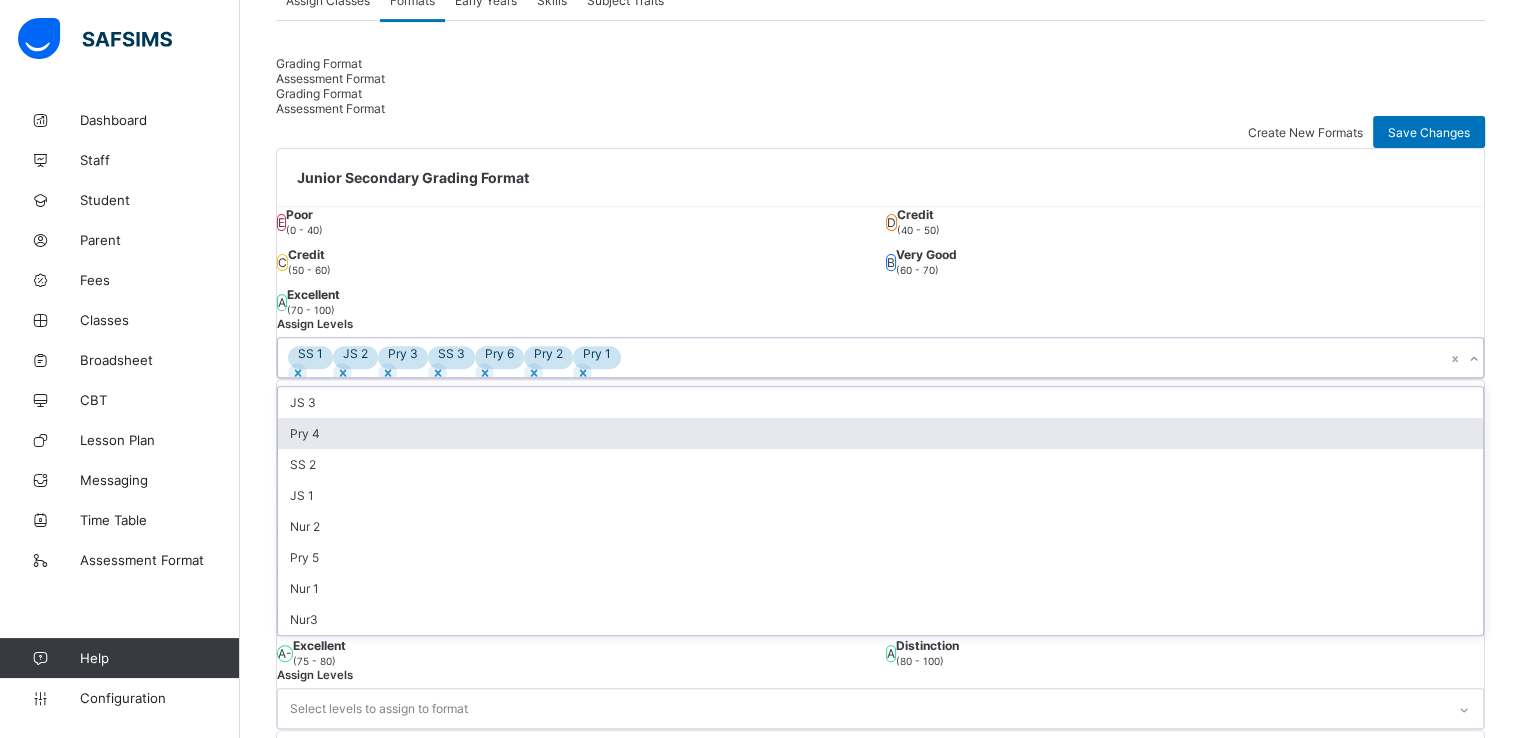click on "Pry 4" at bounding box center (880, 433) 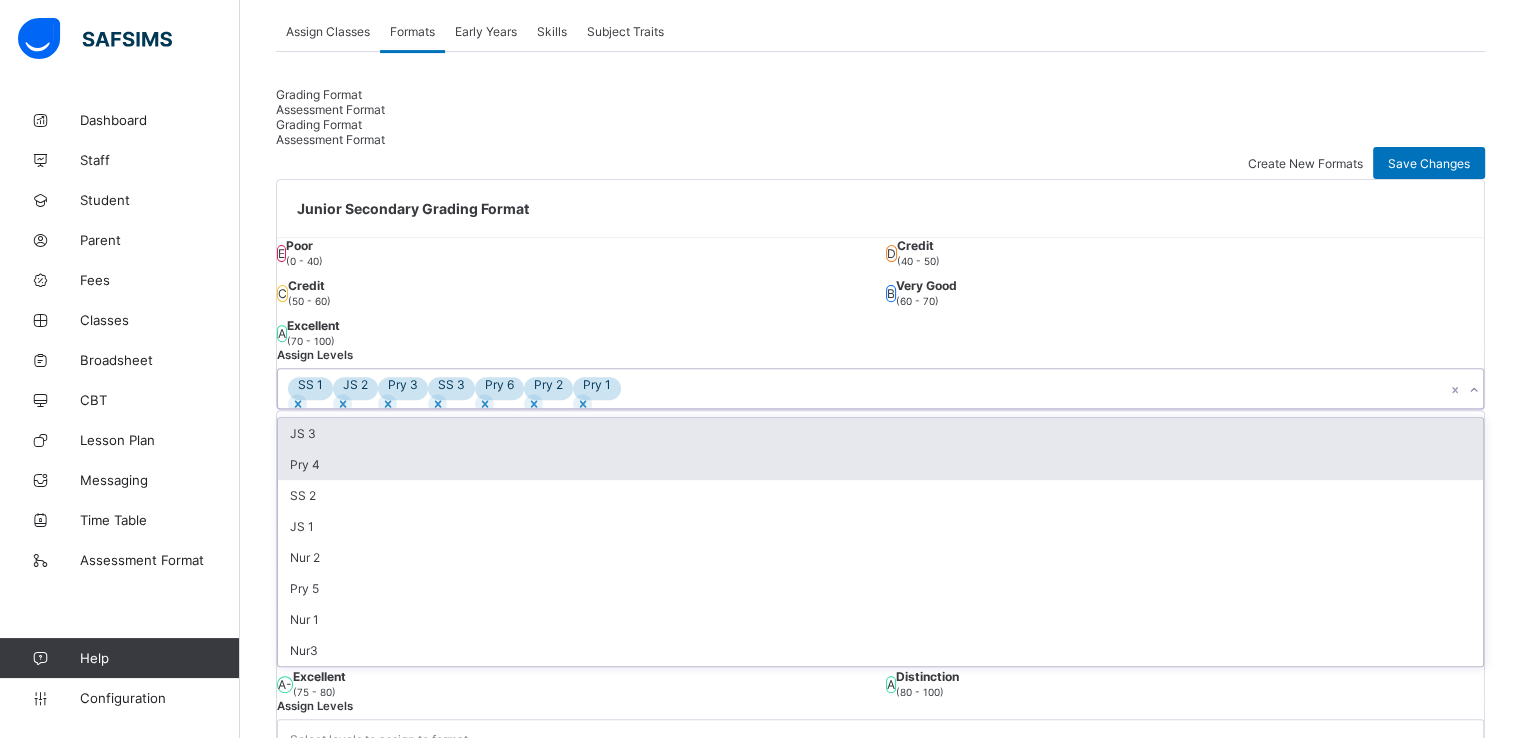 click on "JS 3" at bounding box center [880, 433] 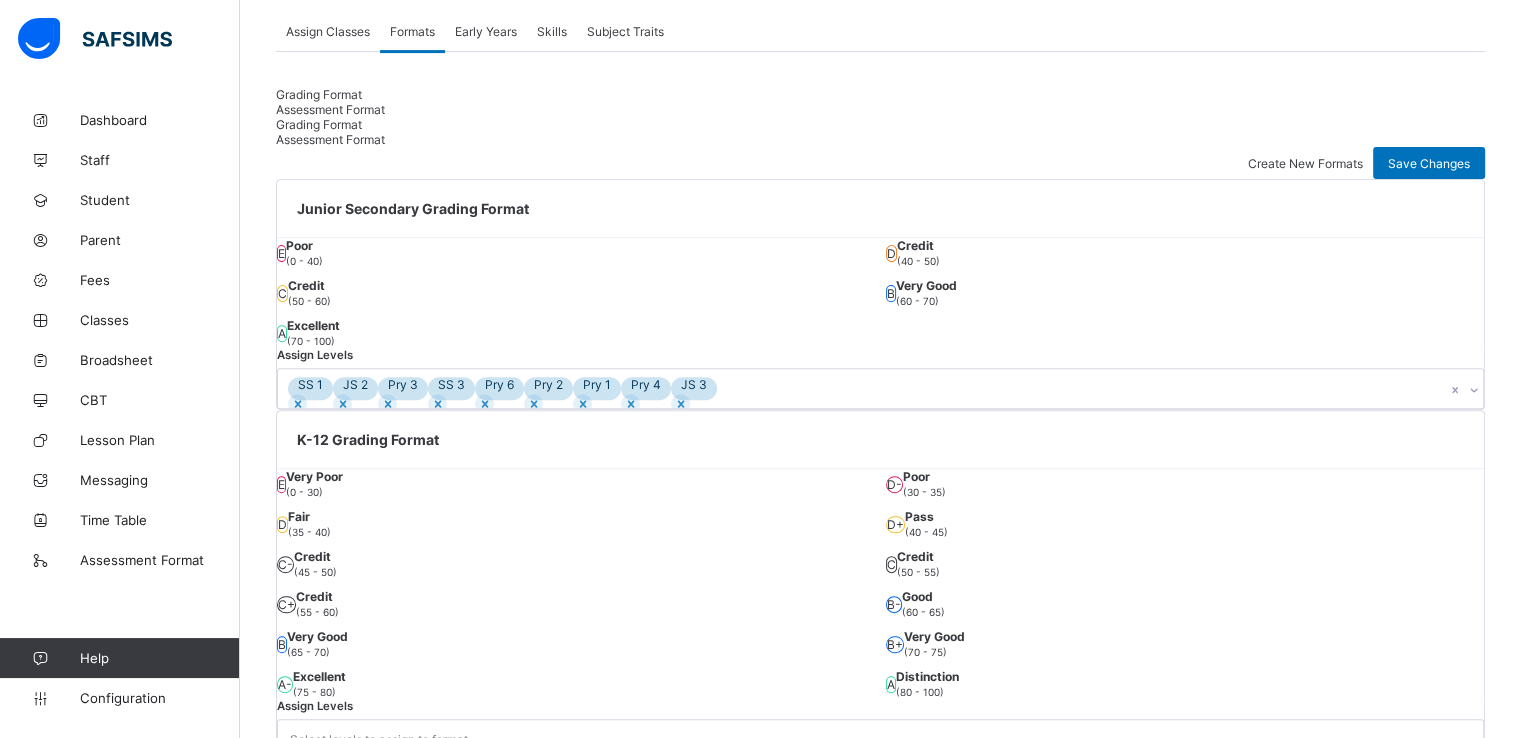 scroll, scrollTop: 637, scrollLeft: 0, axis: vertical 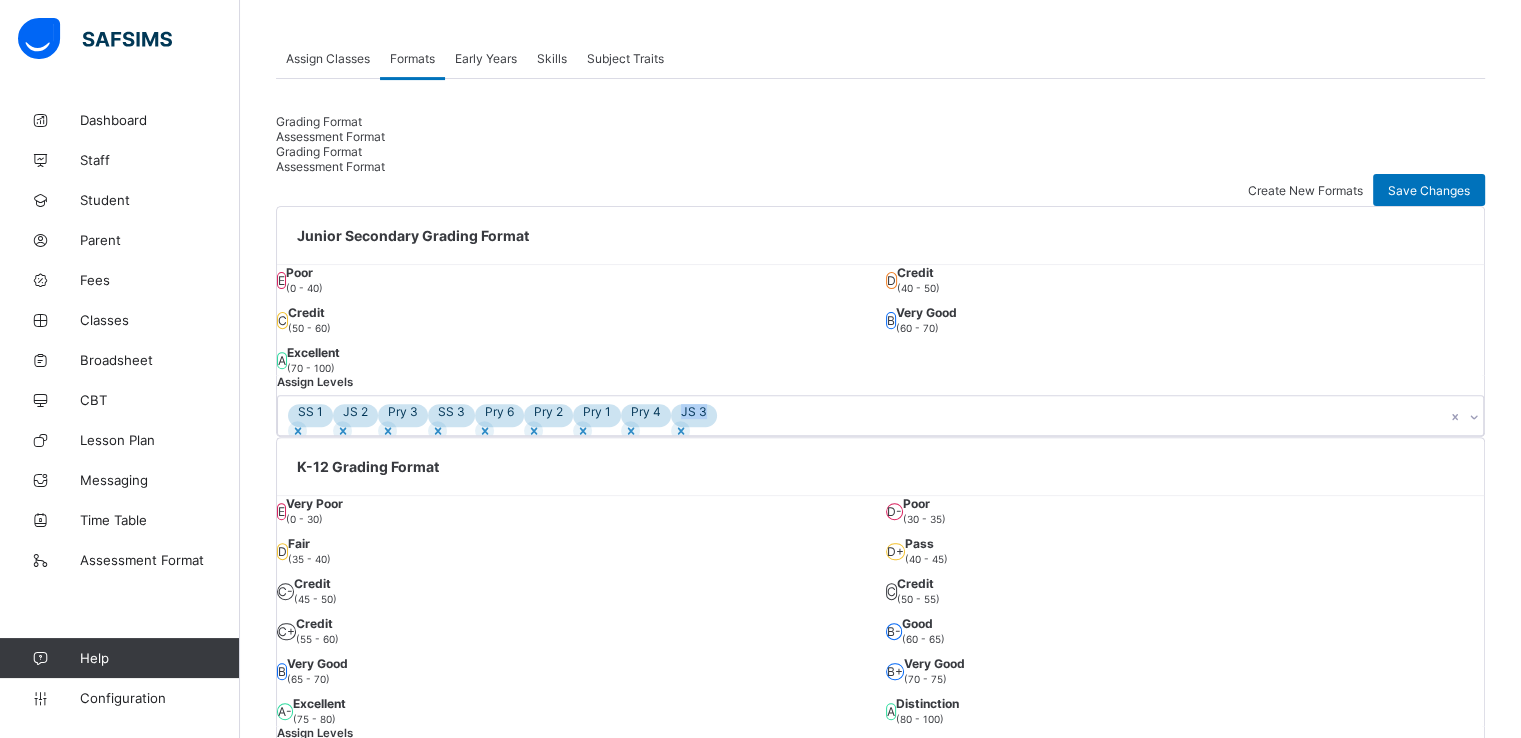 click on "Assign Levels SS 1 JS 2 Pry 3 SS 3 Pry 6 Pry 2 Pry 1 Pry 4 JS 3" at bounding box center (880, 406) 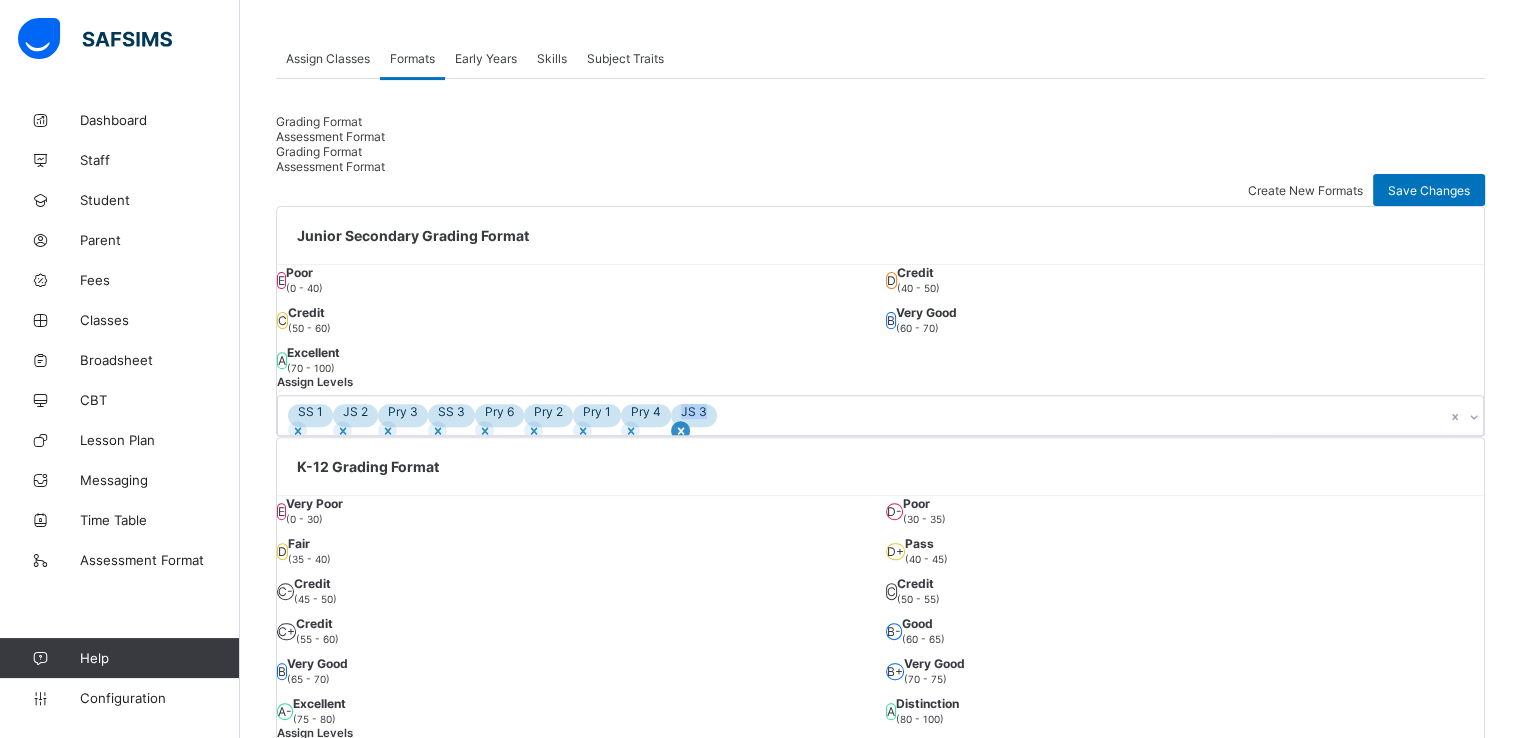 click 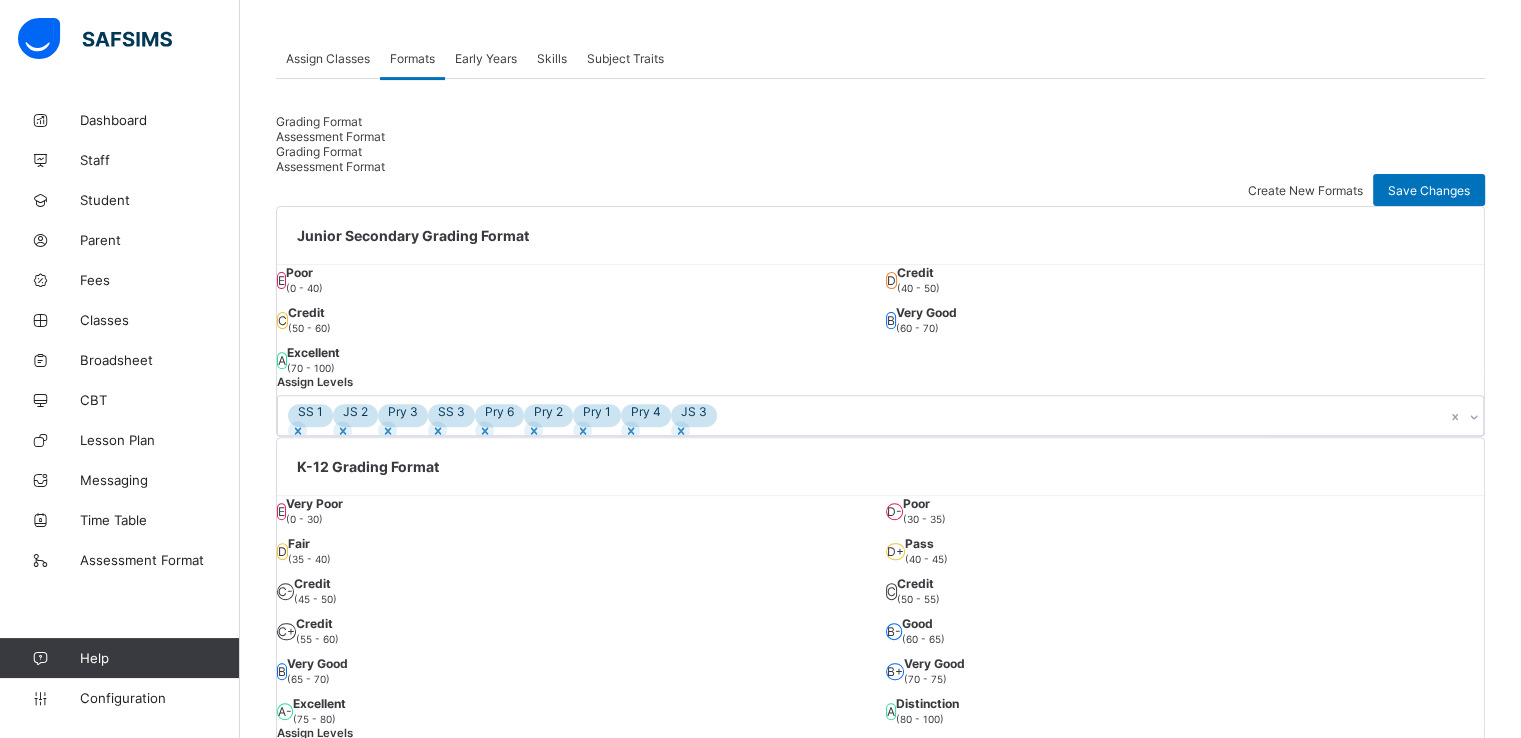 click on "Assign Levels SS 1 JS 2 Pry 3 SS 3 Pry 6 Pry 2 Pry 1 Pry 4 JS 3" at bounding box center (880, 406) 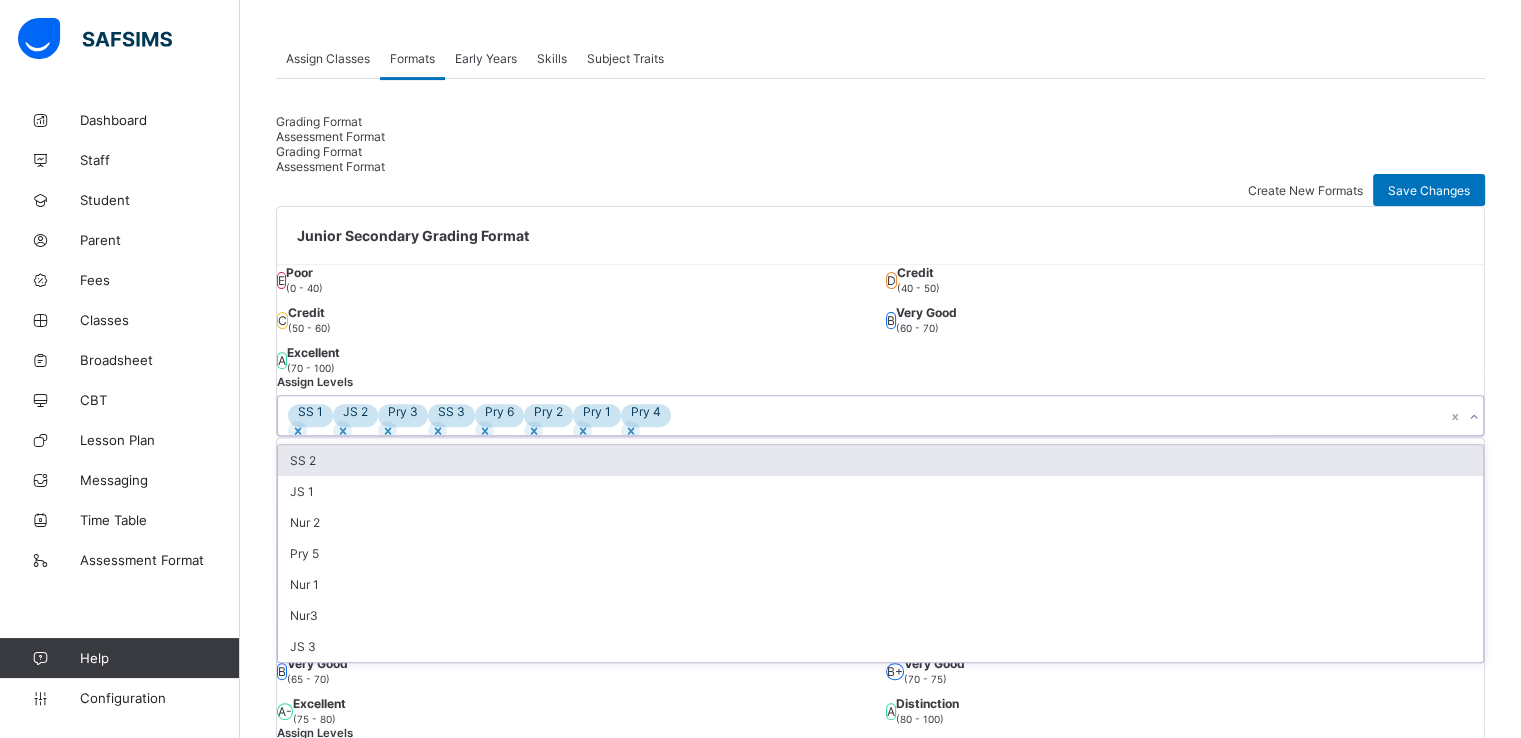click 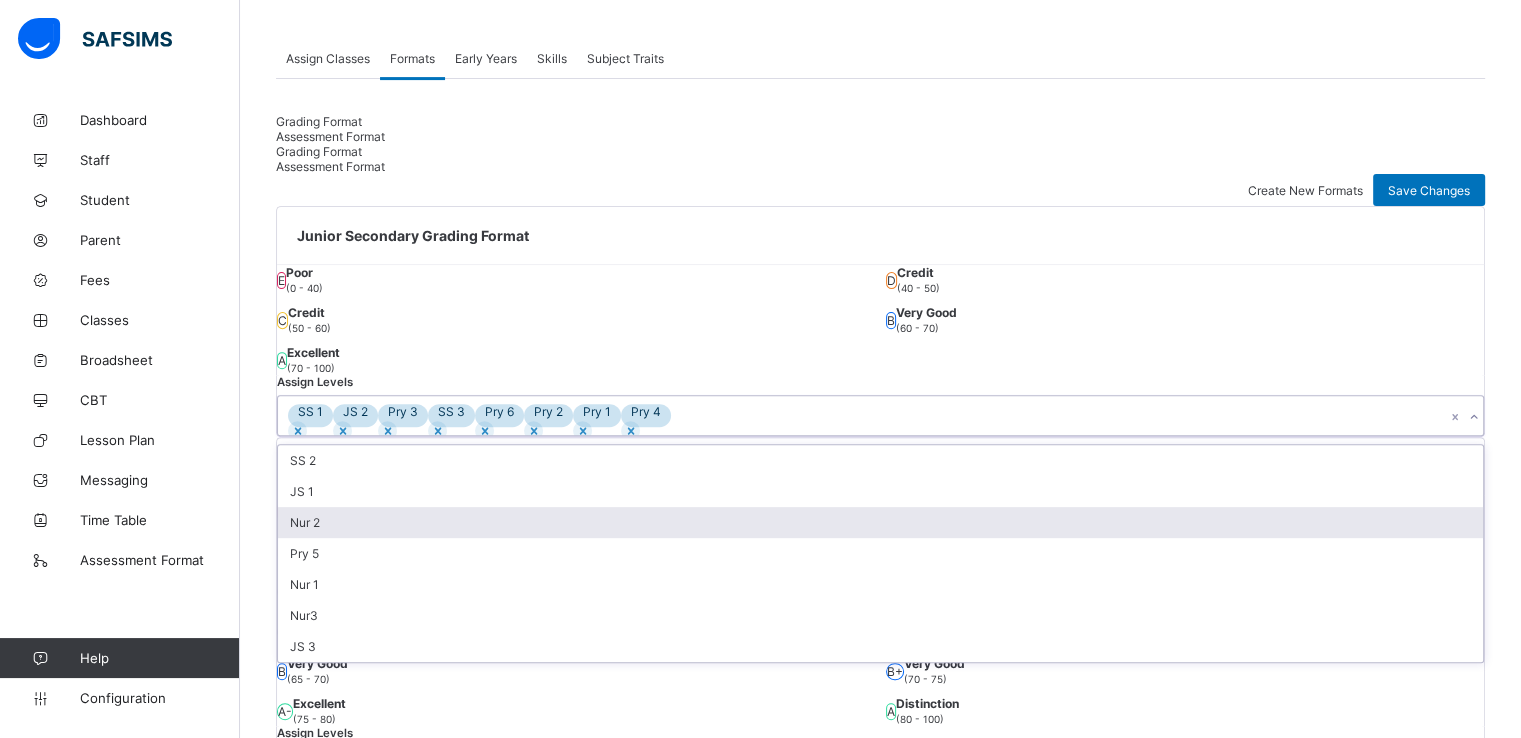 click on "Nur 2" at bounding box center [880, 522] 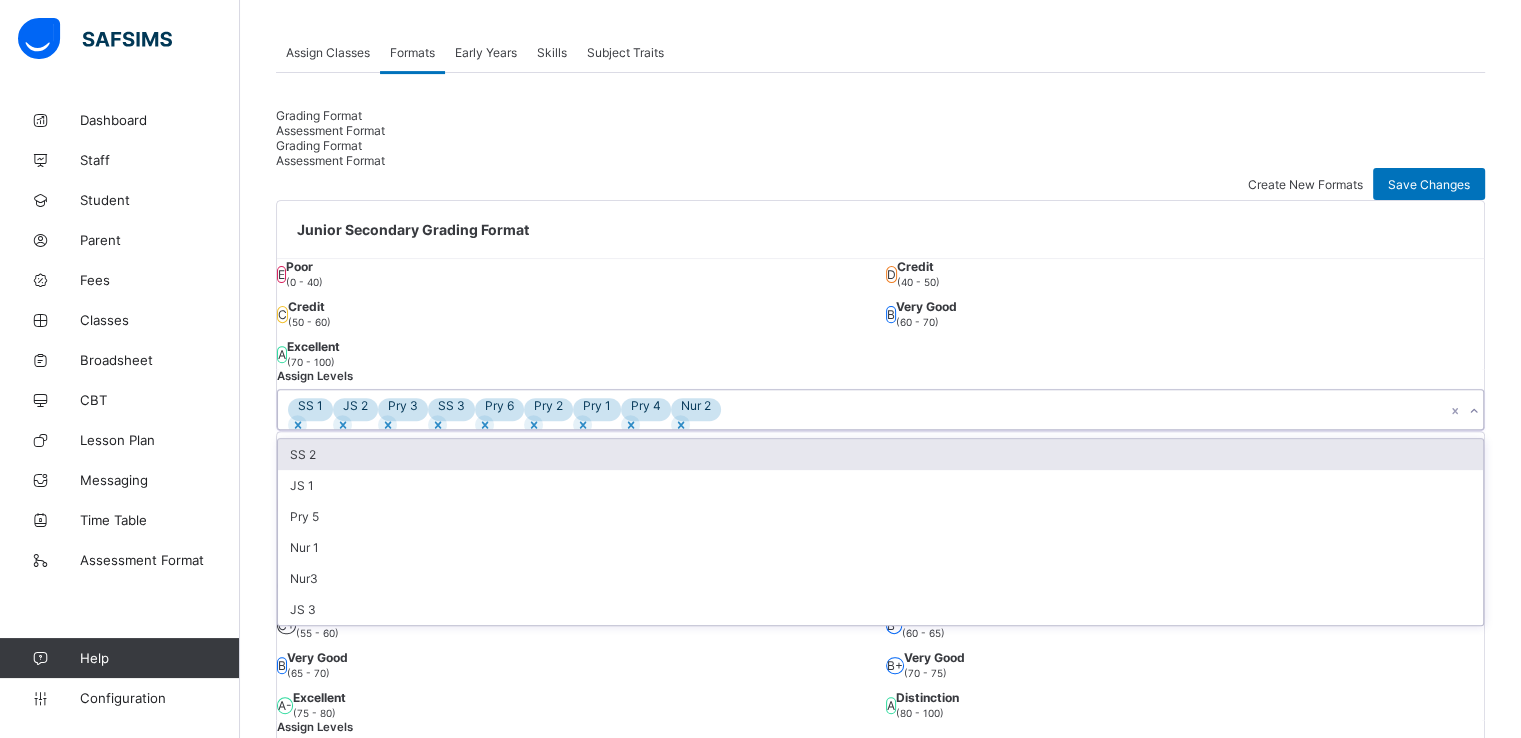 click on "JS 1" at bounding box center [880, 485] 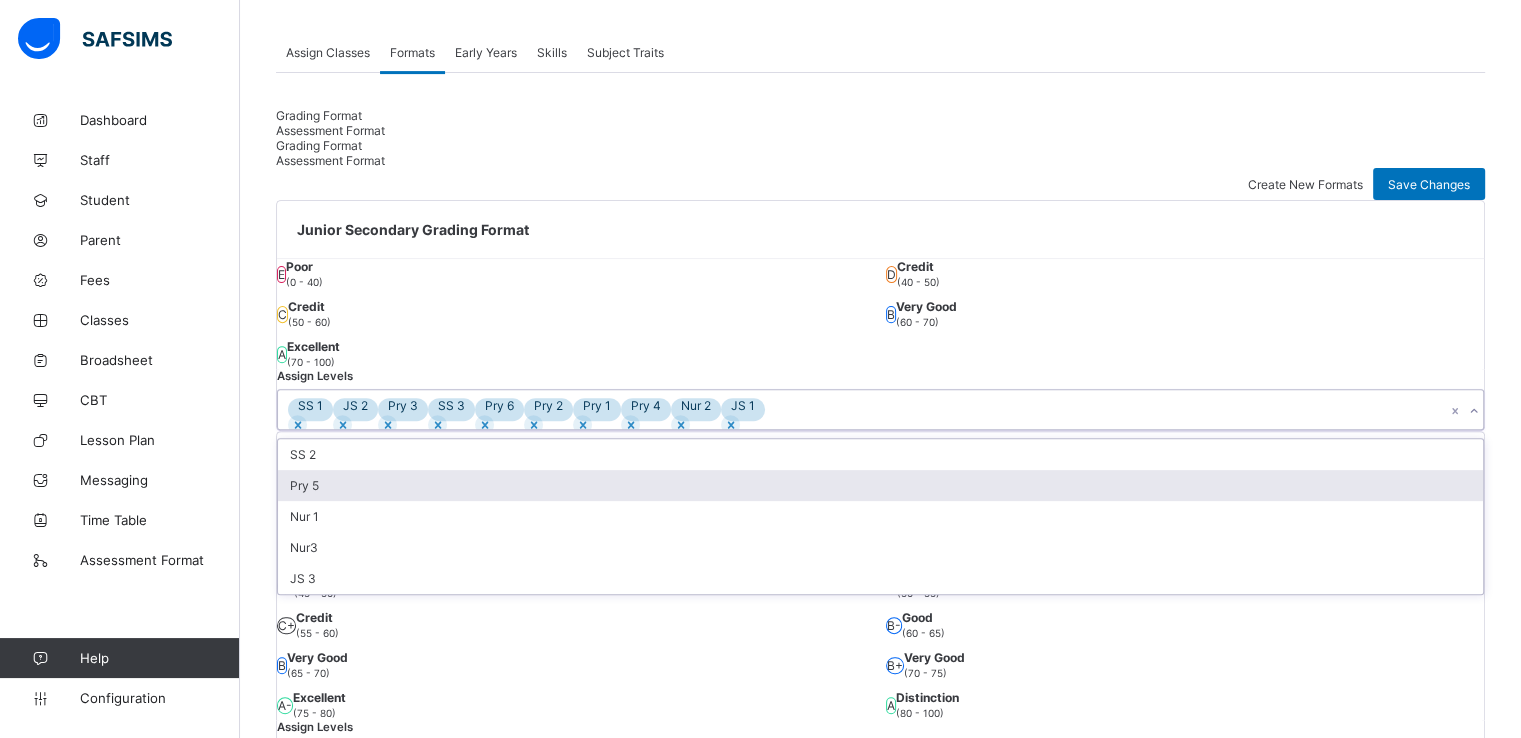 scroll, scrollTop: 637, scrollLeft: 0, axis: vertical 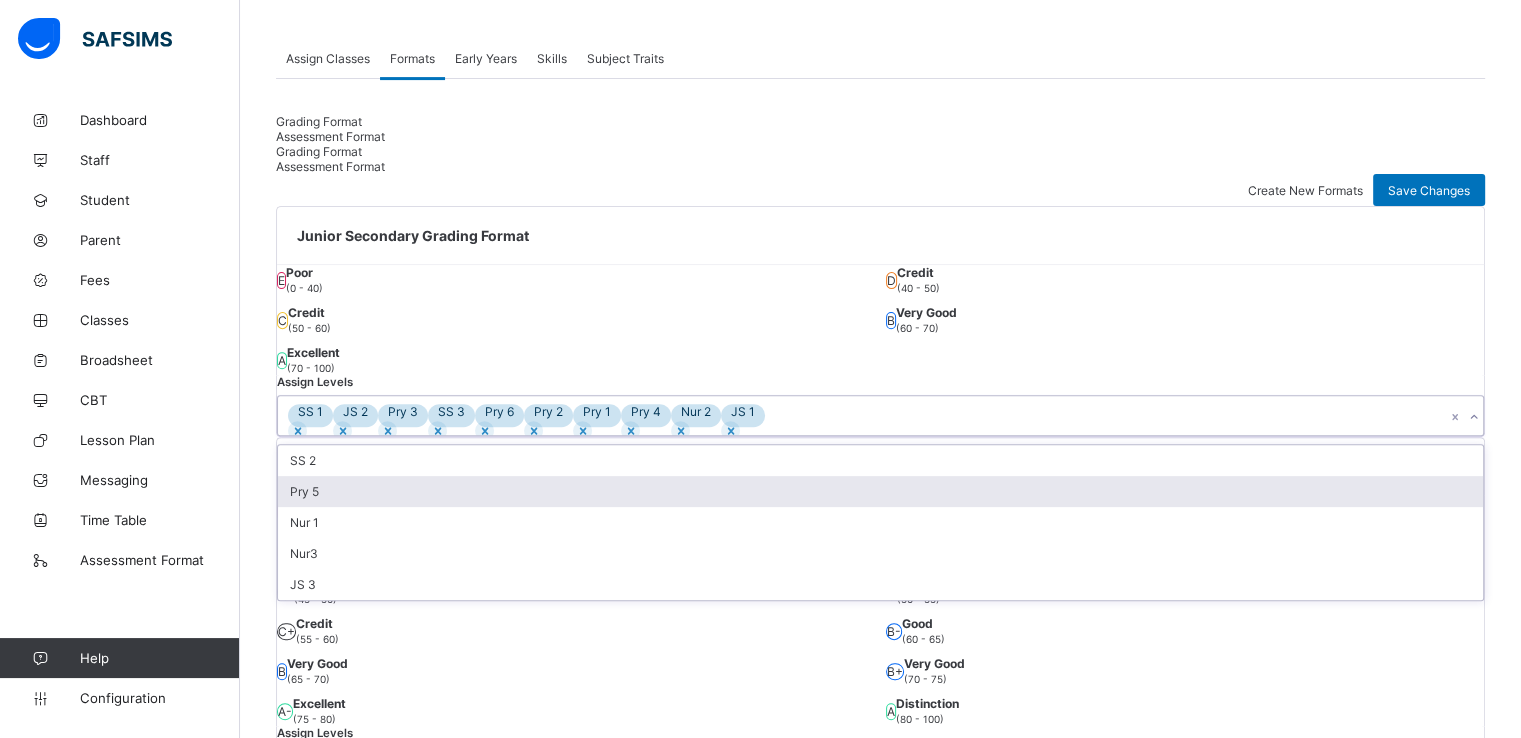 click on "Pry 5" at bounding box center (880, 491) 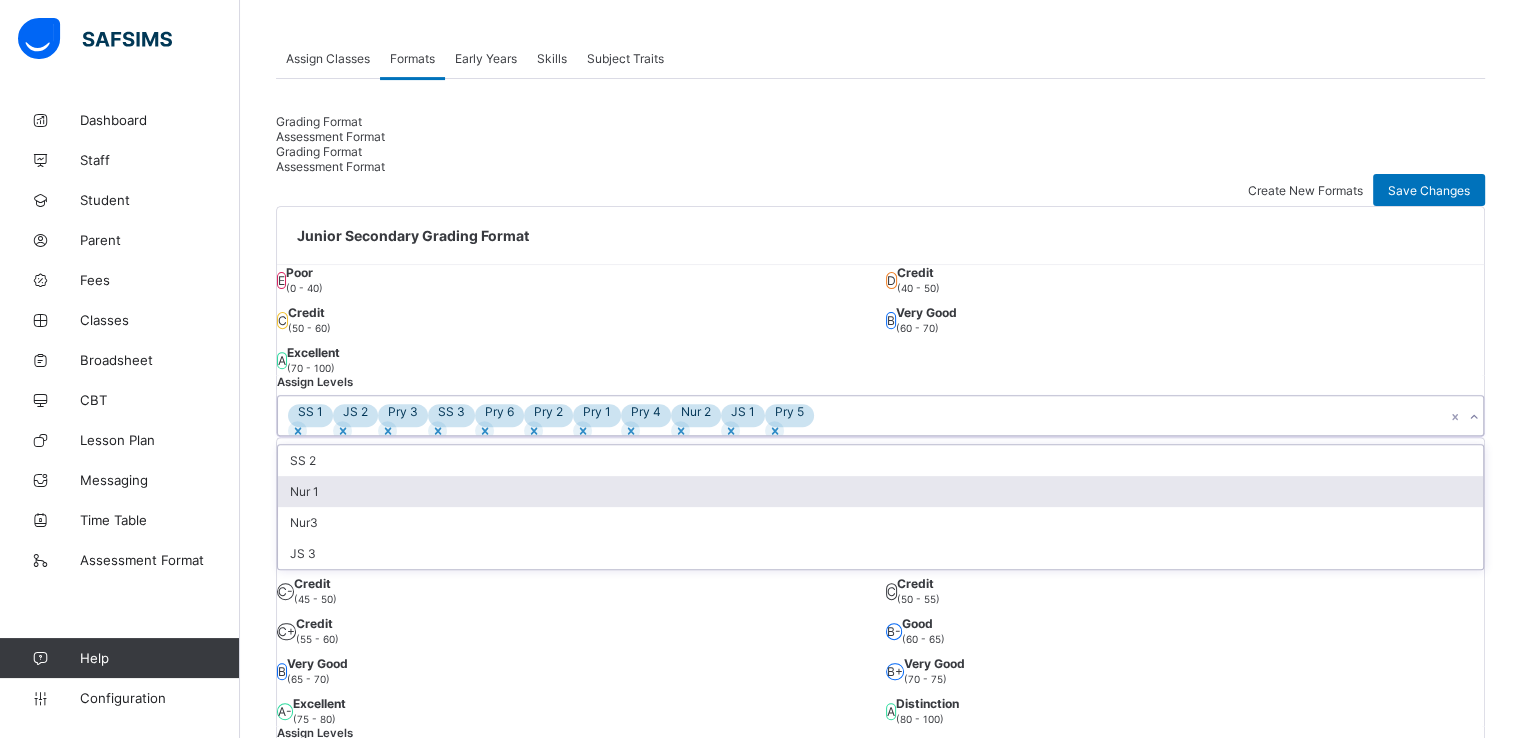 click on "Nur 1" at bounding box center (880, 491) 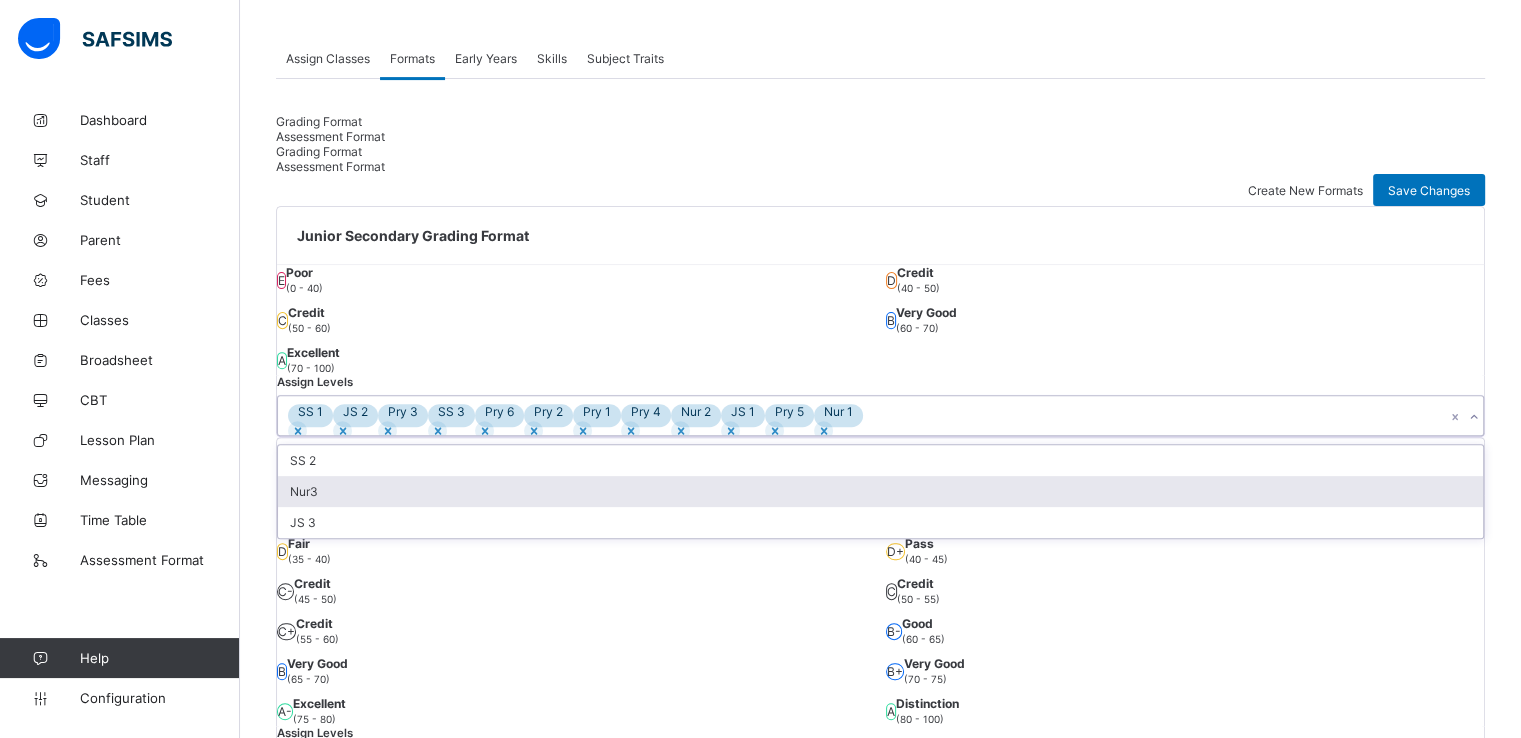click on "Nur3" at bounding box center [880, 491] 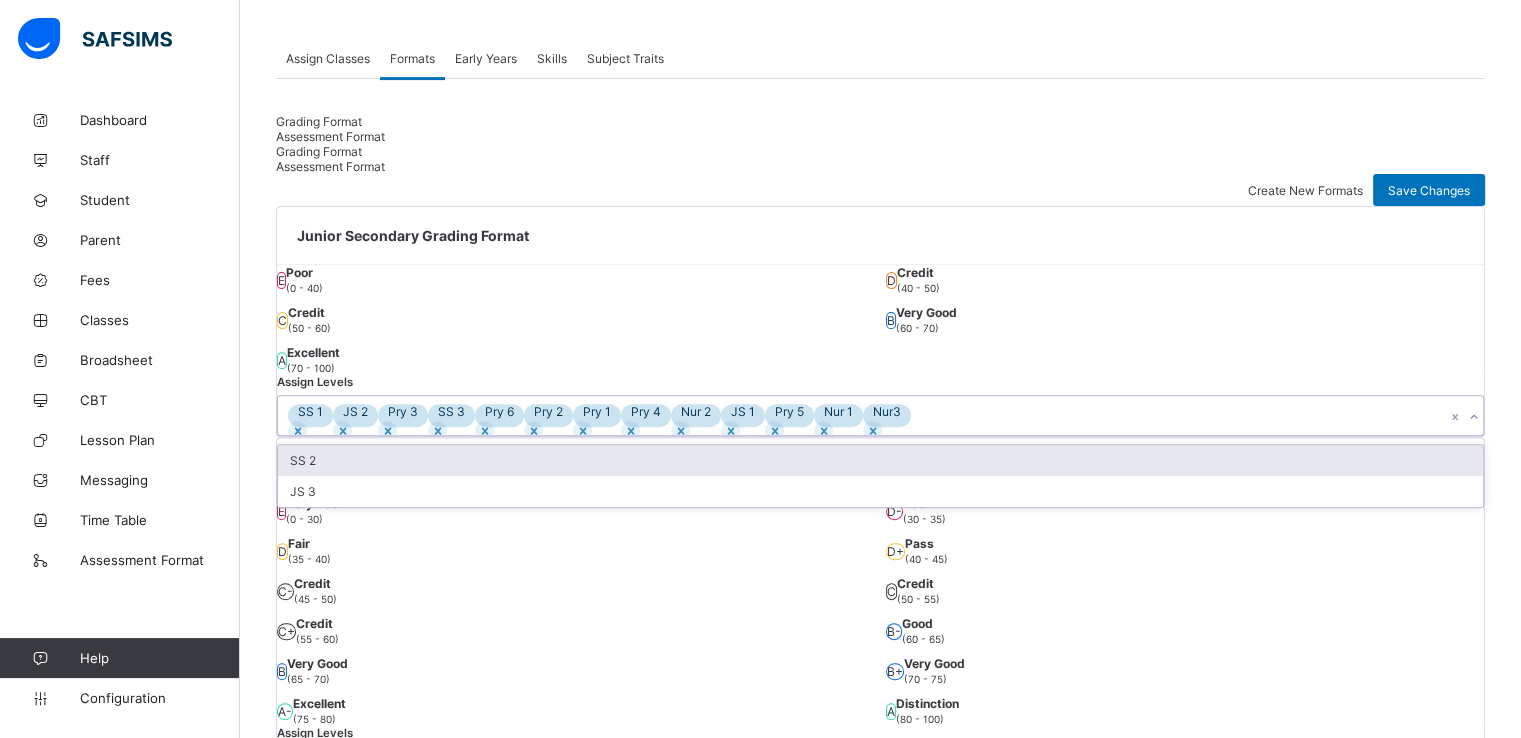 click on "SS 2" at bounding box center (880, 460) 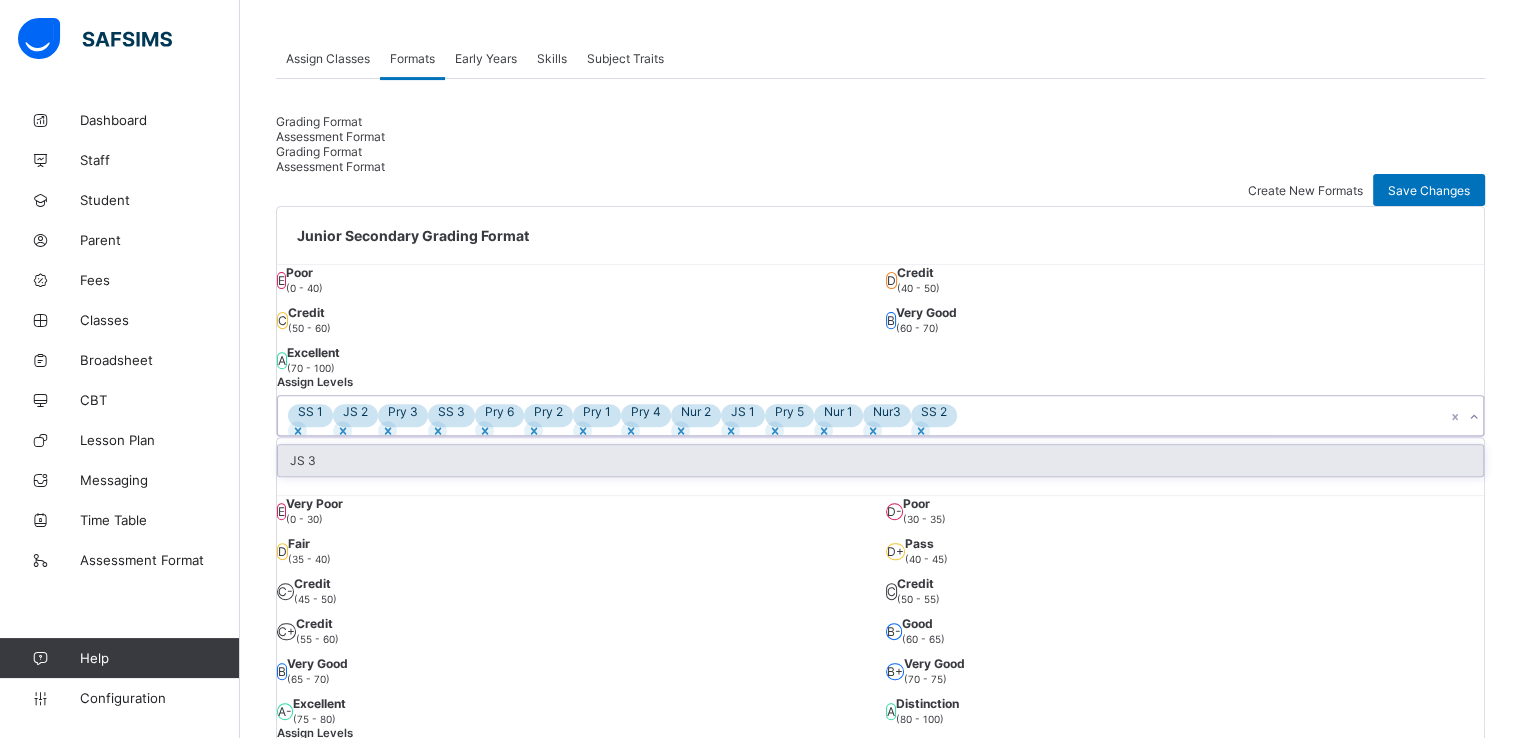 click on "JS 3" at bounding box center [880, 460] 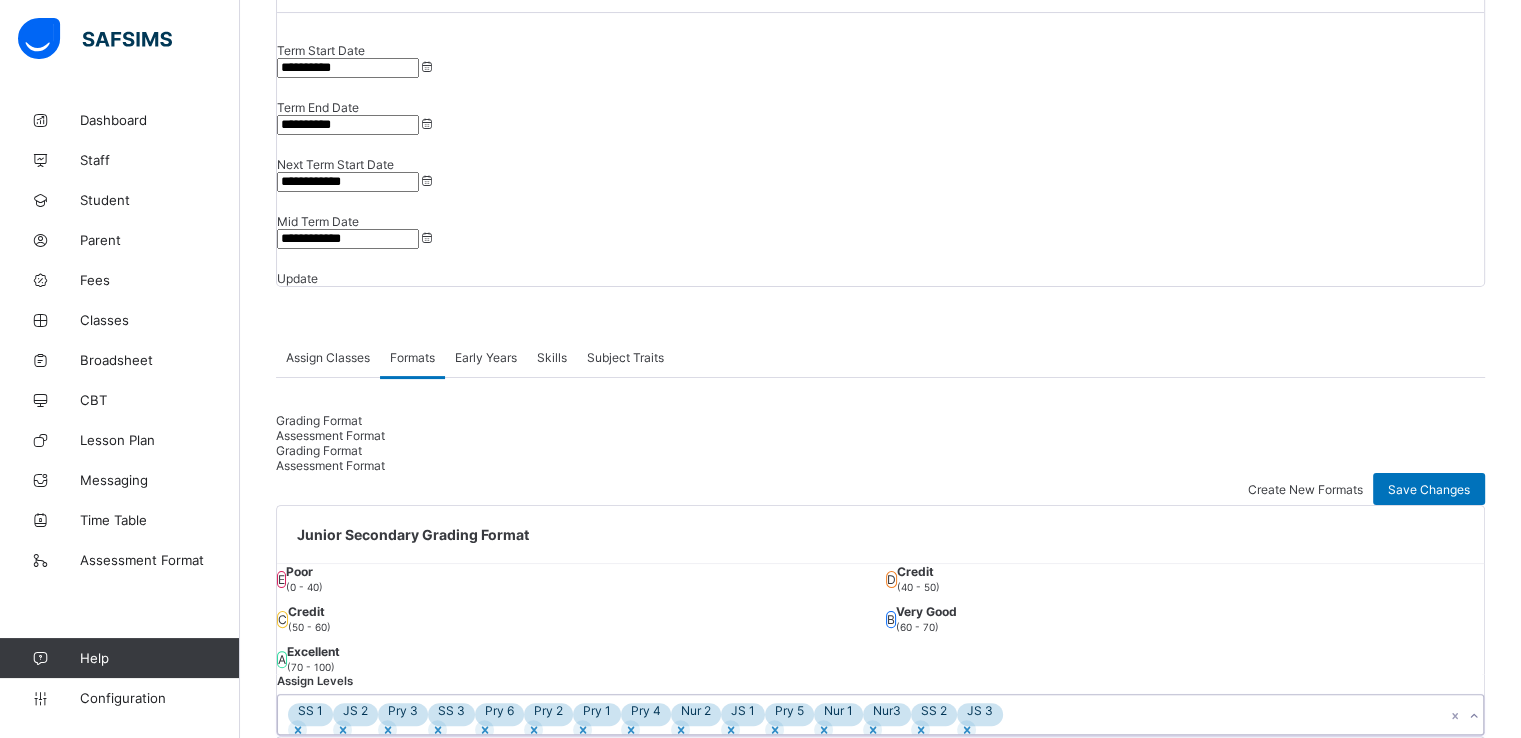 scroll, scrollTop: 293, scrollLeft: 0, axis: vertical 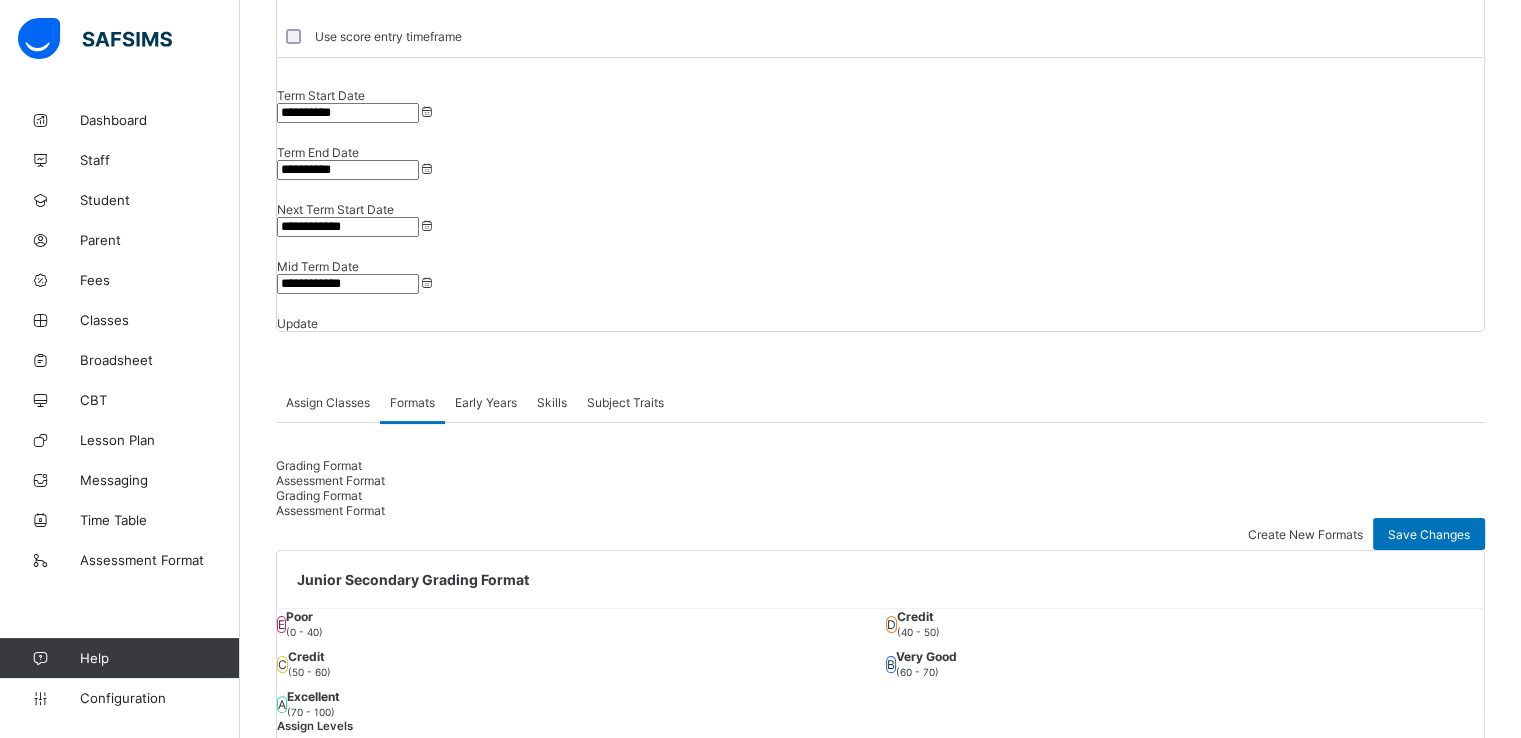 click on "Create New Formats Save Changes Junior Secondary Grading Format E Poor   (0 - 40)   D Credit   (40 - 50)   C Credit   (50 - 60)   B Very Good   (60 - 70)   A Excellent   (70 - 100)   Assign Levels   option JS 3, selected.     0 results available. Use Up and Down to choose options, press Enter to select the currently focused option, press Escape to exit the menu, press Tab to select the option and exit the menu. SS 1 JS 2 Pry 3 SS 3 Pry 6 Pry 2 Pry 1 Pry 4 Nur 2 JS 1 Pry 5 Nur 1 Nur3 SS 2 JS 3 No options K-12 Grading Format E Very Poor   (0 - 30)   D- Poor   (30 - 35)   D Fair   (35 - 40)   D+ Pass   (40 - 45)   C- Credit   (45 - 50)   C Credit   (50 - 55)   C+ Credit   (55 - 60)   B- Good   (60 - 65)   B Very Good   (65 - 70)   B+ Very Good   (70 - 75)   A- Excellent   (75 - 80)   A Distinction   (80 - 100)   Assign Levels Select levels to assign to format Senior Secondary Grading Format E Poor   (0 - 40)   D Pass   (40 - 50)   C Pass   (50 - 70)   B Very Good   (70 - 90)   A Excellent   (90 - 100)" at bounding box center [880, 941] 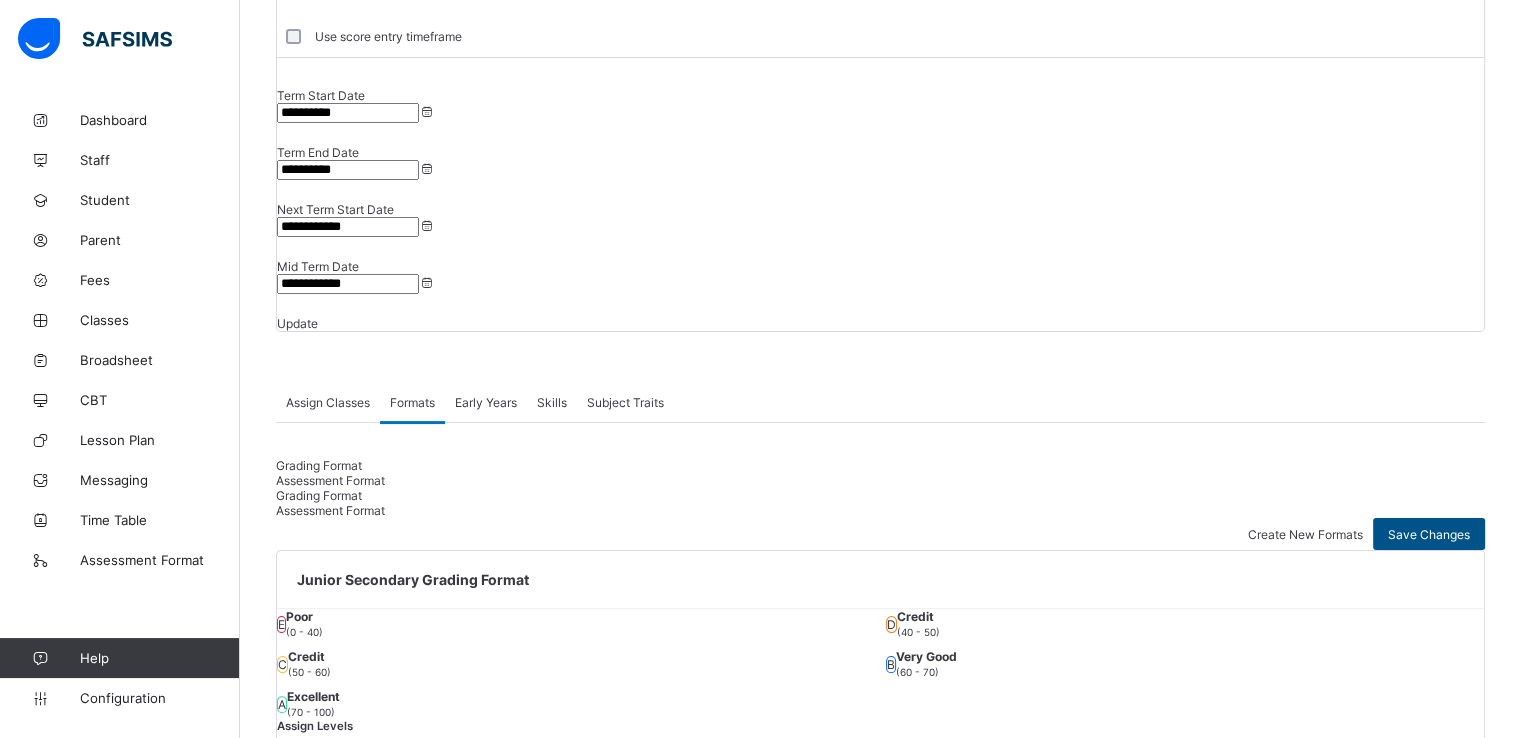 click on "Save Changes" at bounding box center [1429, 534] 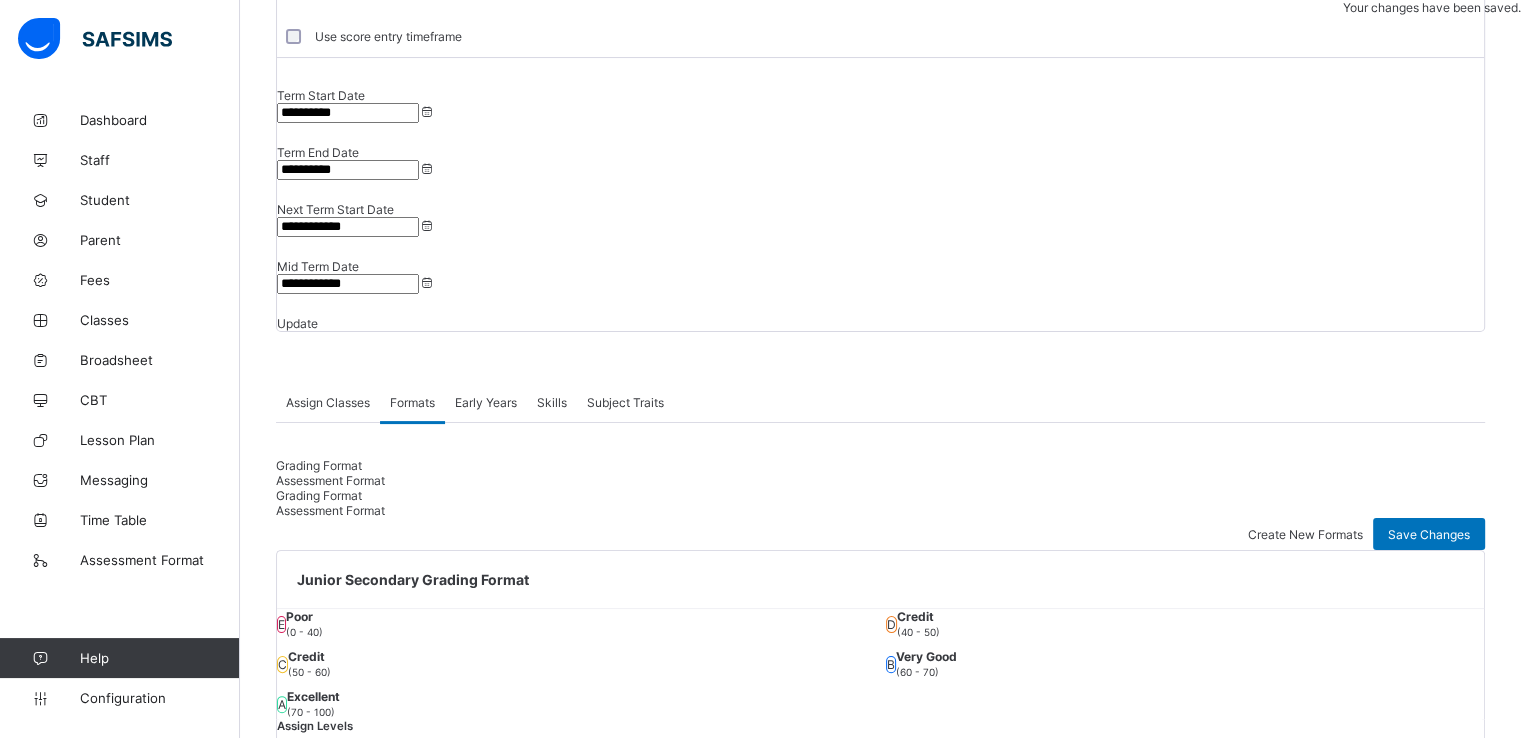 scroll, scrollTop: 637, scrollLeft: 0, axis: vertical 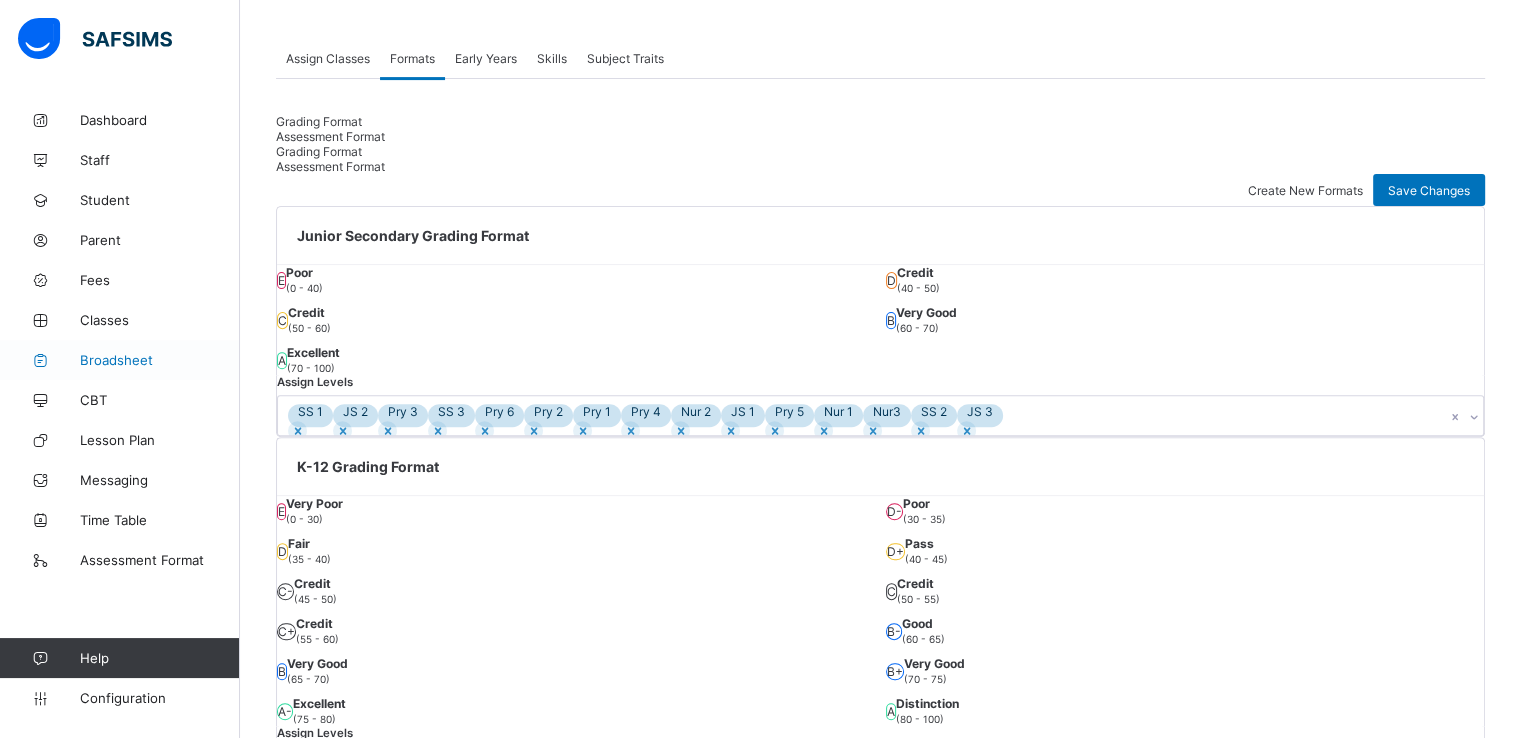 click on "Broadsheet" at bounding box center (160, 360) 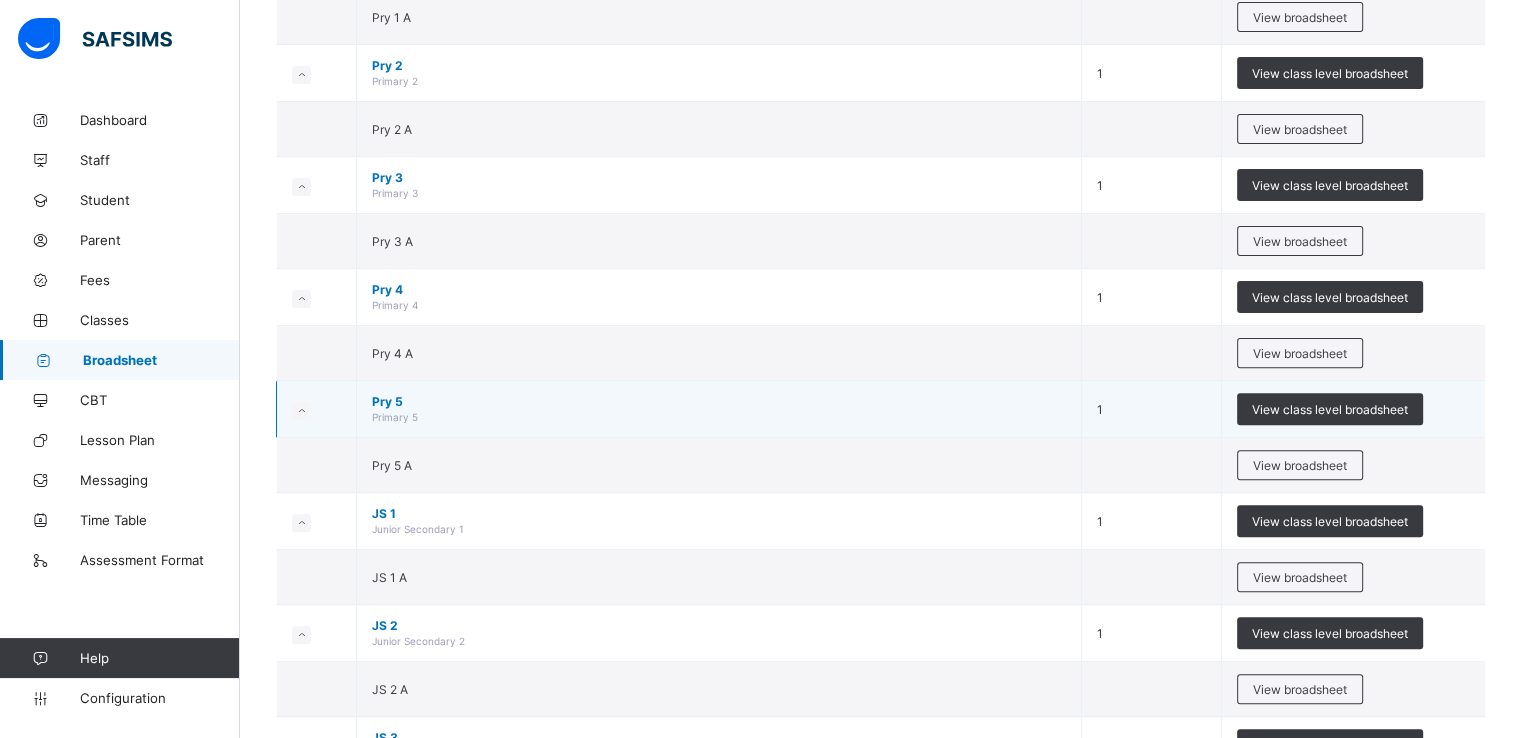 scroll, scrollTop: 585, scrollLeft: 0, axis: vertical 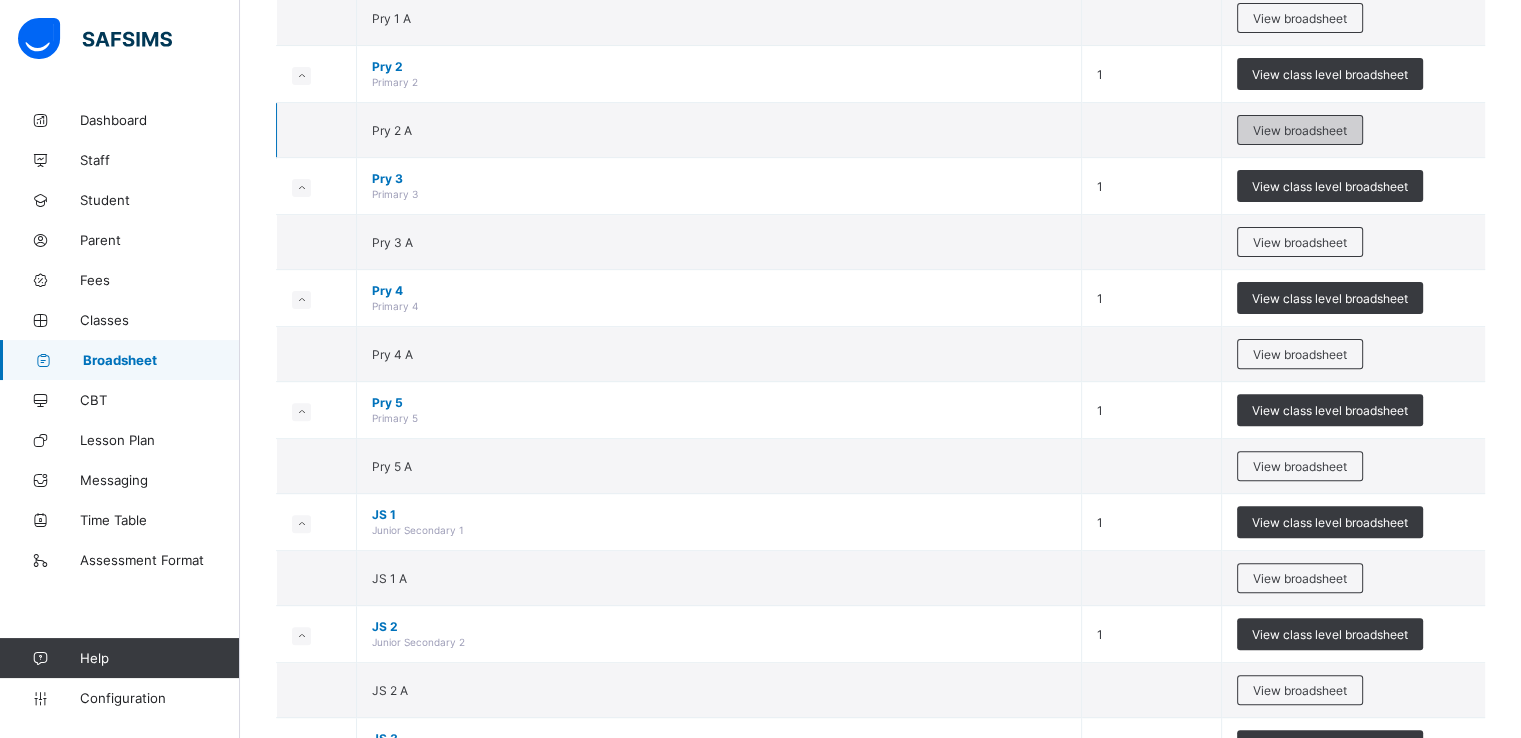 click on "View broadsheet" at bounding box center (1300, 130) 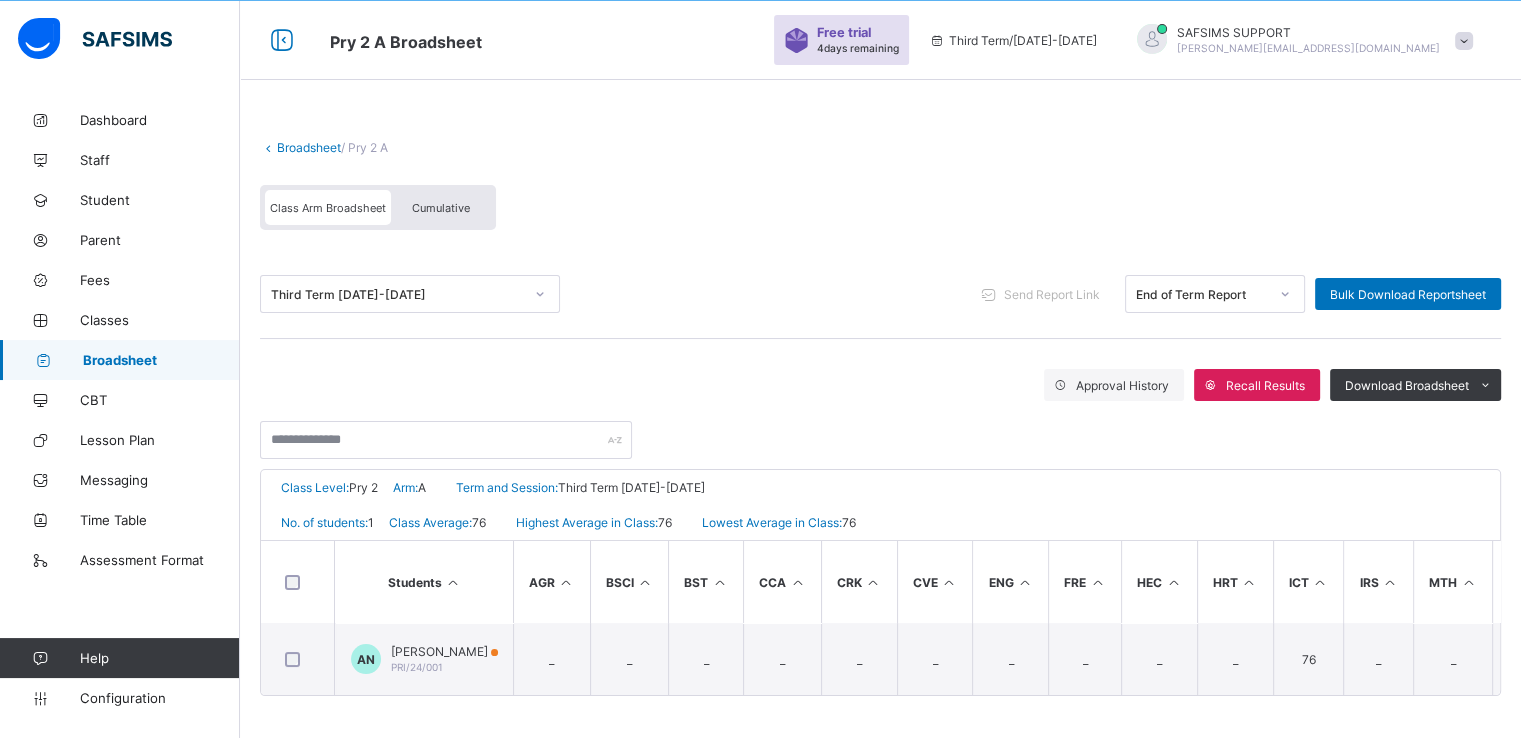scroll, scrollTop: 66, scrollLeft: 0, axis: vertical 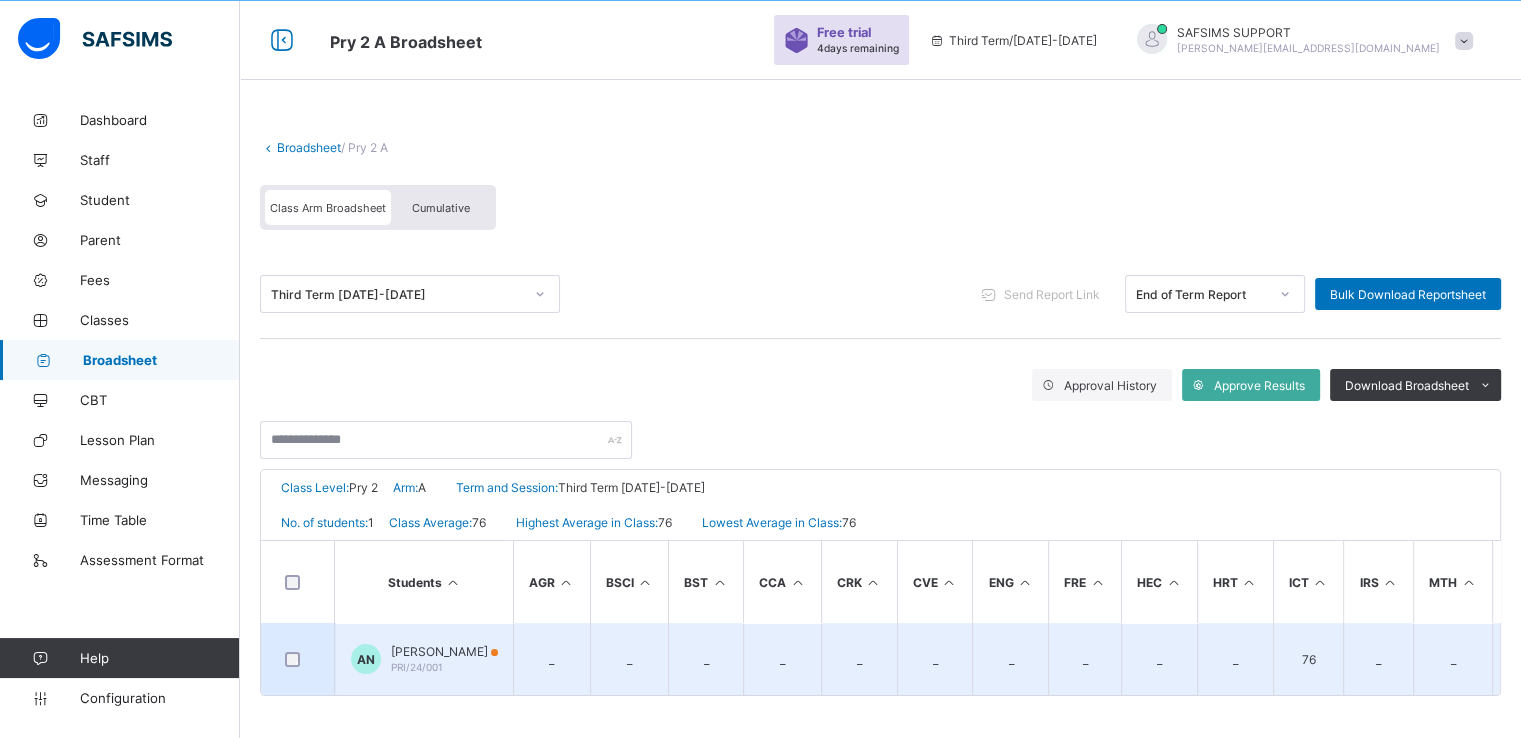 click on "[PERSON_NAME]" at bounding box center (444, 651) 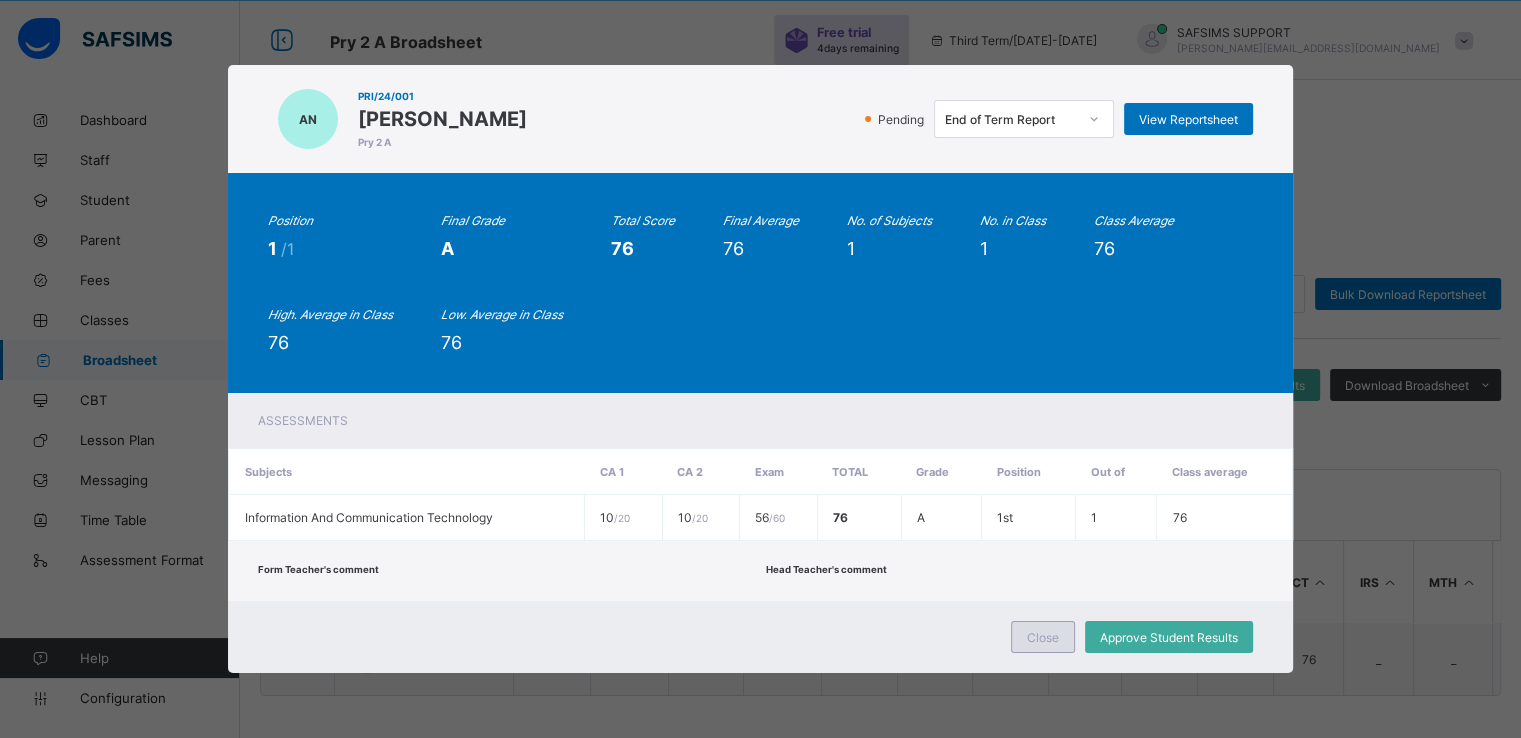 click on "Close" at bounding box center (1043, 637) 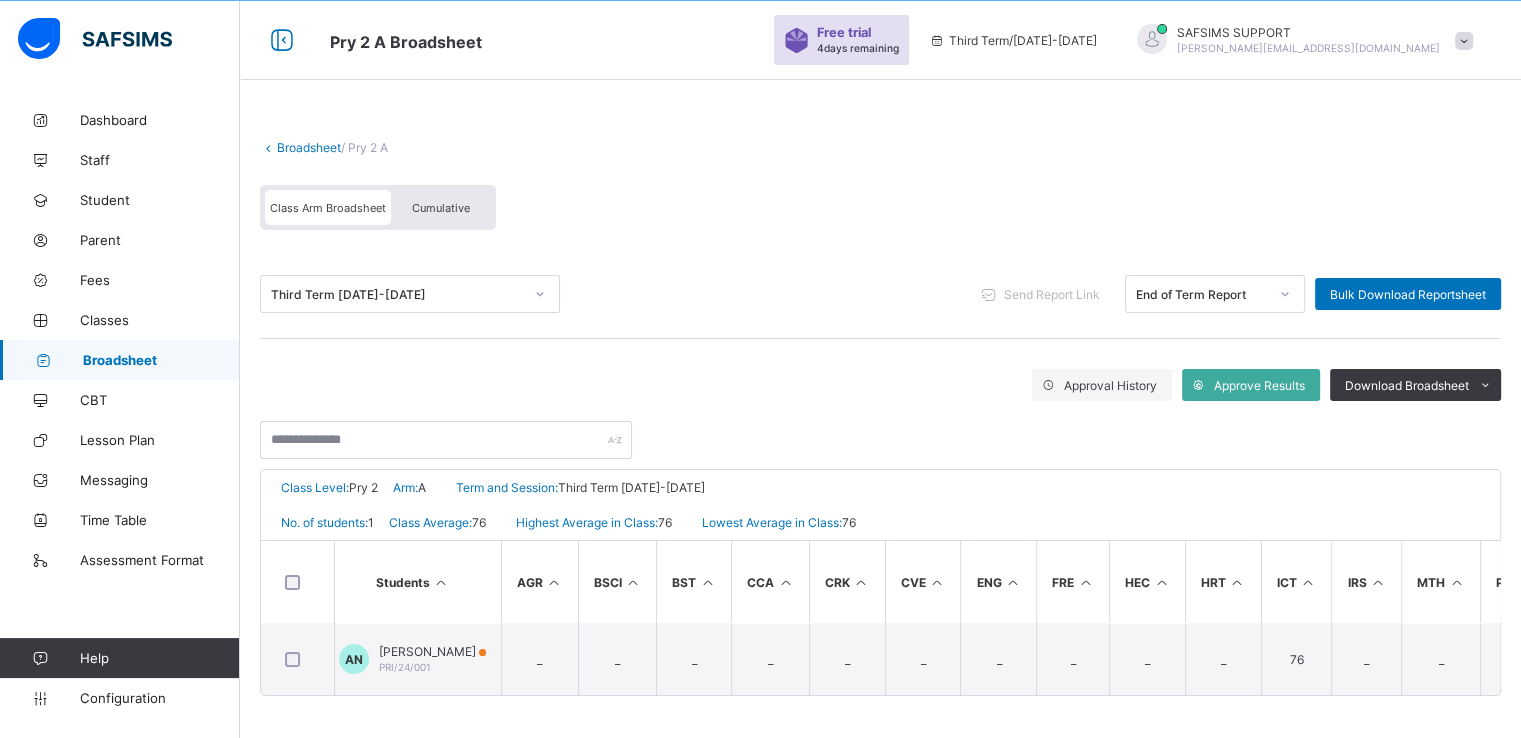 scroll, scrollTop: 0, scrollLeft: 0, axis: both 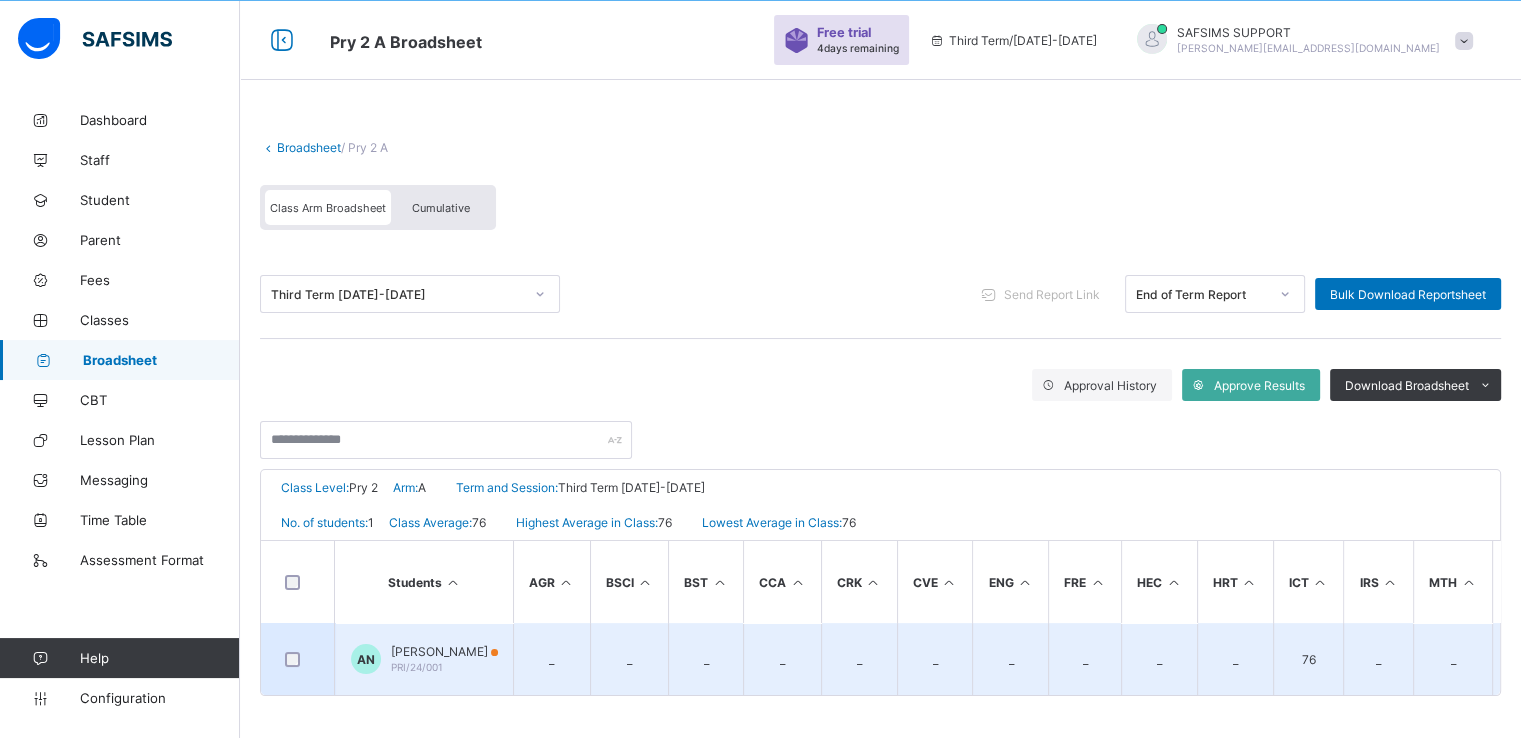click on "[PERSON_NAME]" at bounding box center [444, 651] 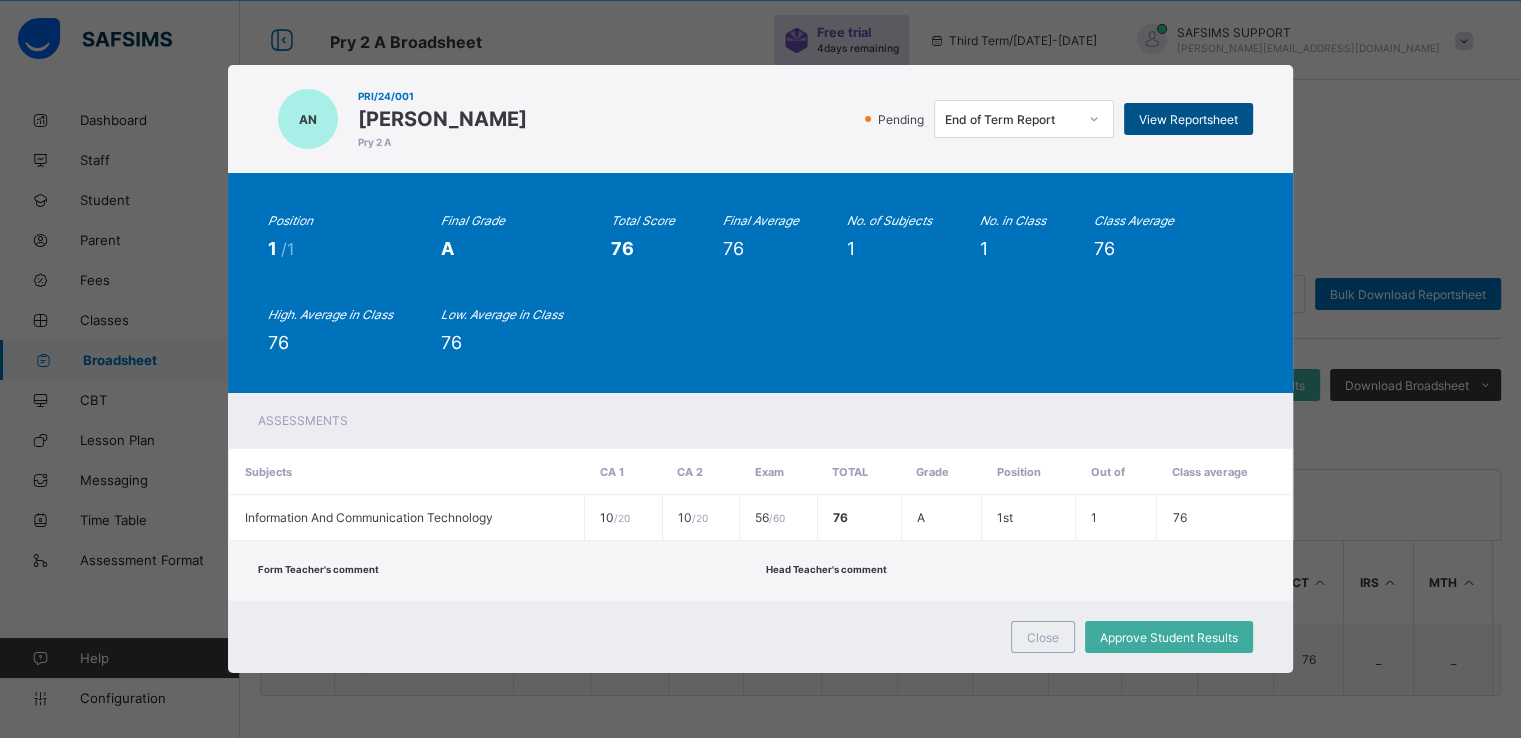 click on "View Reportsheet" at bounding box center (1188, 119) 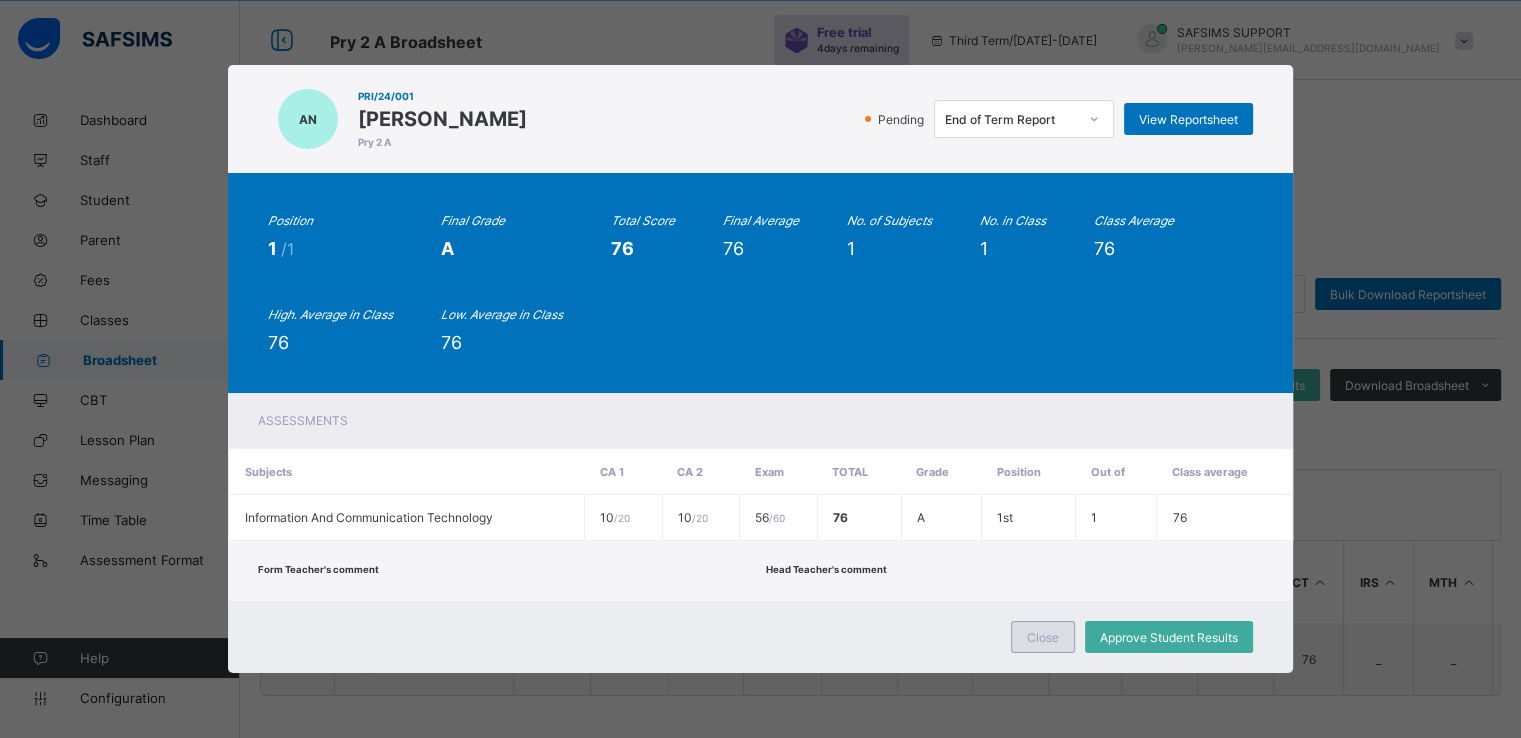 click on "Close" at bounding box center (1043, 637) 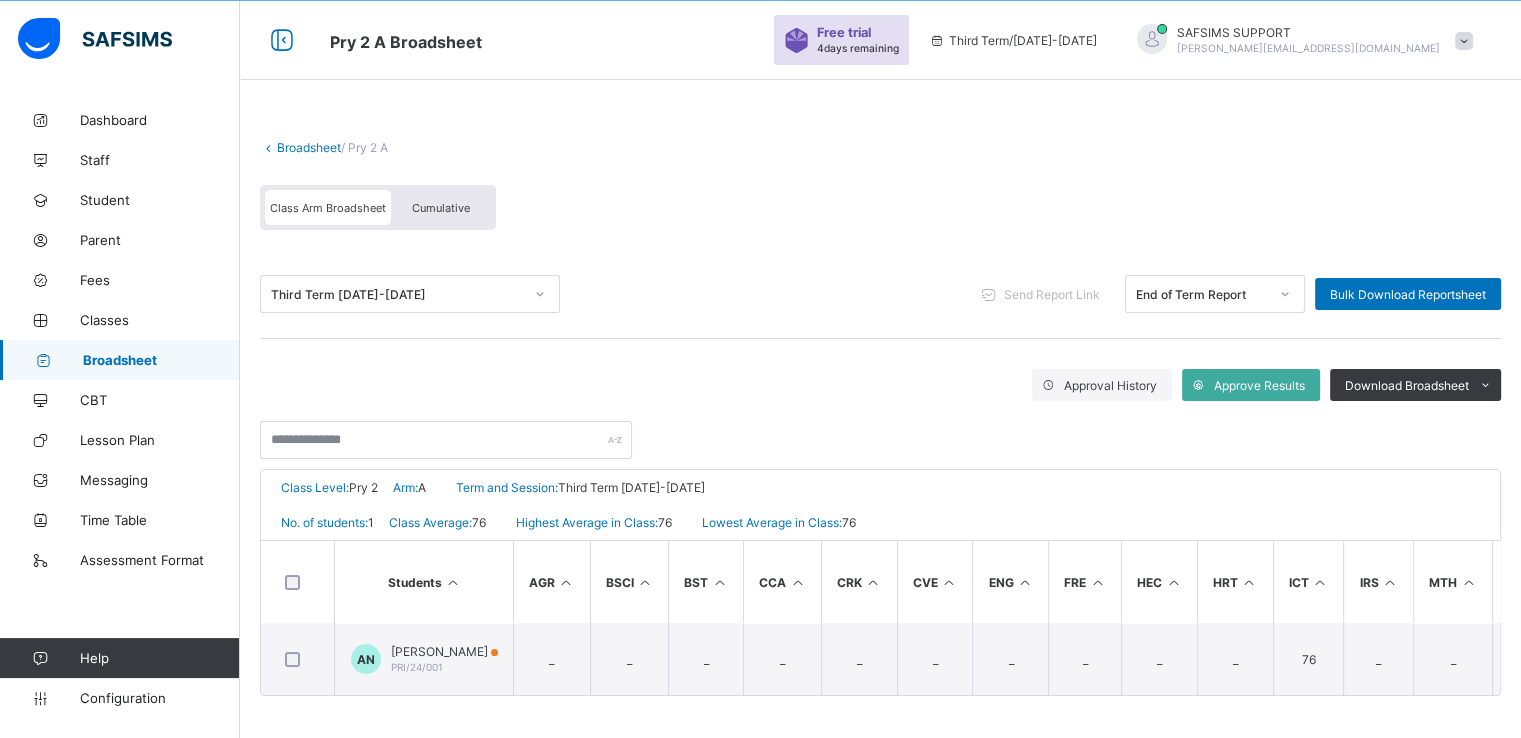 scroll, scrollTop: 0, scrollLeft: 0, axis: both 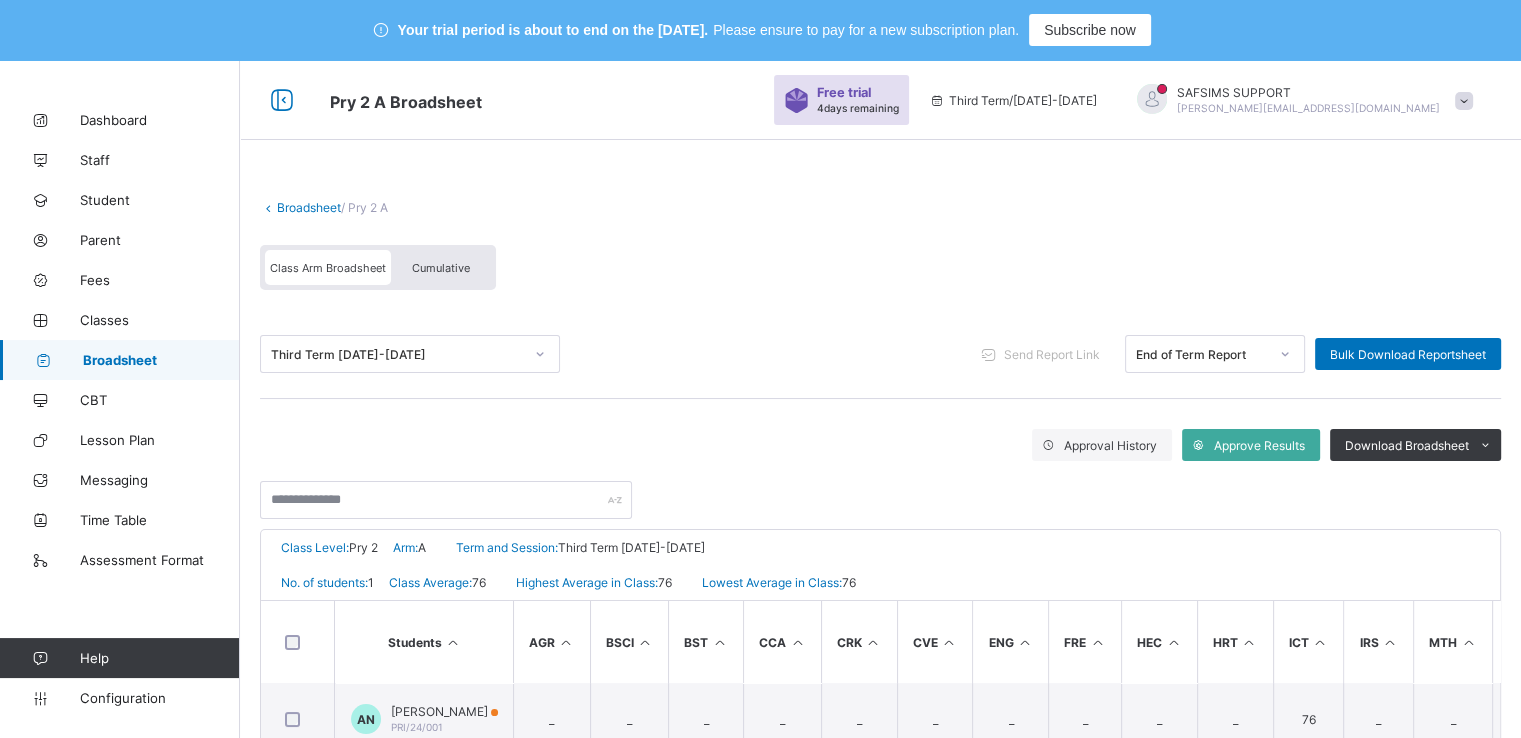 click on "Cumulative" at bounding box center (441, 268) 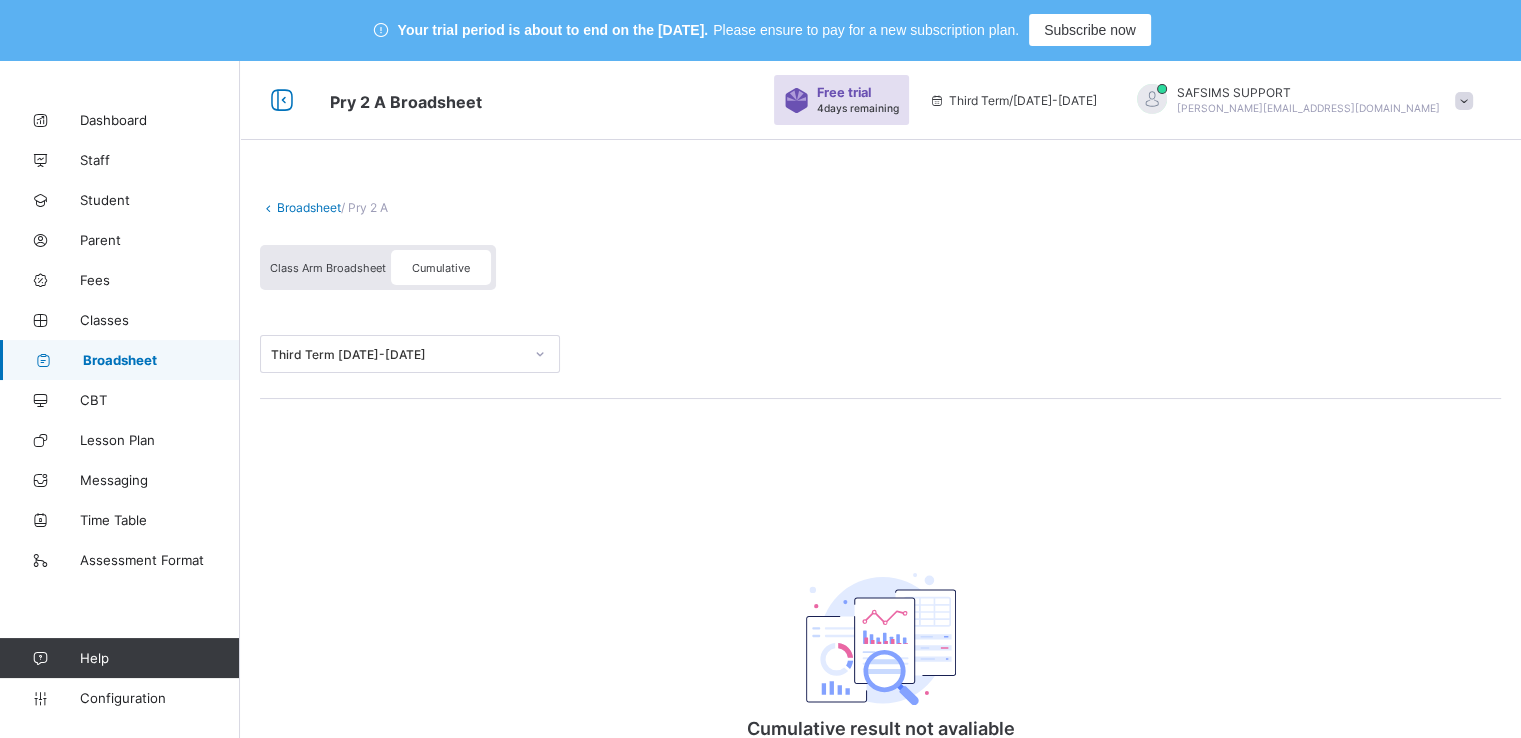 click on "Class Arm Broadsheet" at bounding box center [328, 268] 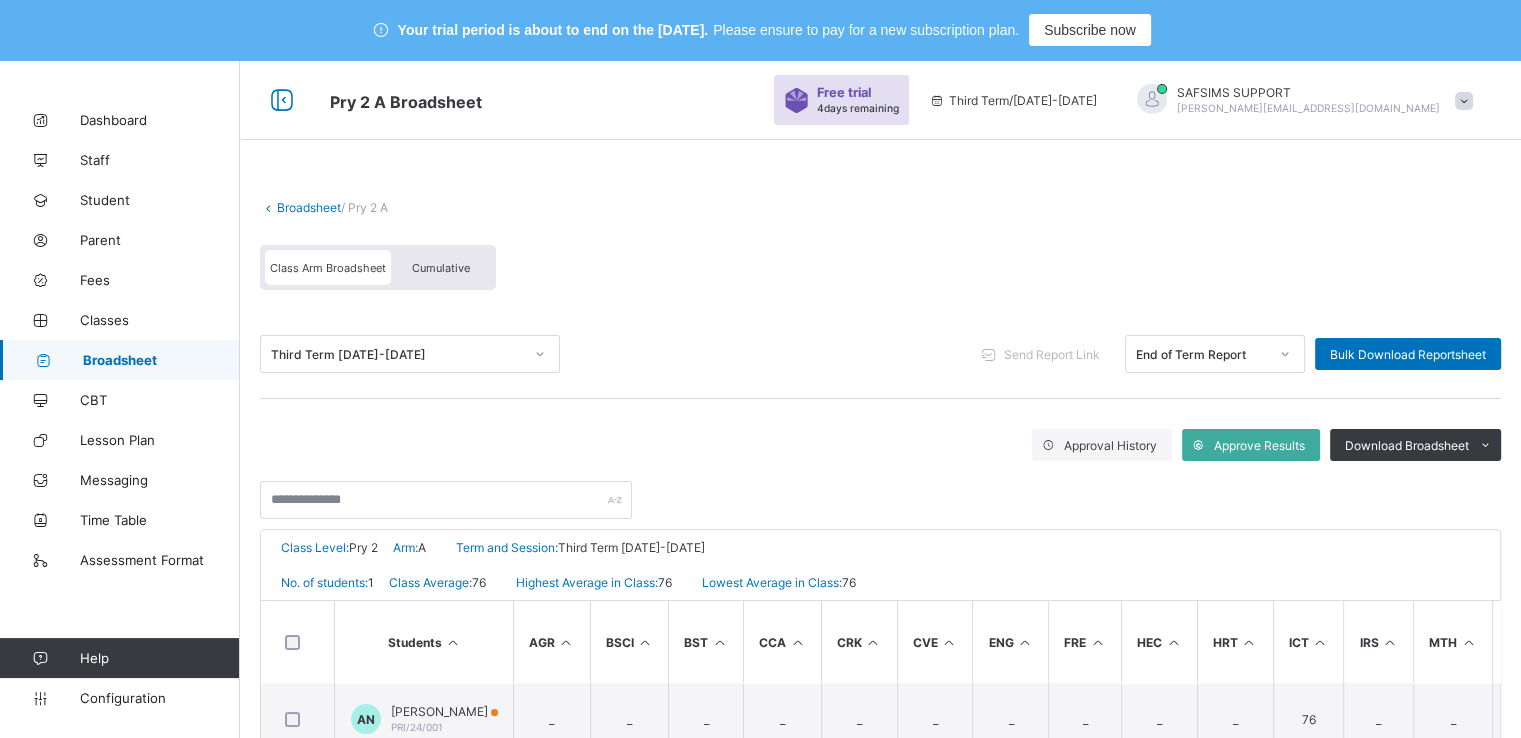 scroll, scrollTop: 66, scrollLeft: 0, axis: vertical 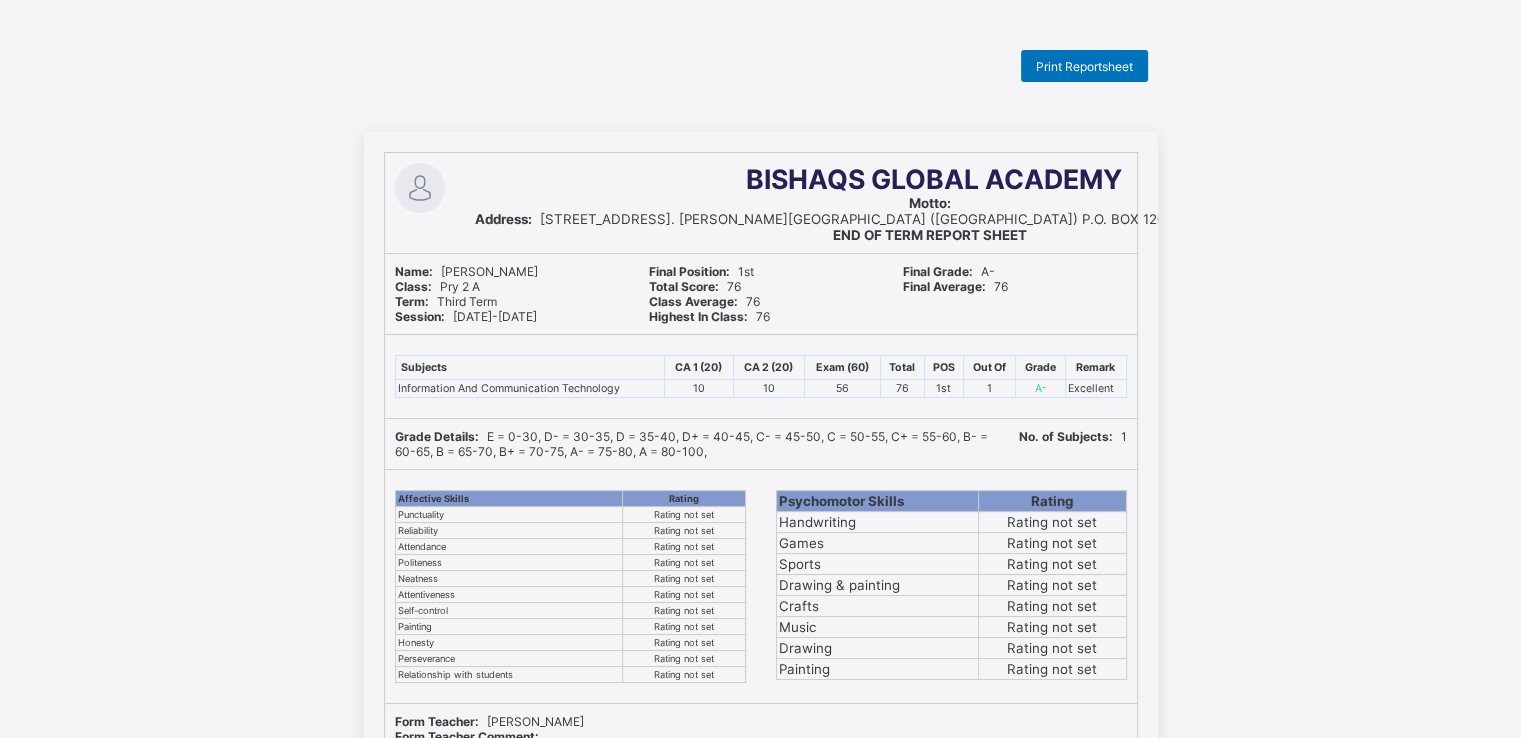 click on "BISHAQS GLOBAL ACADEMY" at bounding box center (934, 179) 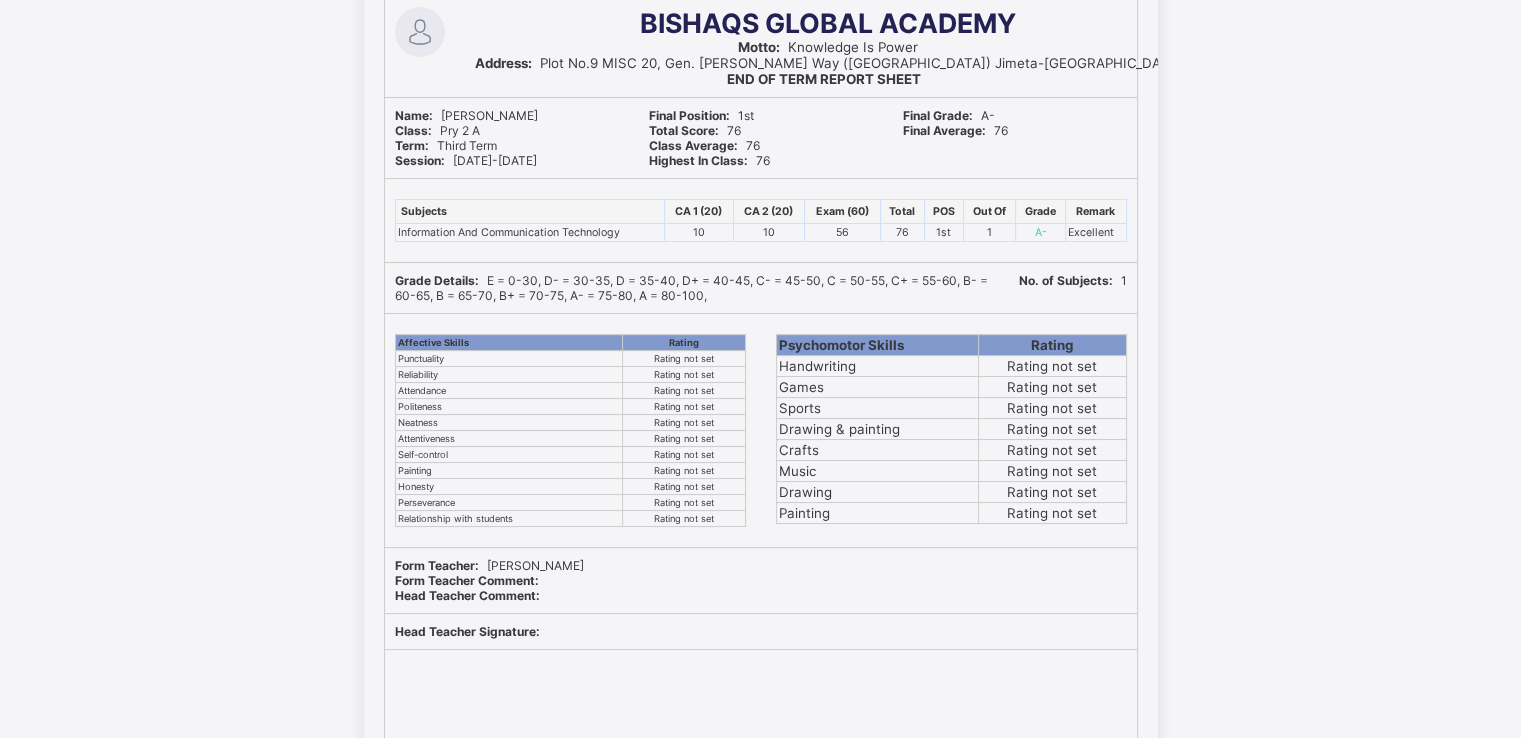 scroll, scrollTop: 164, scrollLeft: 0, axis: vertical 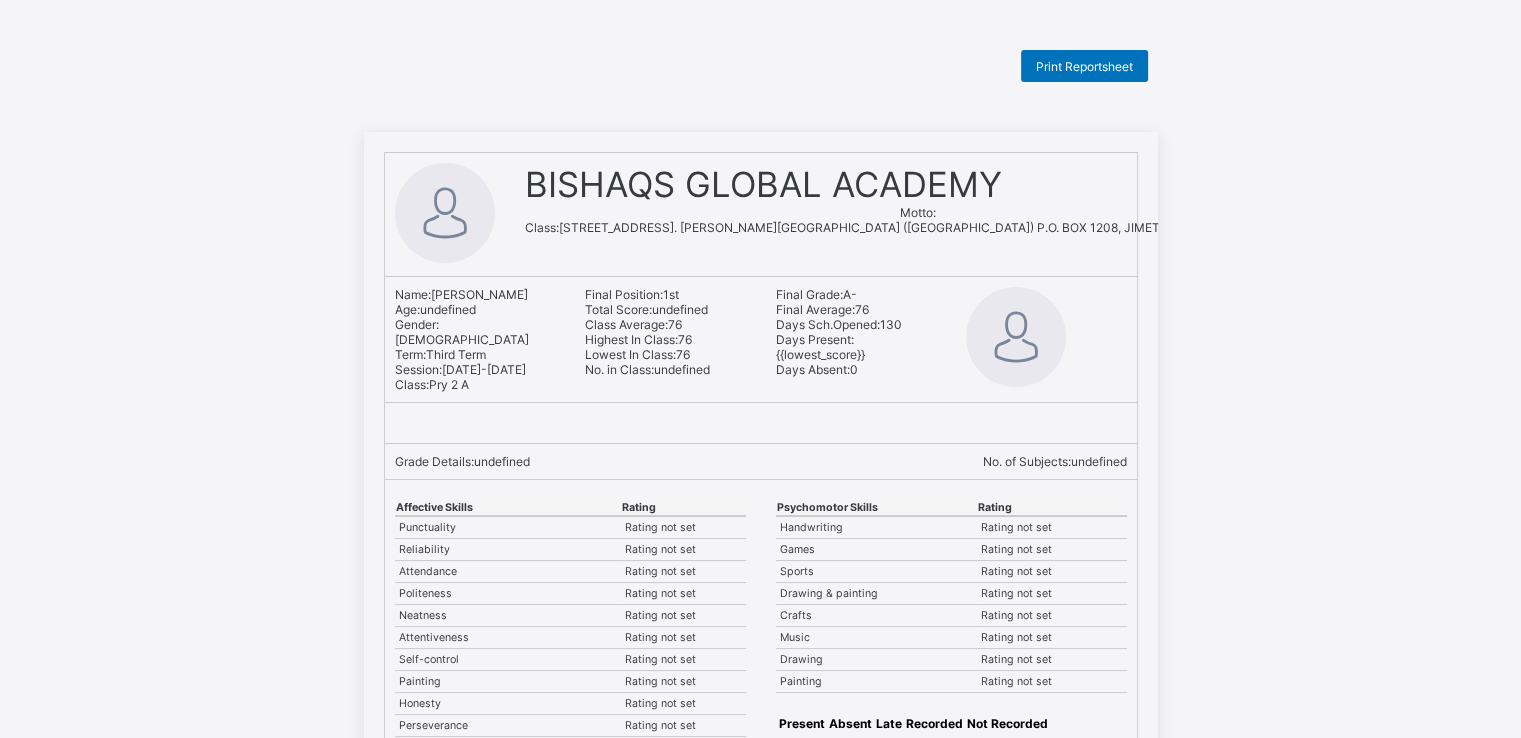 click on "Final Position:  1st
Total Score:  undefined
Class Average:  76
Highest In Class:  76
Lowest In Class:  76
No. in Class:  undefined" at bounding box center [665, 339] 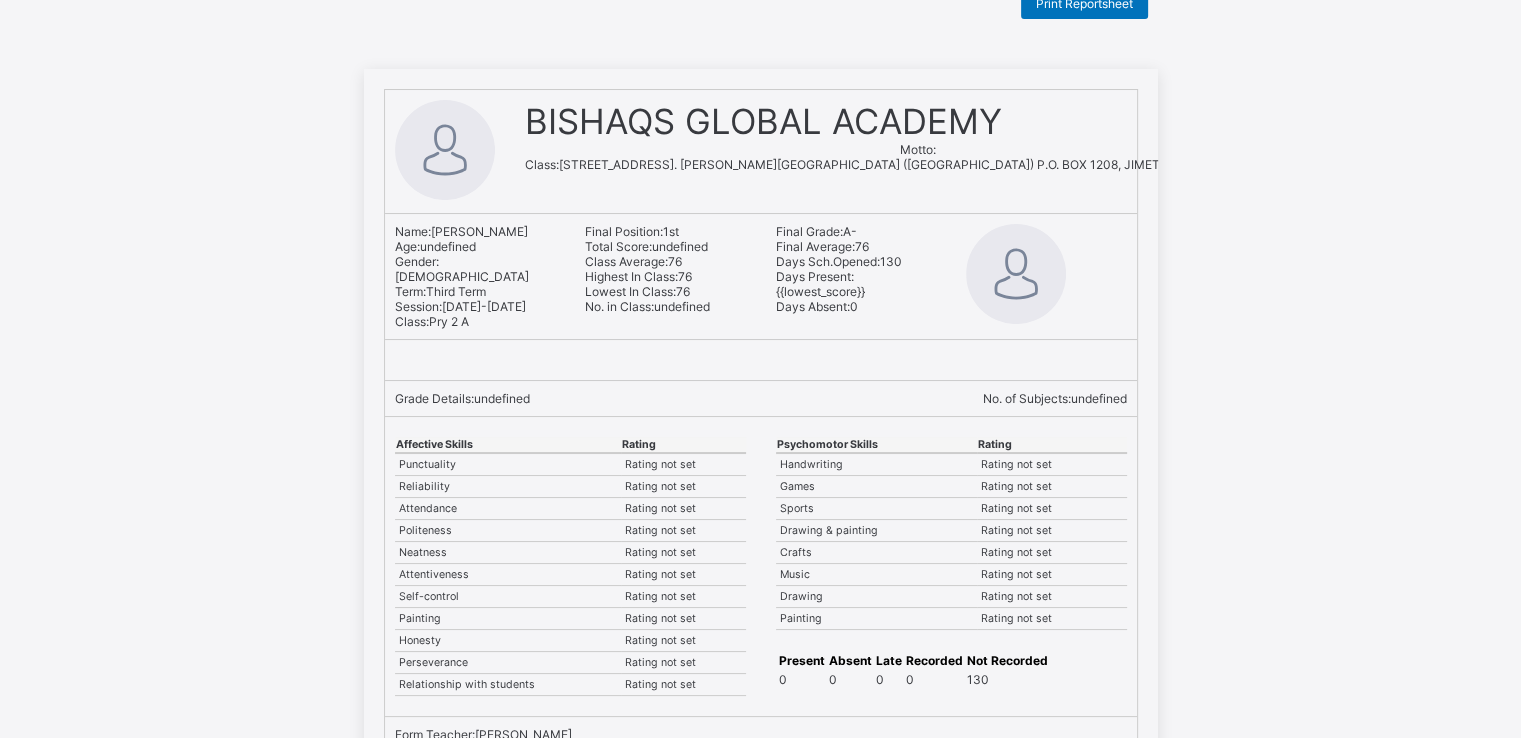 scroll, scrollTop: 60, scrollLeft: 0, axis: vertical 